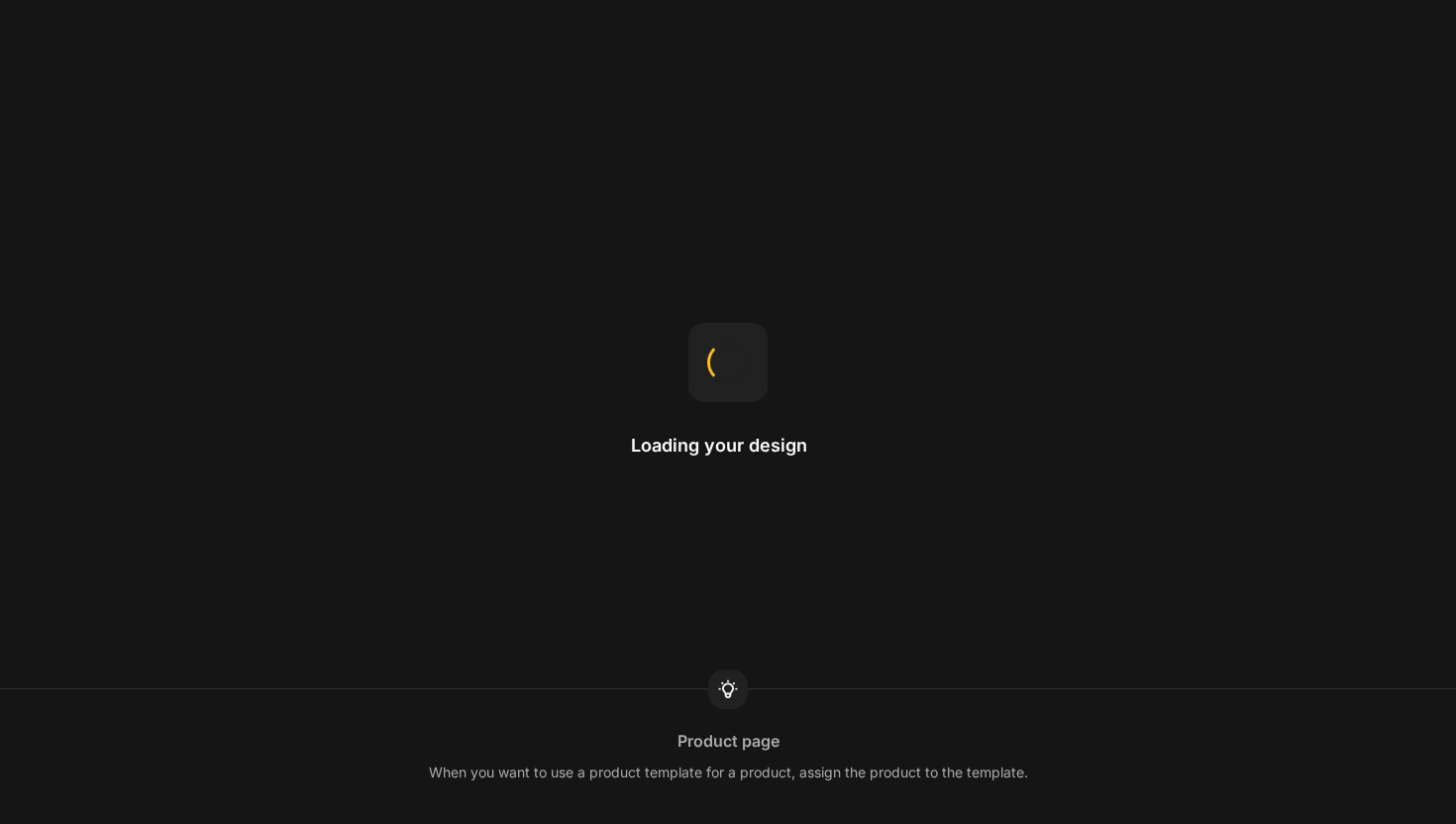 scroll, scrollTop: 0, scrollLeft: 0, axis: both 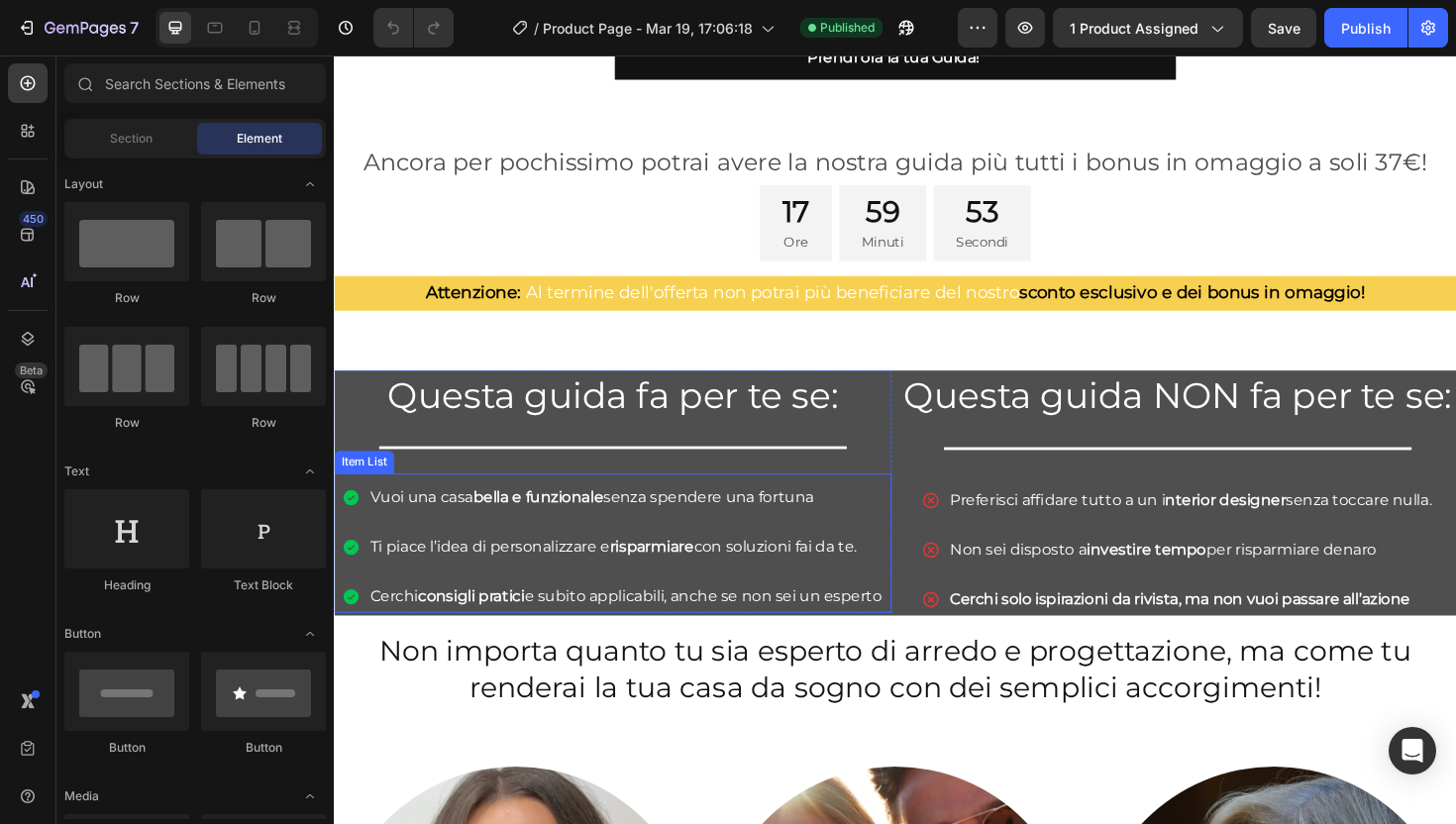 click on "Vuoi una casa  bella e funzionale  senza spendere una fortuna" at bounding box center [643, 524] 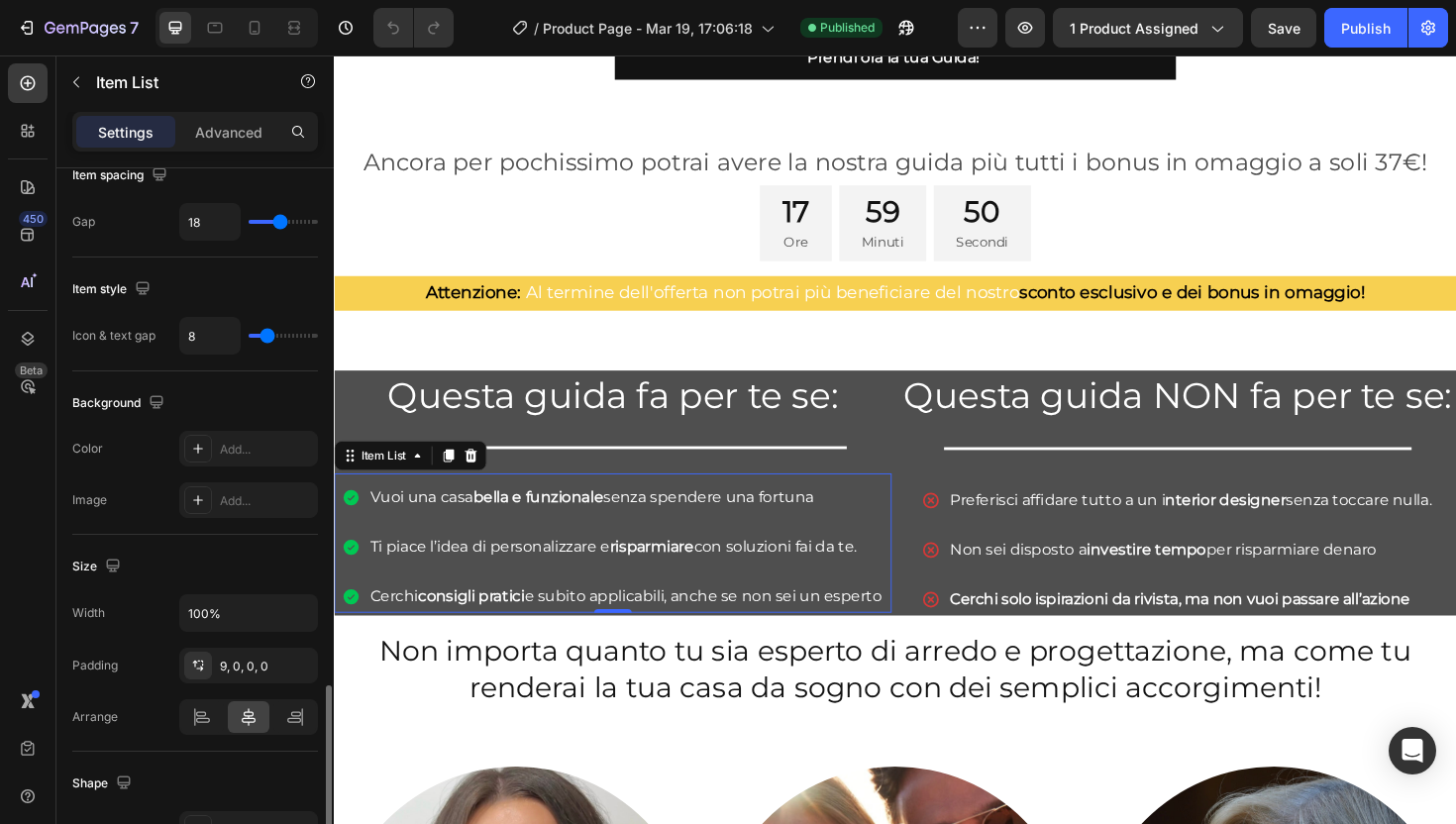 scroll, scrollTop: 1117, scrollLeft: 0, axis: vertical 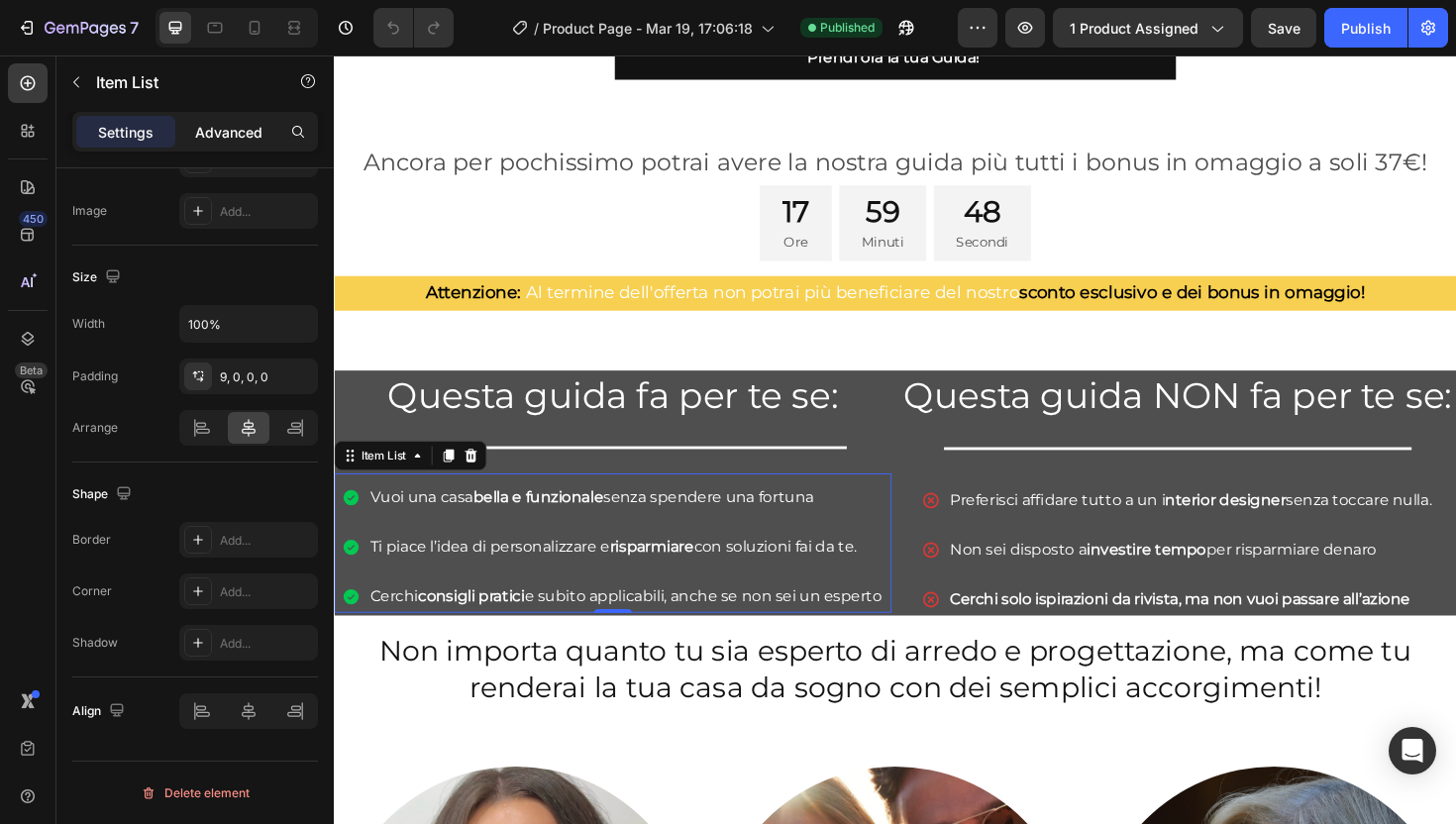 click on "Advanced" at bounding box center (229, 132) 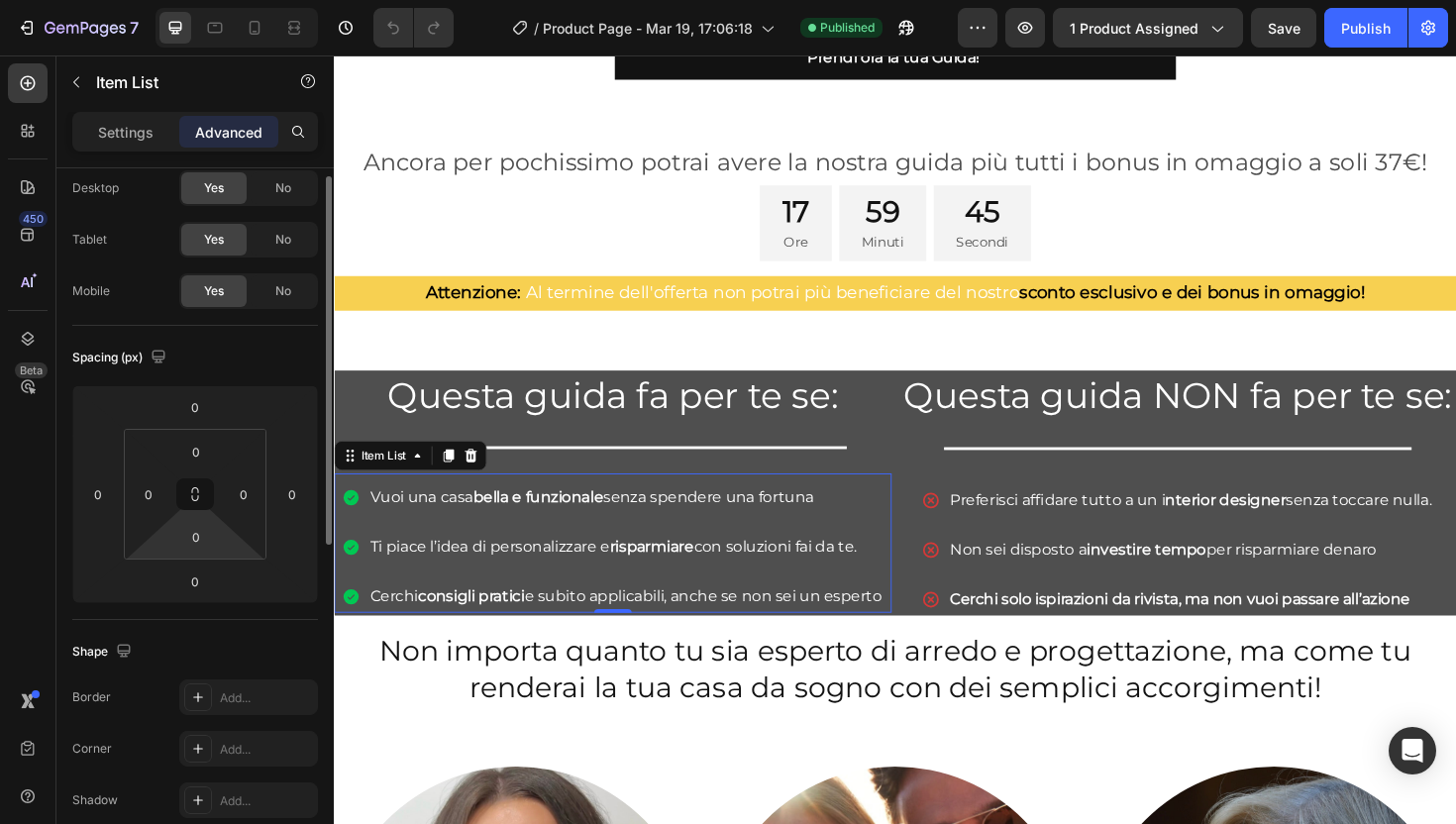 scroll, scrollTop: 0, scrollLeft: 0, axis: both 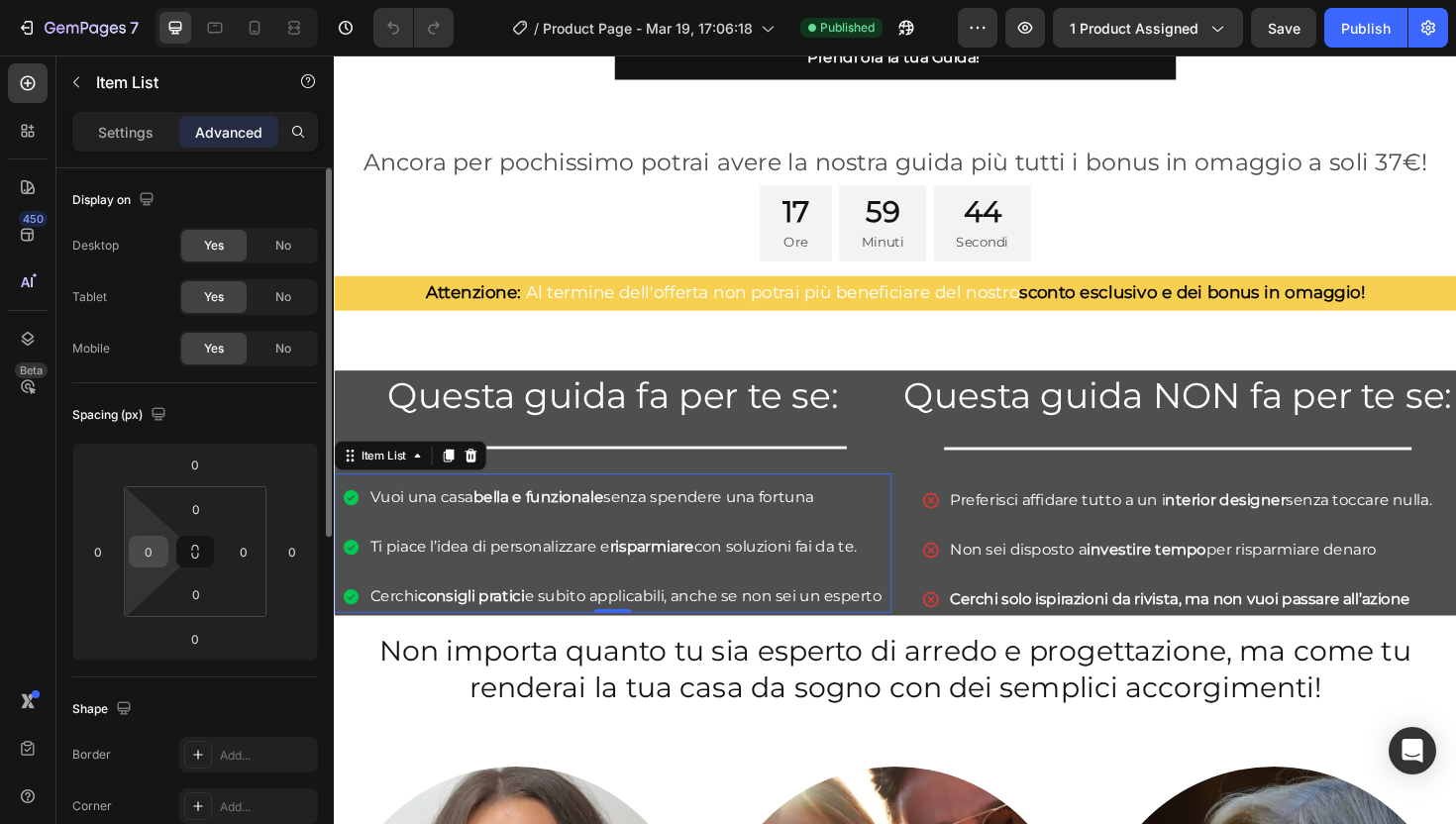click on "0" at bounding box center (149, 552) 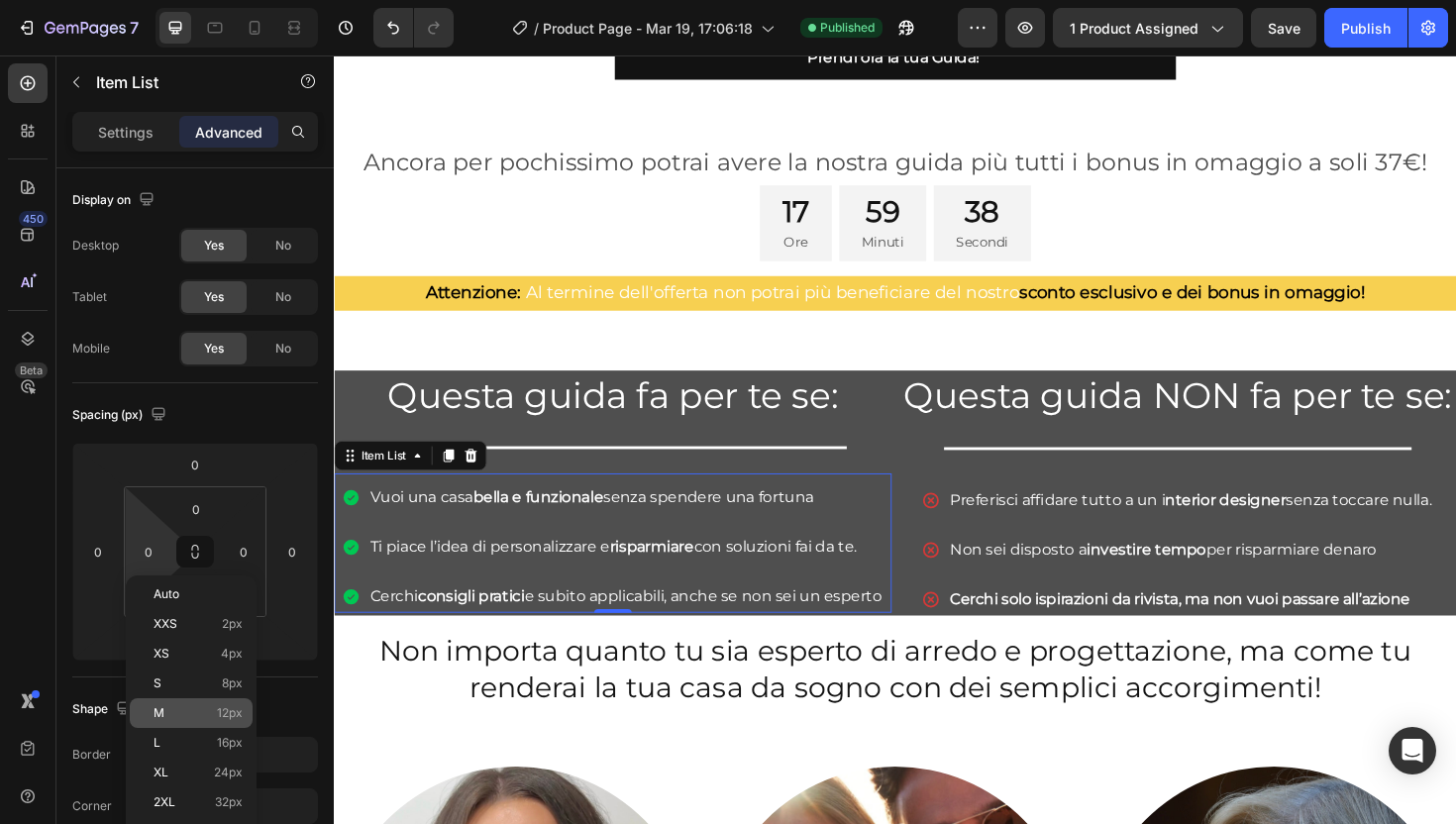 click on "M 12px" at bounding box center (198, 713) 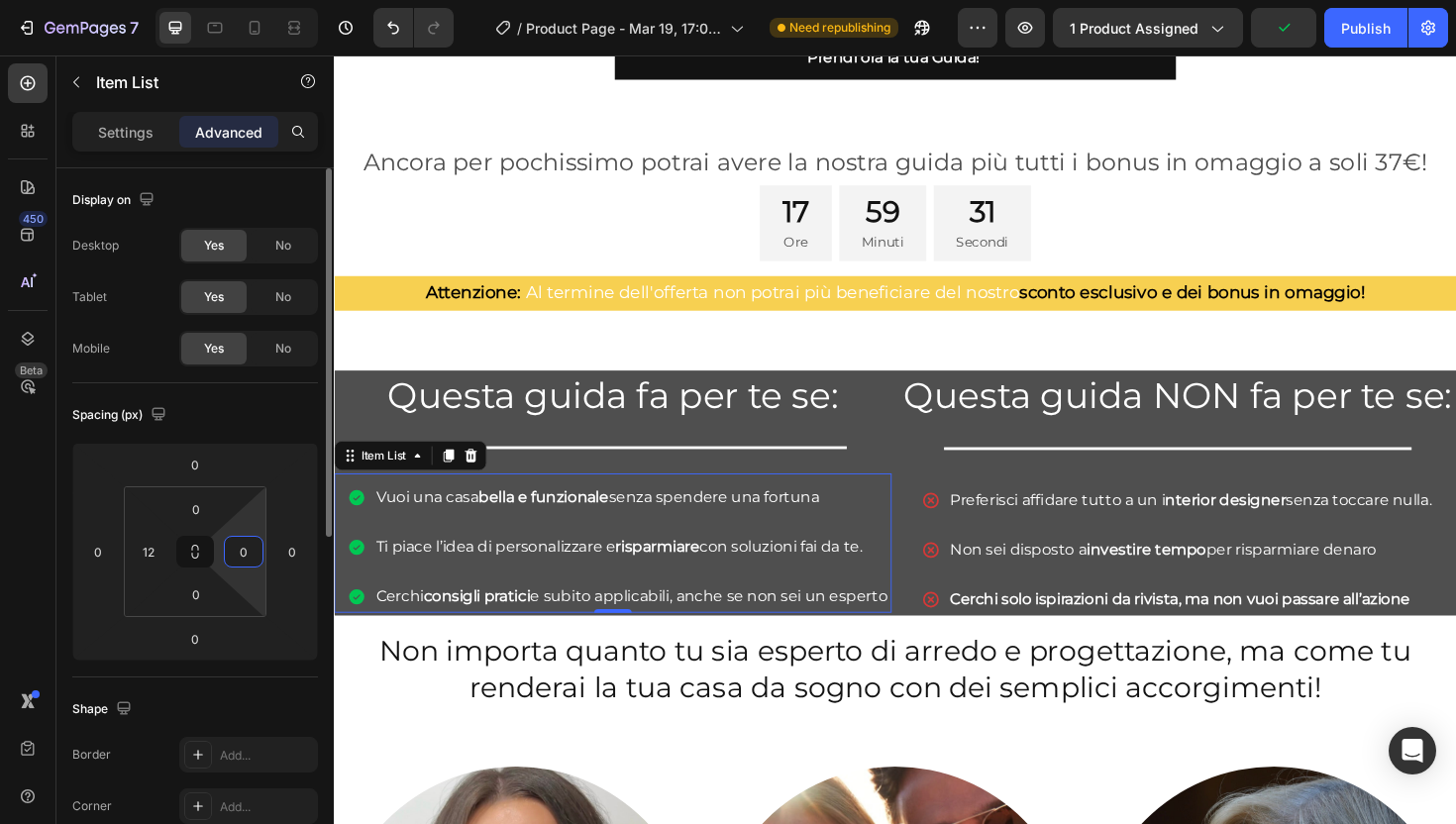click on "0" at bounding box center [244, 552] 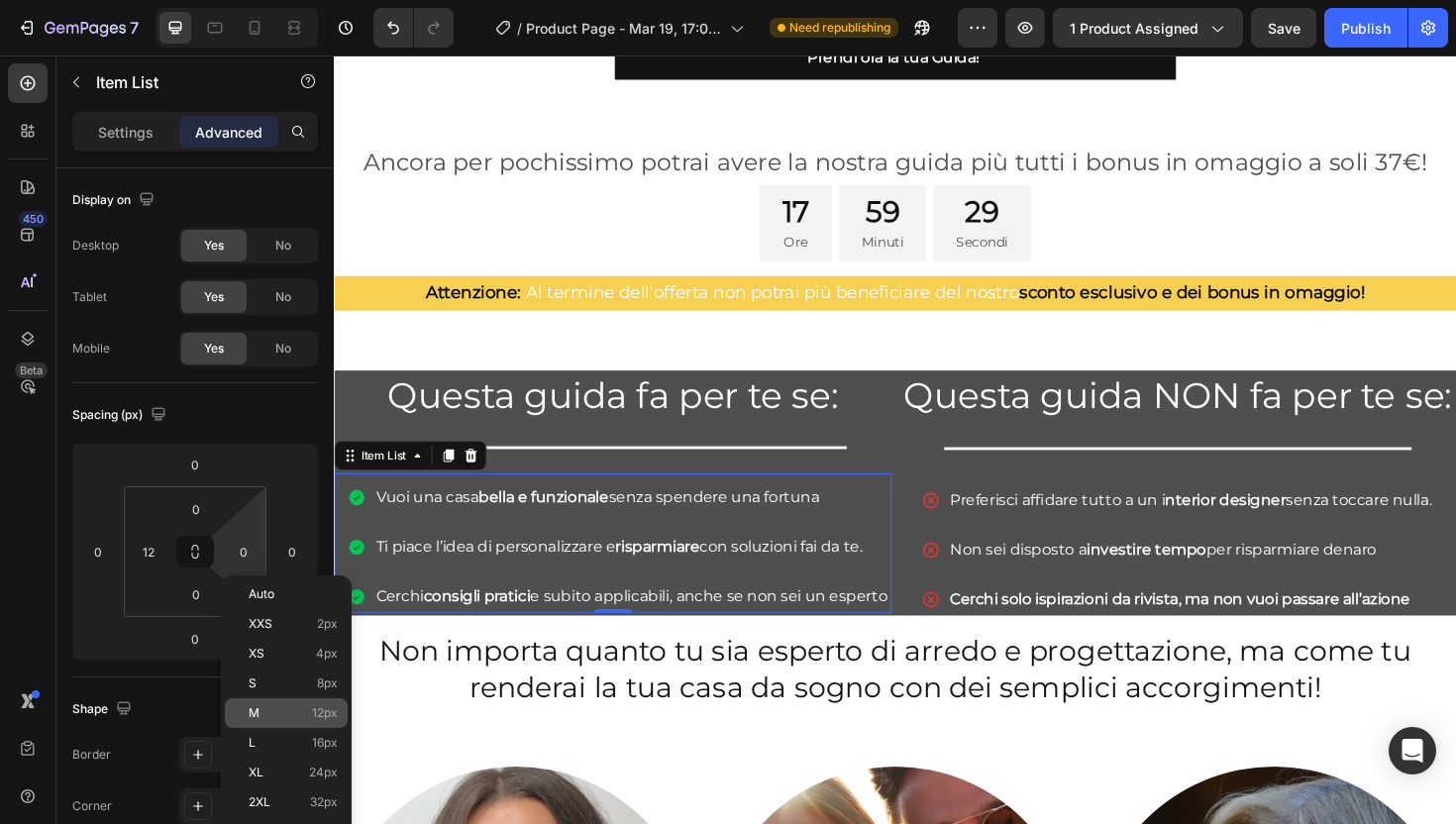 click on "M 12px" 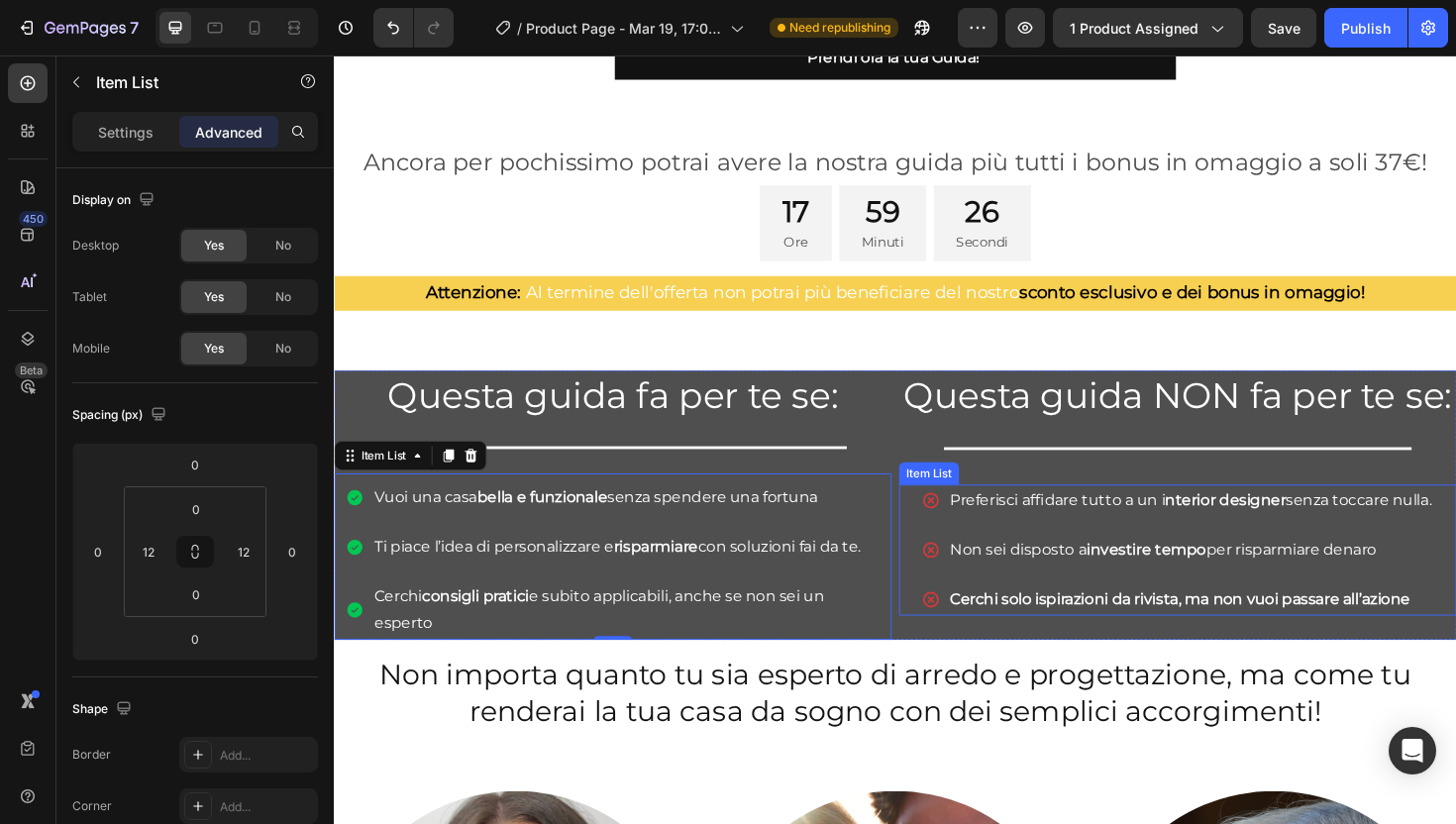 click on "Preferisci affidare tutto a un i nterior designer  senza toccare nulla.
Non sei disposto a  investire tempo  per risparmiare denaro
Cerchi solo ispirazioni da rivista, ma non vuoi passare all’azione" at bounding box center [1227, 579] 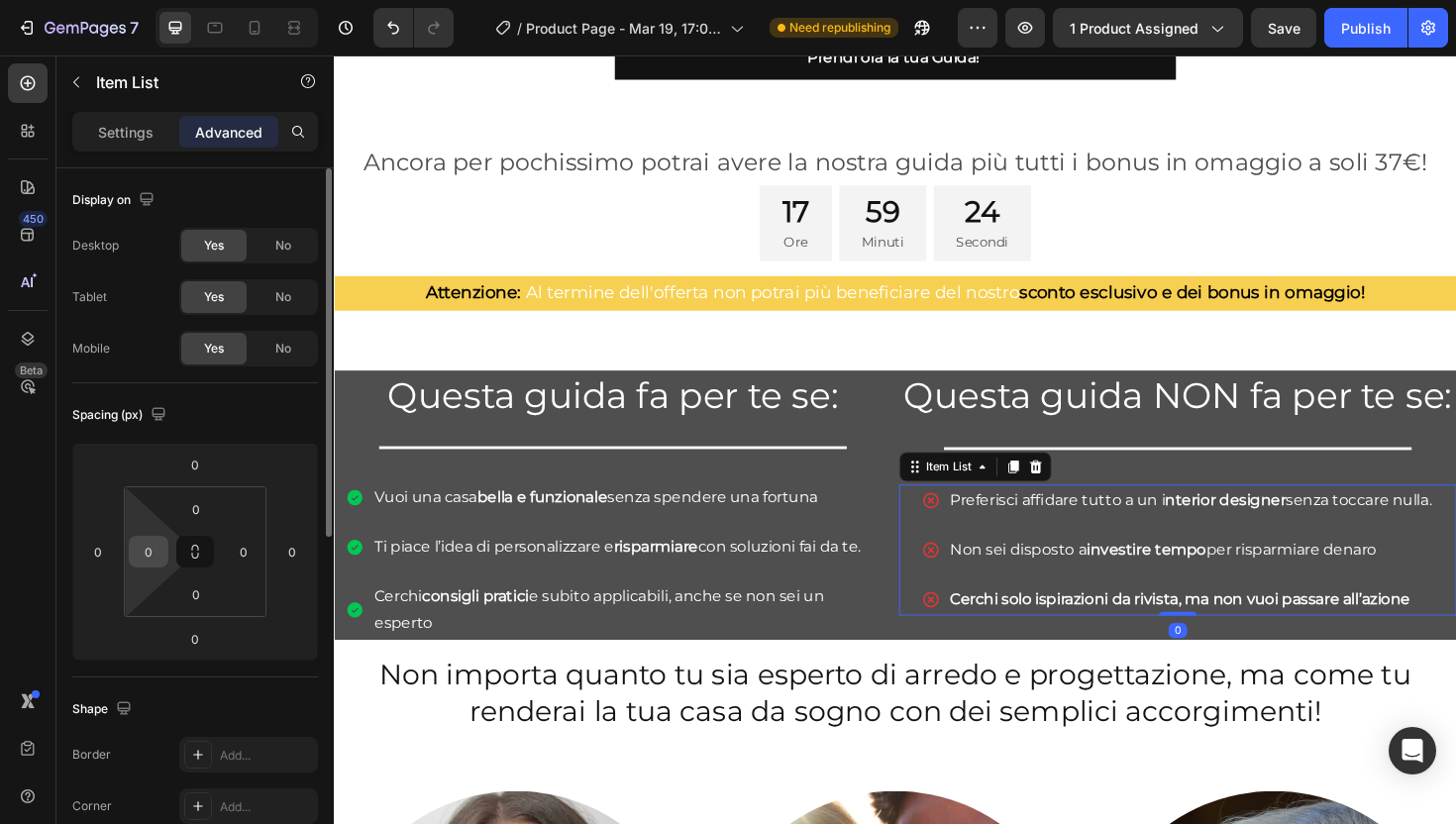 click on "0" at bounding box center [149, 552] 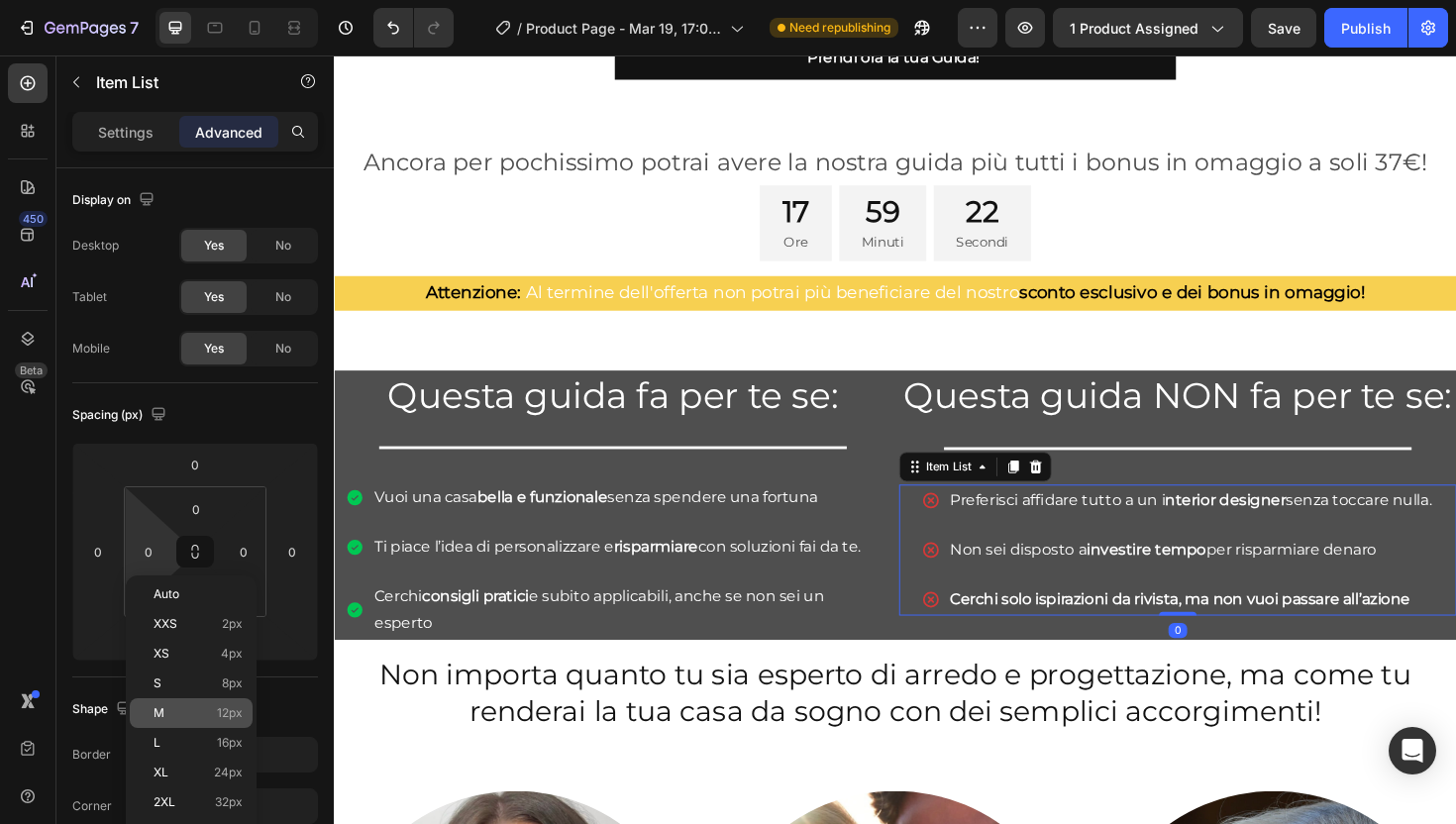 click on "M 12px" at bounding box center (198, 713) 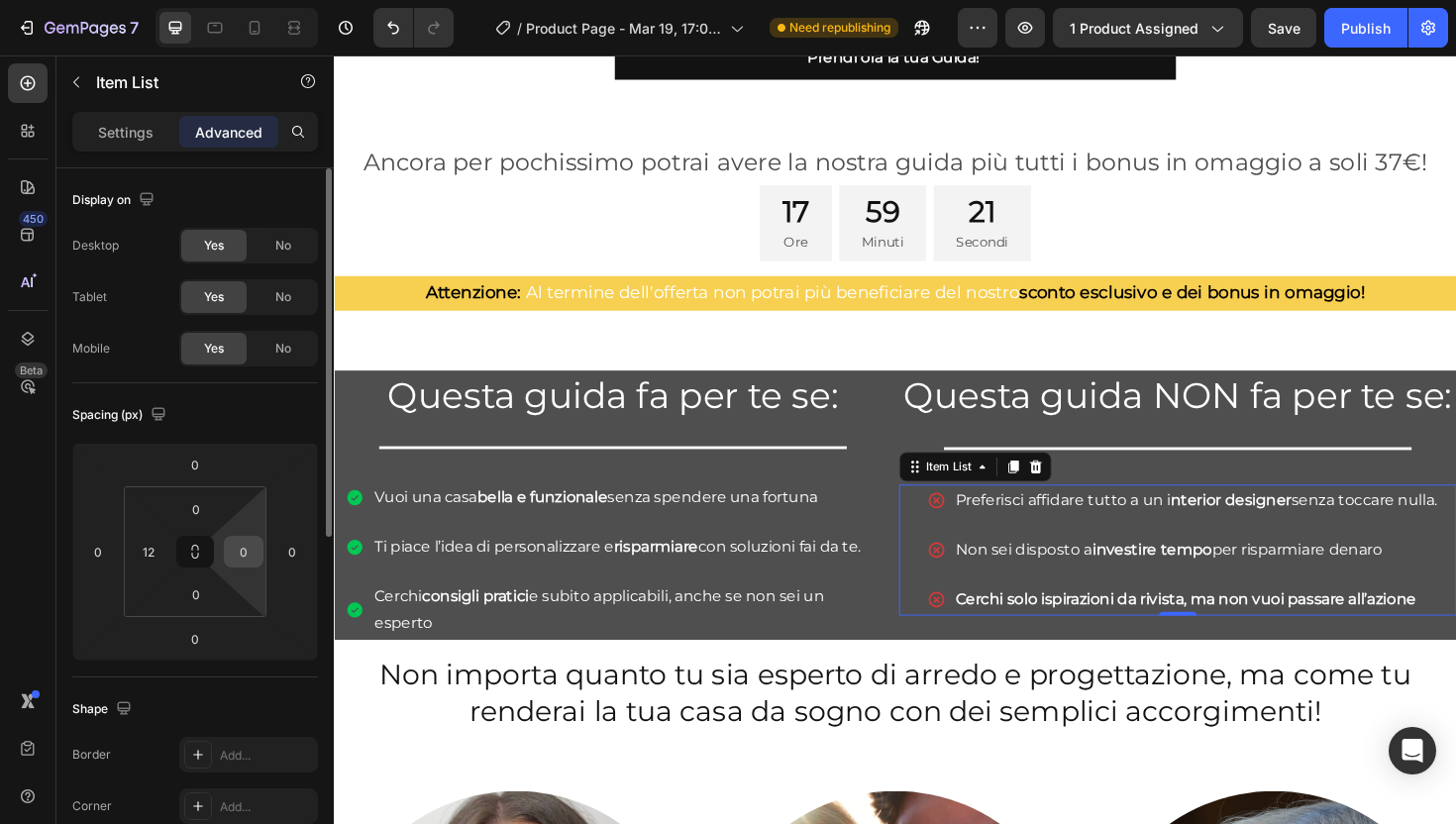 click on "0" at bounding box center (244, 552) 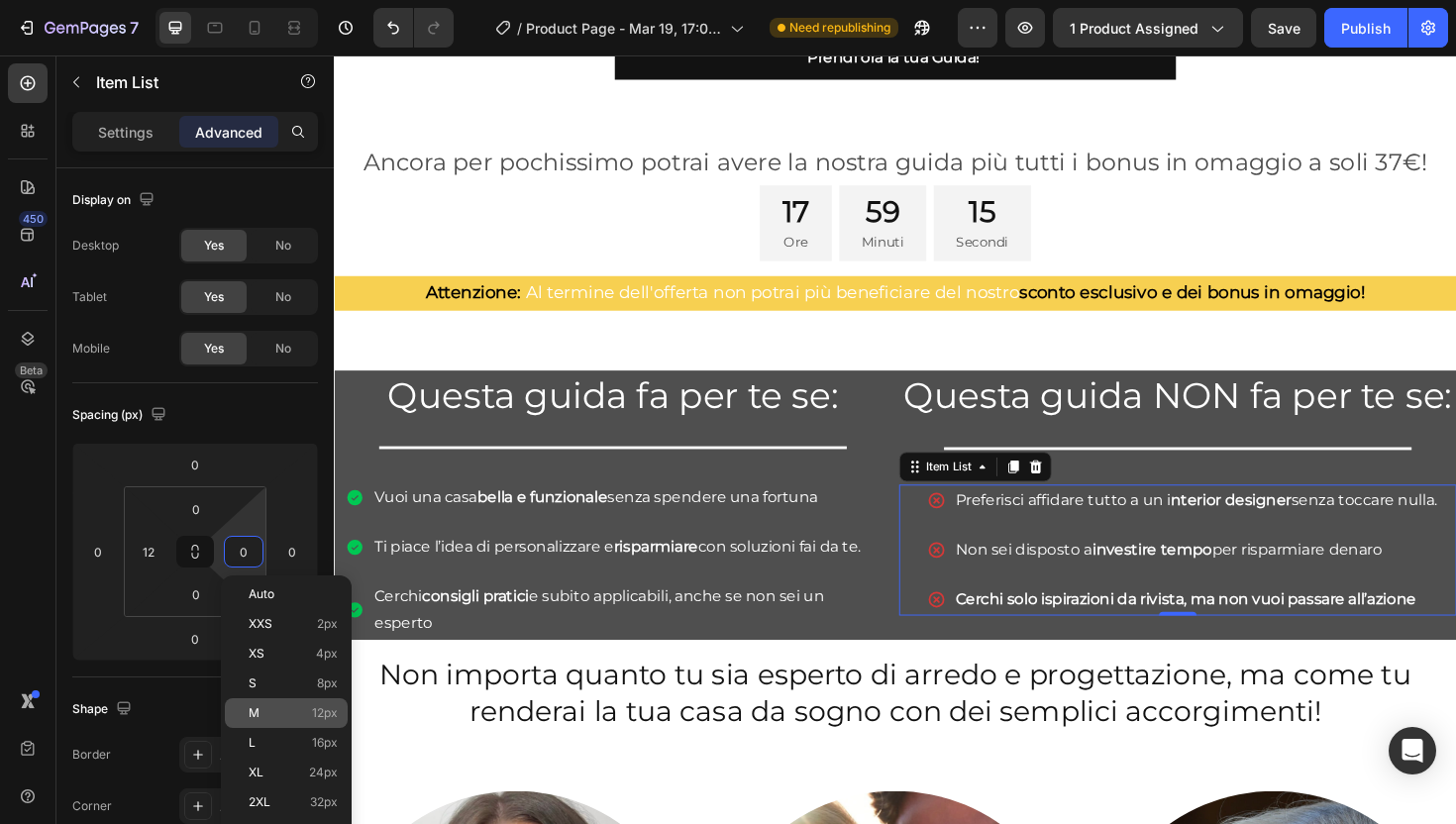 click on "M 12px" 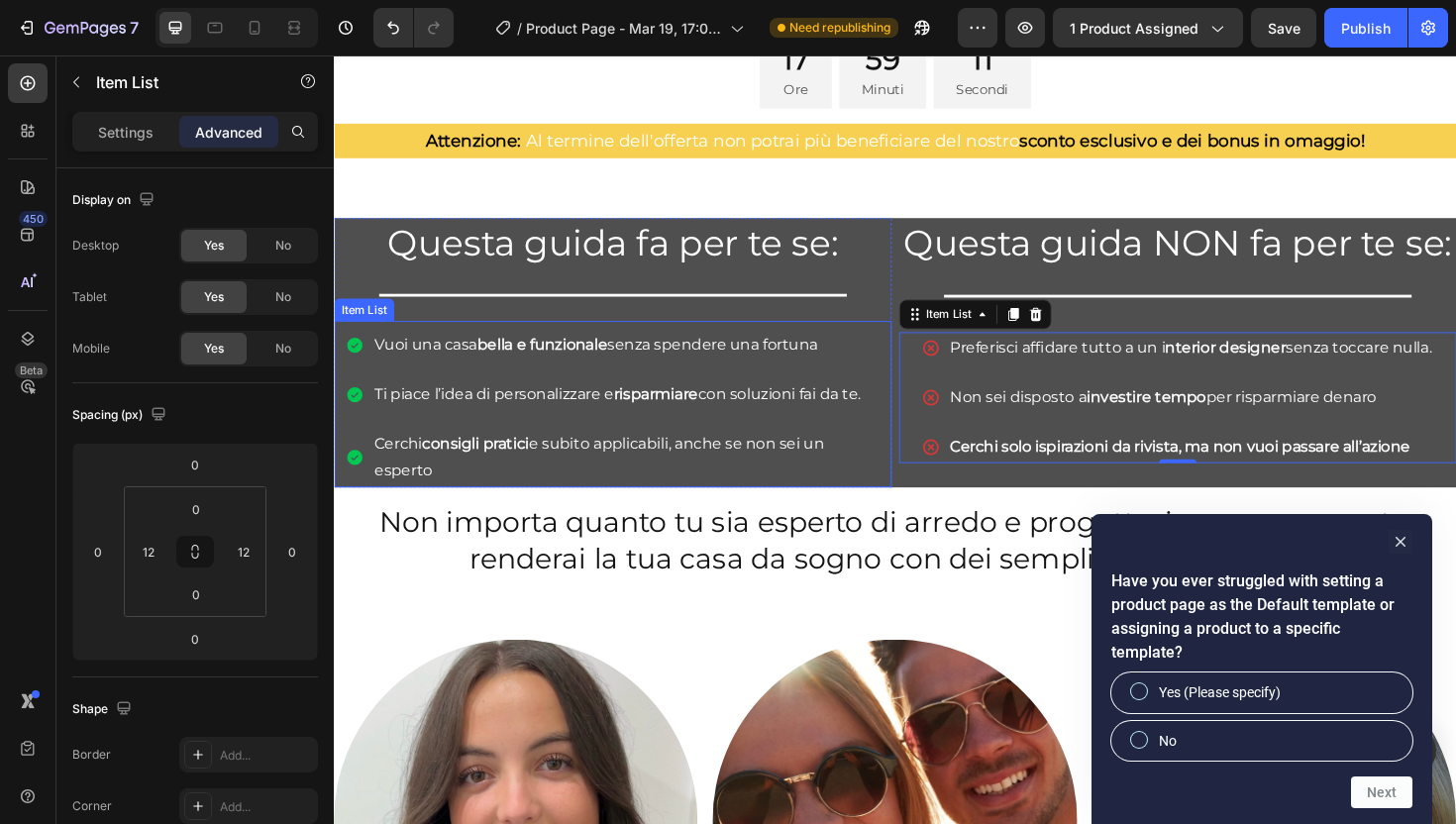 scroll, scrollTop: 1209, scrollLeft: 0, axis: vertical 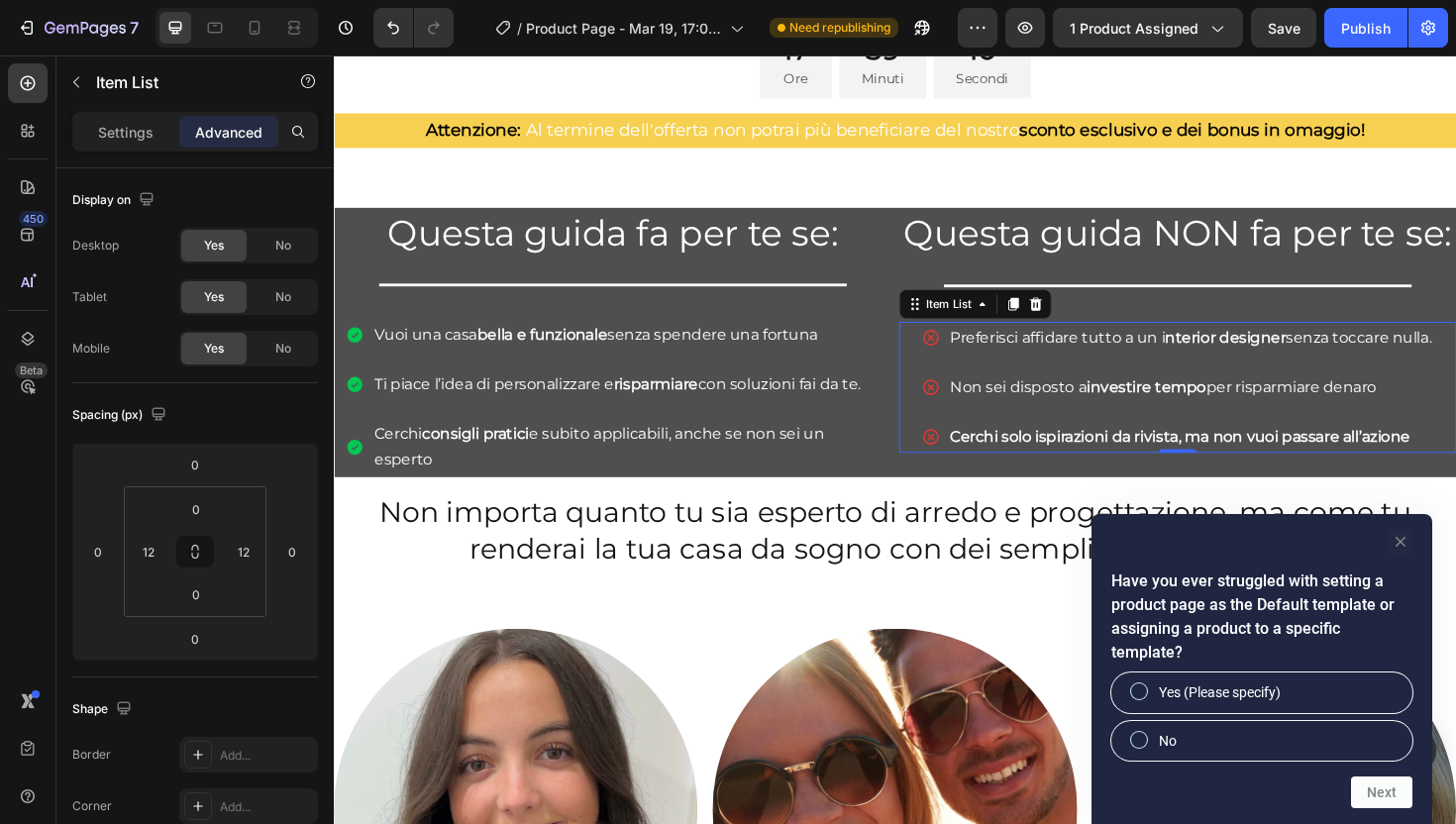 click 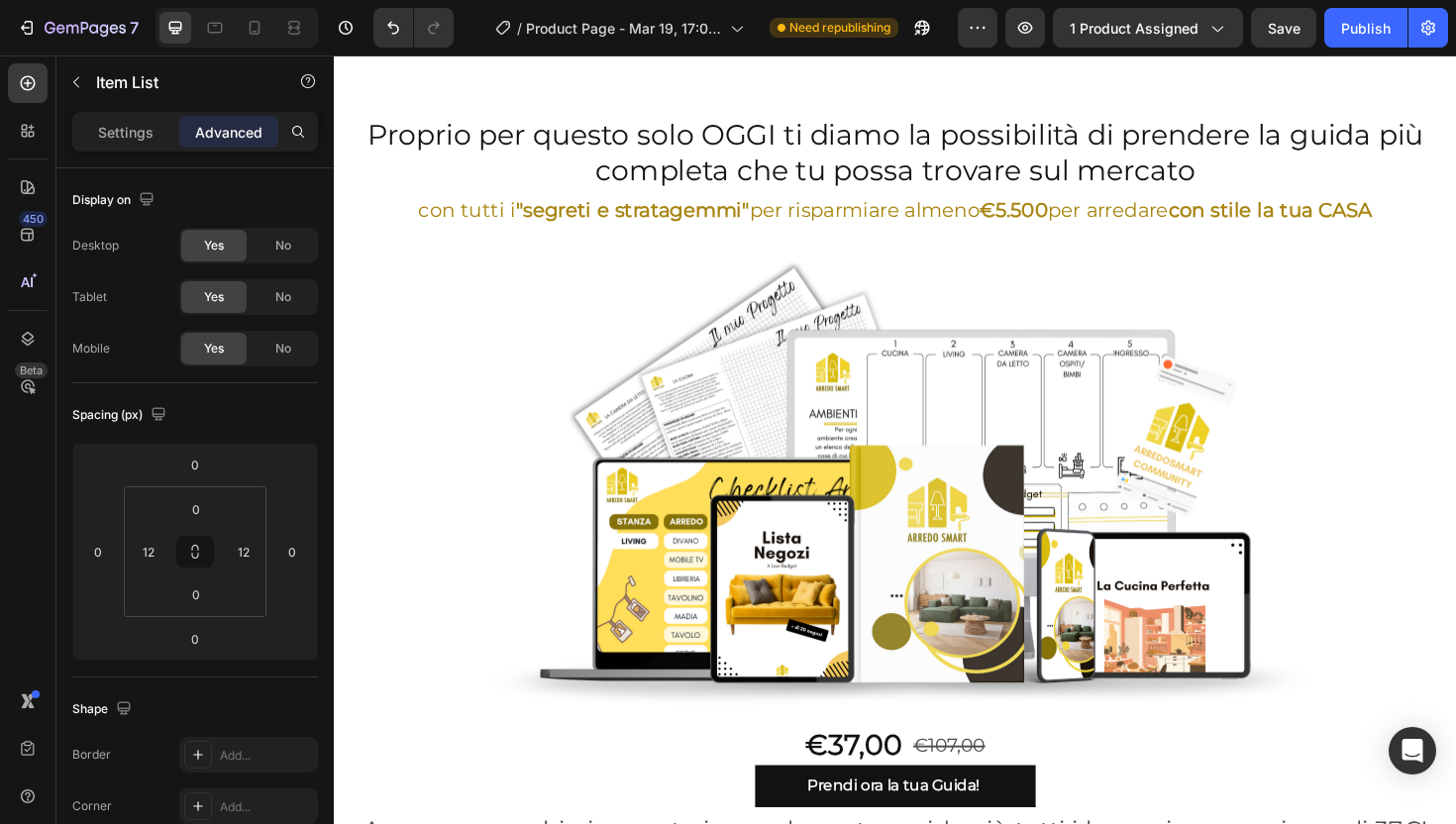 scroll, scrollTop: 4247, scrollLeft: 0, axis: vertical 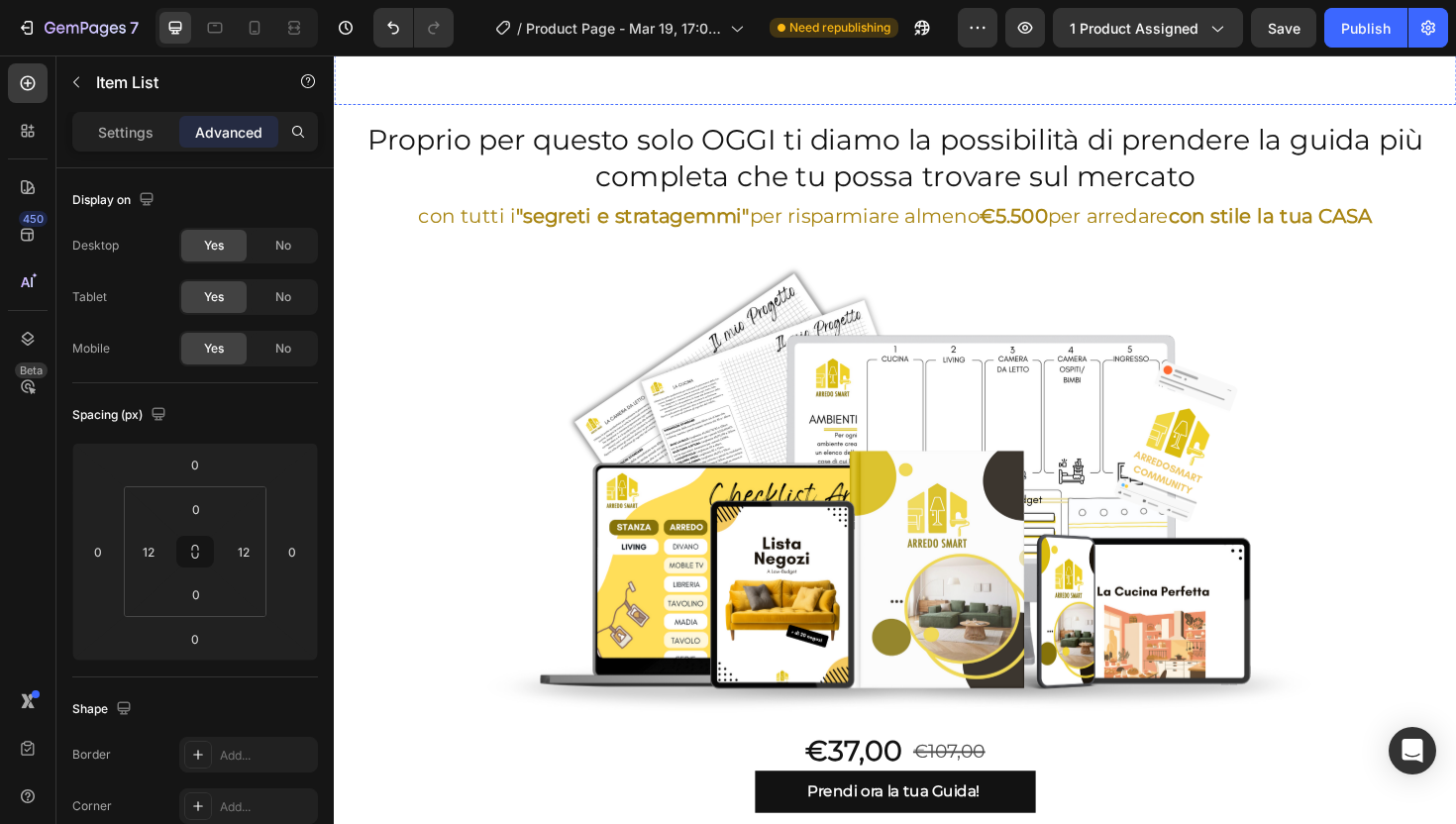 click on "Scoprirai dove trovare occasioni, come evitare sprechi e come creare ambienti da rivista con budget ridotti." at bounding box center (934, -611) 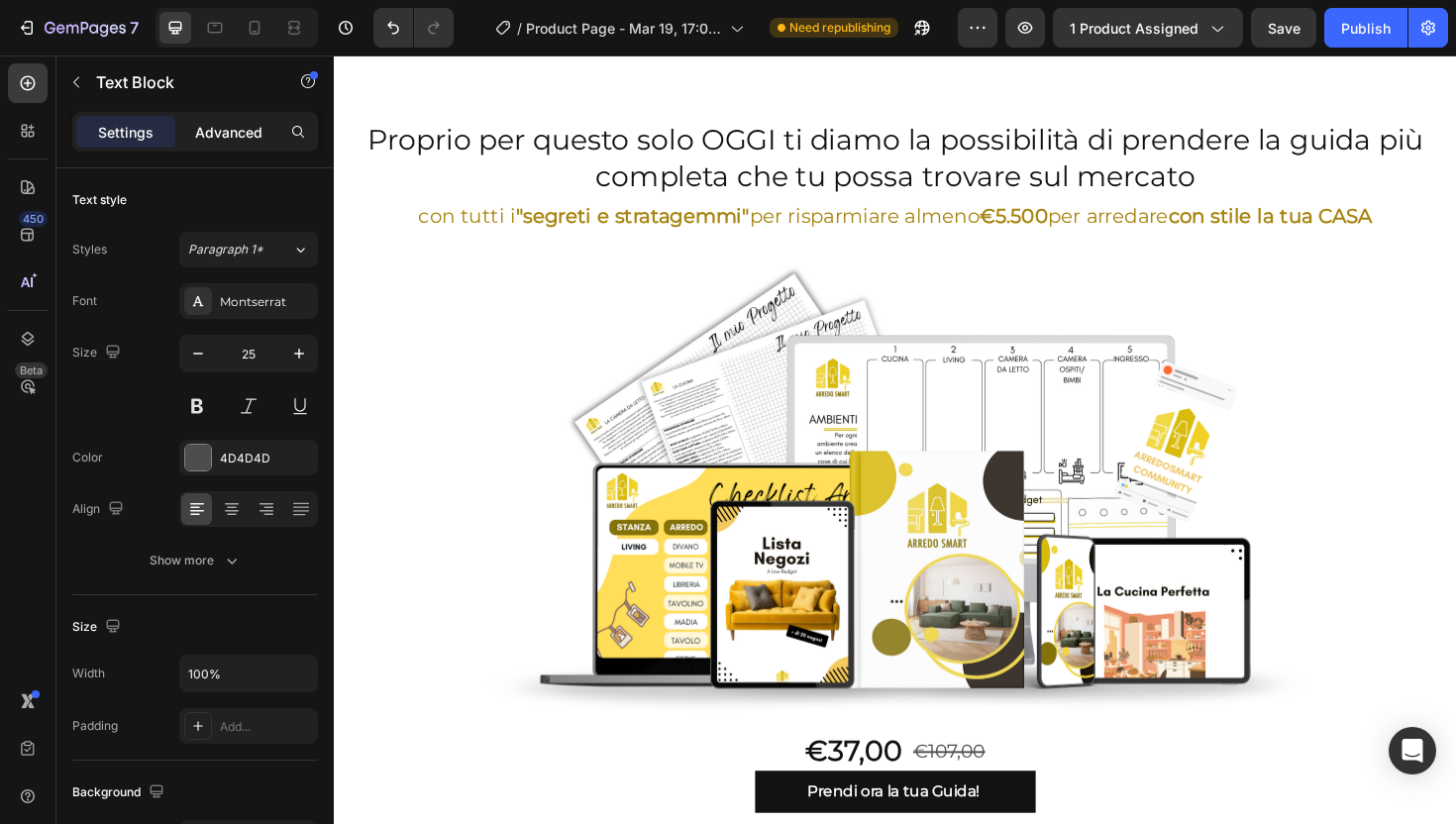 click on "Advanced" at bounding box center (229, 132) 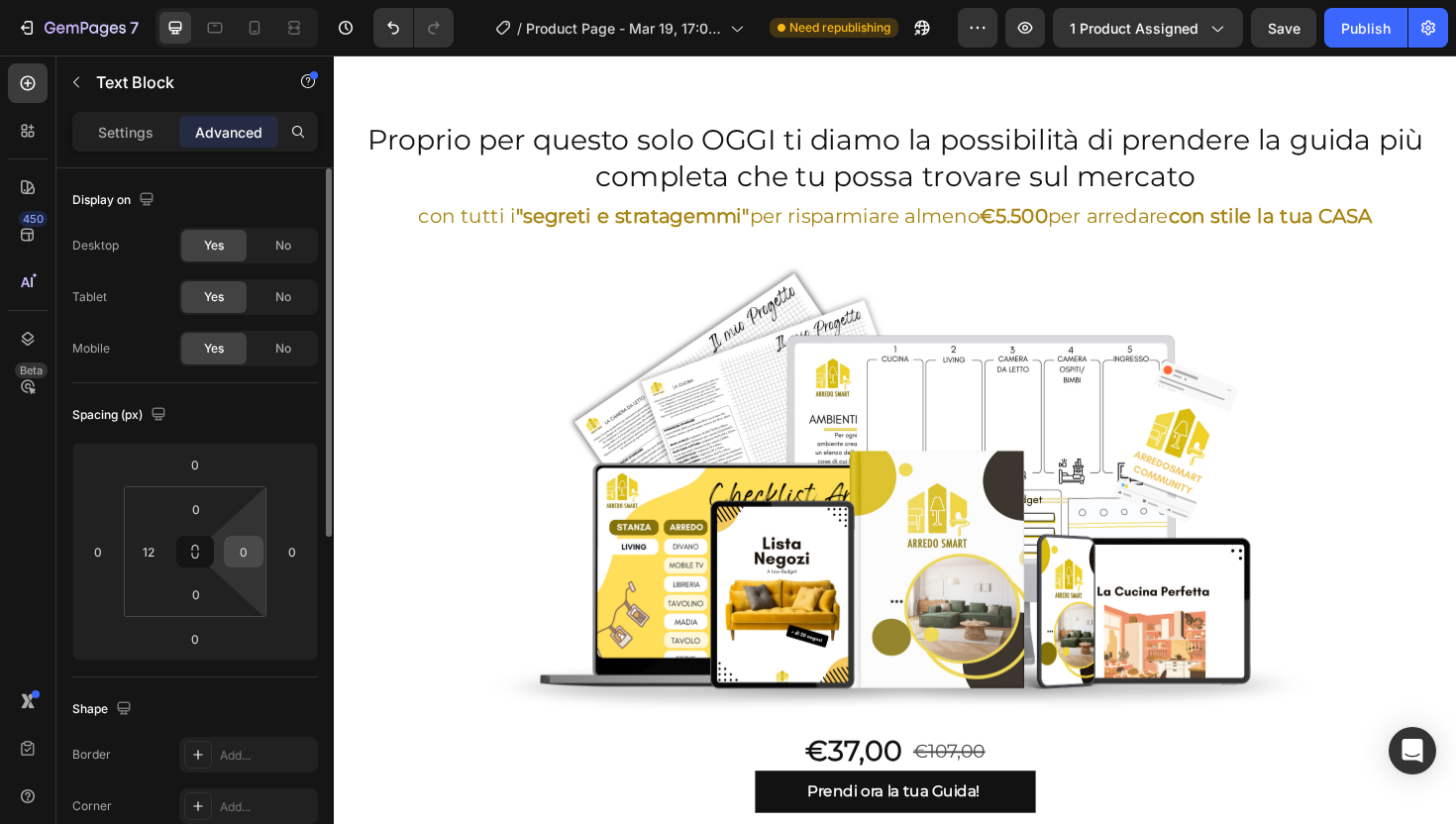click on "0" at bounding box center [244, 552] 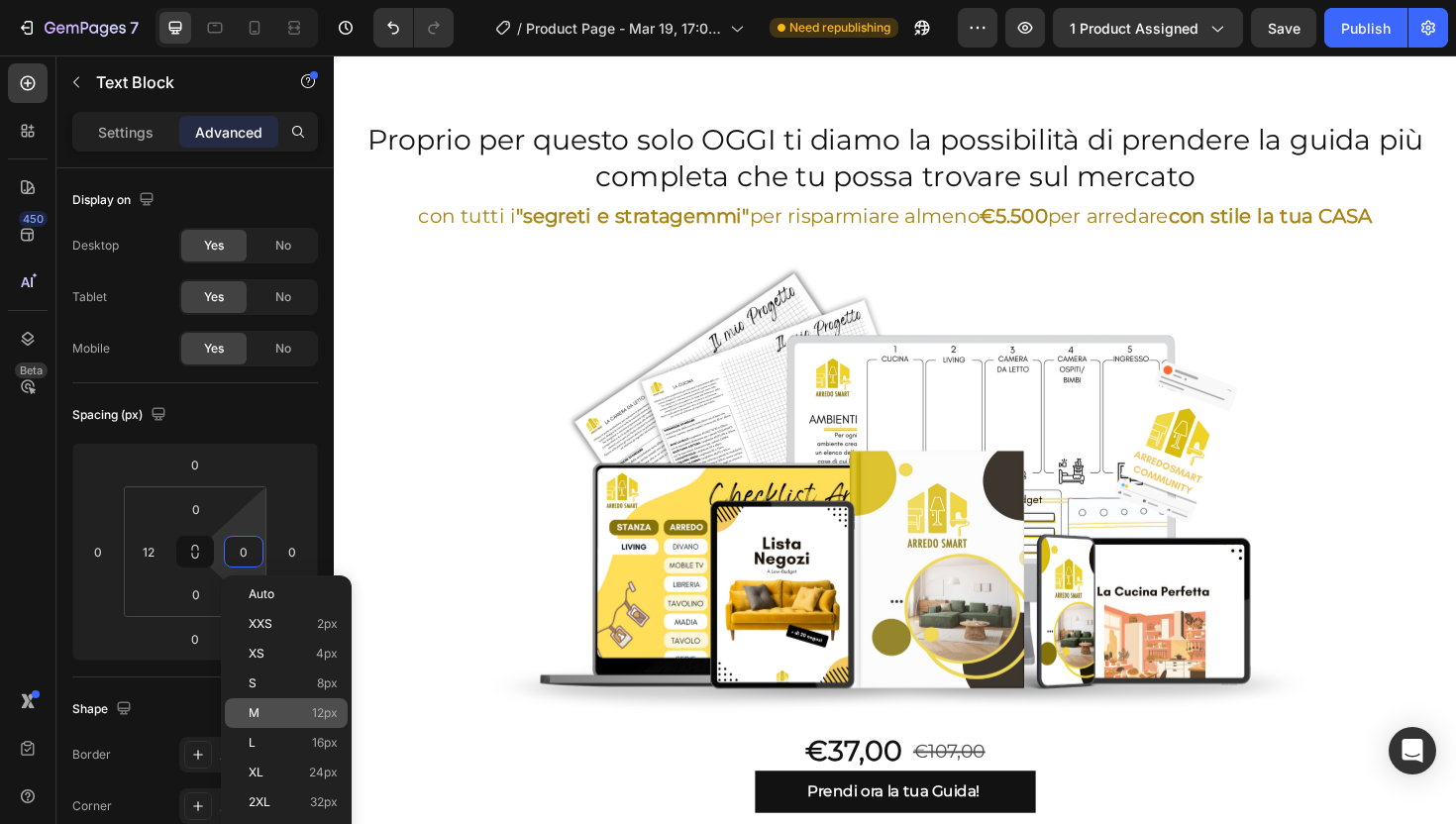 click on "M 12px" 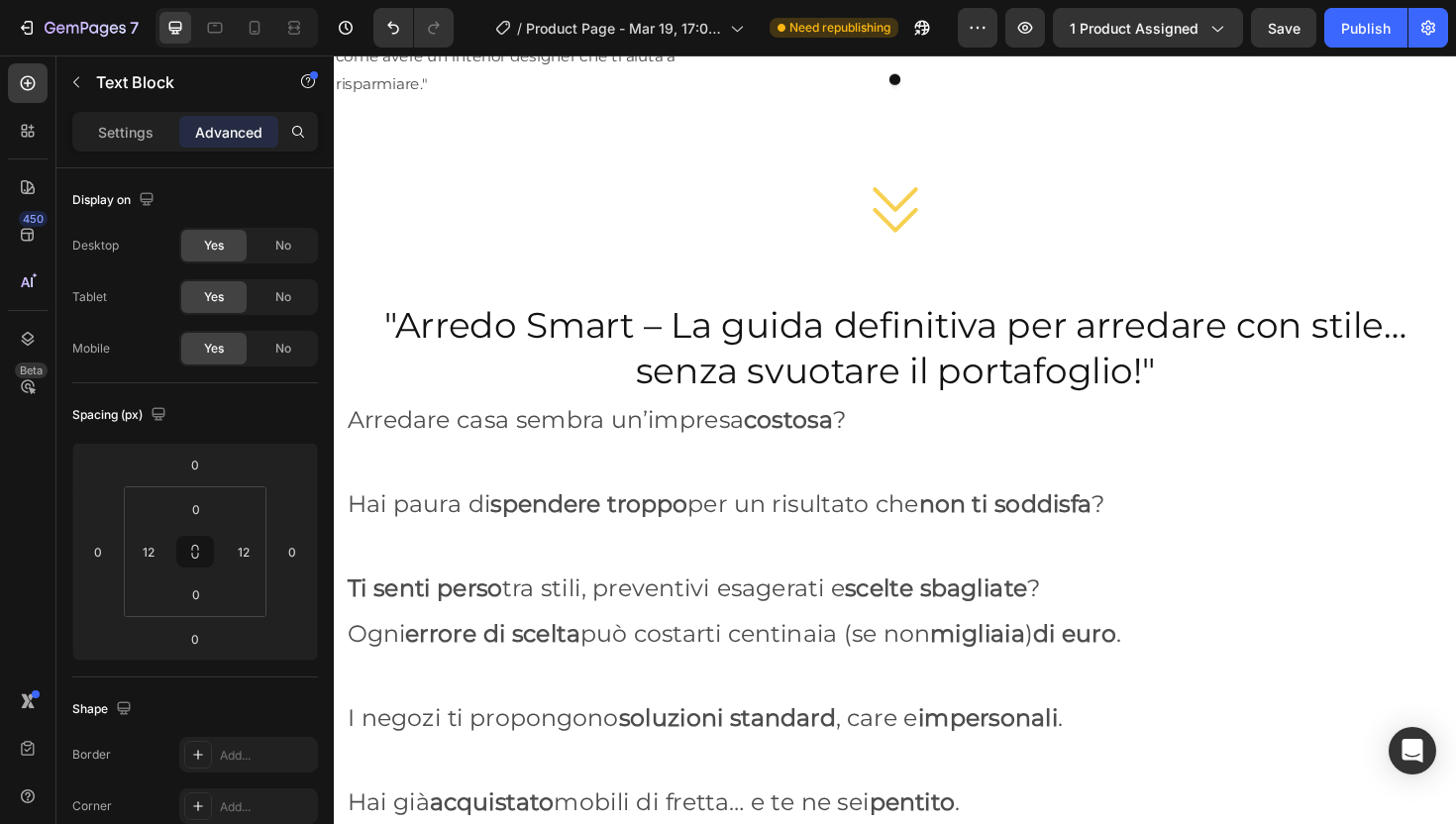 scroll, scrollTop: 2516, scrollLeft: 0, axis: vertical 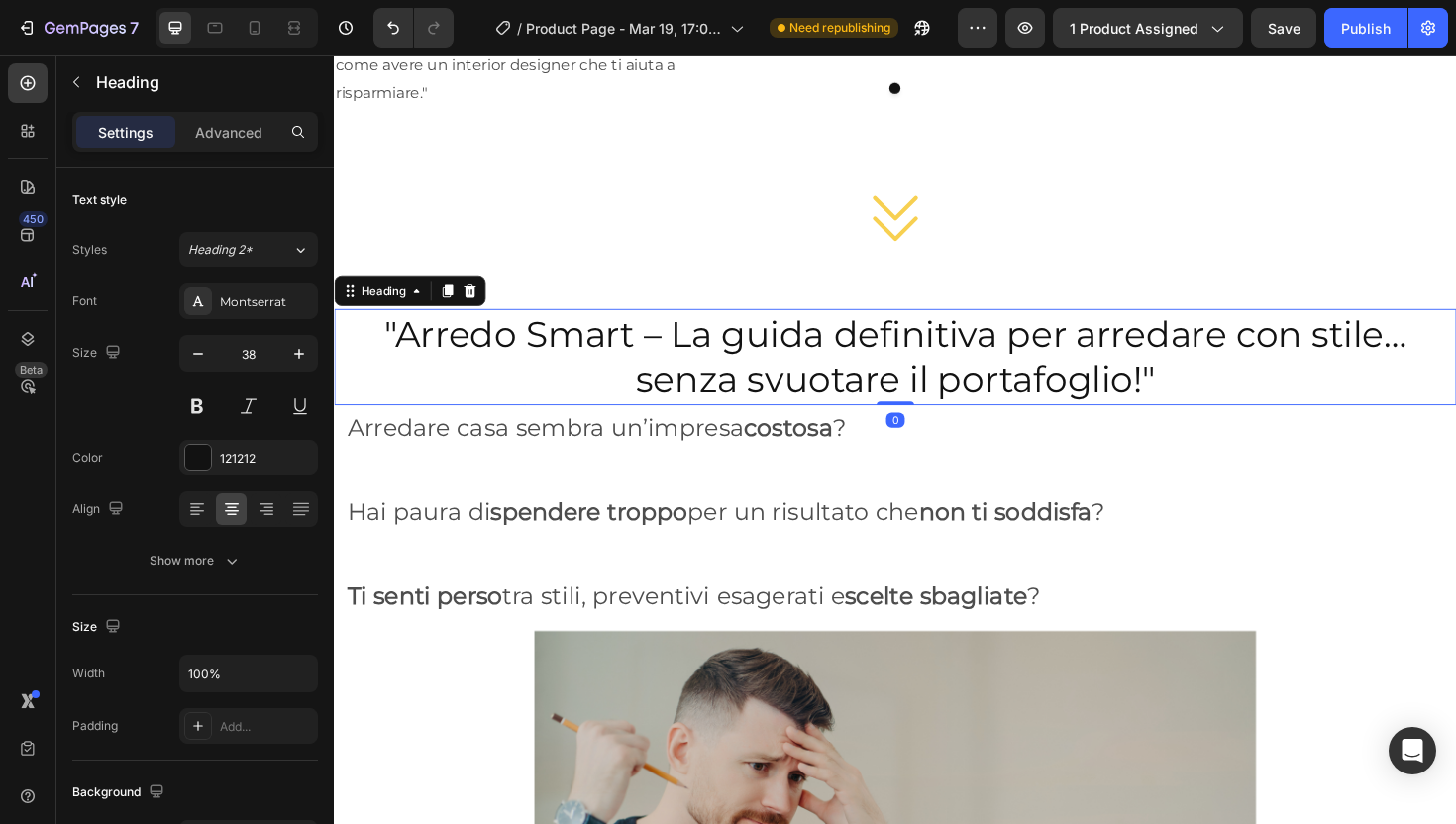 click on ""Arredo Smart – La guida definitiva per arredare con stile… senza svuotare il portafoglio!"" at bounding box center (928, 374) 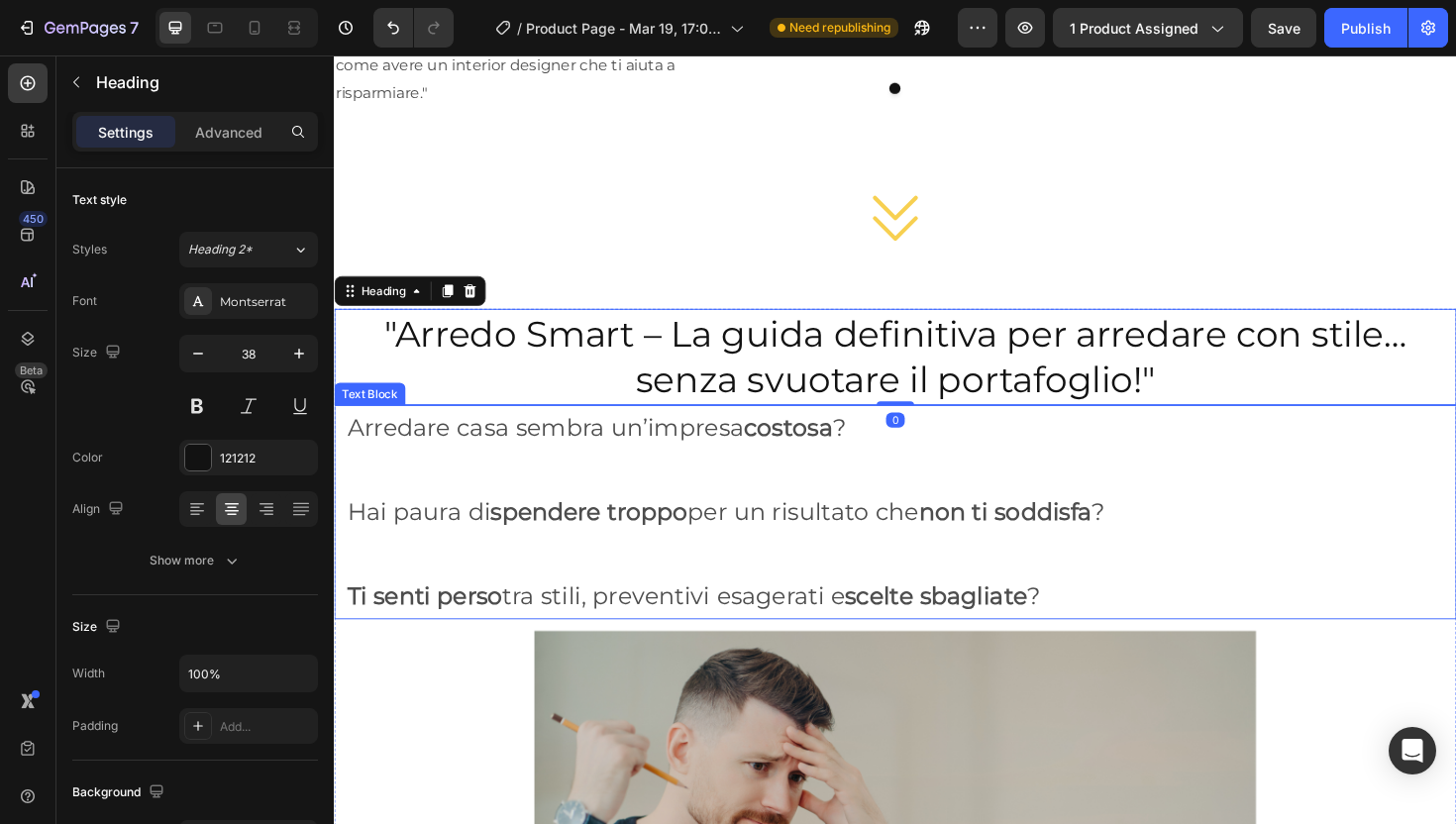 click on "Hai paura di  spendere troppo  per un risultato che  non ti soddisfa ?" at bounding box center [934, 517] 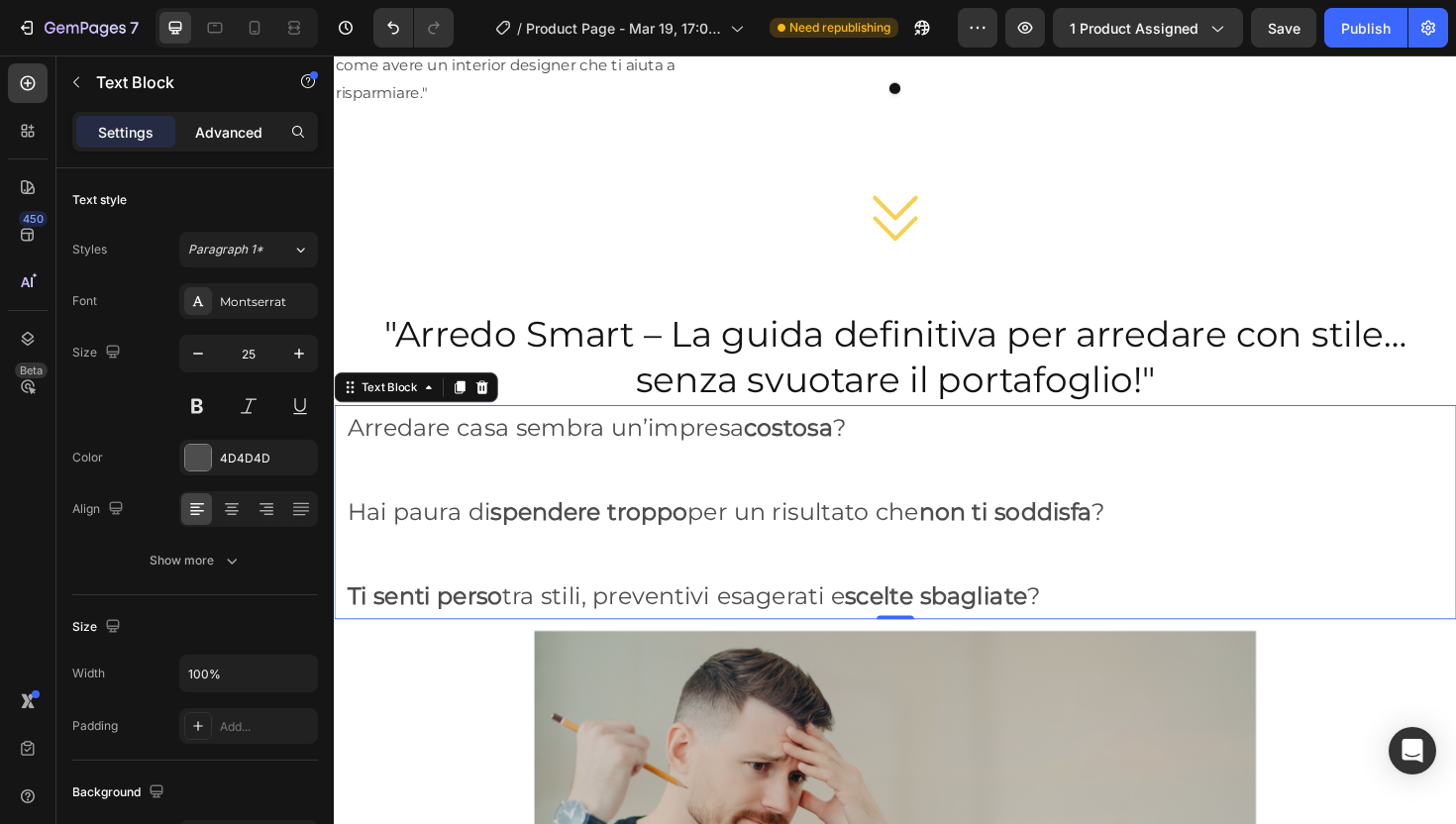 click on "Advanced" at bounding box center (229, 132) 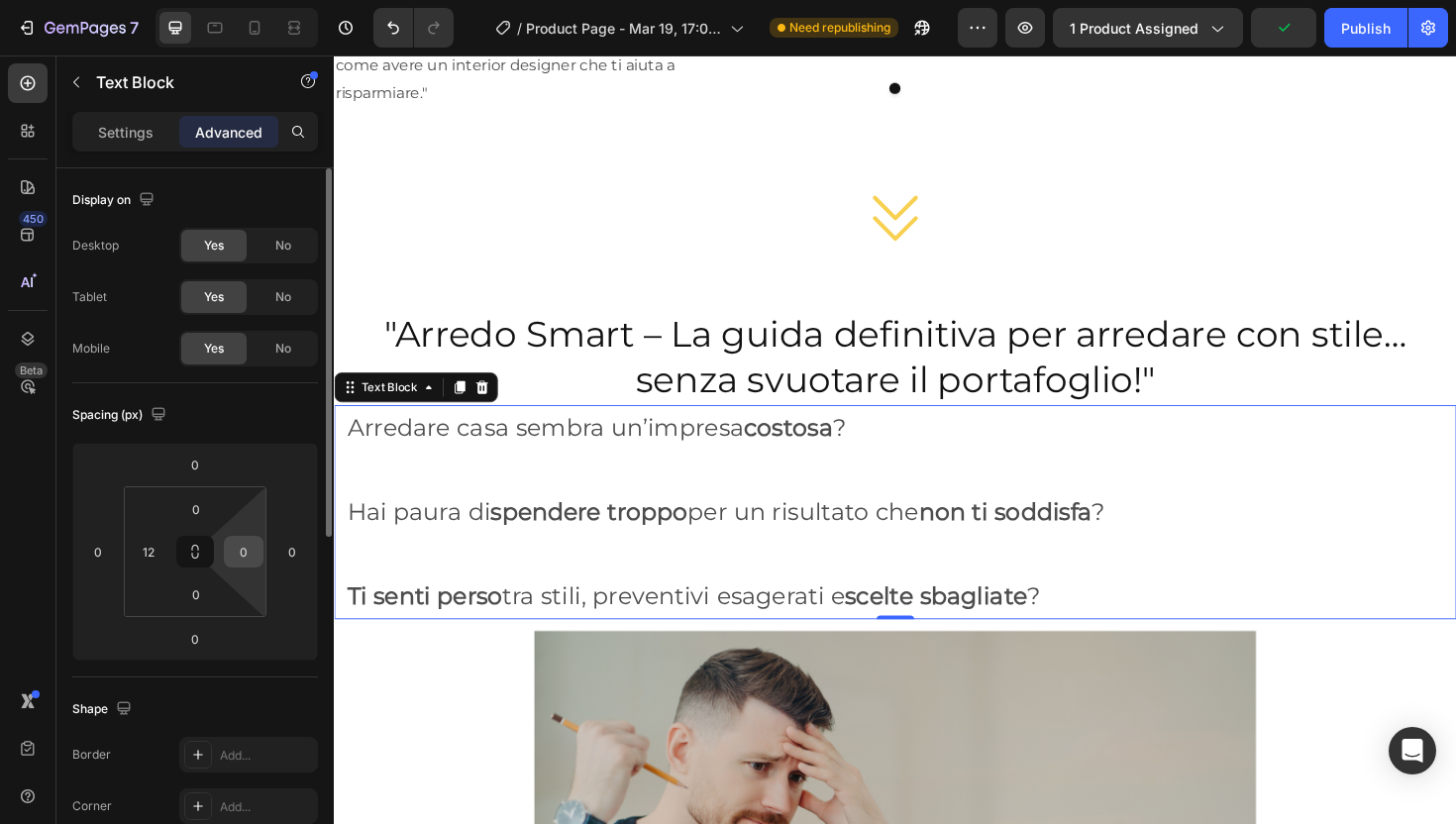 click on "0" at bounding box center [244, 552] 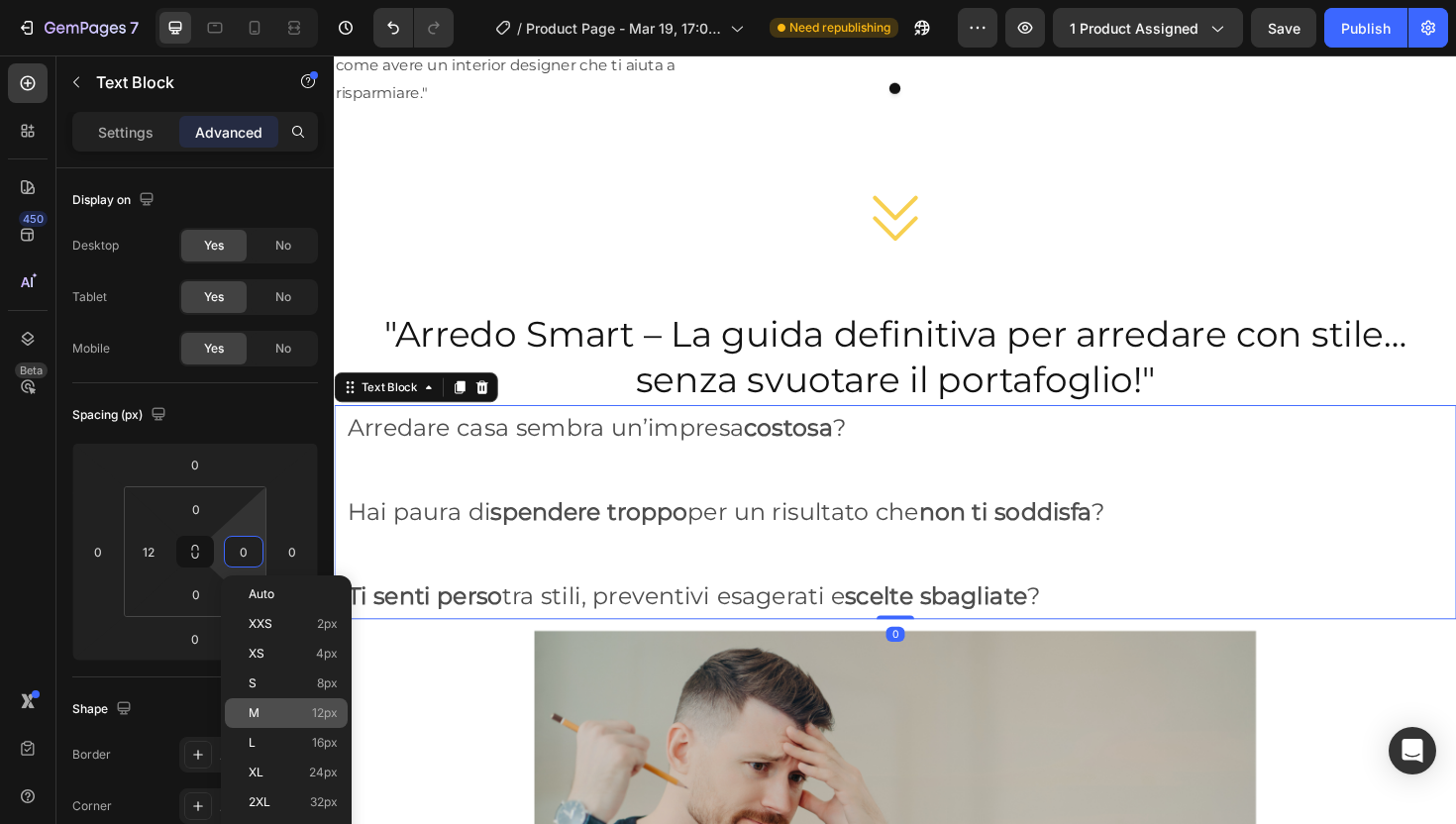 click on "M 12px" at bounding box center [293, 713] 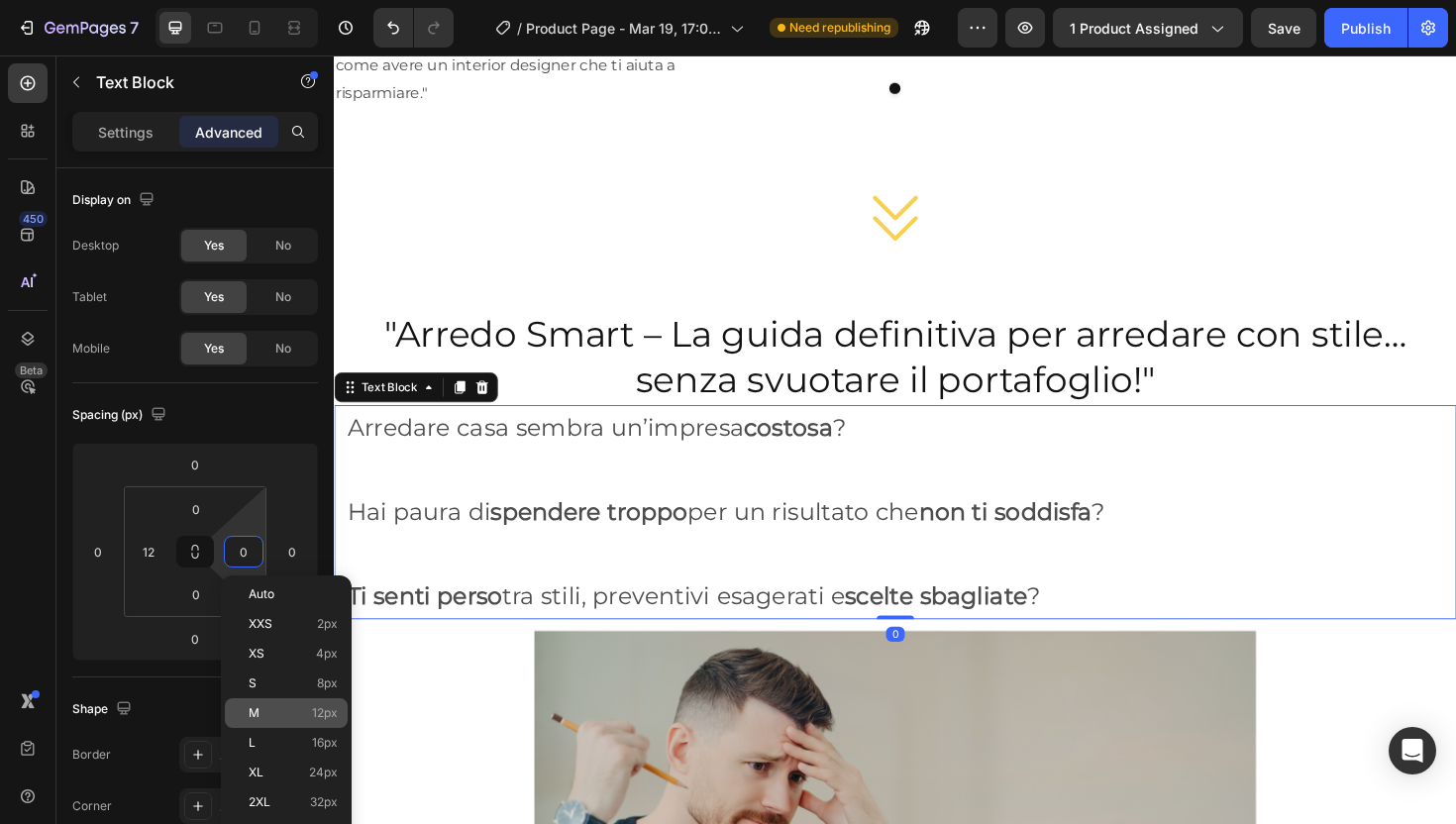 type on "12" 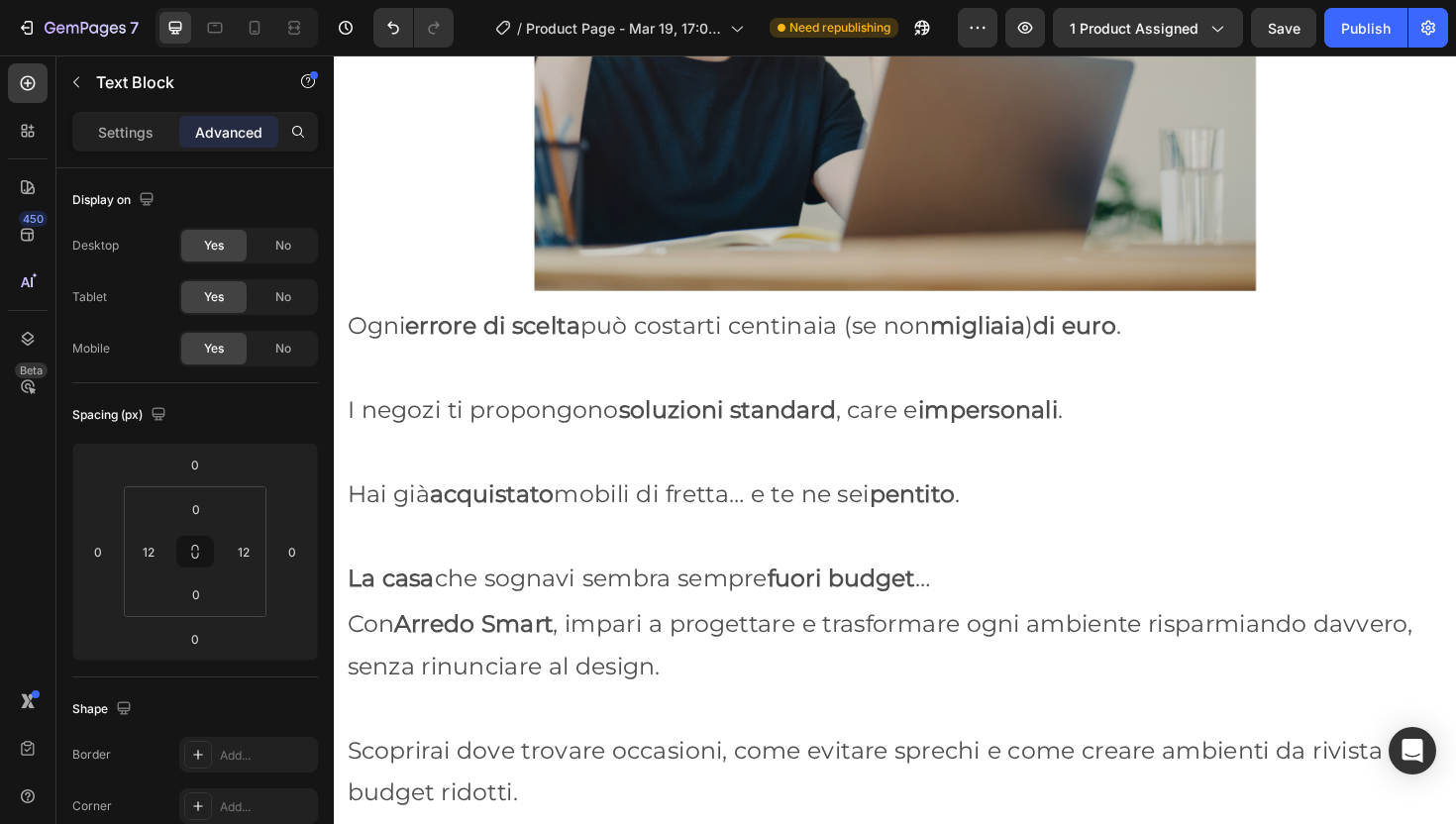 scroll, scrollTop: 3368, scrollLeft: 0, axis: vertical 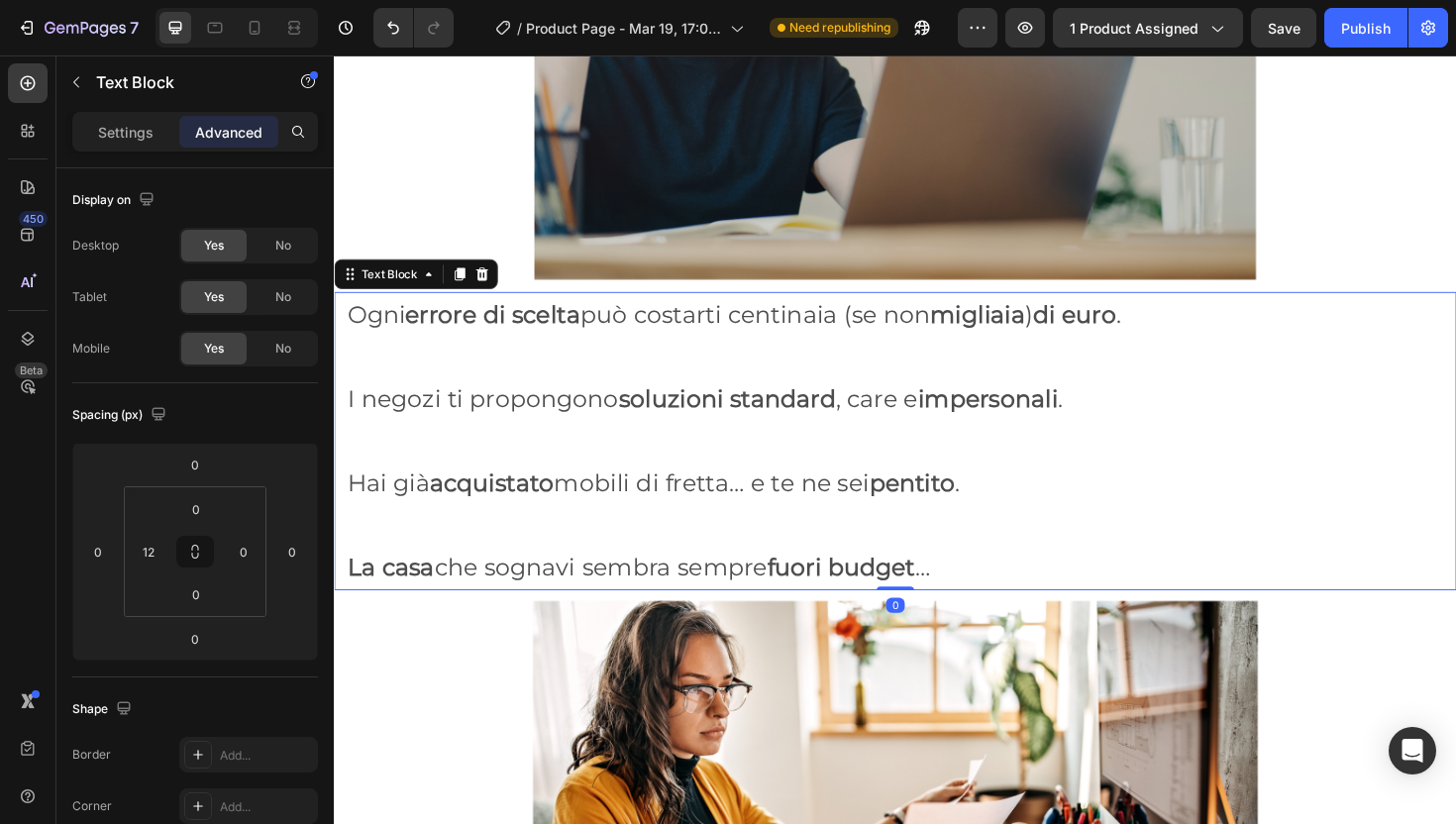 click on "Hai già  acquistato  mobili di fretta… e te ne sei  pentito ." at bounding box center (934, 508) 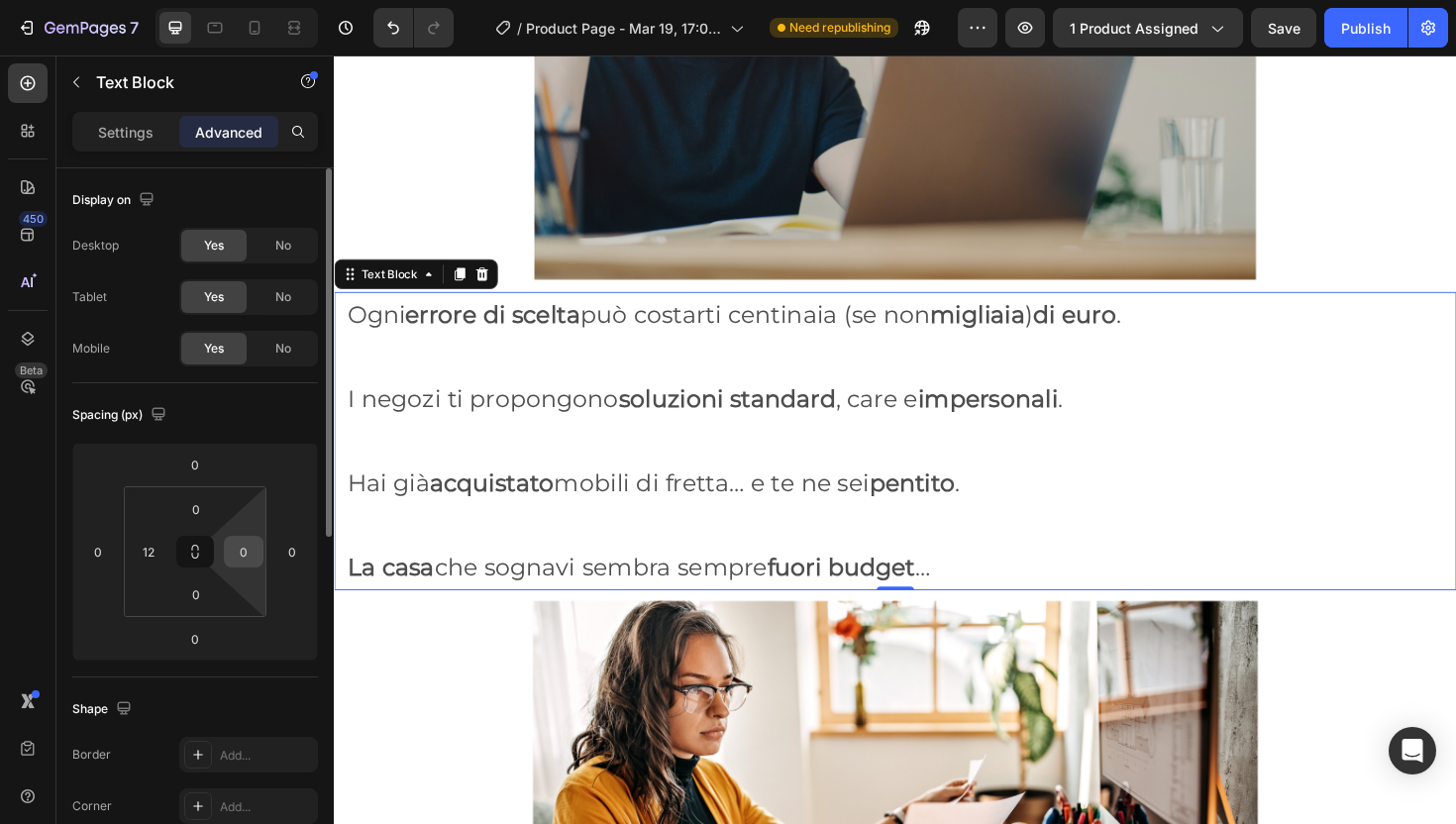 click on "0" at bounding box center [244, 552] 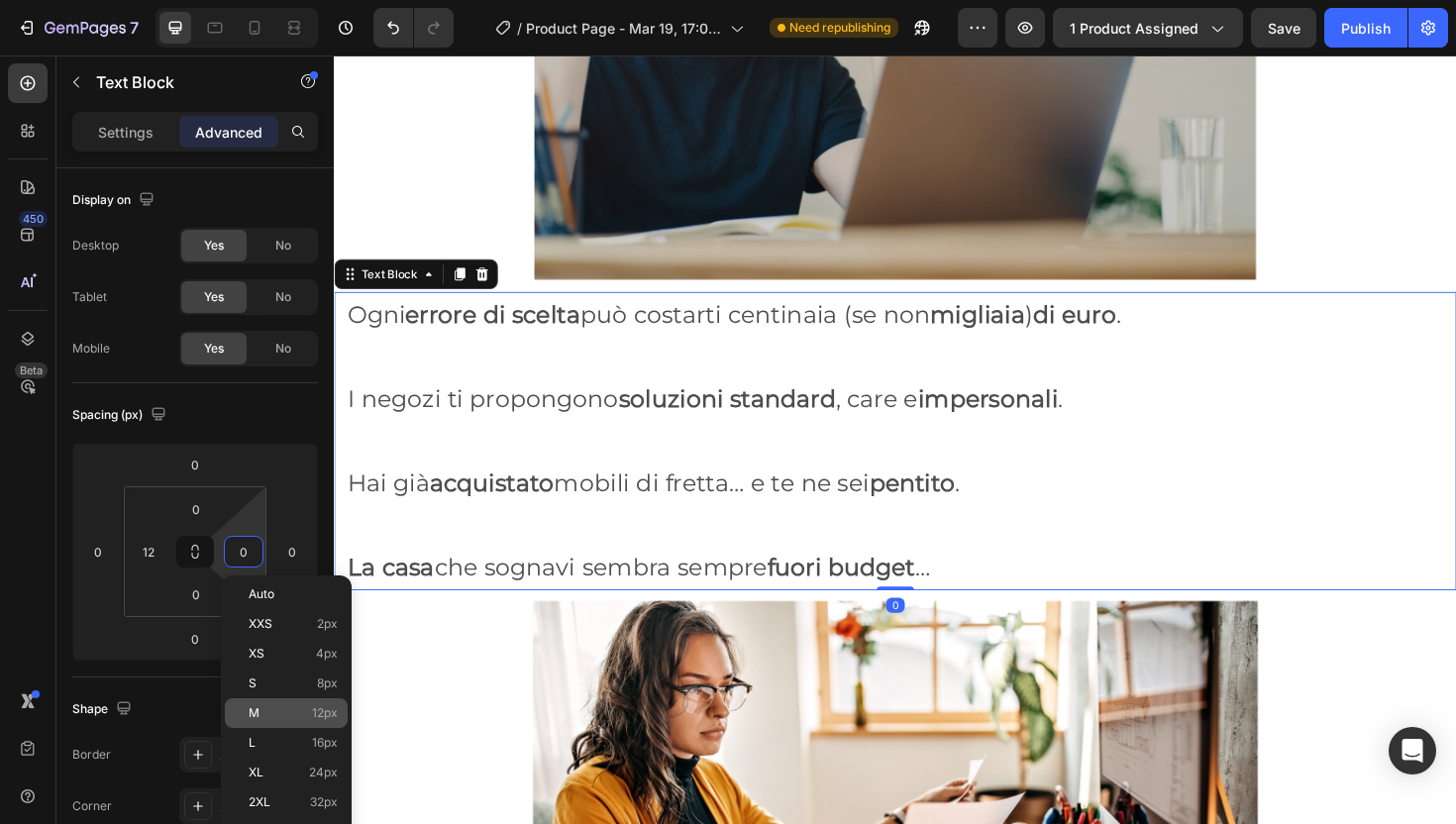 click on "M 12px" at bounding box center [293, 713] 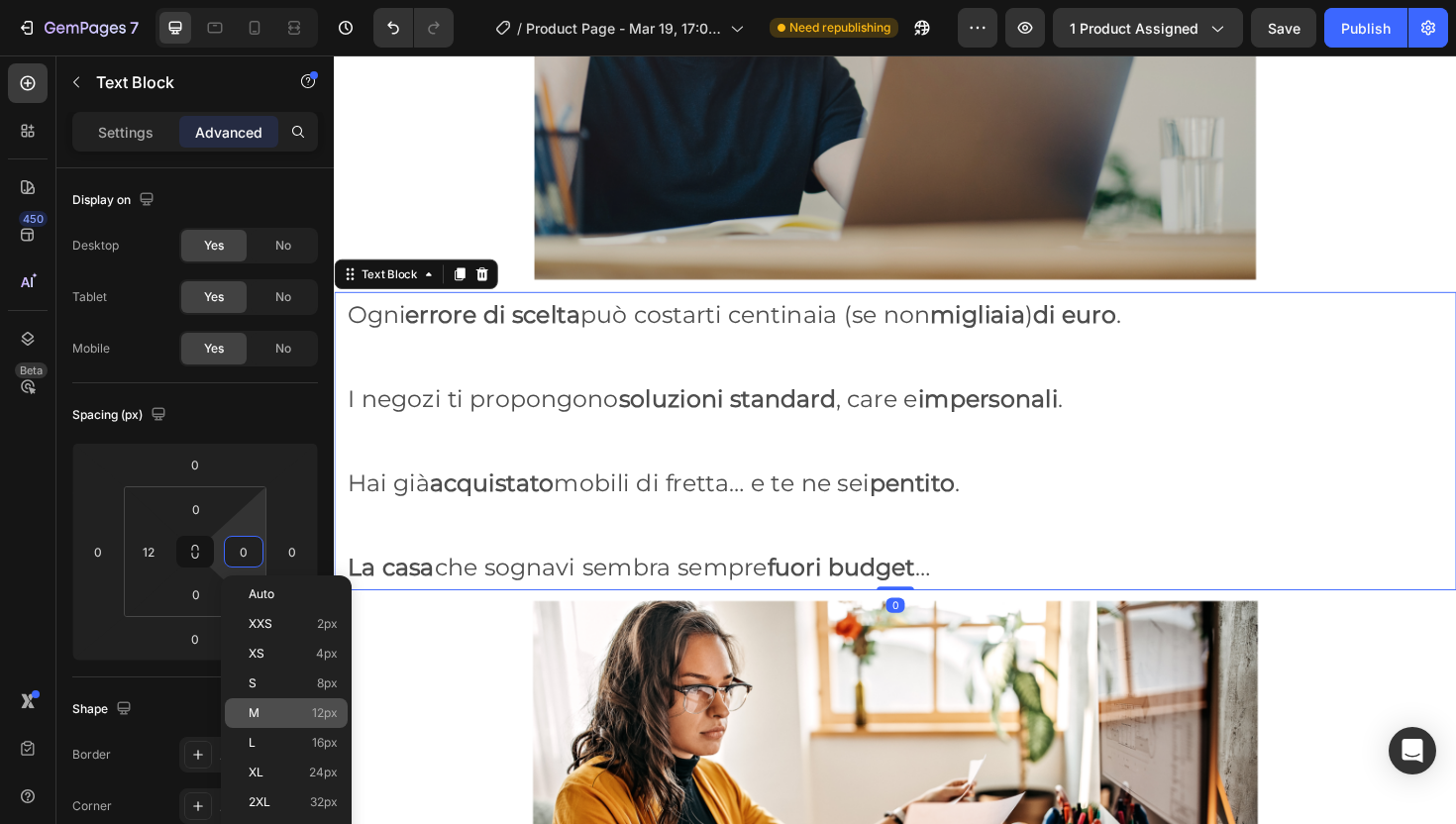 type on "12" 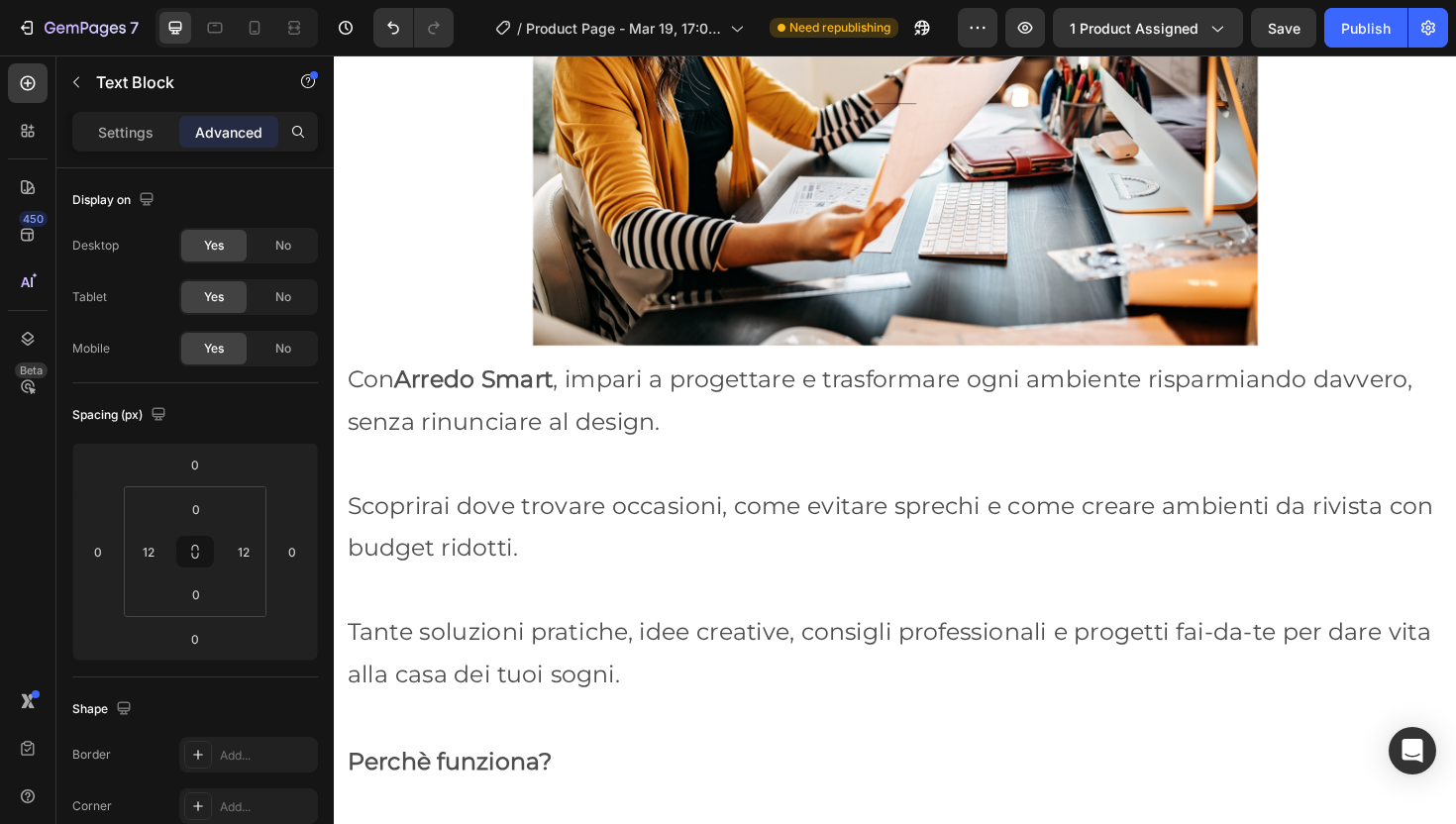 scroll, scrollTop: 4152, scrollLeft: 0, axis: vertical 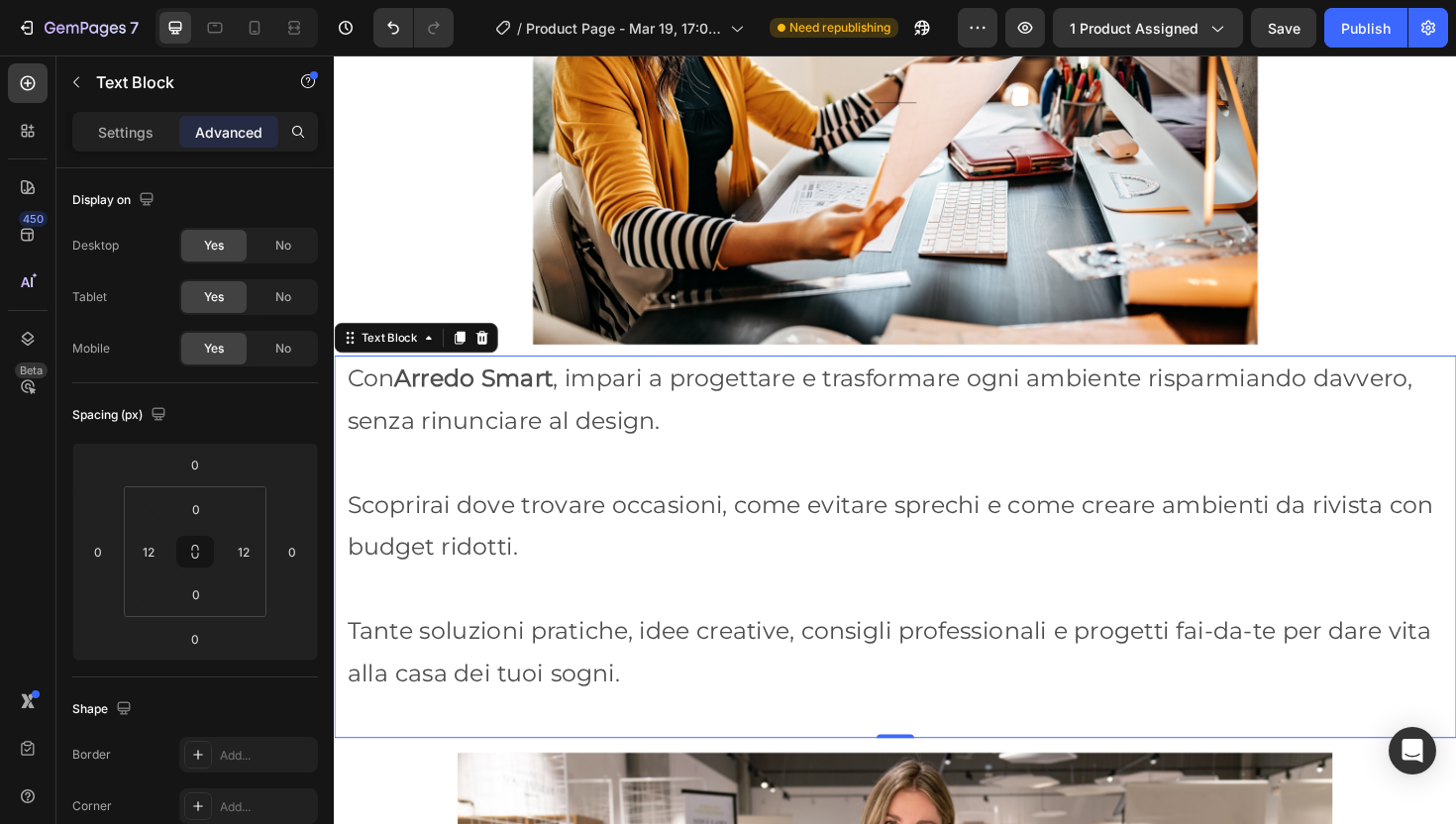 click at bounding box center [928, 486] 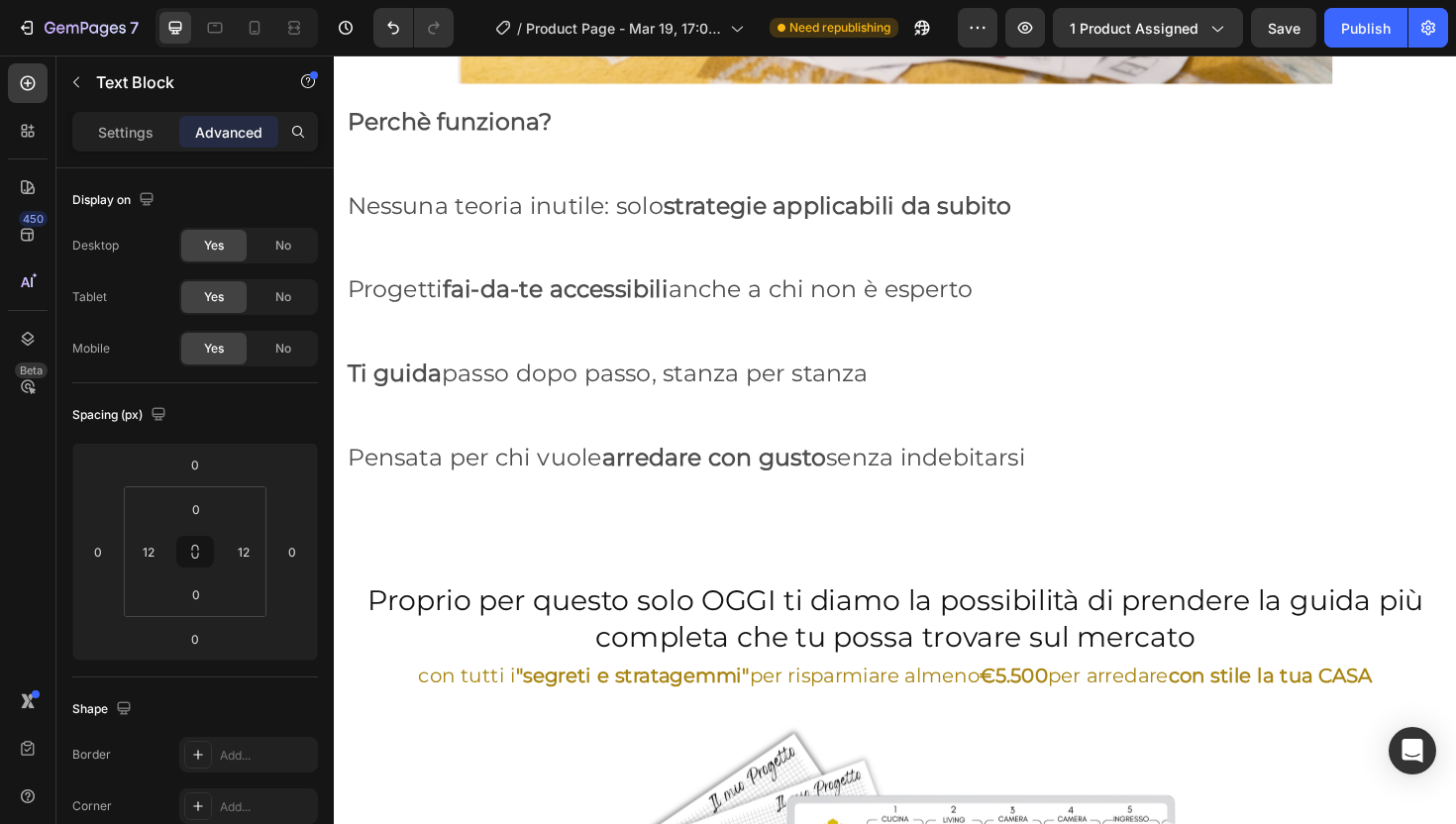 scroll, scrollTop: 5333, scrollLeft: 0, axis: vertical 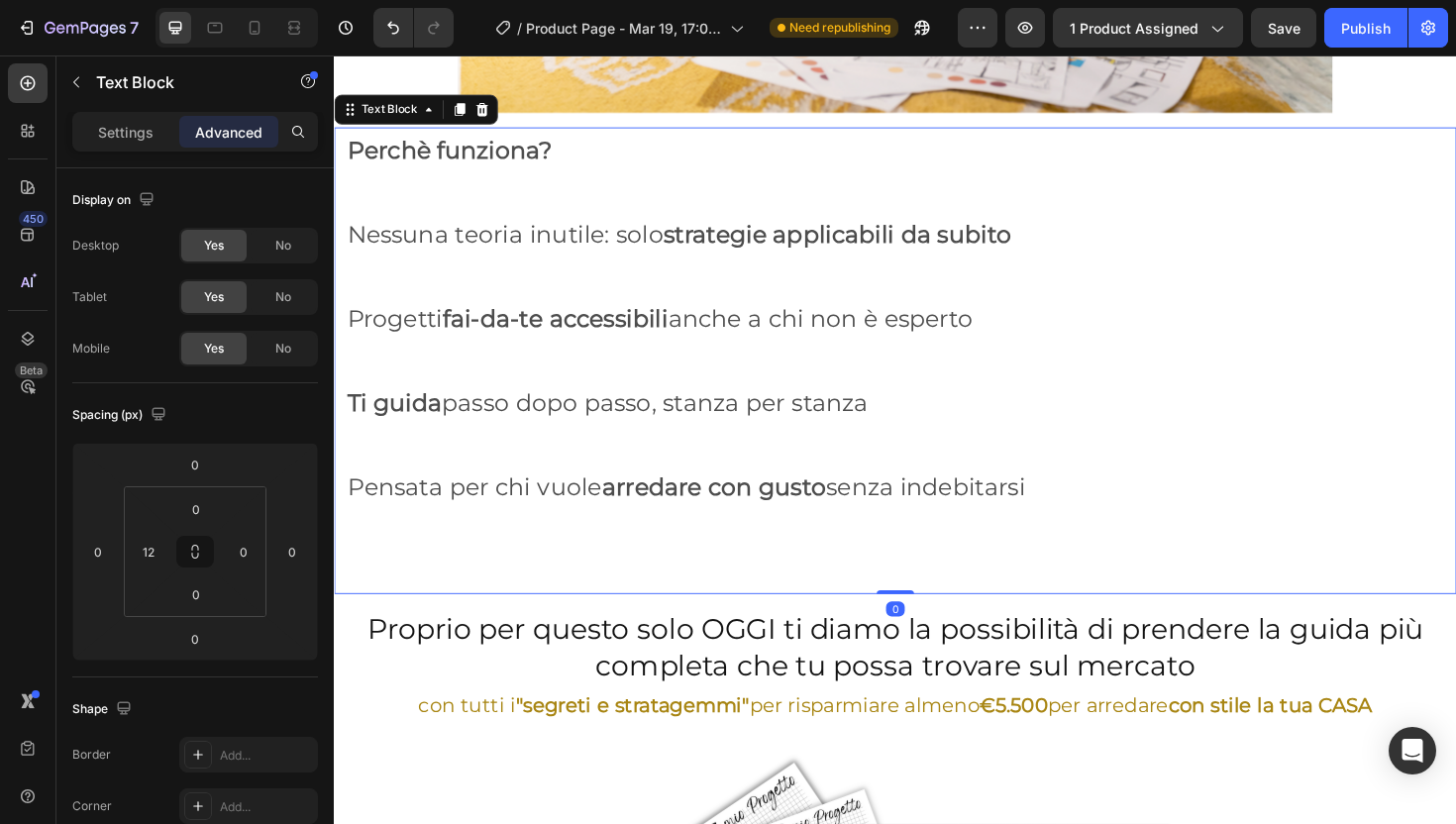 click on "Ti guida  passo dopo passo, stanza per stanza" at bounding box center [934, 401] 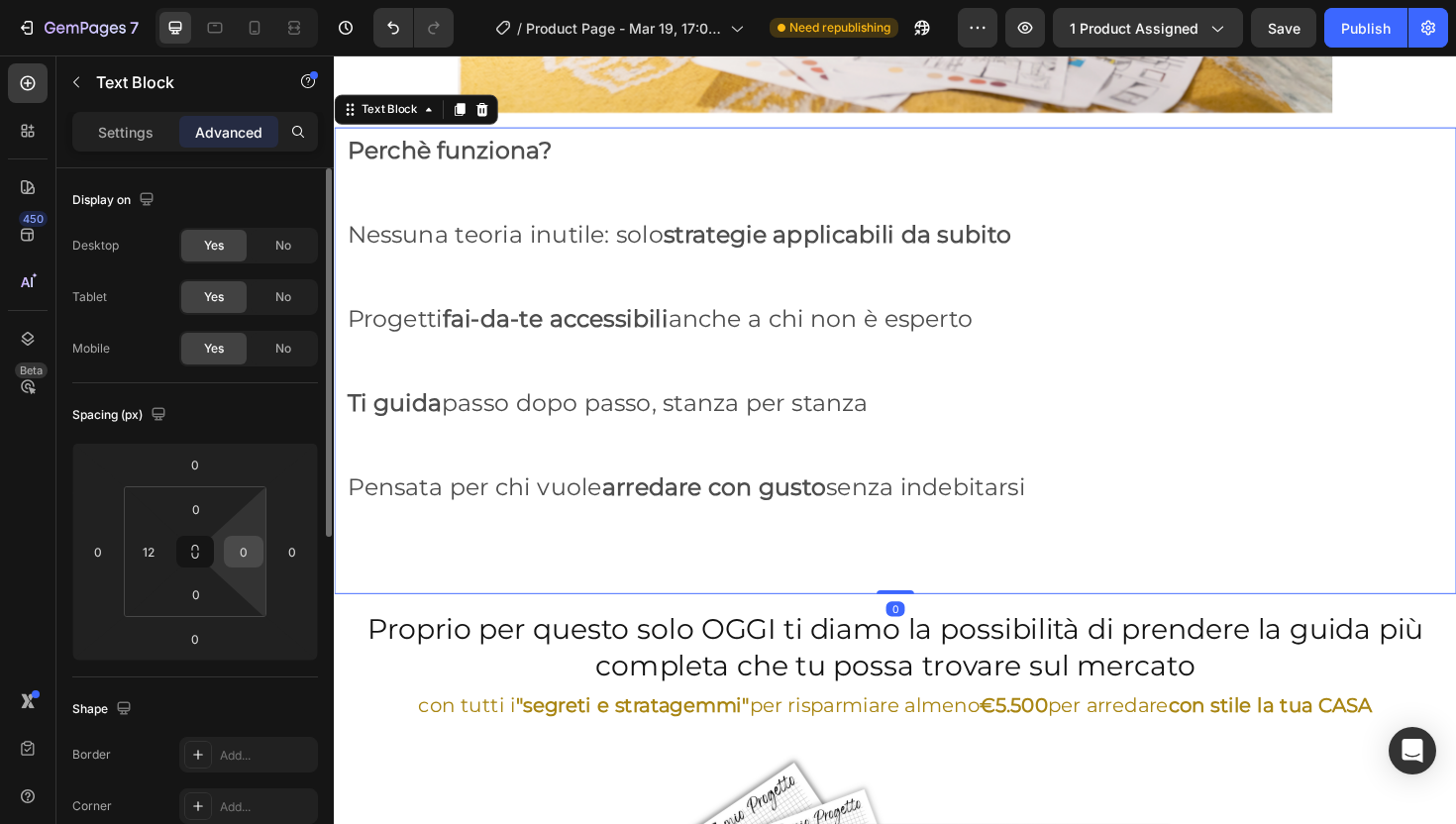 click on "0" at bounding box center (244, 552) 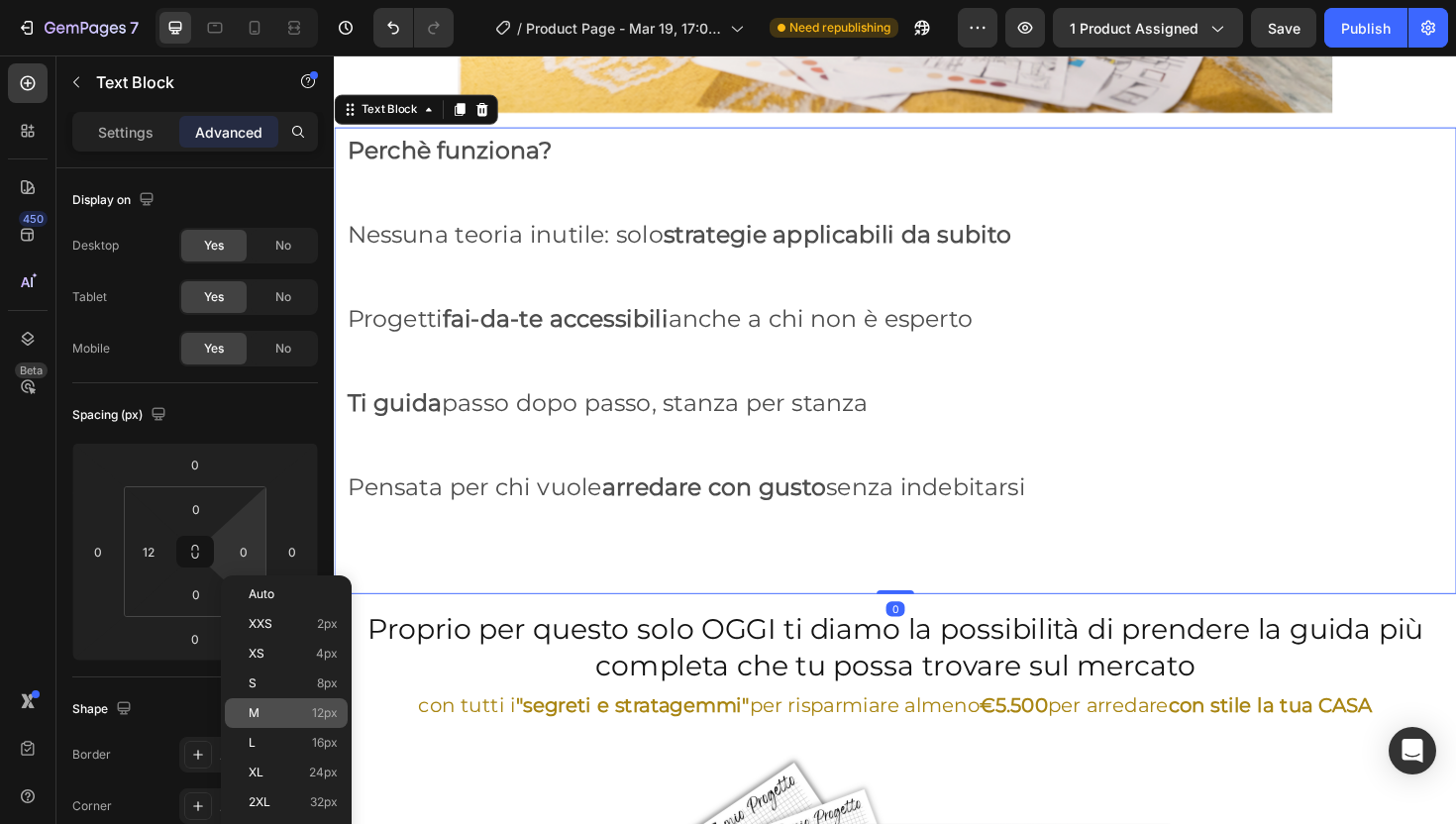 click on "M 12px" at bounding box center [293, 713] 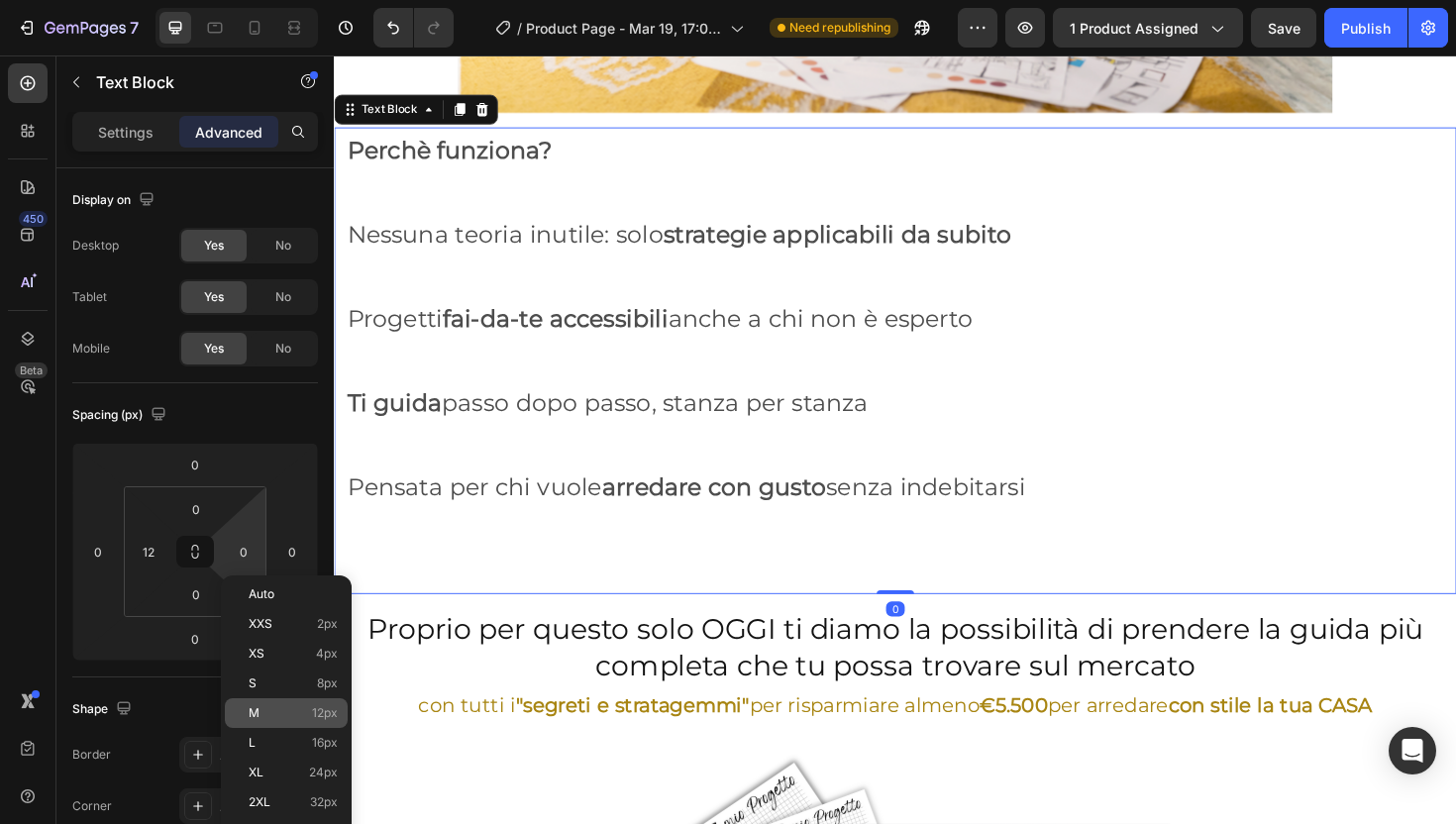 type on "12" 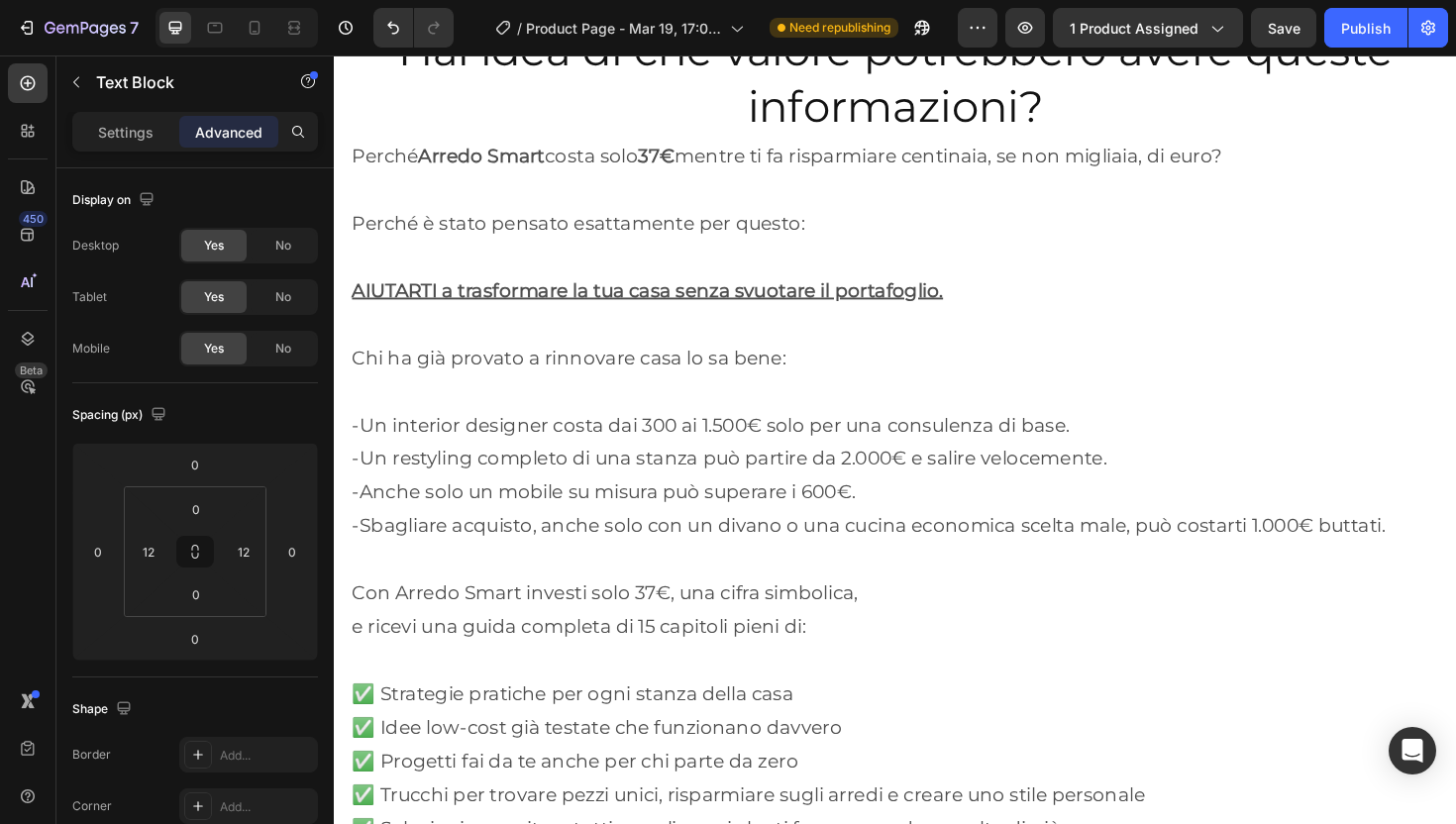 scroll, scrollTop: 11354, scrollLeft: 0, axis: vertical 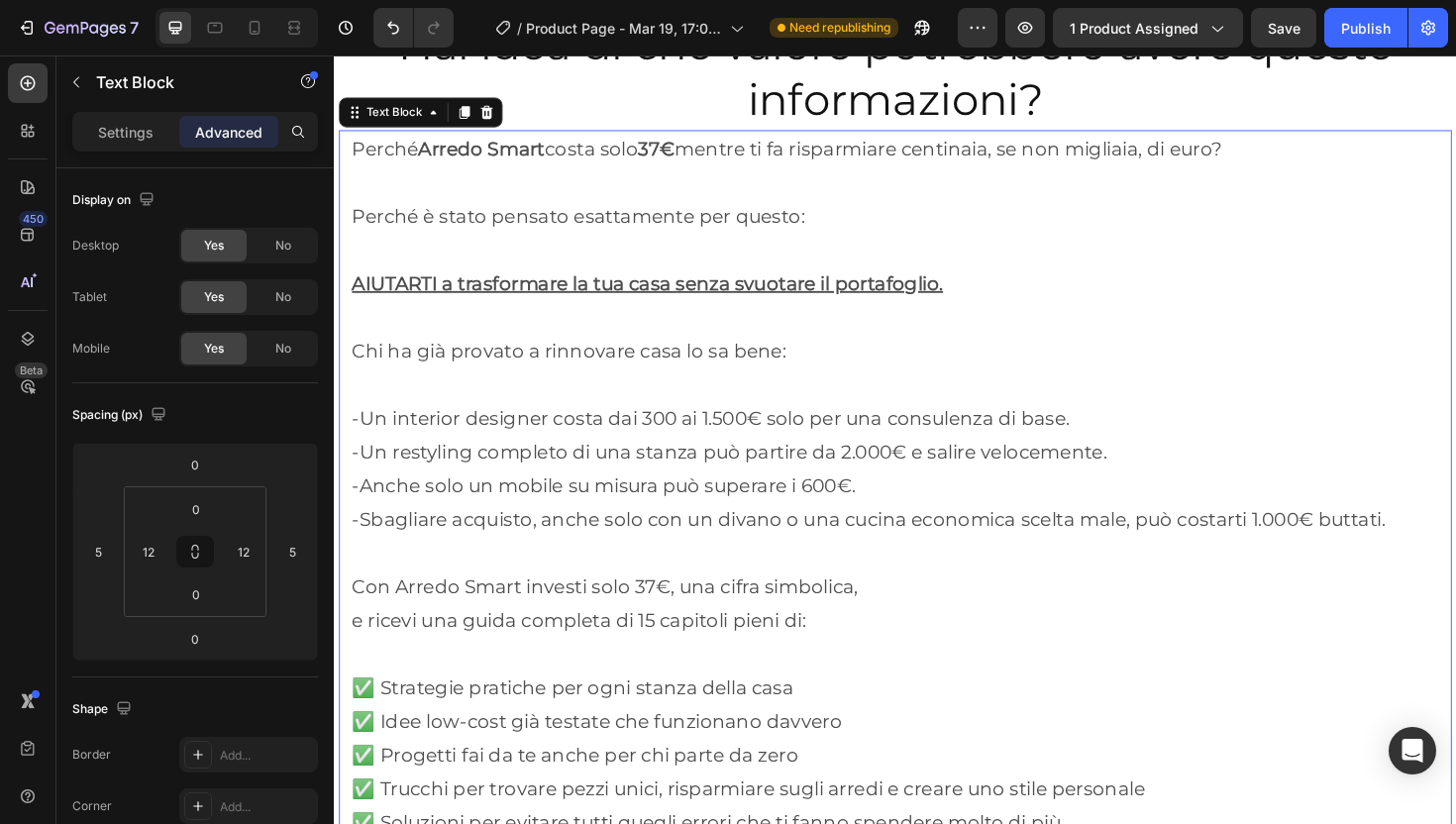 click on "-Anche solo un mobile su misura può superare i 600€." at bounding box center [928, 511] 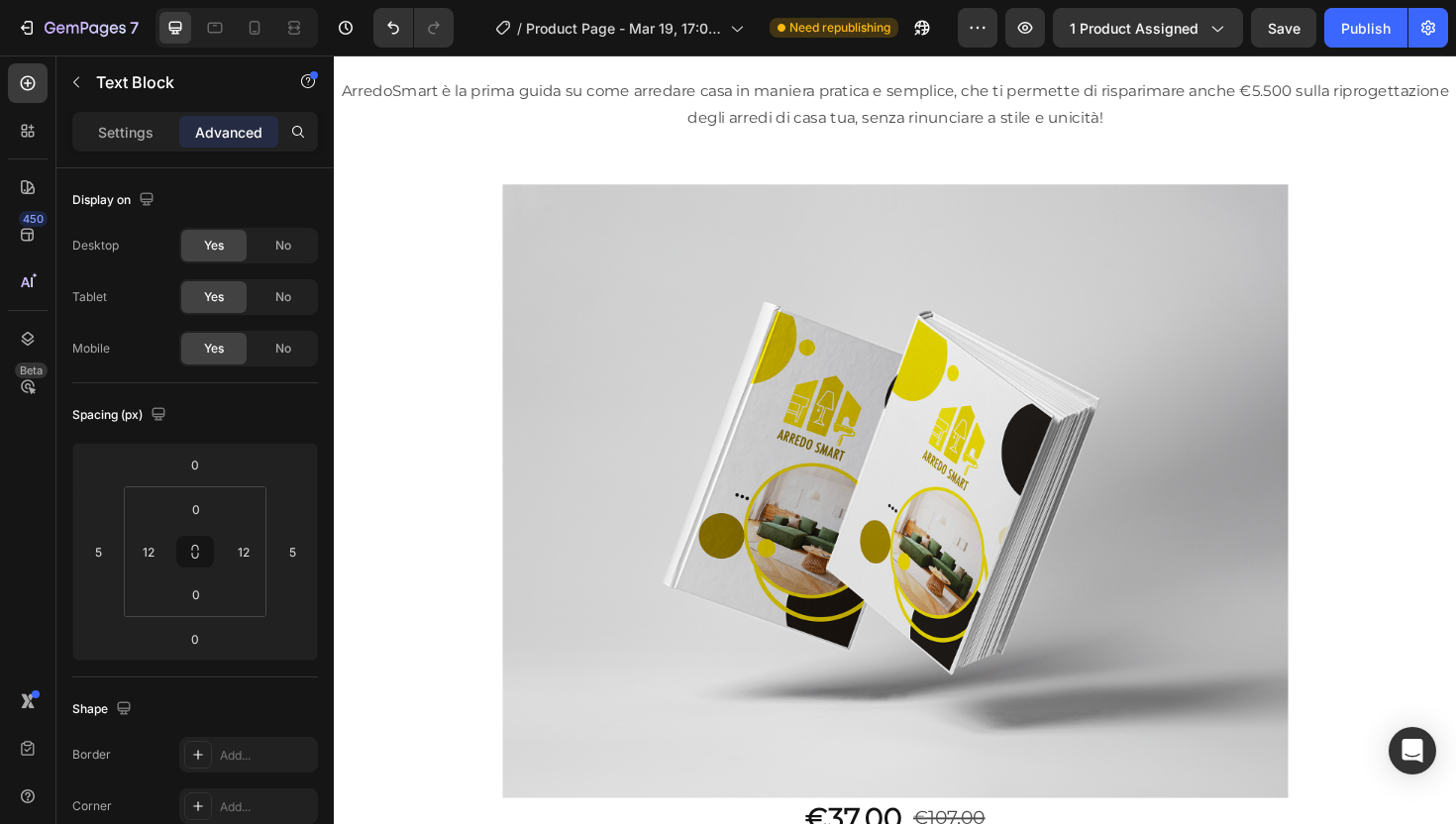 scroll, scrollTop: 0, scrollLeft: 0, axis: both 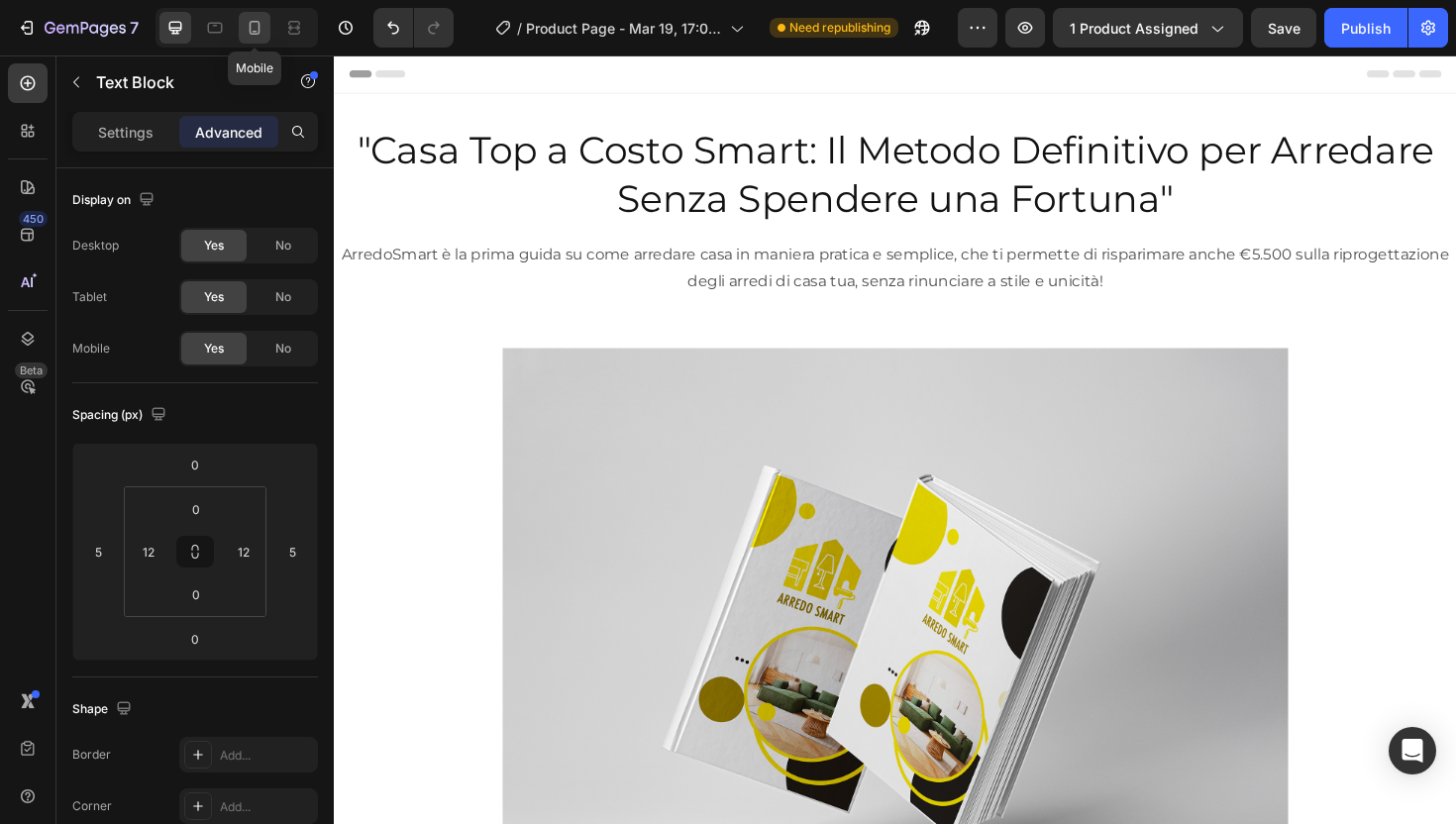 click 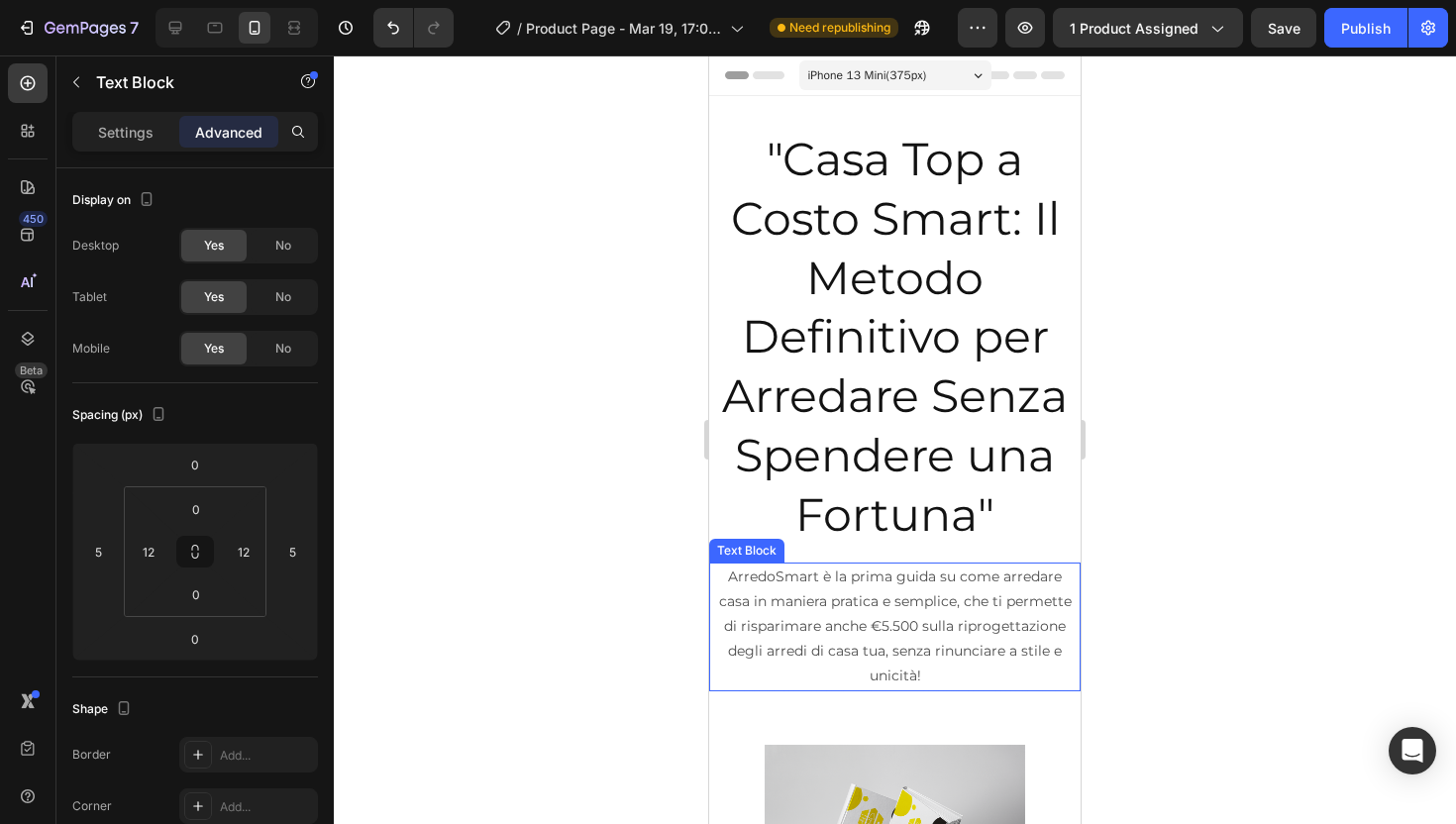 click on "ArredoSmart è la prima guida su come arredare casa in maniera pratica e semplice, che ti permette di risparimare anche €5.500 sulla riprogettazione degli arredi di casa tua, senza rinunciare a stile e unicità!" at bounding box center [894, 627] 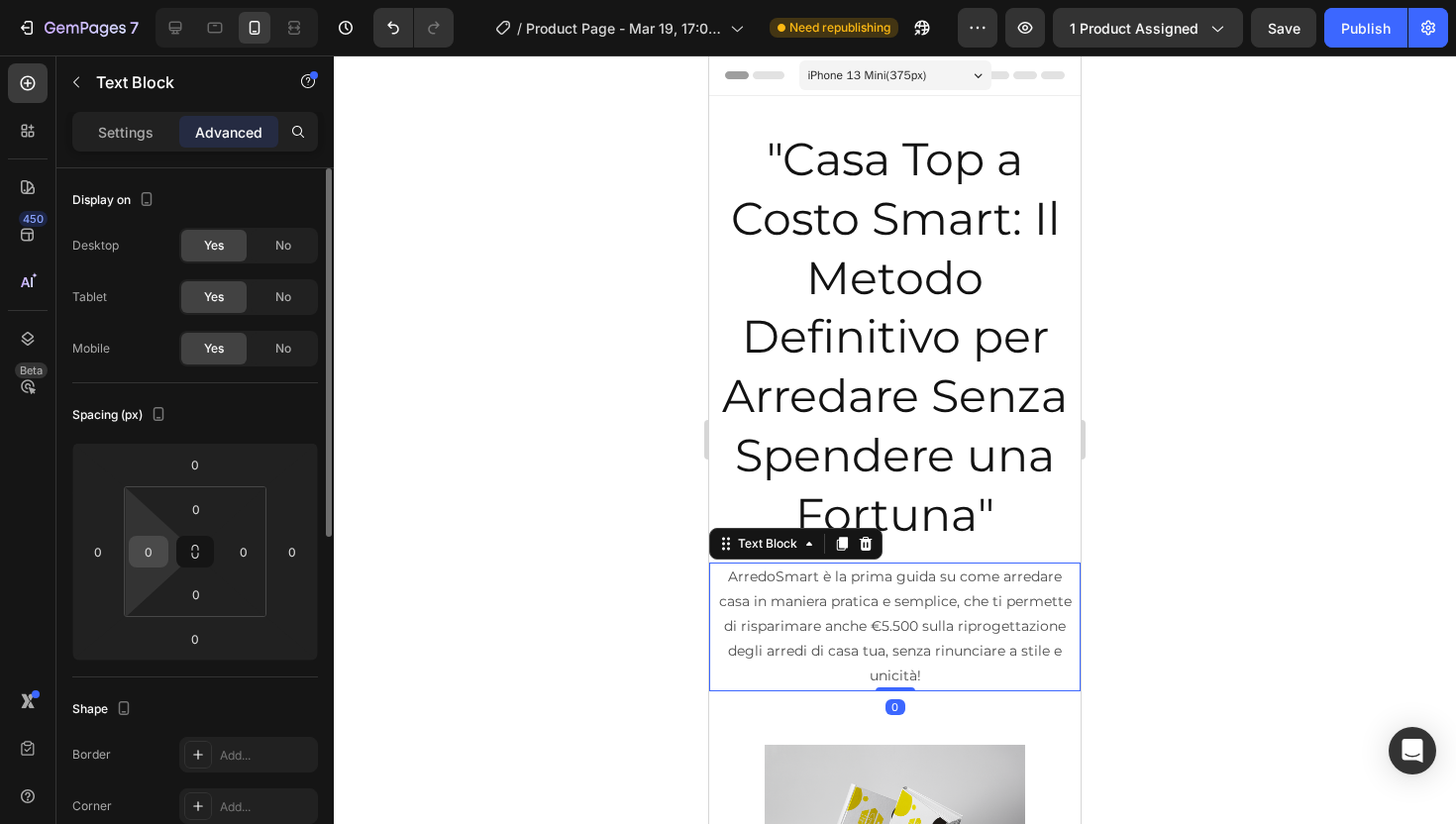 click on "0" at bounding box center (149, 552) 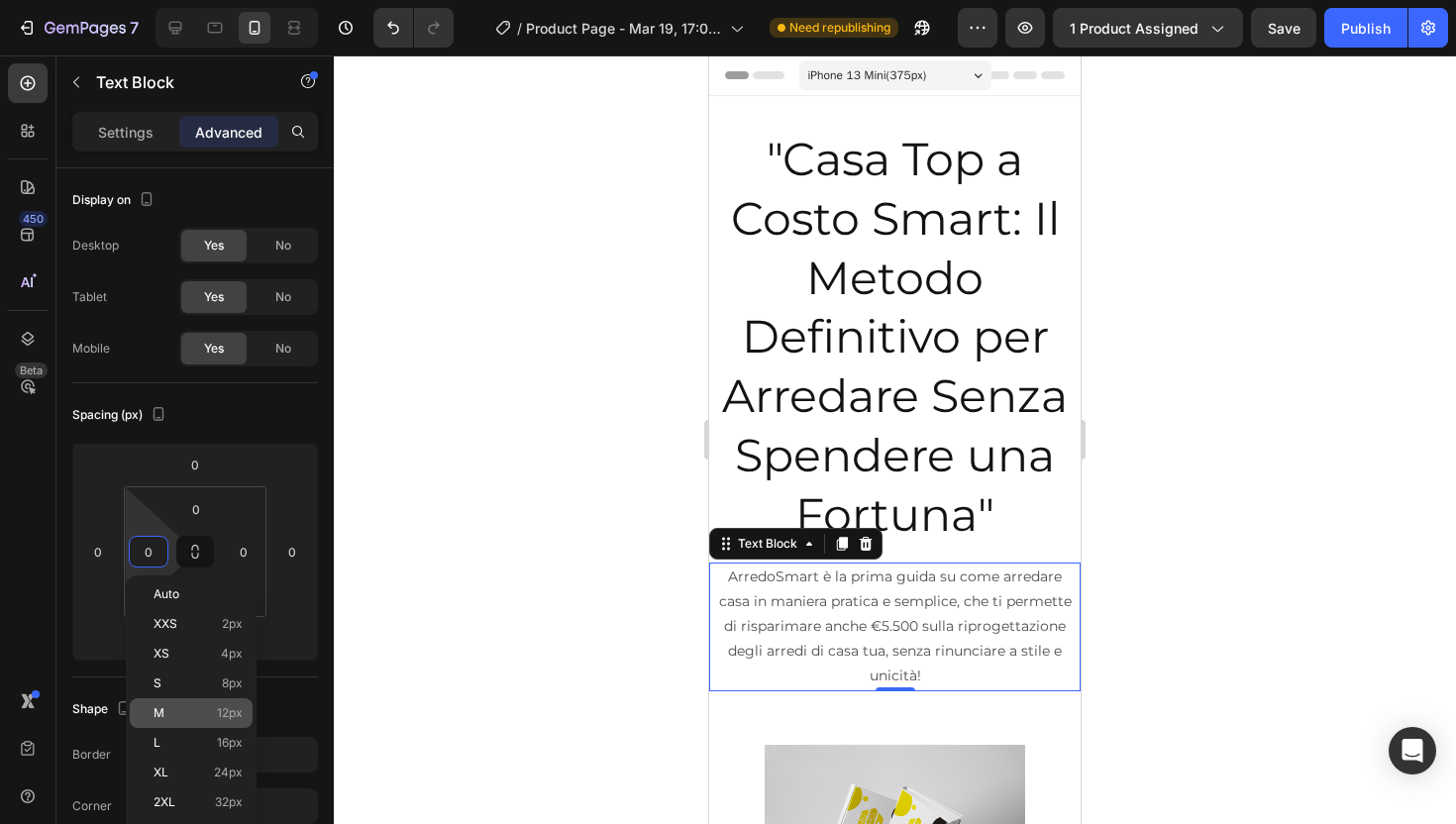 click on "M 12px" at bounding box center [198, 713] 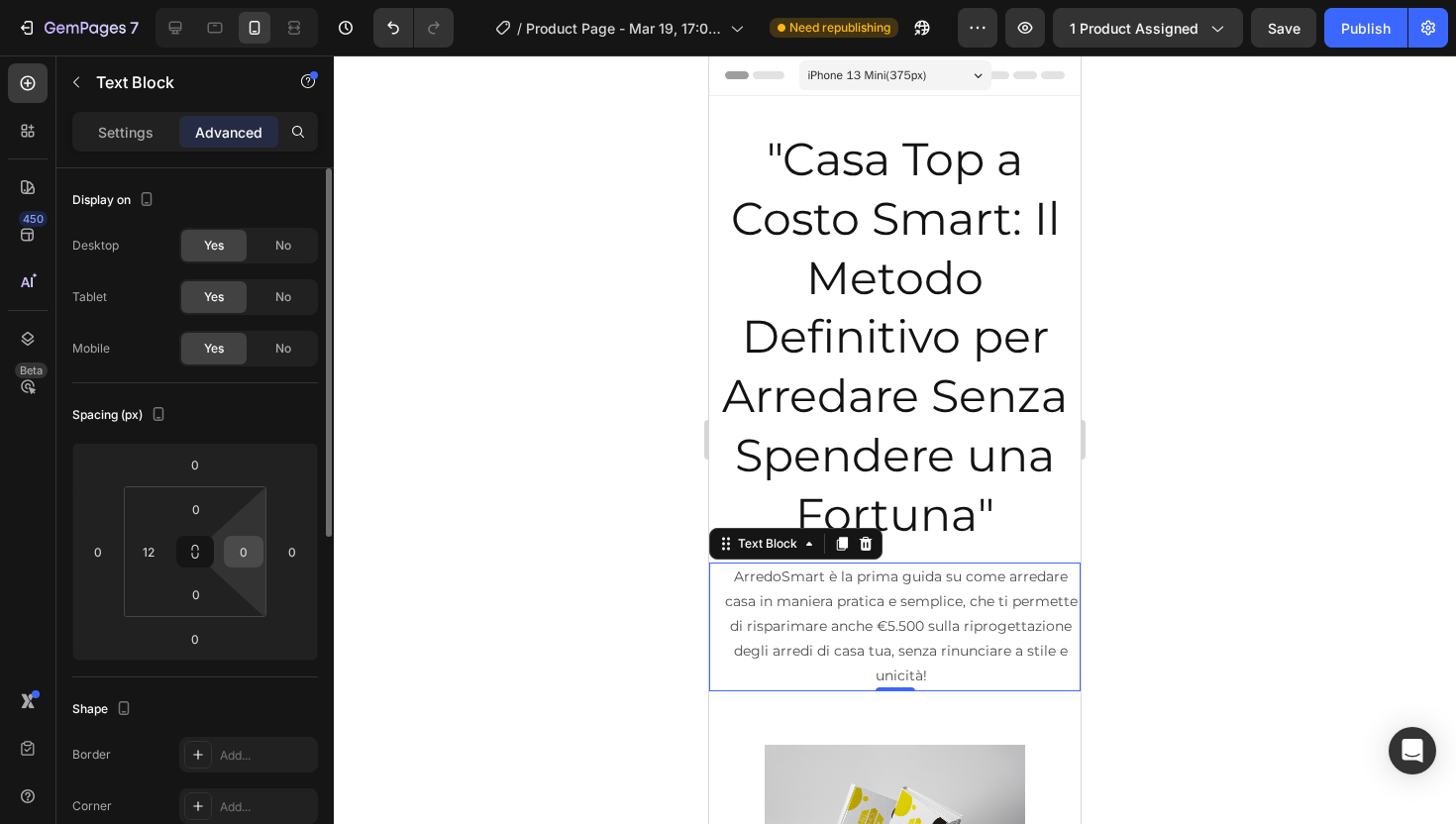 click on "0" at bounding box center (244, 552) 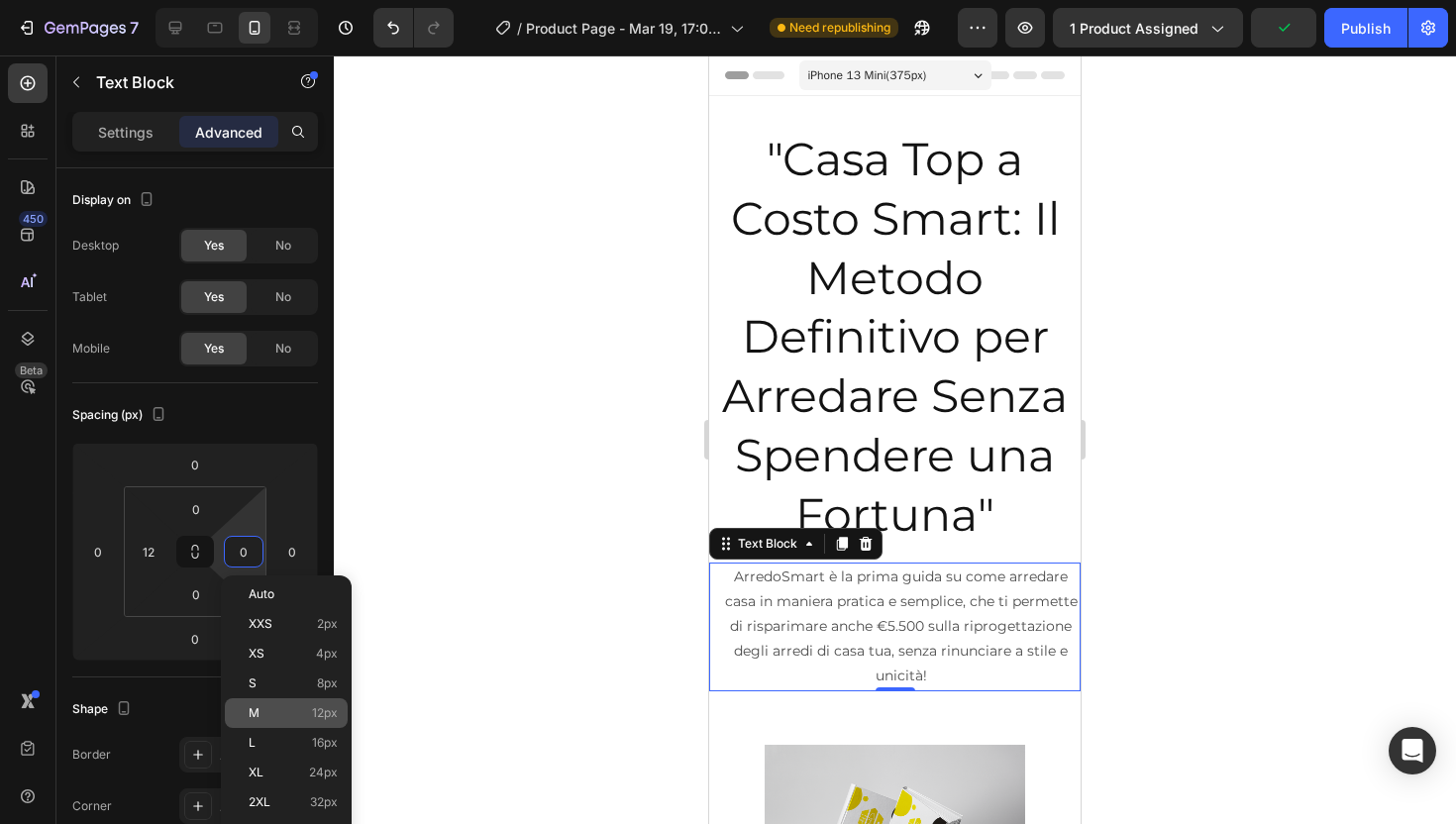 click on "M 12px" at bounding box center [293, 713] 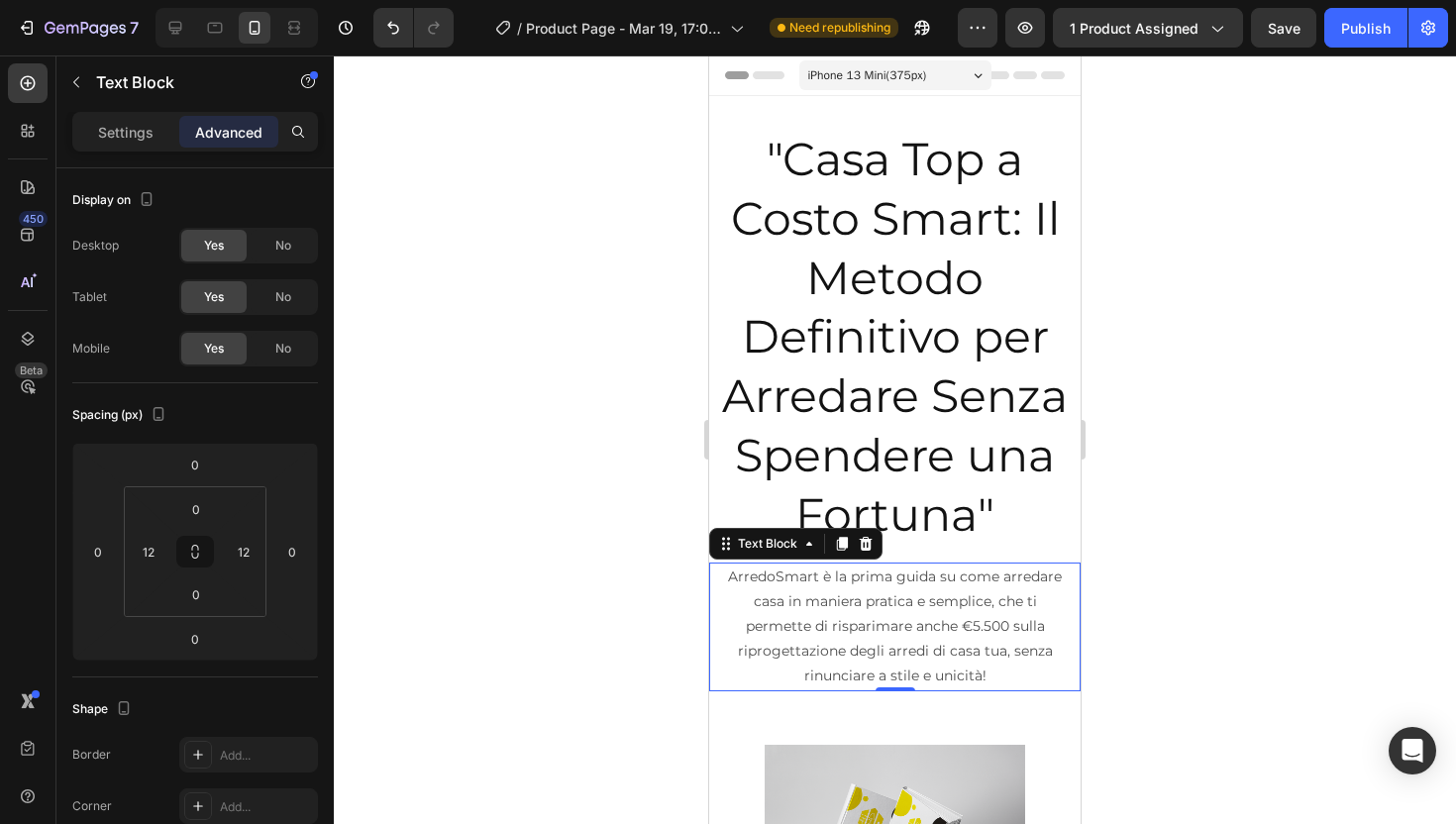 click 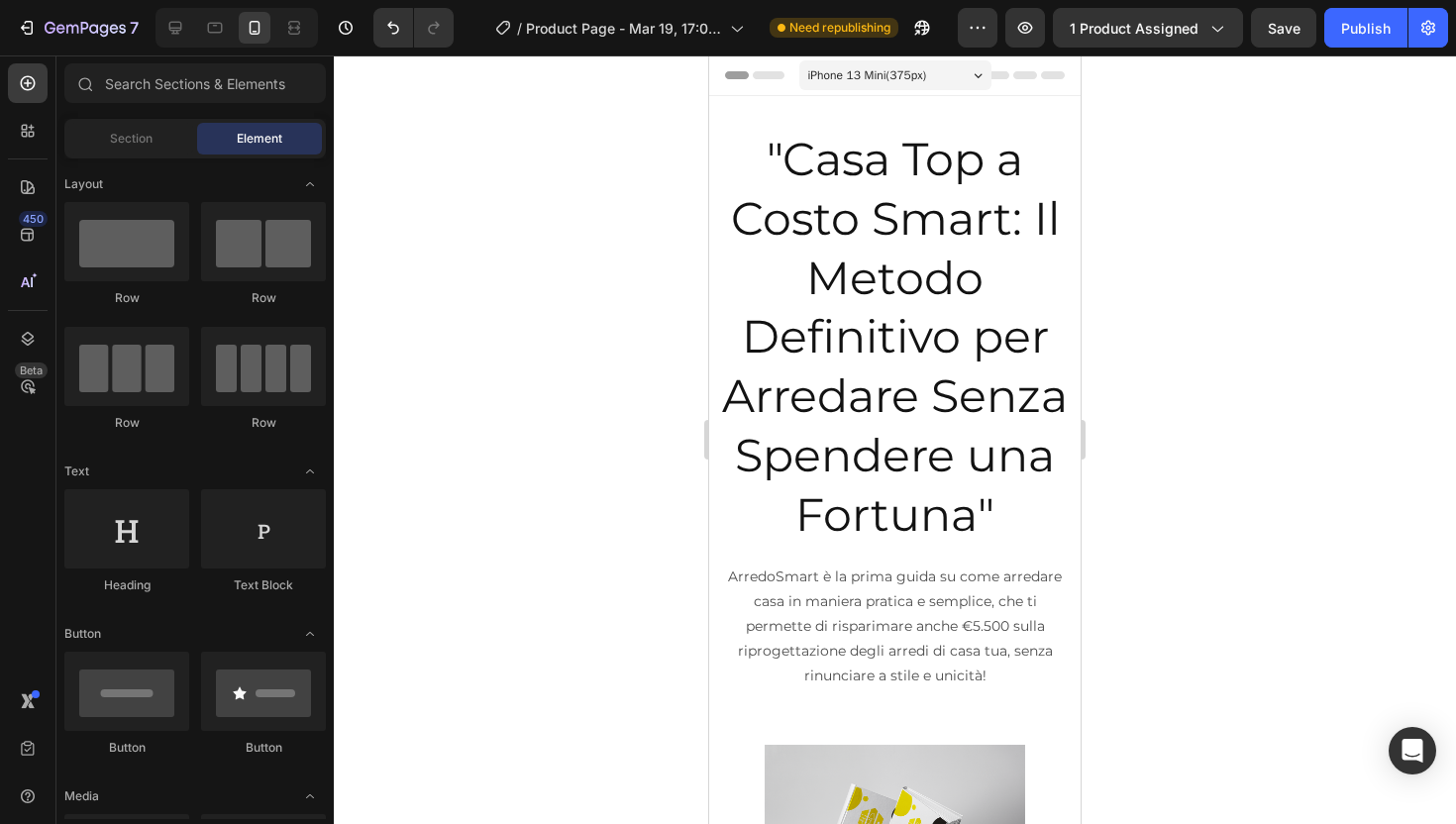 drag, startPoint x: 1133, startPoint y: 621, endPoint x: 1159, endPoint y: 393, distance: 229.4777 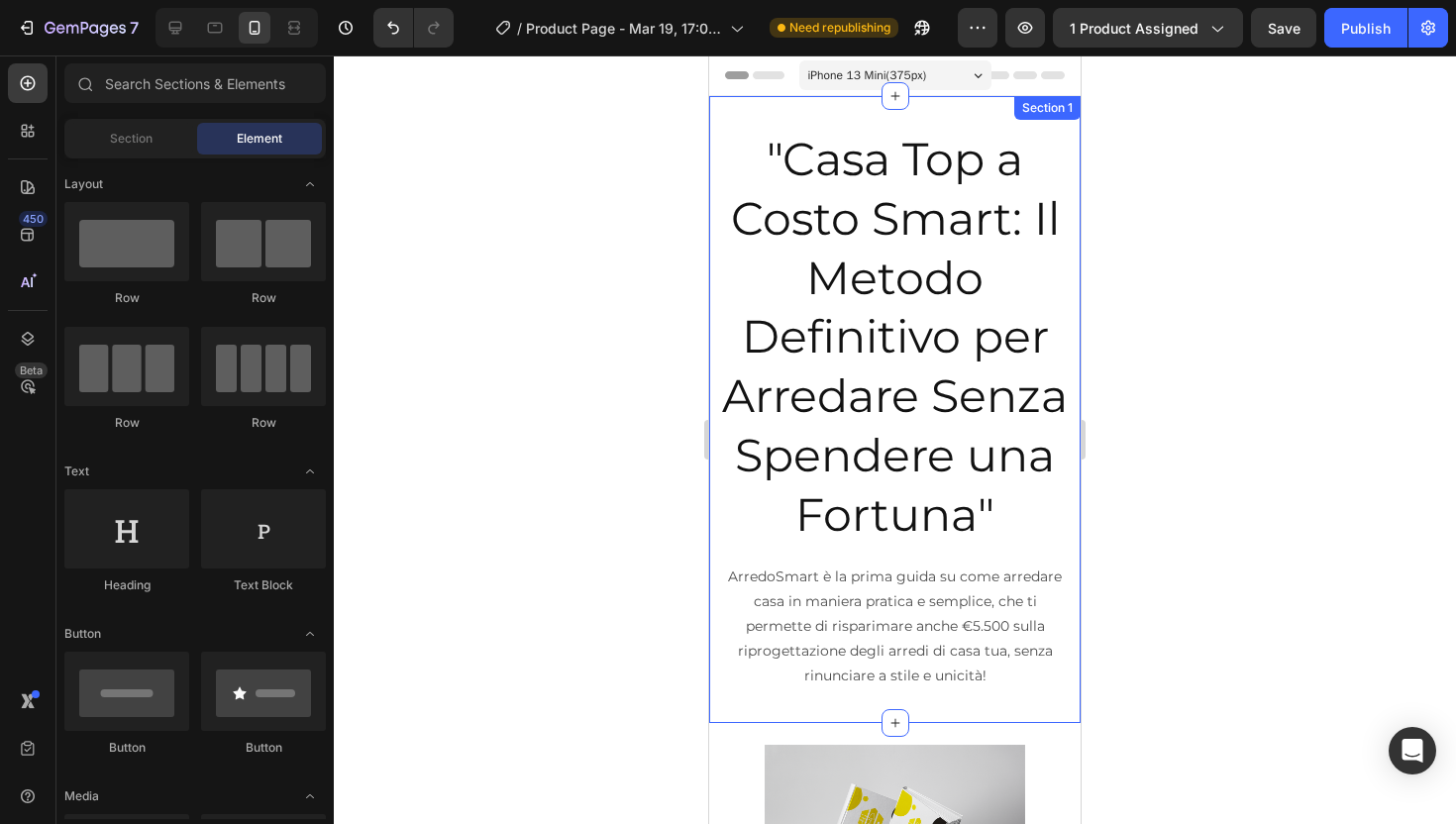 click 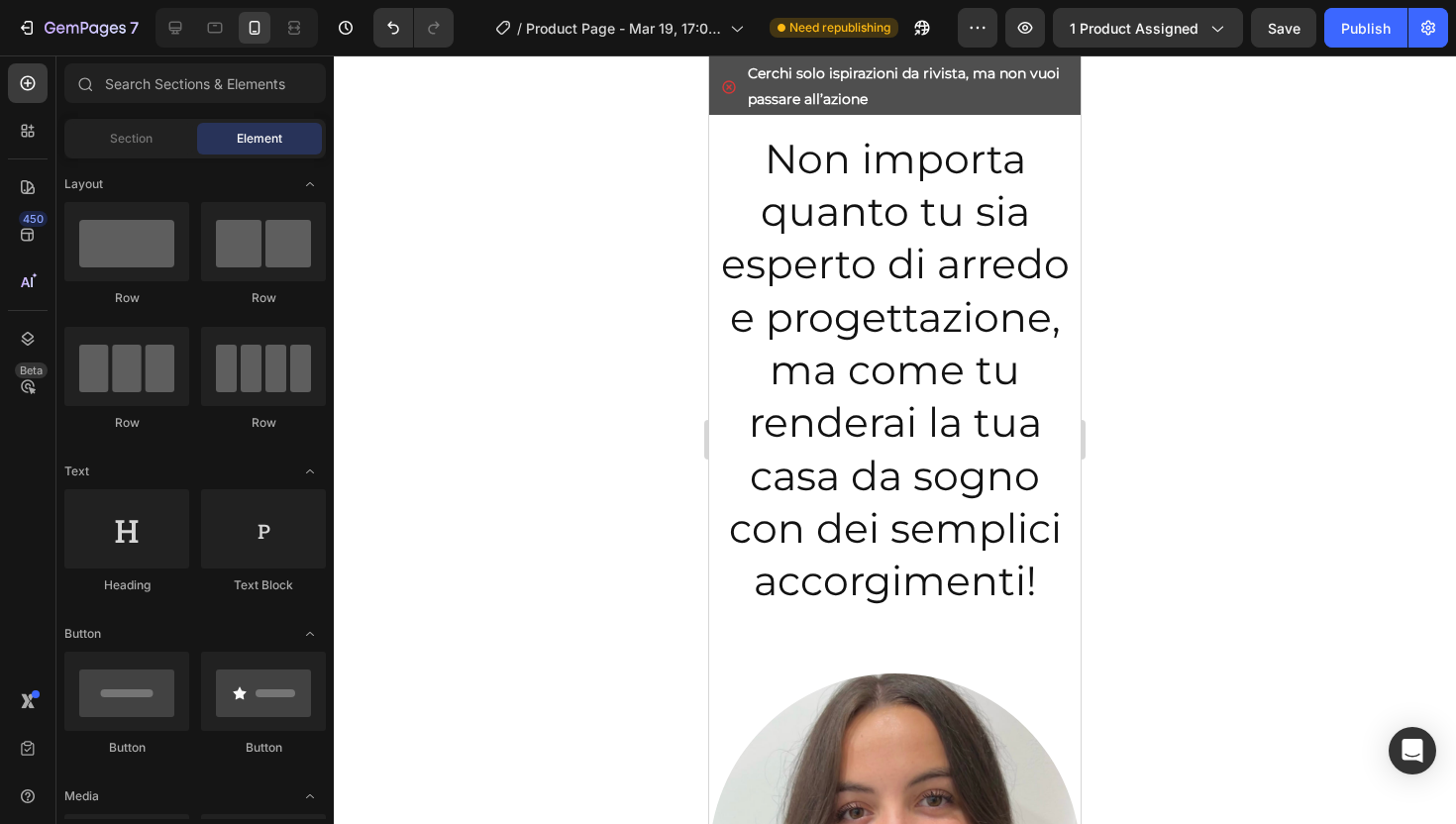 scroll, scrollTop: 1986, scrollLeft: 0, axis: vertical 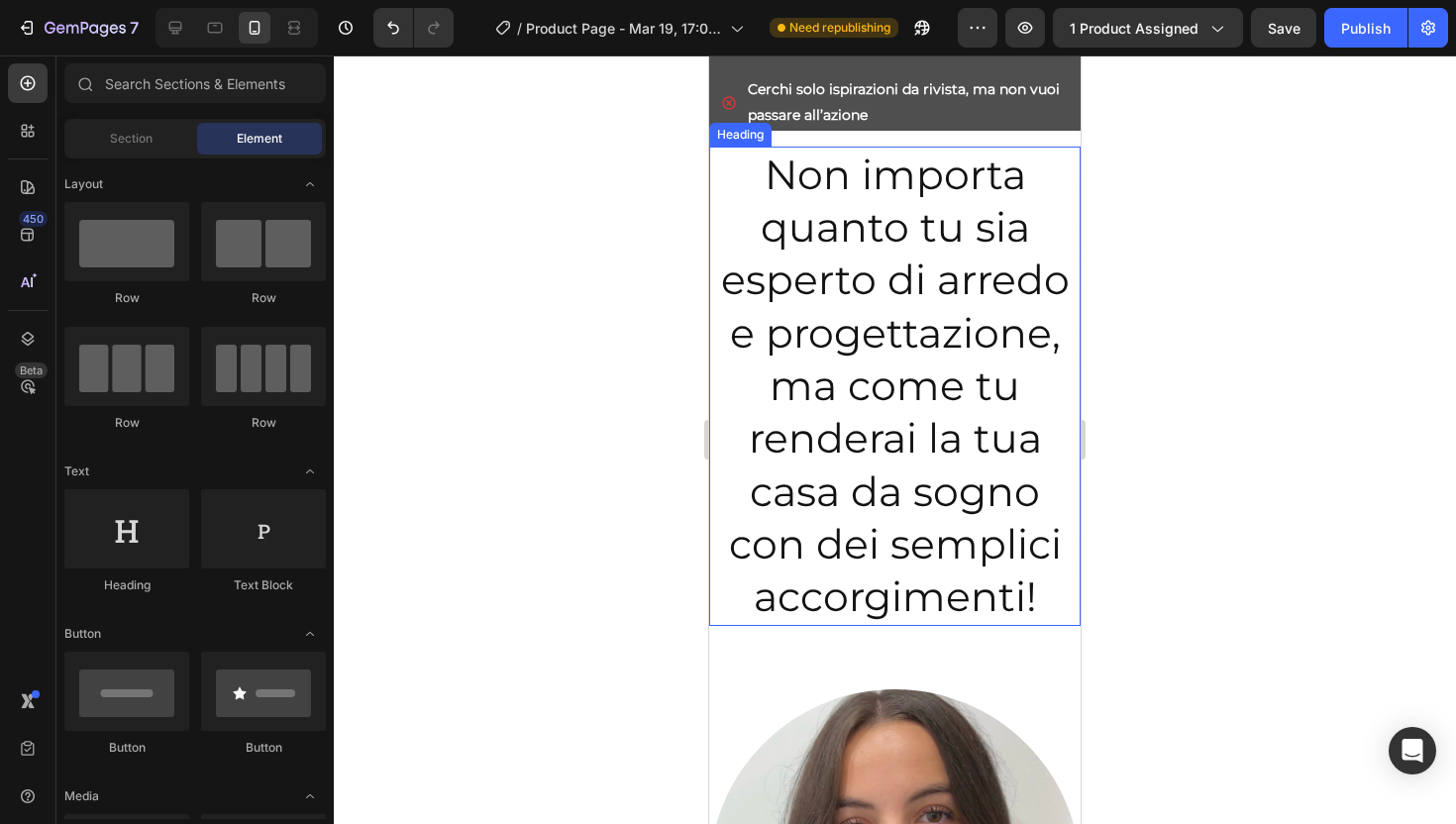 click on "Non importa quanto tu sia esperto di arredo e progettazione, ma come tu renderai la tua casa da sogno con dei semplici accorgimenti!" at bounding box center [894, 386] 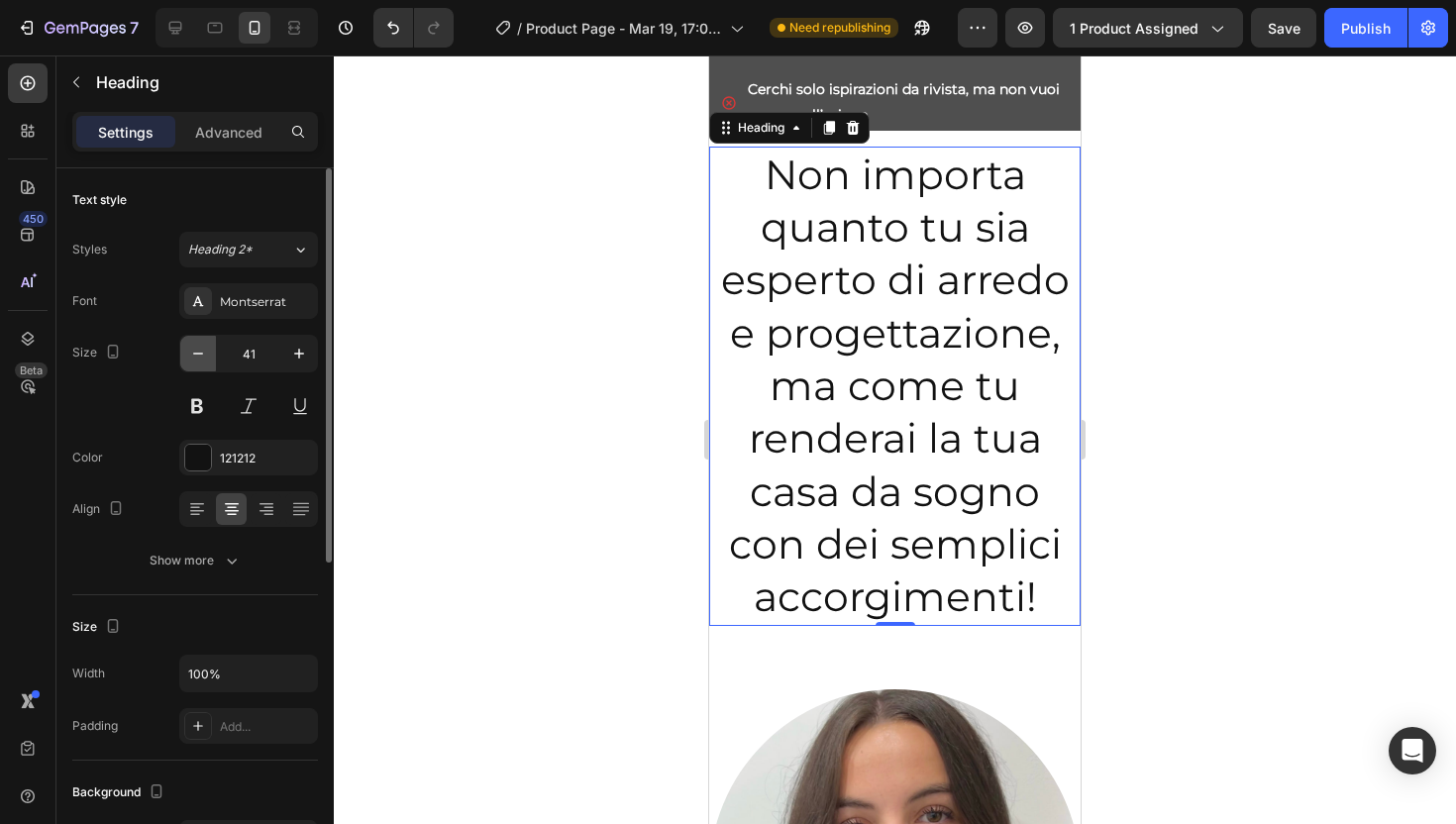 click 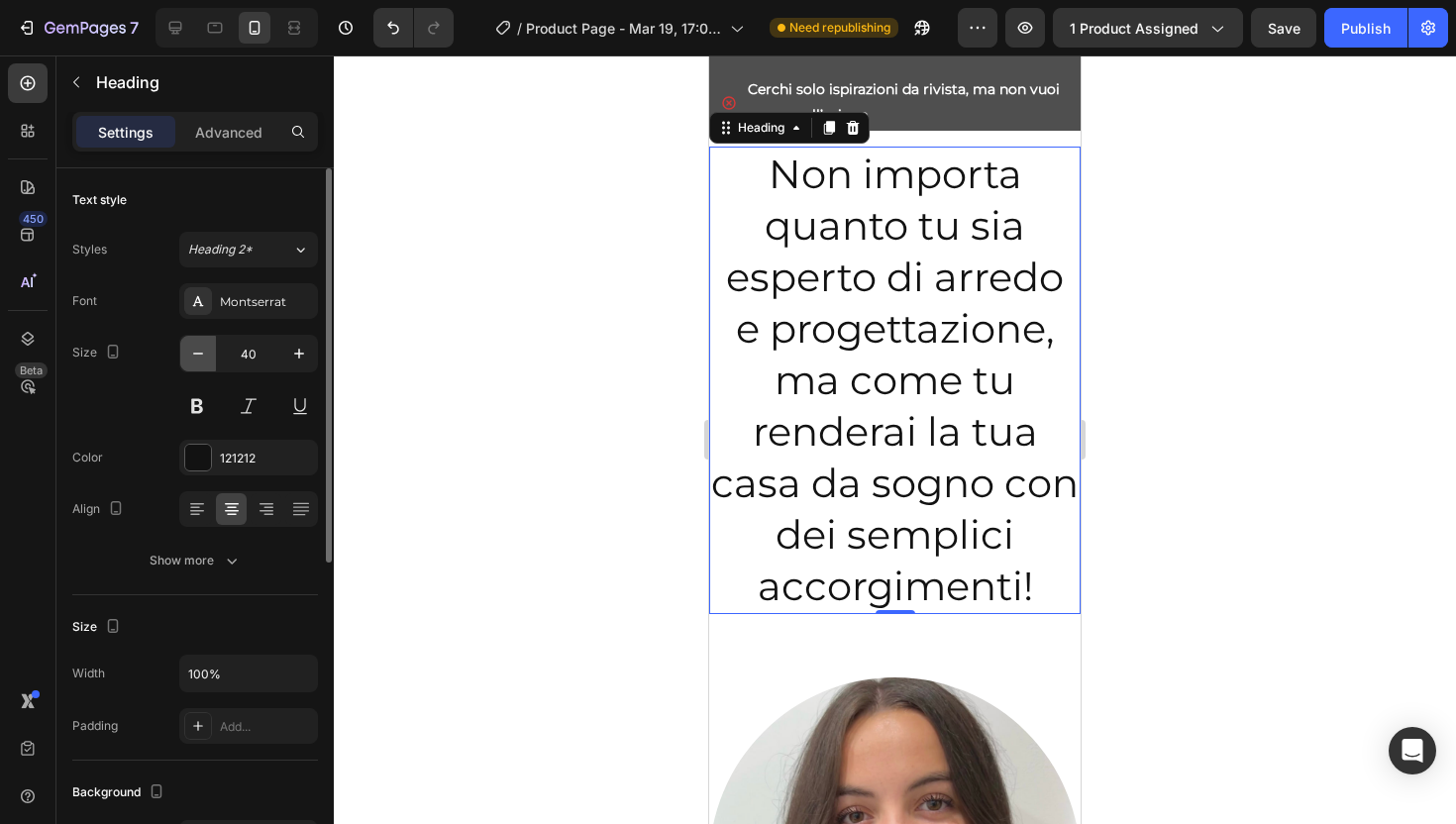 click 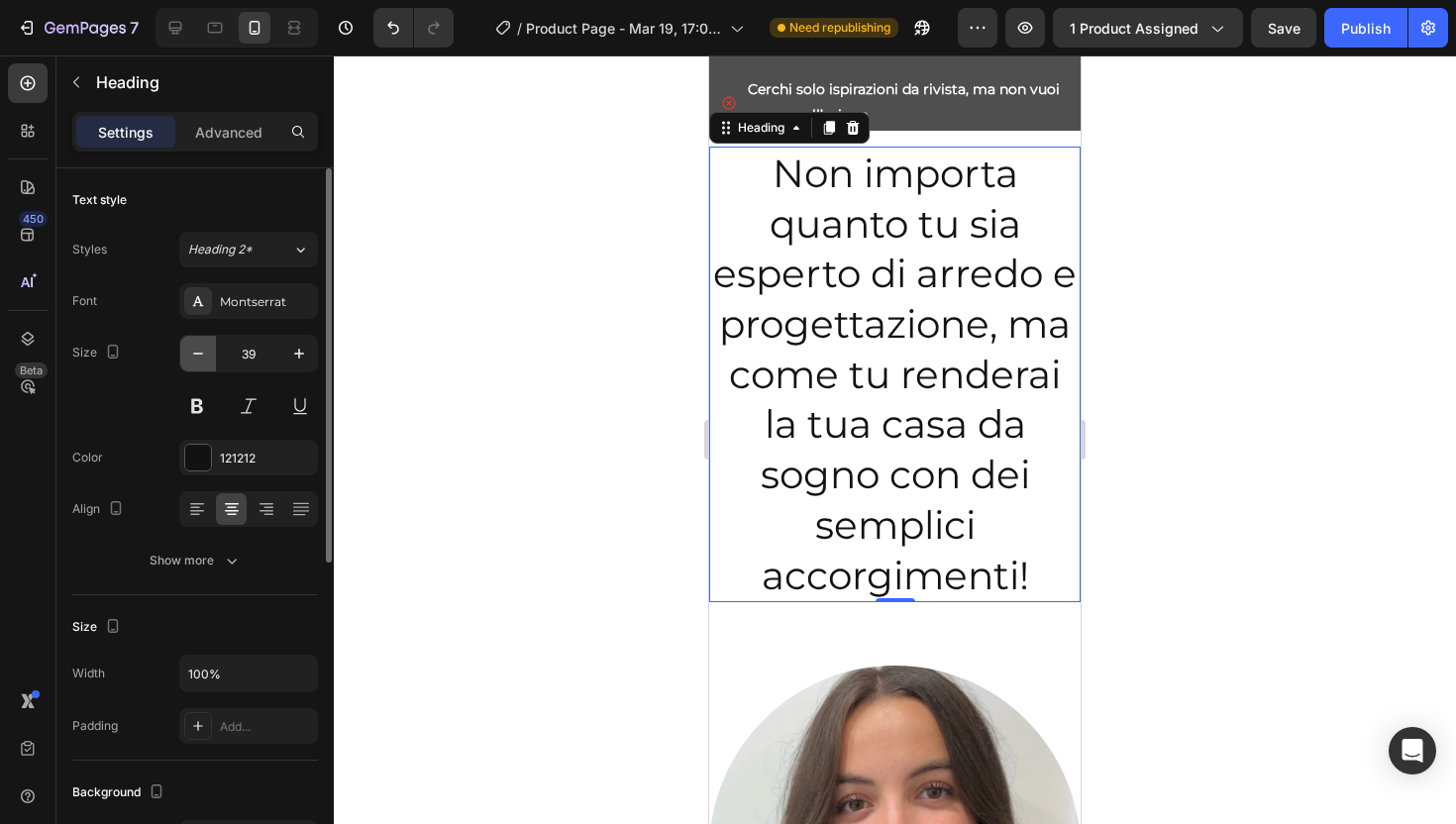click 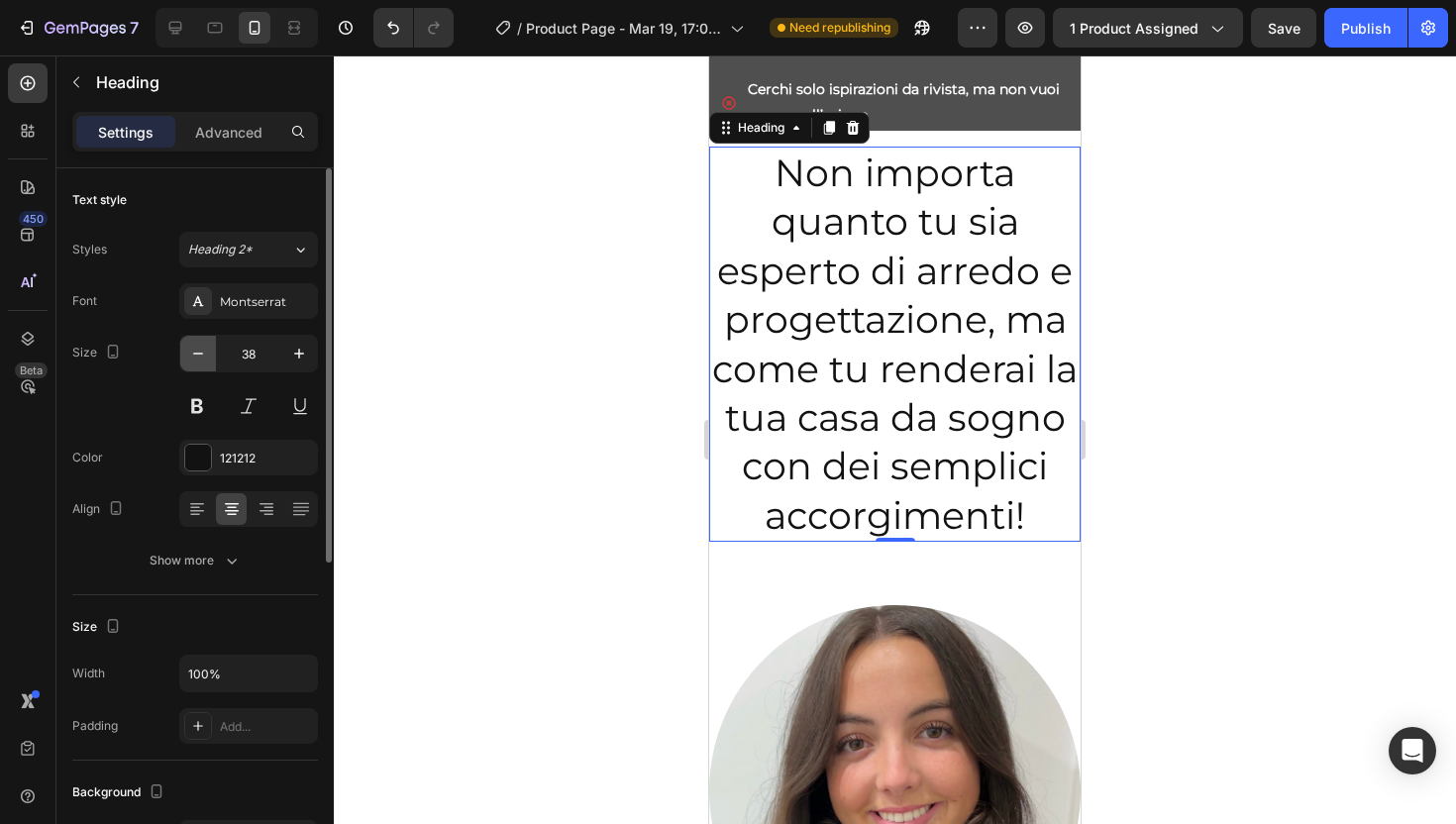 click 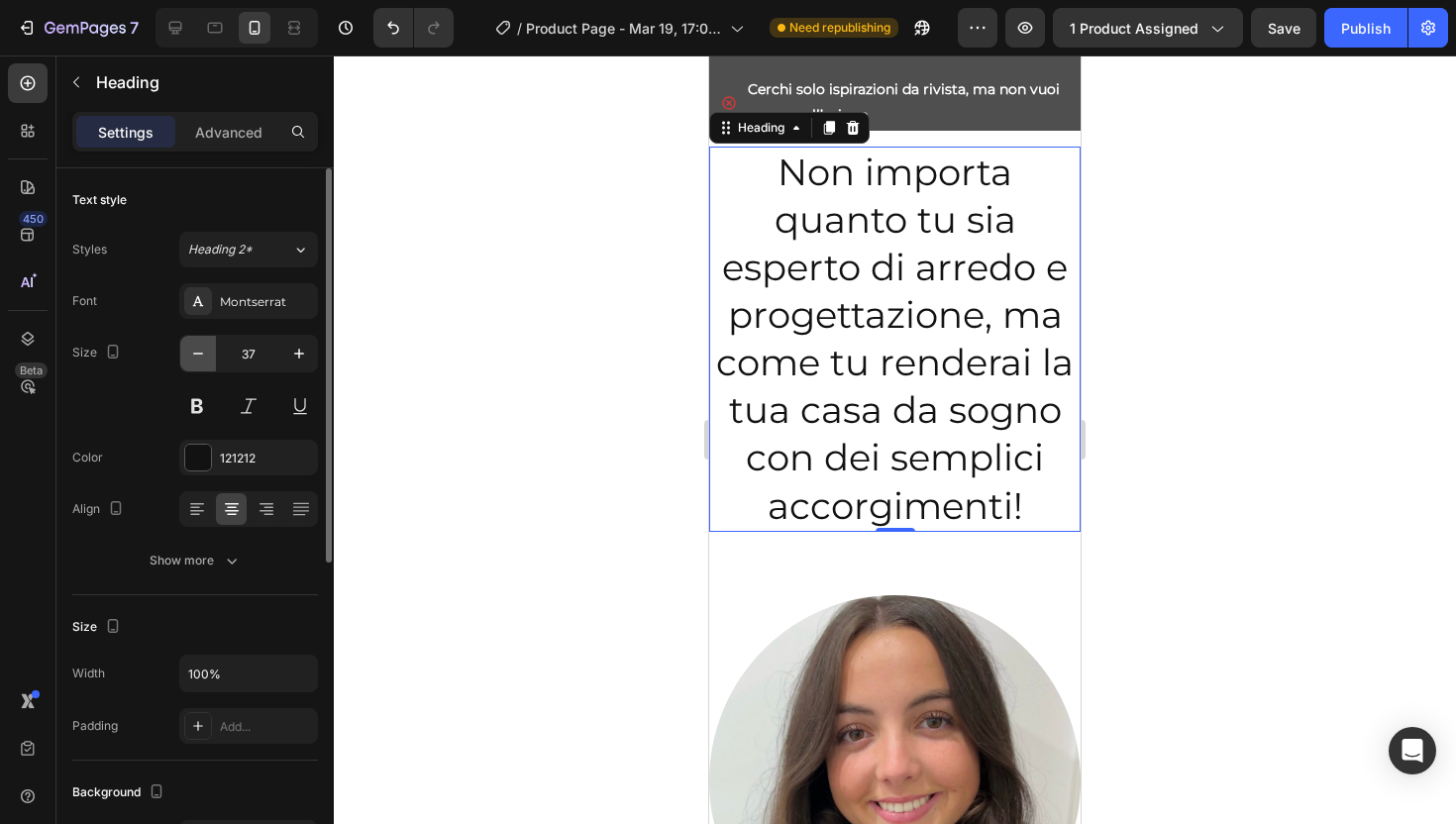 click 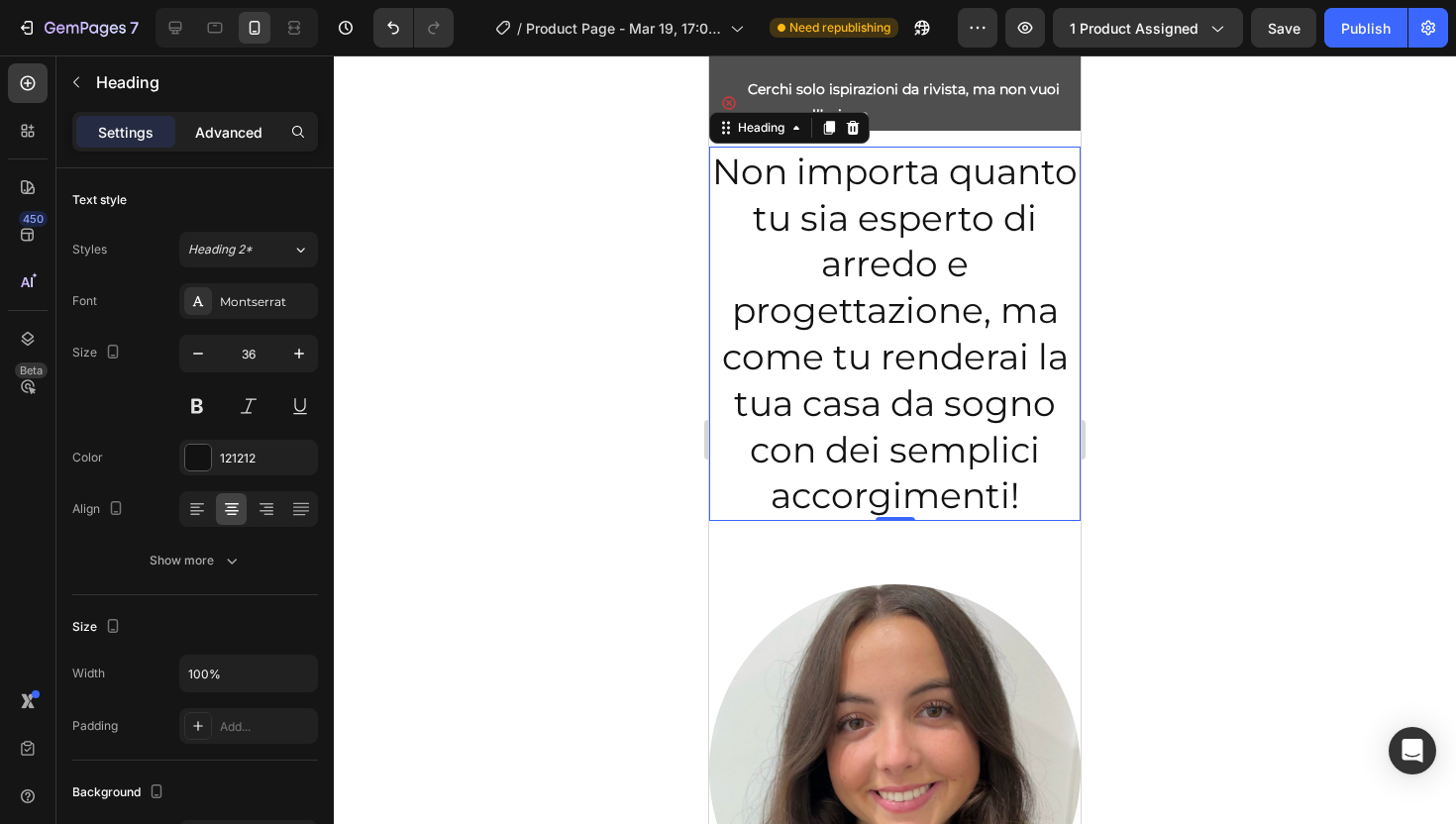 click on "Advanced" at bounding box center (229, 132) 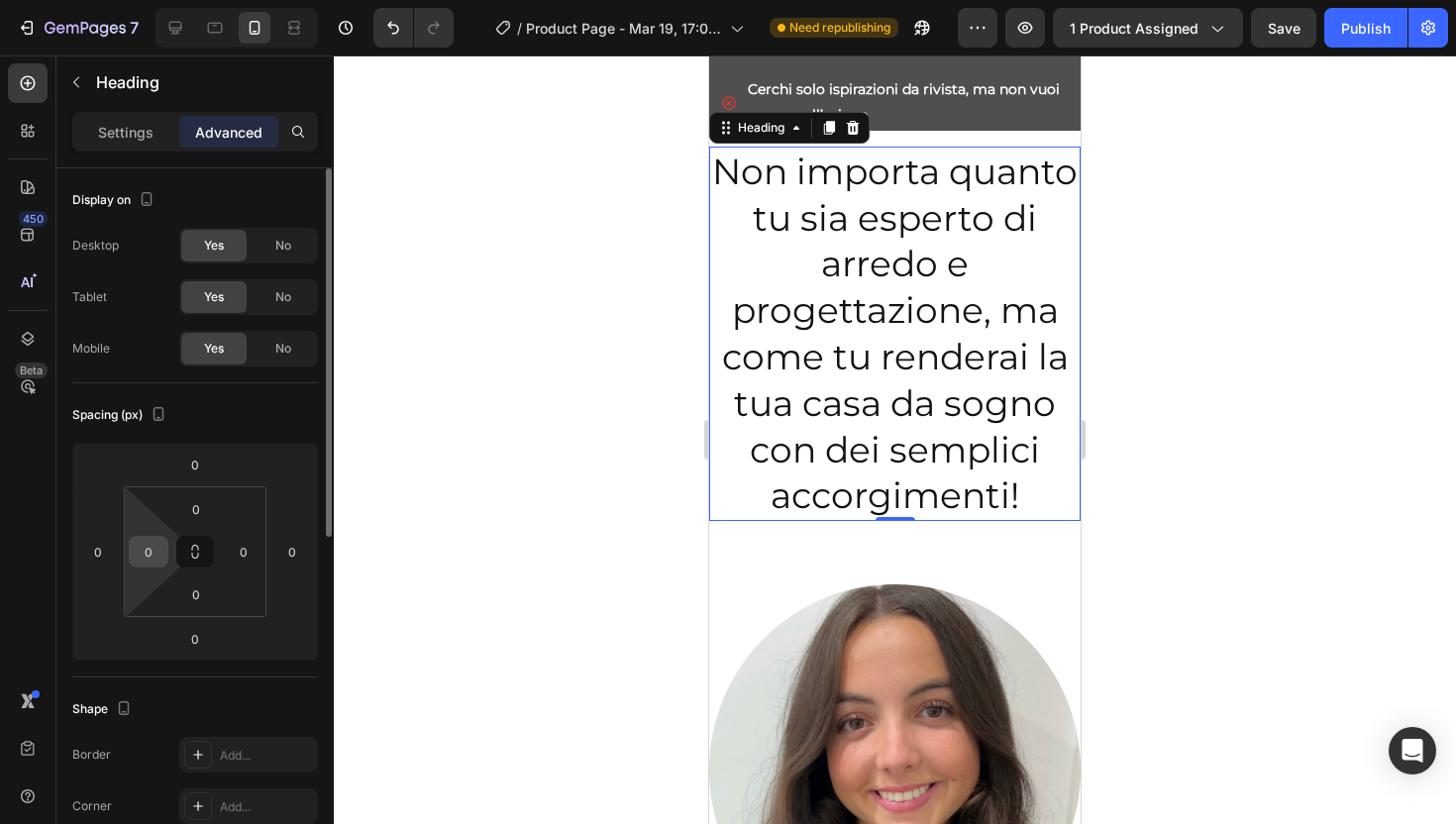 click on "0" at bounding box center (149, 552) 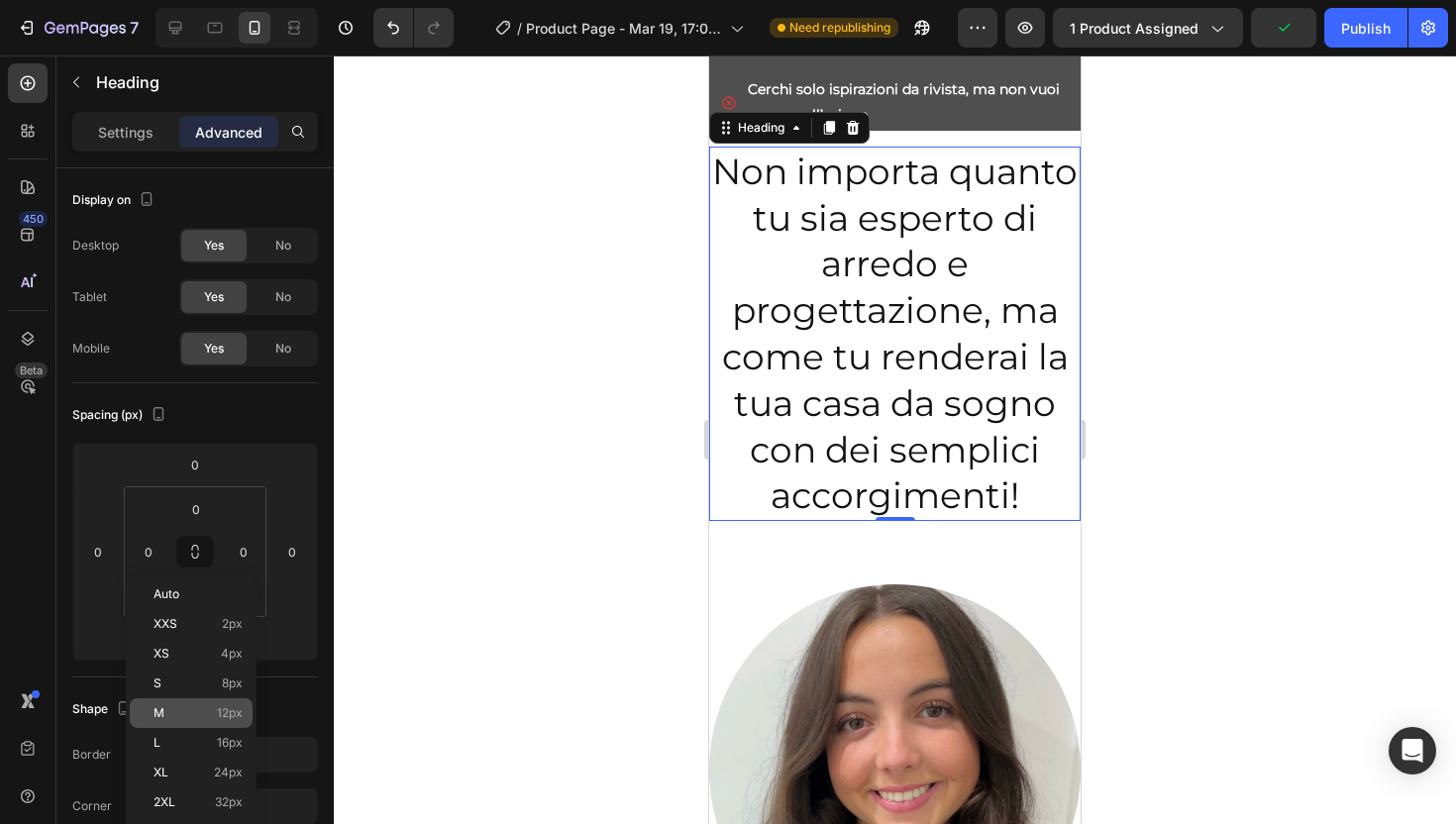 click on "M 12px" 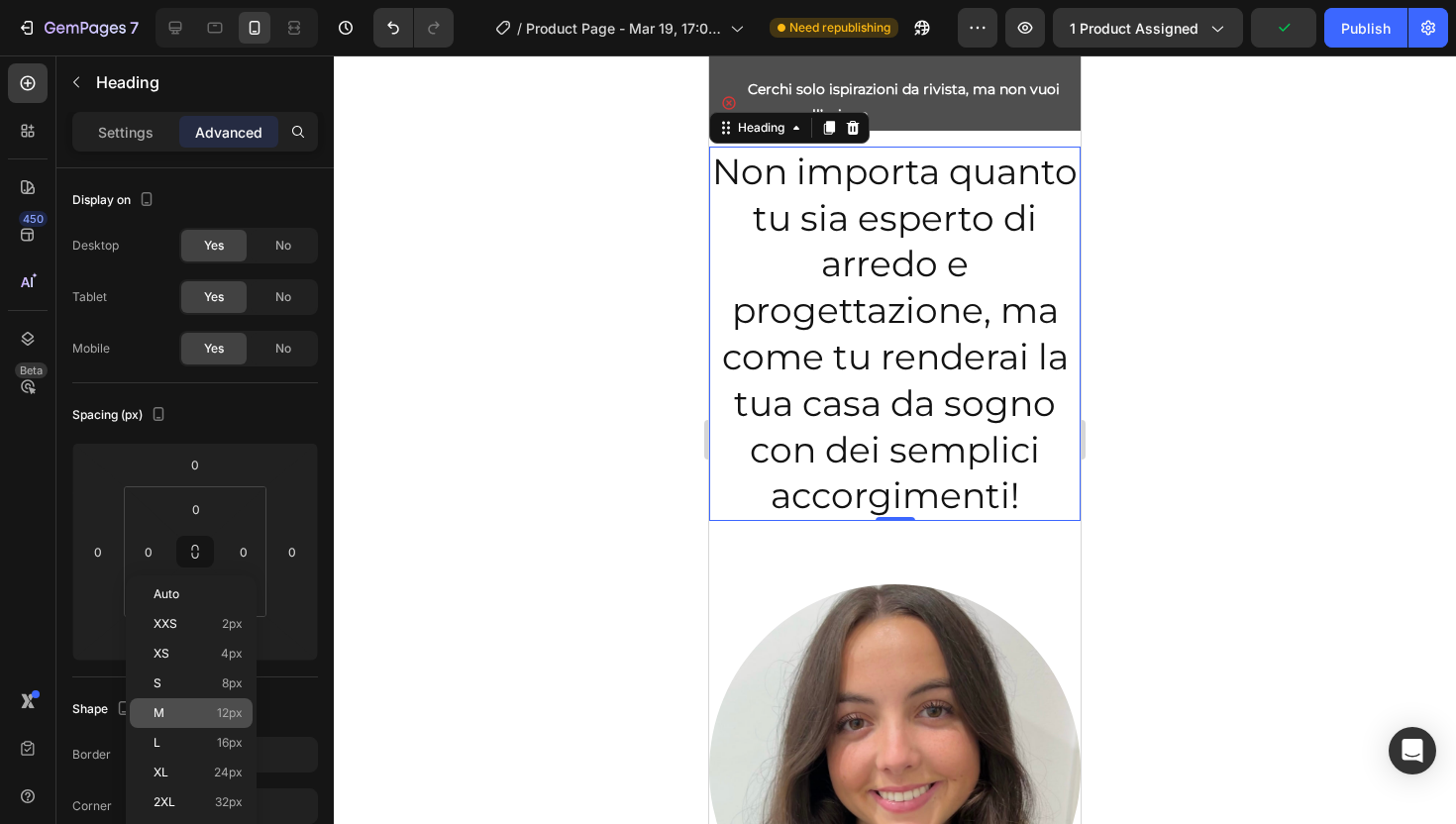 type on "12" 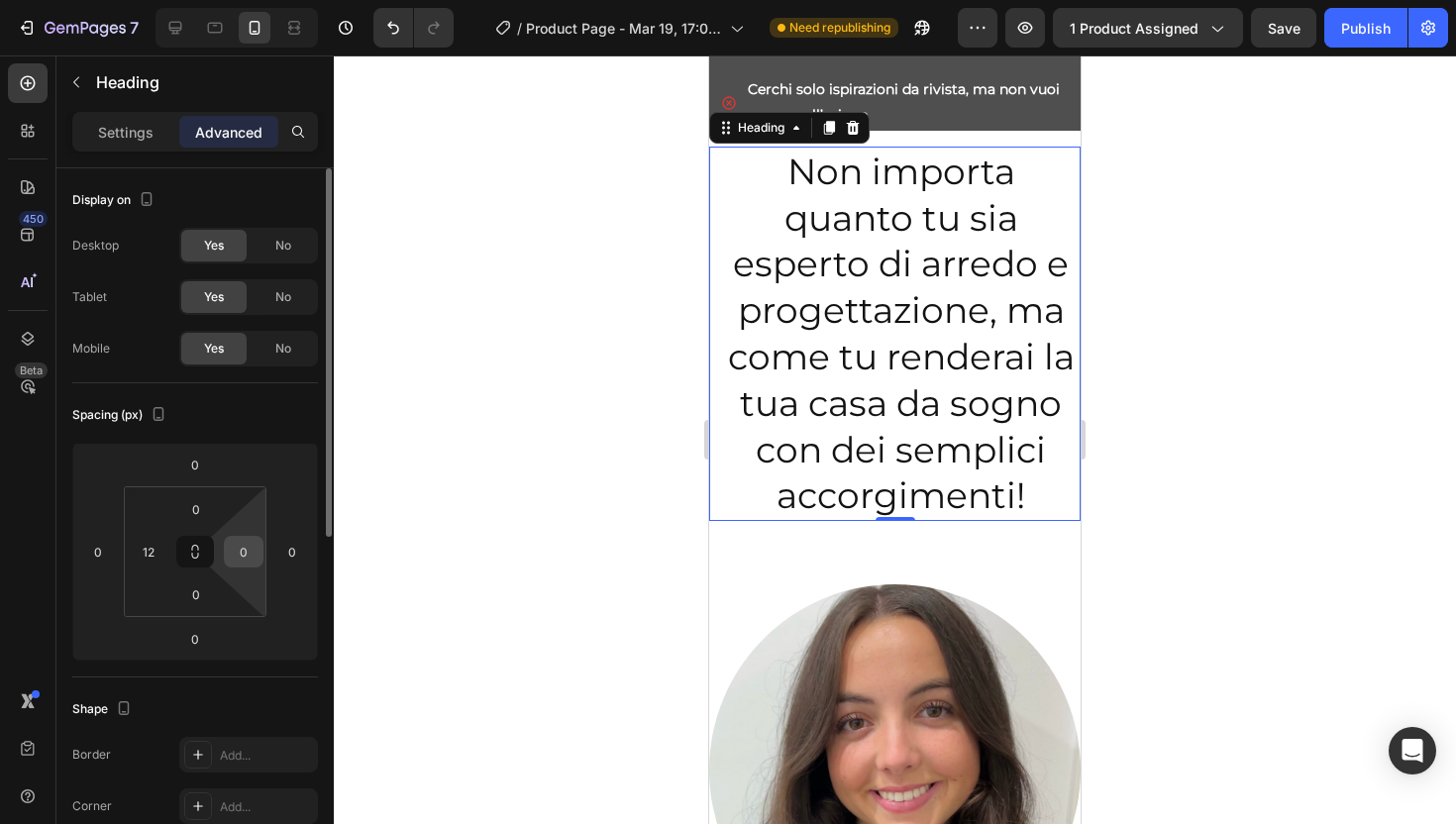 click on "0" at bounding box center (244, 552) 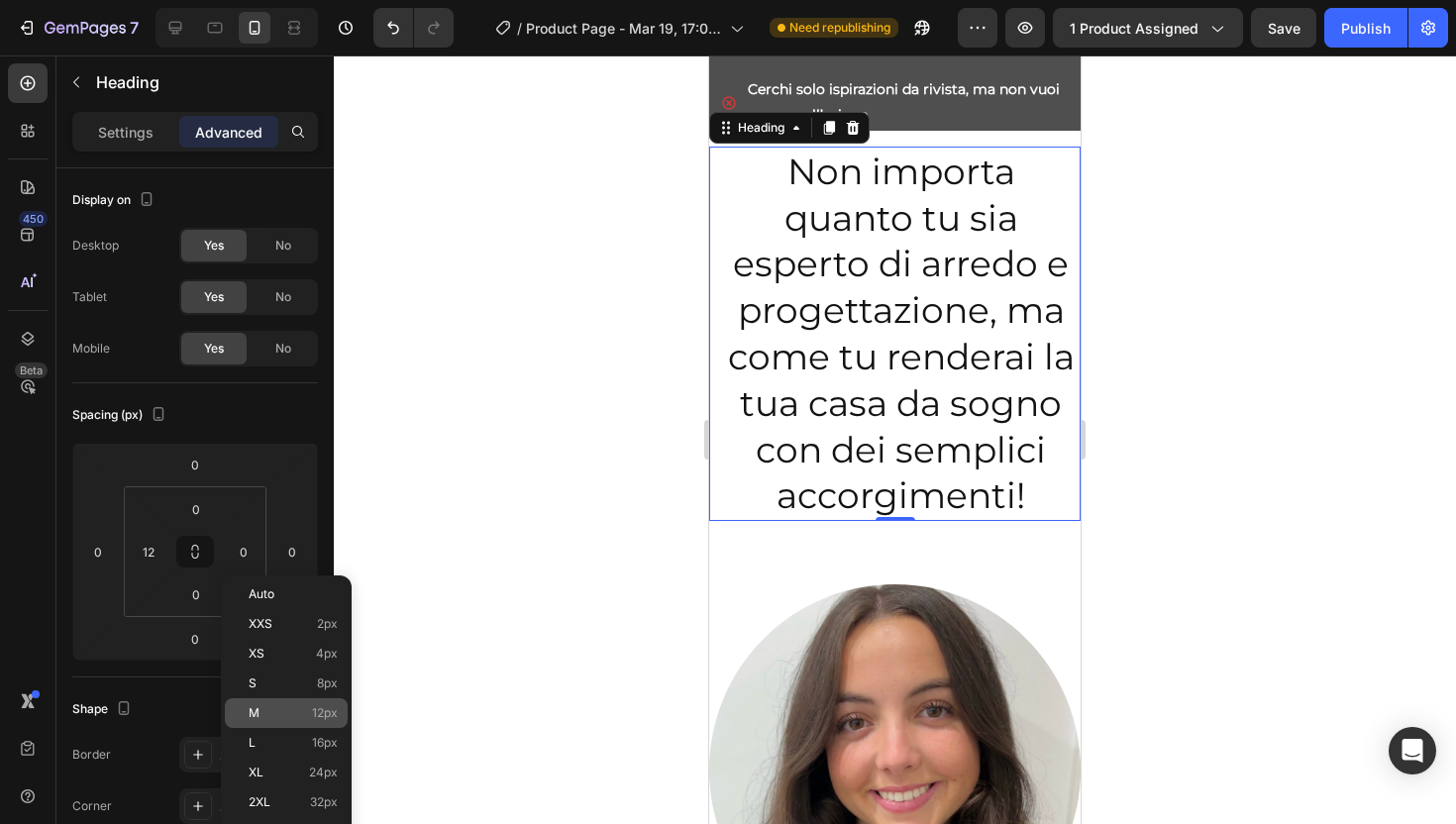 click on "M 12px" at bounding box center [293, 713] 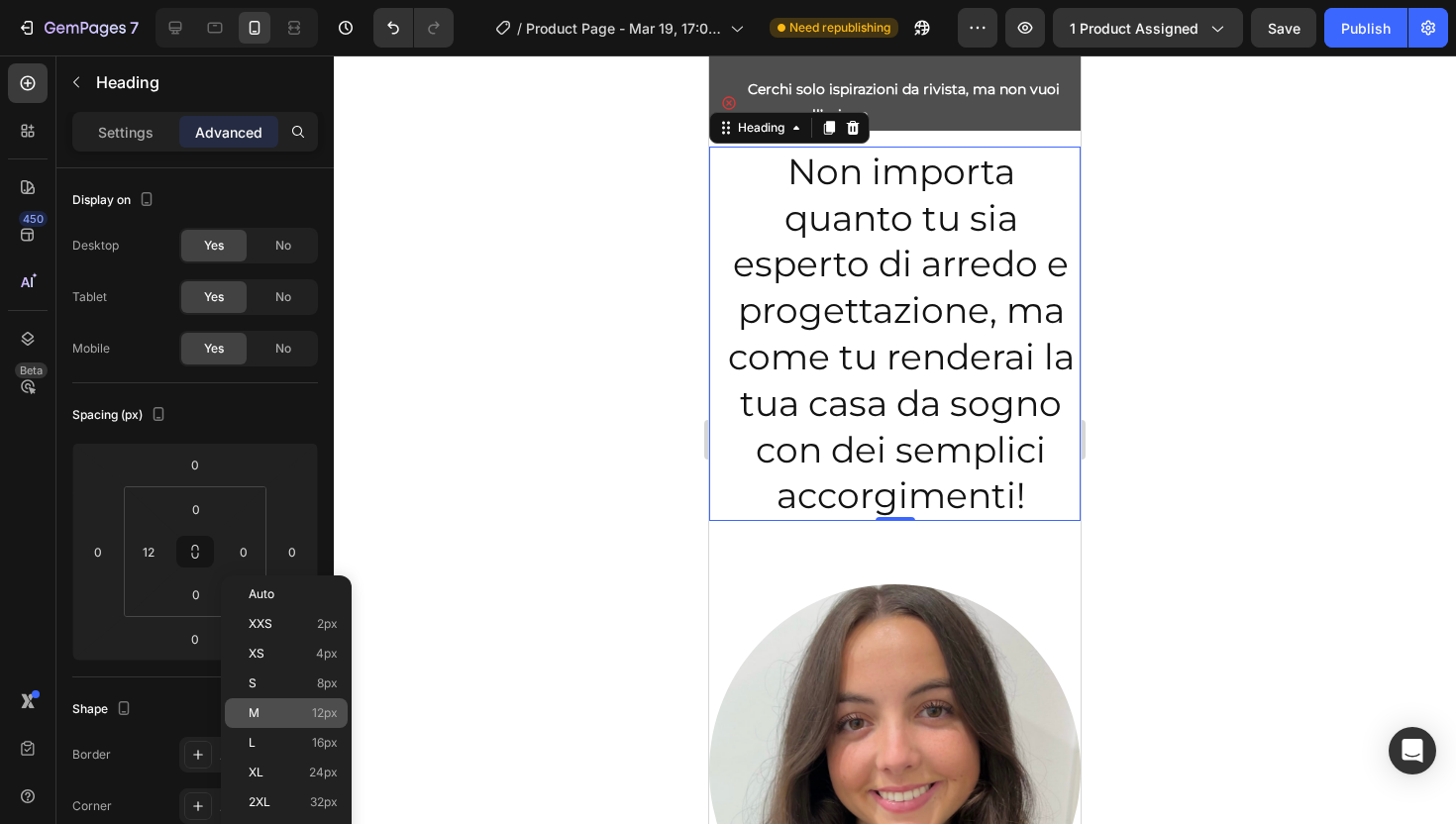 type on "12" 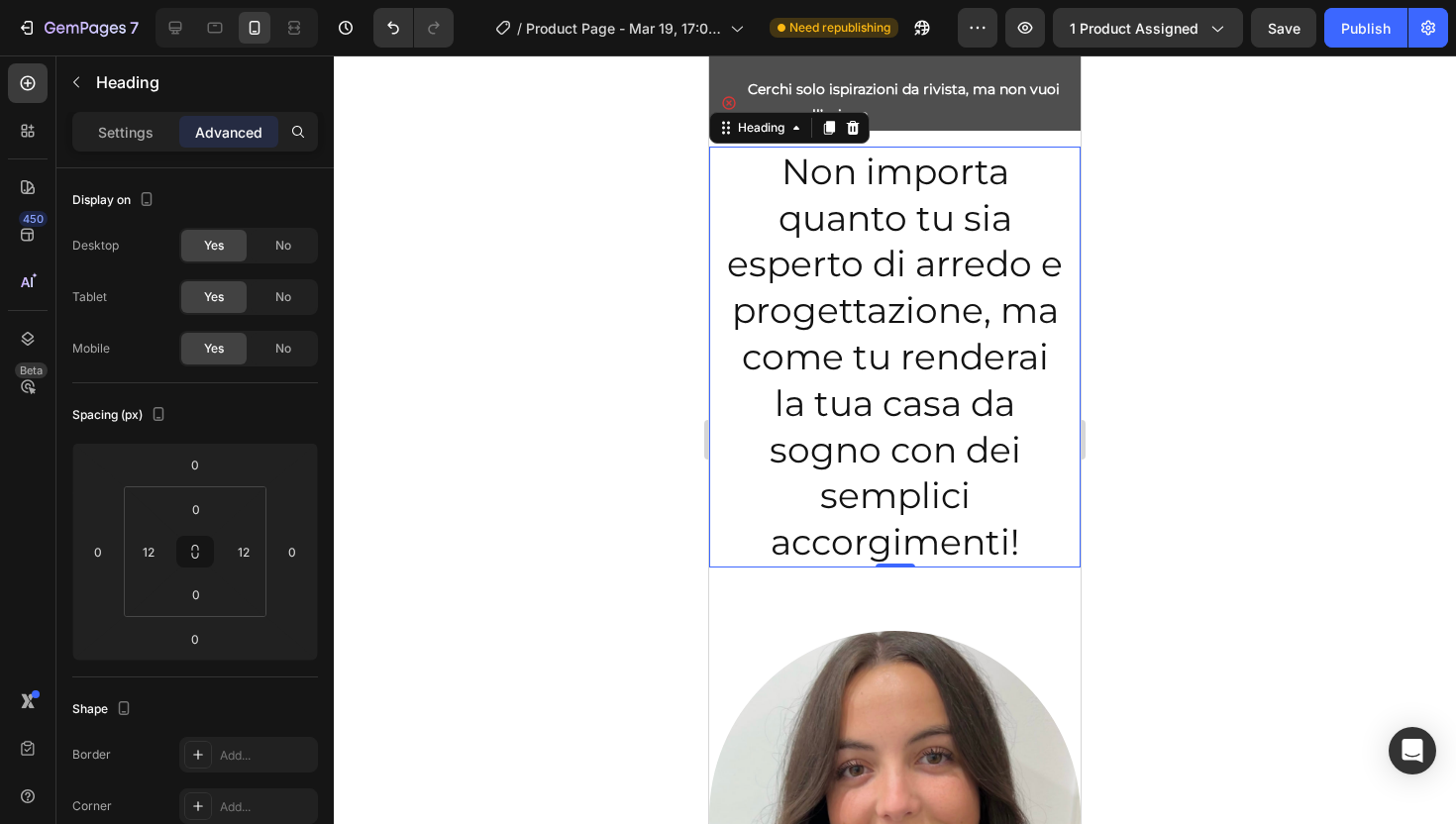 click 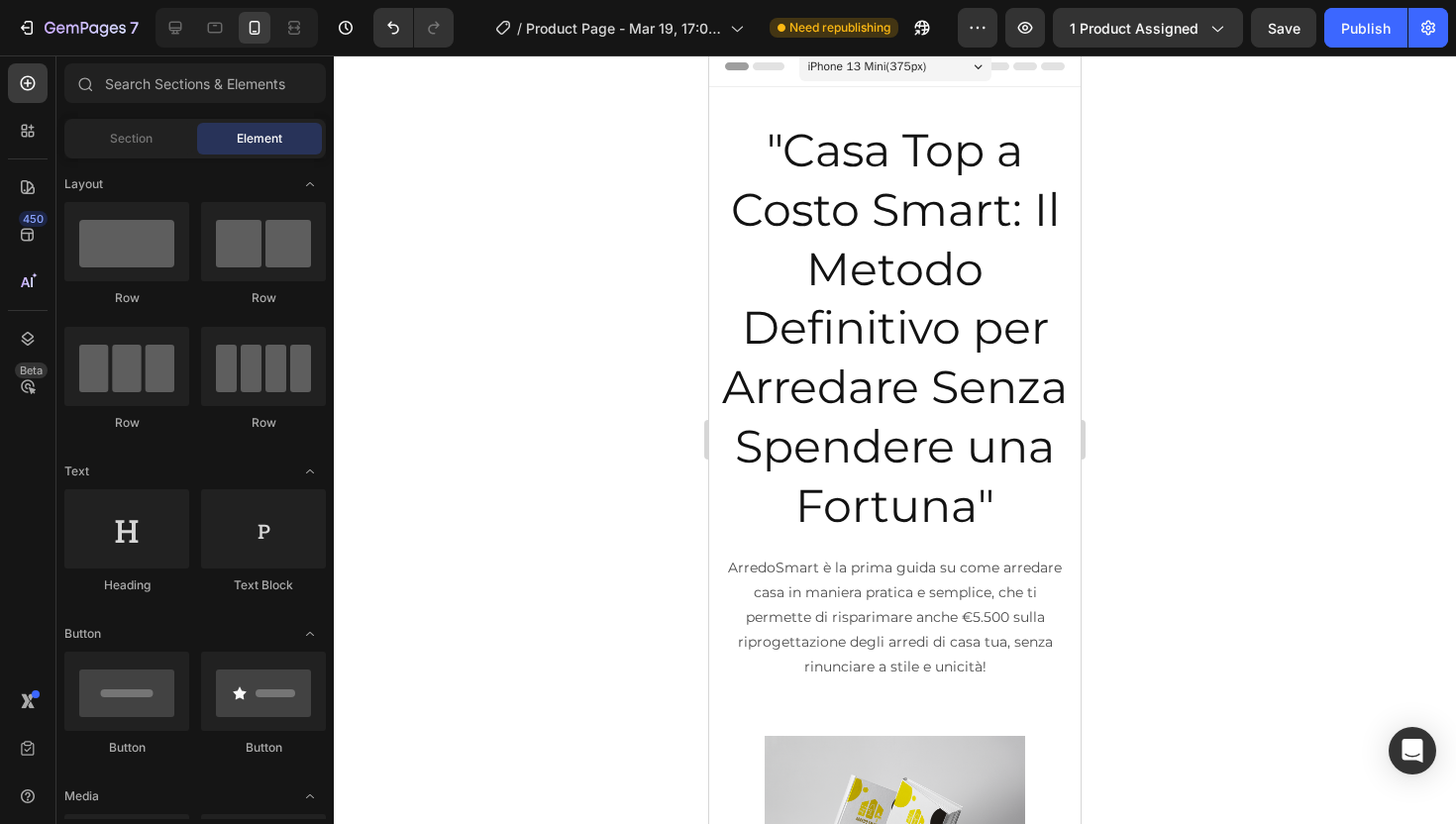 scroll, scrollTop: 0, scrollLeft: 0, axis: both 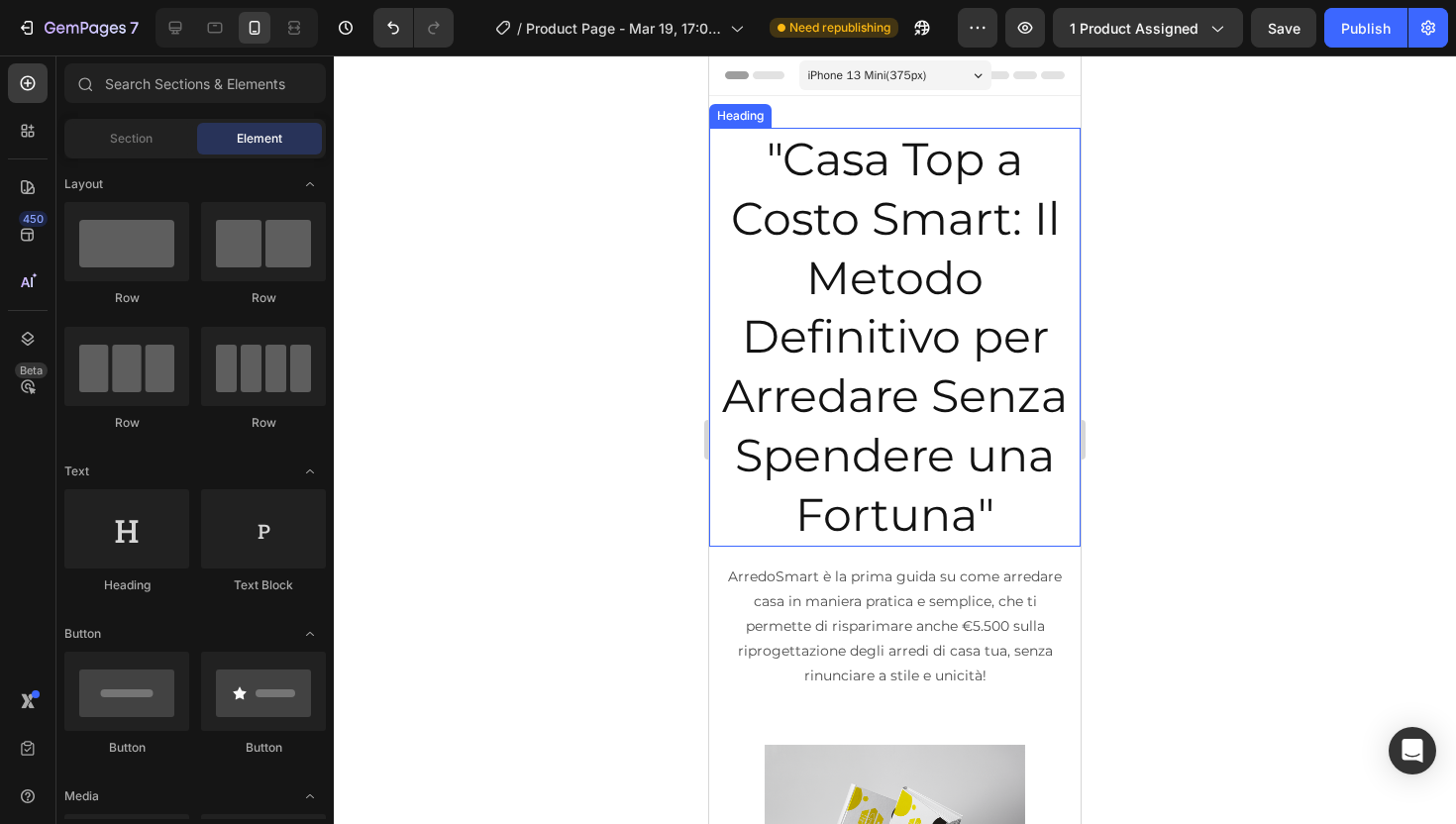 click on ""Casa Top a Costo Smart: Il Metodo Definitivo per Arredare Senza Spendere una Fortuna"" at bounding box center [894, 337] 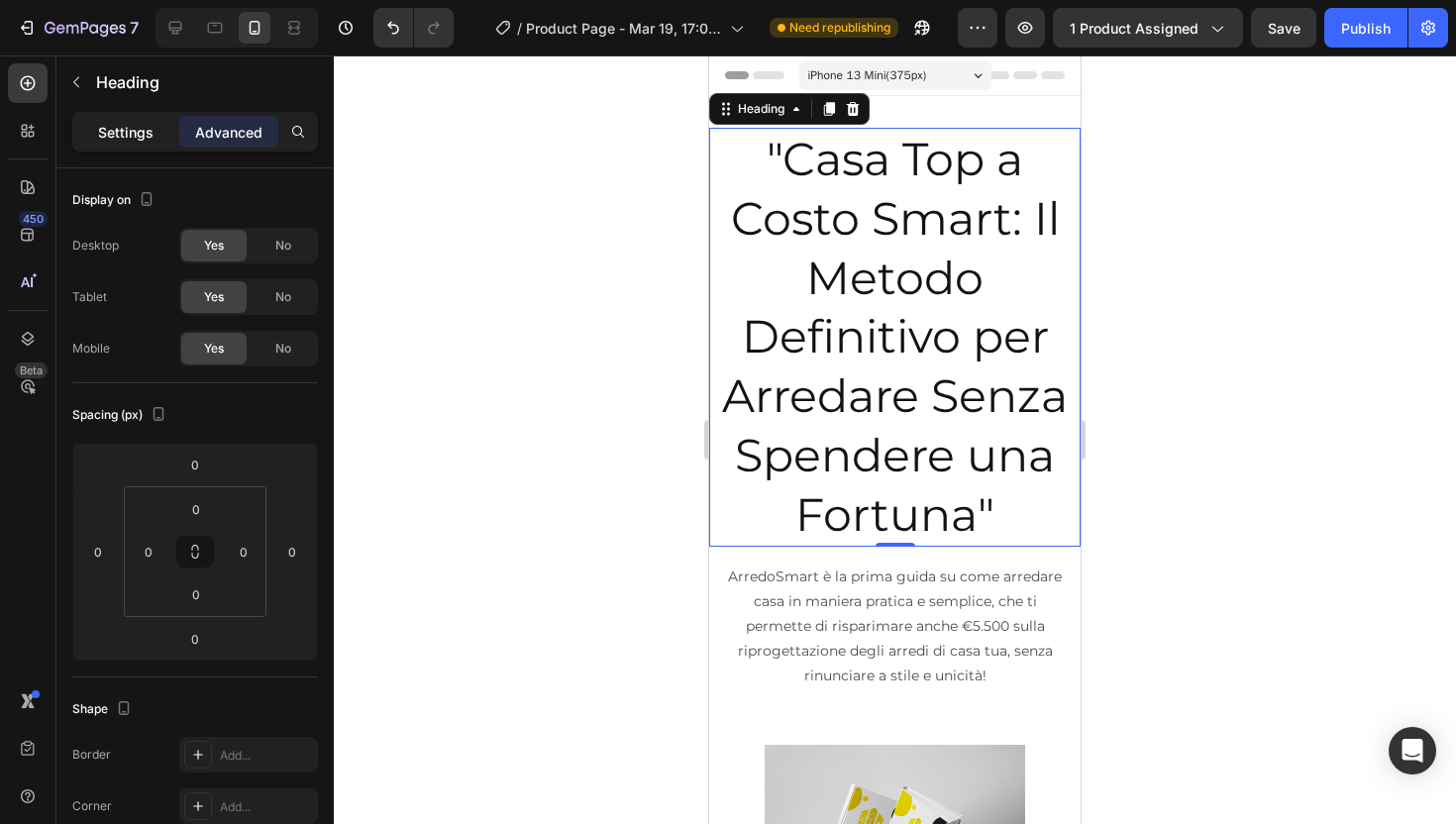 click on "Settings" at bounding box center (126, 132) 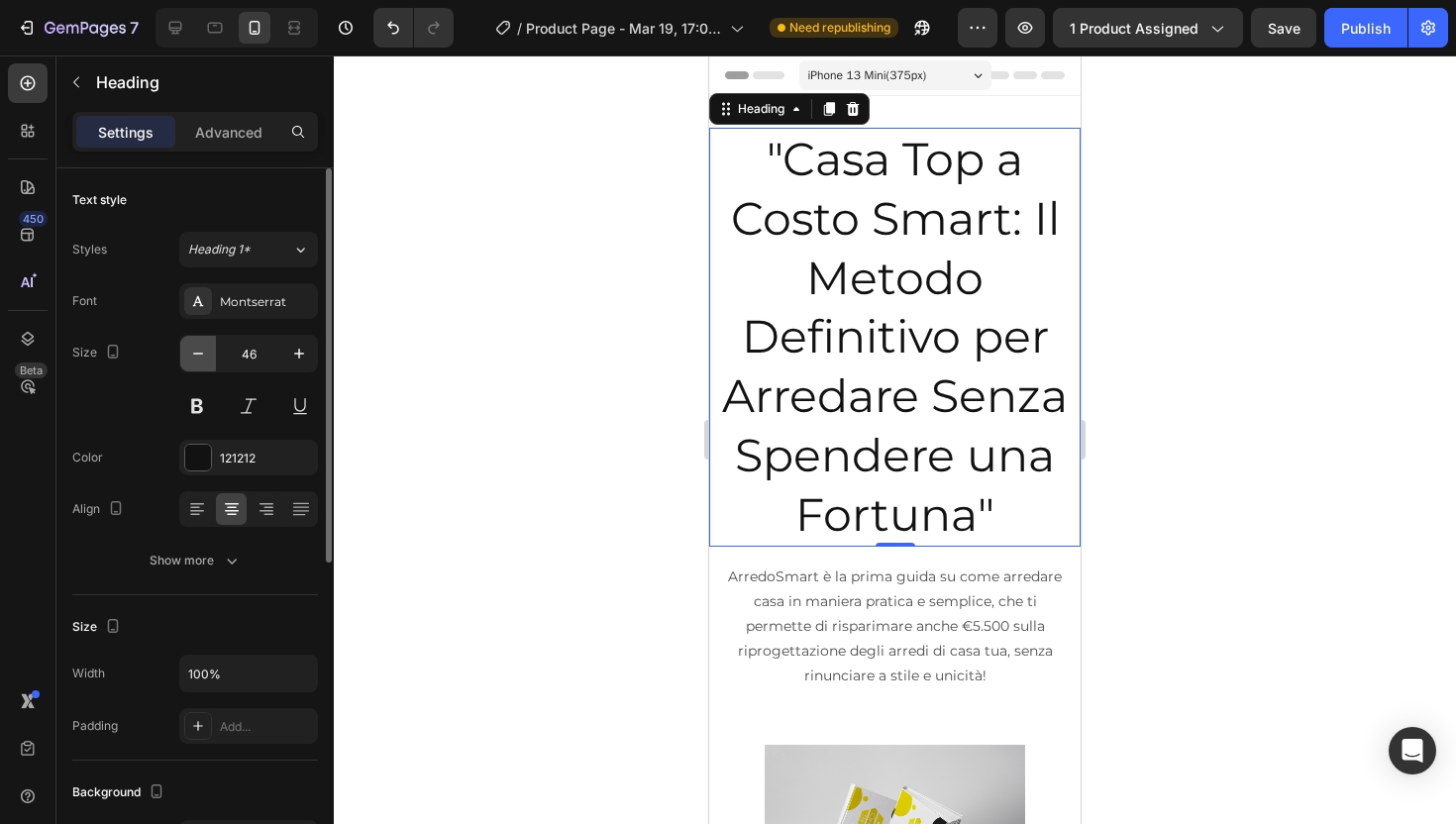 click at bounding box center (198, 354) 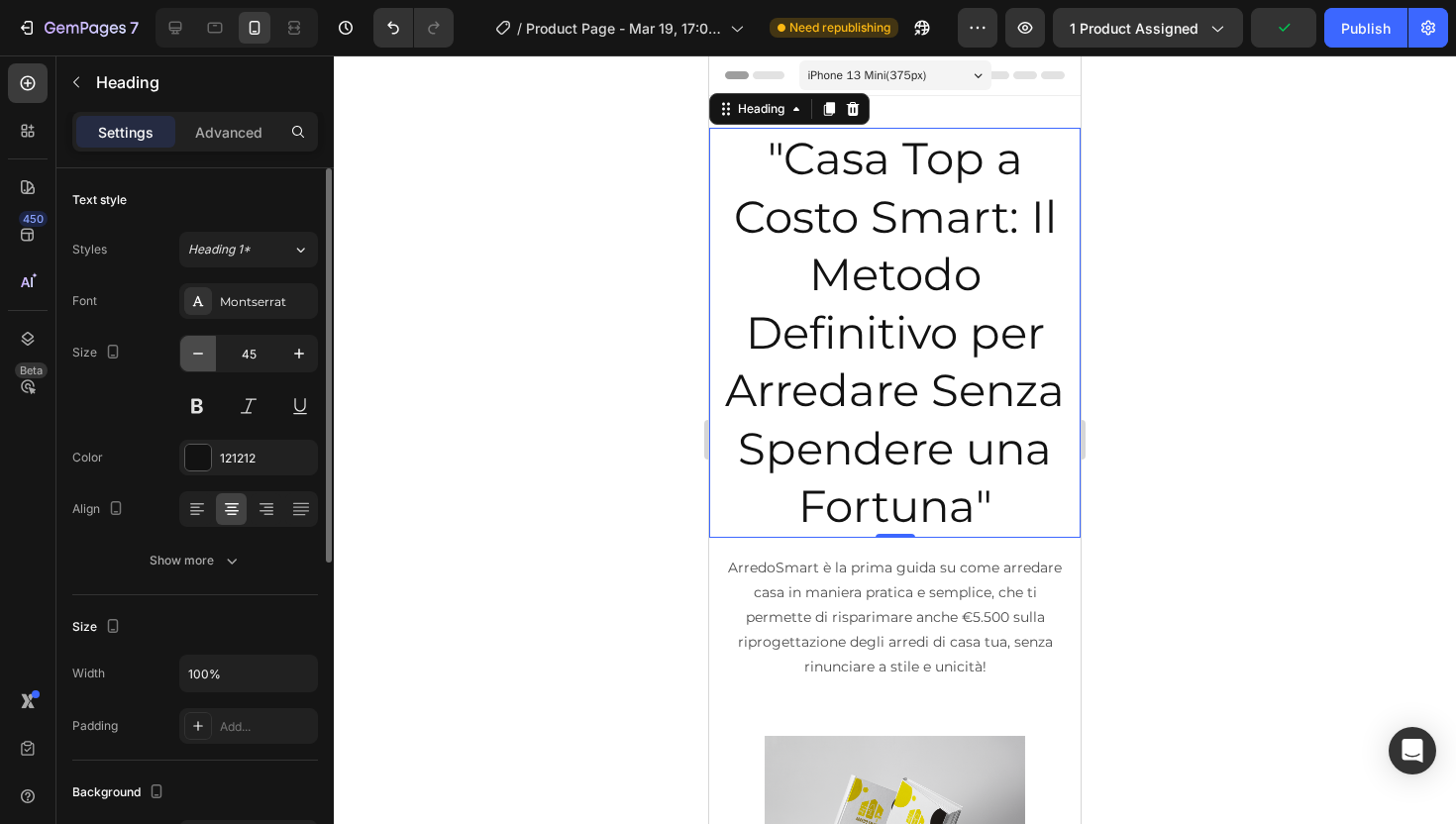 click 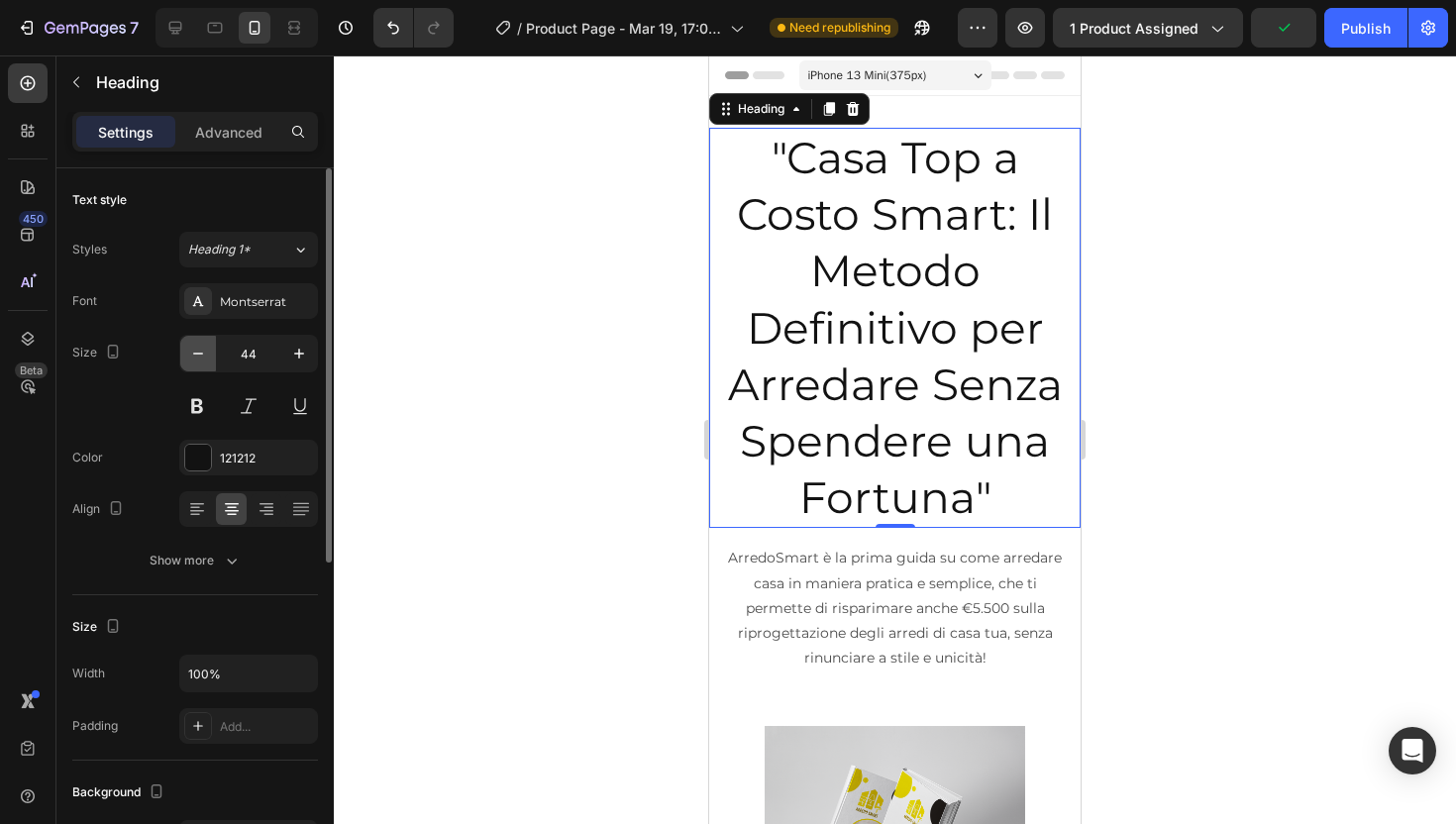 click 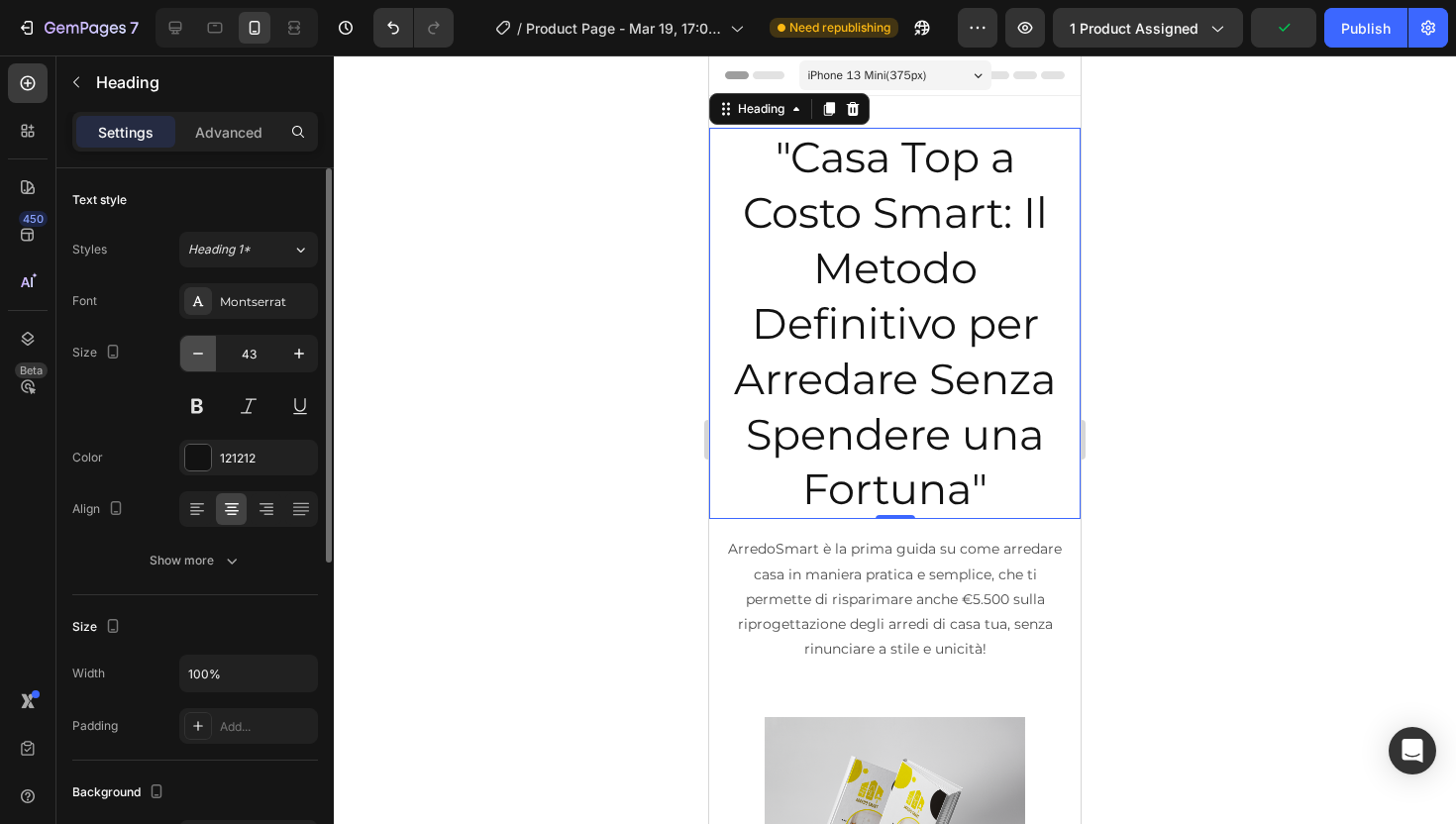 click 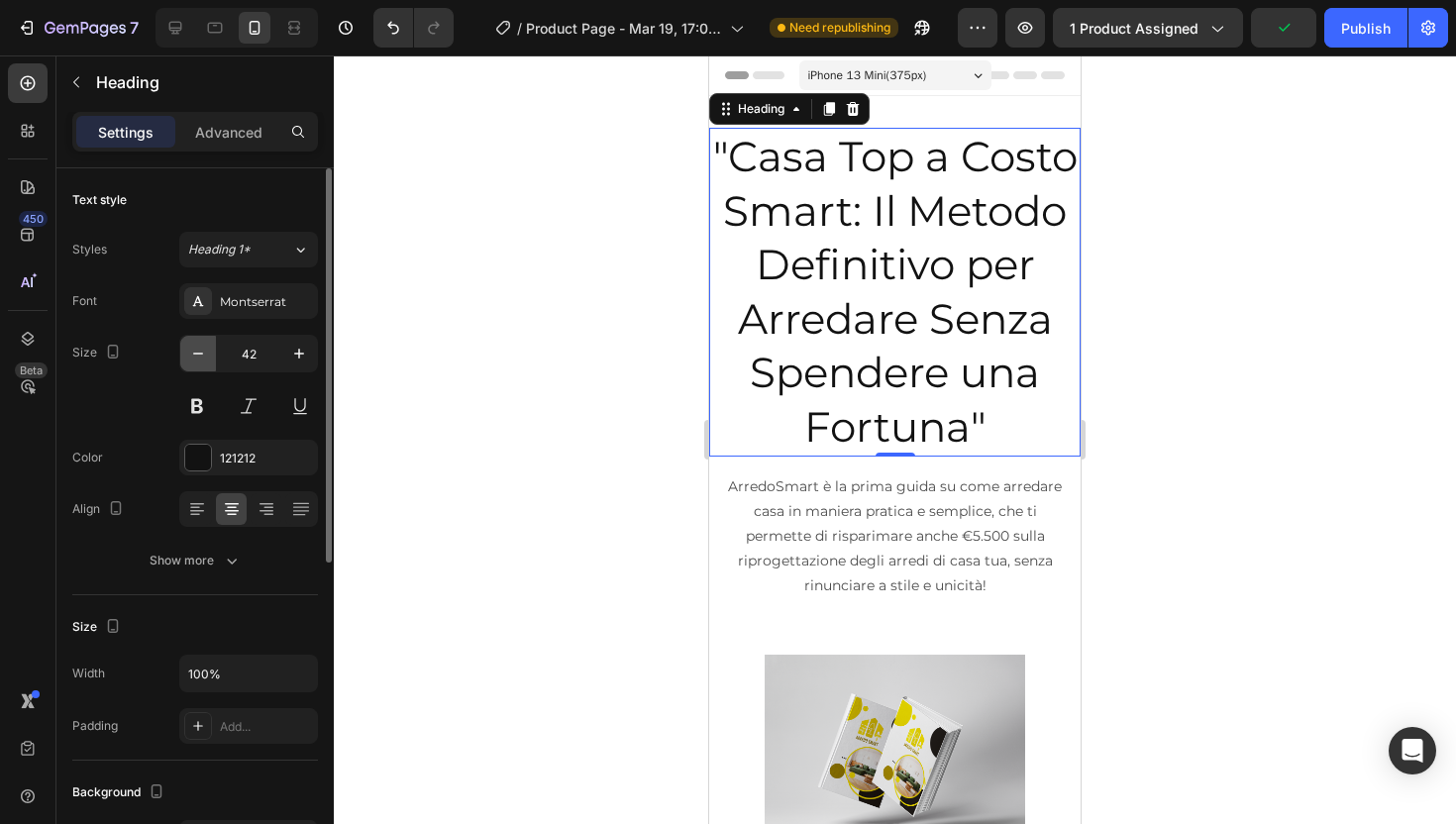 click 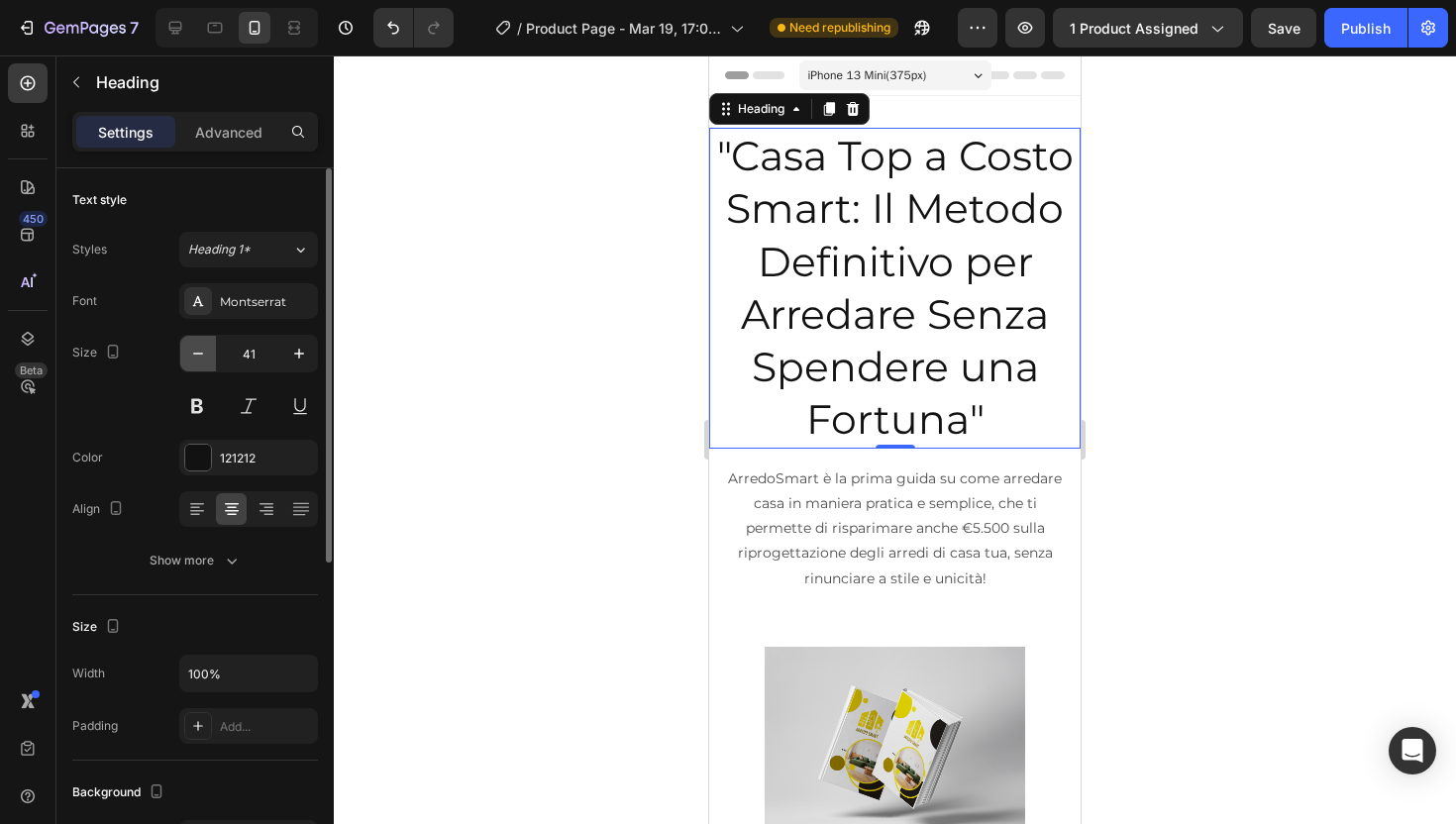 click 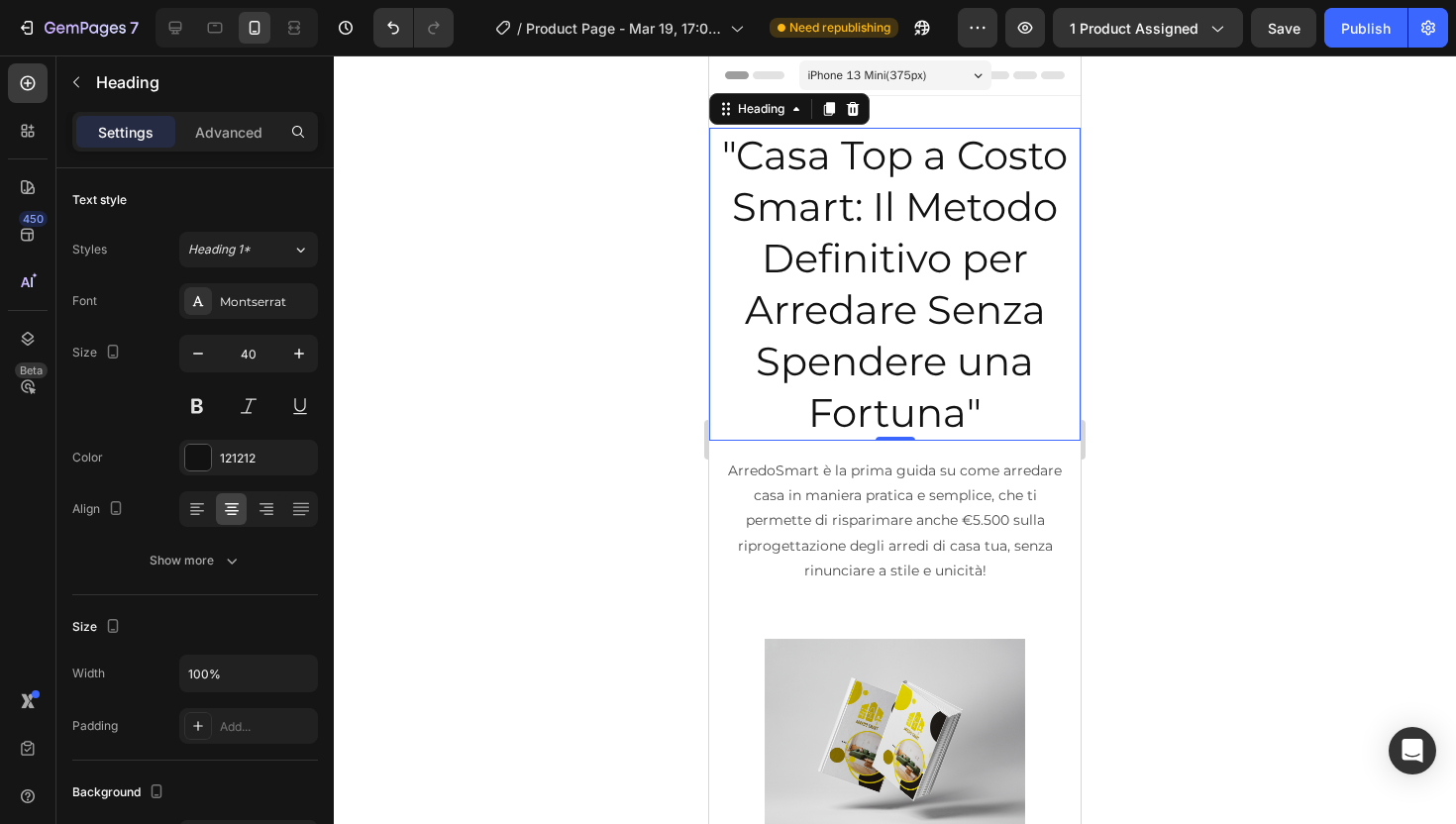 click 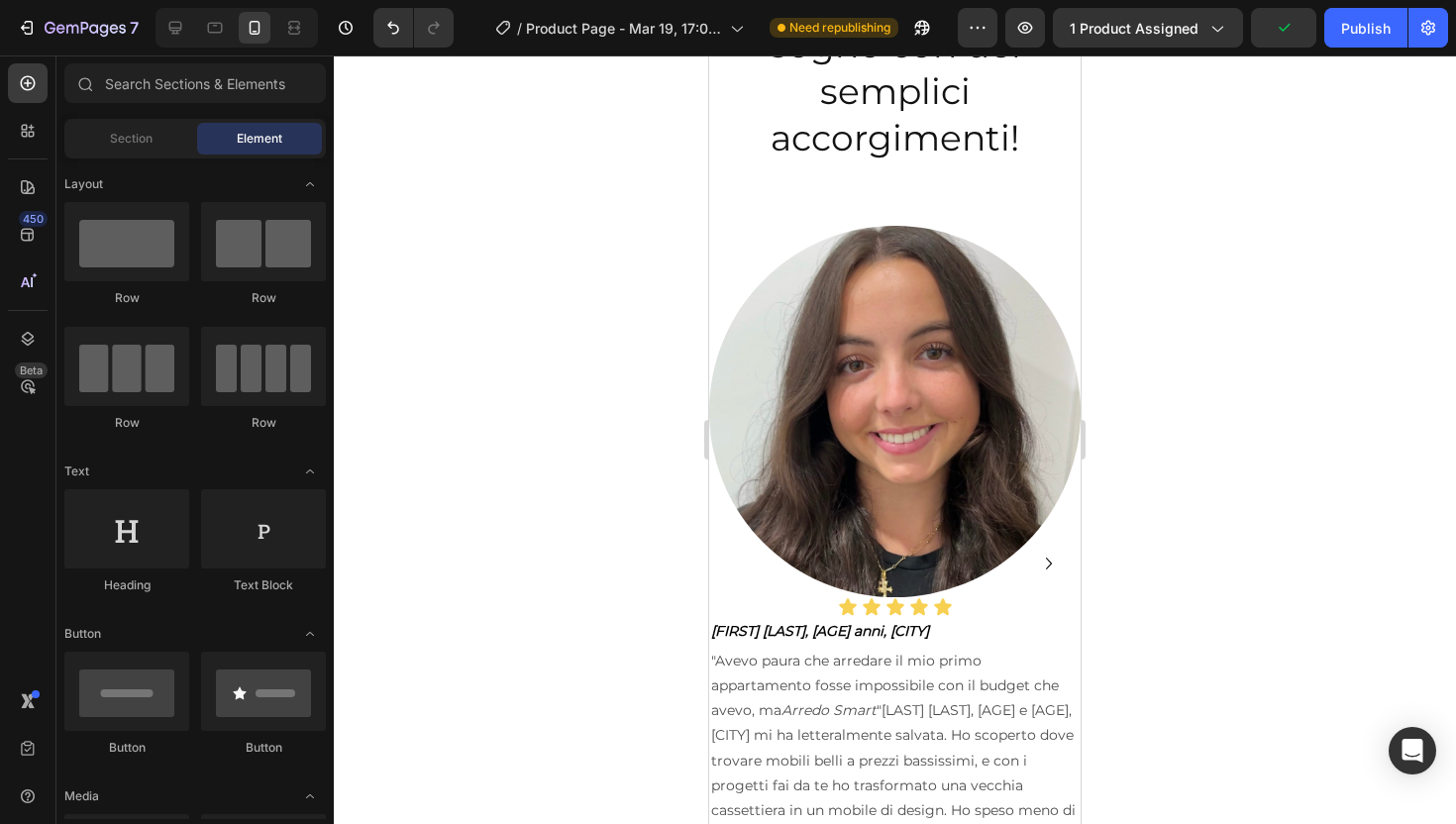 scroll, scrollTop: 2287, scrollLeft: 0, axis: vertical 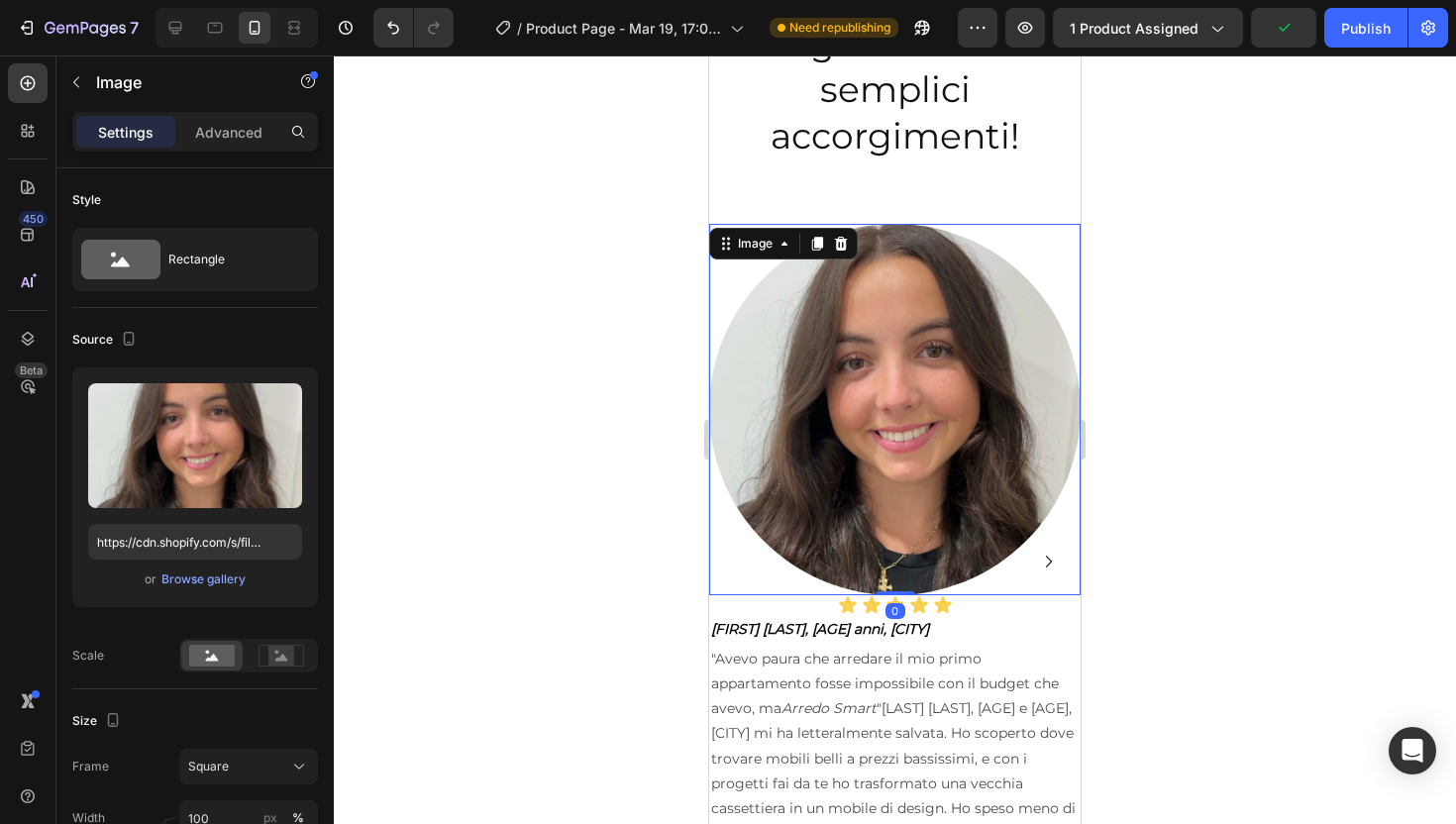 click at bounding box center (894, 409) 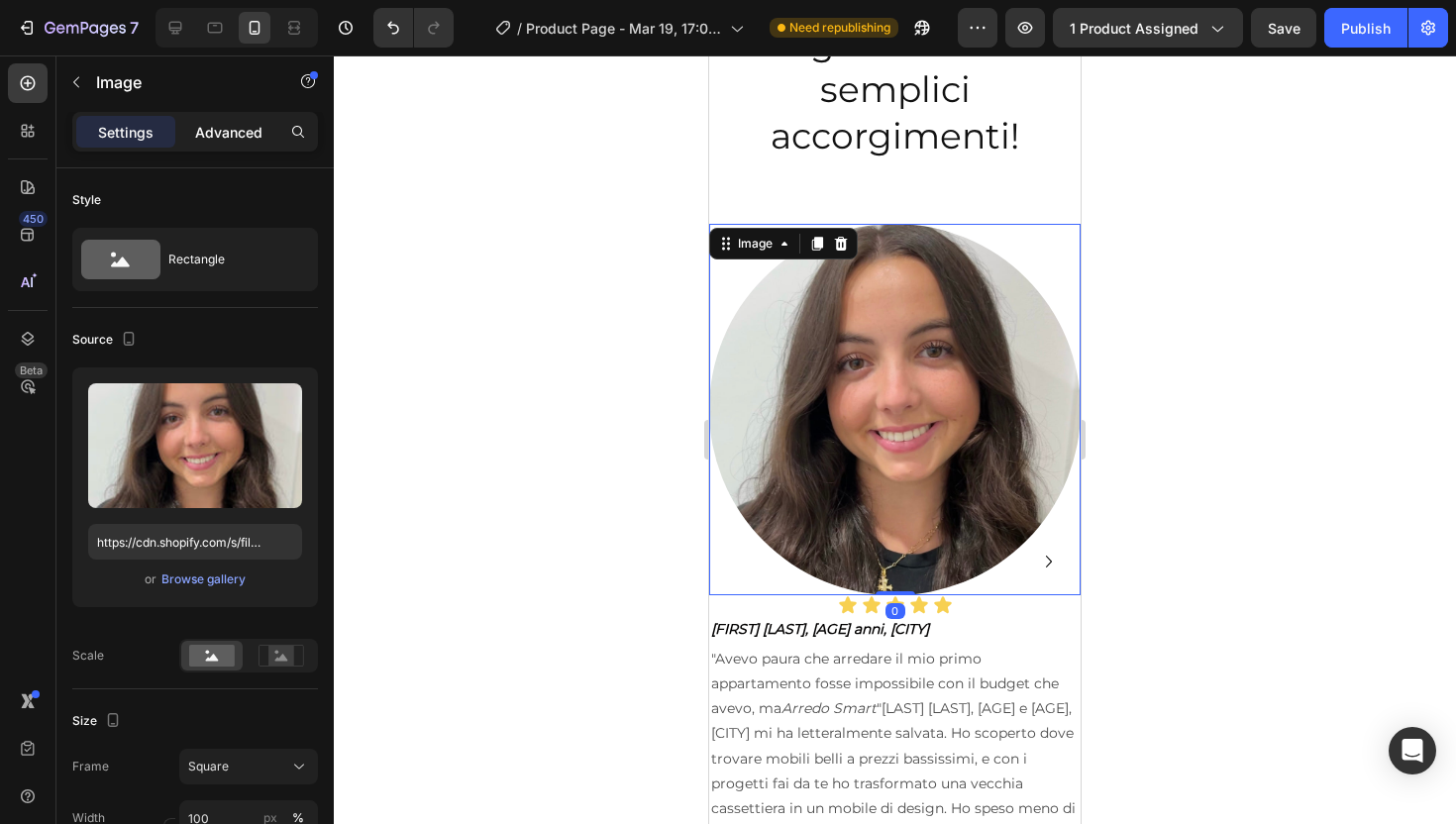click on "Advanced" at bounding box center (229, 132) 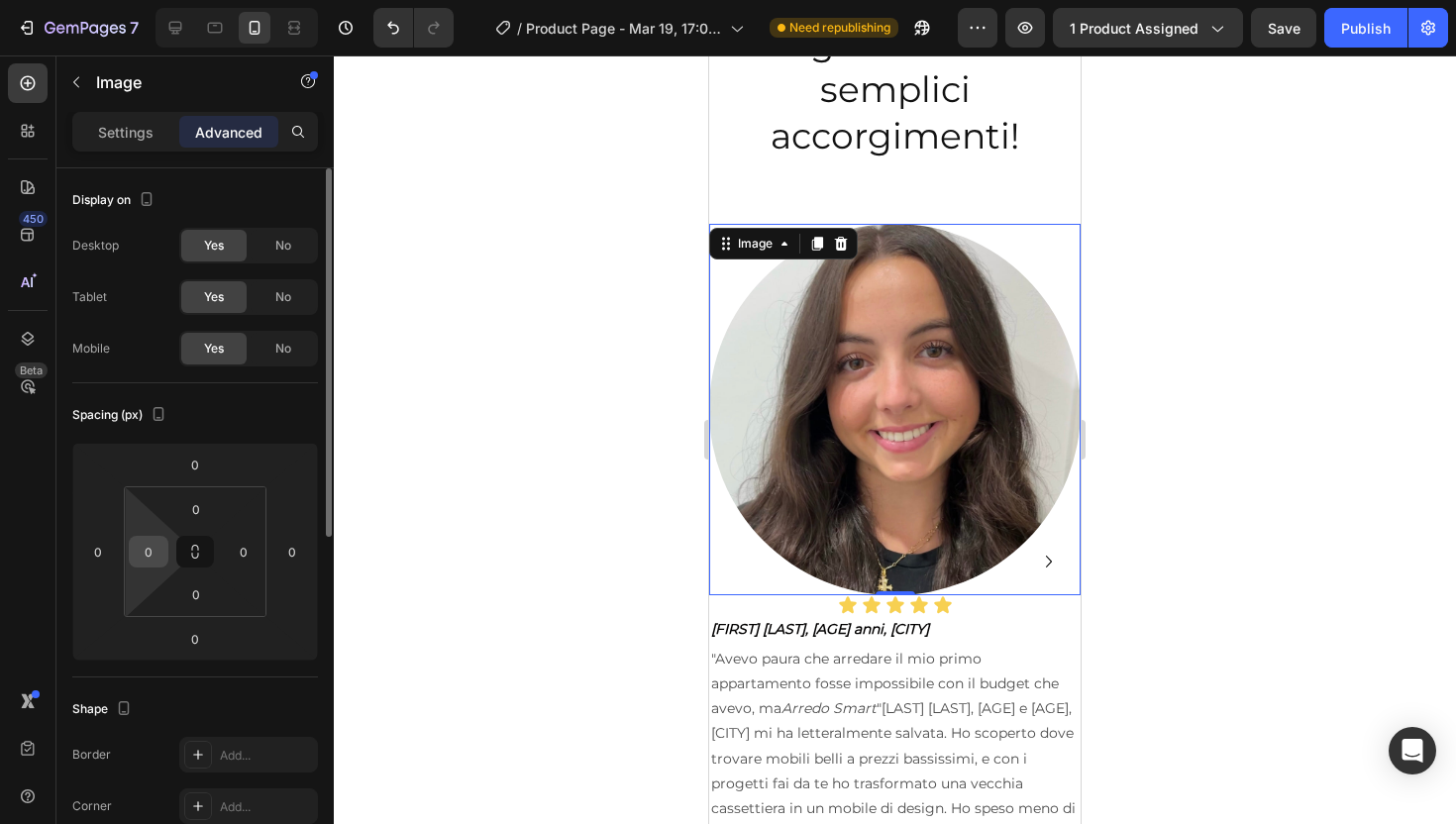 click on "0" at bounding box center (149, 552) 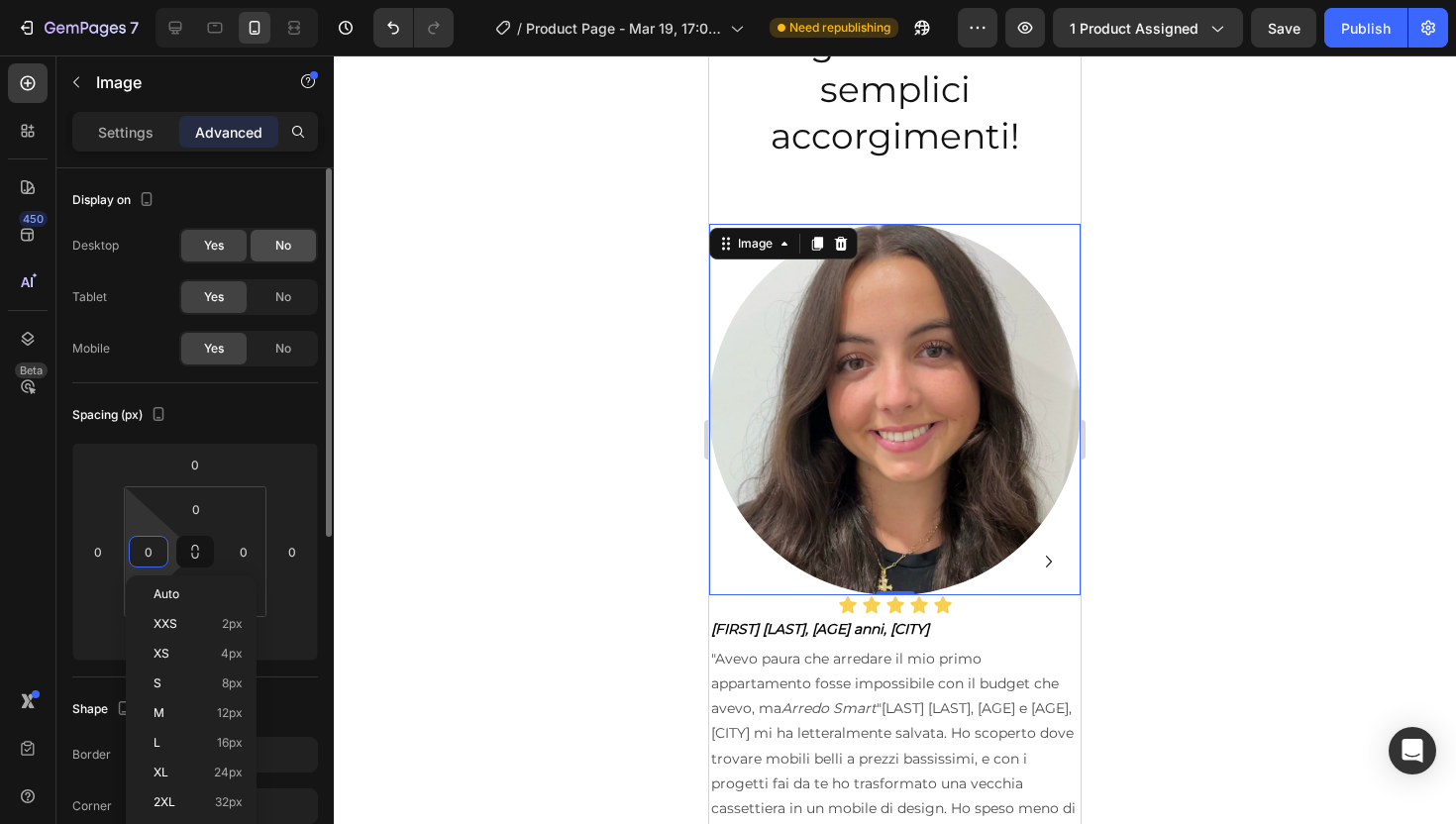 click on "No" 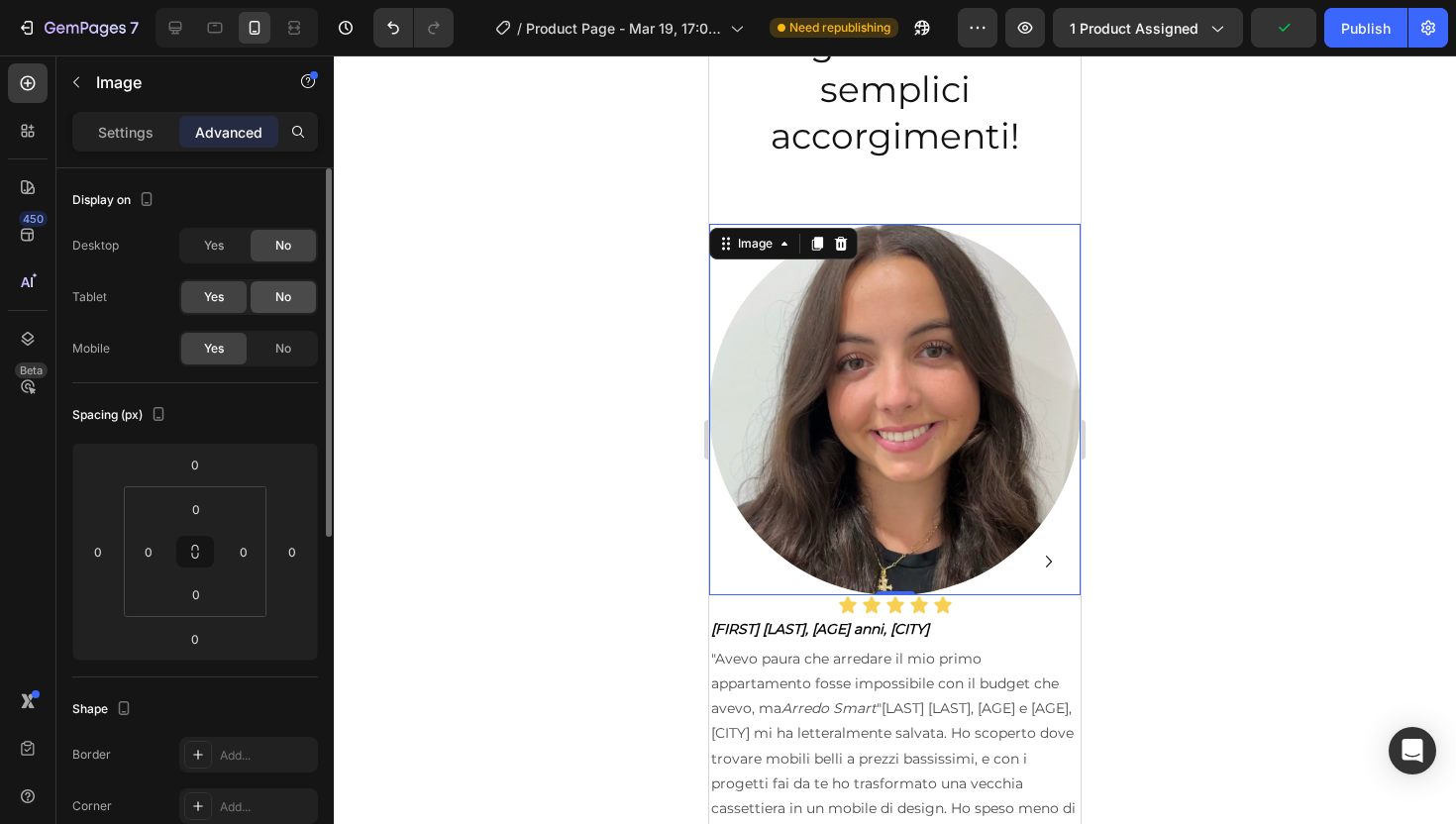 click on "No" 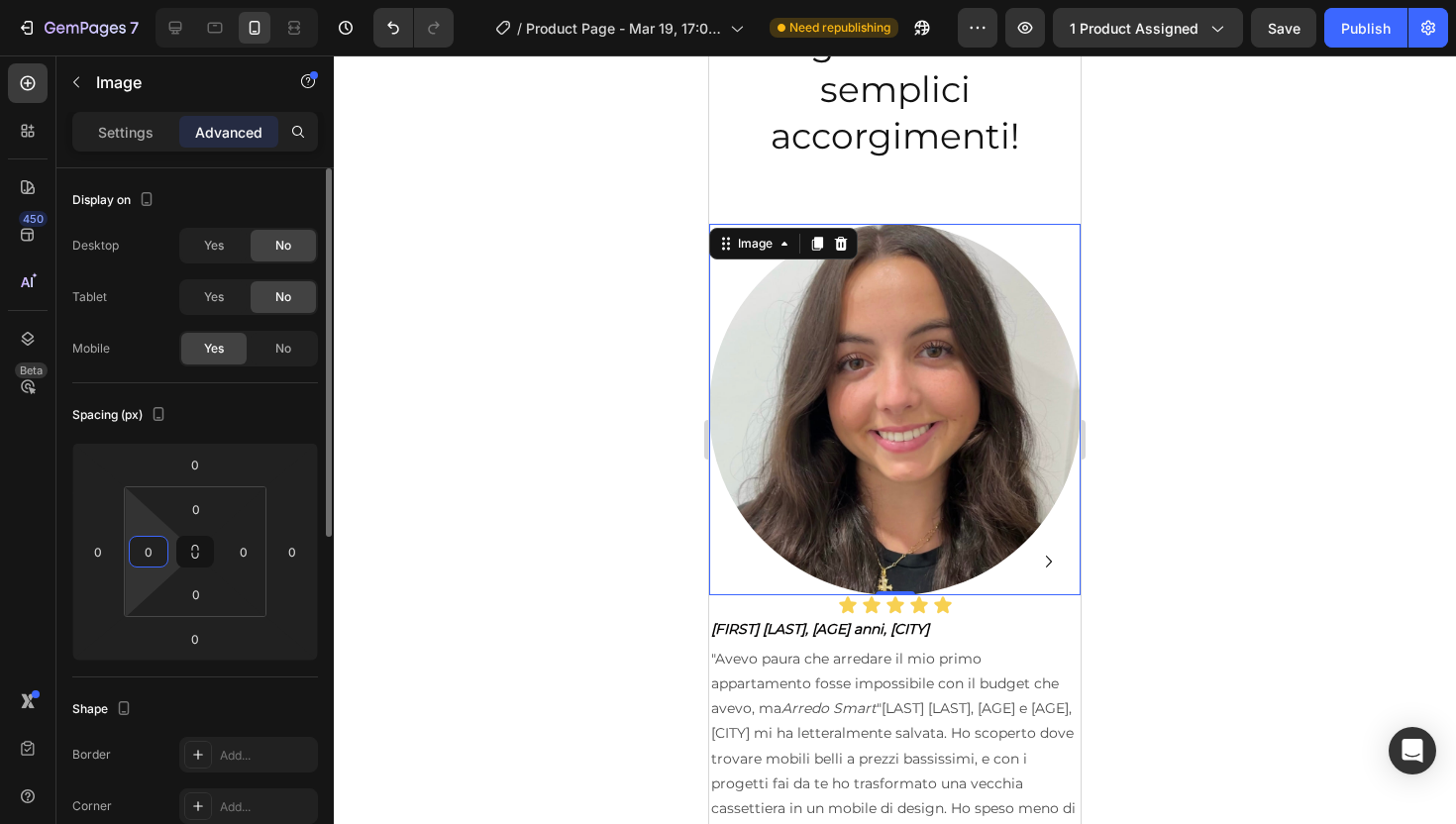 click on "0" at bounding box center [149, 552] 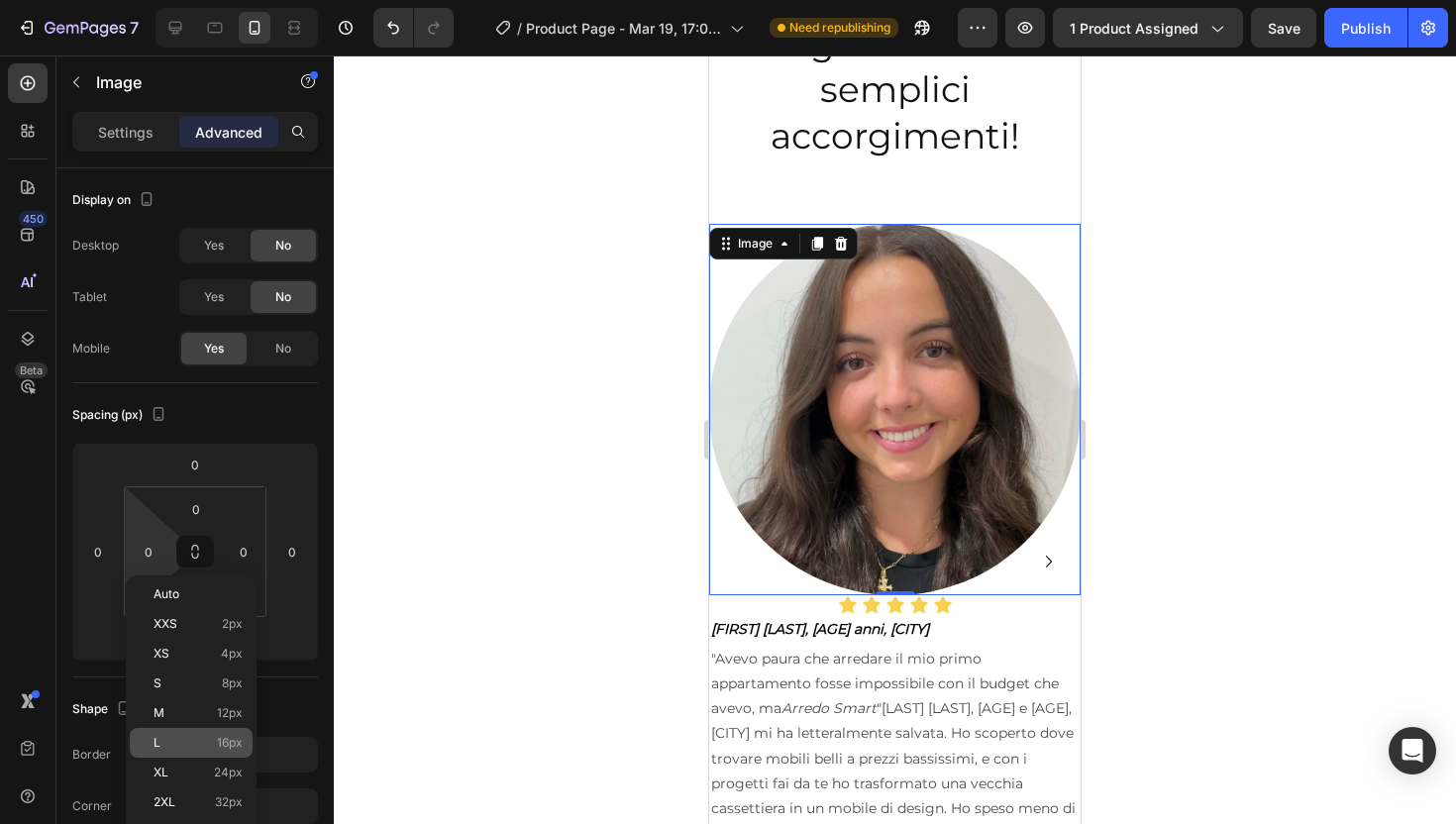 click on "L 16px" at bounding box center (198, 743) 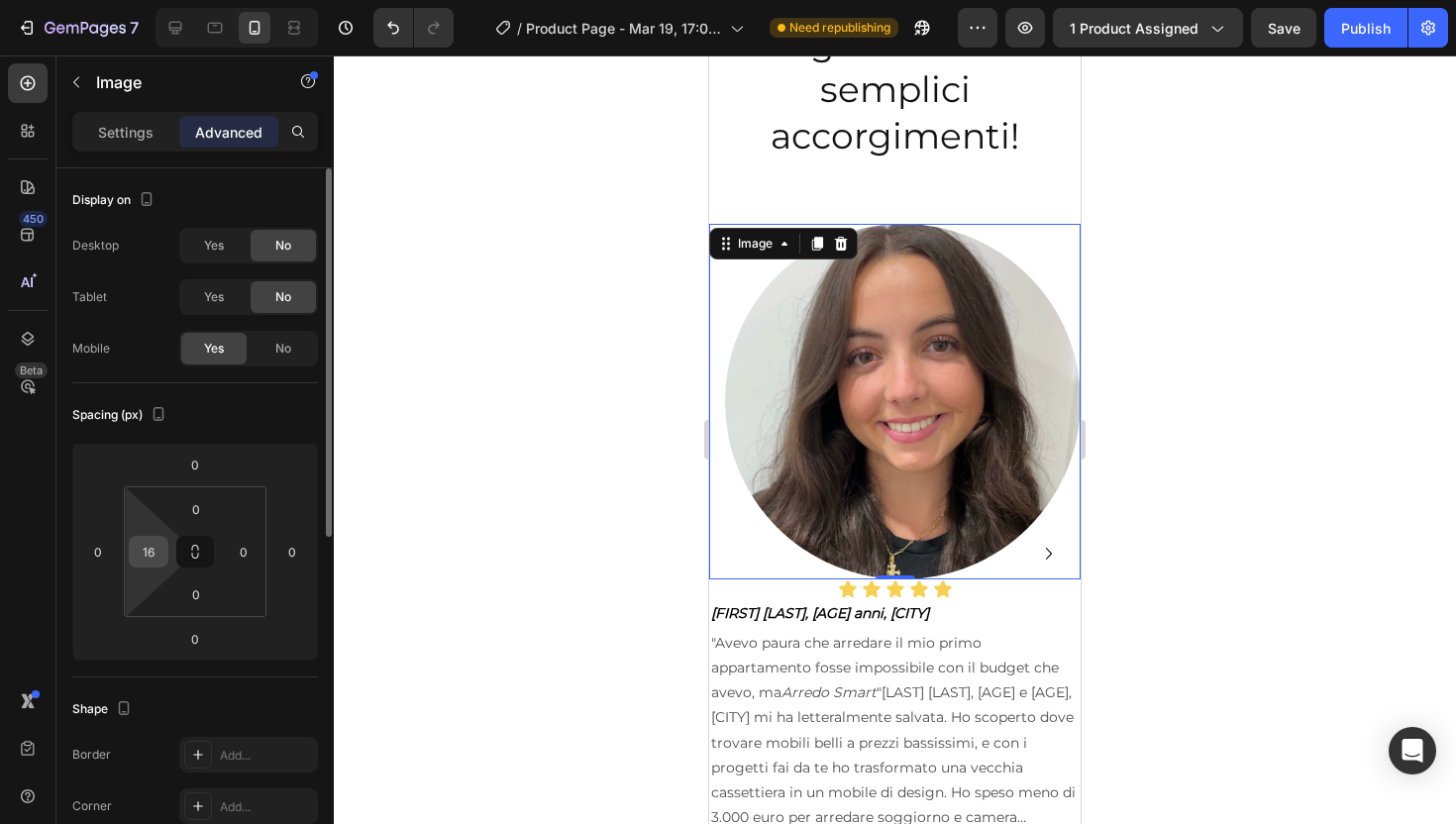 click on "16" at bounding box center [149, 552] 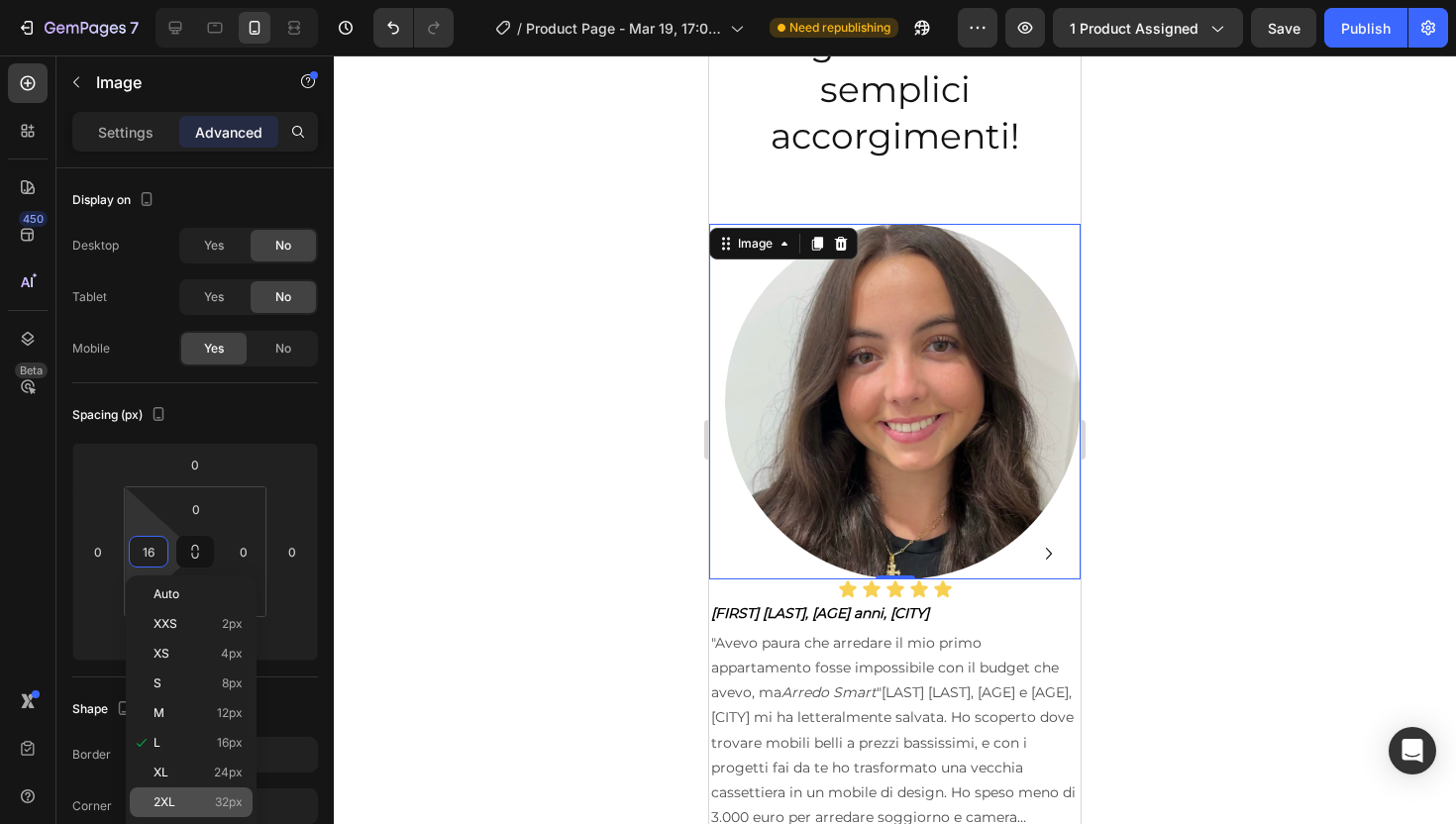 click on "2XL 32px" at bounding box center (198, 802) 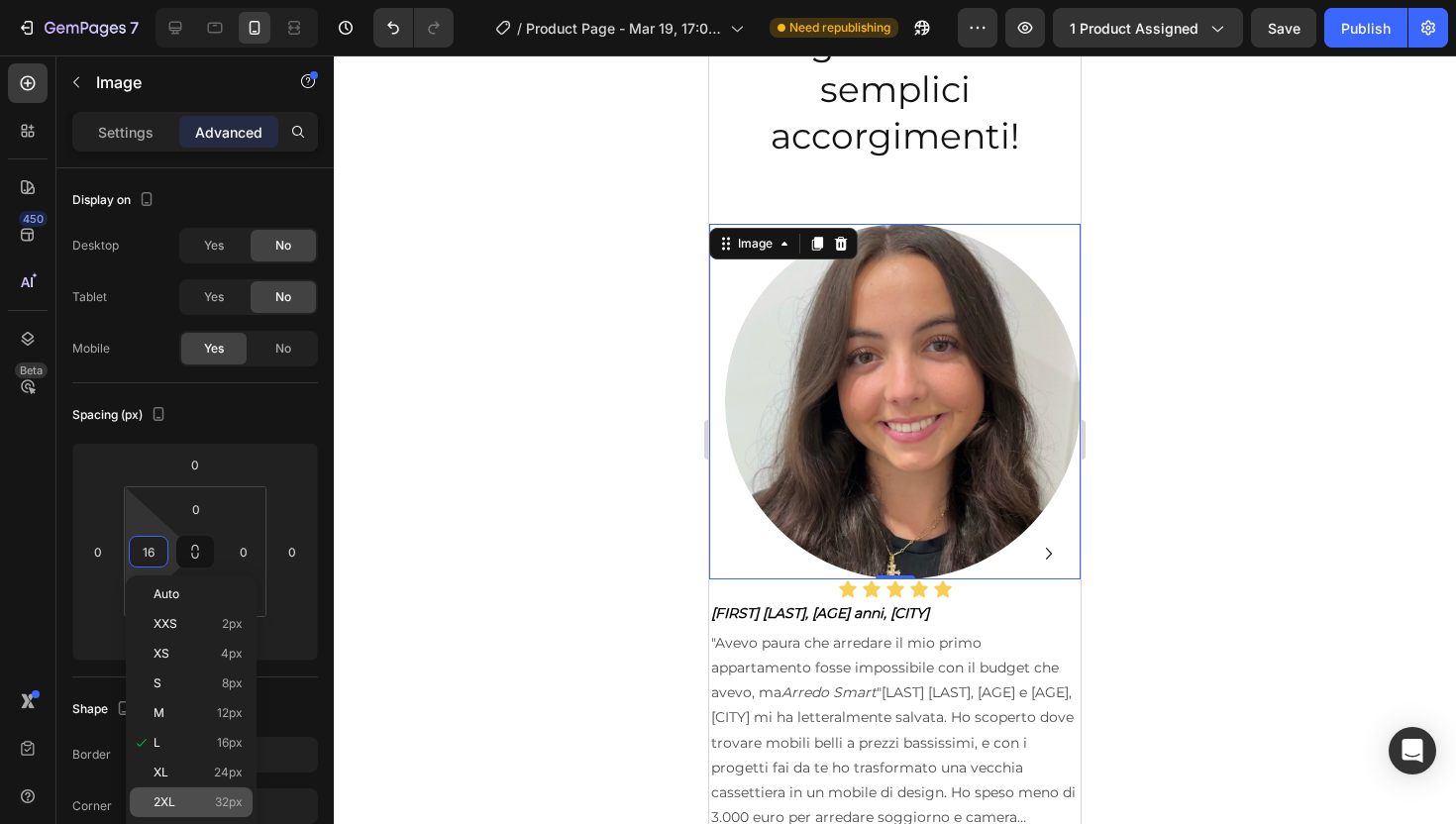 type on "32" 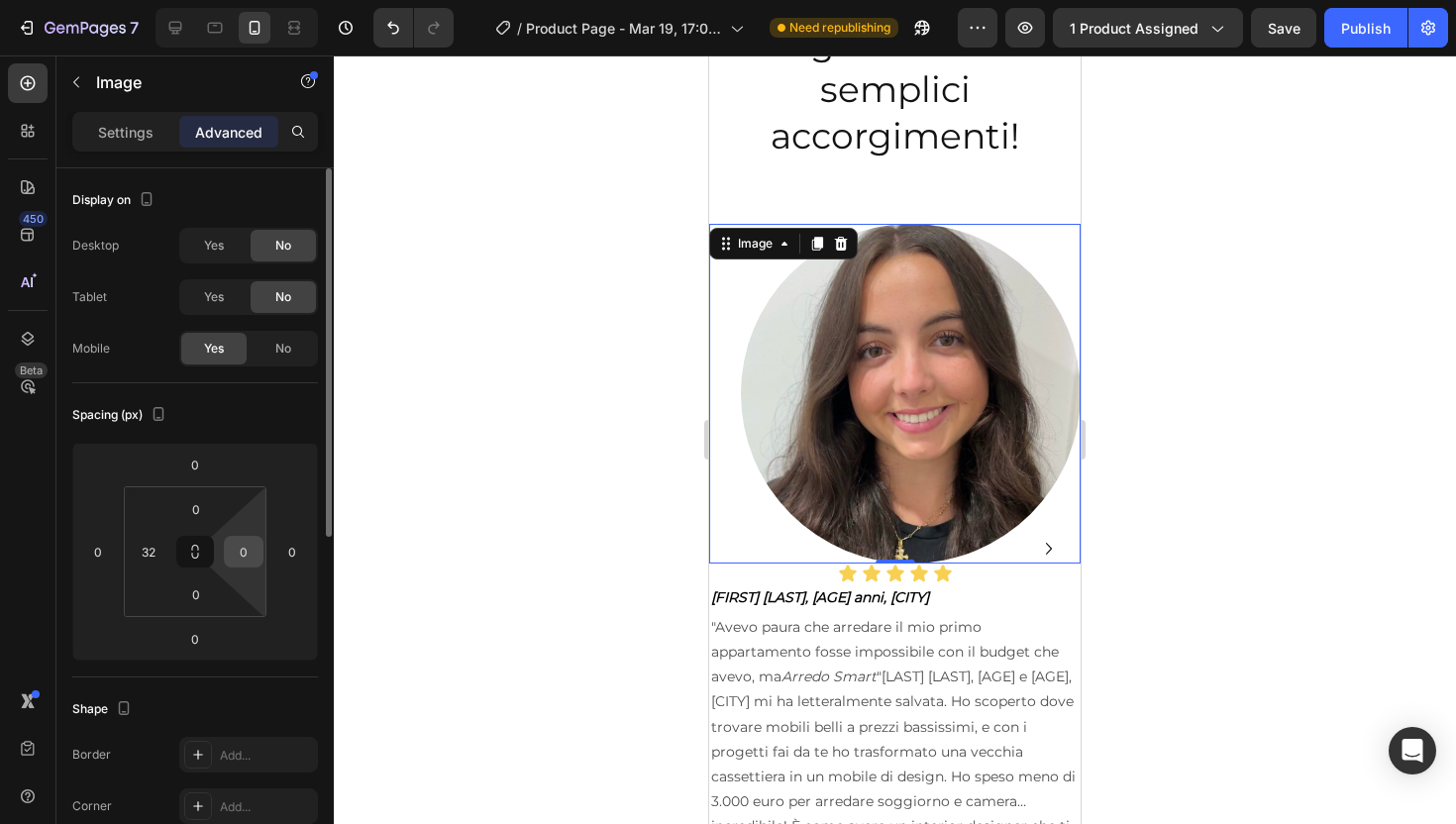 click on "0" at bounding box center (244, 552) 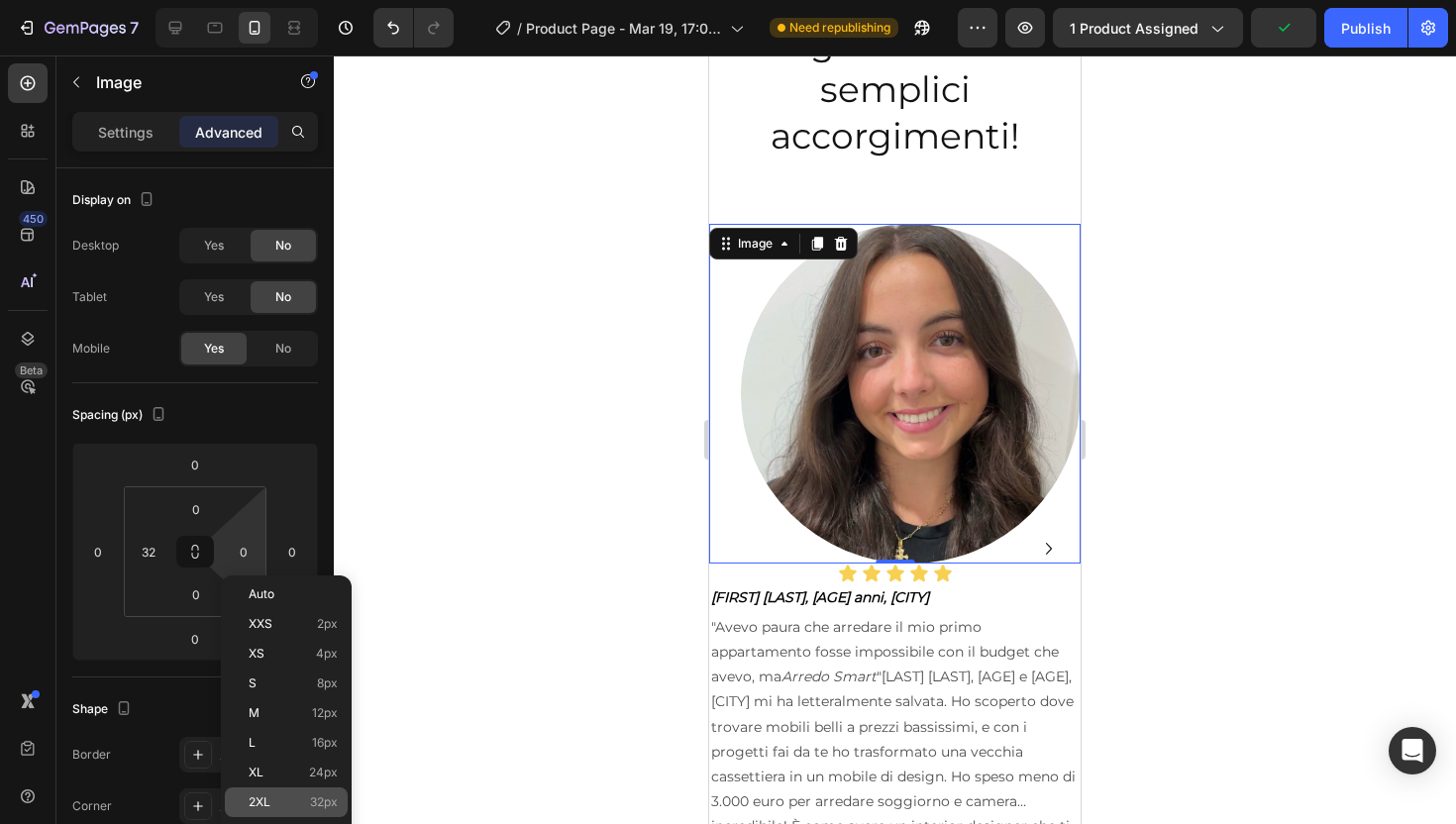 click on "2XL 32px" at bounding box center (293, 802) 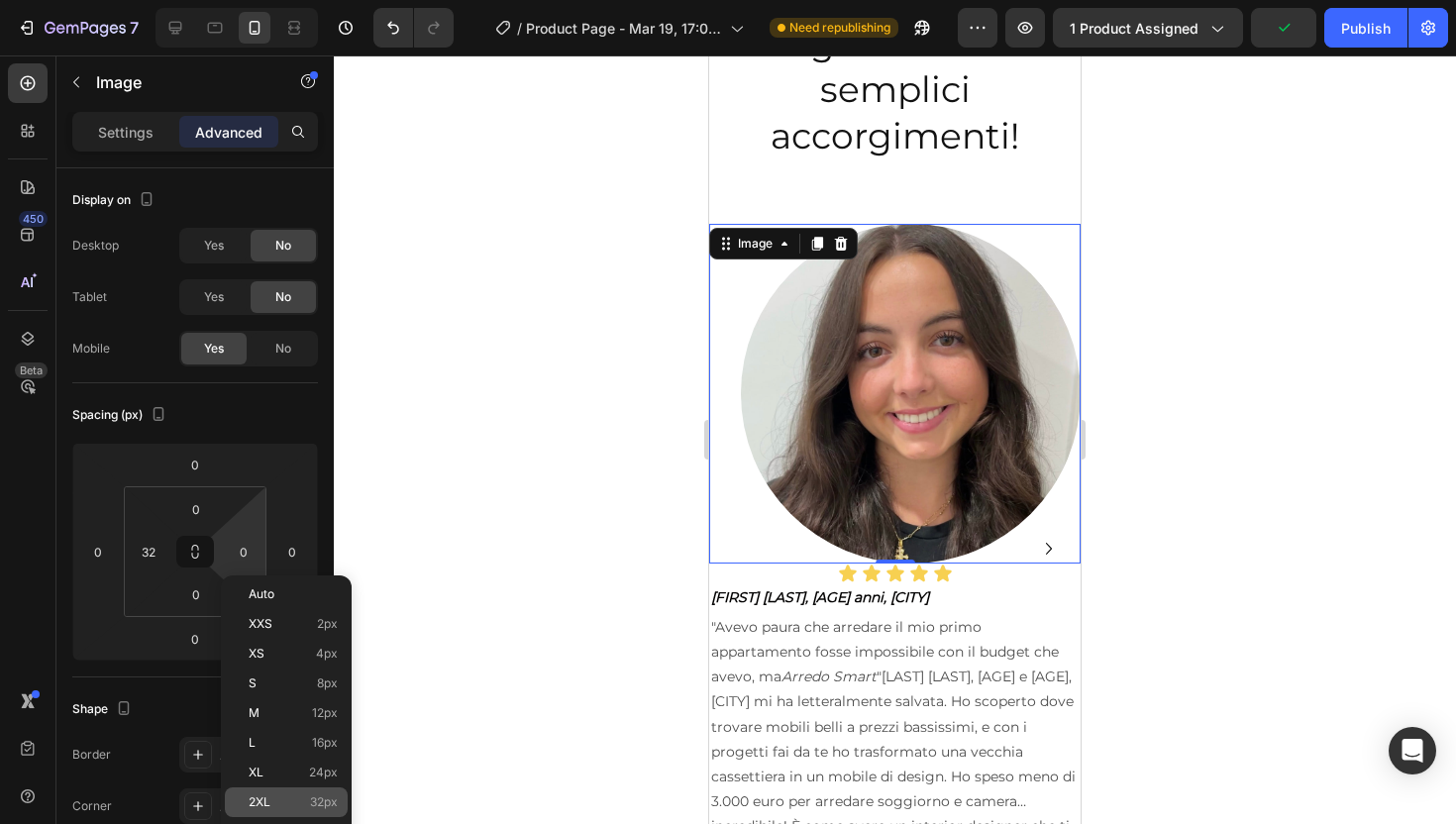 type on "32" 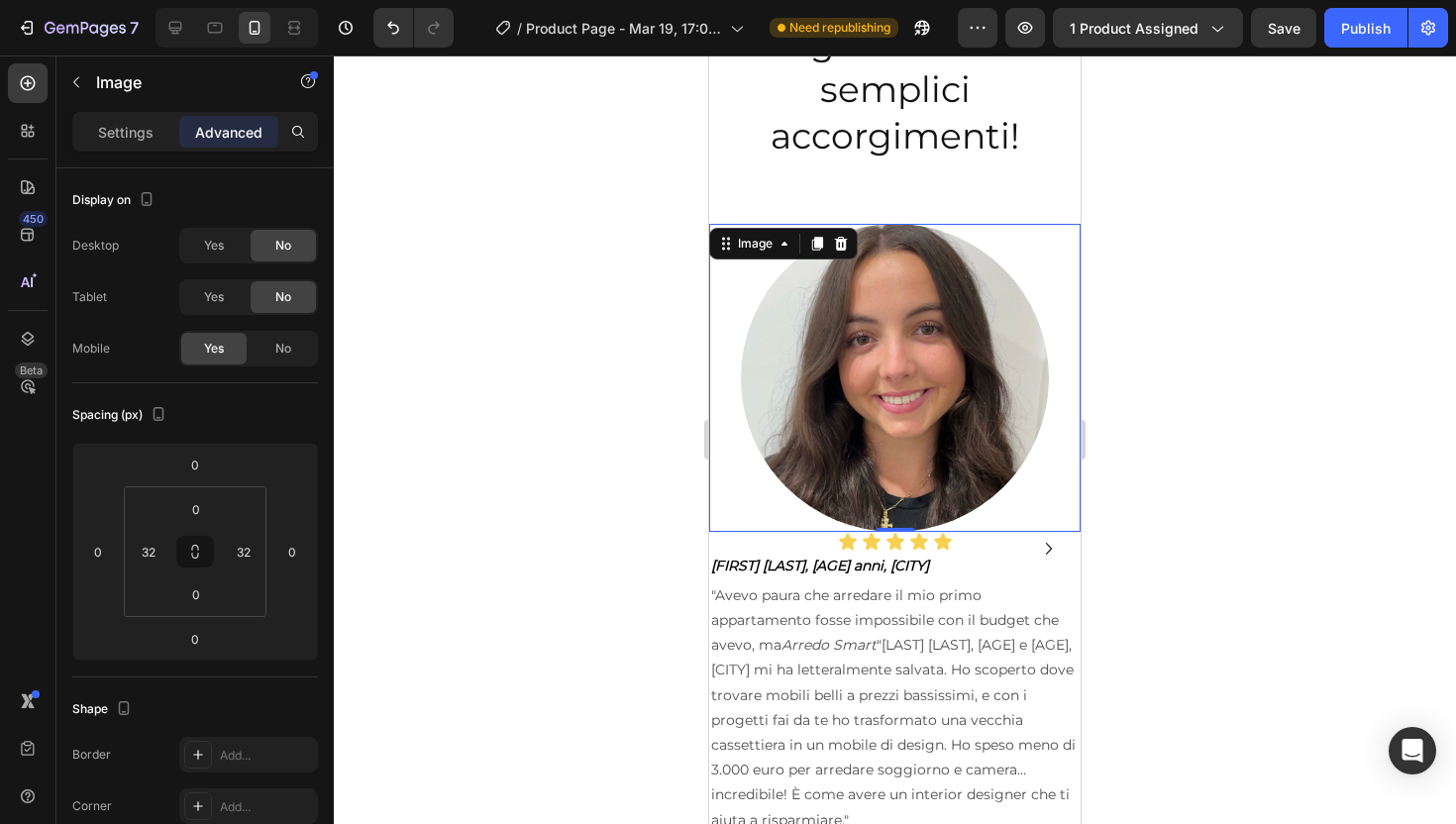 click 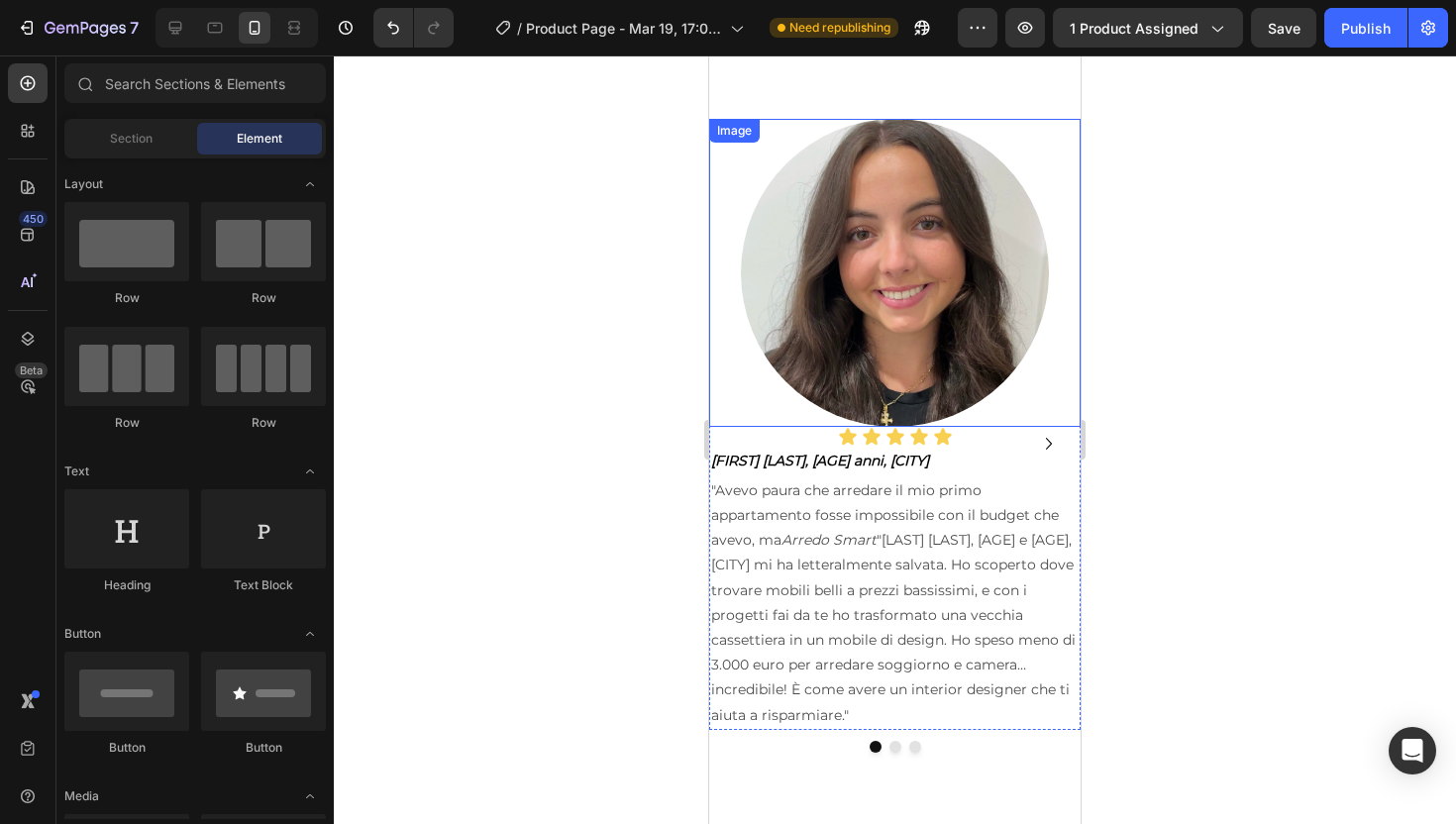 scroll, scrollTop: 2416, scrollLeft: 0, axis: vertical 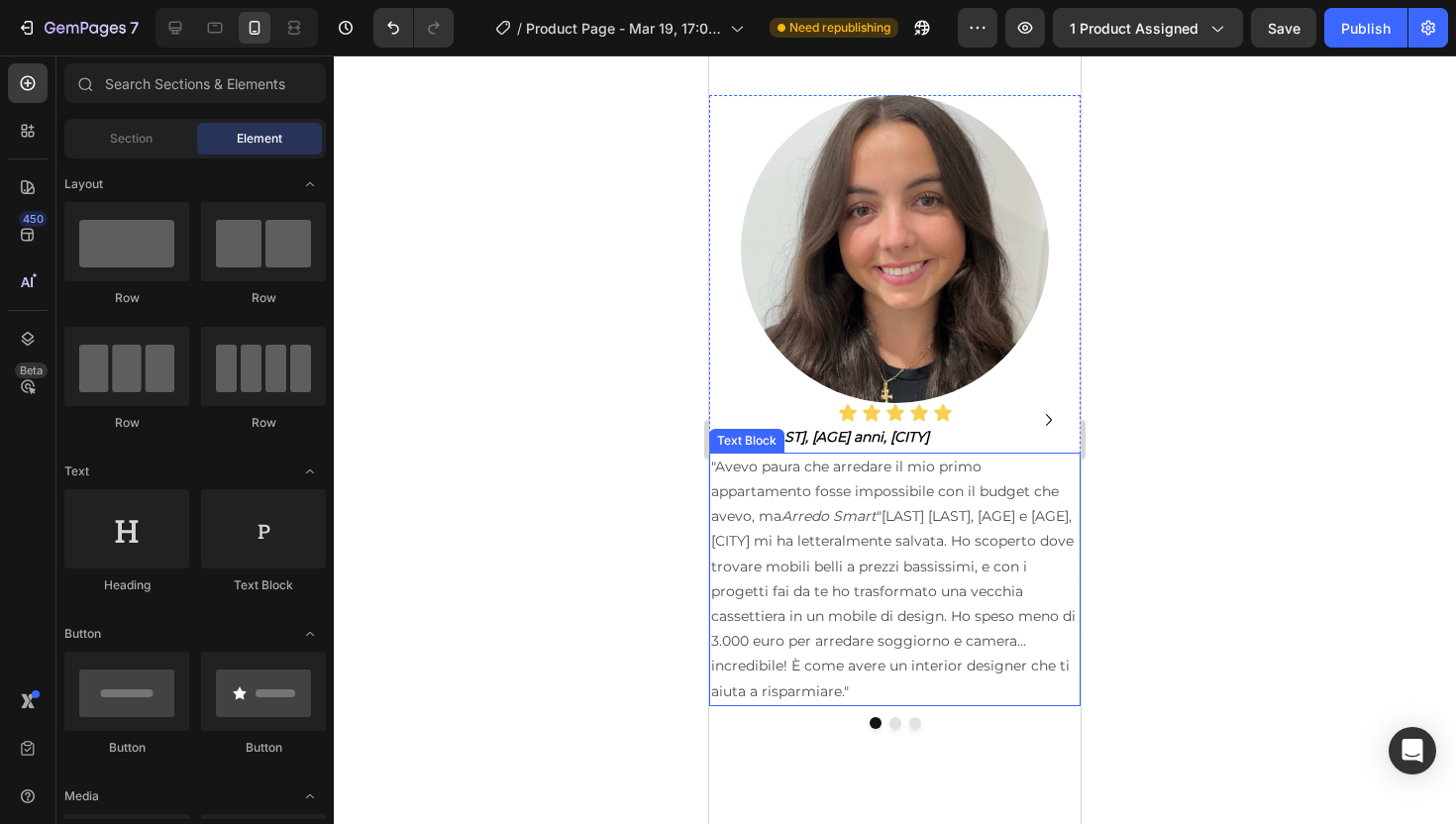 click on ""Avevo paura che arredare il mio primo appartamento fosse impossibile con il budget che avevo, ma  Arredo Smart  mi ha letteralmente salvata. Ho scoperto dove trovare mobili belli a prezzi bassissimi, e con i progetti fai da te ho trasformato una vecchia cassettiera in un mobile di design. Ho speso meno di 3.000 euro per arredare soggiorno e camera… incredibile! È come avere un interior designer che ti aiuta a risparmiare."" at bounding box center [894, 579] 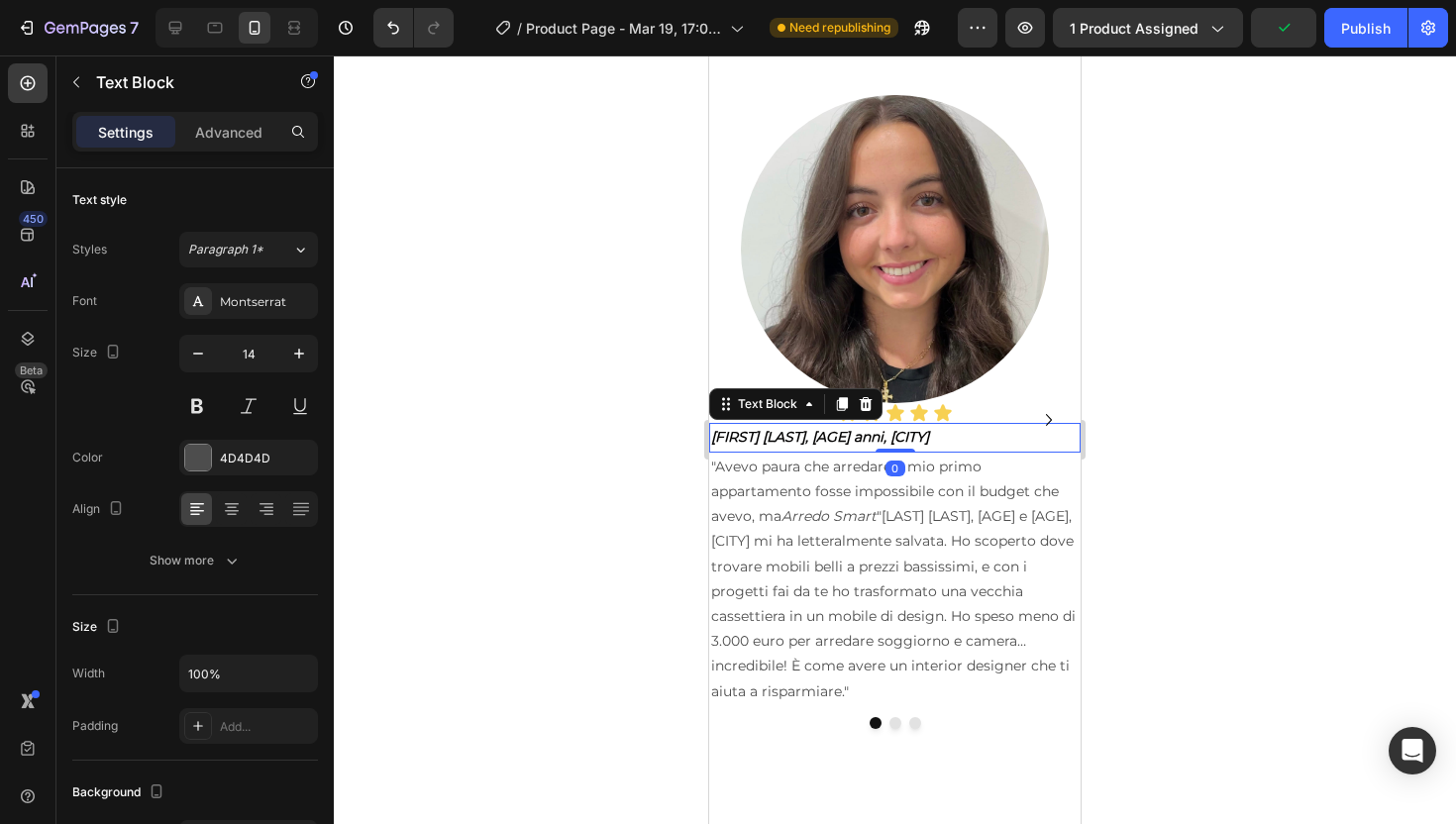 click on "[FIRST] [LAST], [AGE] anni, [CITY]" at bounding box center (894, 437) 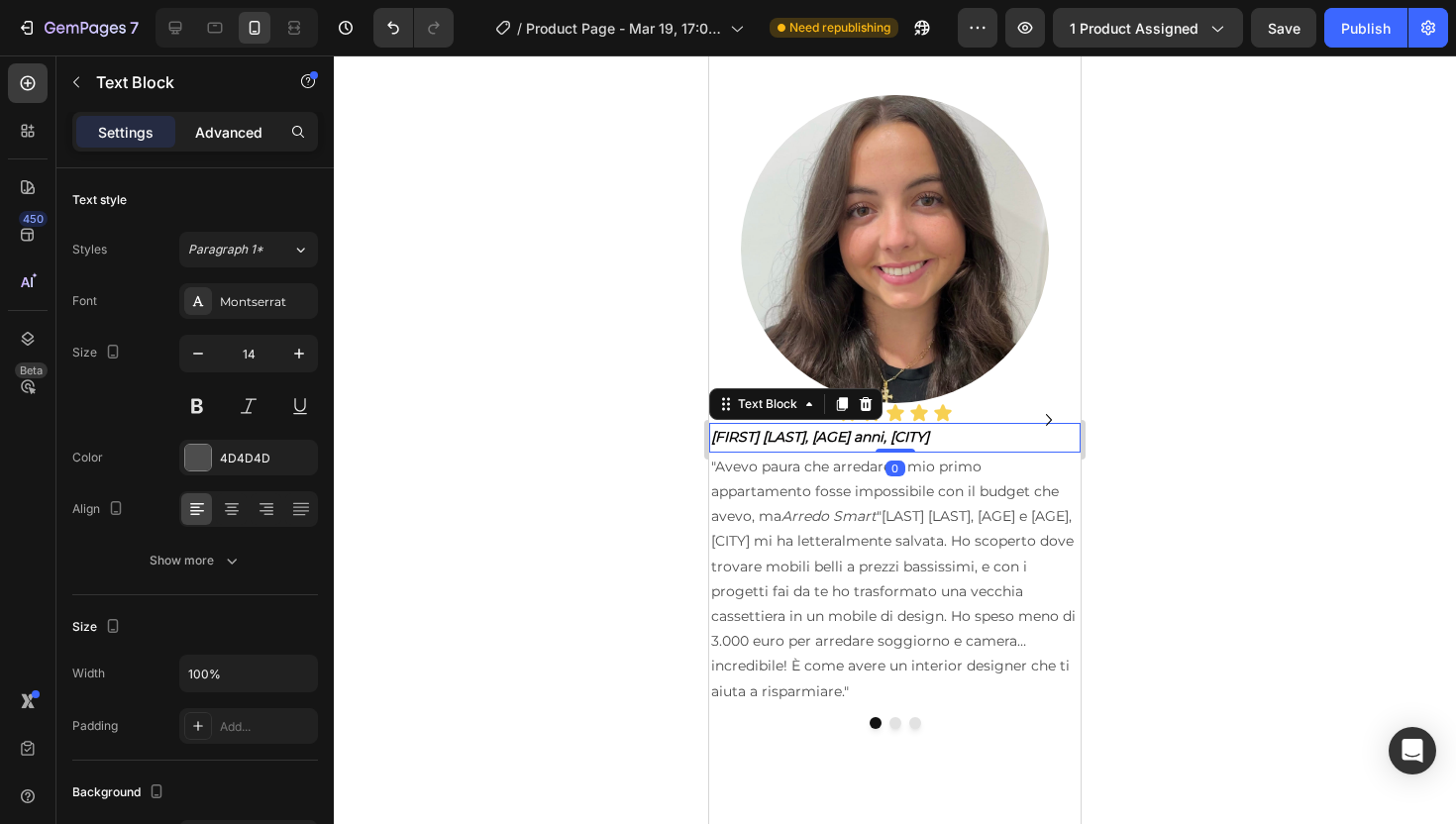 click on "Advanced" at bounding box center (229, 132) 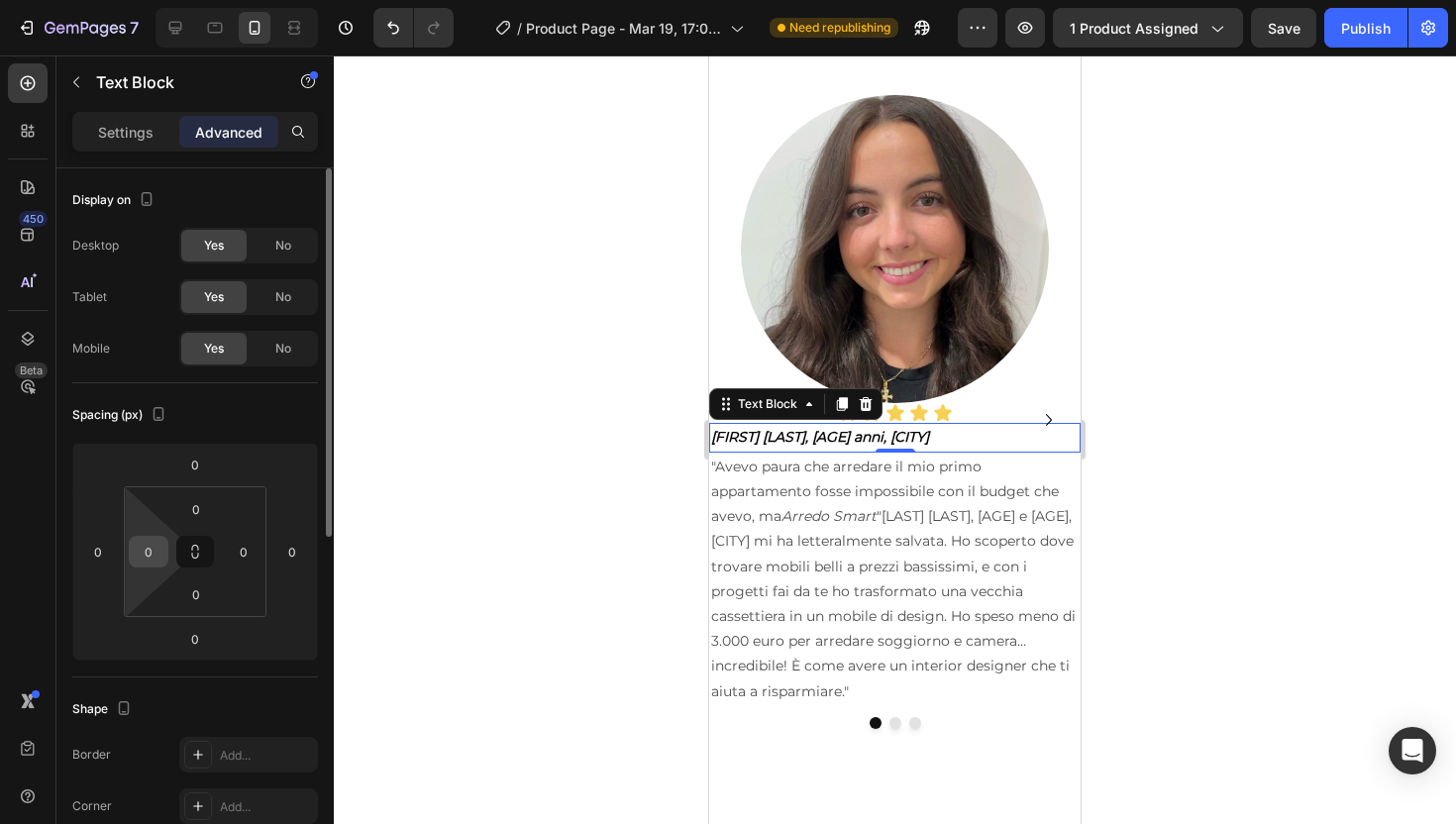 click on "0" at bounding box center (149, 552) 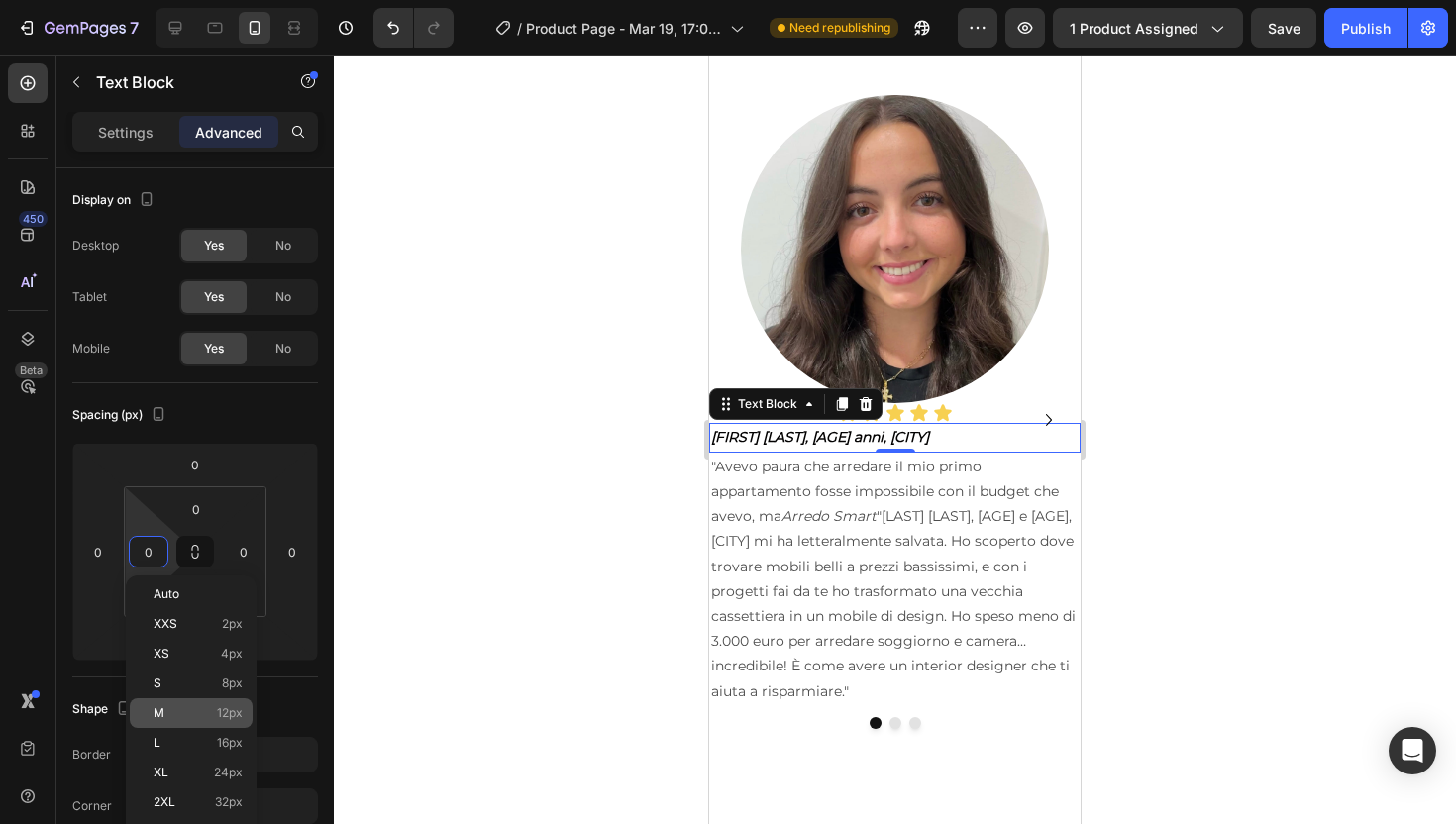 click on "M 12px" at bounding box center [198, 713] 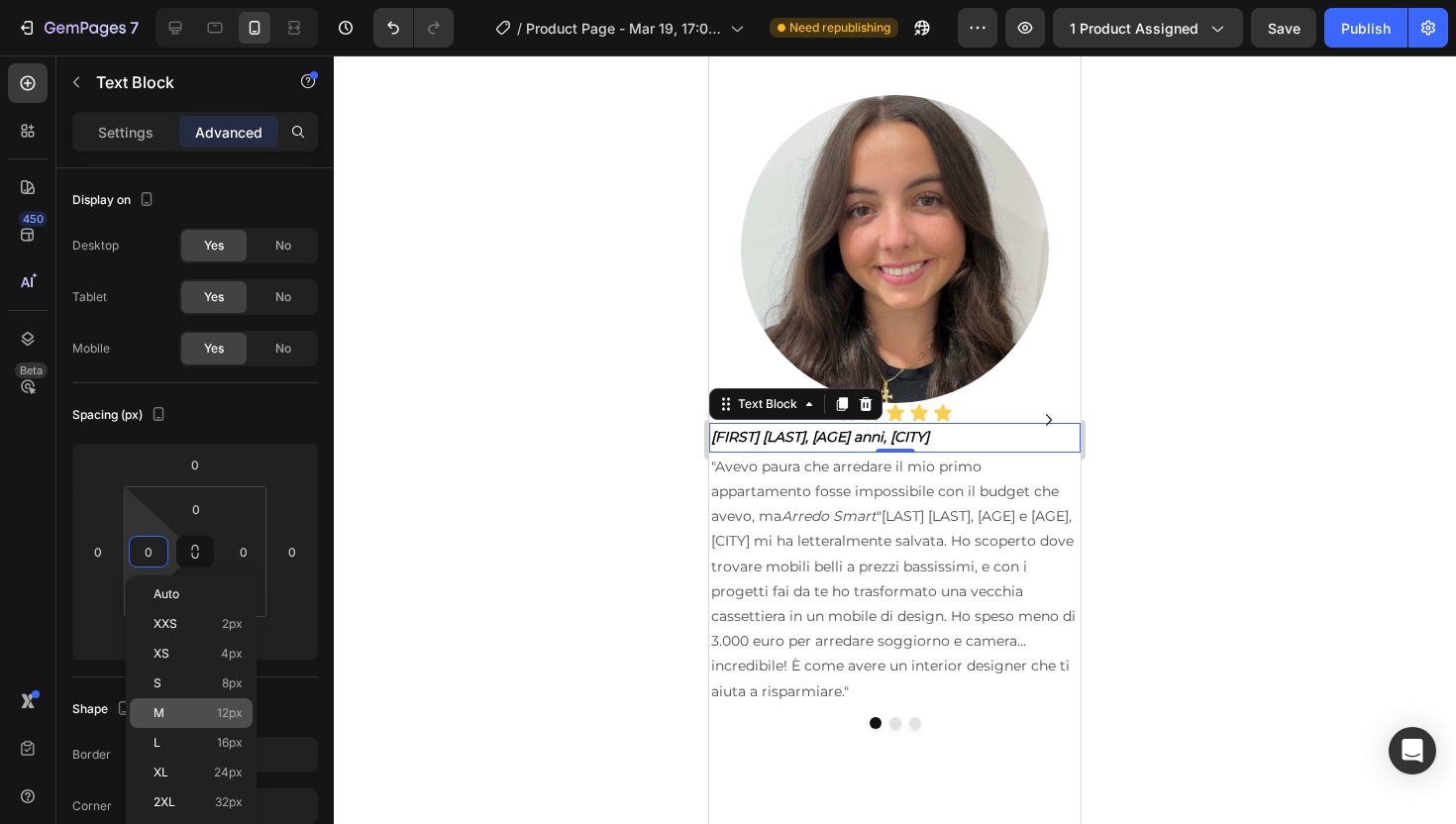 type on "12" 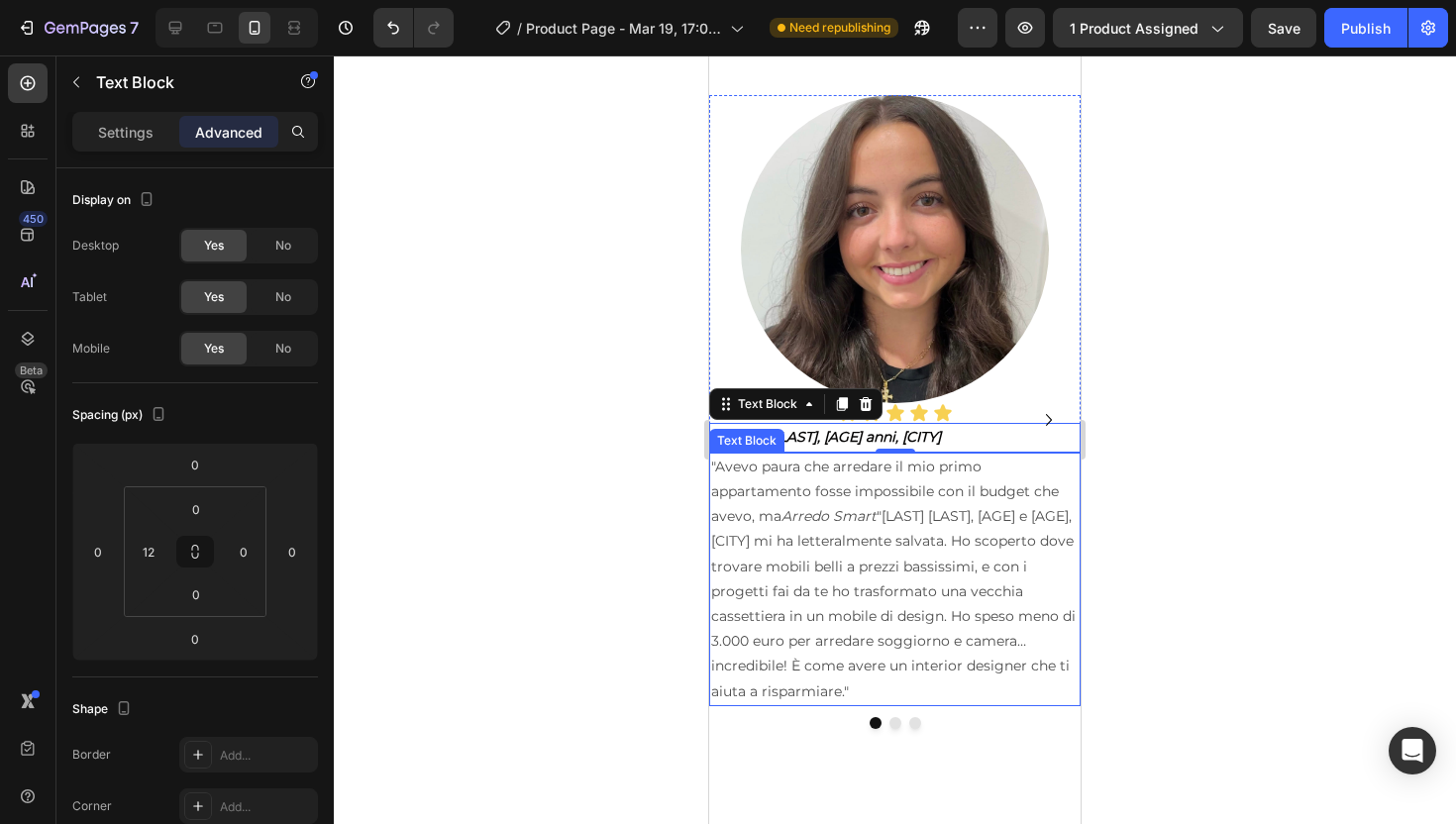 click on ""Avevo paura che arredare il mio primo appartamento fosse impossibile con il budget che avevo, ma  Arredo Smart  mi ha letteralmente salvata. Ho scoperto dove trovare mobili belli a prezzi bassissimi, e con i progetti fai da te ho trasformato una vecchia cassettiera in un mobile di design. Ho speso meno di 3.000 euro per arredare soggiorno e camera… incredibile! È come avere un interior designer che ti aiuta a risparmiare."" at bounding box center [894, 579] 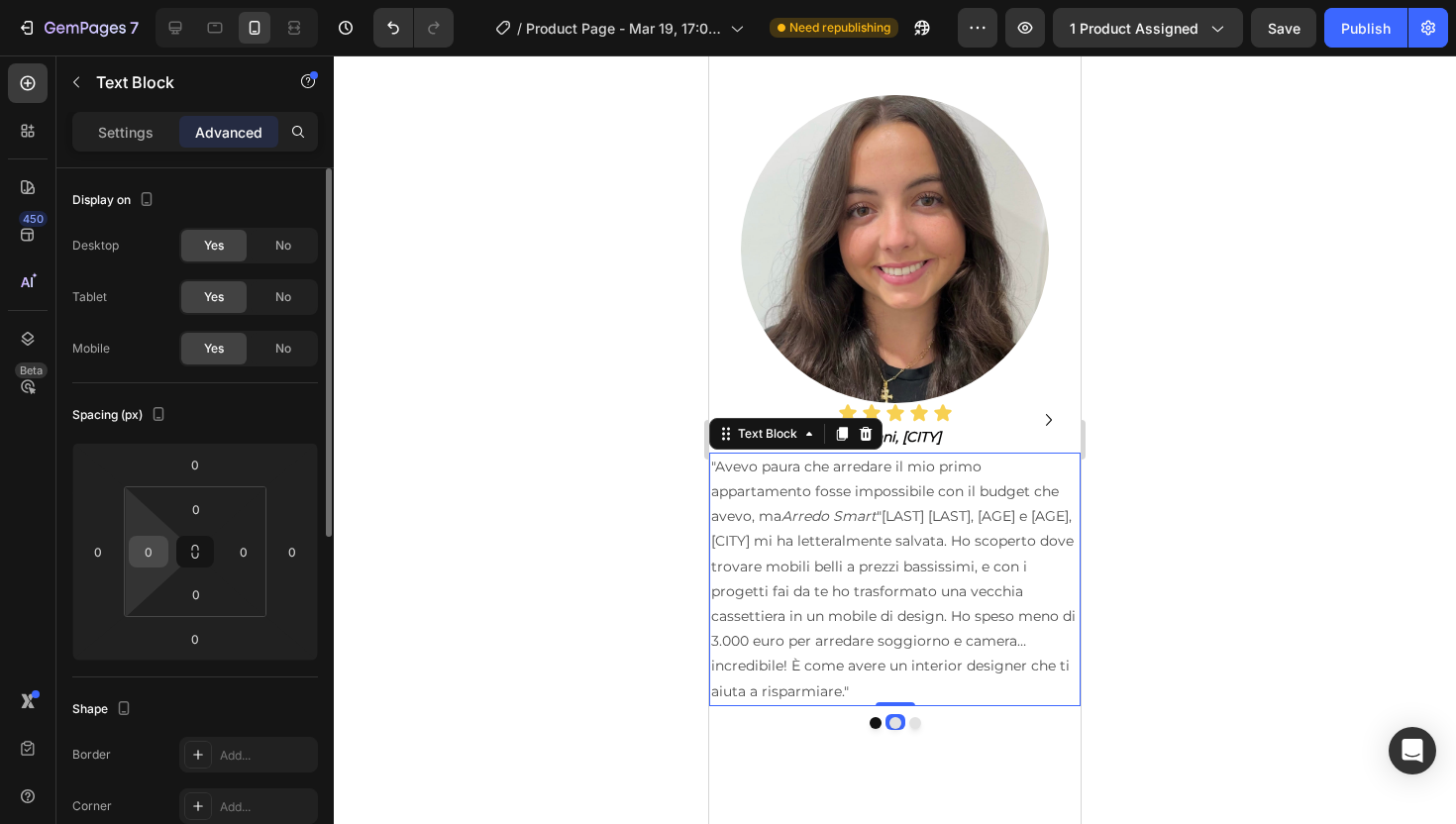 click on "0" at bounding box center (149, 552) 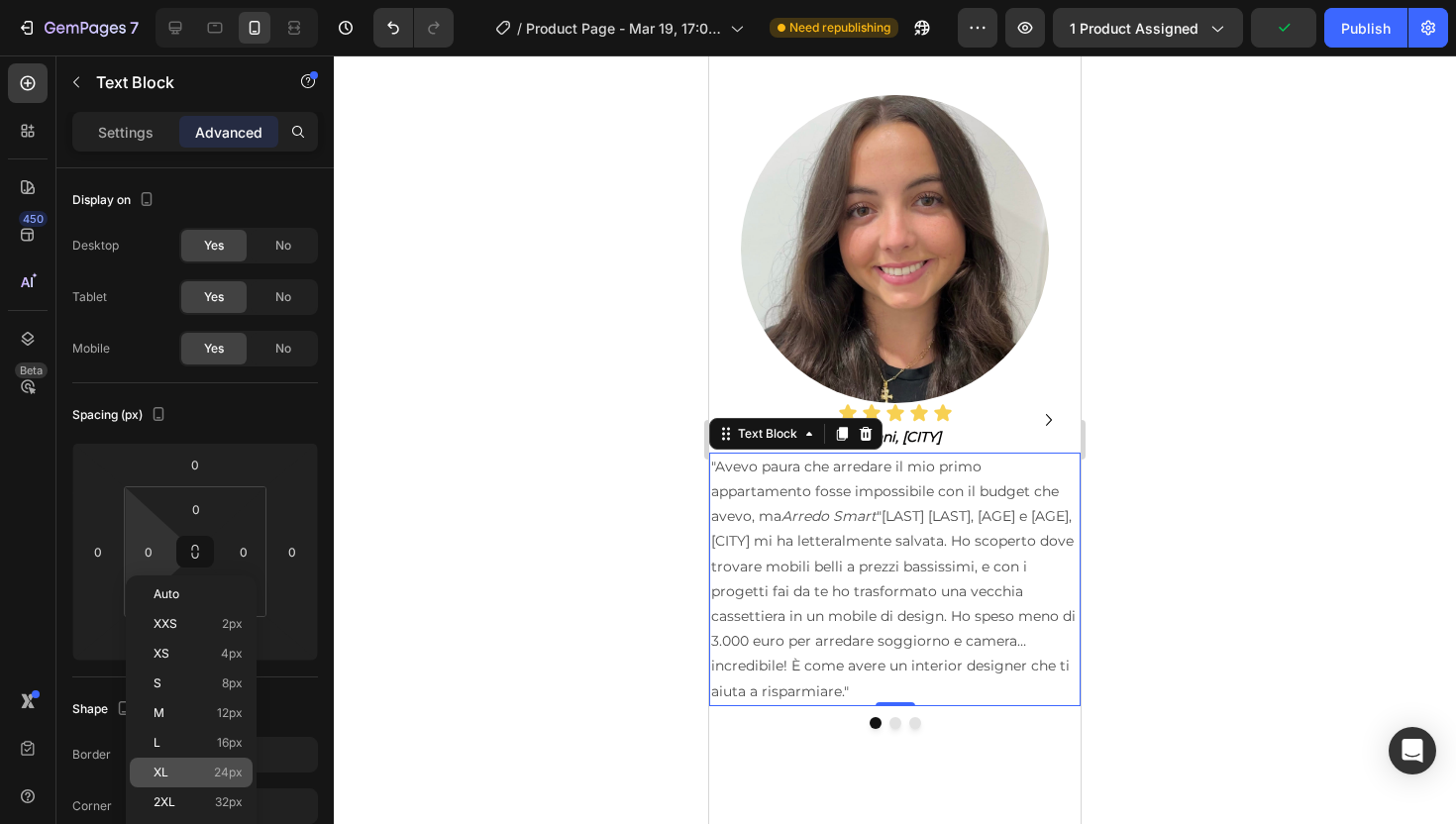 click on "XL 24px" at bounding box center (198, 772) 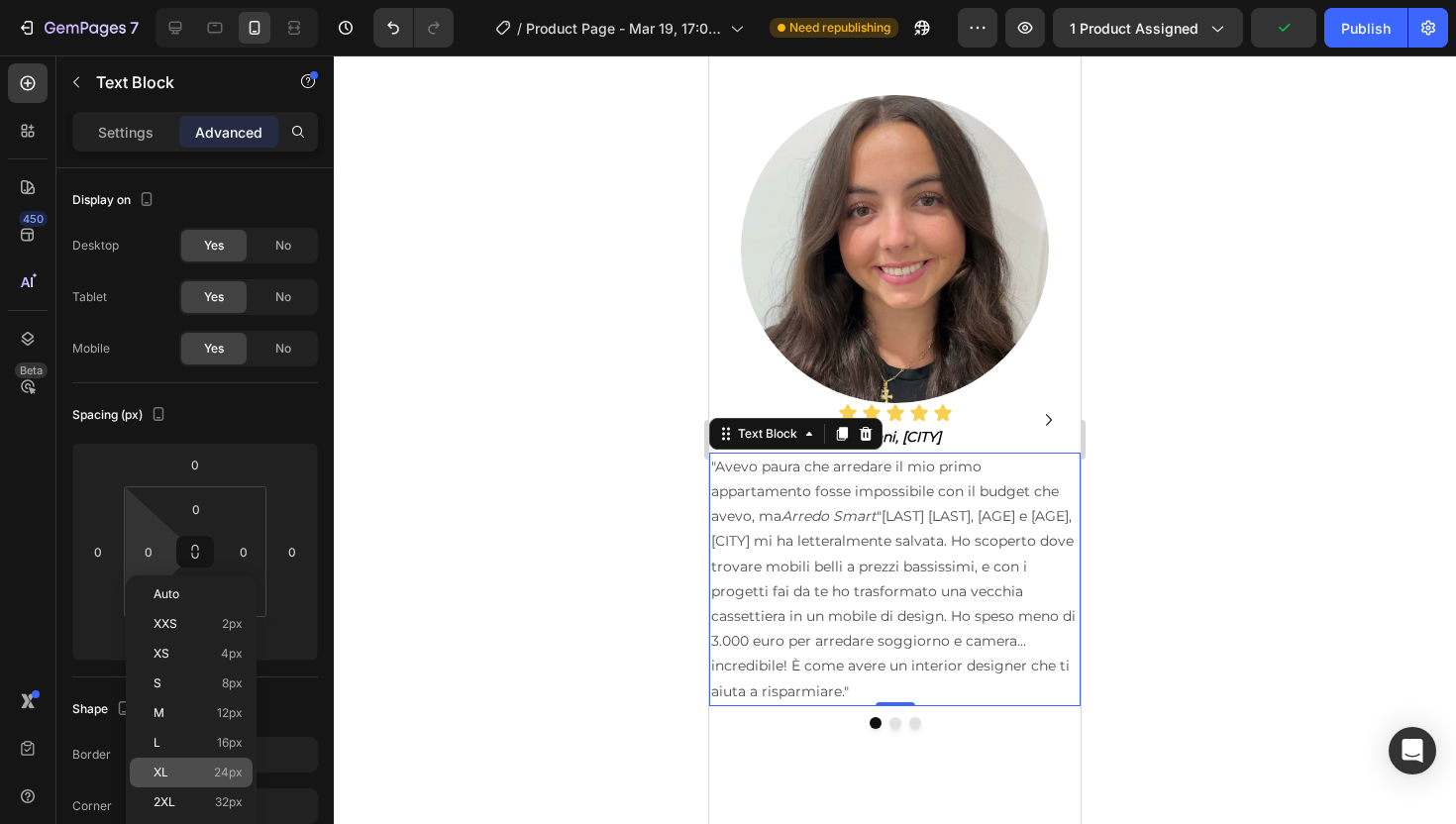 type on "24" 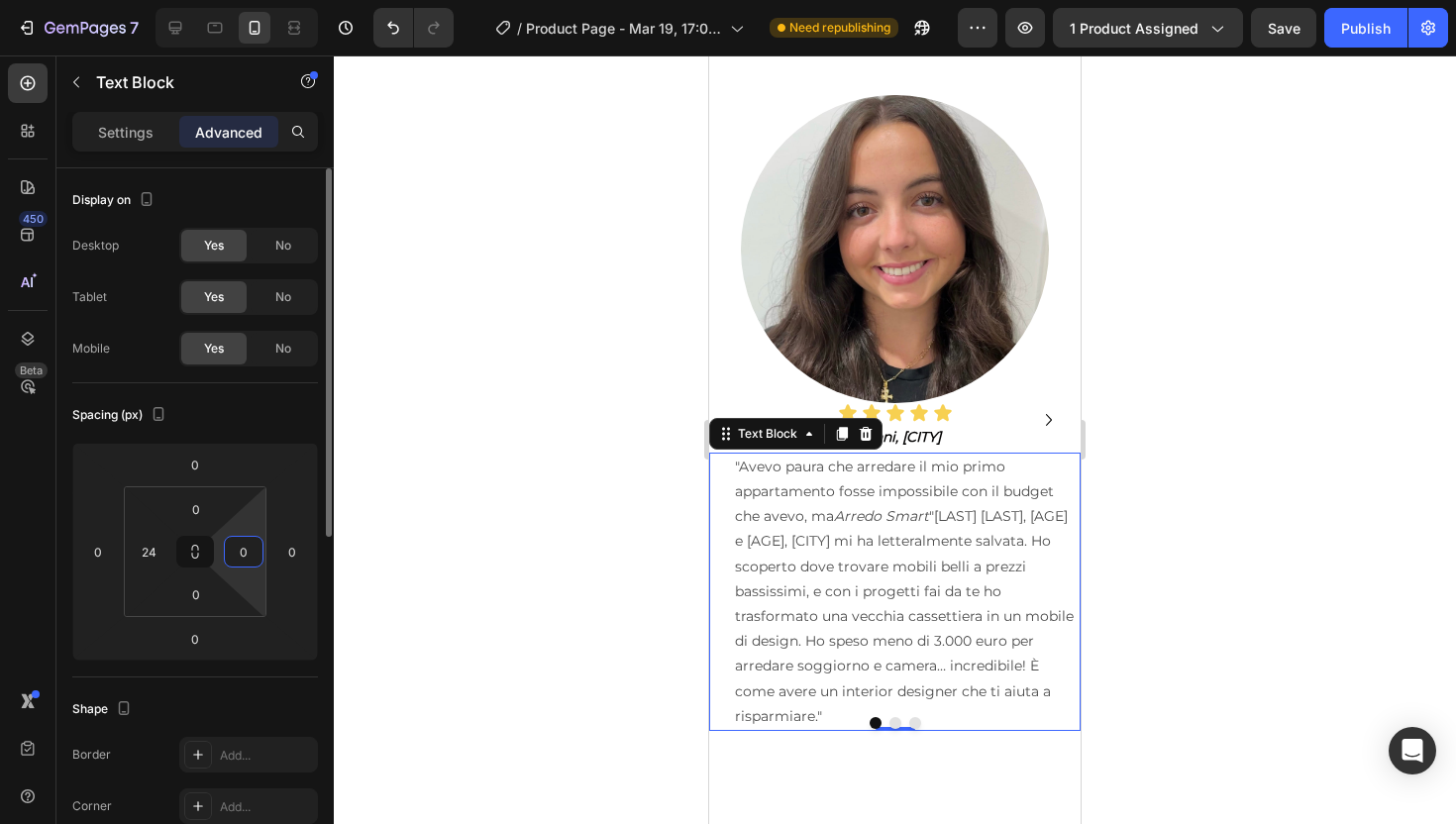 click on "0" at bounding box center (244, 552) 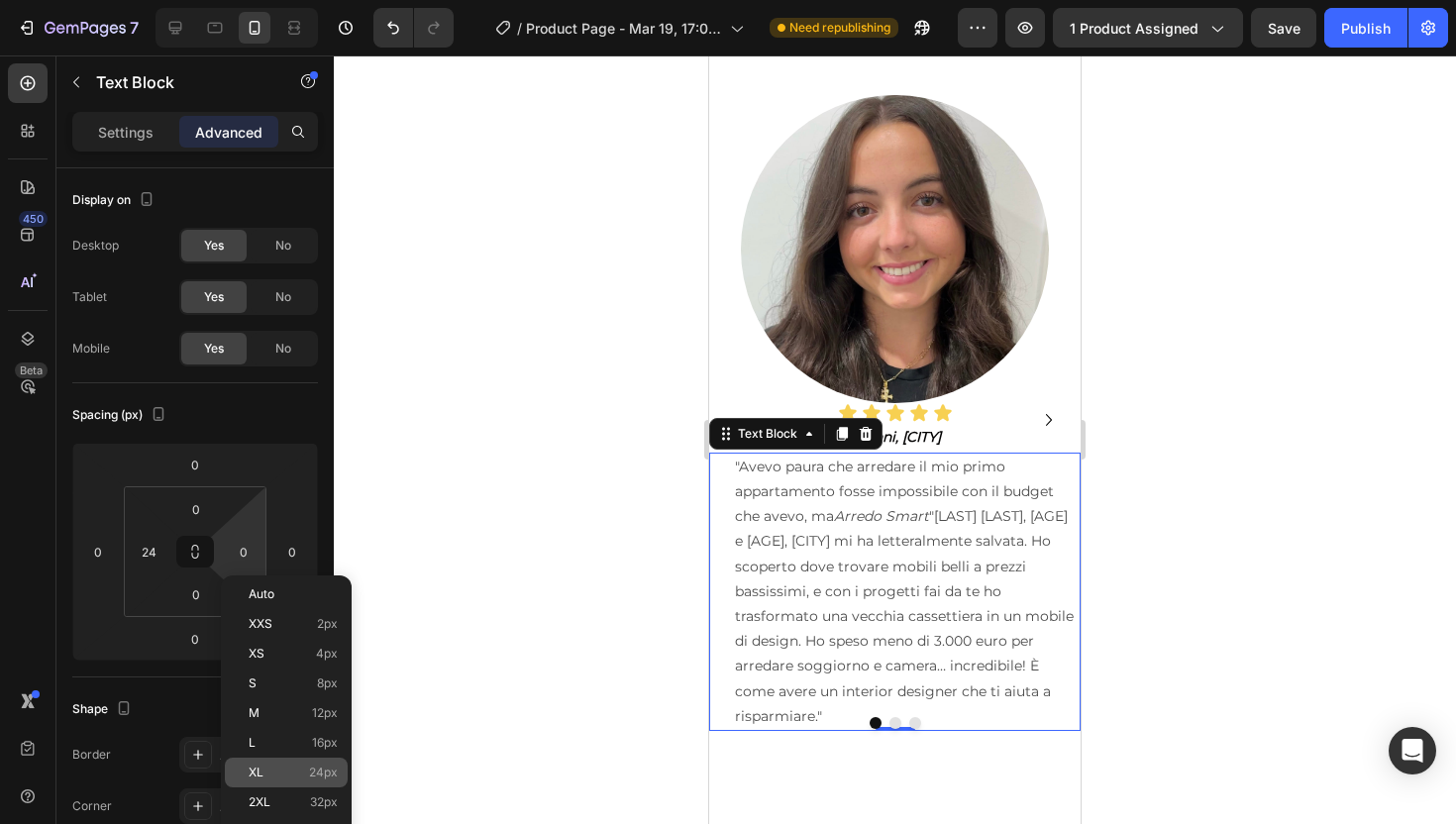 click on "XL 24px" at bounding box center [293, 772] 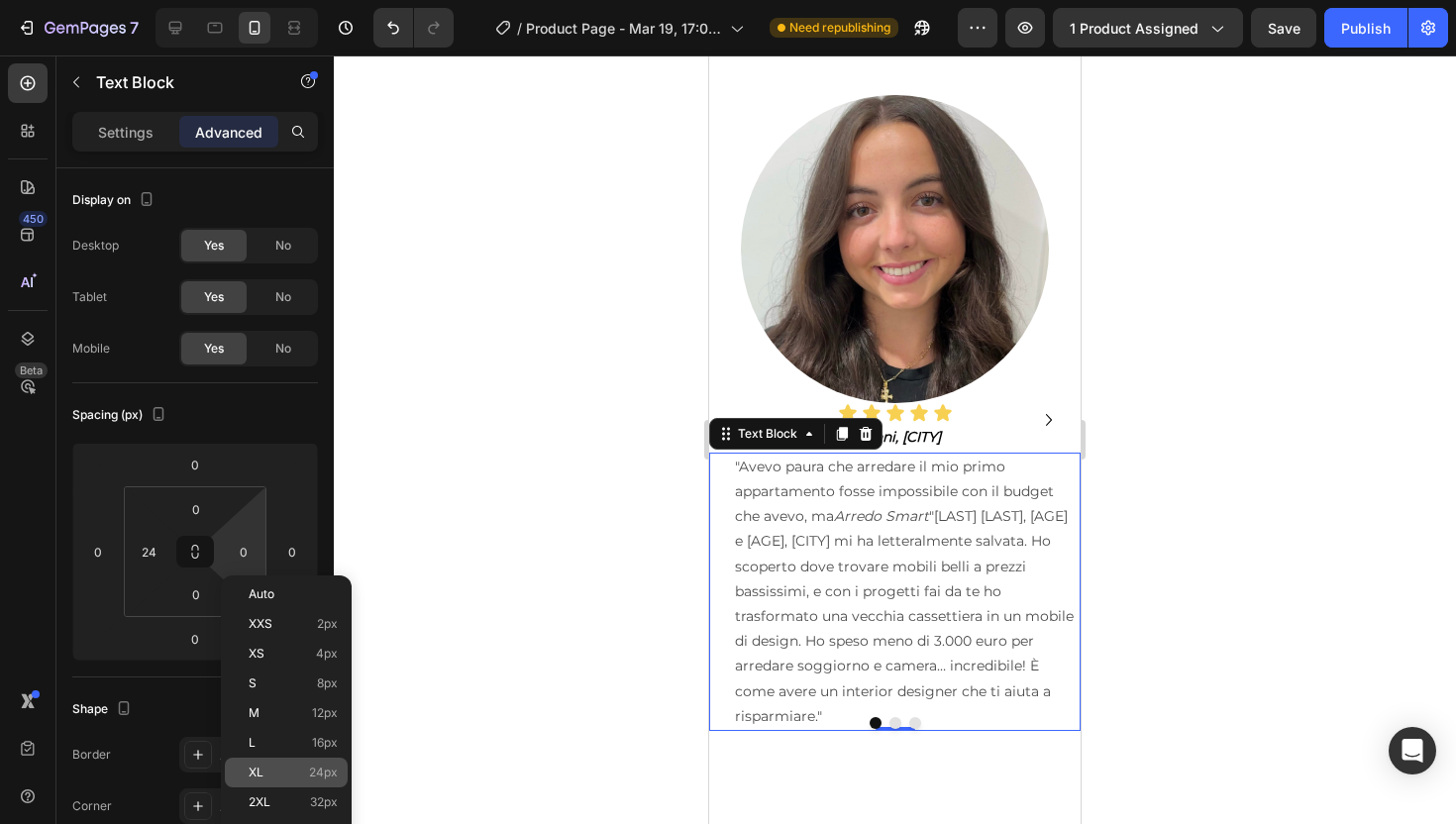 type on "24" 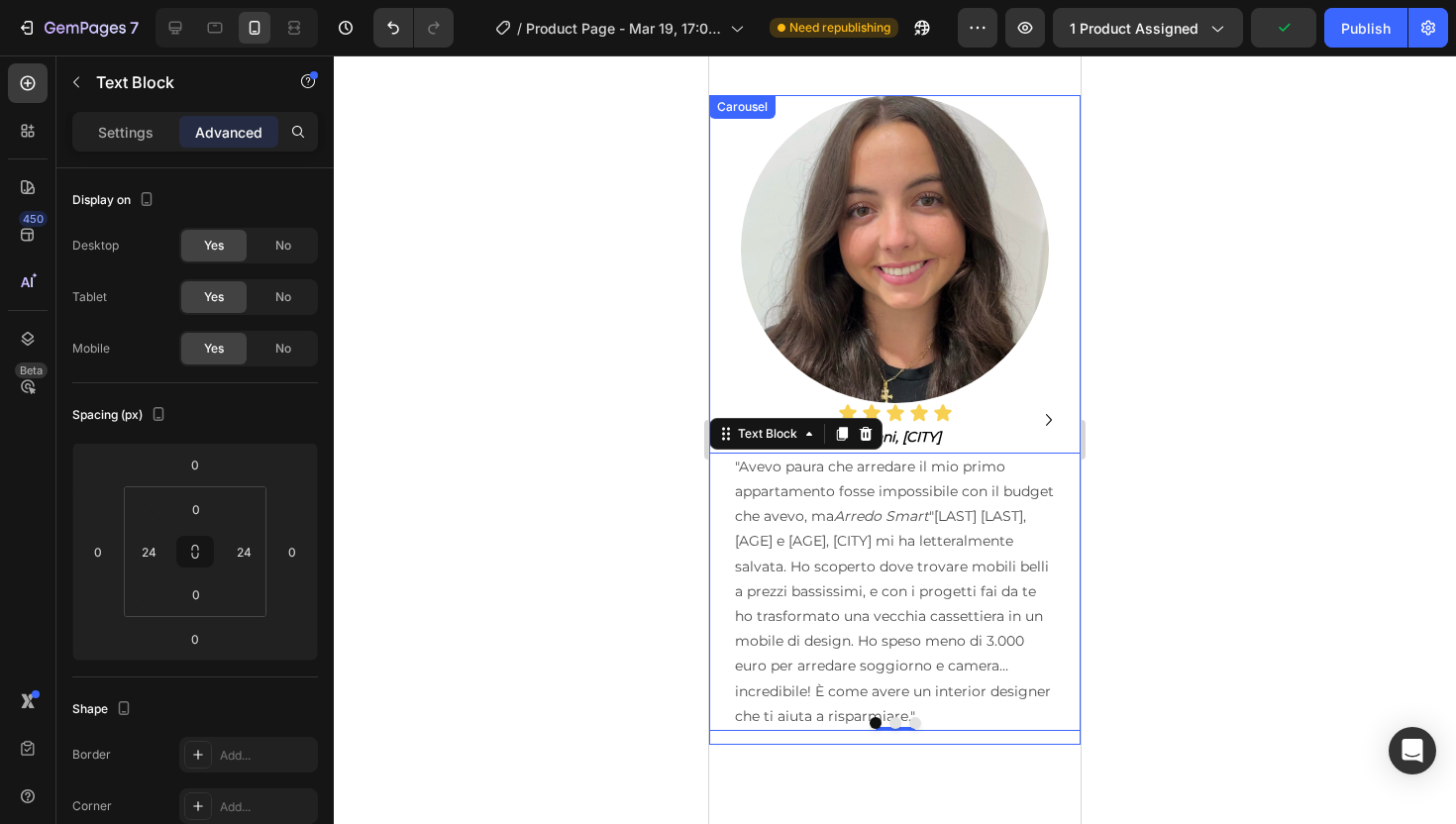 click at bounding box center [895, 723] 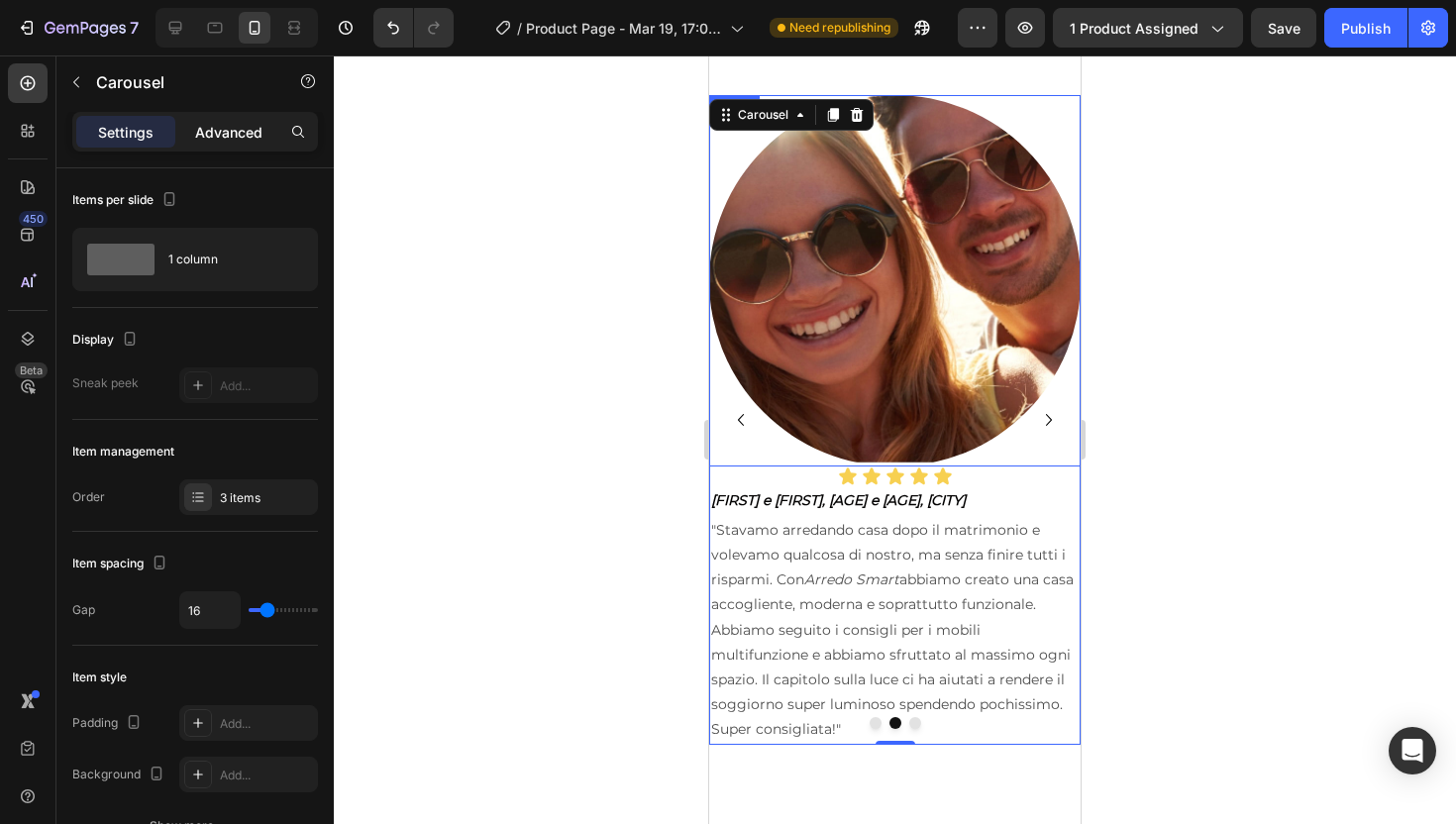 click on "Advanced" at bounding box center [229, 132] 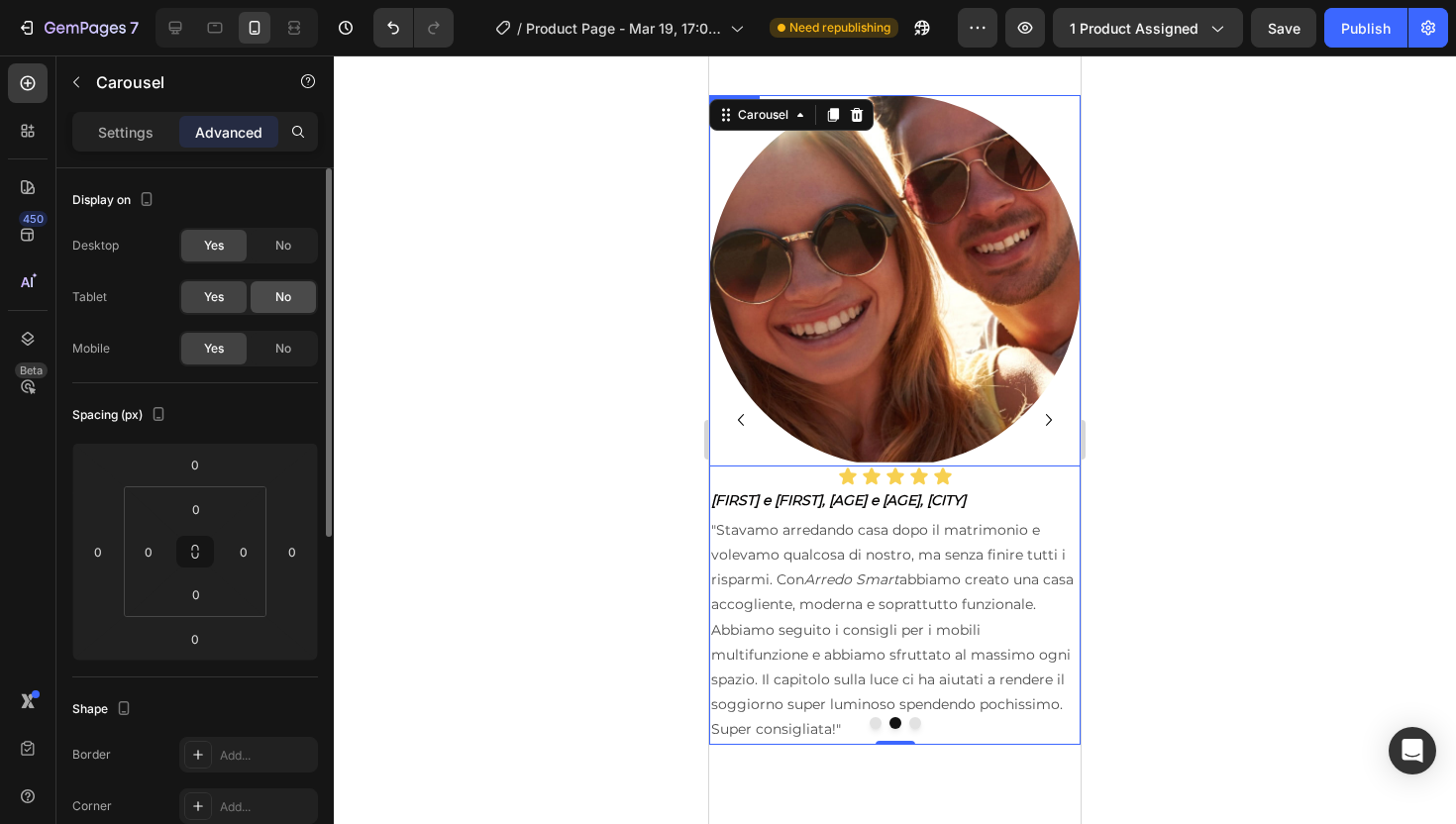click on "No" 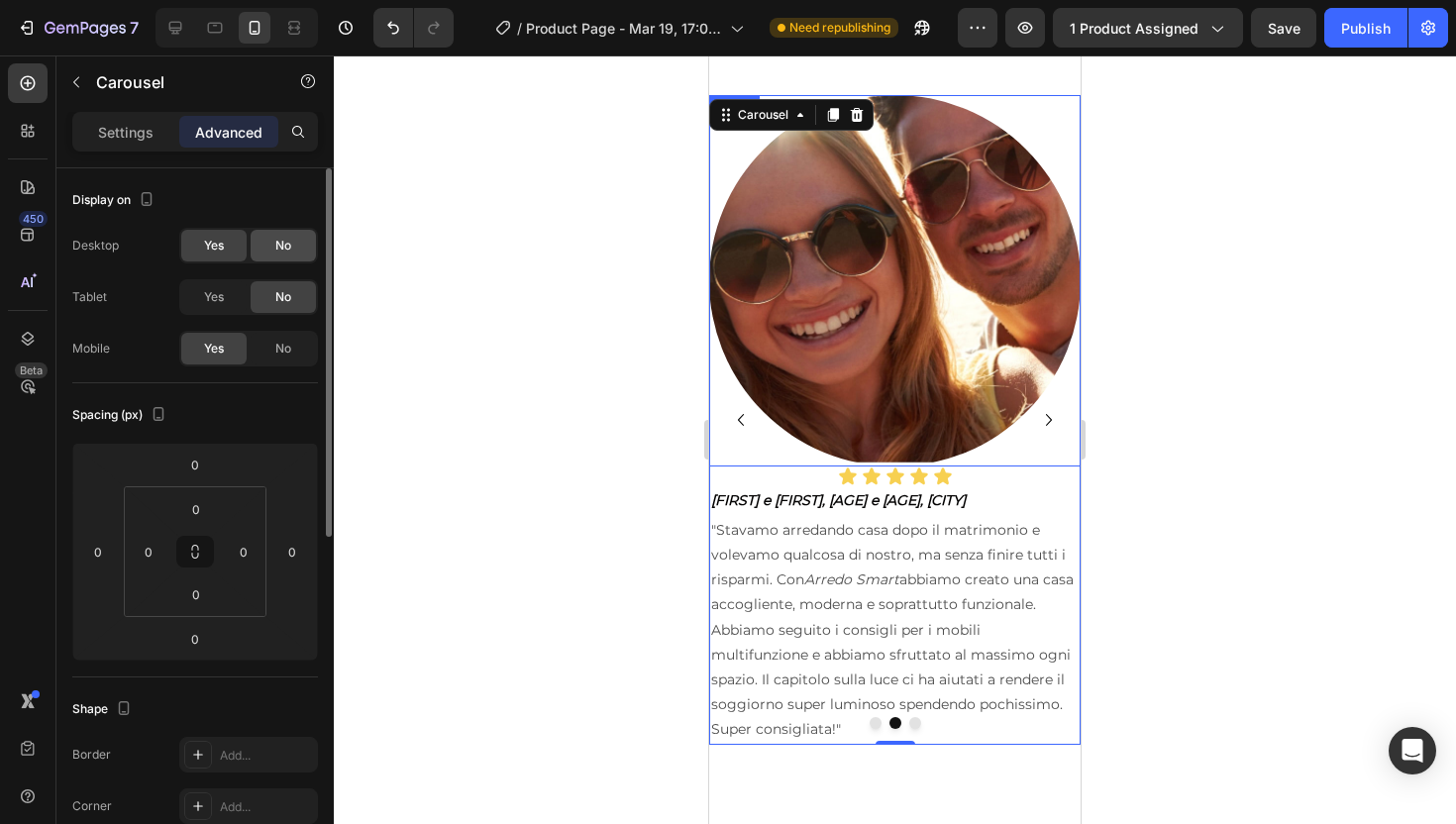 click on "No" 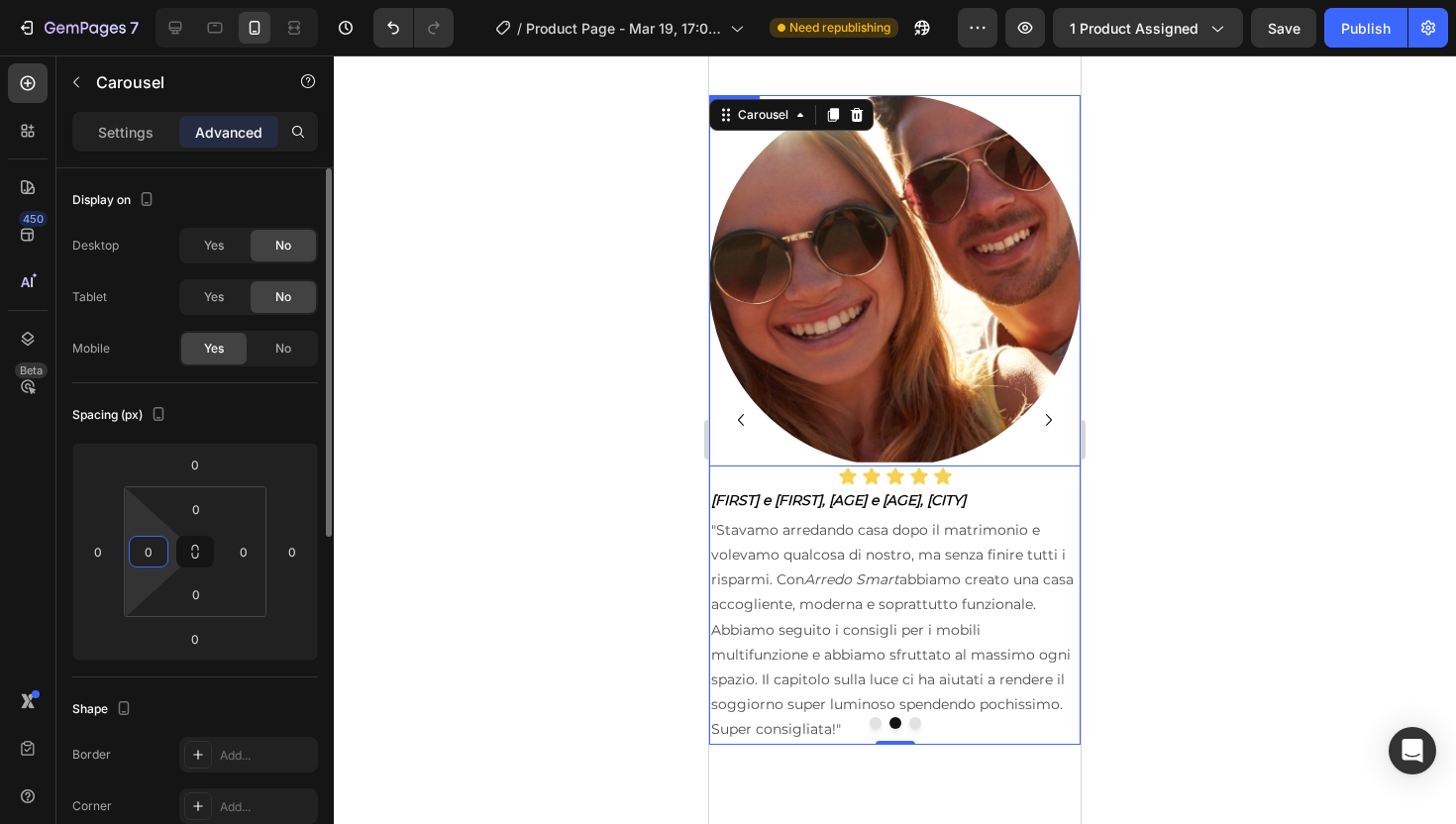 click on "0" at bounding box center (149, 552) 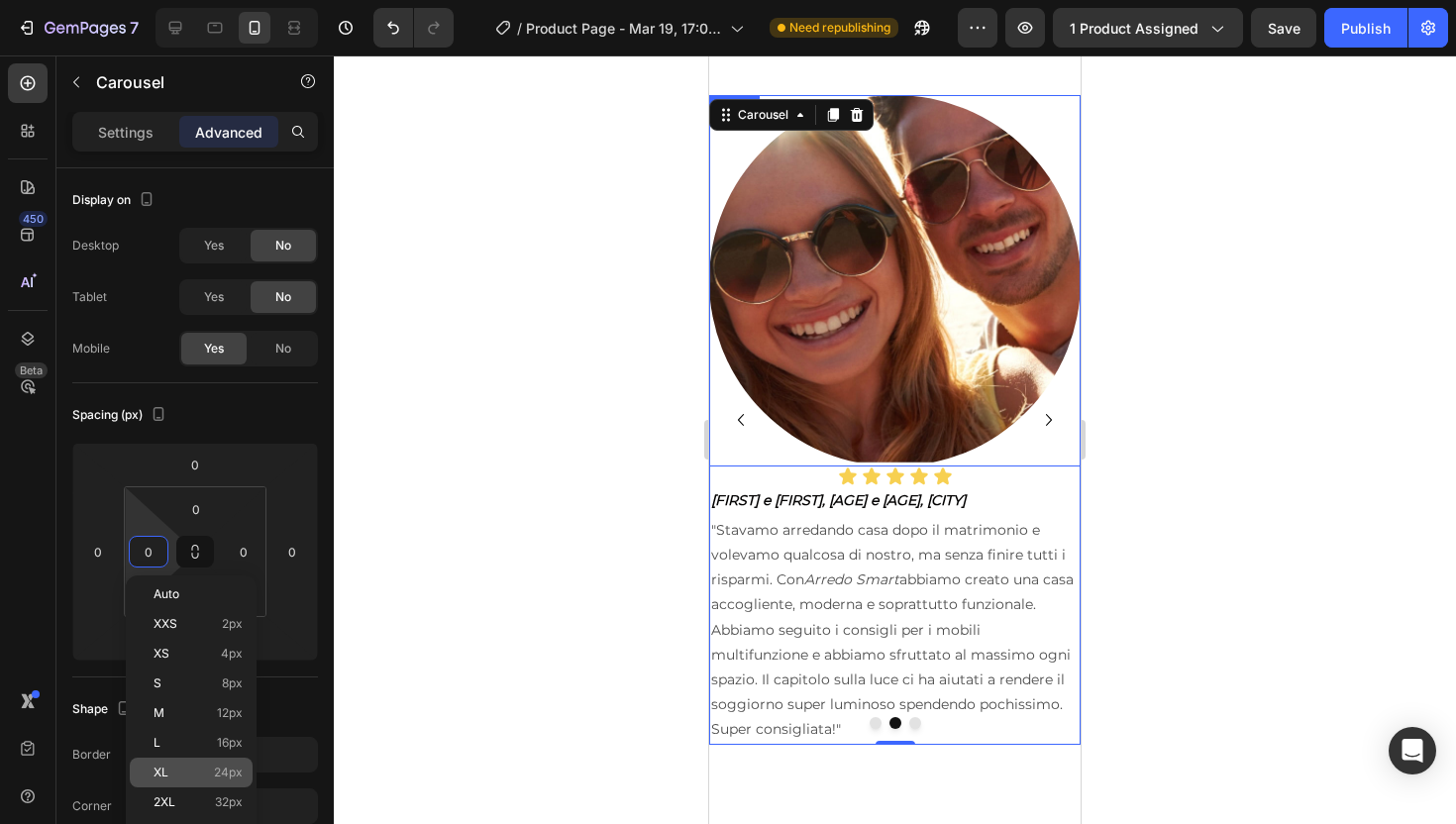 click on "24px" at bounding box center (228, 772) 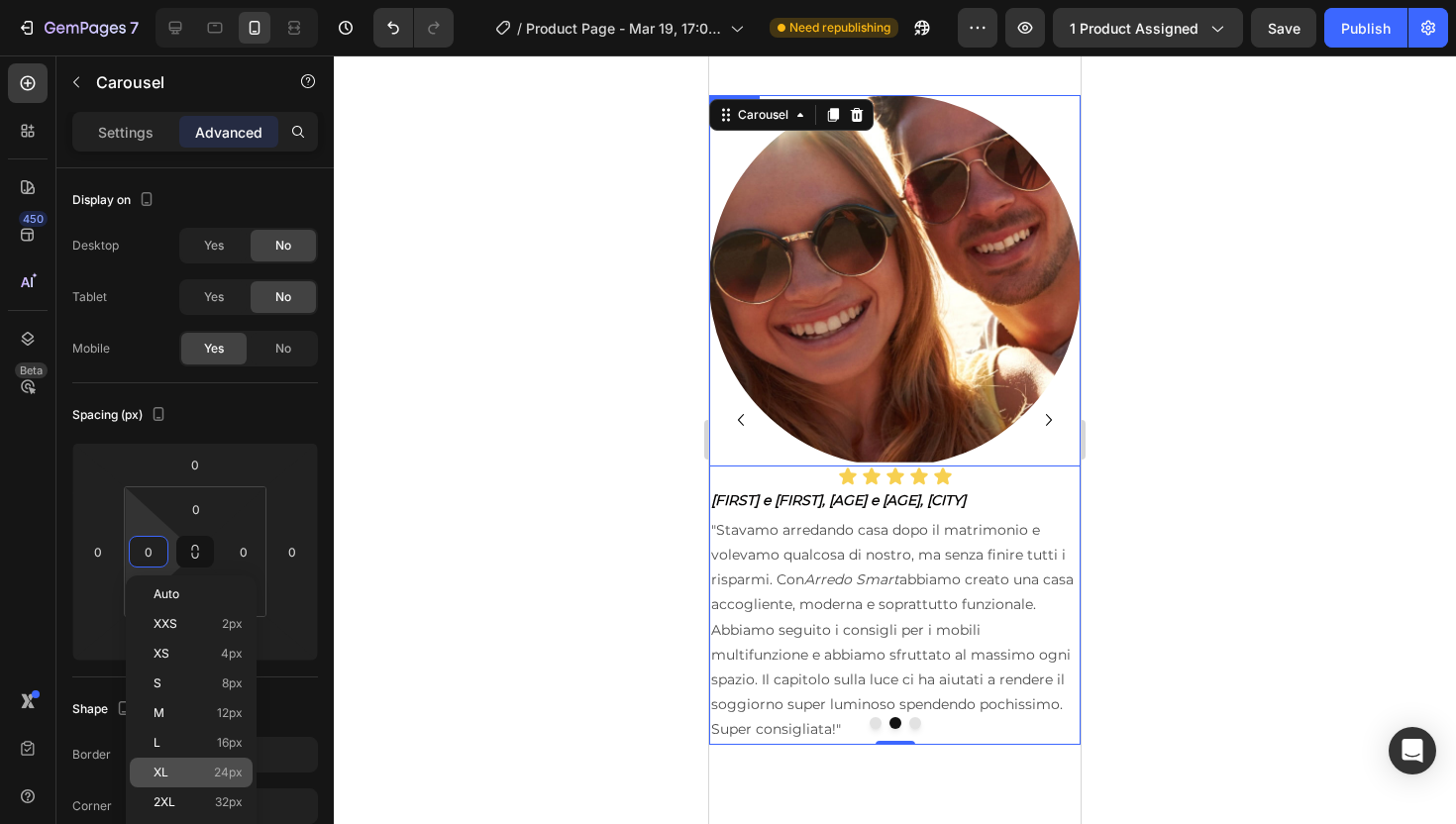 type on "24" 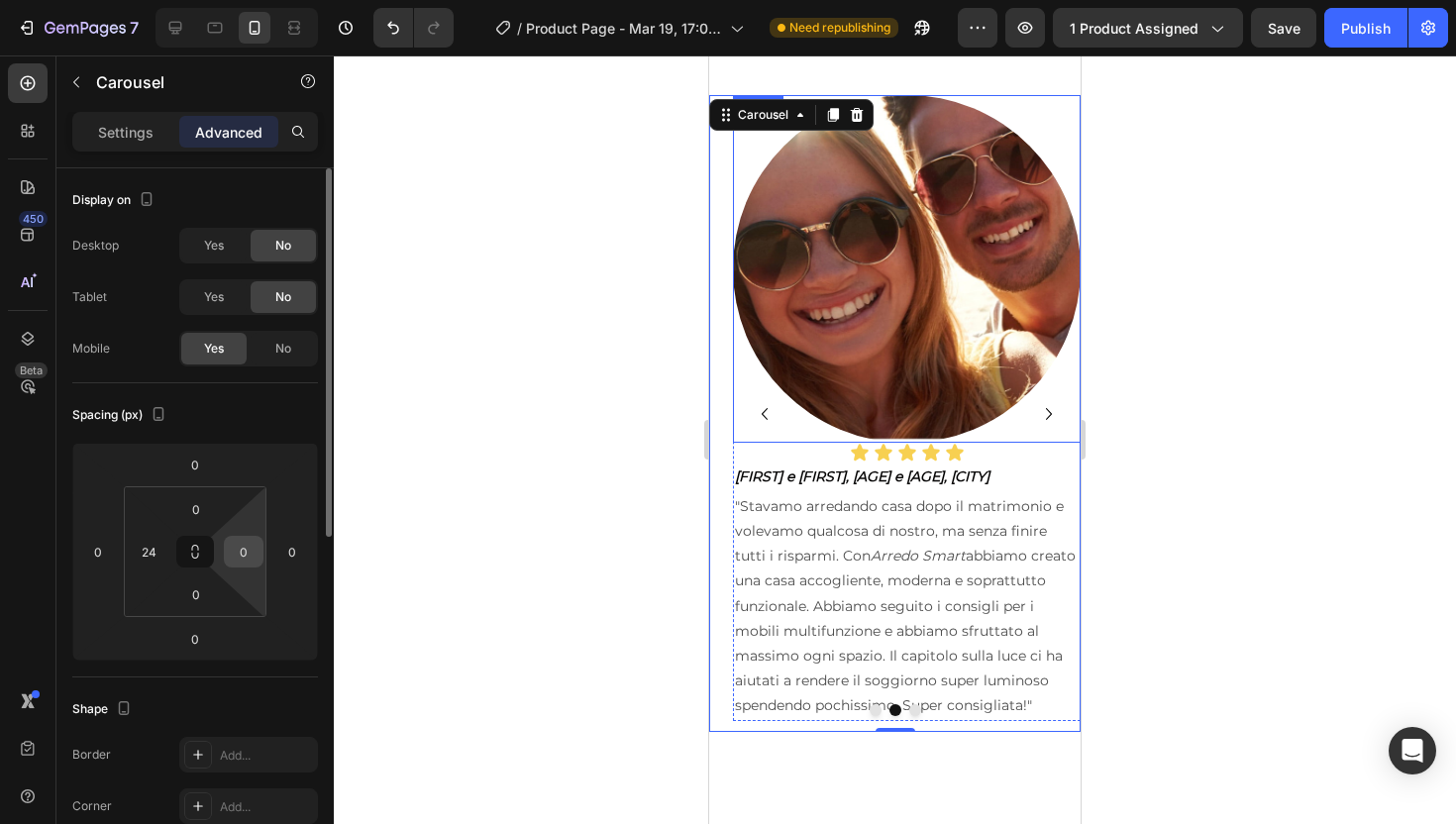 click on "0" at bounding box center [244, 552] 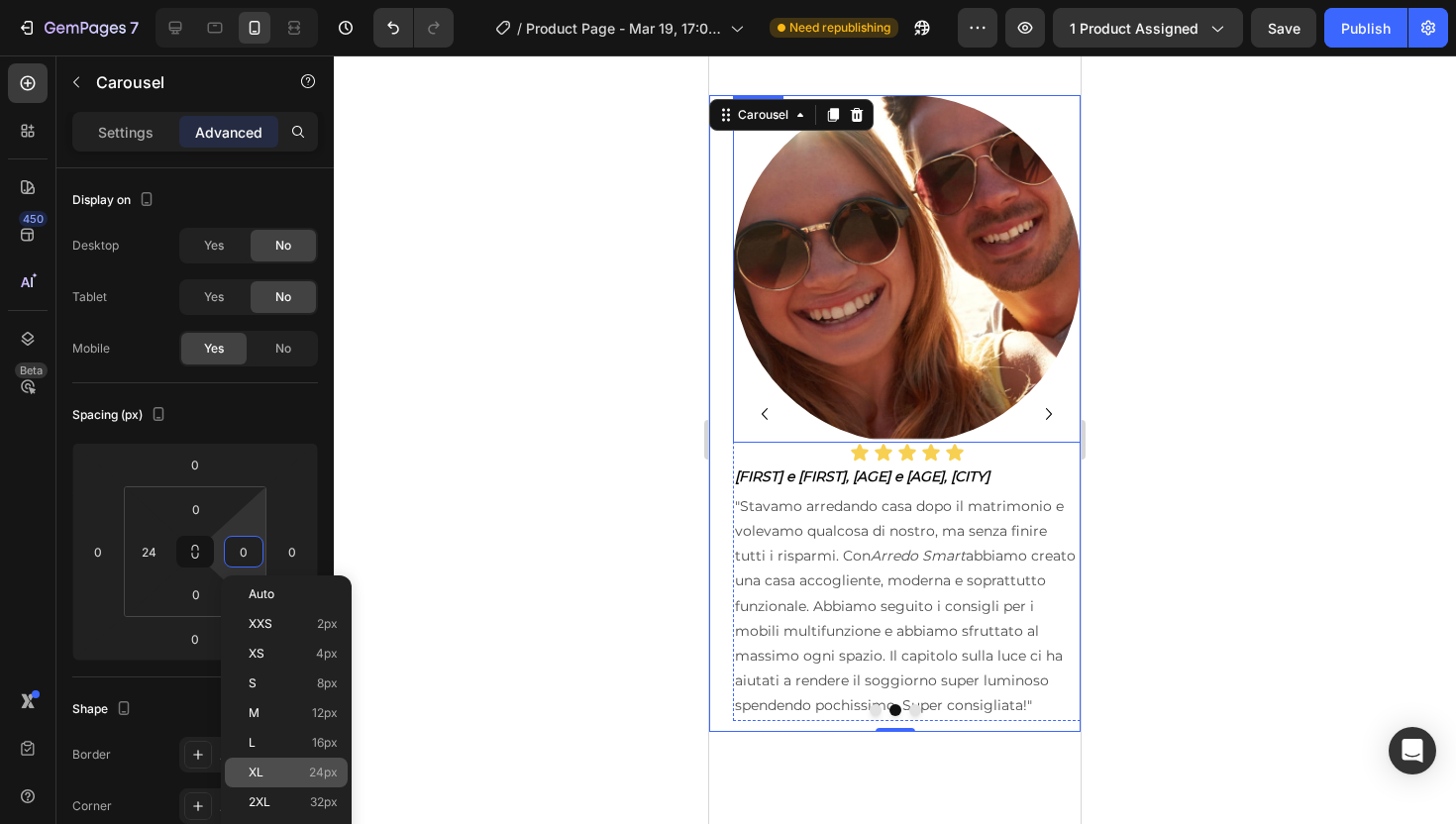 click on "XL 24px" at bounding box center [293, 772] 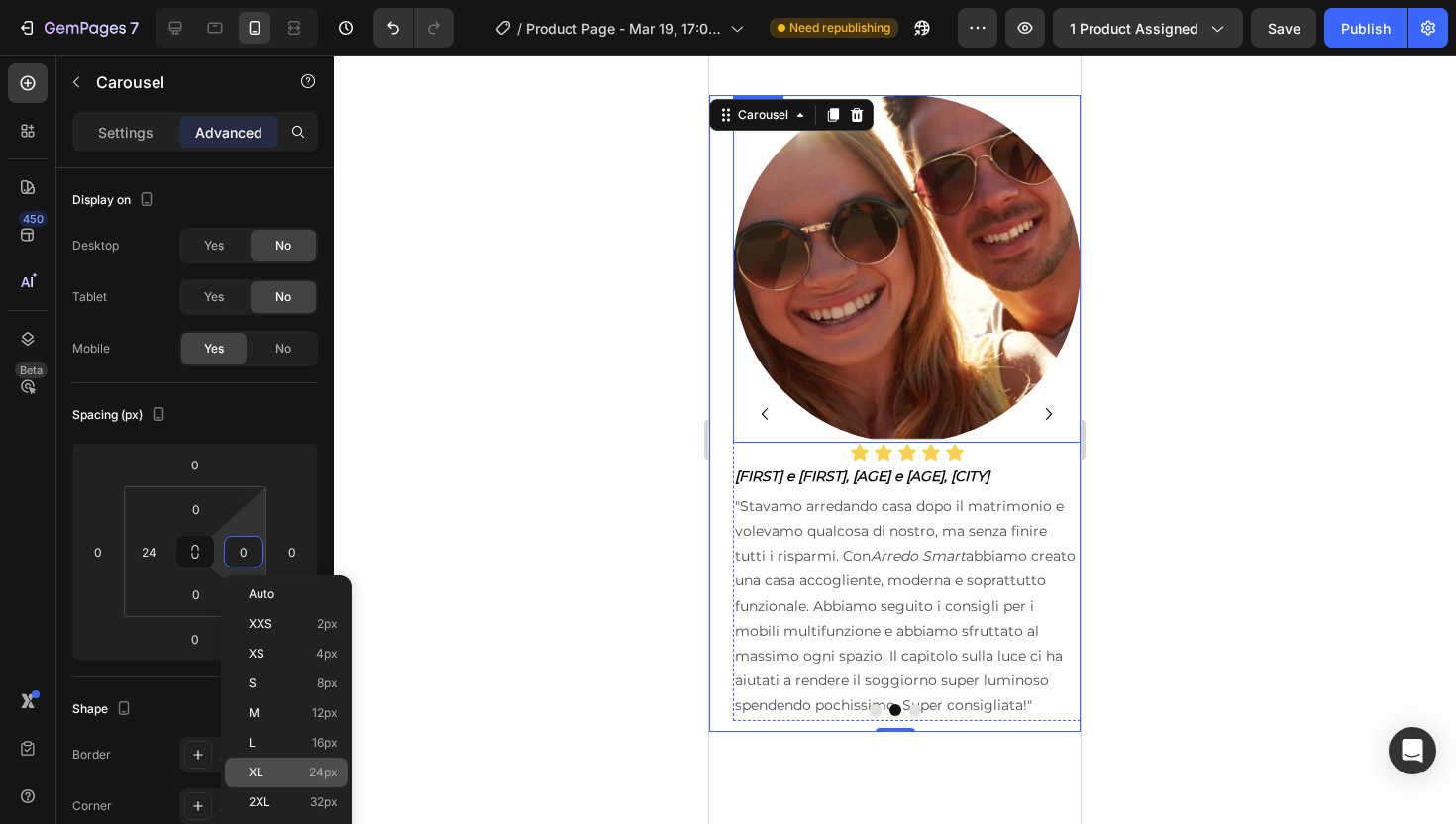 type on "24" 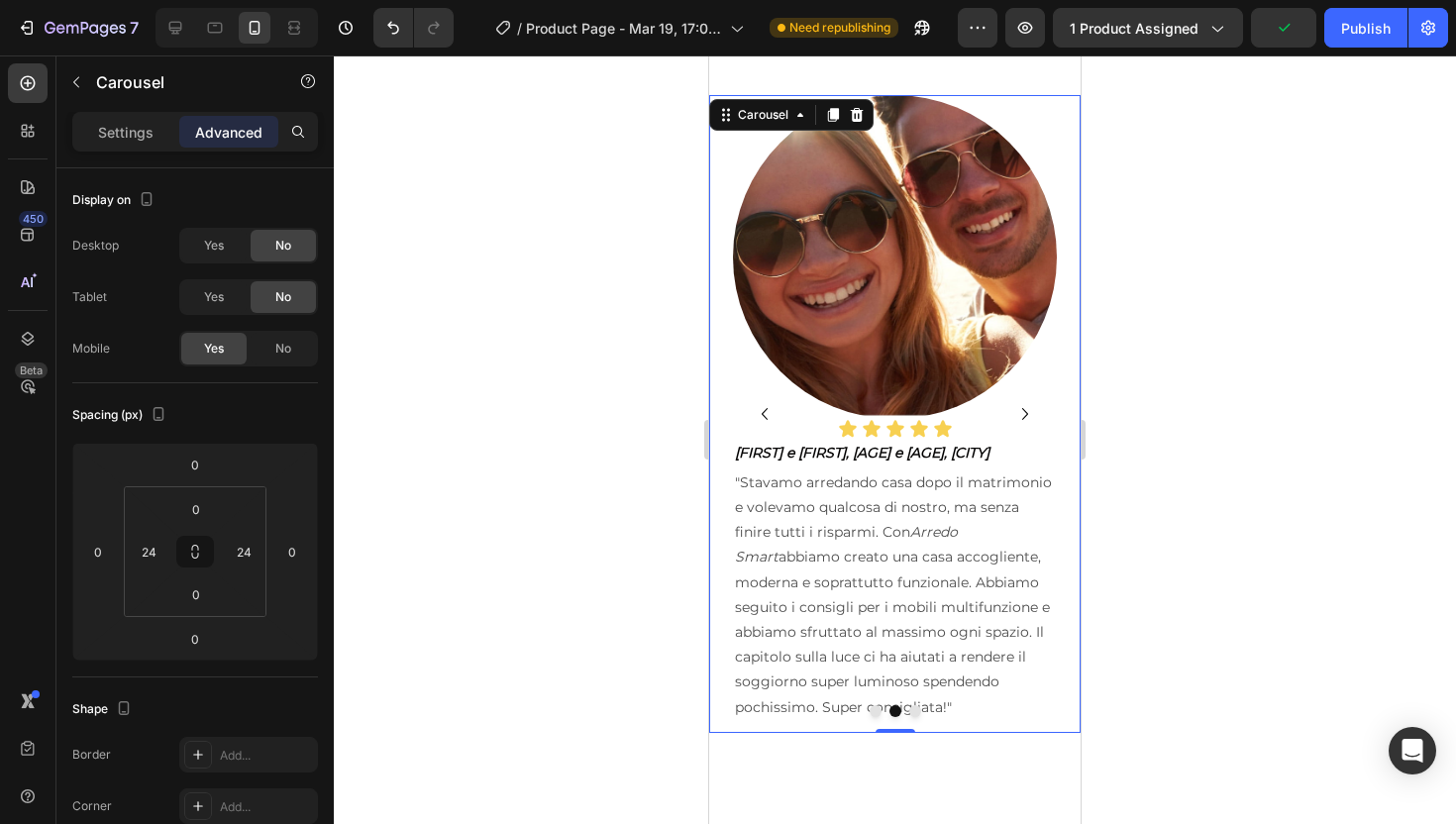 click 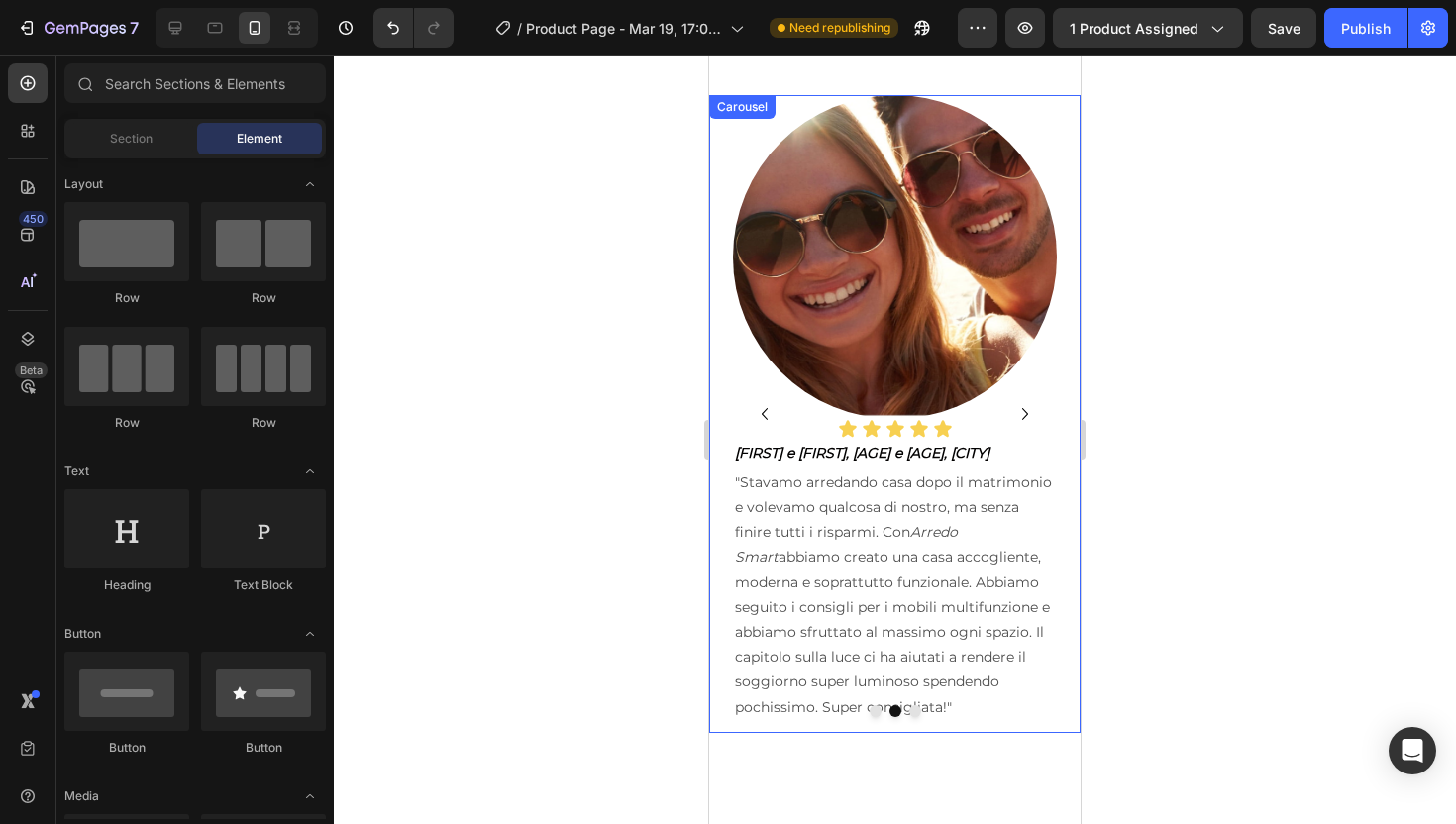 click at bounding box center (876, 711) 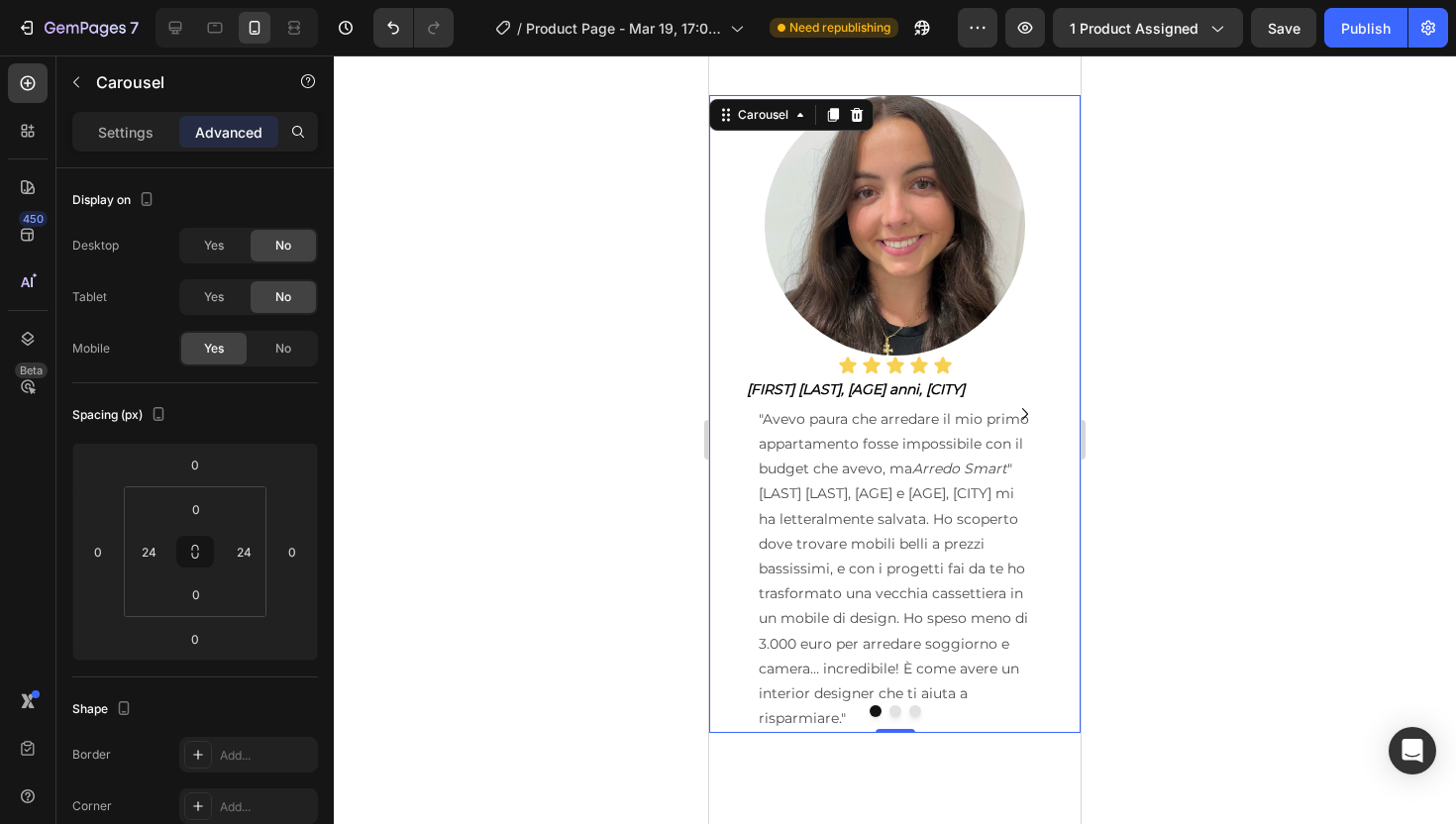 click at bounding box center (895, 711) 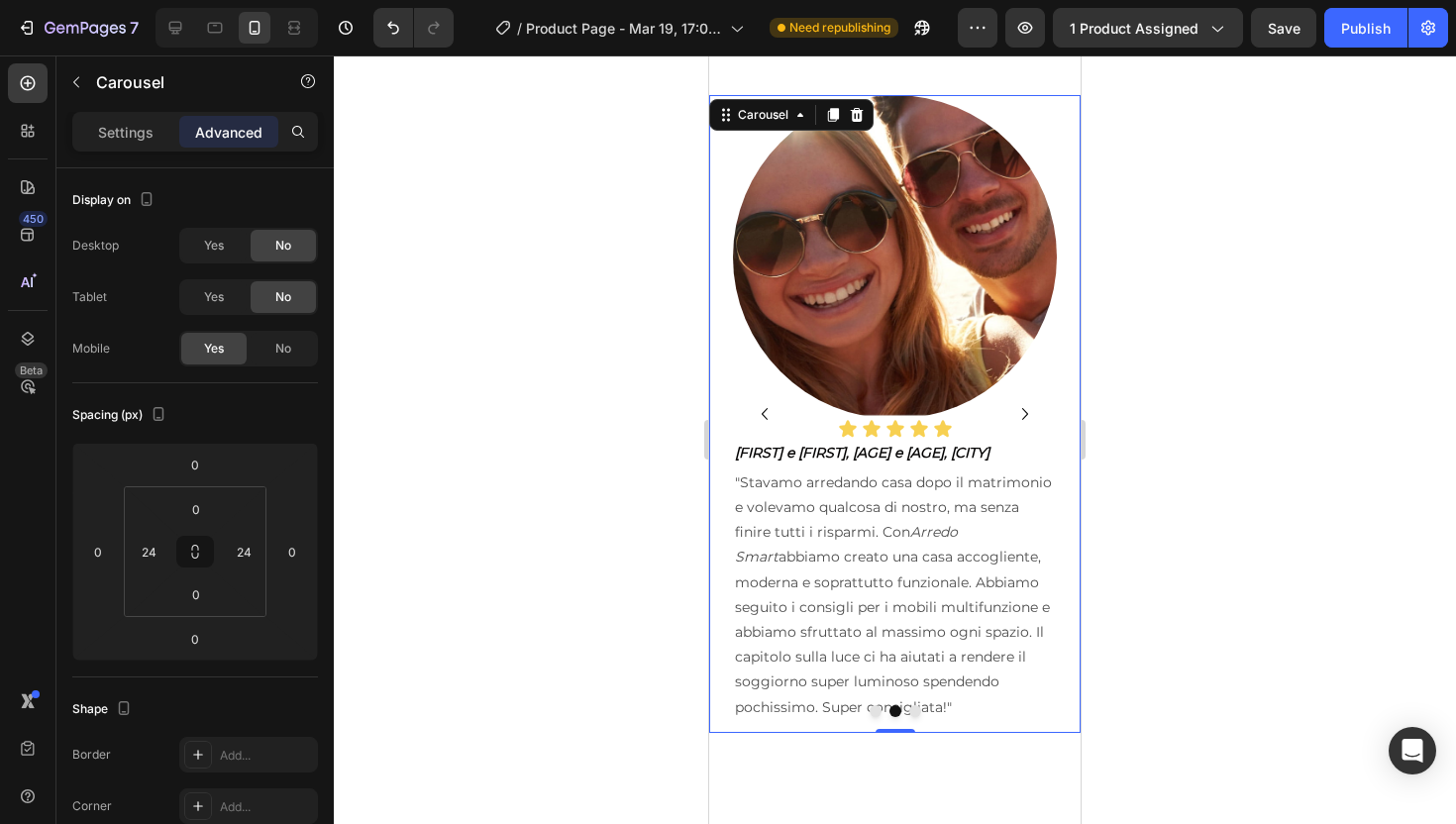 click at bounding box center (876, 711) 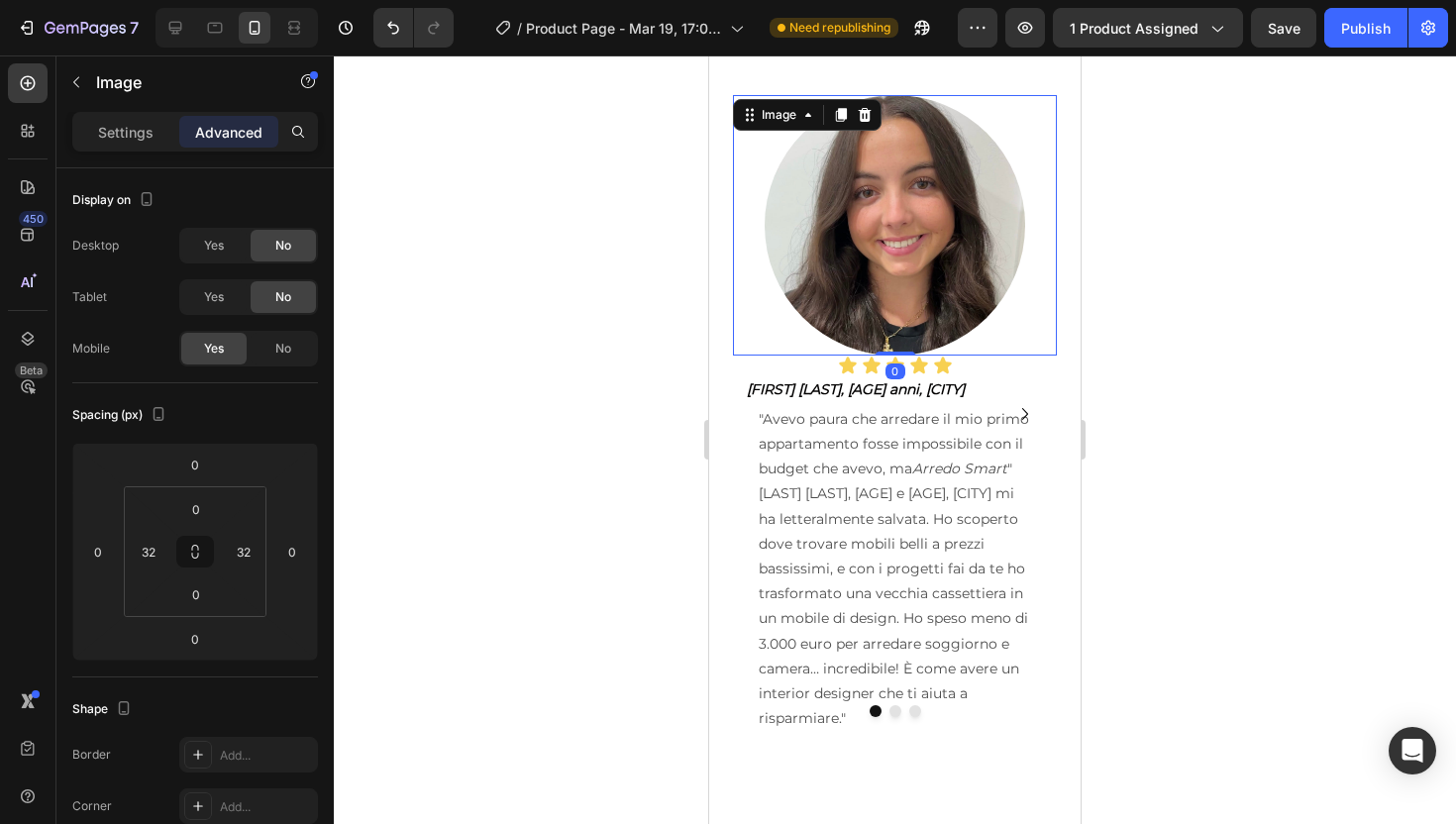 click on "Image   0" at bounding box center [894, 225] 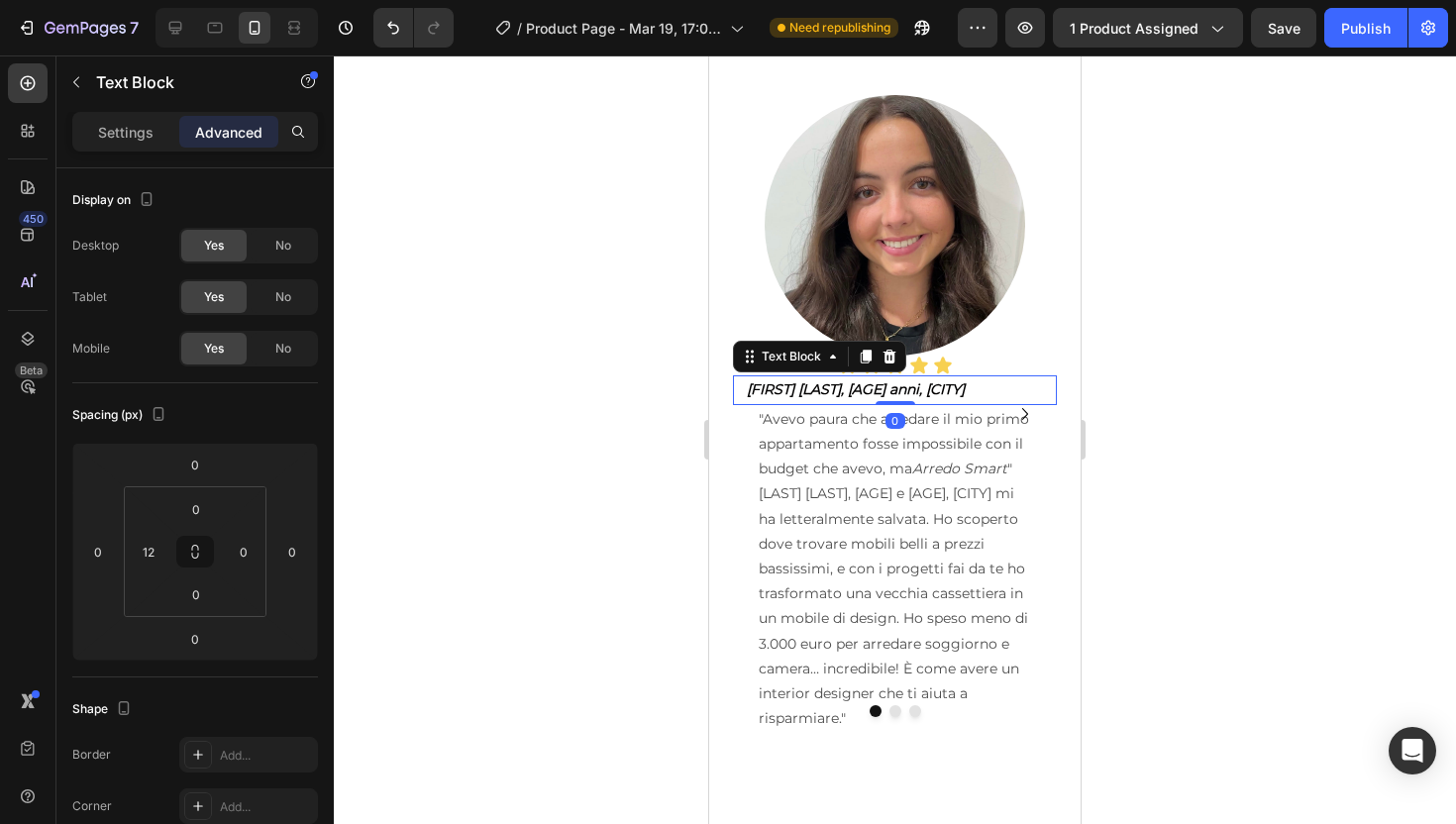 click on "[FIRST] [LAST], [AGE] anni, [CITY]" at bounding box center [900, 389] 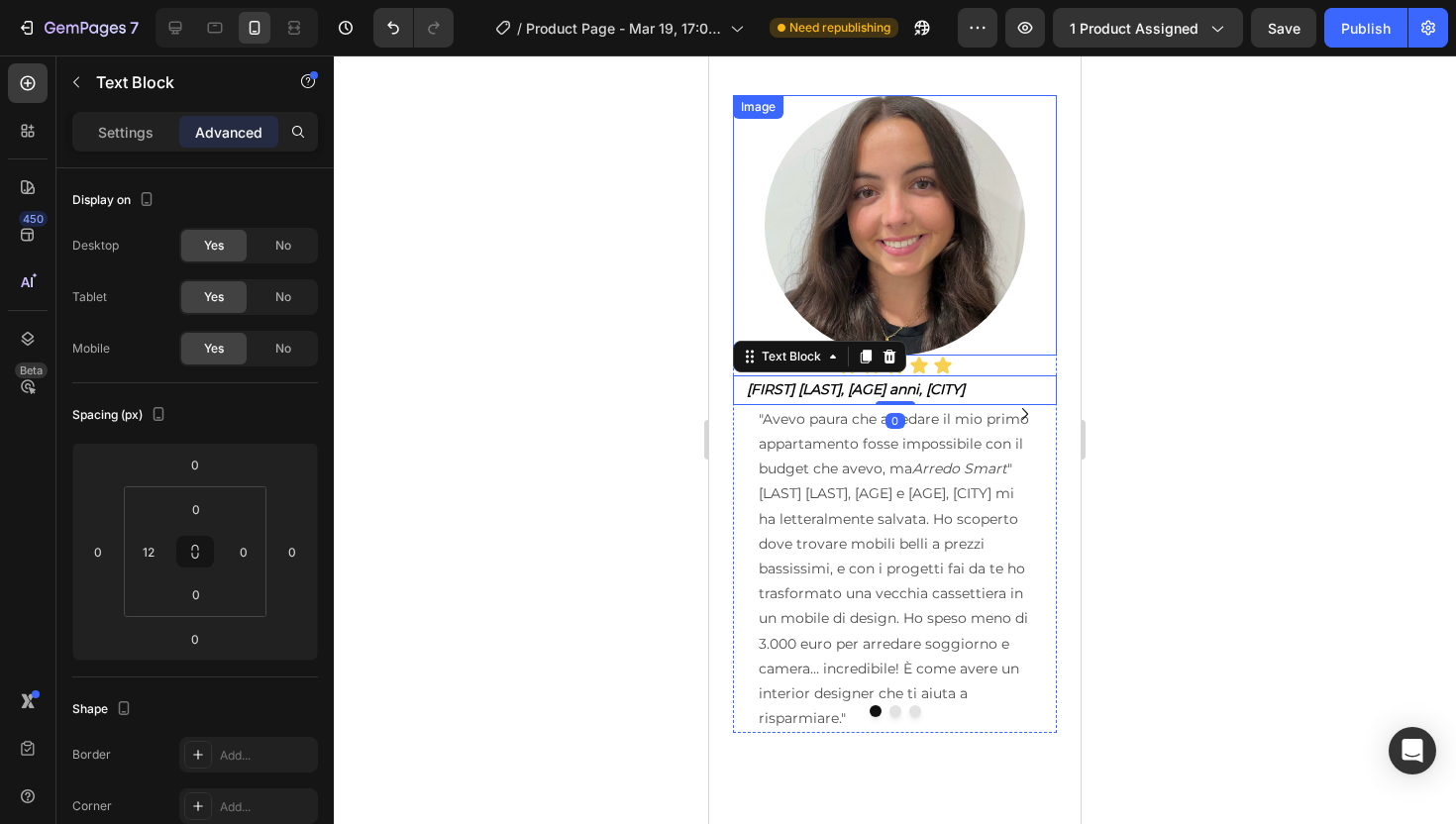 click at bounding box center (894, 225) 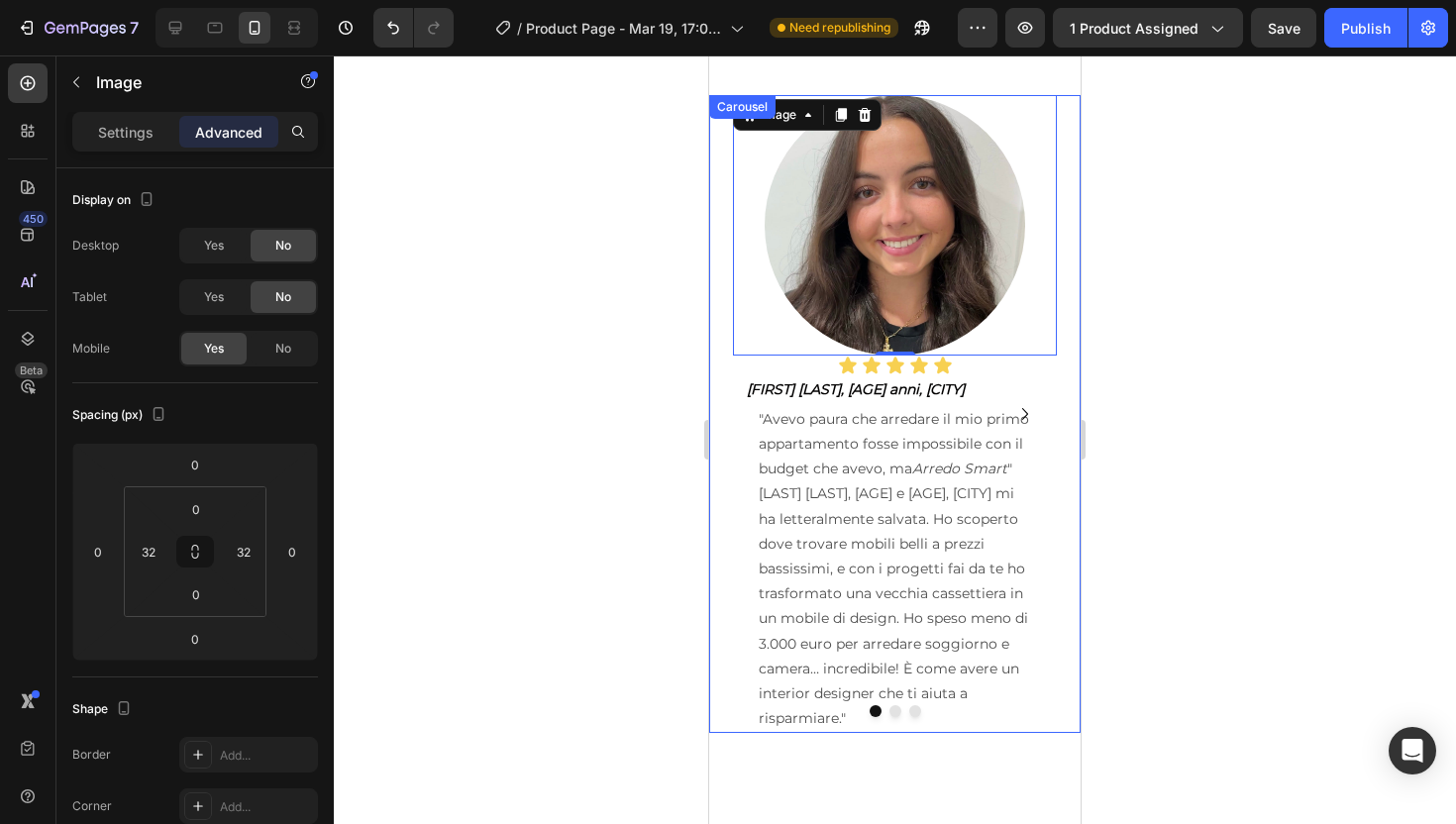 click at bounding box center [895, 711] 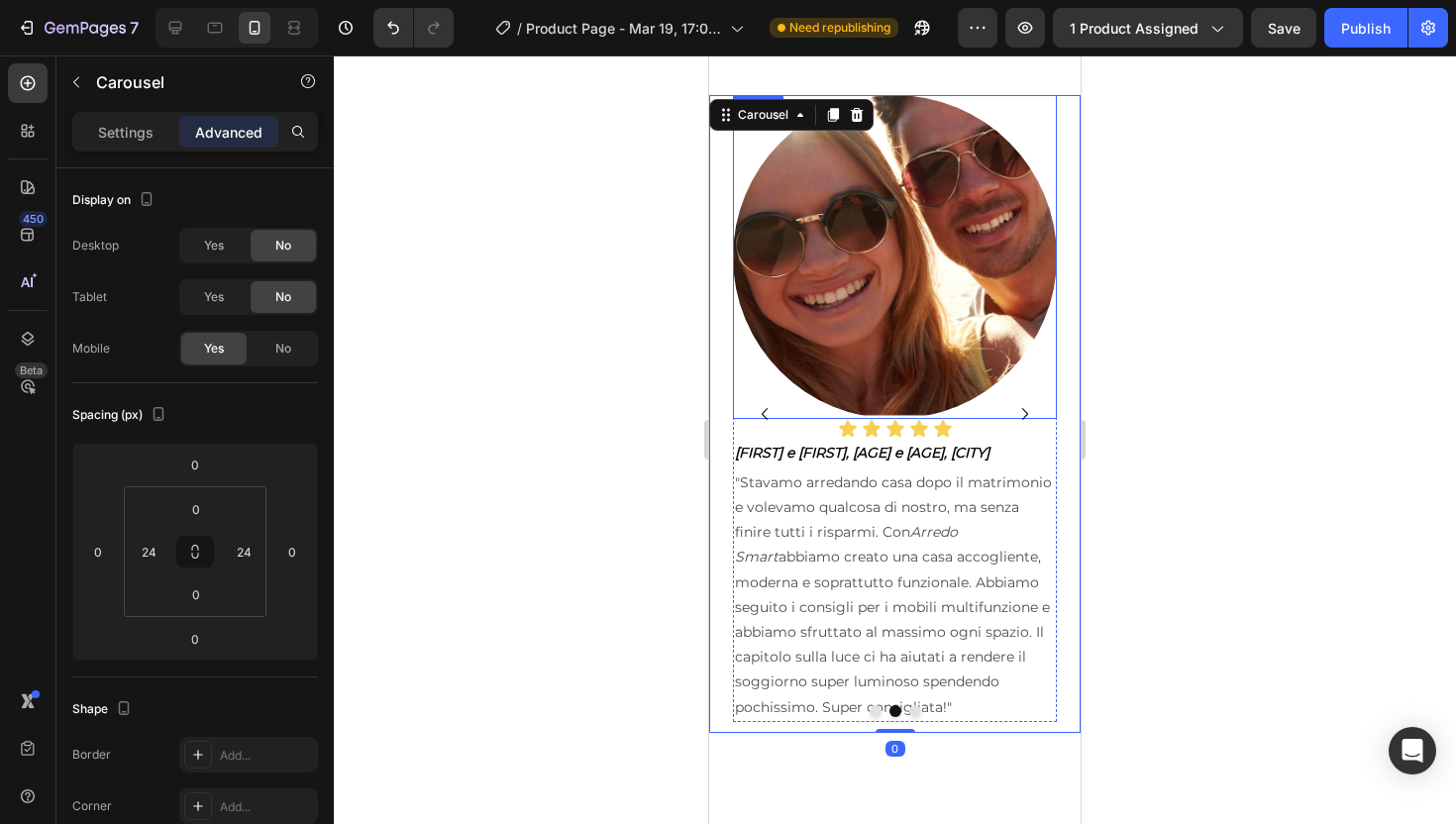 click at bounding box center (894, 257) 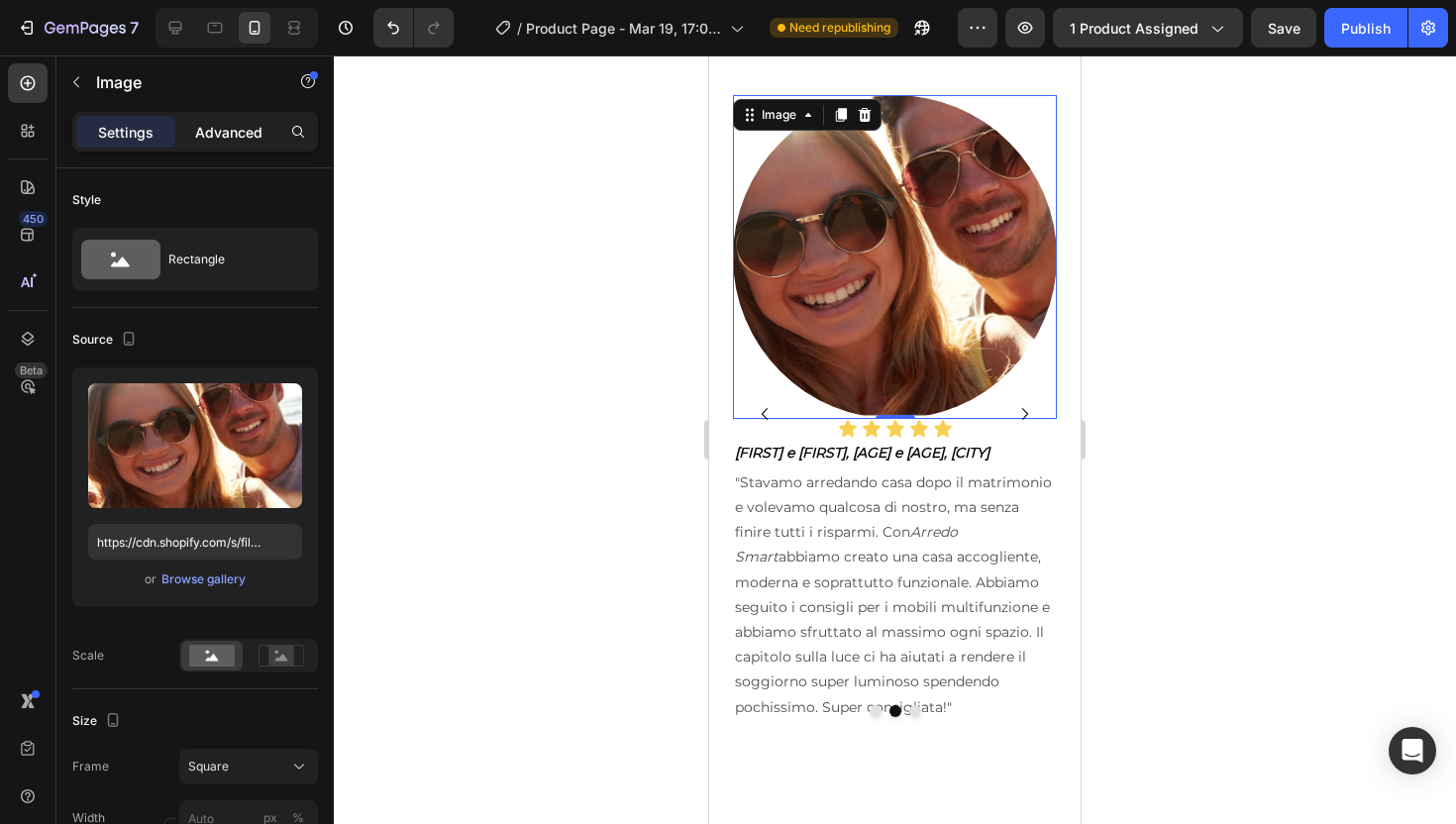 click on "Advanced" at bounding box center [229, 132] 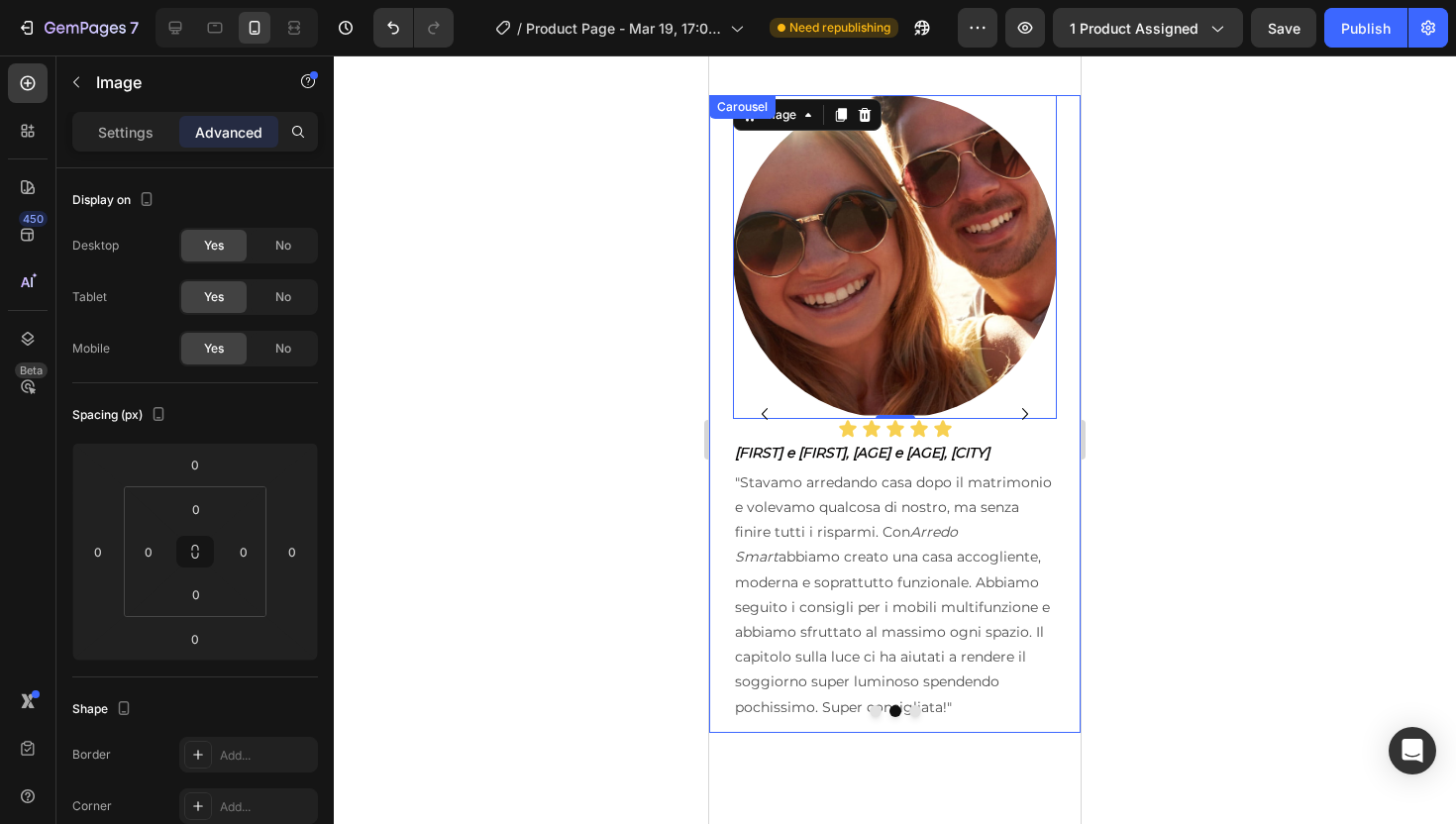 click on "Image Icon Icon Icon Icon
Icon Icon List [FIRST] [LAST], [AGE] anni, [CITY] Text Block "Avevo paura che arredare il mio primo appartamento fosse impossibile con il budget che avevo, ma  Arredo Smart  mi ha letteralmente salvata. Ho scoperto dove trovare mobili belli a prezzi bassissimi, e con i progetti fai da te ho trasformato una vecchia cassettiera in un mobile di design. Ho speso meno di 3.000 euro per arredare soggiorno e camera… incredibile! È come avere un interior designer che ti aiuta a risparmiare." Text Block Row Image   0 Icon Icon Icon Icon
Icon Icon List [FIRST] e [LAST], [AGE] e [AGE] anni, [CITY] Text Block "Stavamo arredando casa dopo il matrimonio e volevamo qualcosa di nostro, ma senza finire tutti i risparmi. Con  Arredo Smart Text Block Row Image Icon Icon Icon Icon
Icon Icon List [FIRST] [LAST], [AGE] anni, [CITY] Text Block Arredo Smart Text Block Row
Carousel" at bounding box center [894, 414] 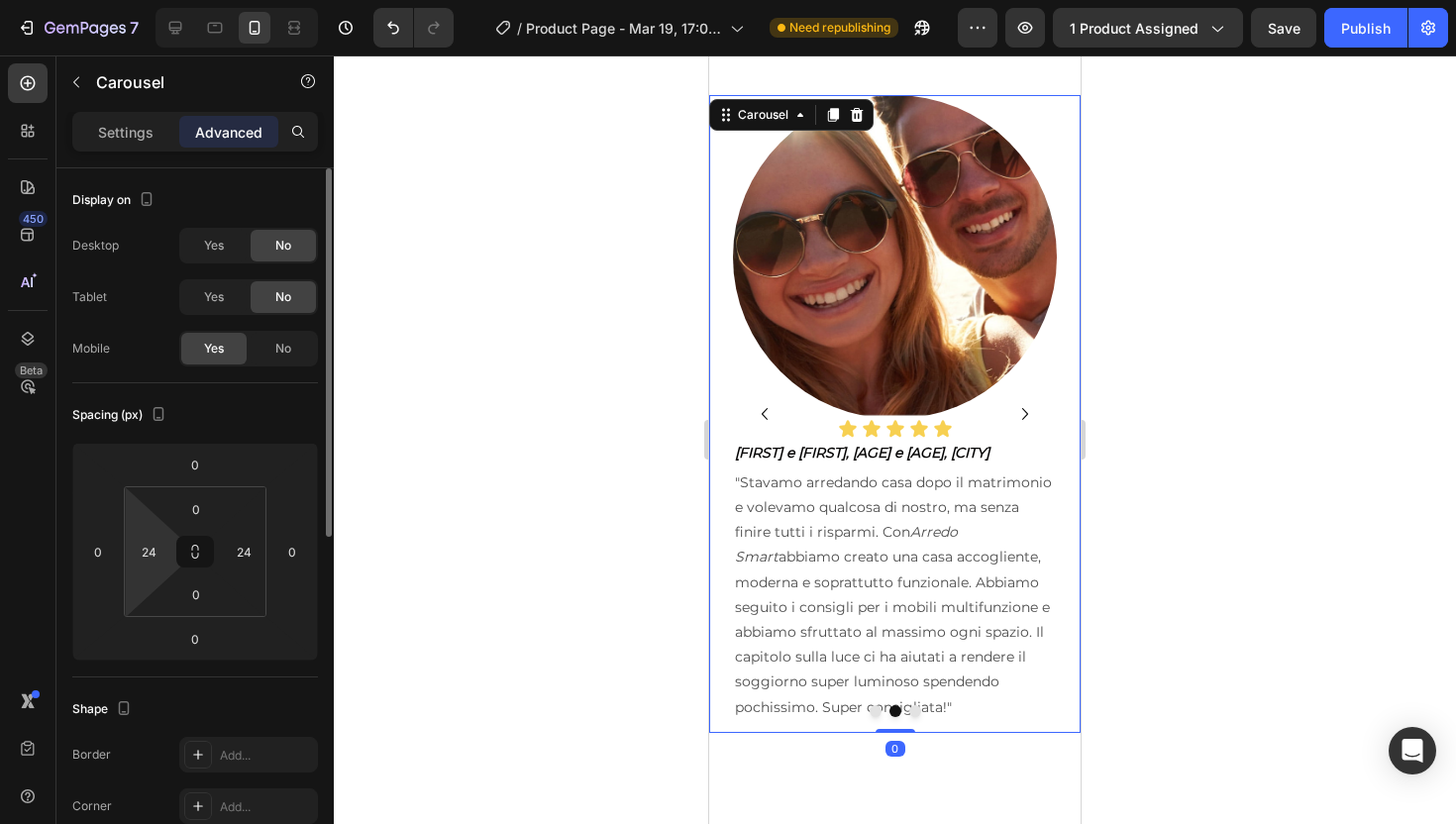 click on "7   /  Product Page - Mar 19, 17:06:18 Need republishing Preview 1 product assigned  Save   Publish  450 Beta Sections(18) Elements(84) Section Element Hero Section Product Detail Brands Trusted Badges Guarantee Product Breakdown How to use Testimonials Compare Bundle FAQs Social Proof Brand Story Product List Collection Blog List Contact Sticky Add to Cart Custom Footer Browse Library 450 Layout
Row
Row
Row
Row Text
Heading
Text Block Button
Button
Button Media
Image
Image
Video" at bounding box center (728, 0) 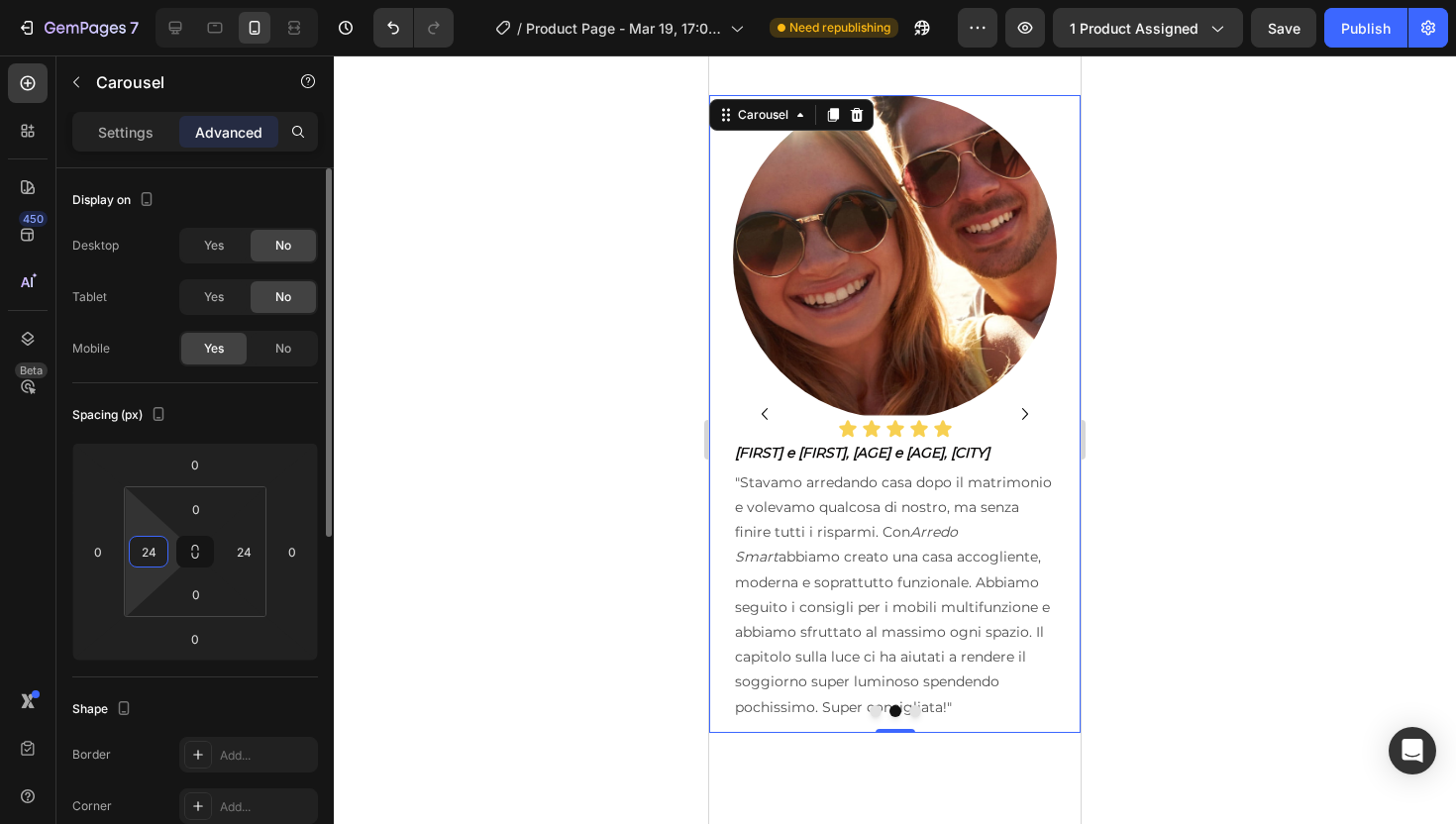 click on "24" at bounding box center (149, 552) 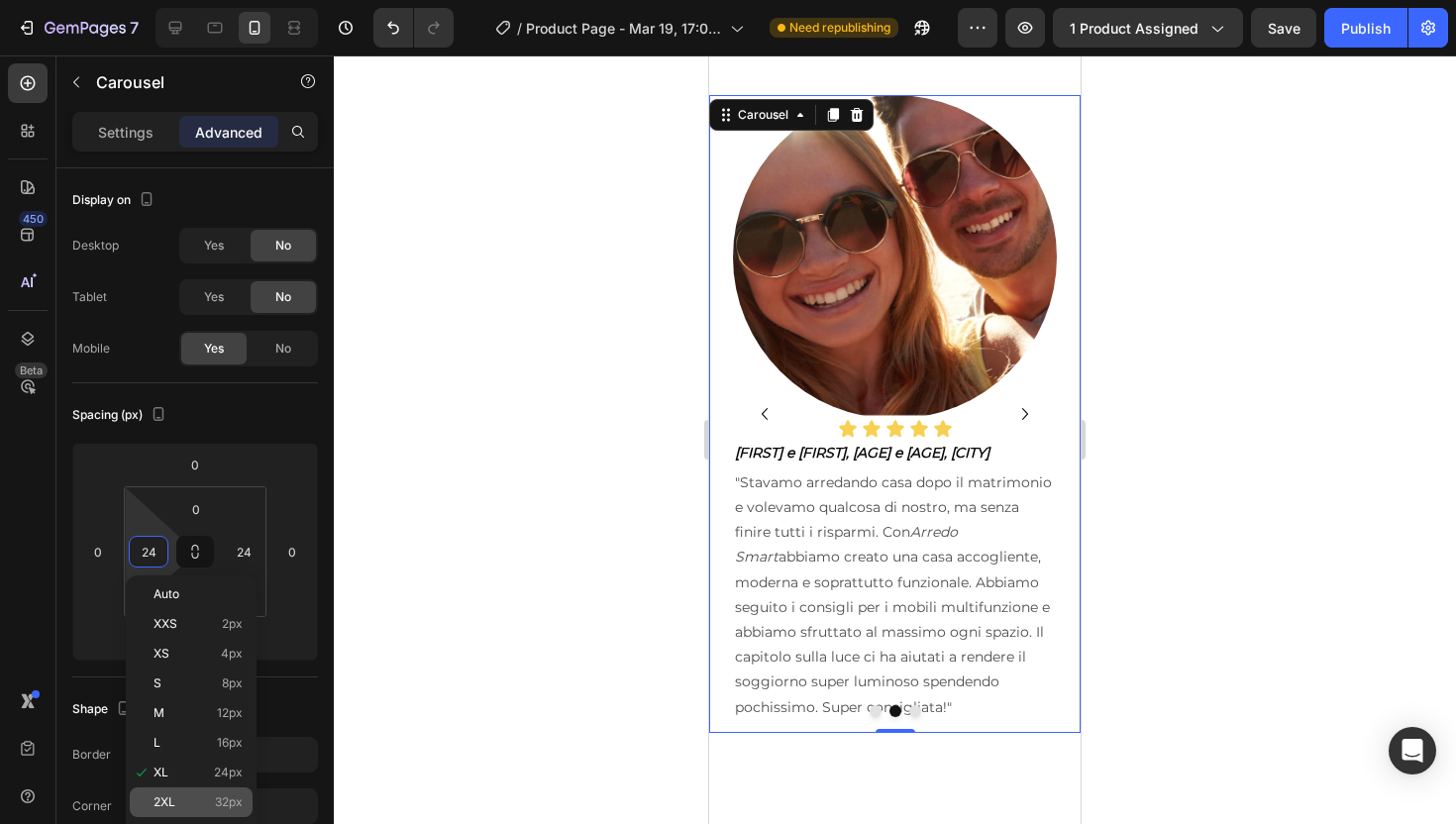 click on "2XL 32px" at bounding box center (198, 802) 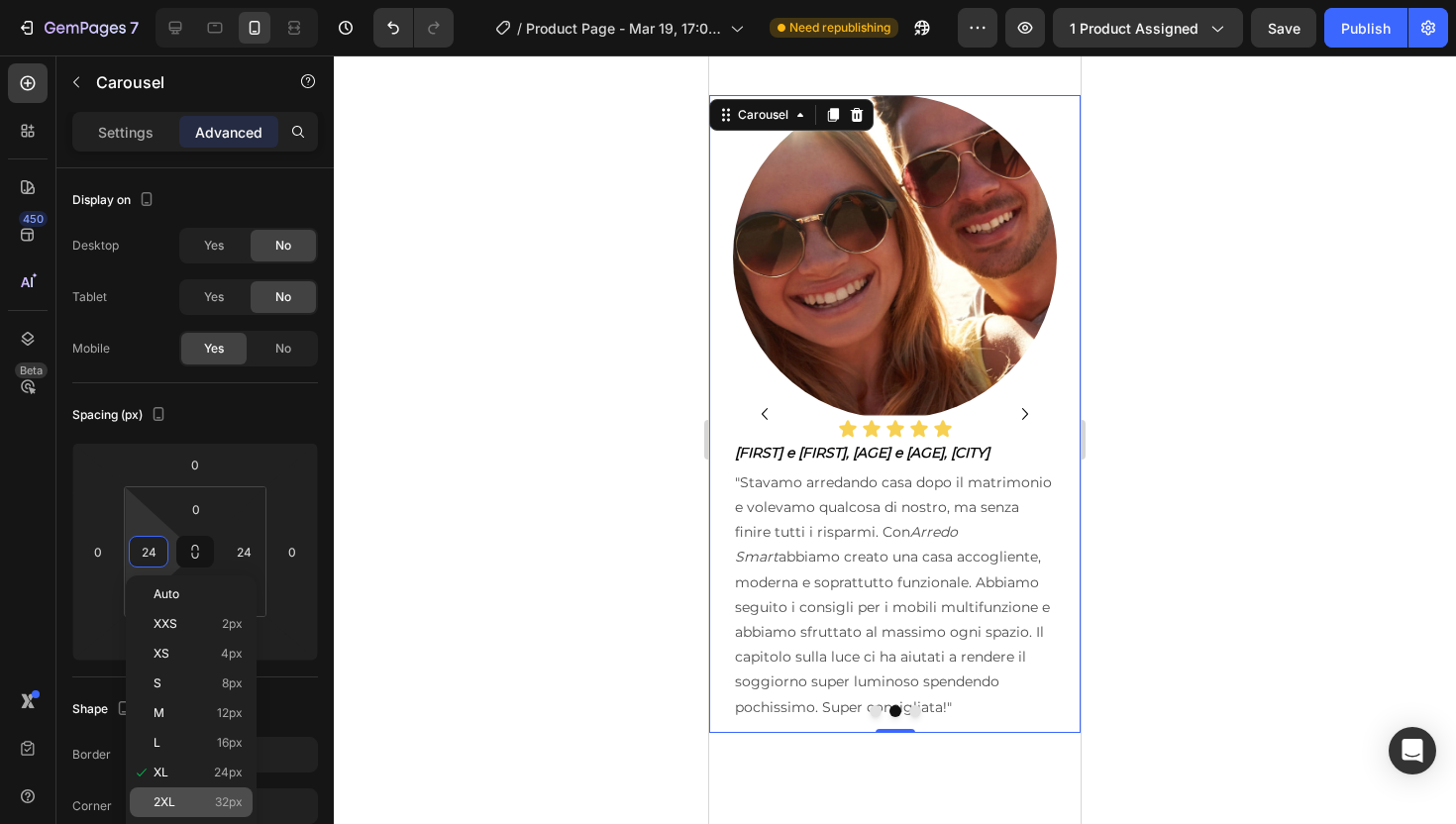 type on "32" 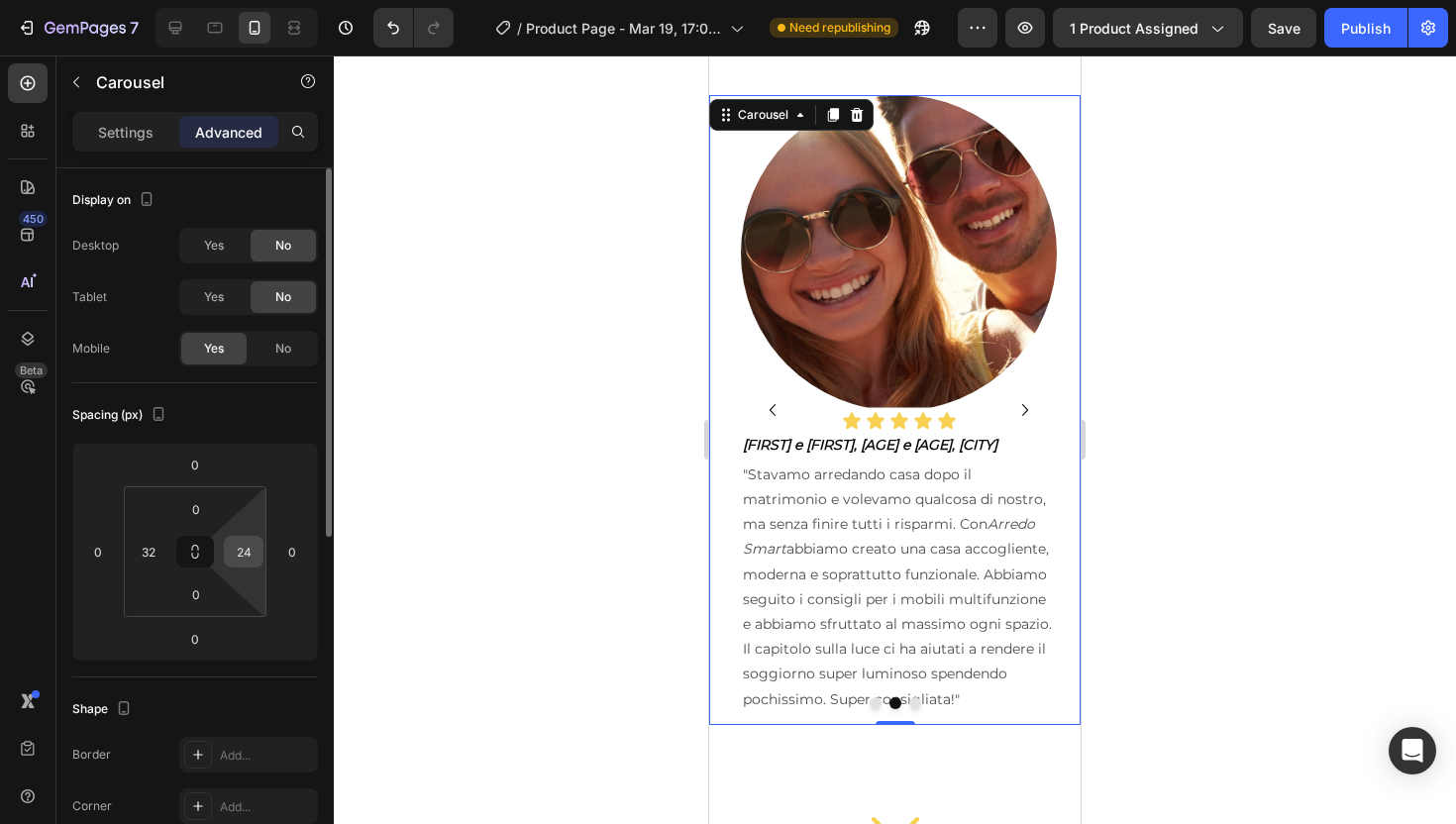 click on "24" at bounding box center [244, 552] 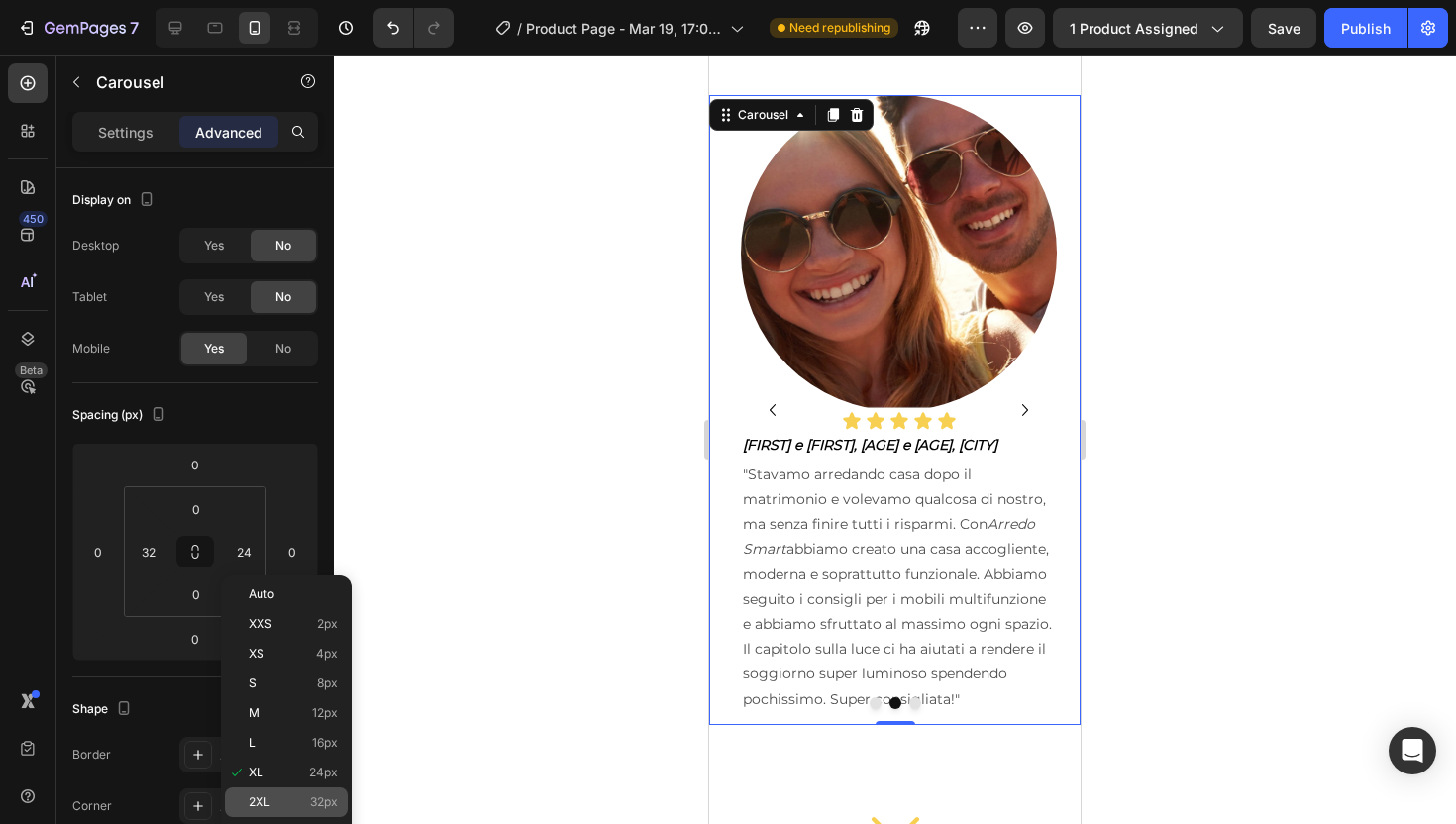 click on "2XL 32px" at bounding box center [293, 802] 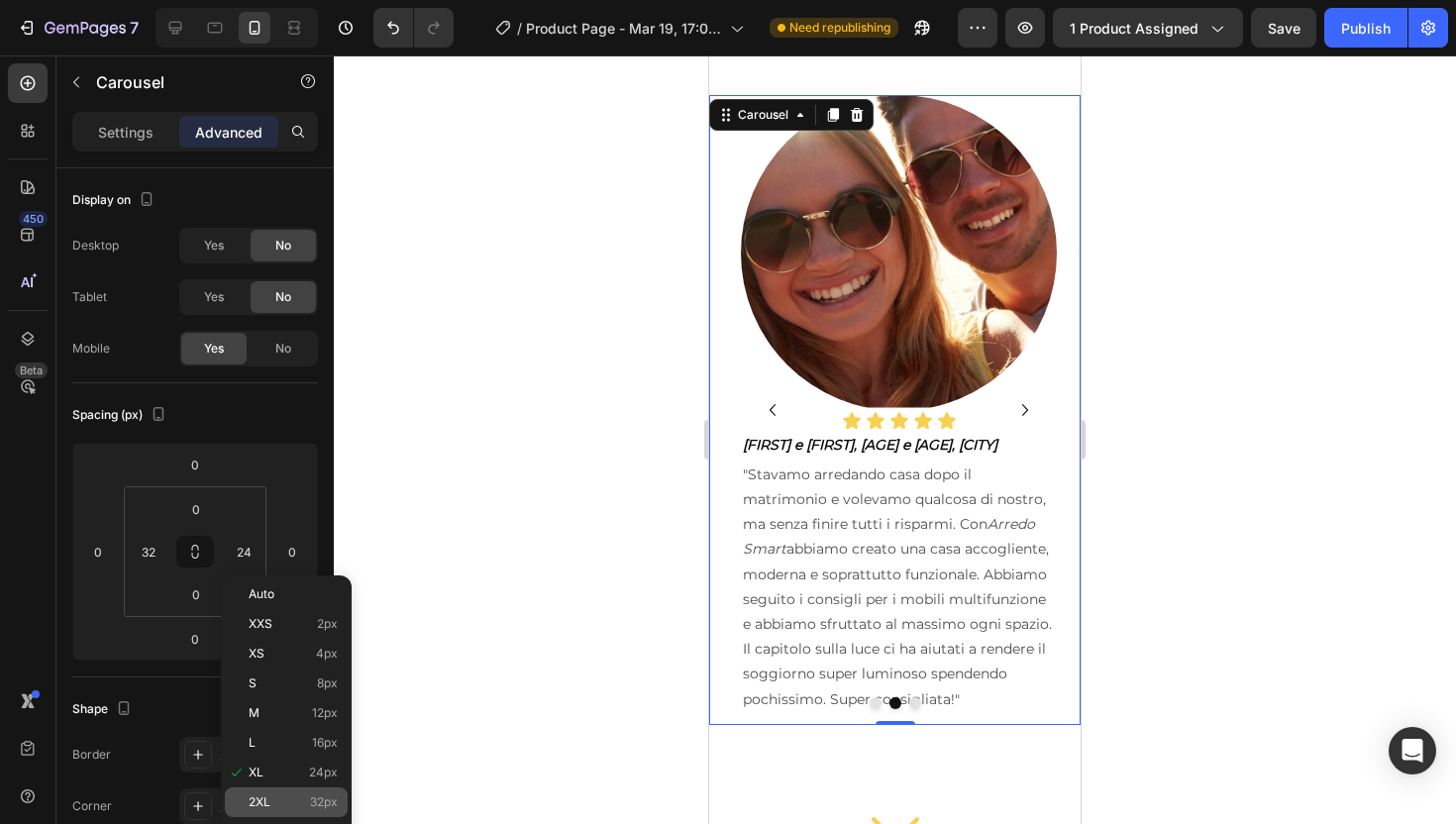type on "32" 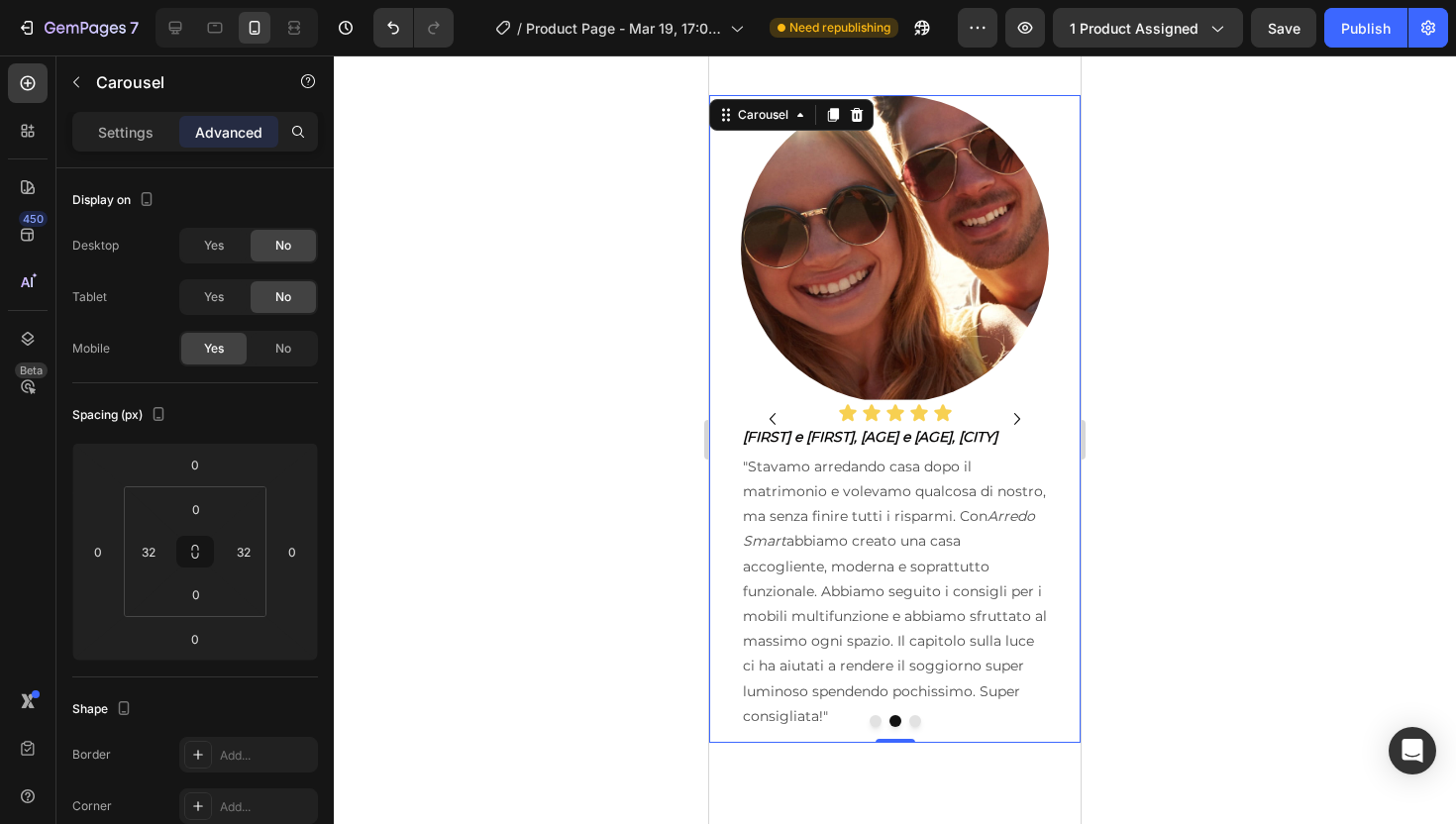 click at bounding box center [915, 721] 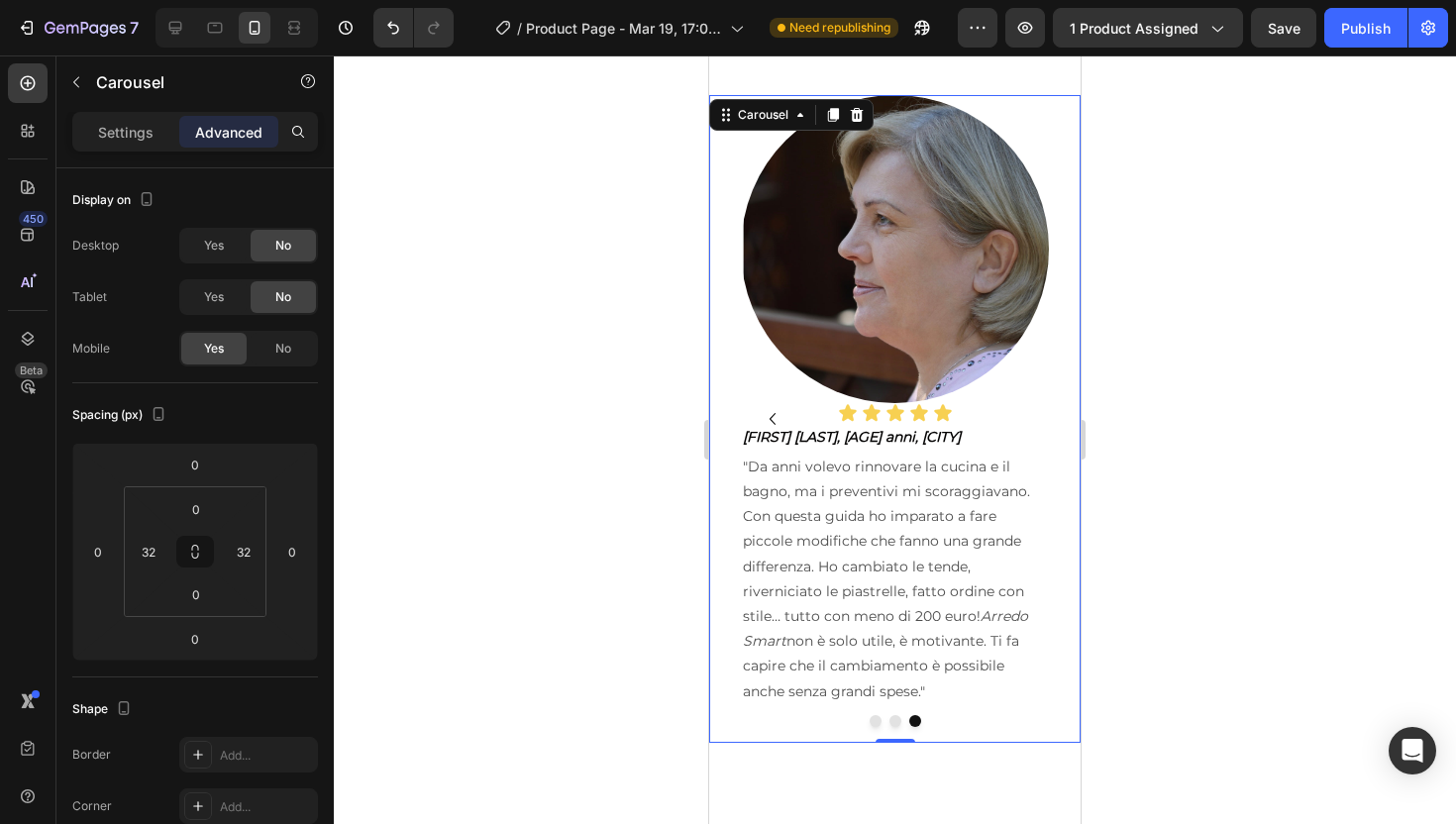 click at bounding box center [895, 721] 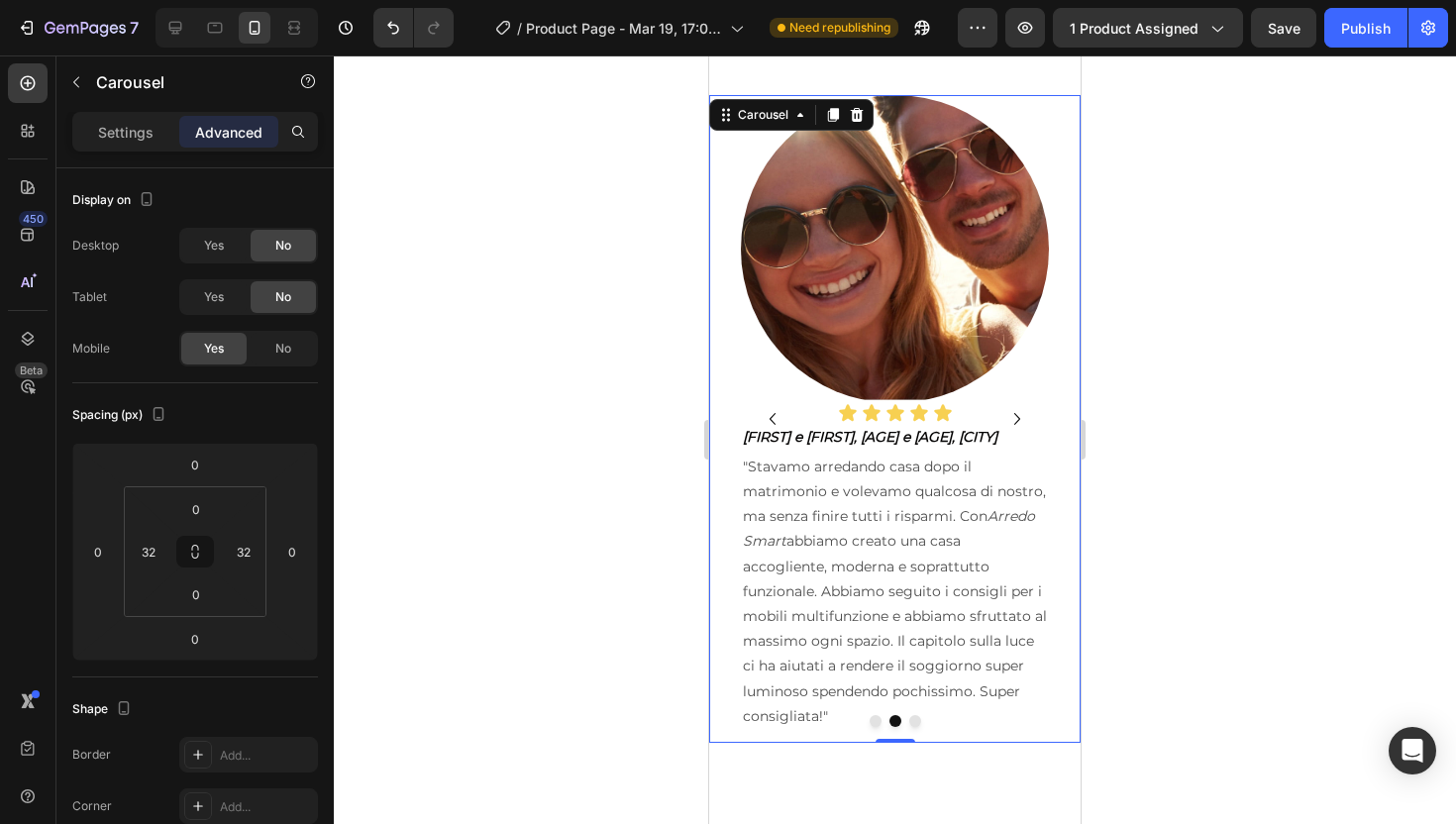 click at bounding box center (876, 721) 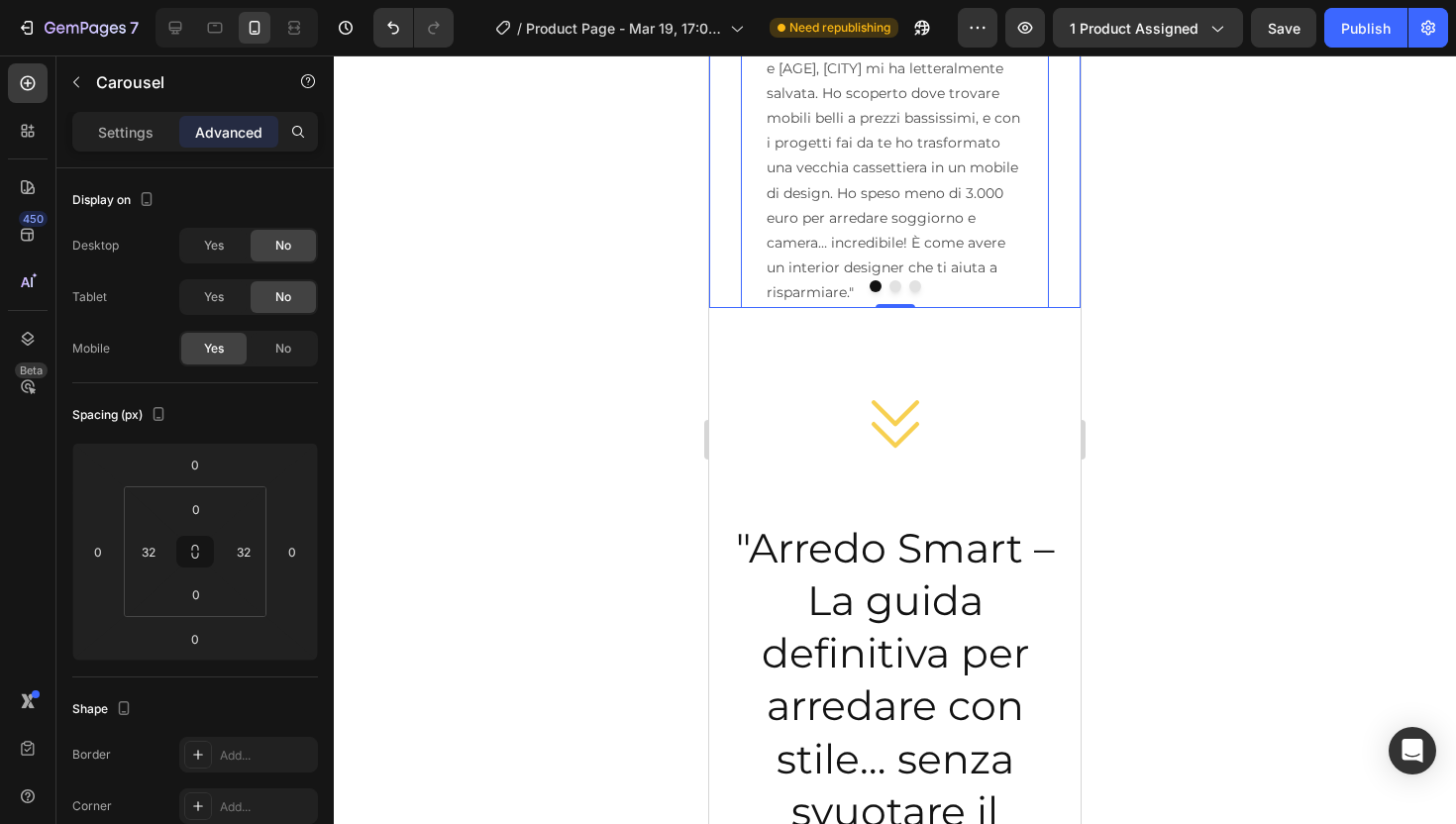 scroll, scrollTop: 2885, scrollLeft: 0, axis: vertical 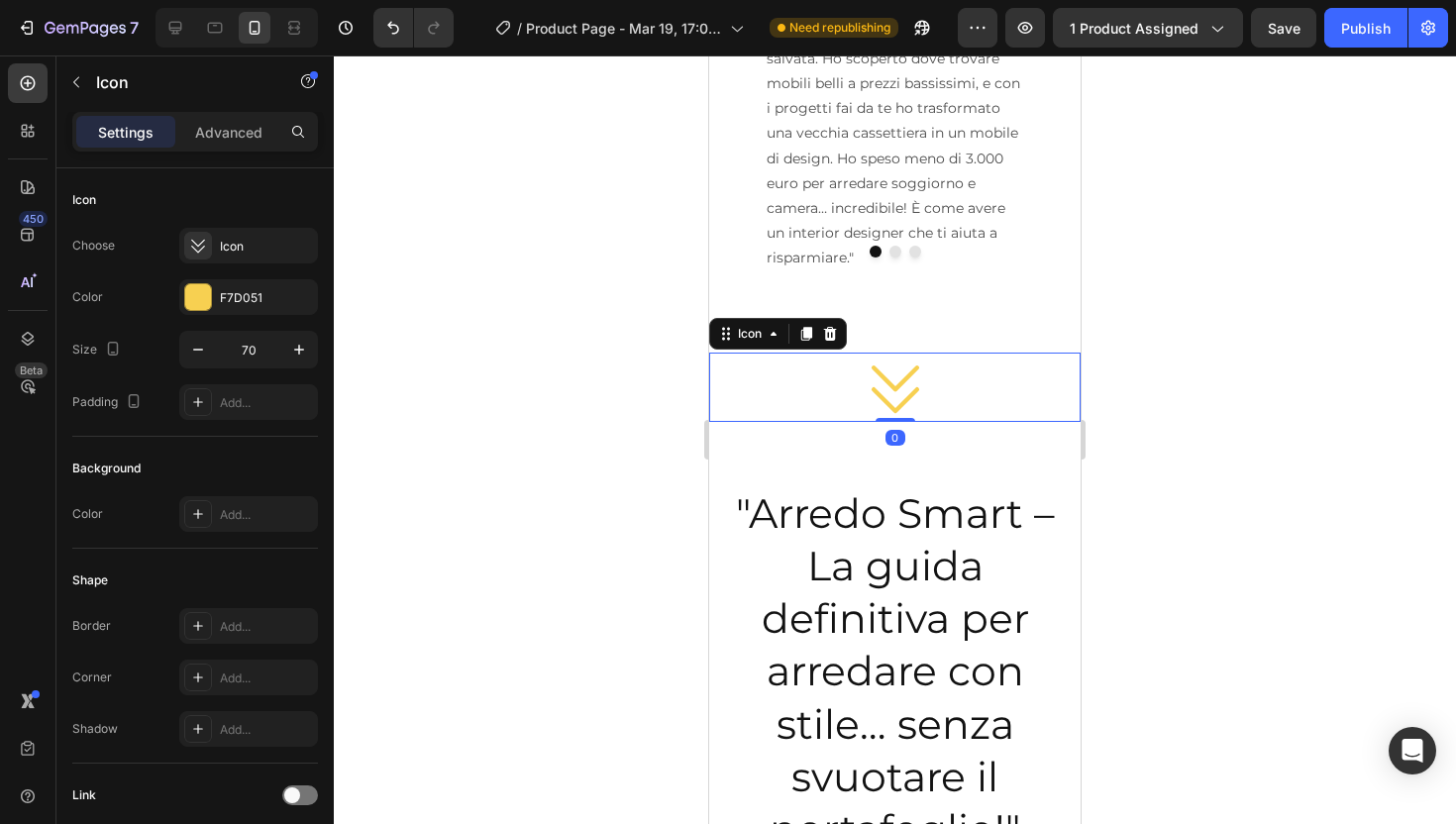 click 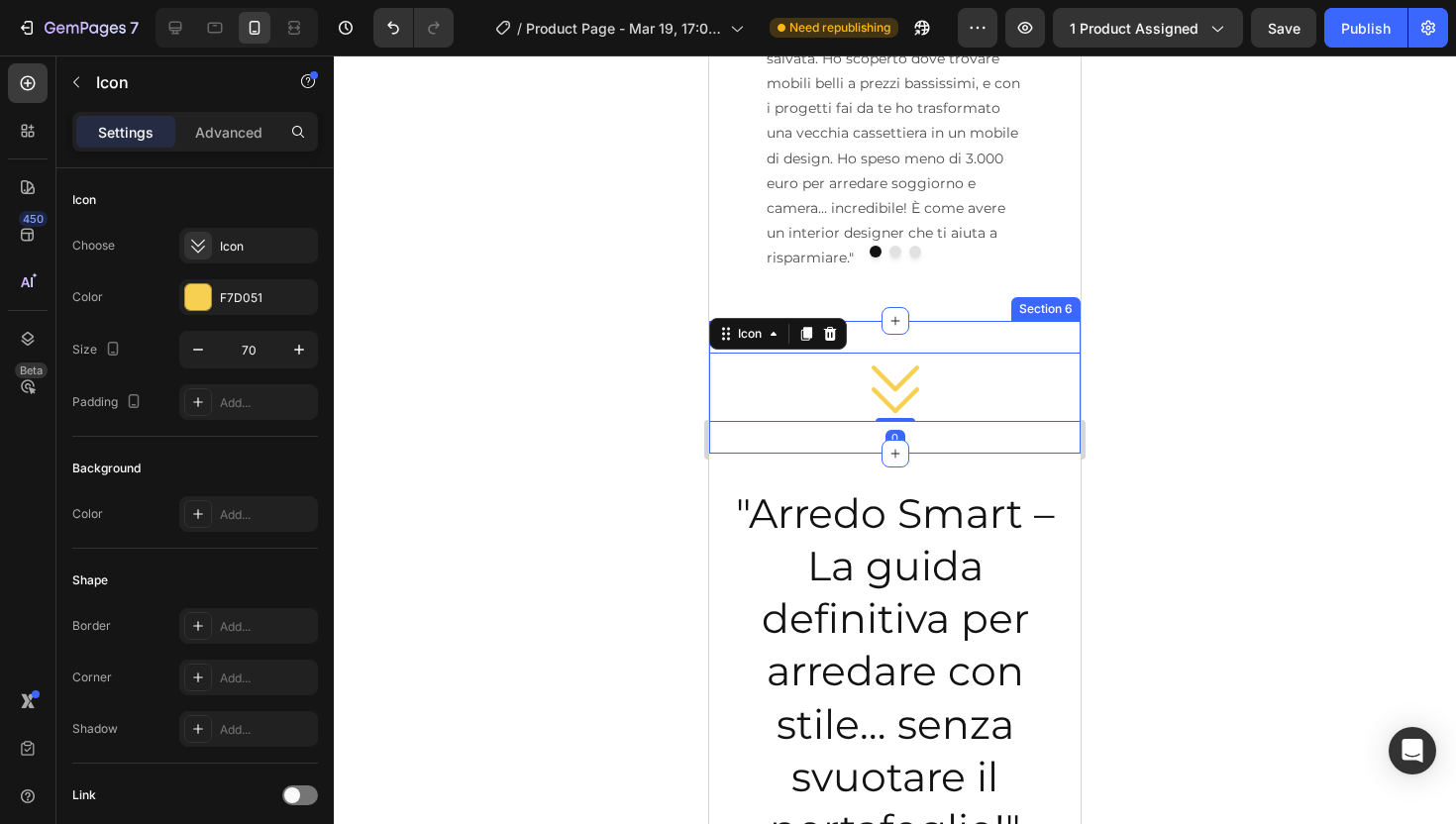 click on "Icon   0 Section 6" at bounding box center [894, 387] 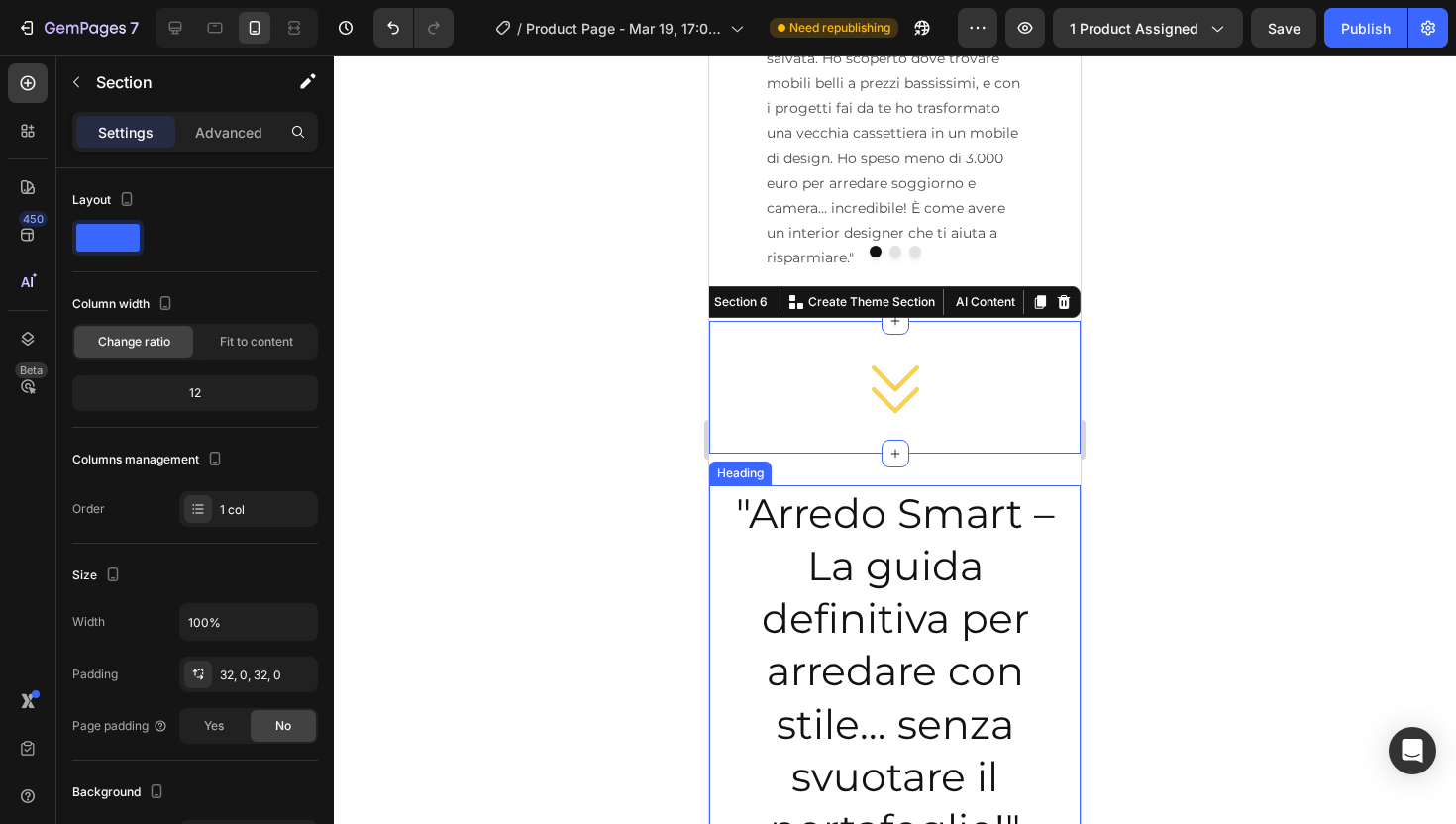 click on ""Arredo Smart – La guida definitiva per arredare con stile… senza svuotare il portafoglio!"" at bounding box center [894, 671] 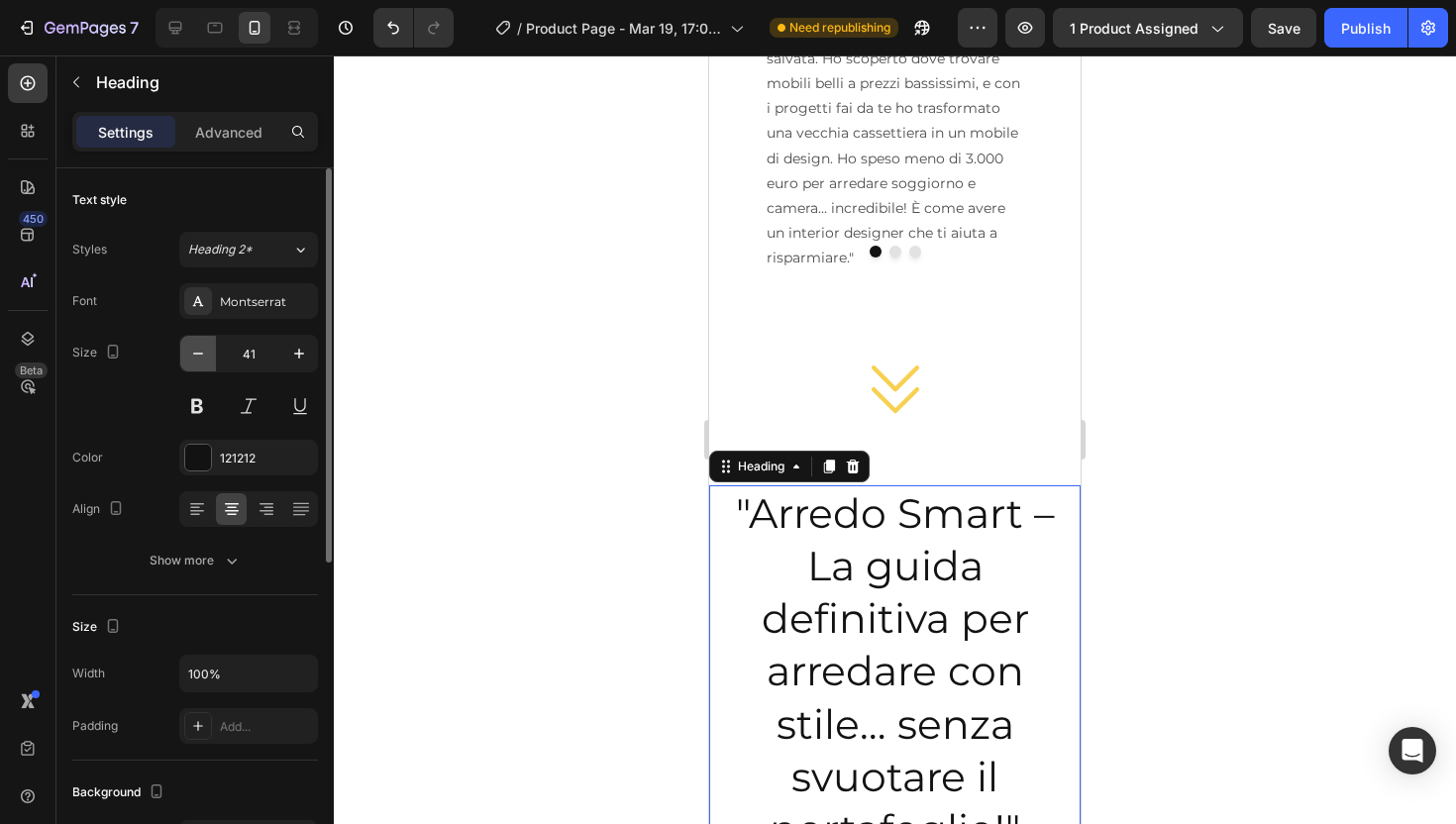 click 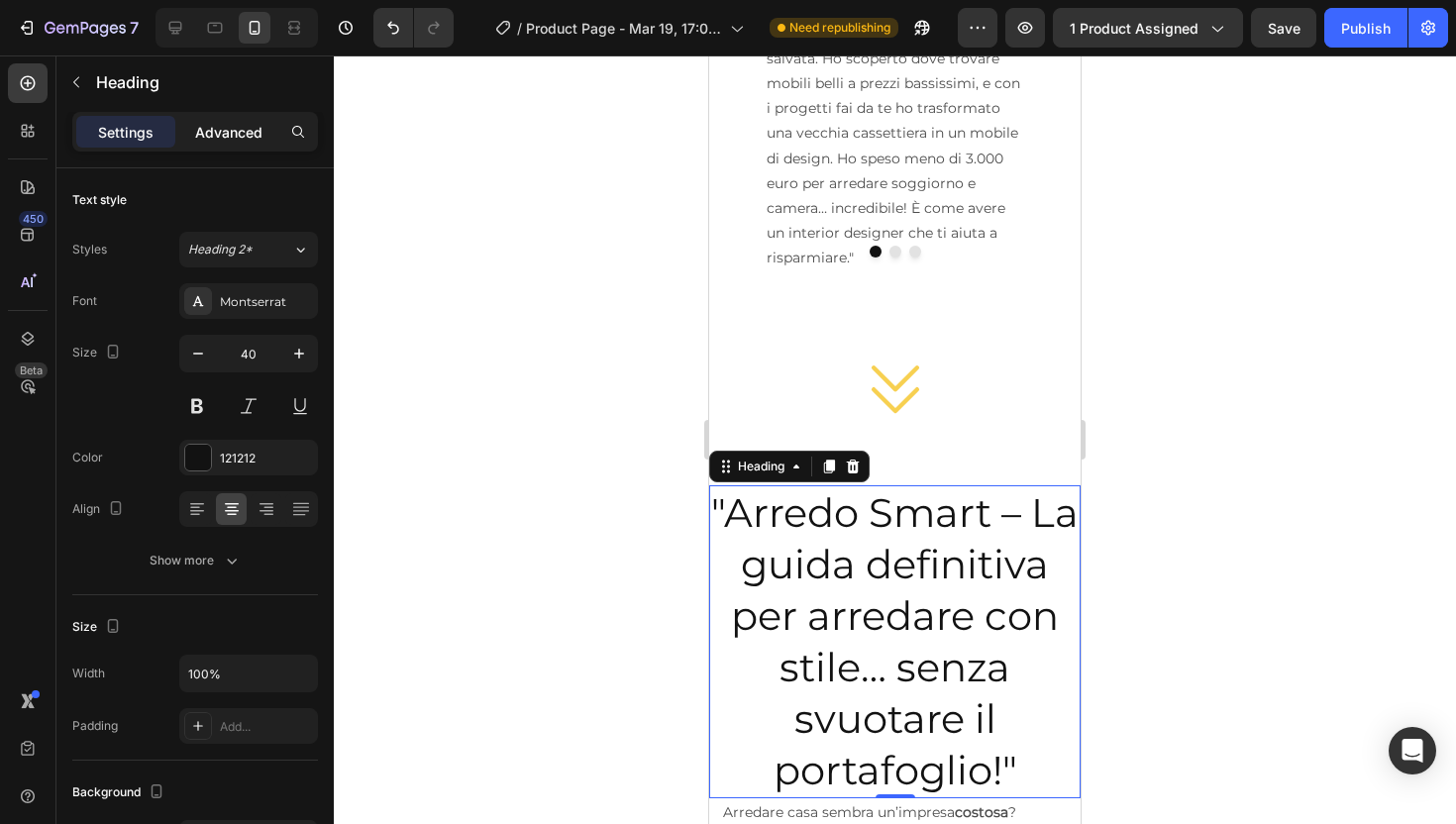 click on "Advanced" at bounding box center (229, 132) 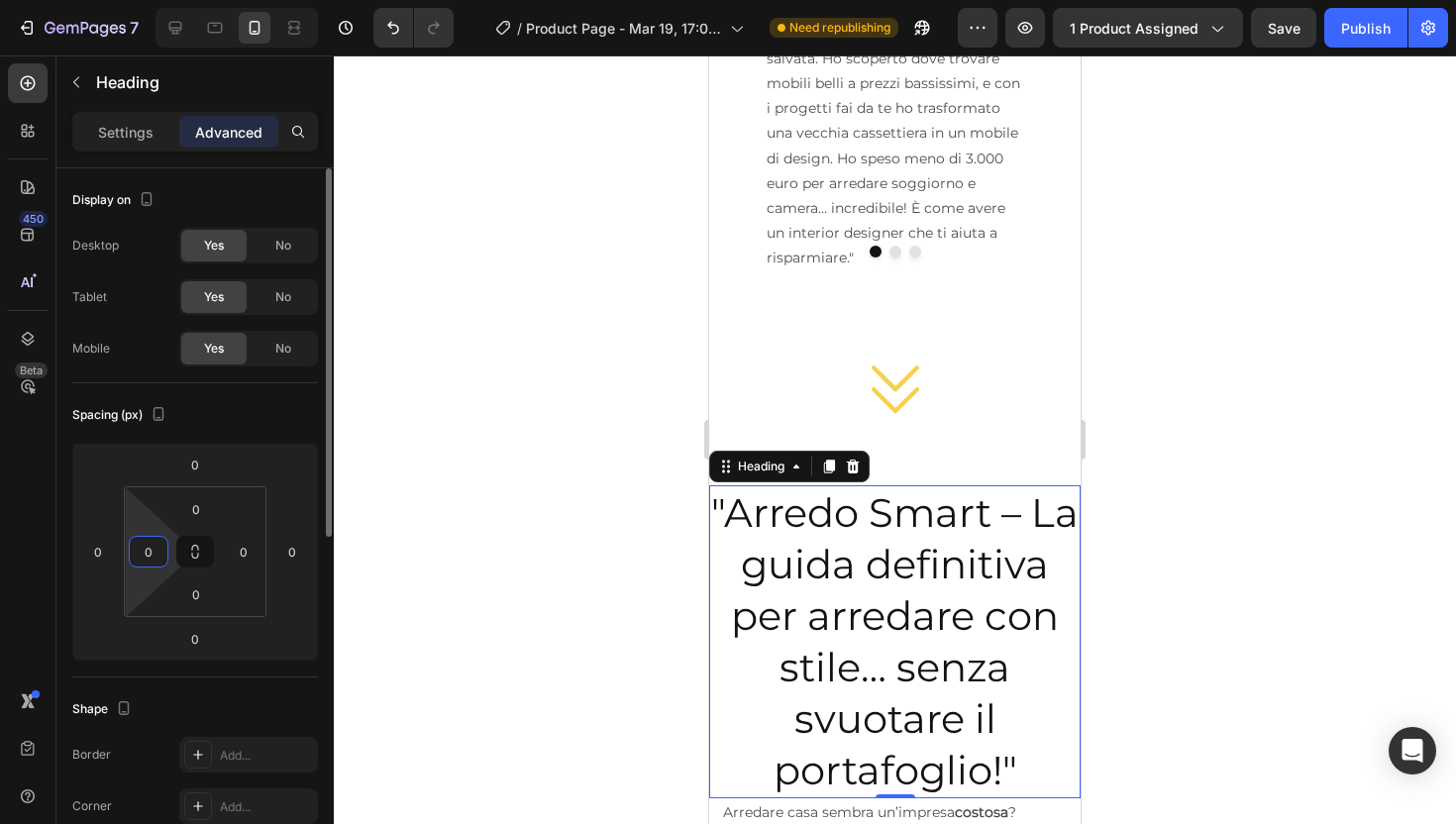 click on "0" at bounding box center [149, 552] 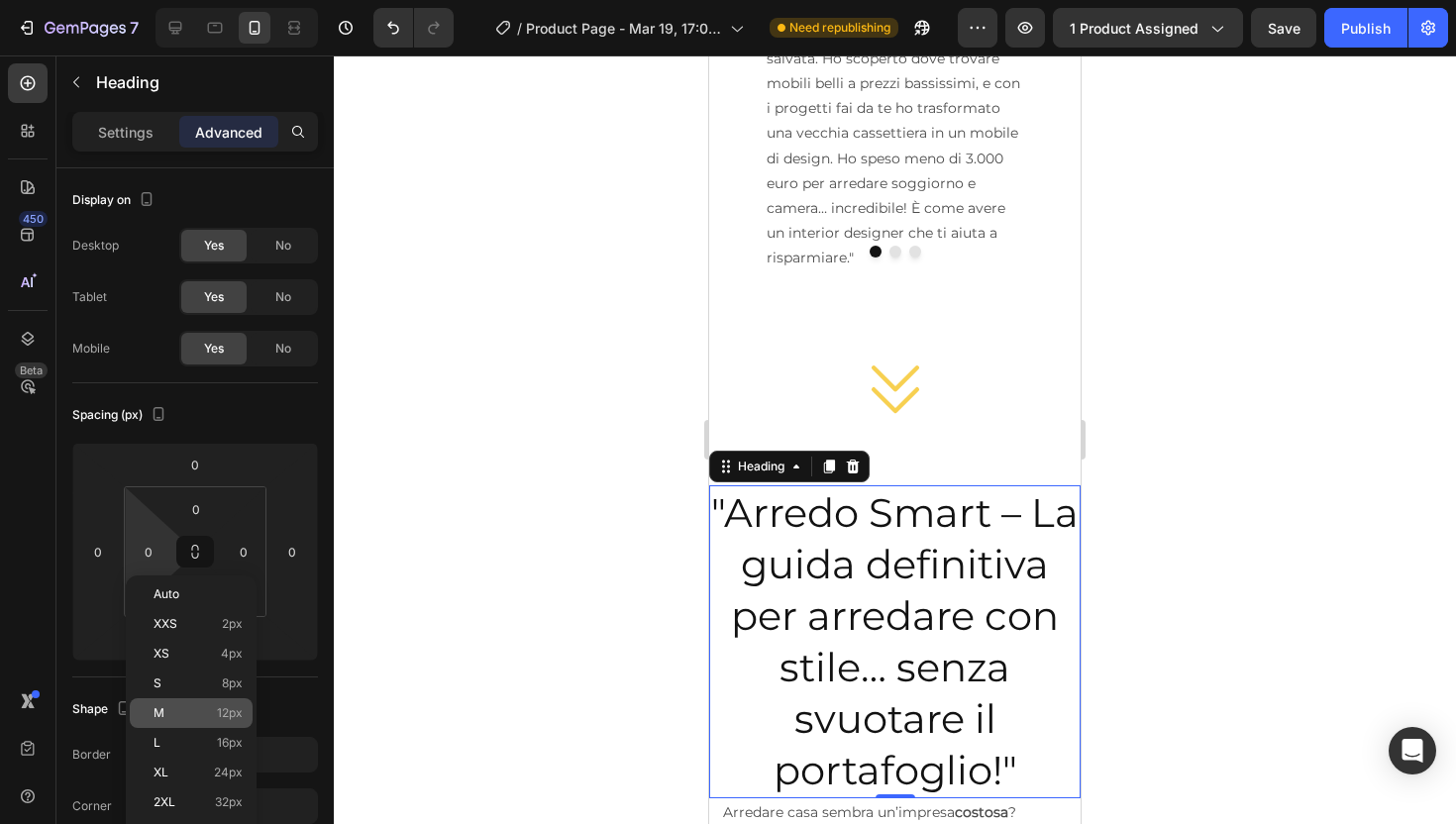 click on "M 12px" at bounding box center (198, 713) 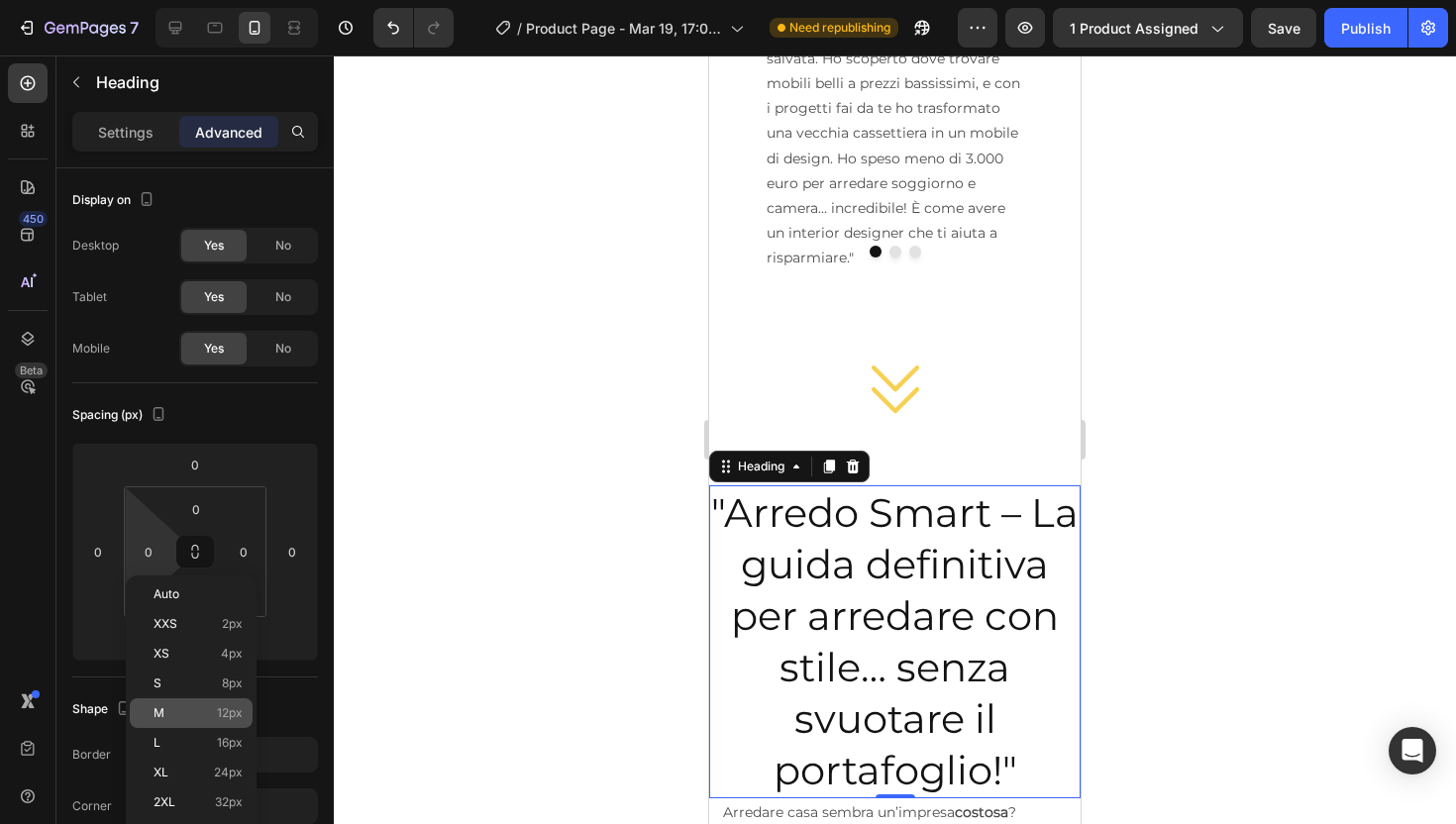 type on "12" 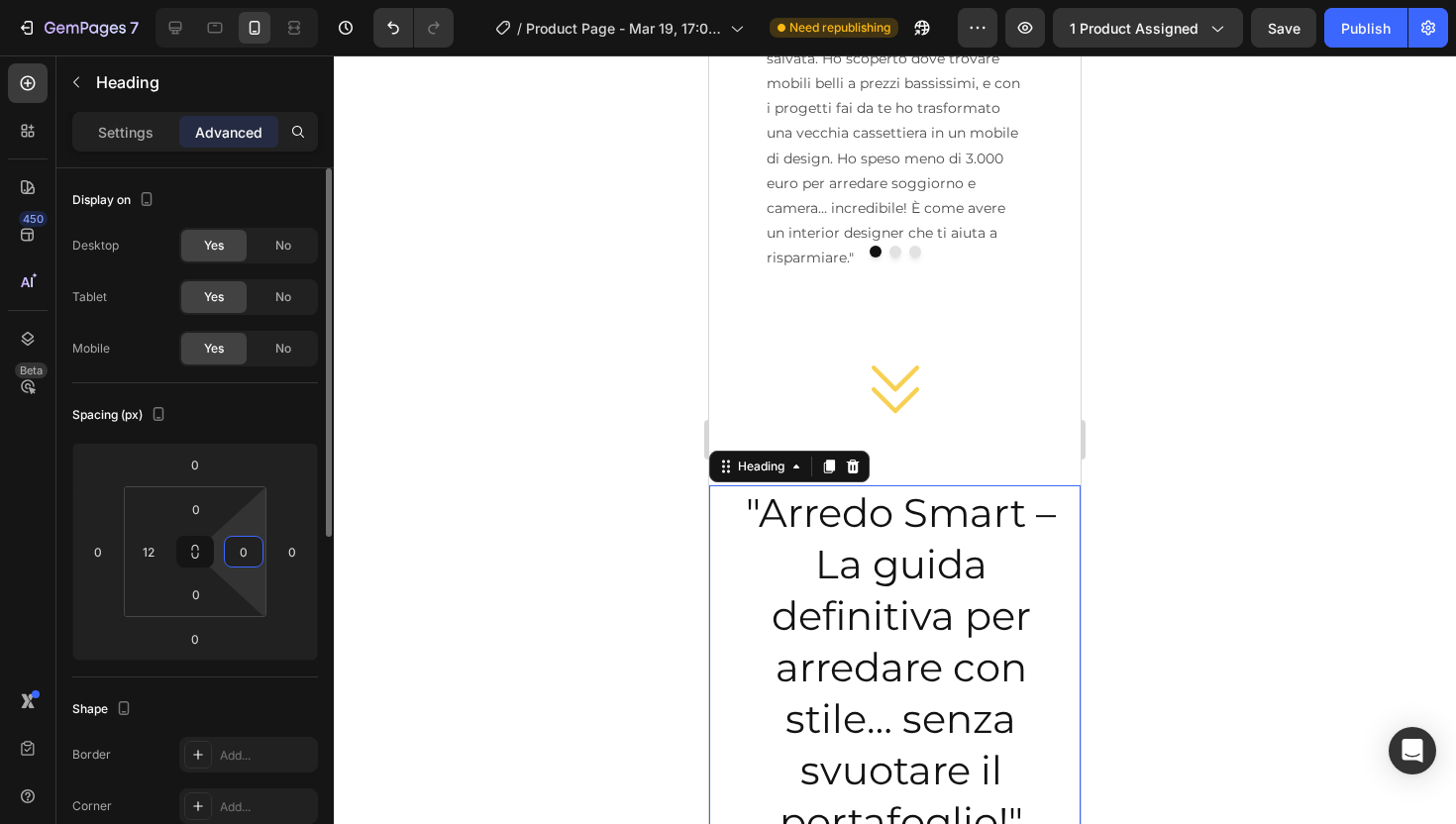 click on "7   /  Product Page - Mar 19, 17:06:18 Need republishing Preview 1 product assigned  Save   Publish  450 Beta Sections(18) Elements(84) Section Element Hero Section Product Detail Brands Trusted Badges Guarantee Product Breakdown How to use Testimonials Compare Bundle FAQs Social Proof Brand Story Product List Collection Blog List Contact Sticky Add to Cart Custom Footer Browse Library 450 Layout
Row
Row
Row
Row Text
Heading
Text Block Button
Button
Button Media
Image
Image
Video" at bounding box center [728, 0] 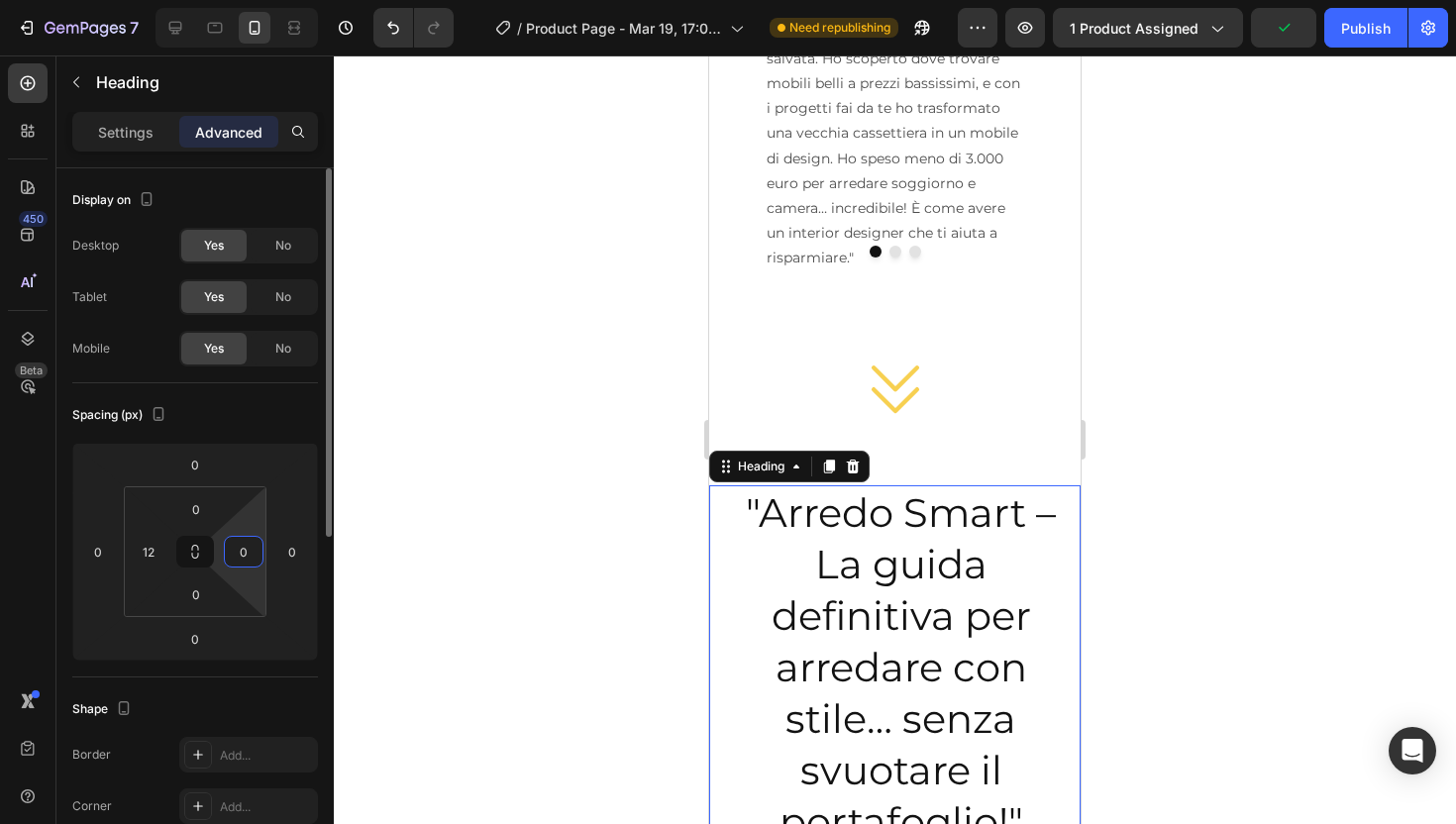 click on "0" at bounding box center (244, 552) 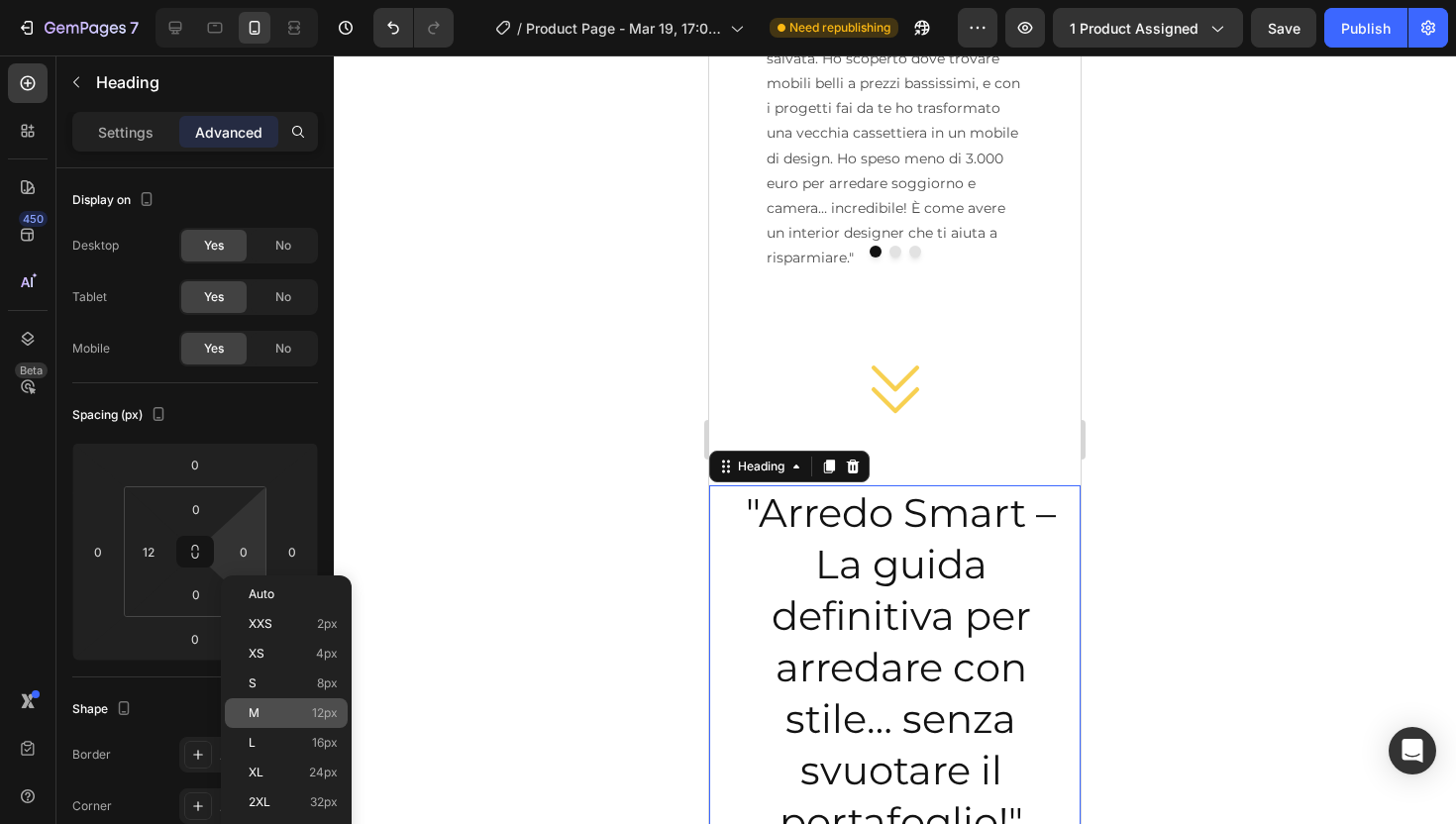 click on "M 12px" 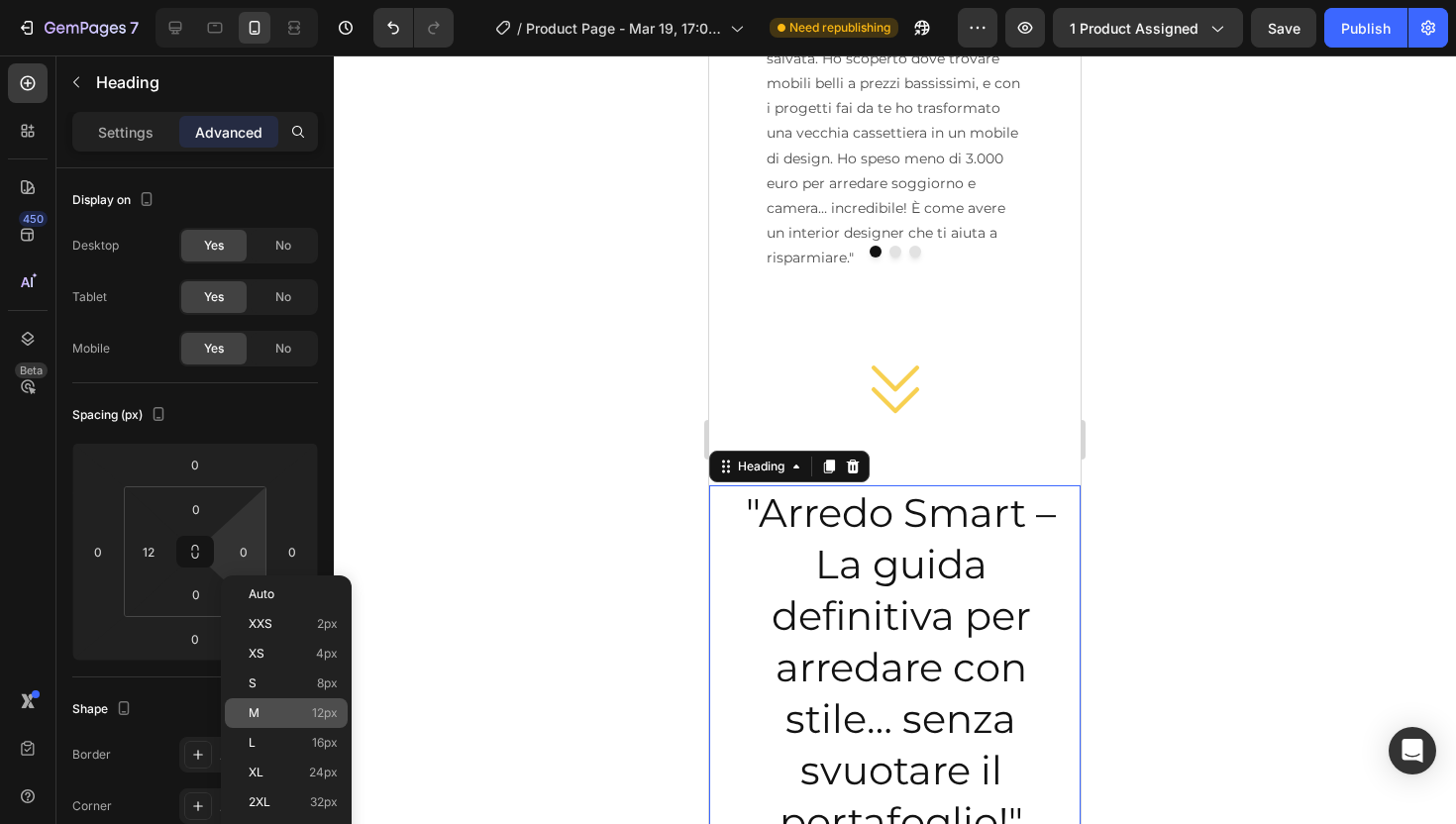type on "12" 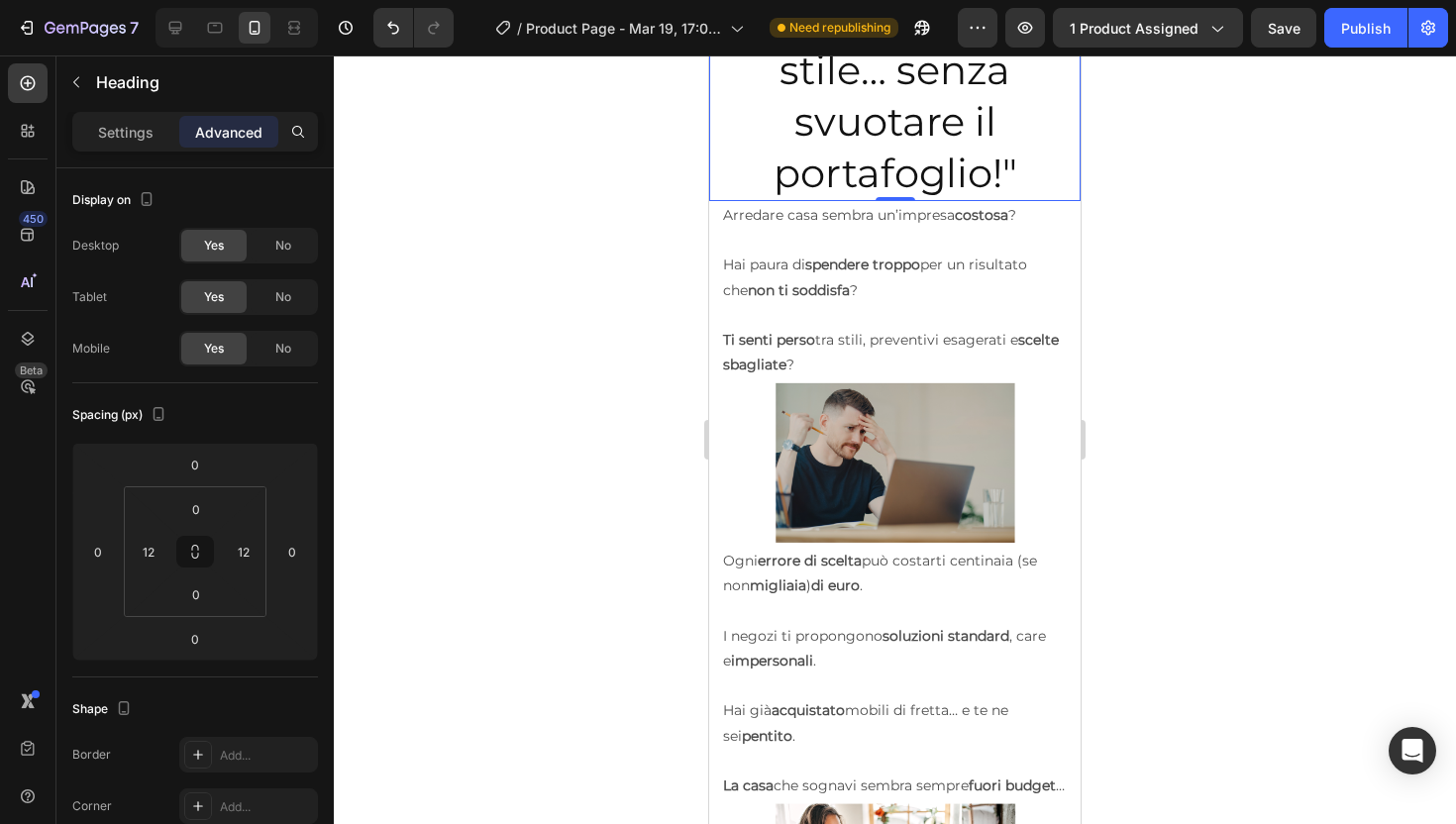 scroll, scrollTop: 3524, scrollLeft: 0, axis: vertical 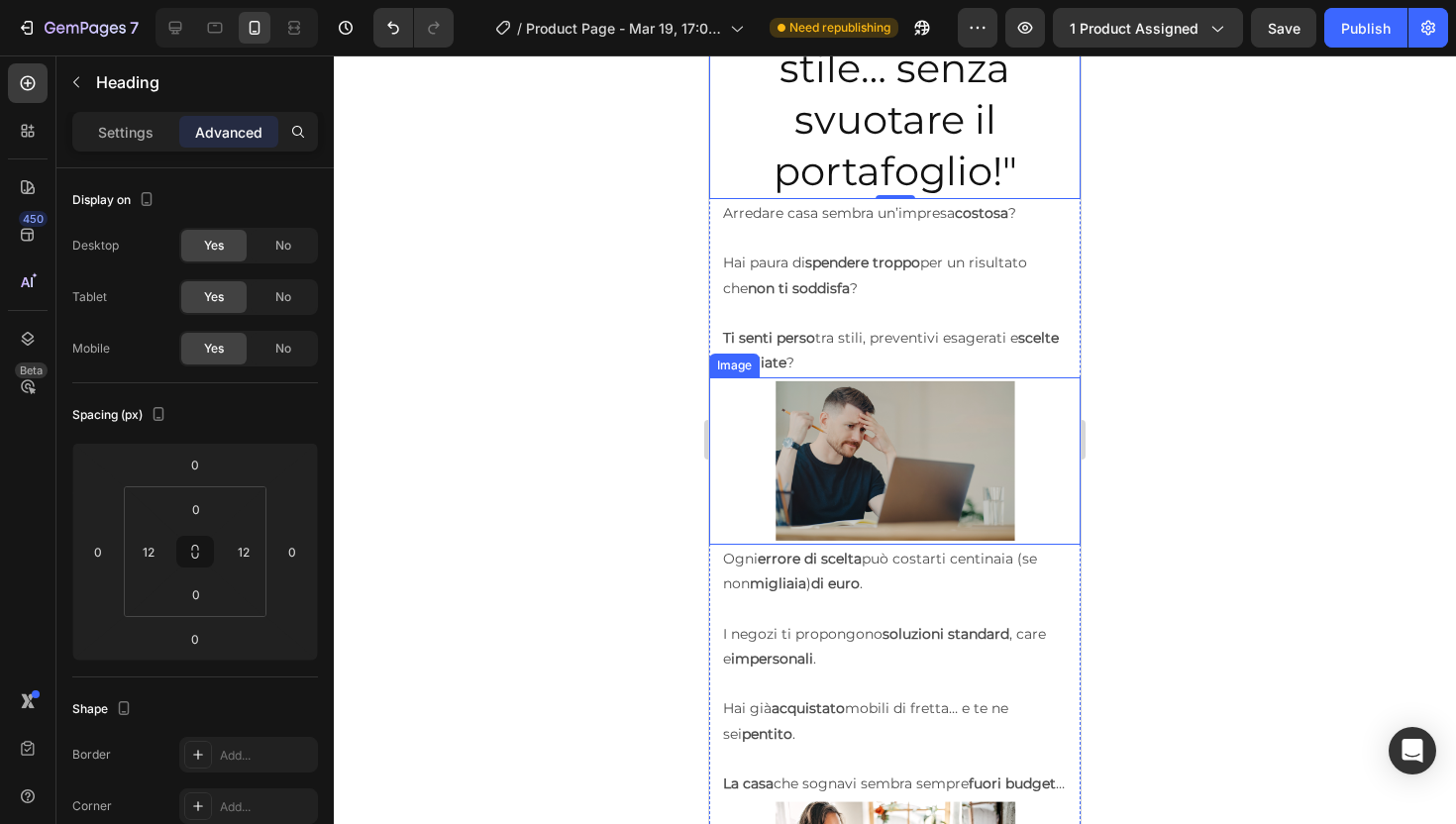 click at bounding box center (895, 461) 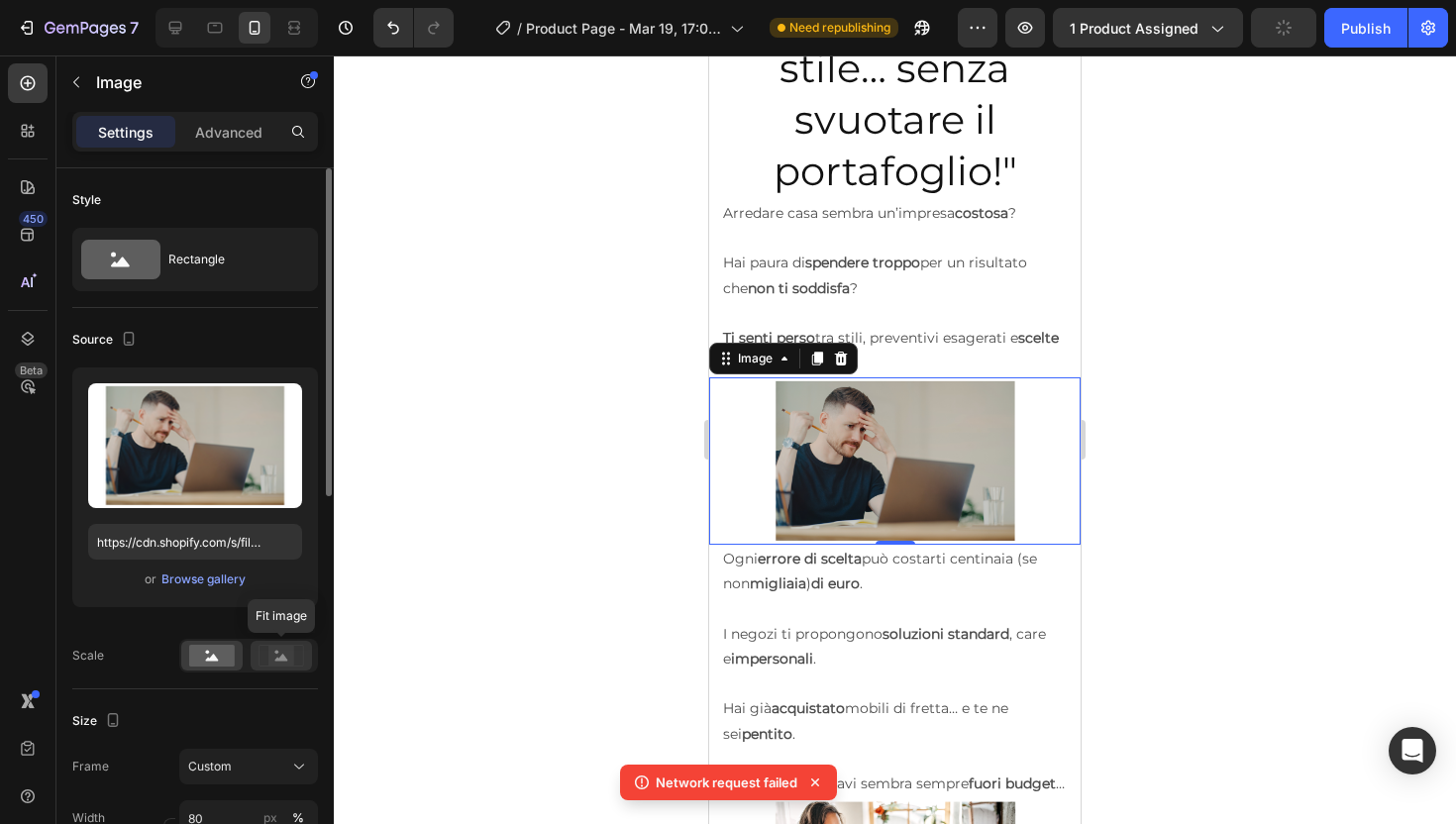 click 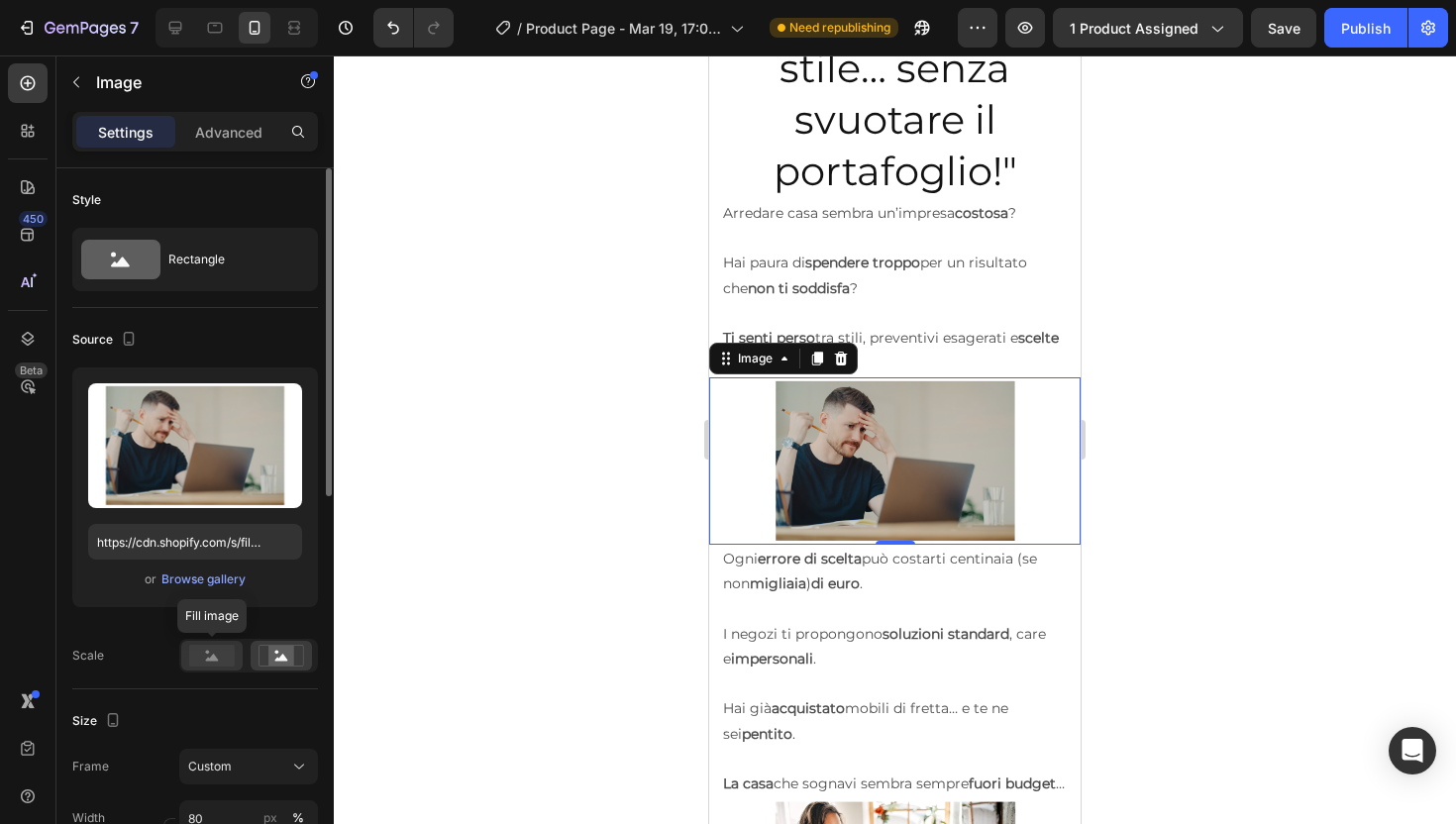 click 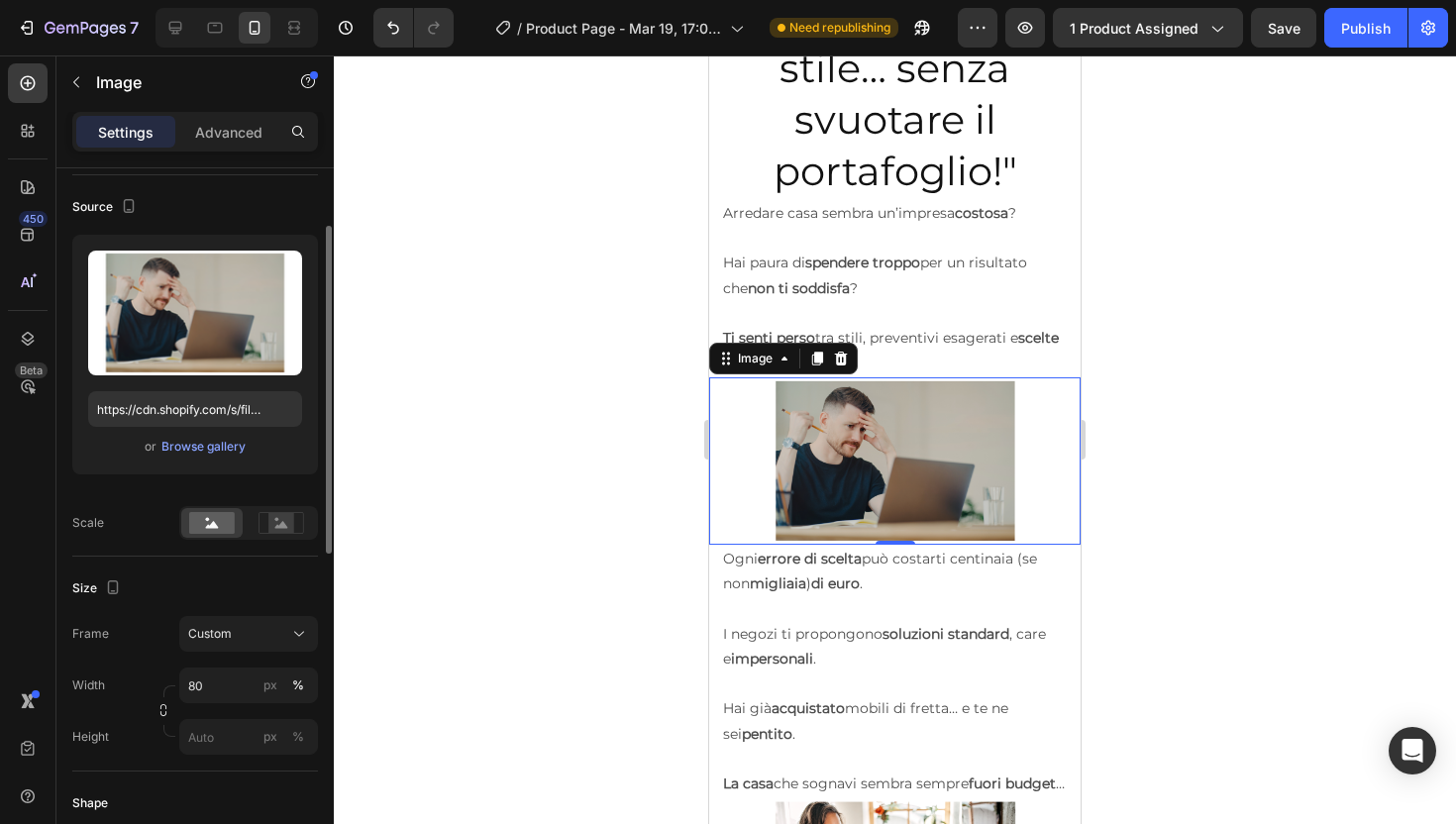 scroll, scrollTop: 131, scrollLeft: 0, axis: vertical 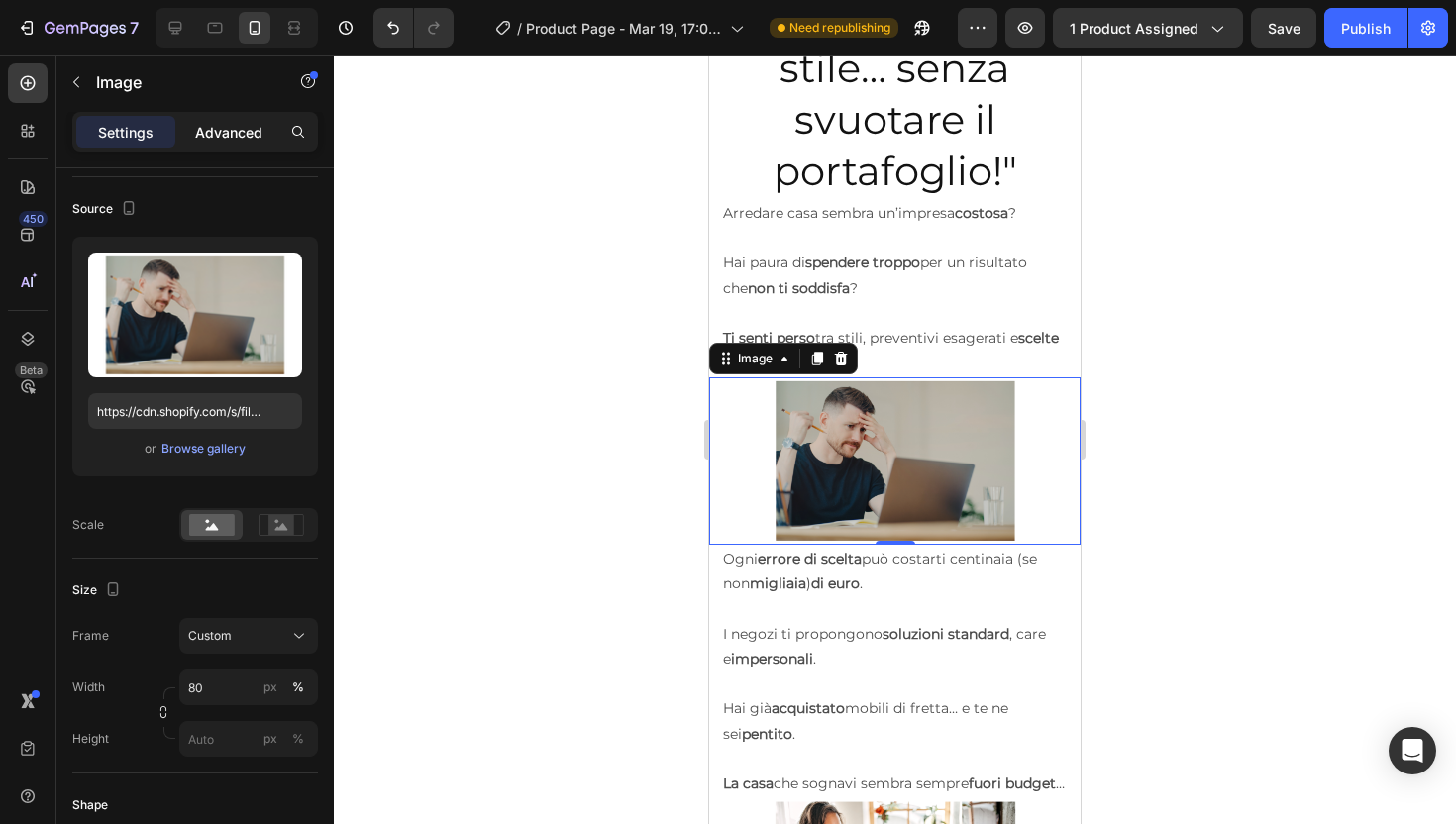 click on "Advanced" at bounding box center (229, 132) 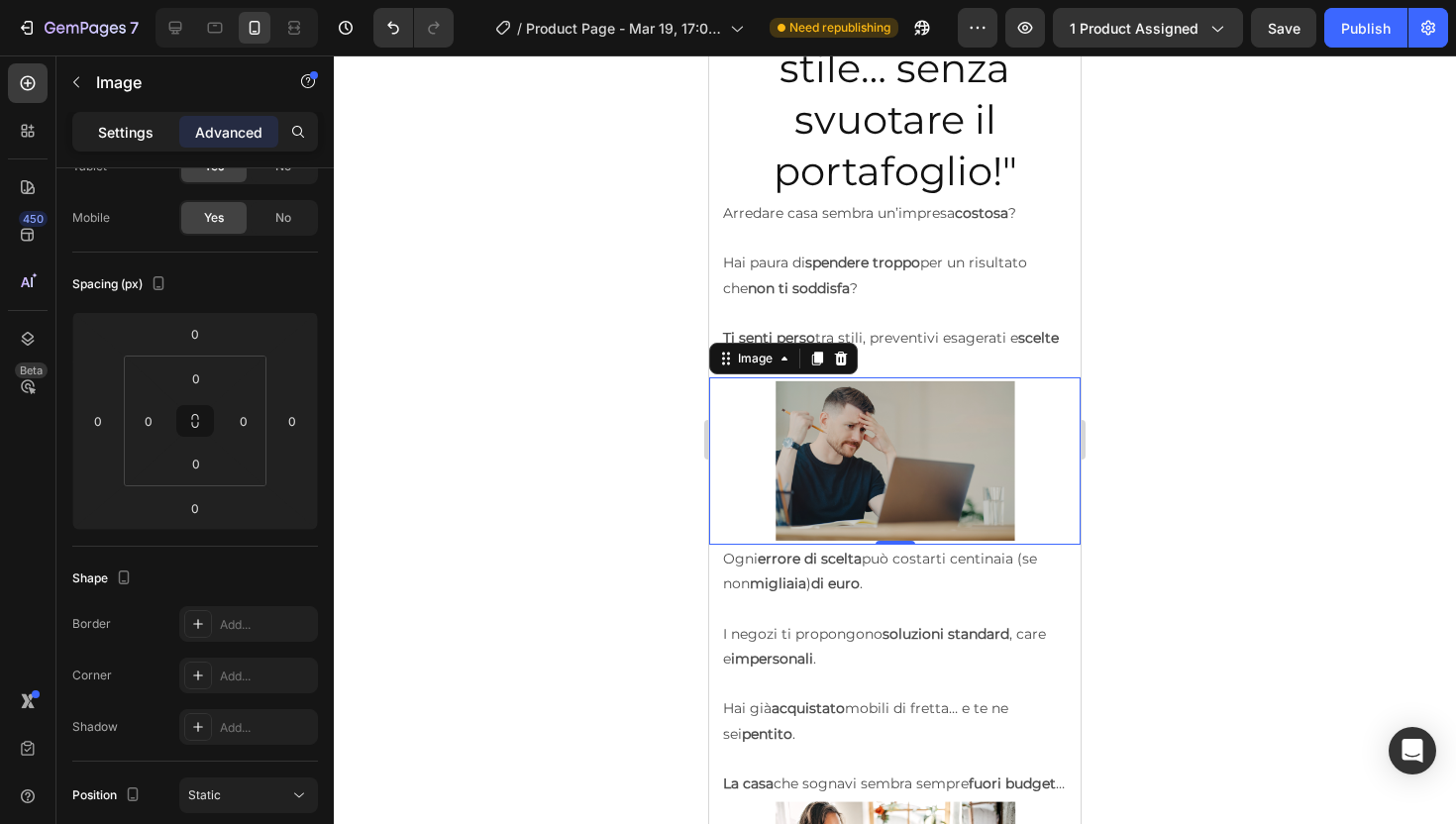 click on "Settings" at bounding box center [126, 132] 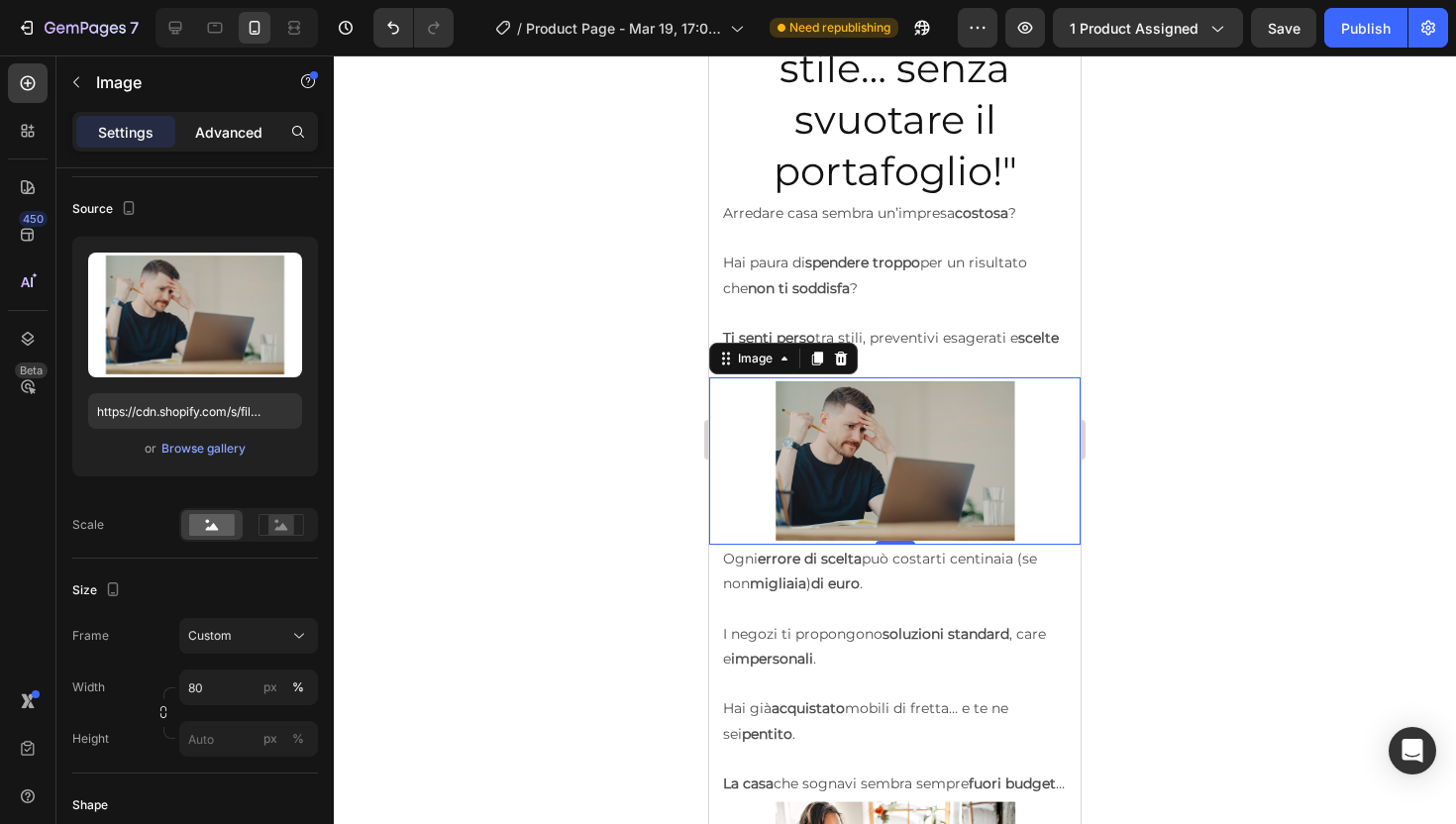 click on "Advanced" at bounding box center (229, 132) 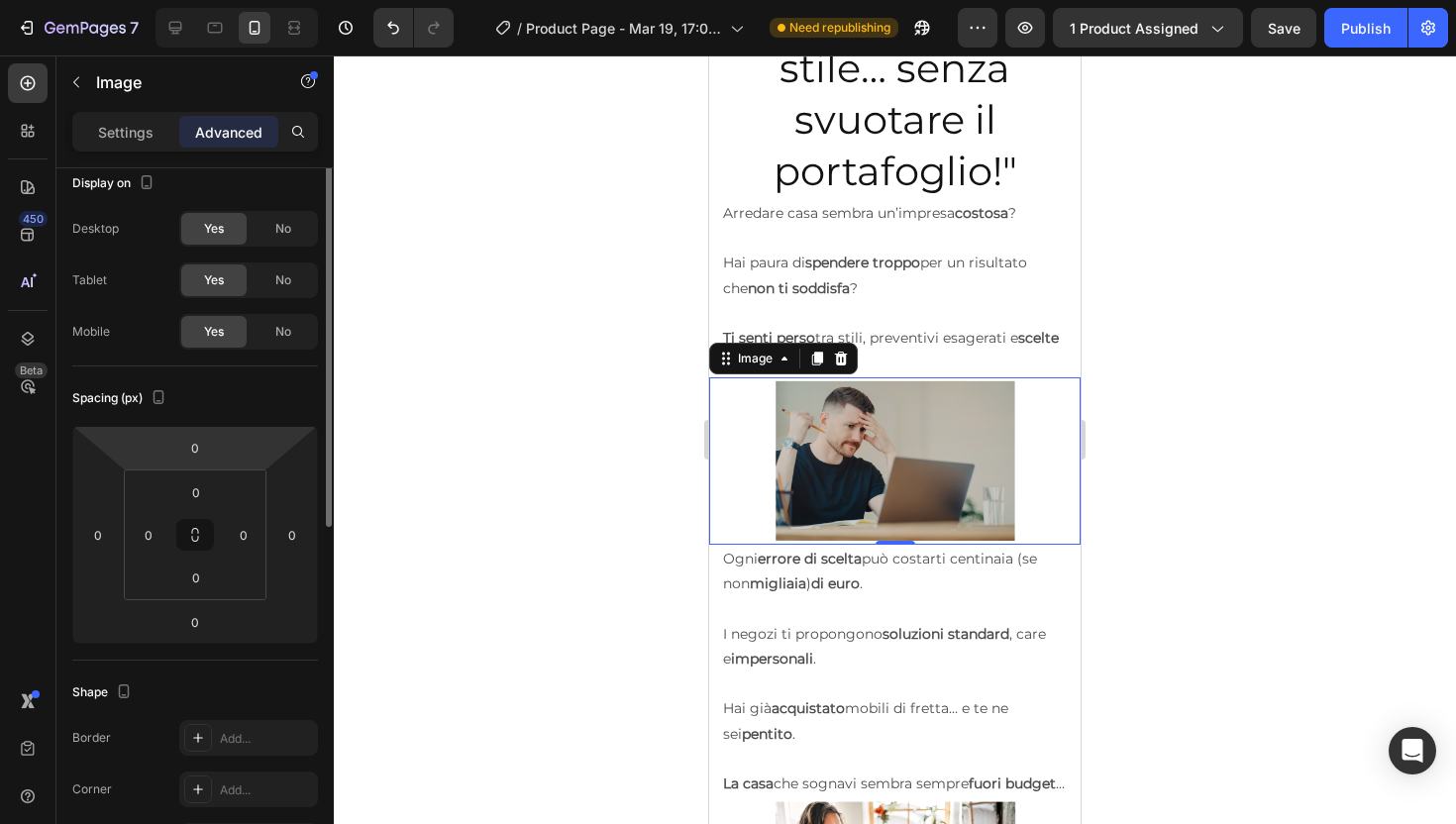 scroll, scrollTop: 0, scrollLeft: 0, axis: both 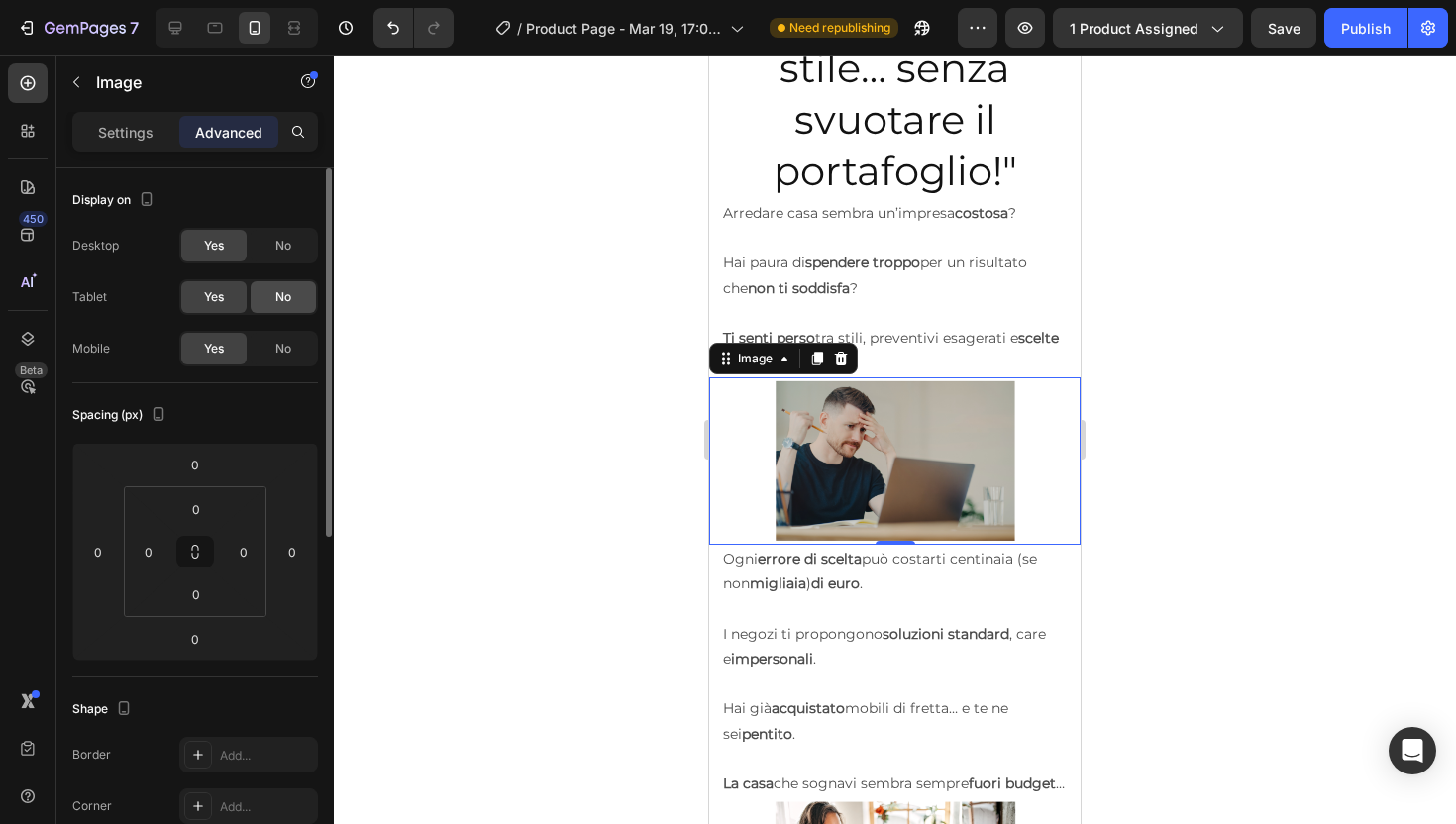click on "No" 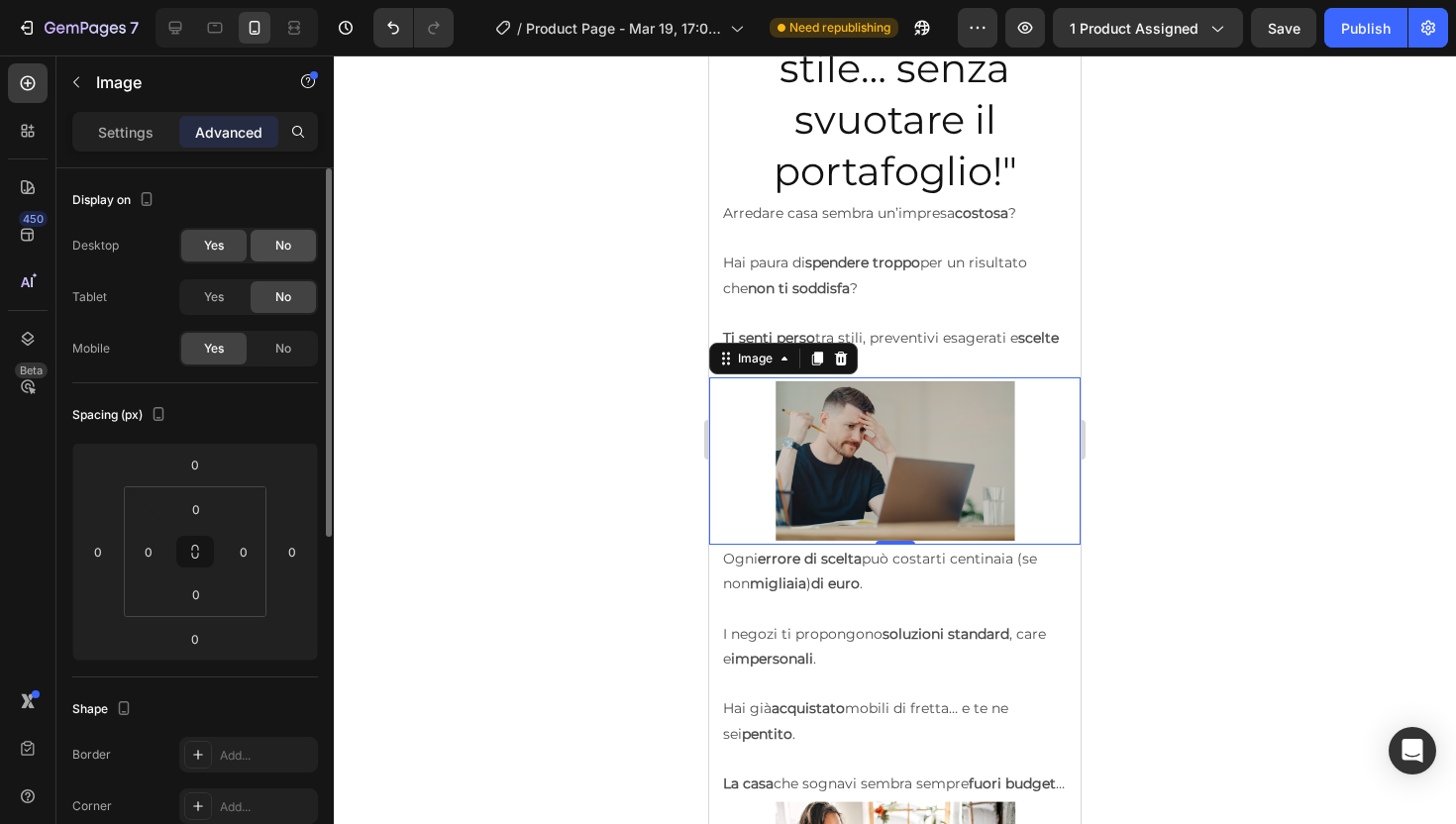 click on "No" 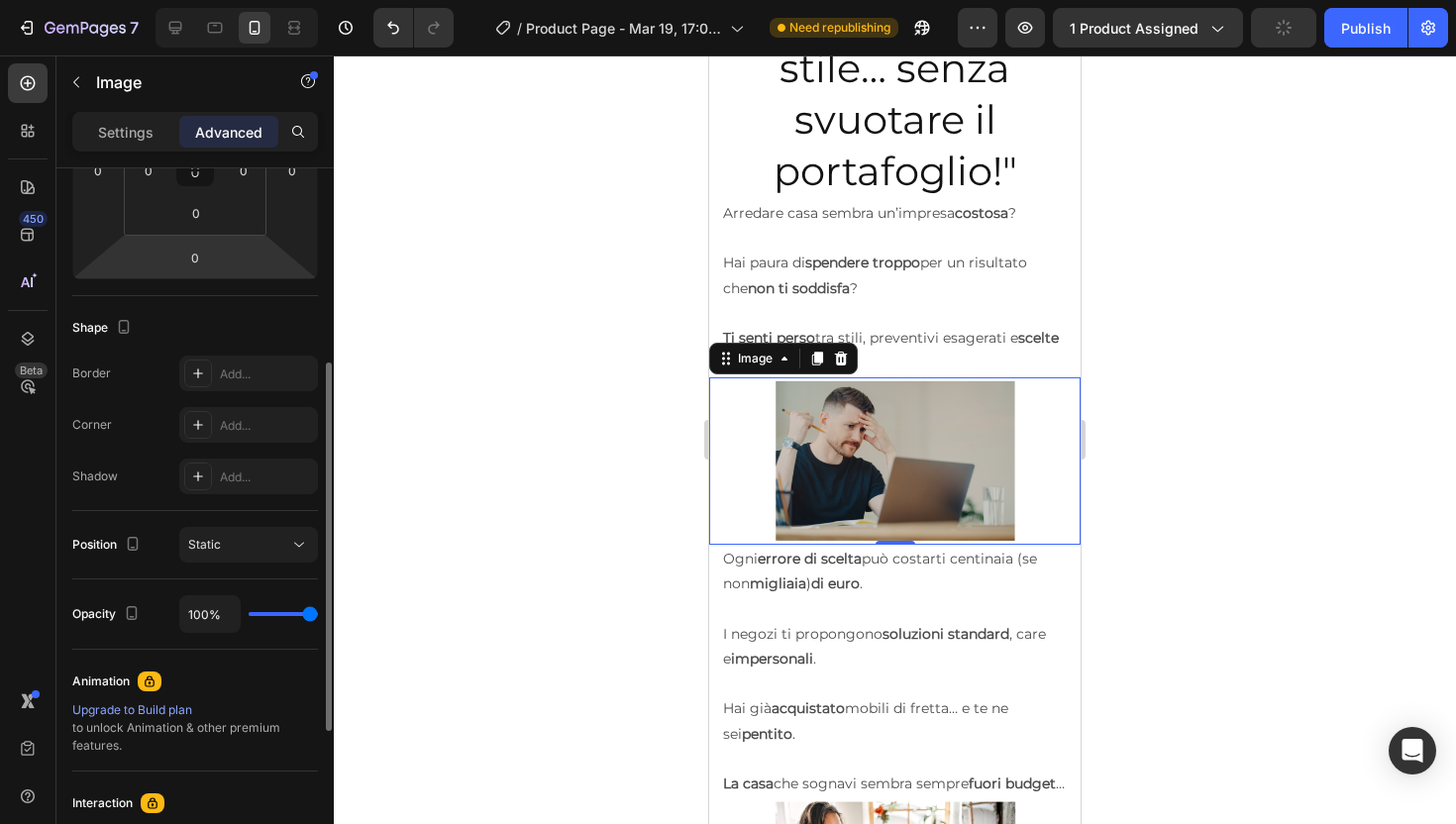 scroll, scrollTop: 379, scrollLeft: 0, axis: vertical 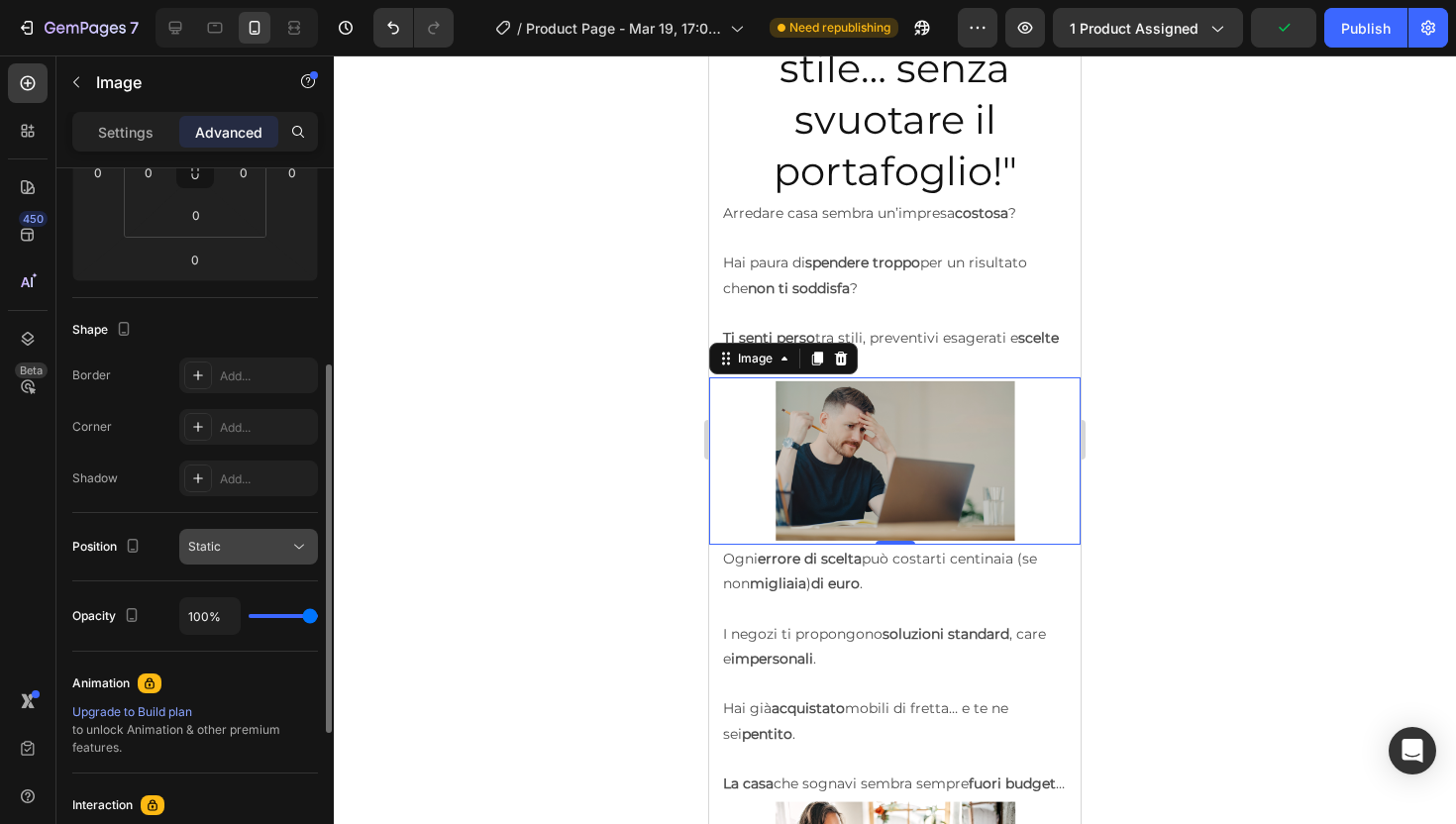 click on "Static" at bounding box center [239, 547] 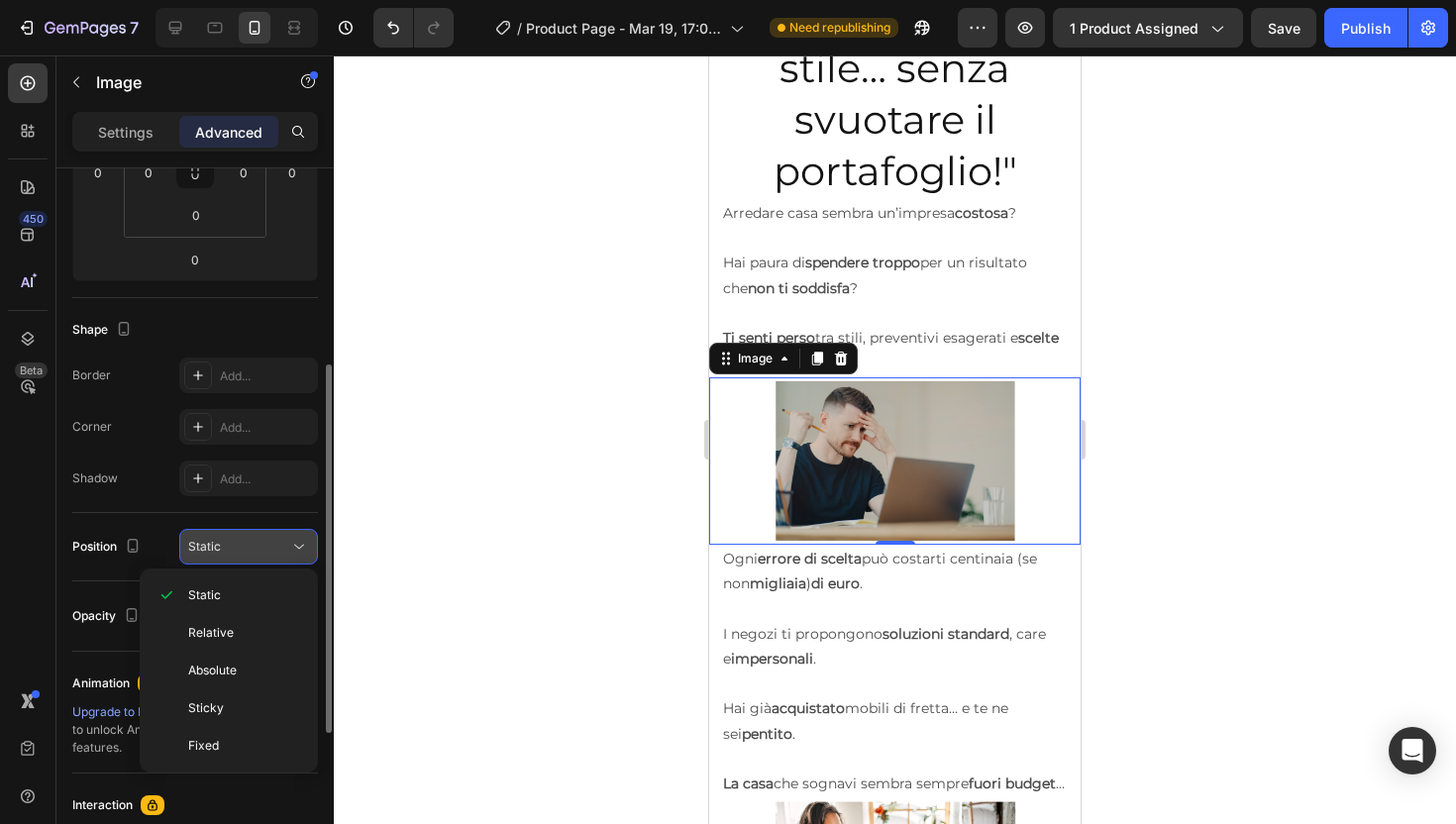 click on "Static" at bounding box center (239, 547) 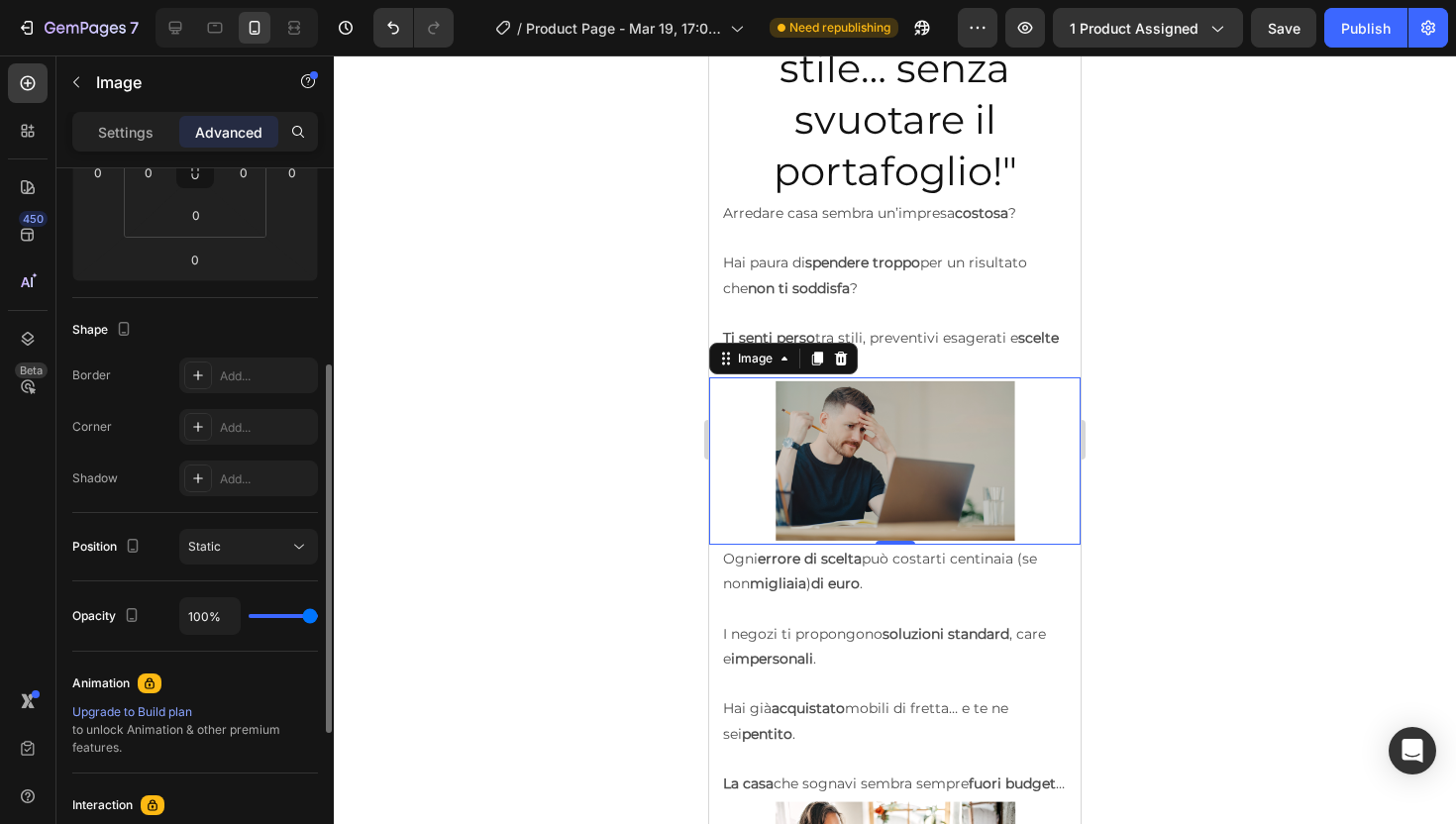 click on "Shape" at bounding box center (195, 330) 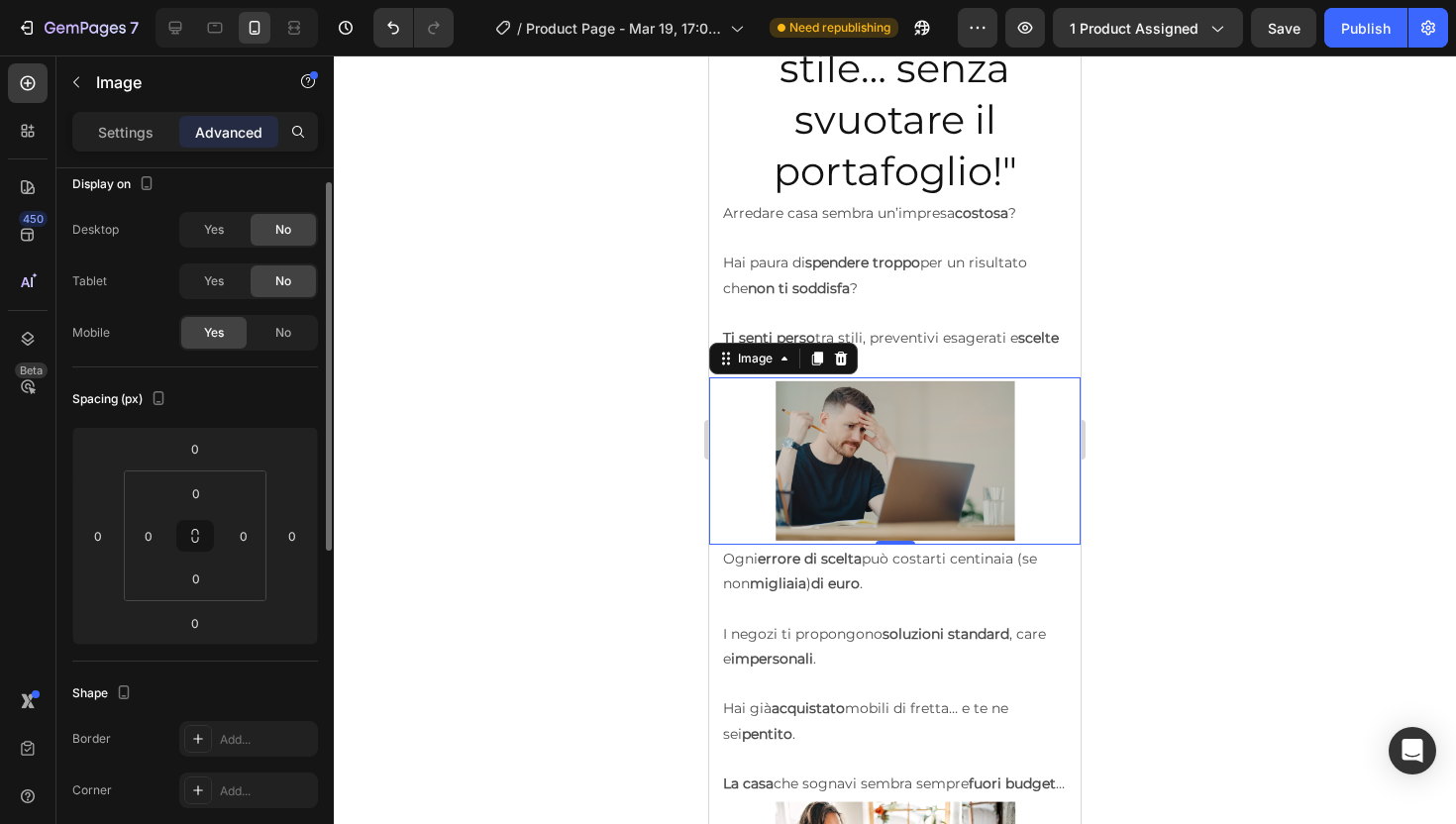 scroll, scrollTop: 0, scrollLeft: 0, axis: both 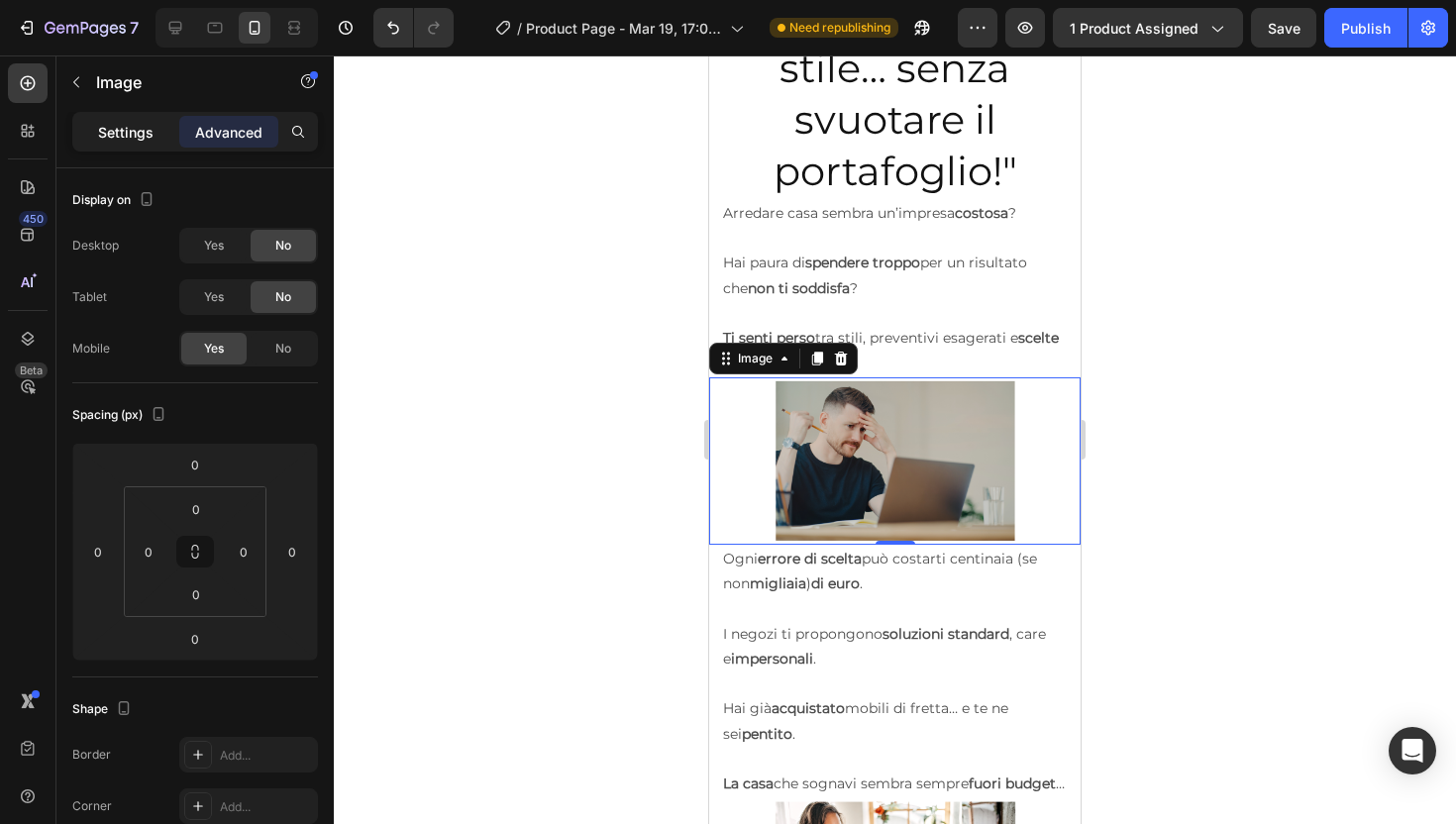 click on "Settings" at bounding box center [126, 132] 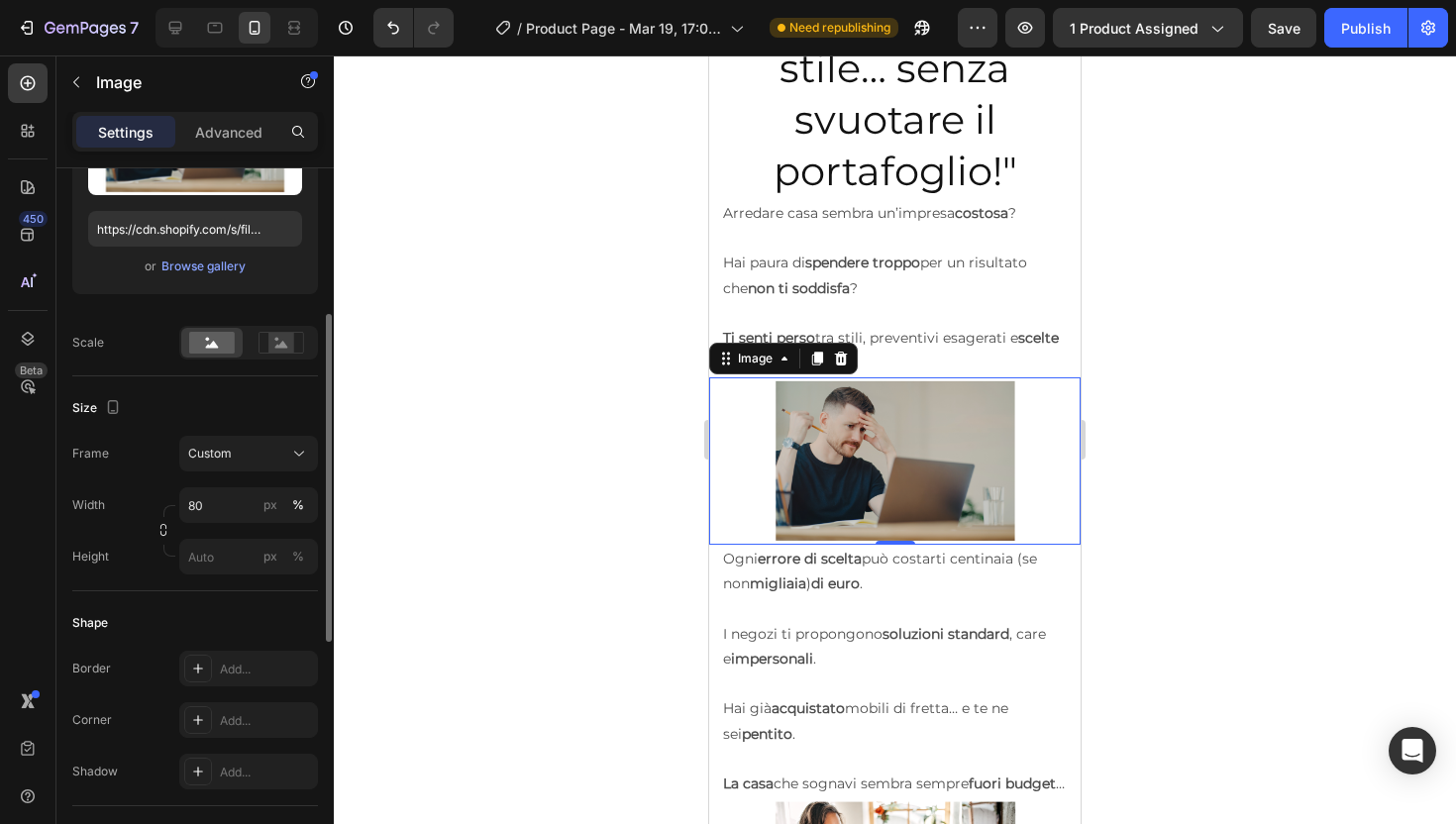 scroll, scrollTop: 319, scrollLeft: 0, axis: vertical 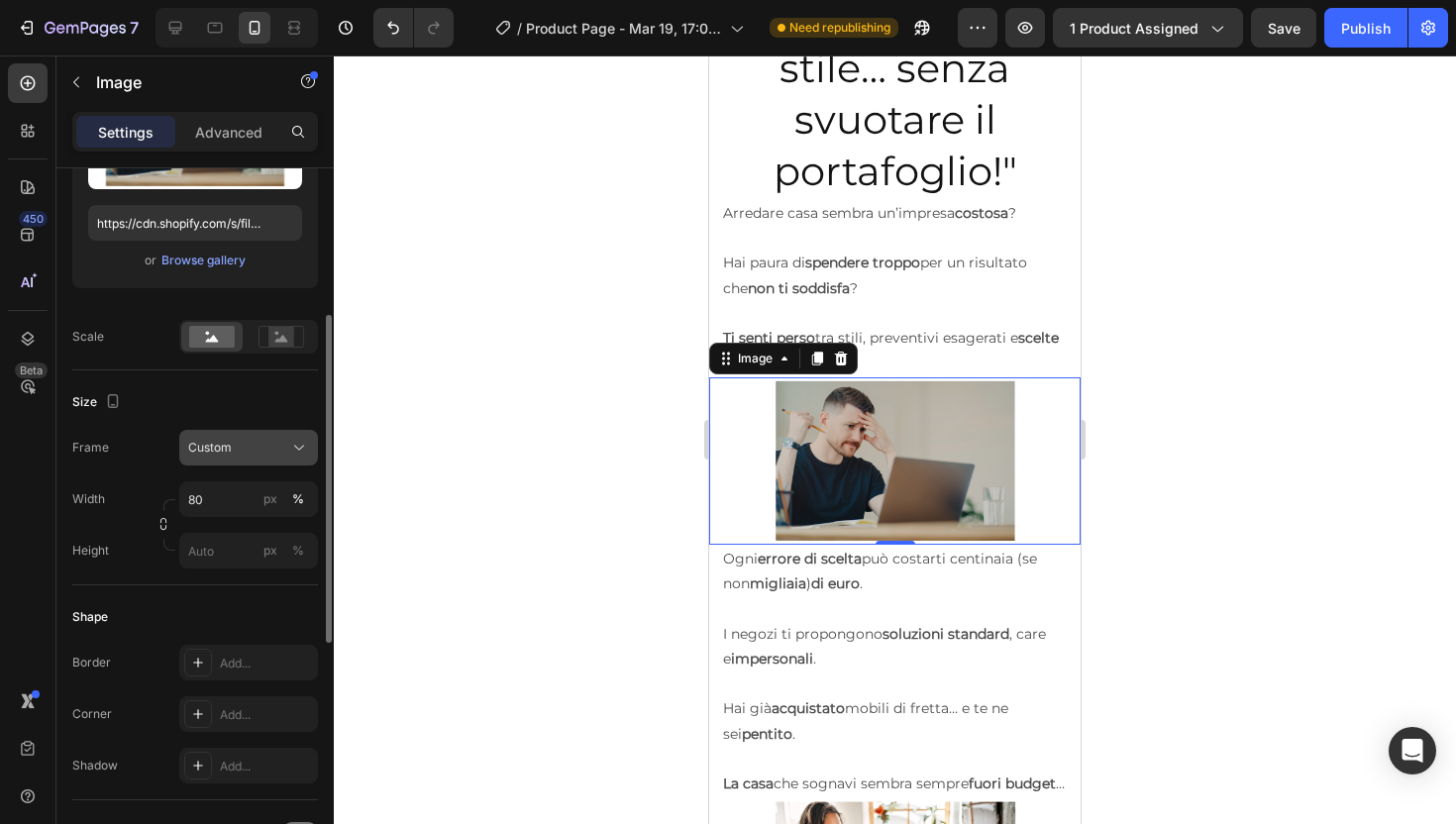click 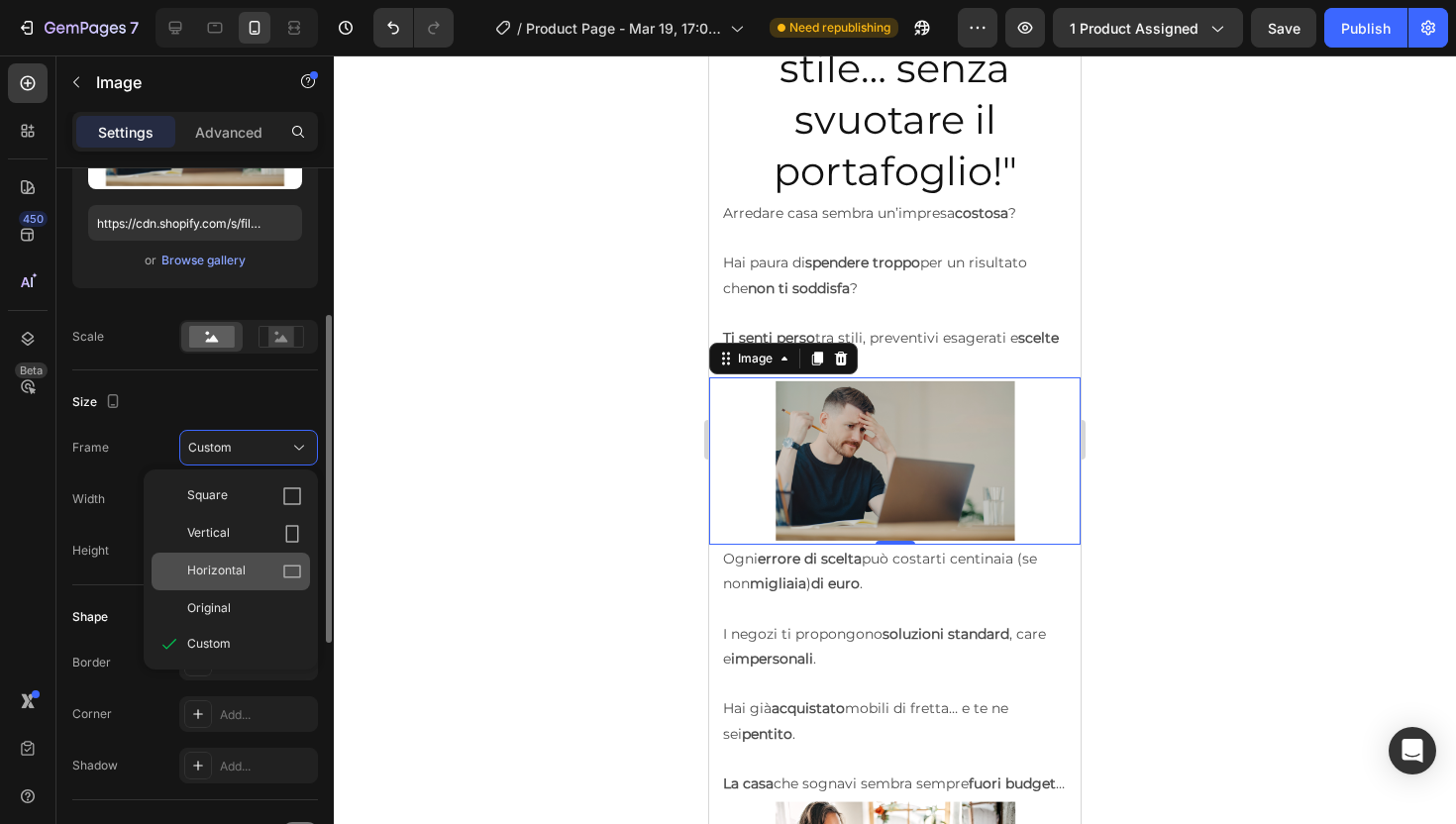 click 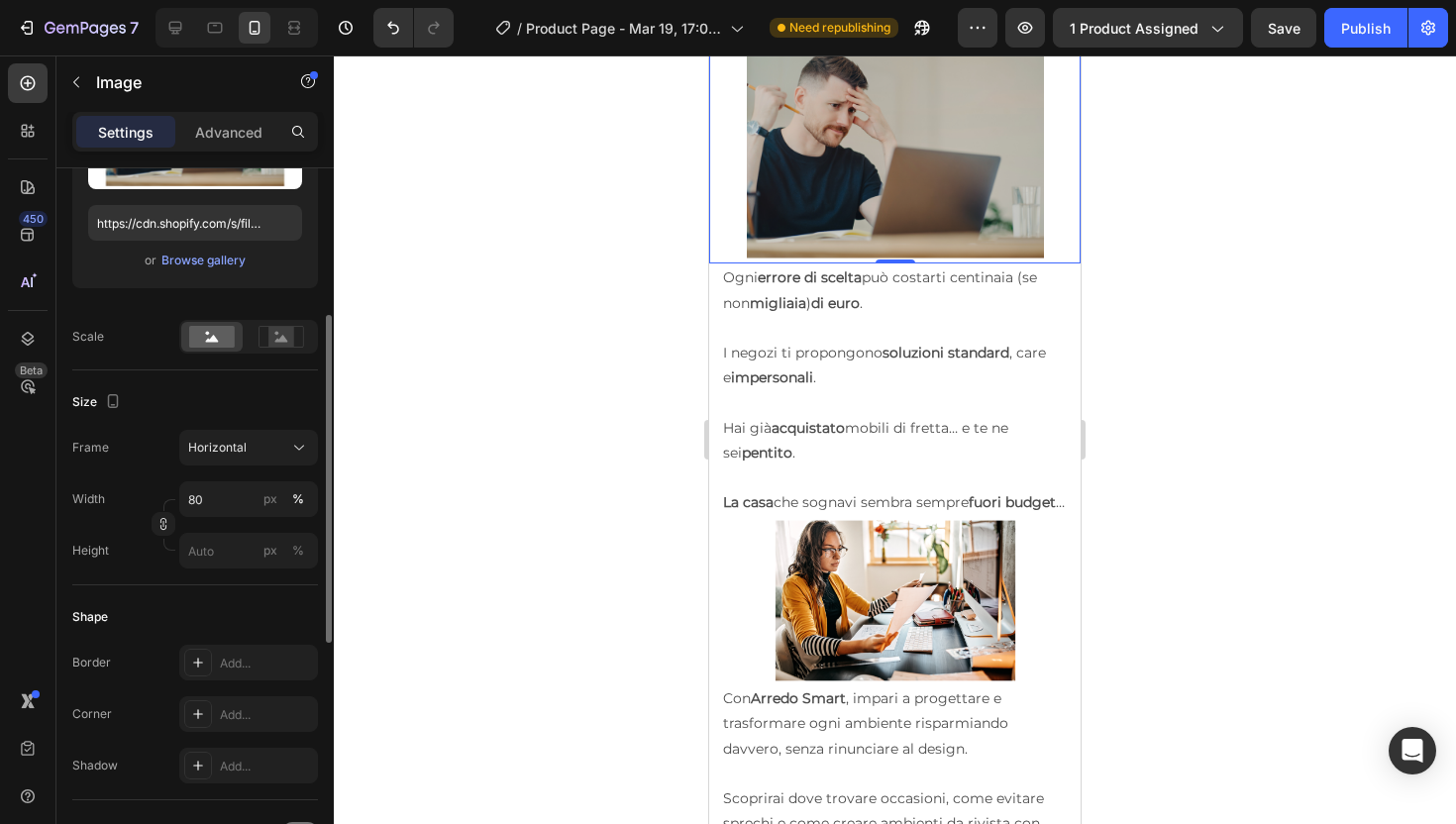 scroll, scrollTop: 3978, scrollLeft: 0, axis: vertical 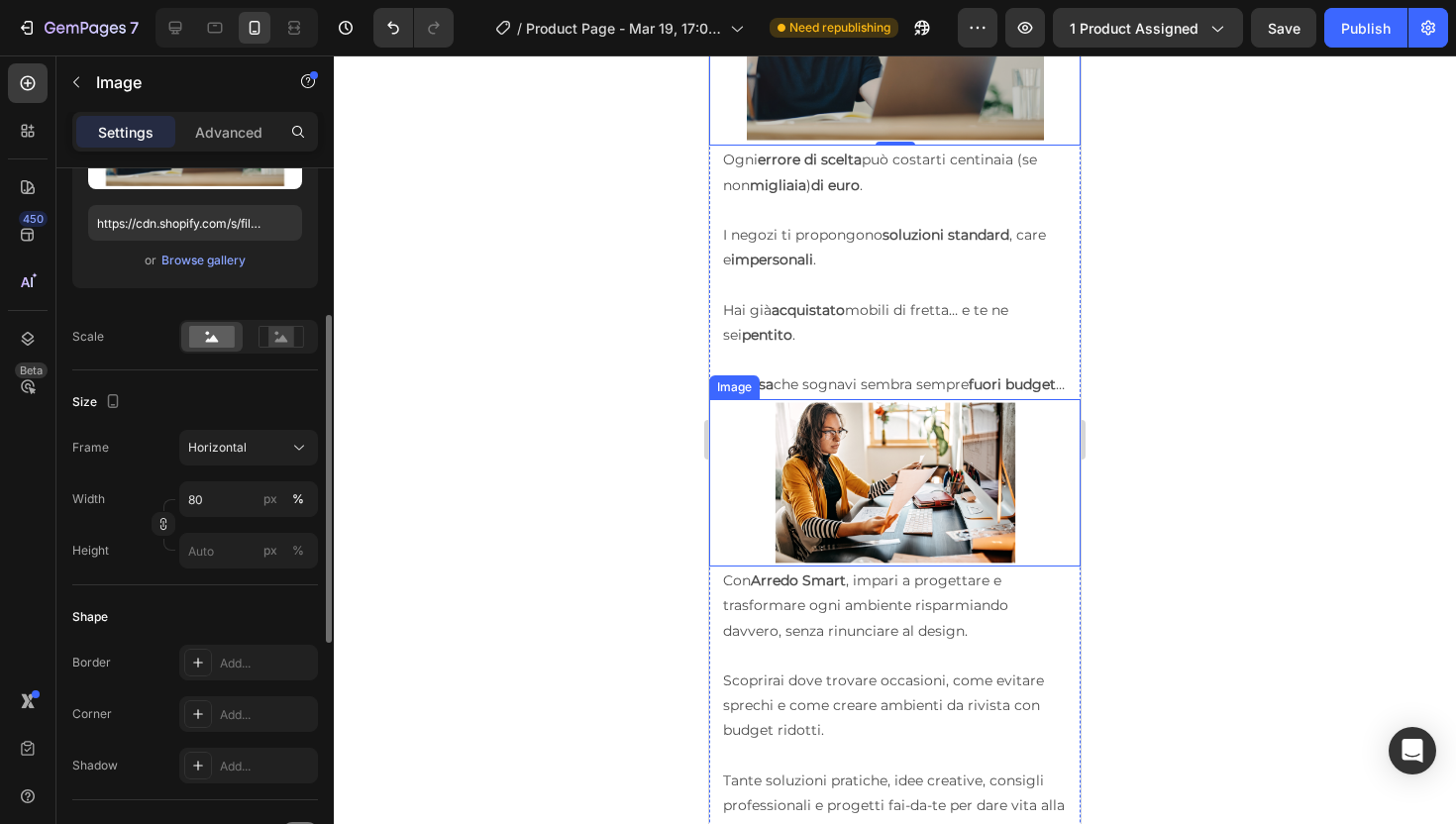 click at bounding box center [895, 482] 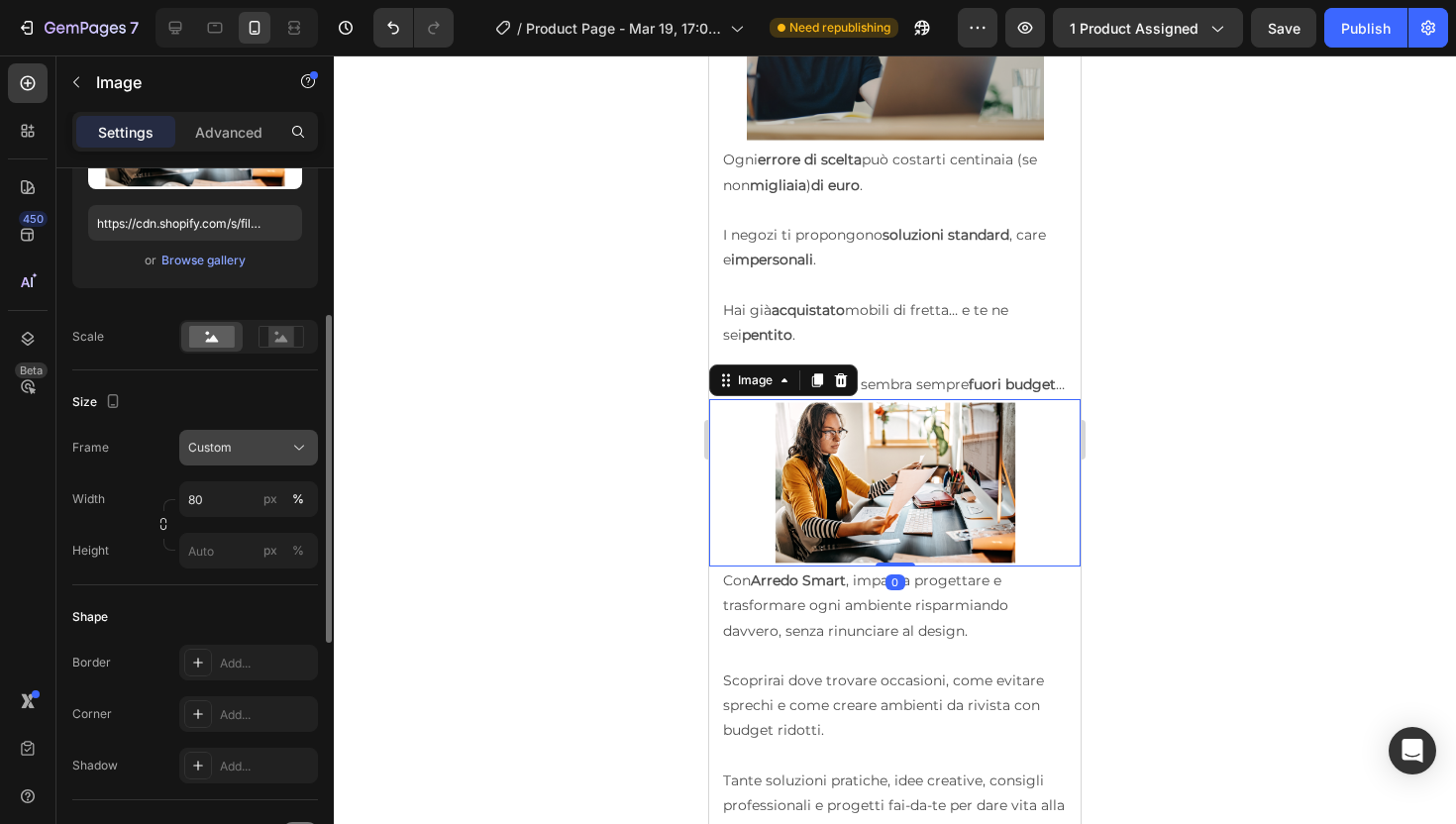 click 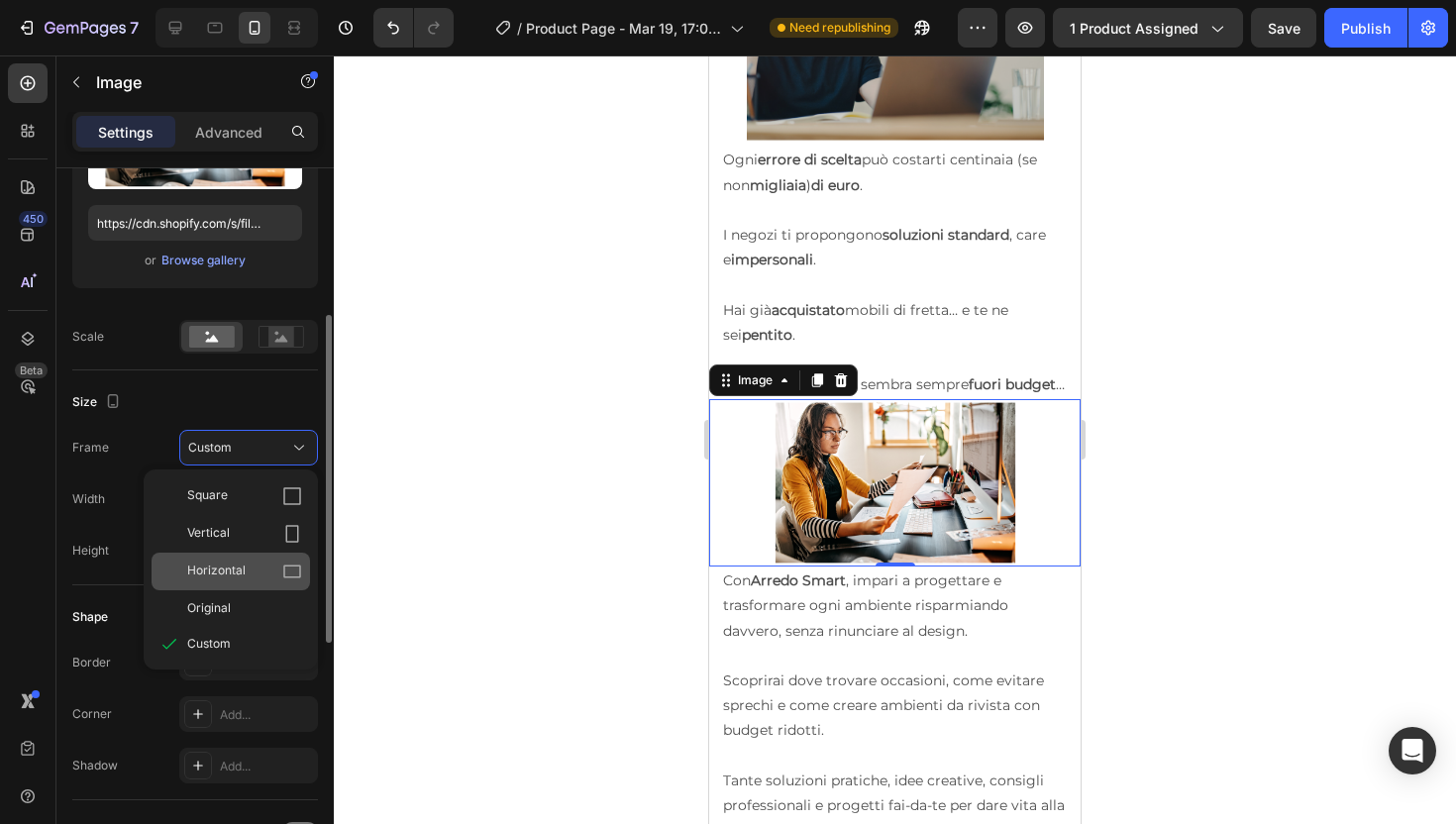 click 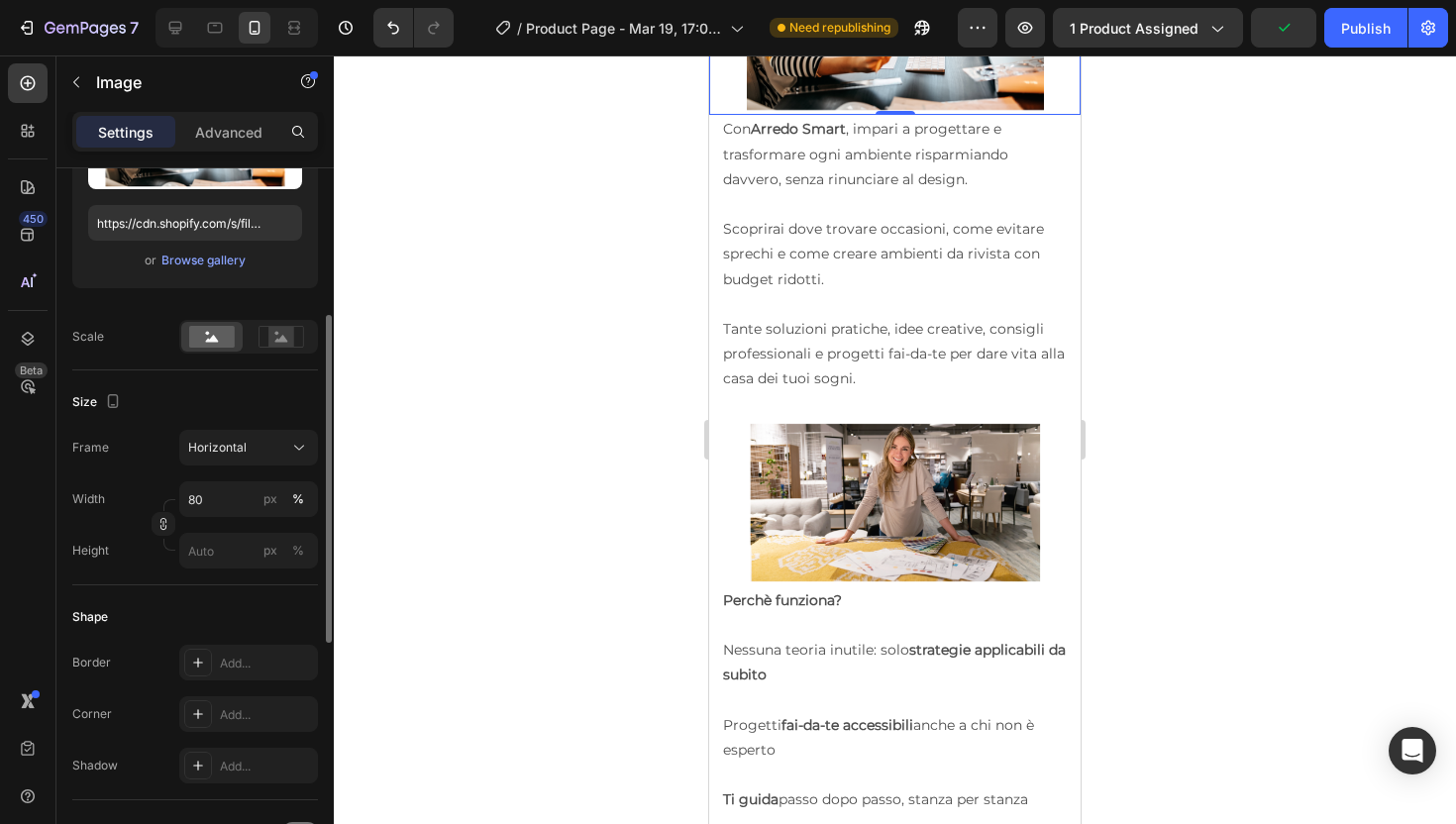 scroll, scrollTop: 4493, scrollLeft: 0, axis: vertical 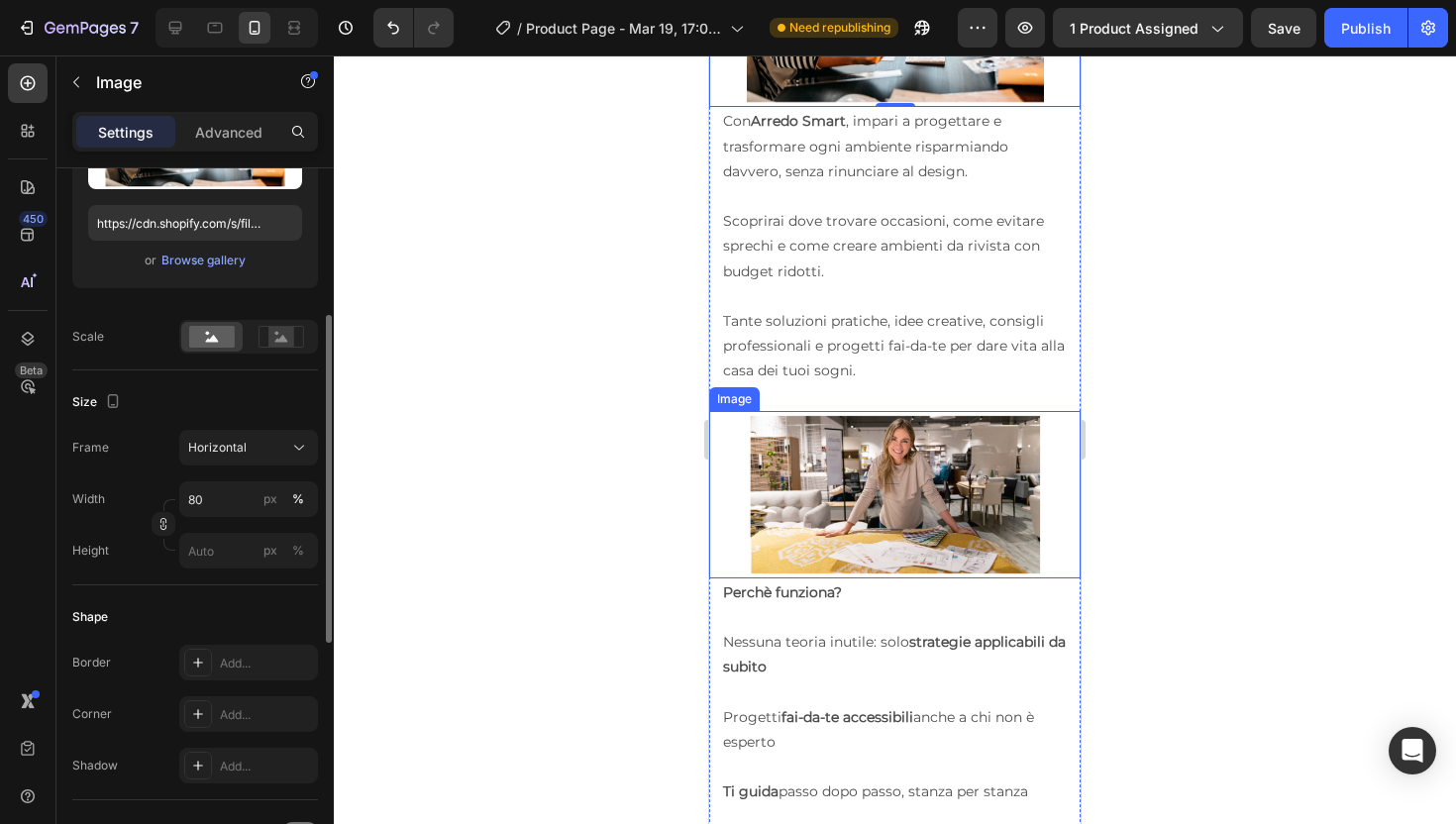 click at bounding box center (895, 494) 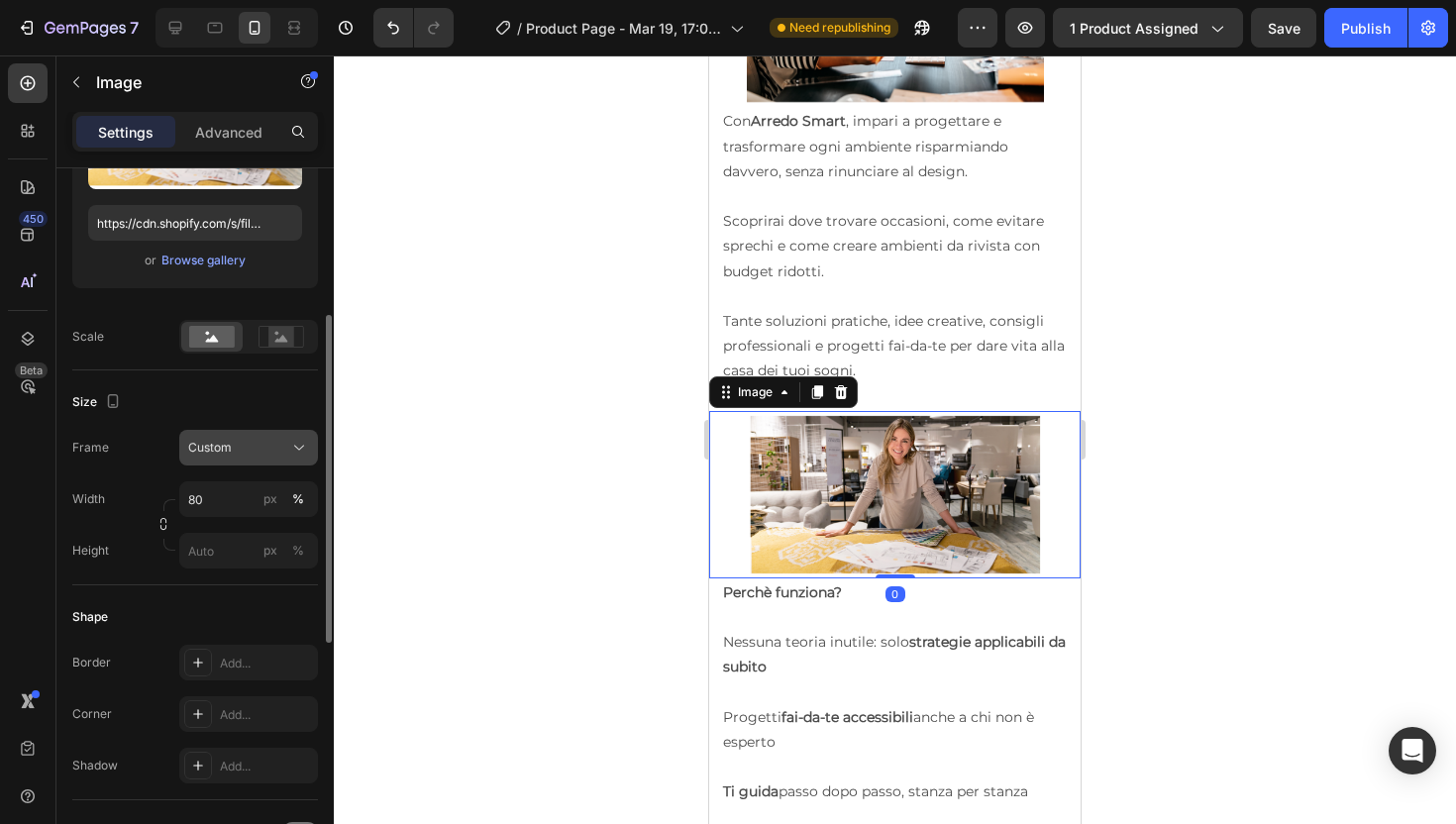 click 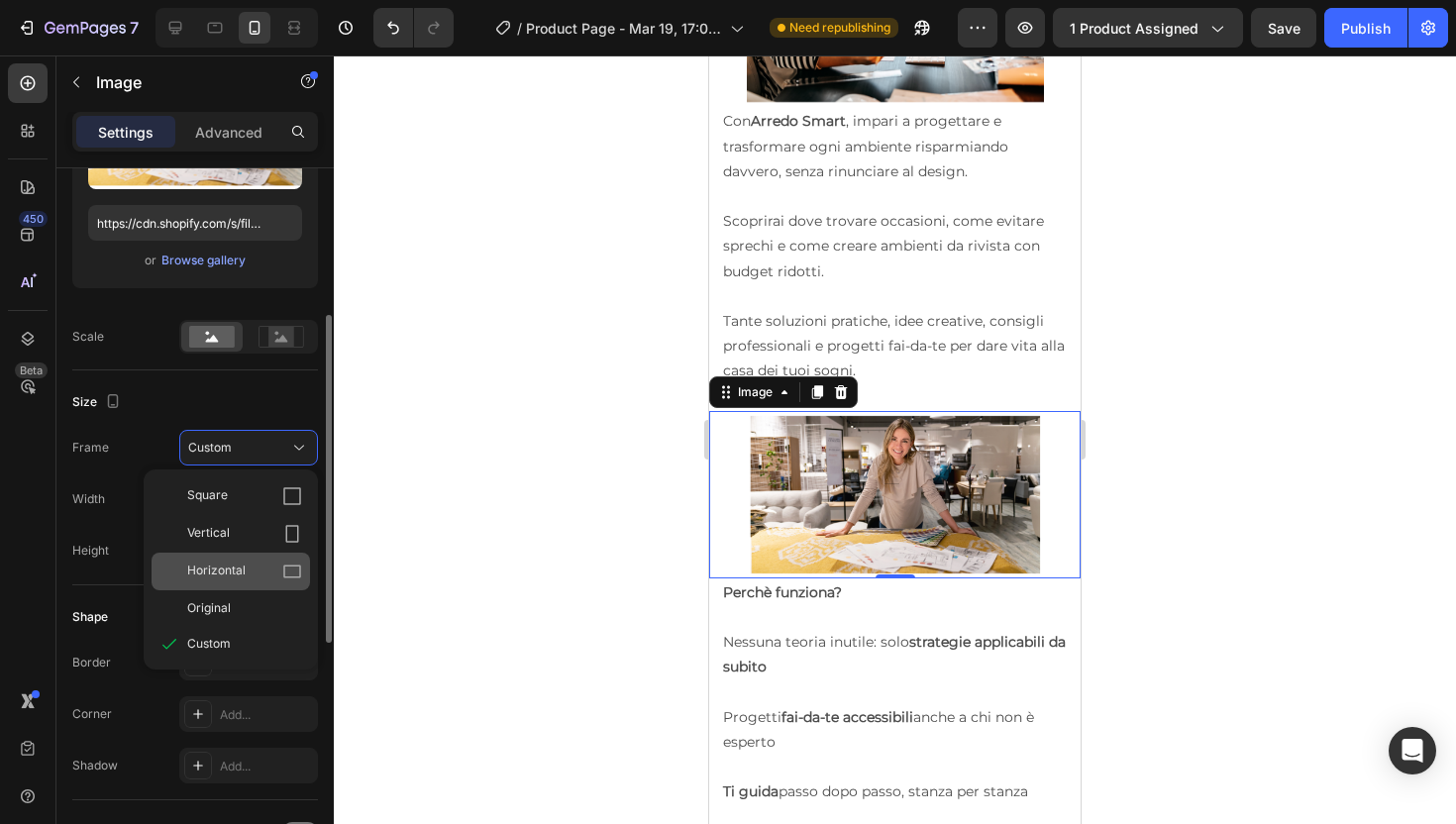 click 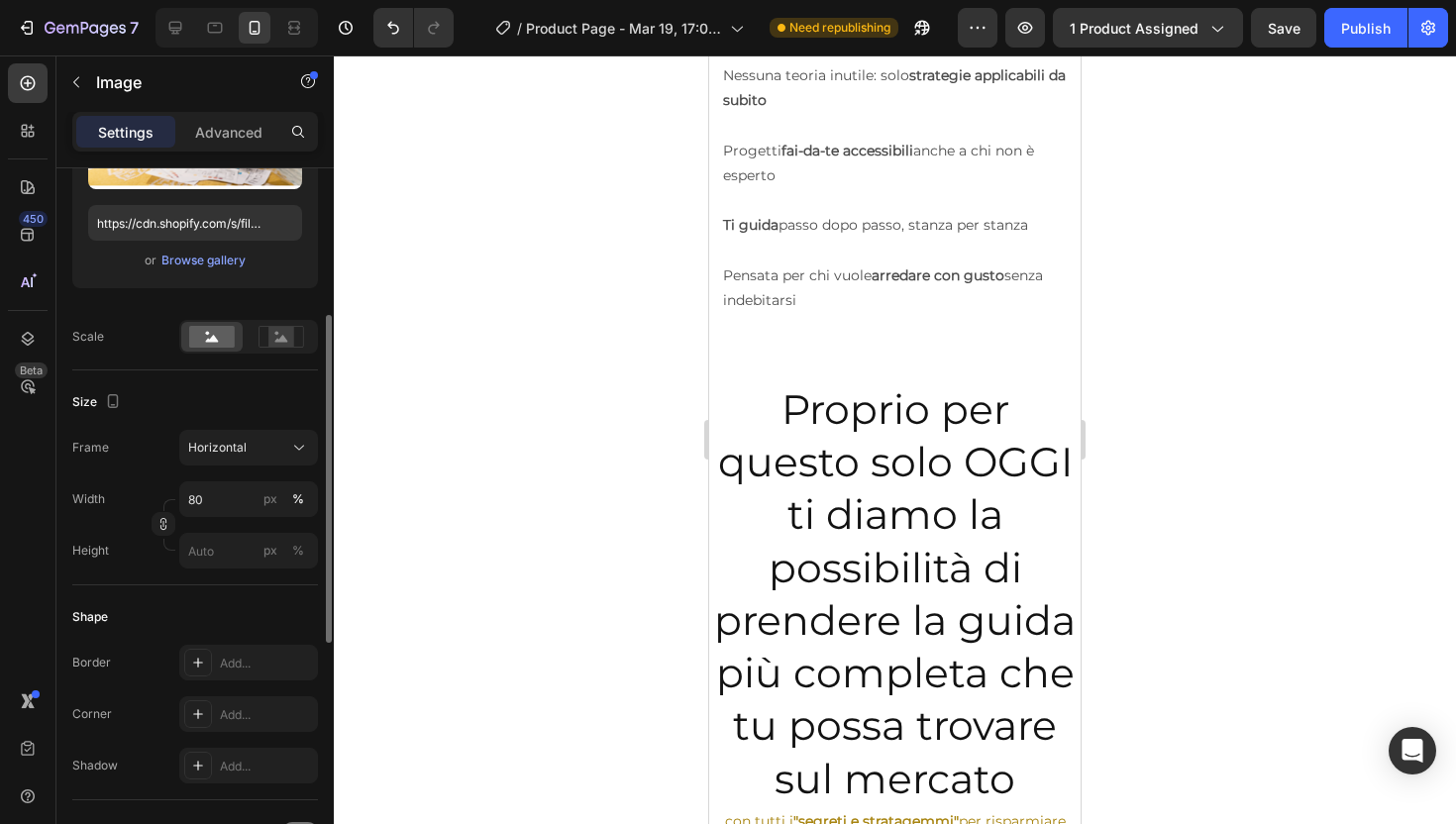 scroll, scrollTop: 5121, scrollLeft: 0, axis: vertical 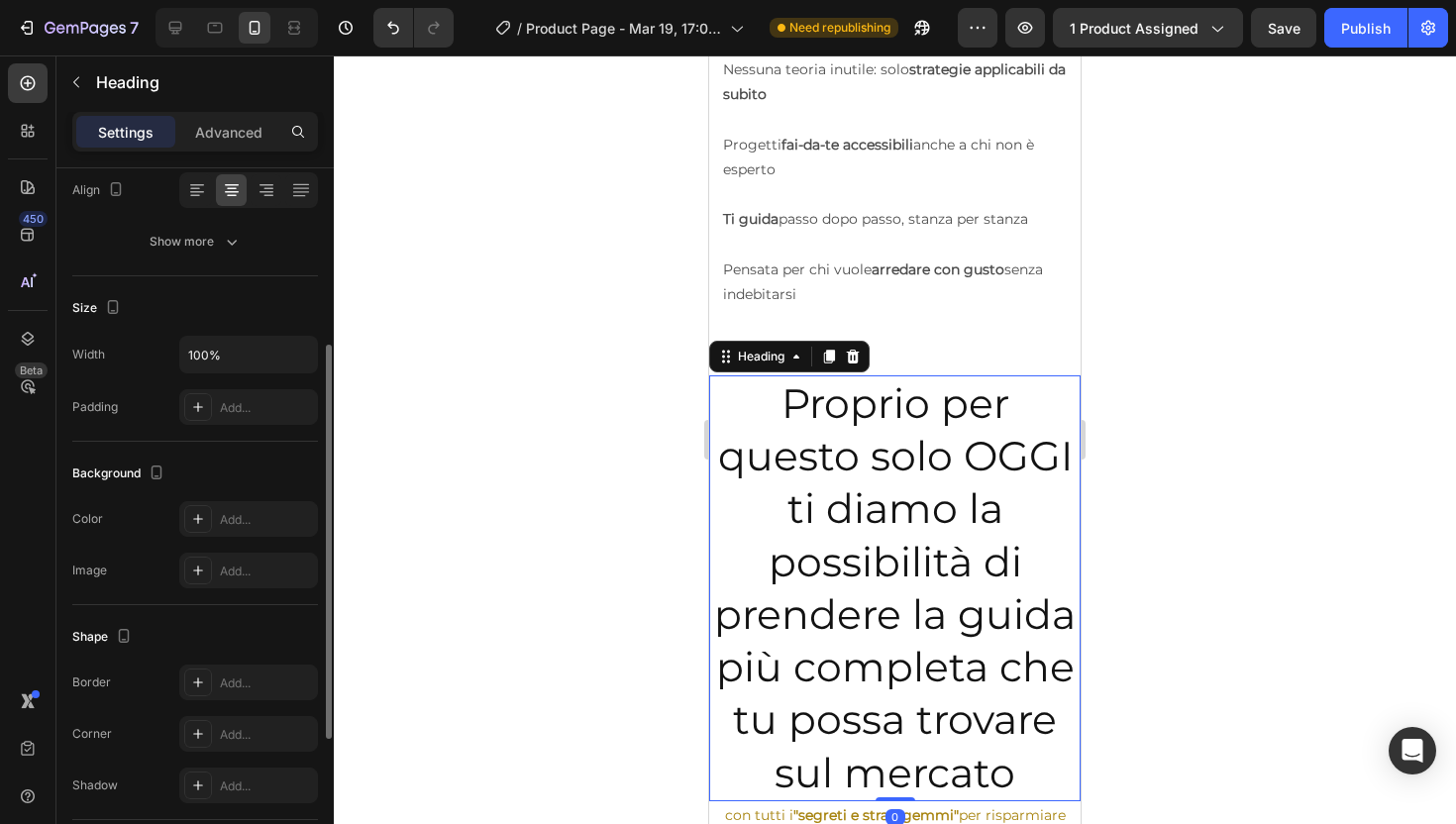 click on "Proprio per questo solo OGGI ti diamo la possibilità di prendere la guida più completa che tu possa trovare sul mercato" at bounding box center (894, 588) 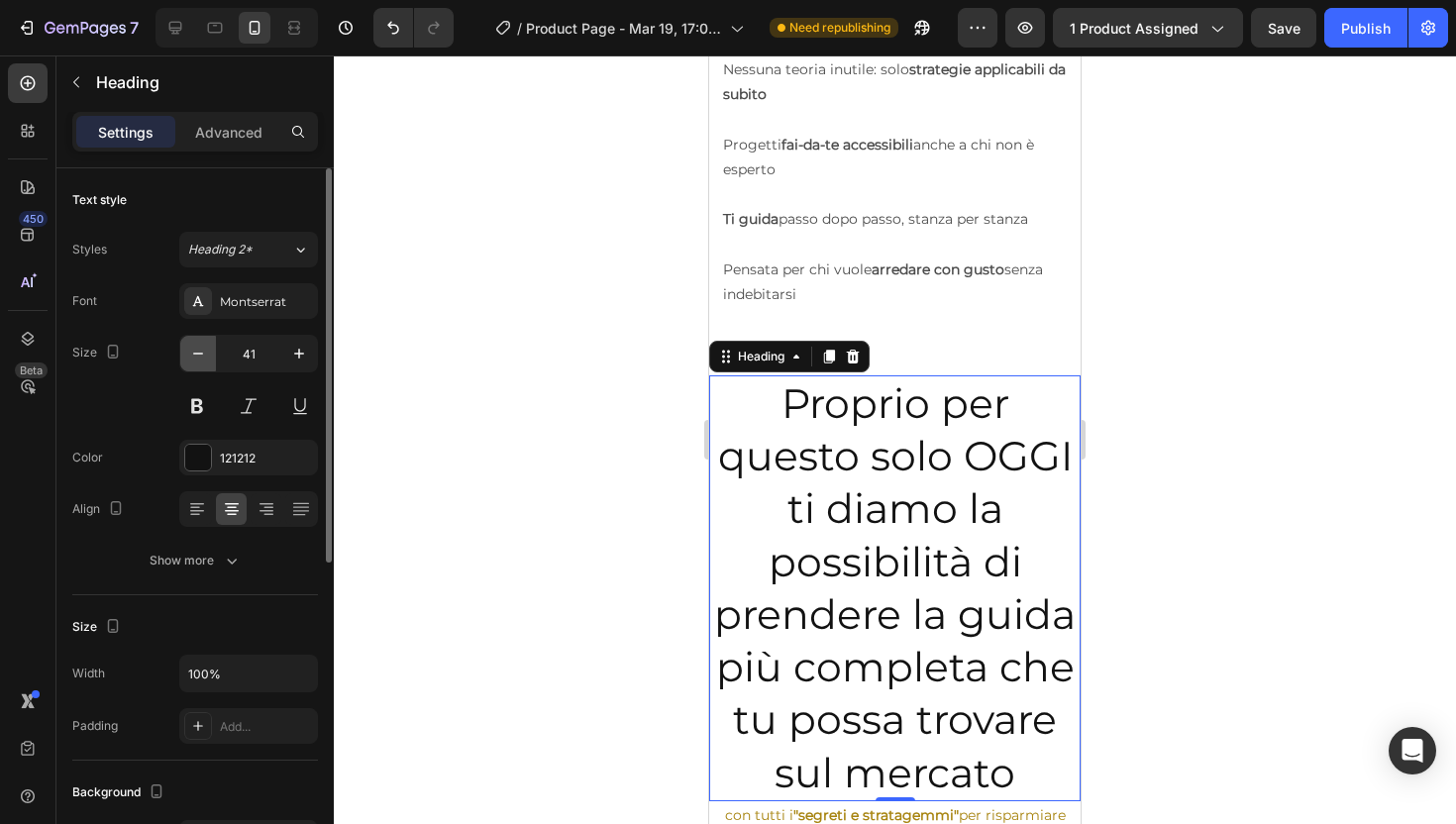 click 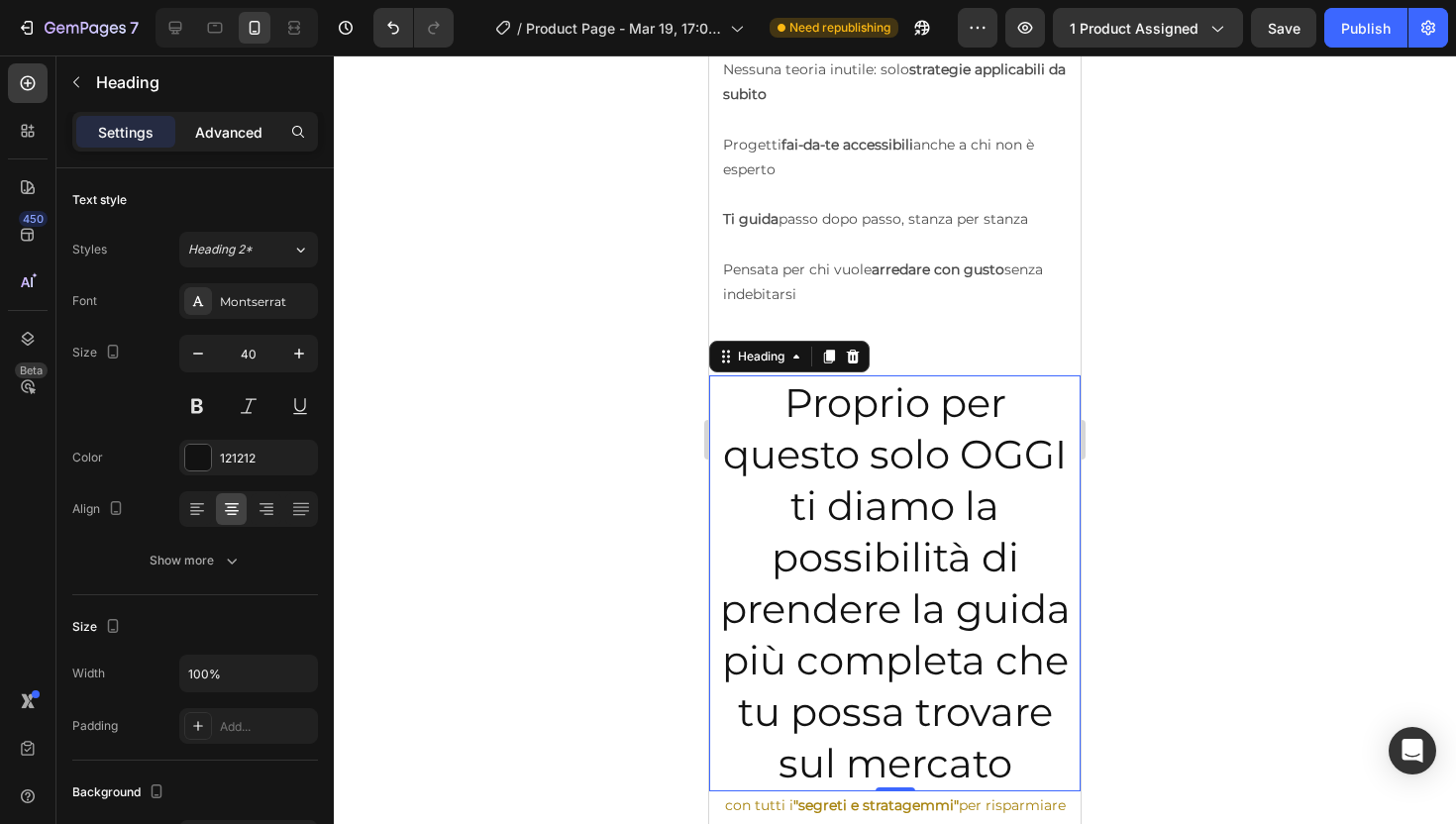 click on "Advanced" at bounding box center (229, 132) 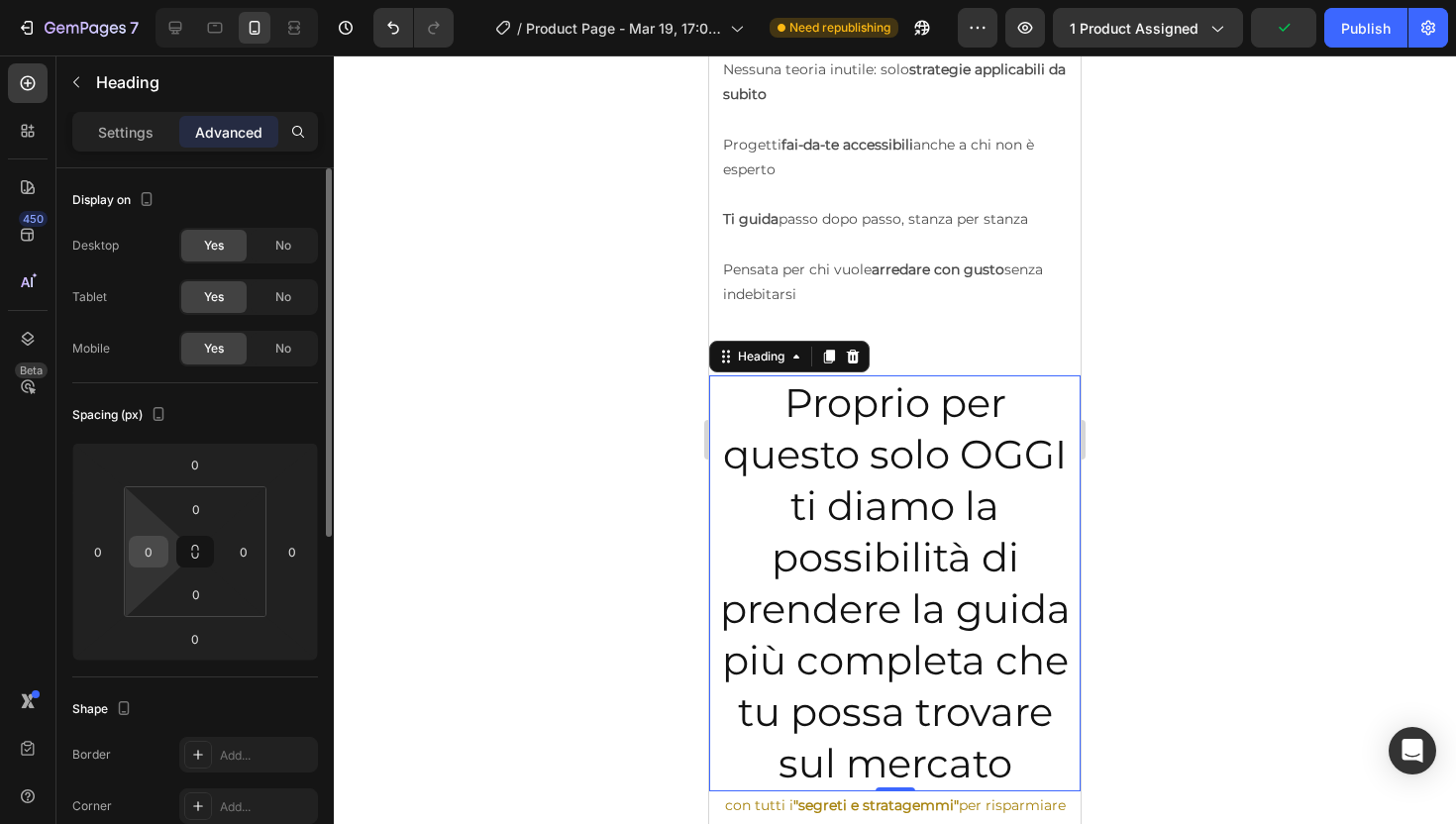 click on "0" at bounding box center (149, 552) 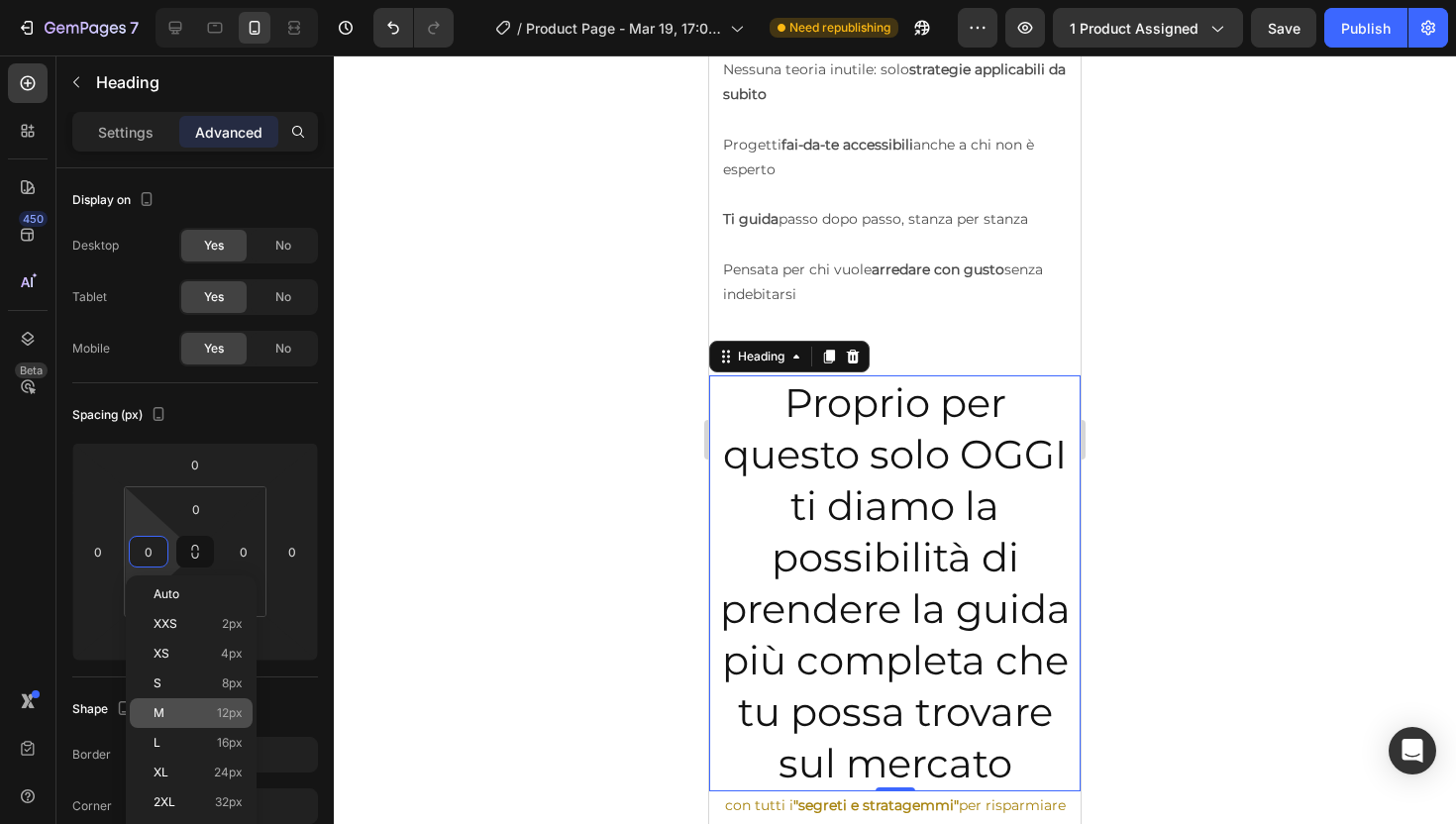 click on "M 12px" 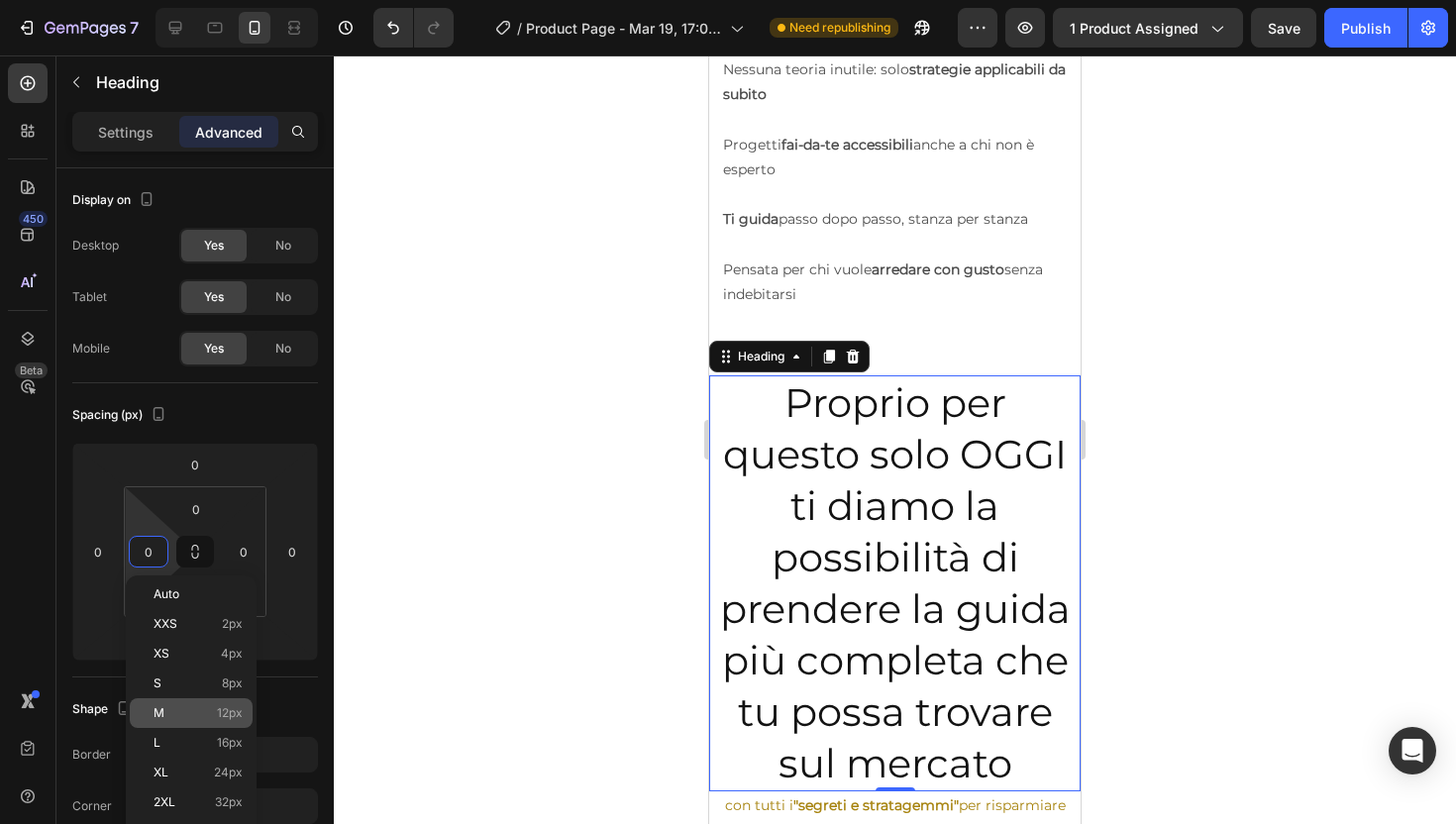 type on "12" 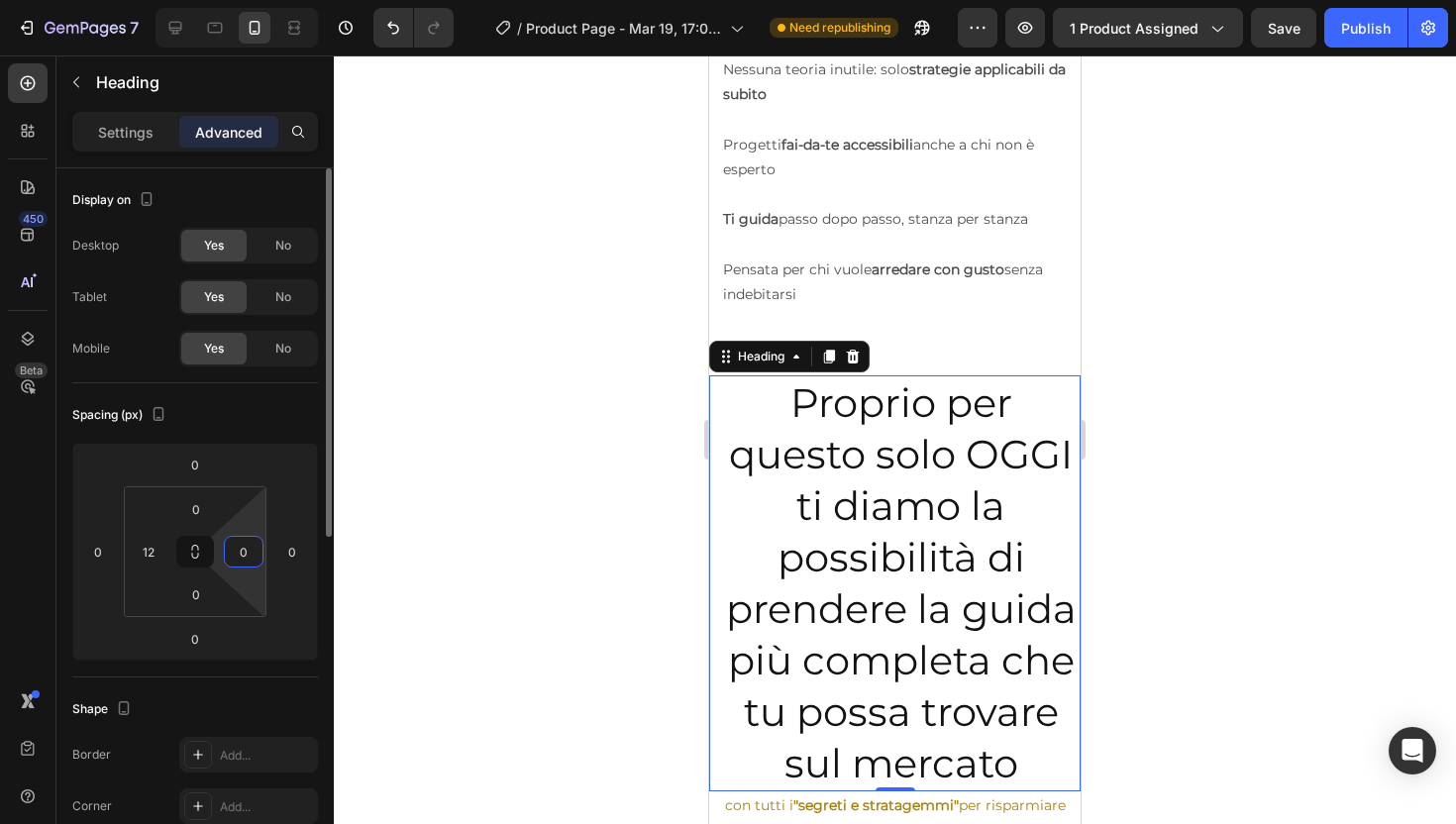 click on "0" at bounding box center [244, 552] 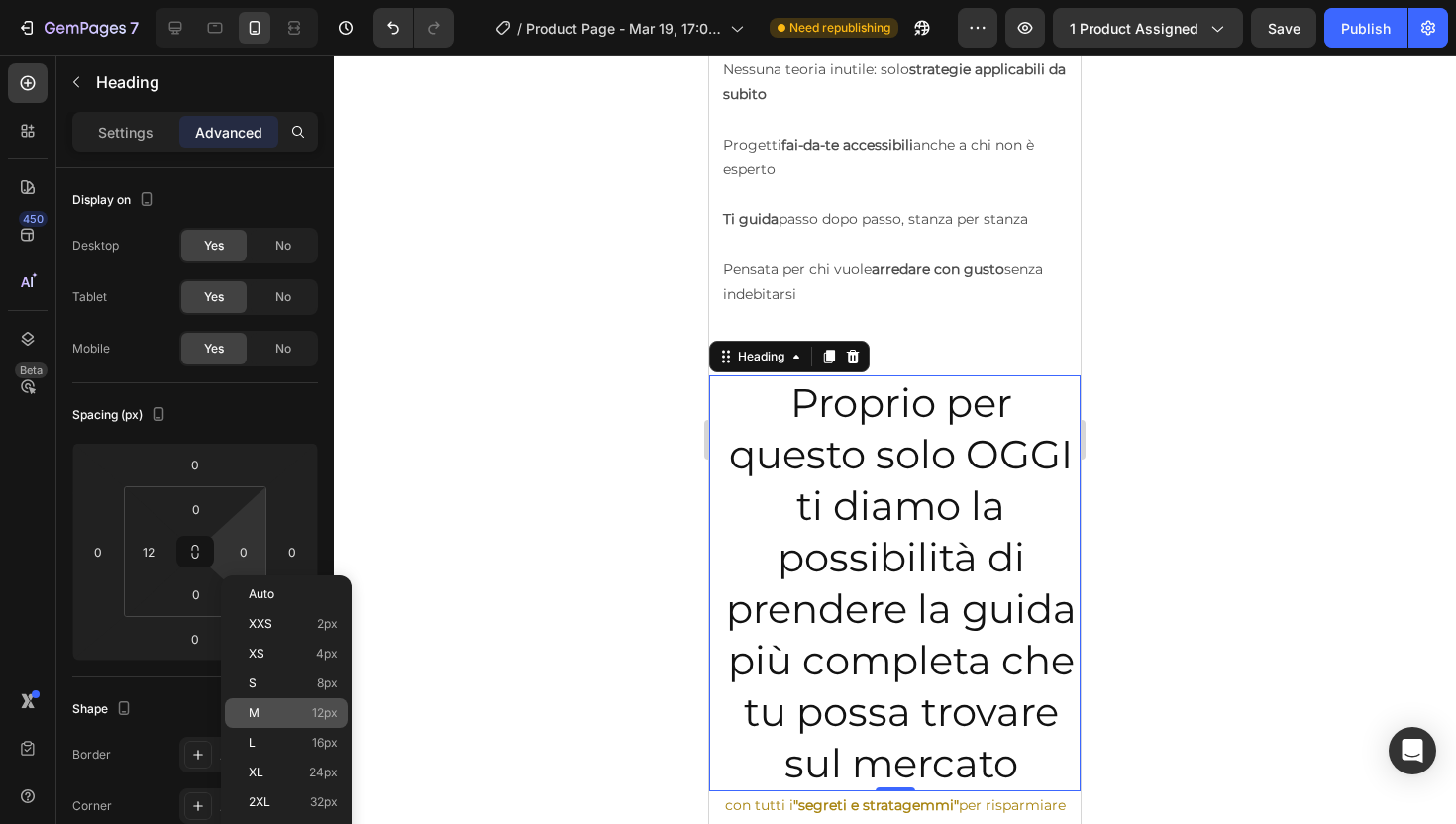 click on "M 12px" at bounding box center (293, 713) 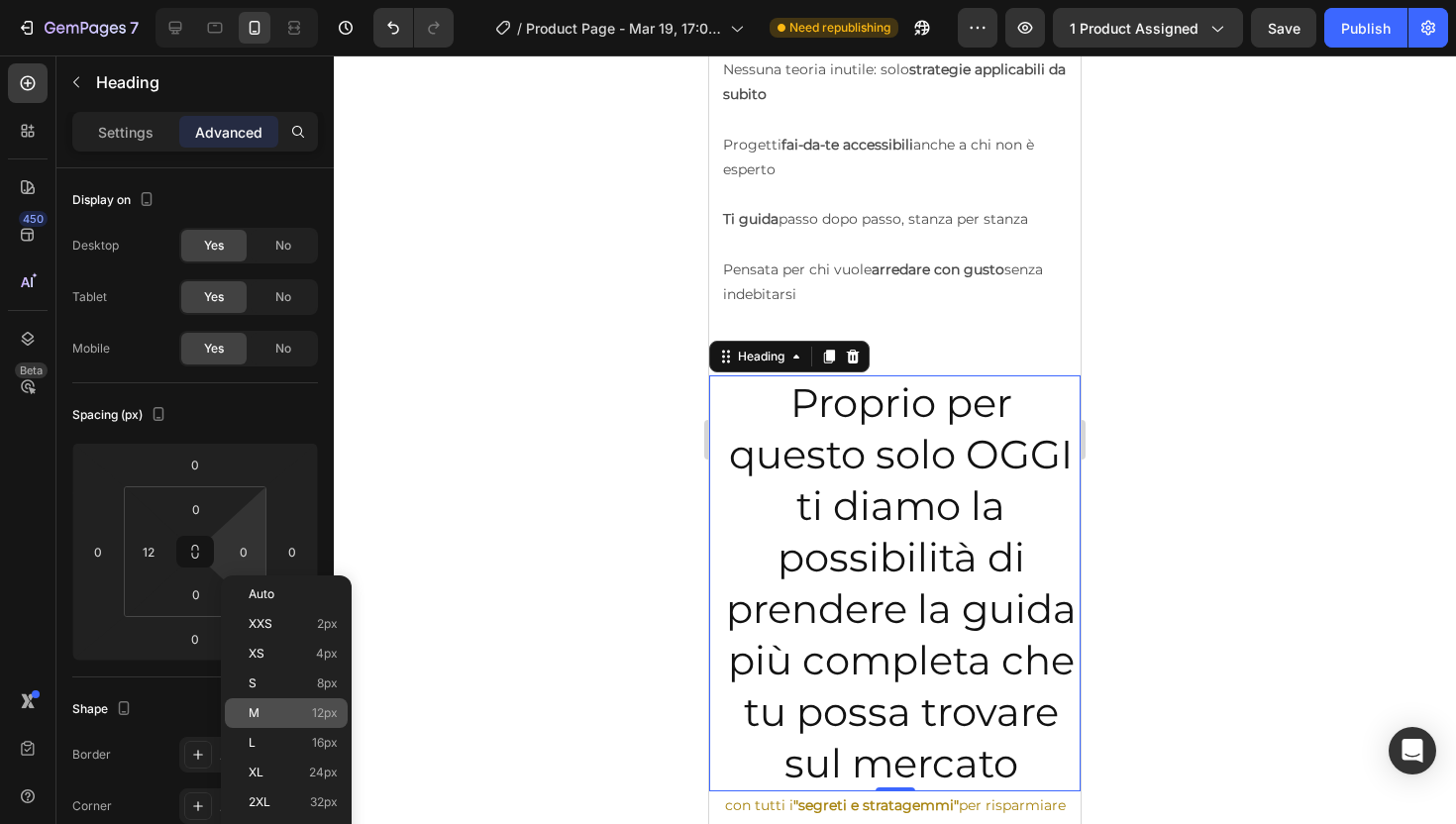 type on "12" 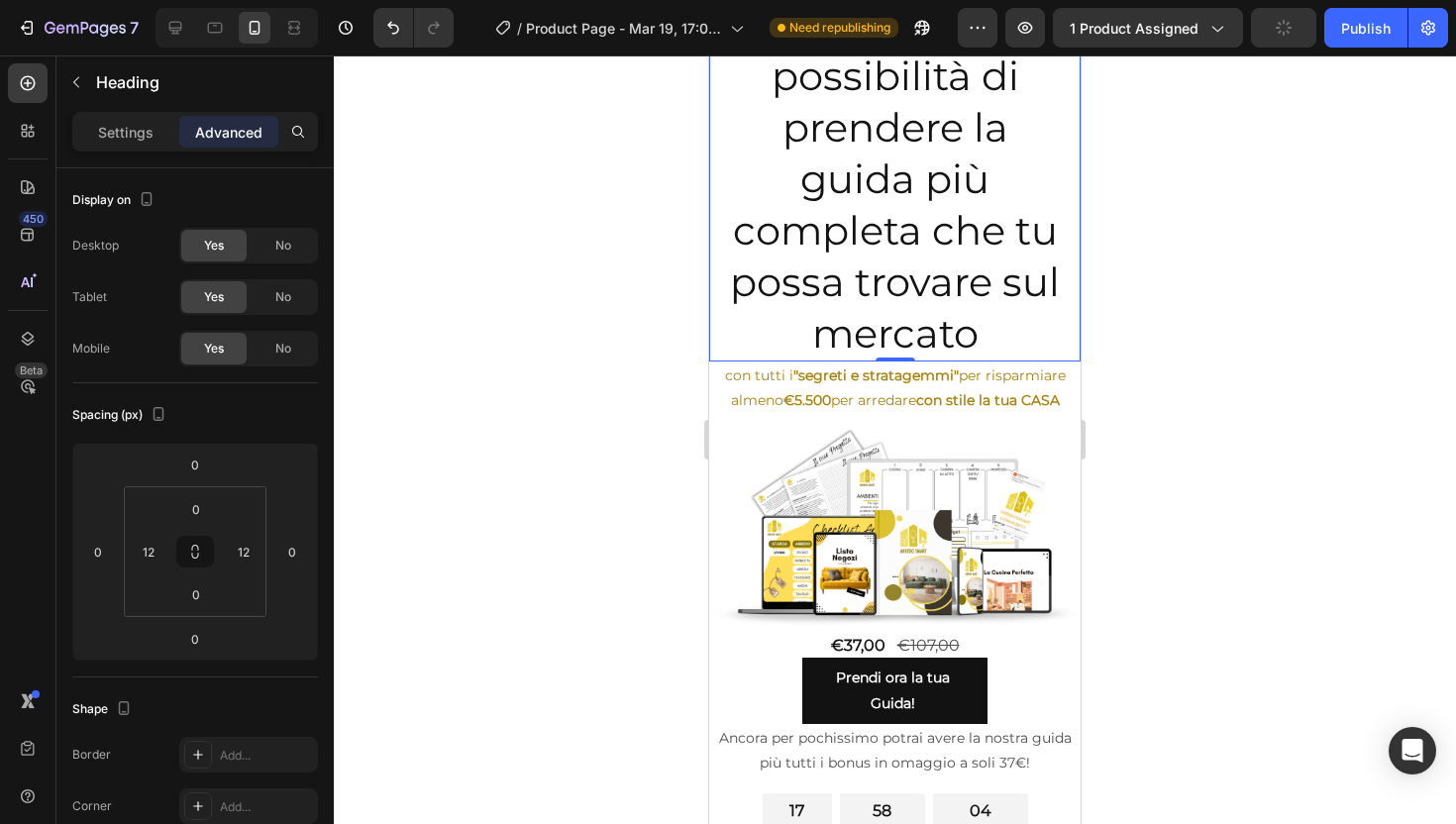 scroll, scrollTop: 5605, scrollLeft: 0, axis: vertical 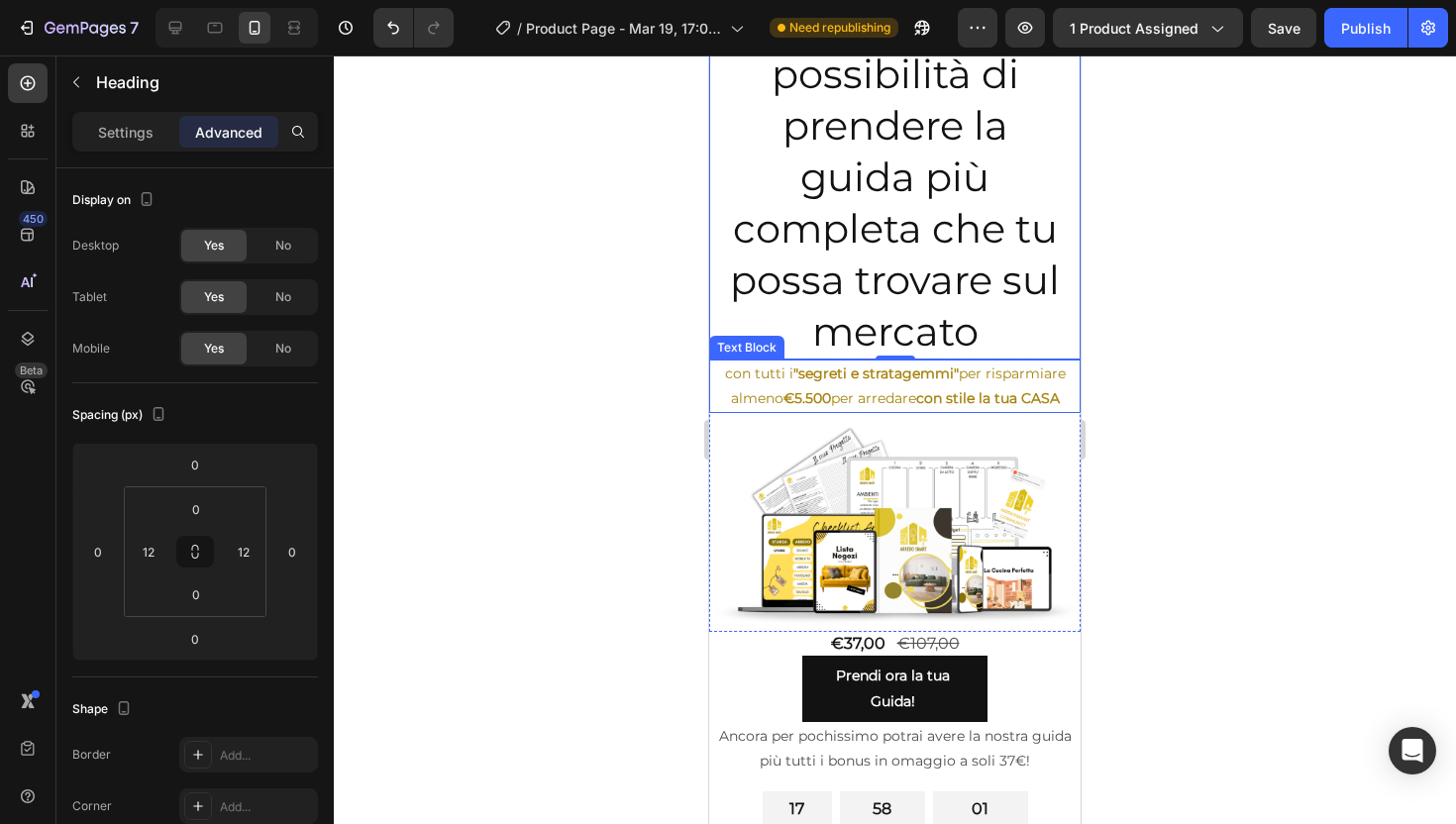 click on "con stile la tua CASA" at bounding box center (988, 398) 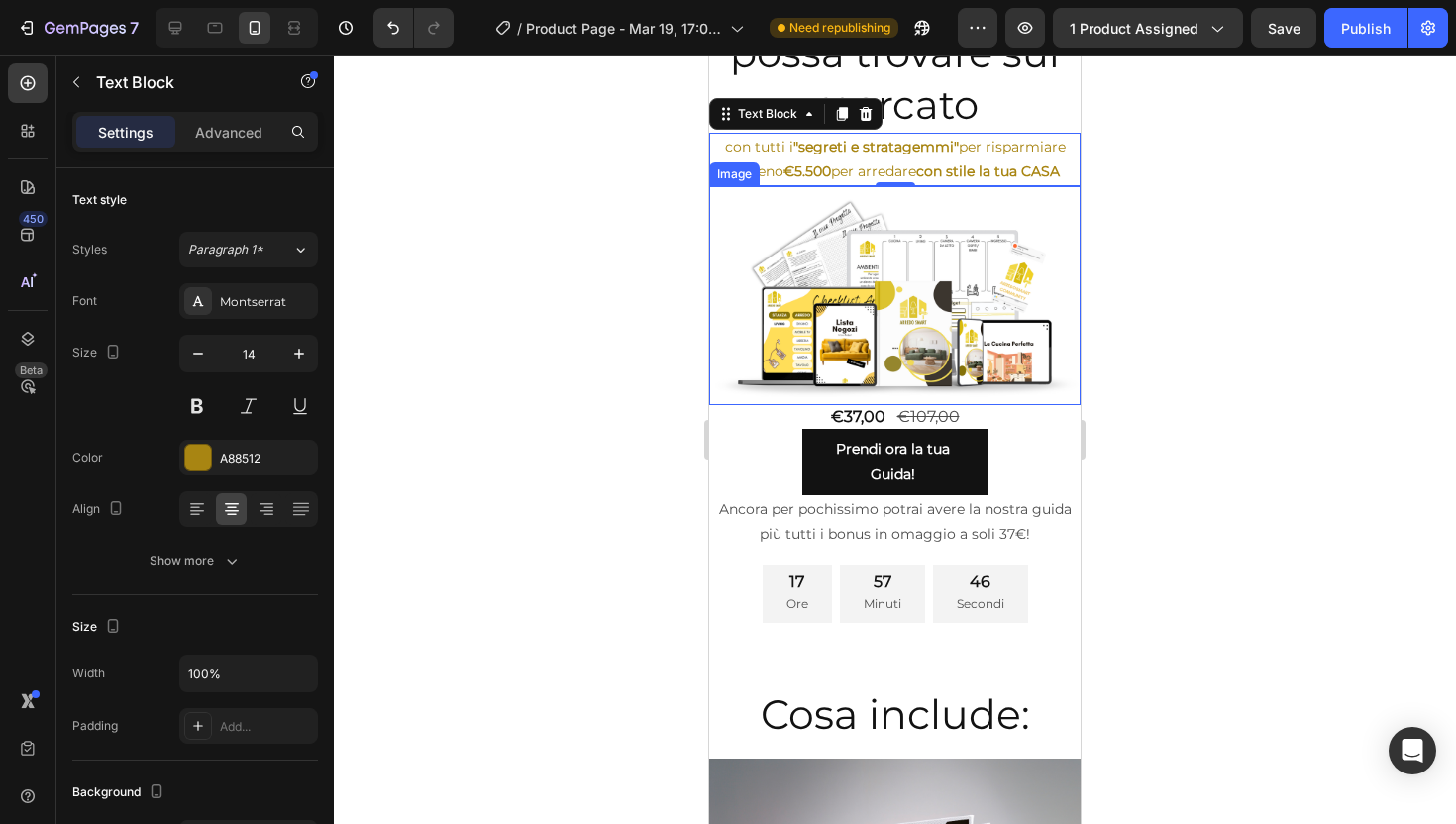 scroll, scrollTop: 5870, scrollLeft: 0, axis: vertical 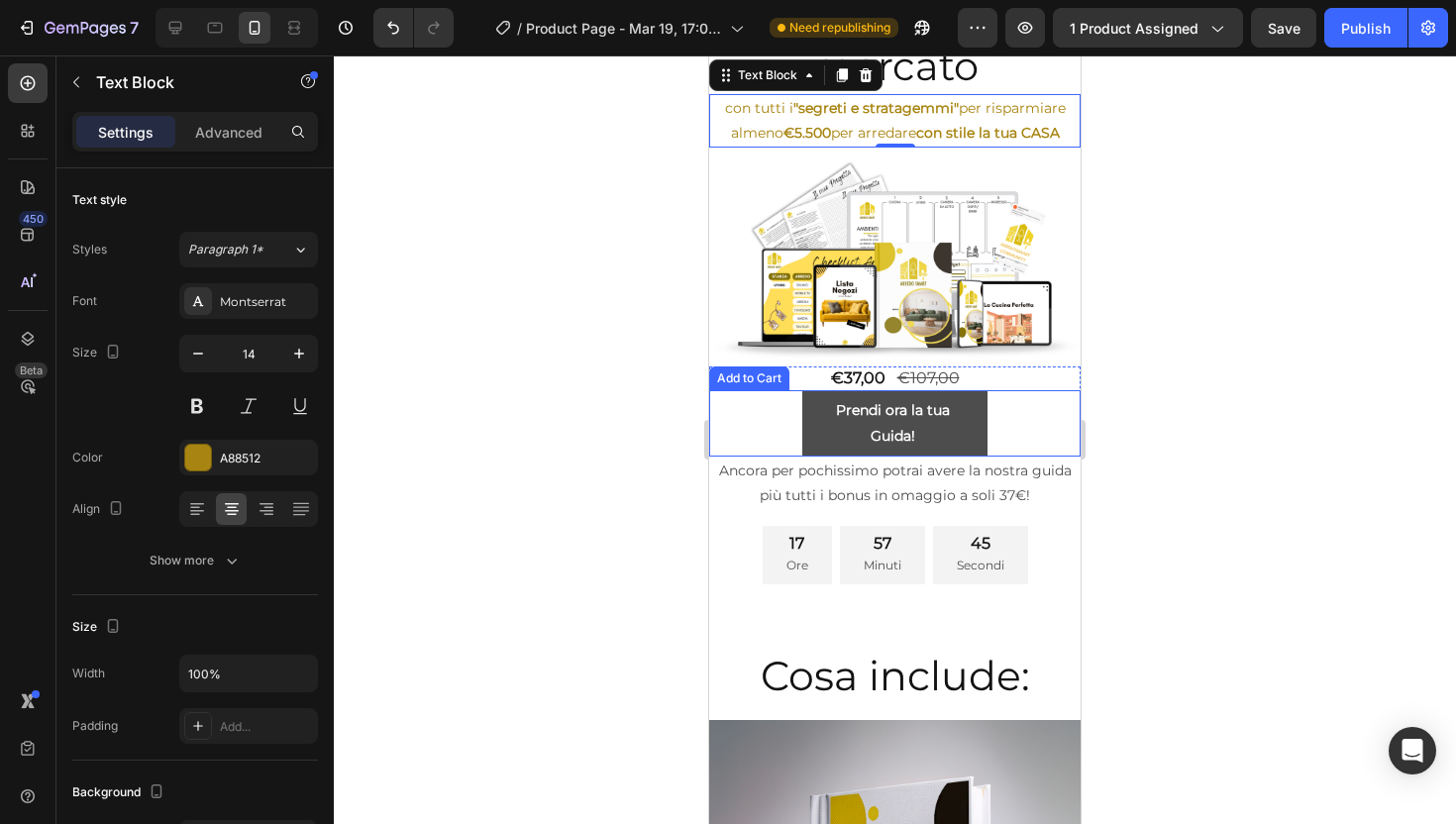 click on "Prendi ora la tua Guida!" at bounding box center (895, 423) 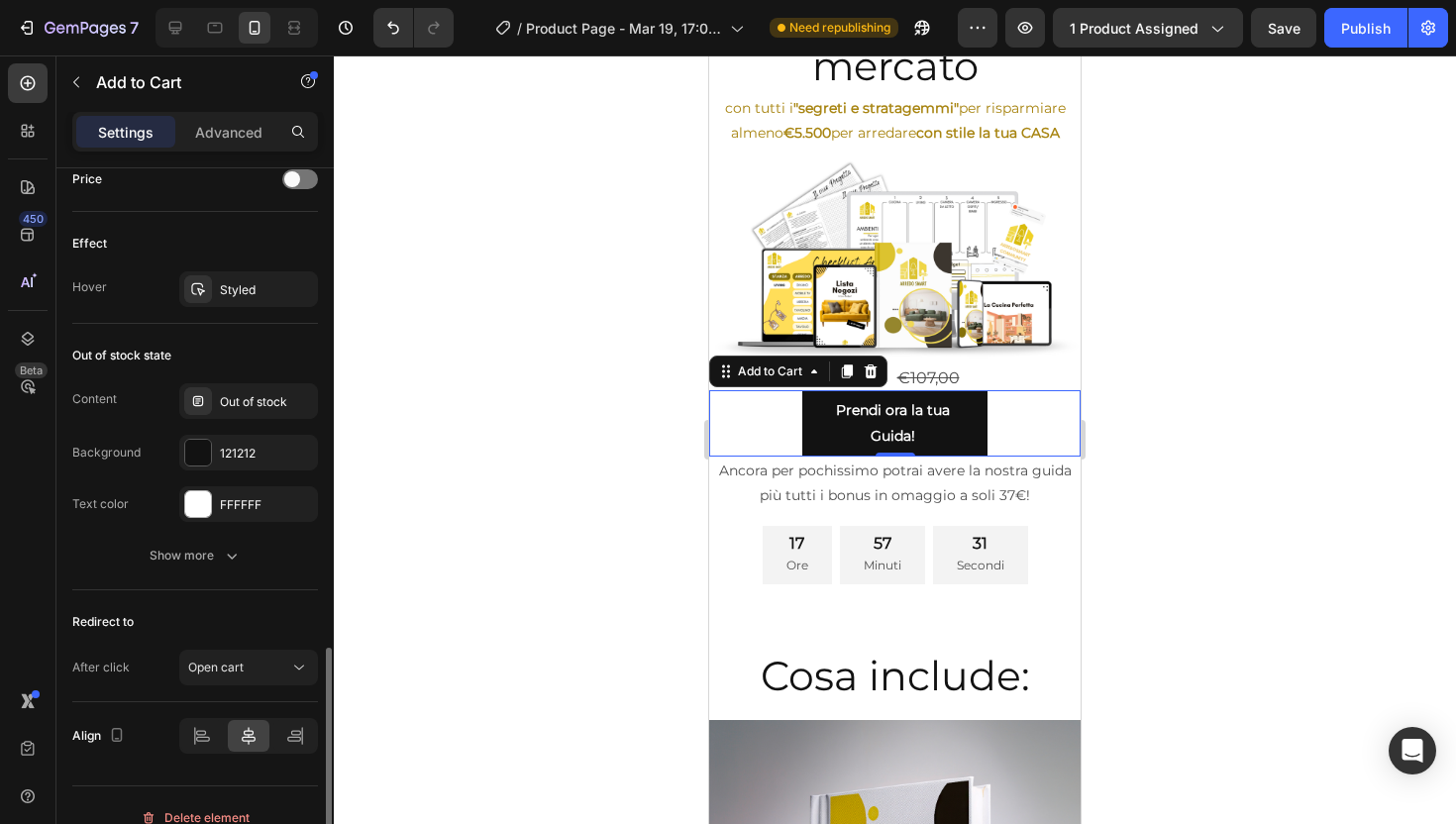 scroll, scrollTop: 1410, scrollLeft: 0, axis: vertical 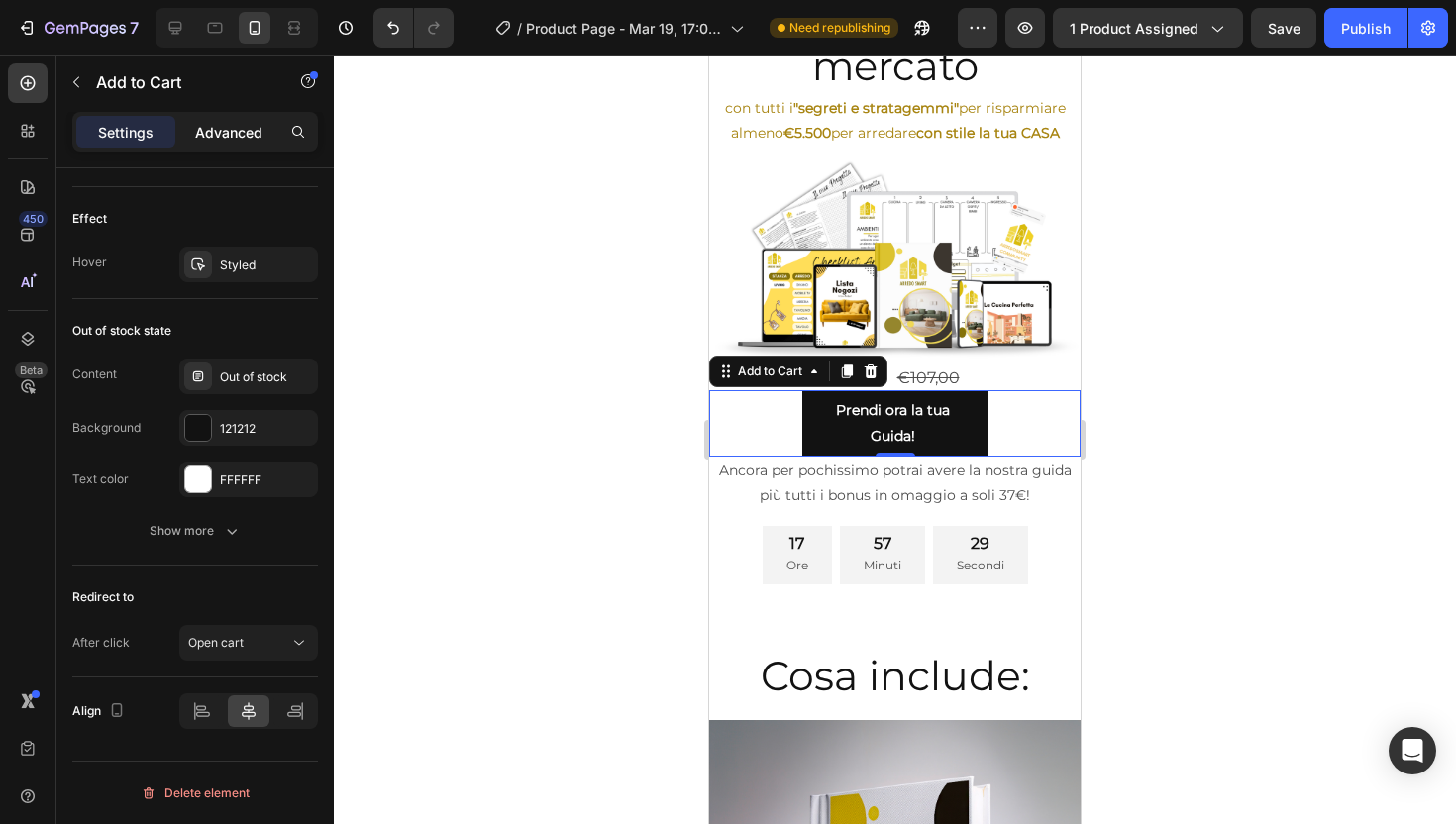 click on "Advanced" at bounding box center (229, 132) 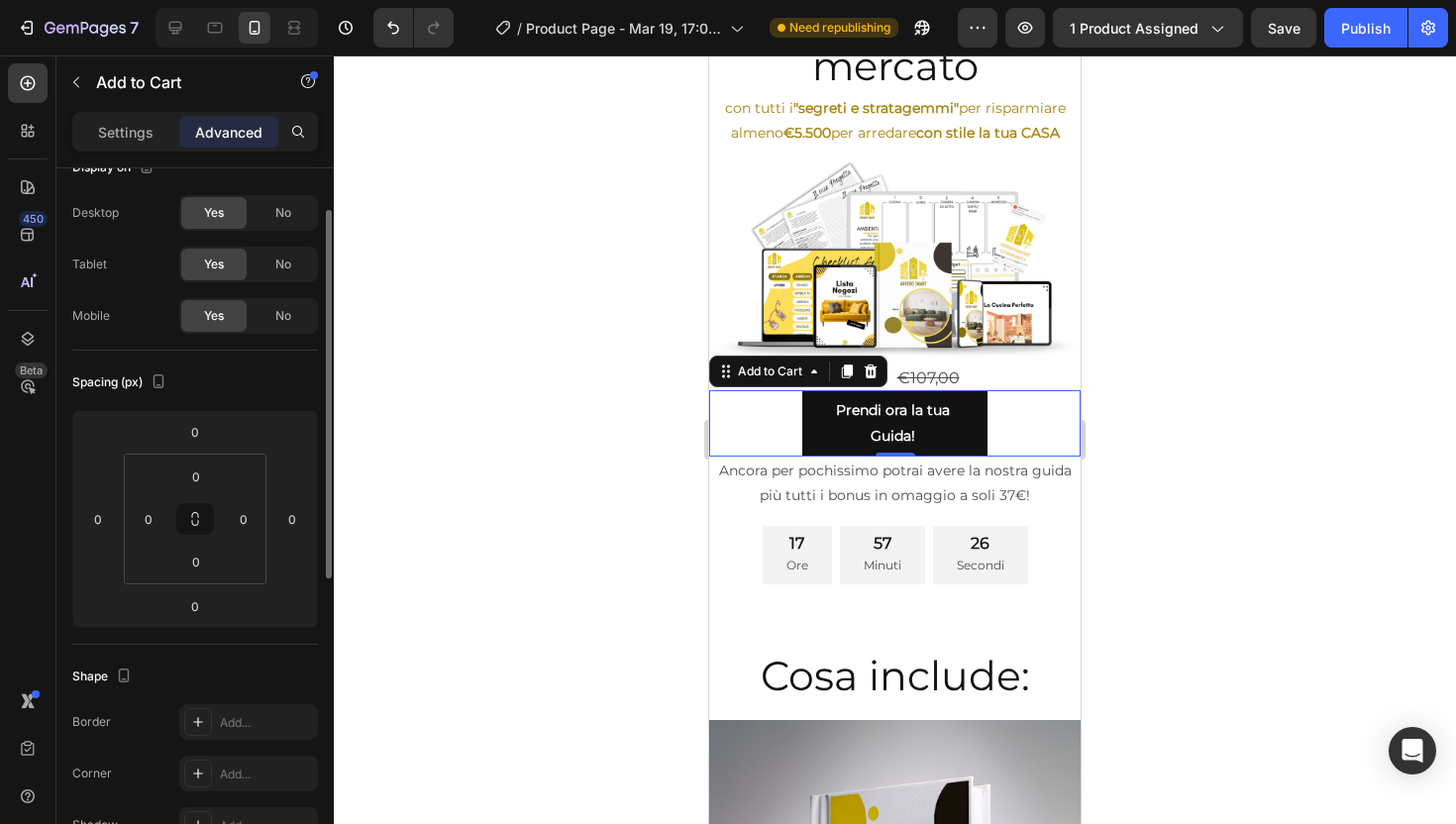 scroll, scrollTop: 0, scrollLeft: 0, axis: both 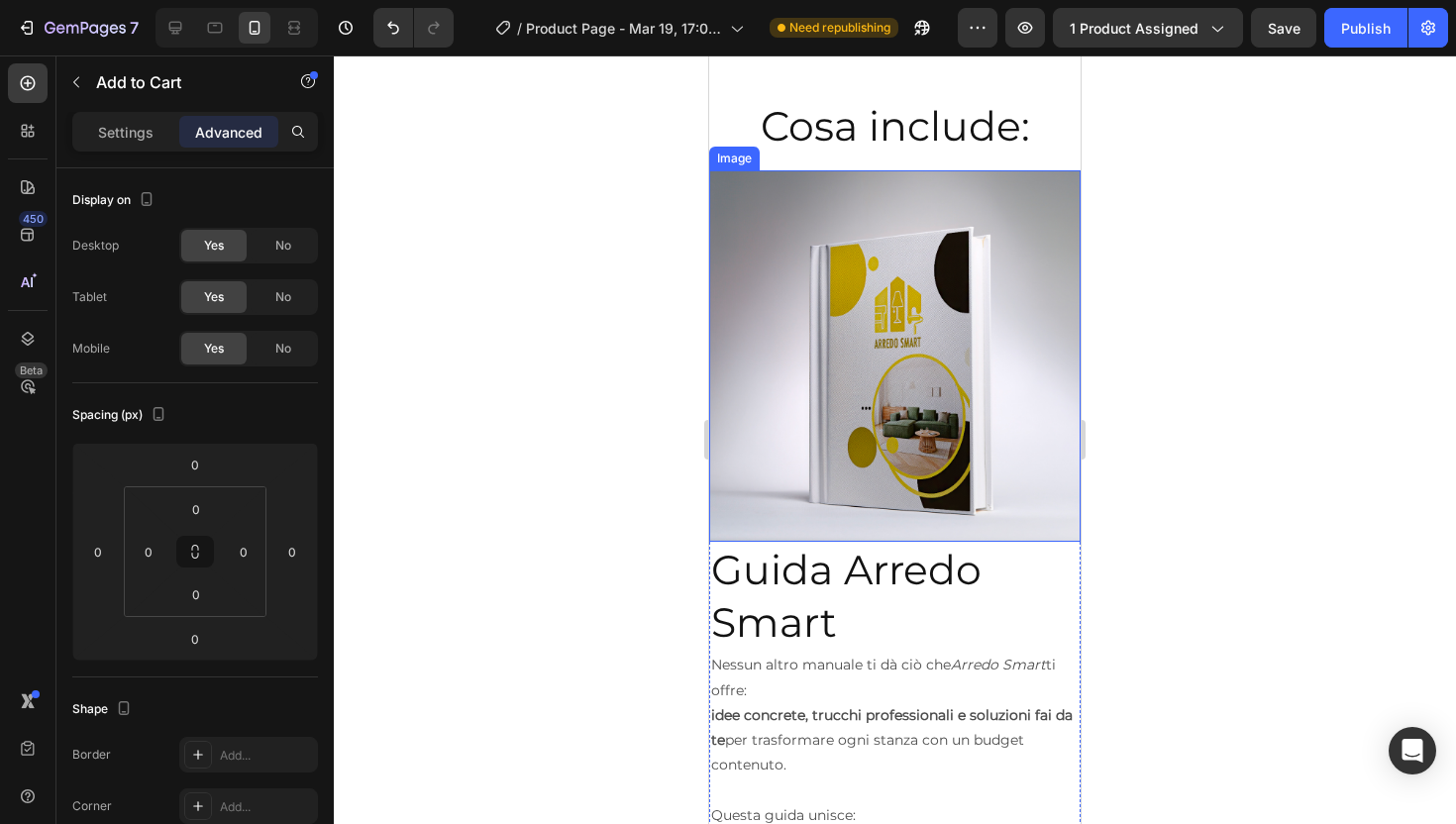 click at bounding box center (894, 356) 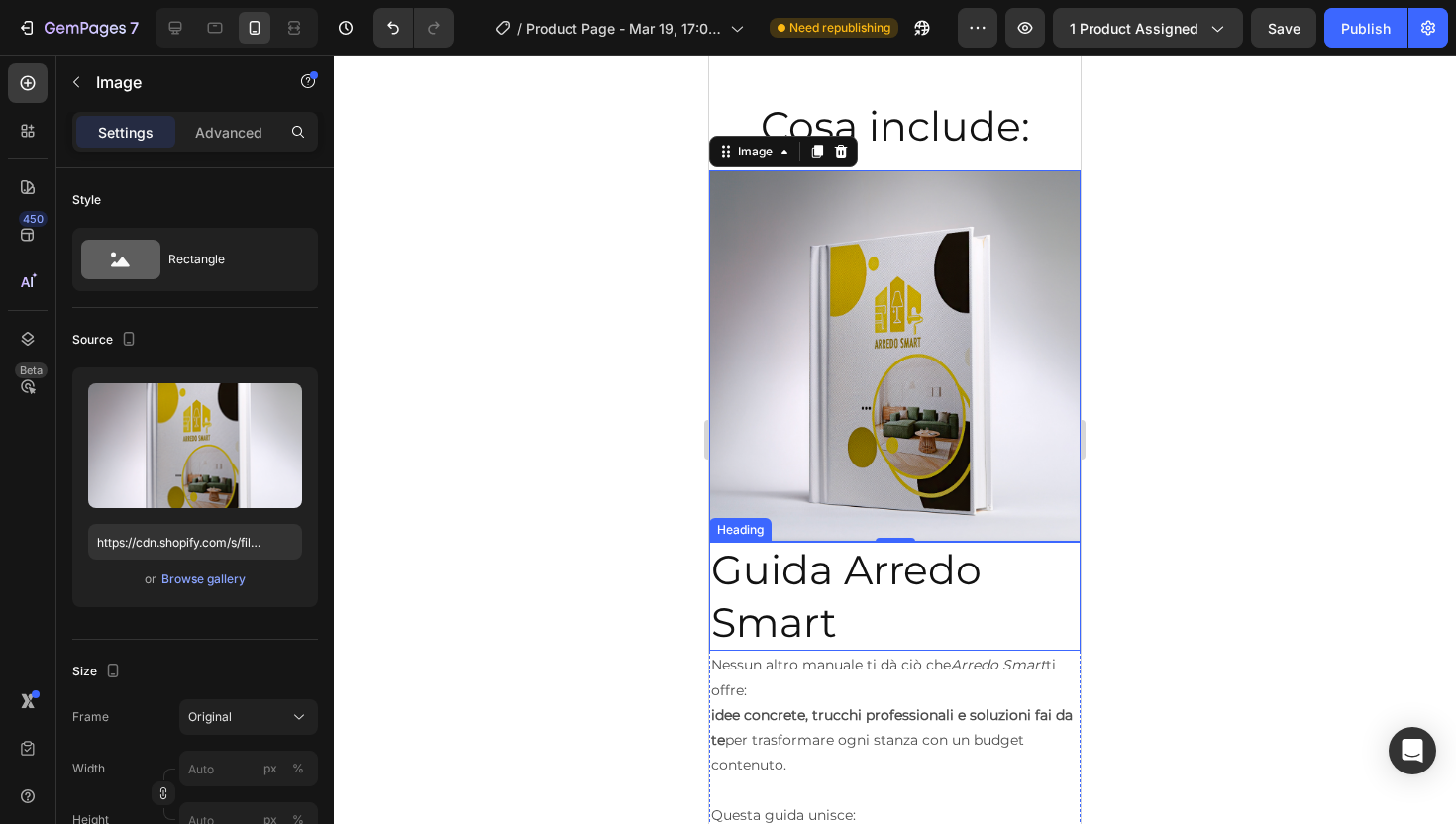 click on "Guida Arredo Smart" at bounding box center (894, 596) 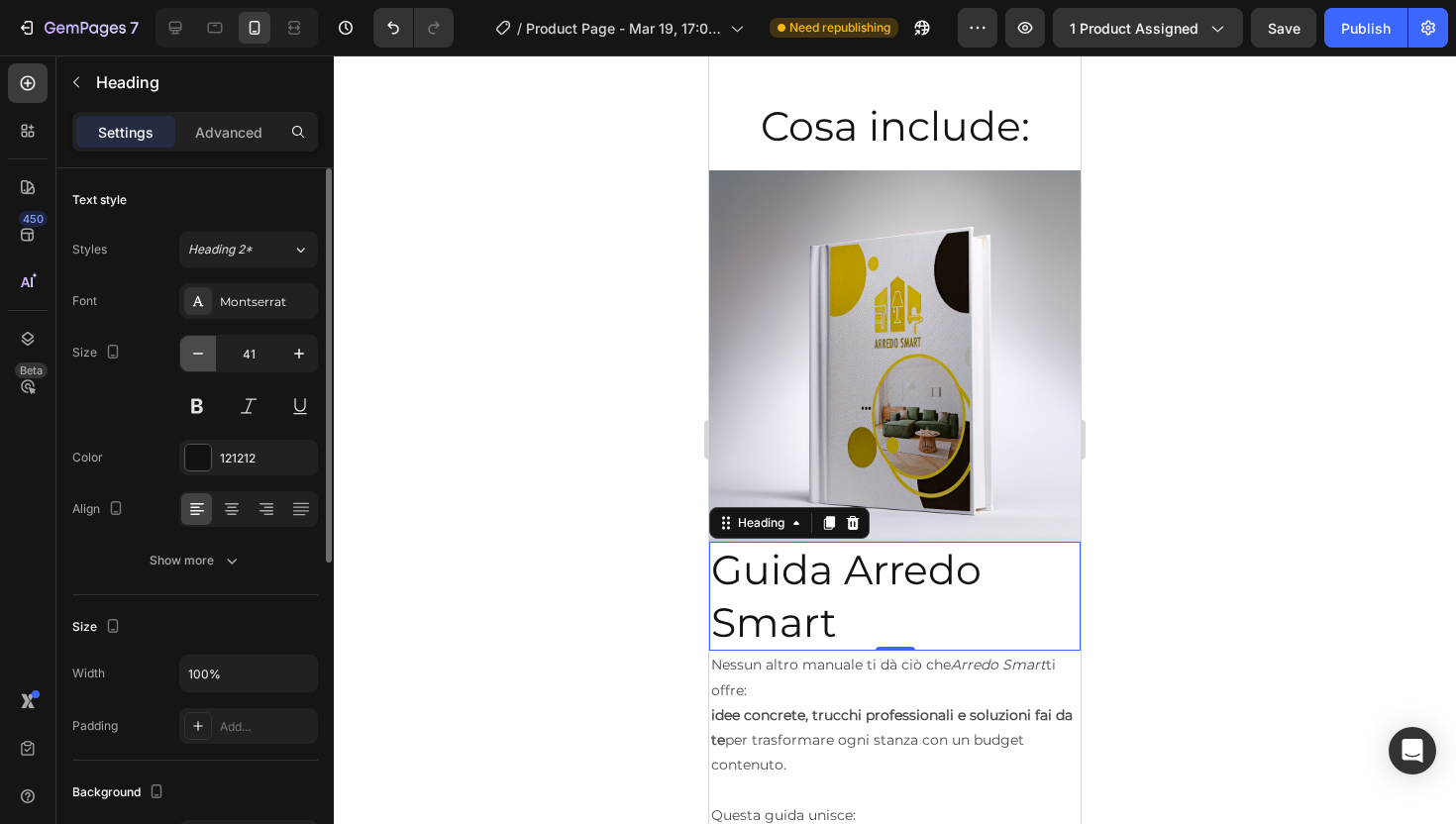click 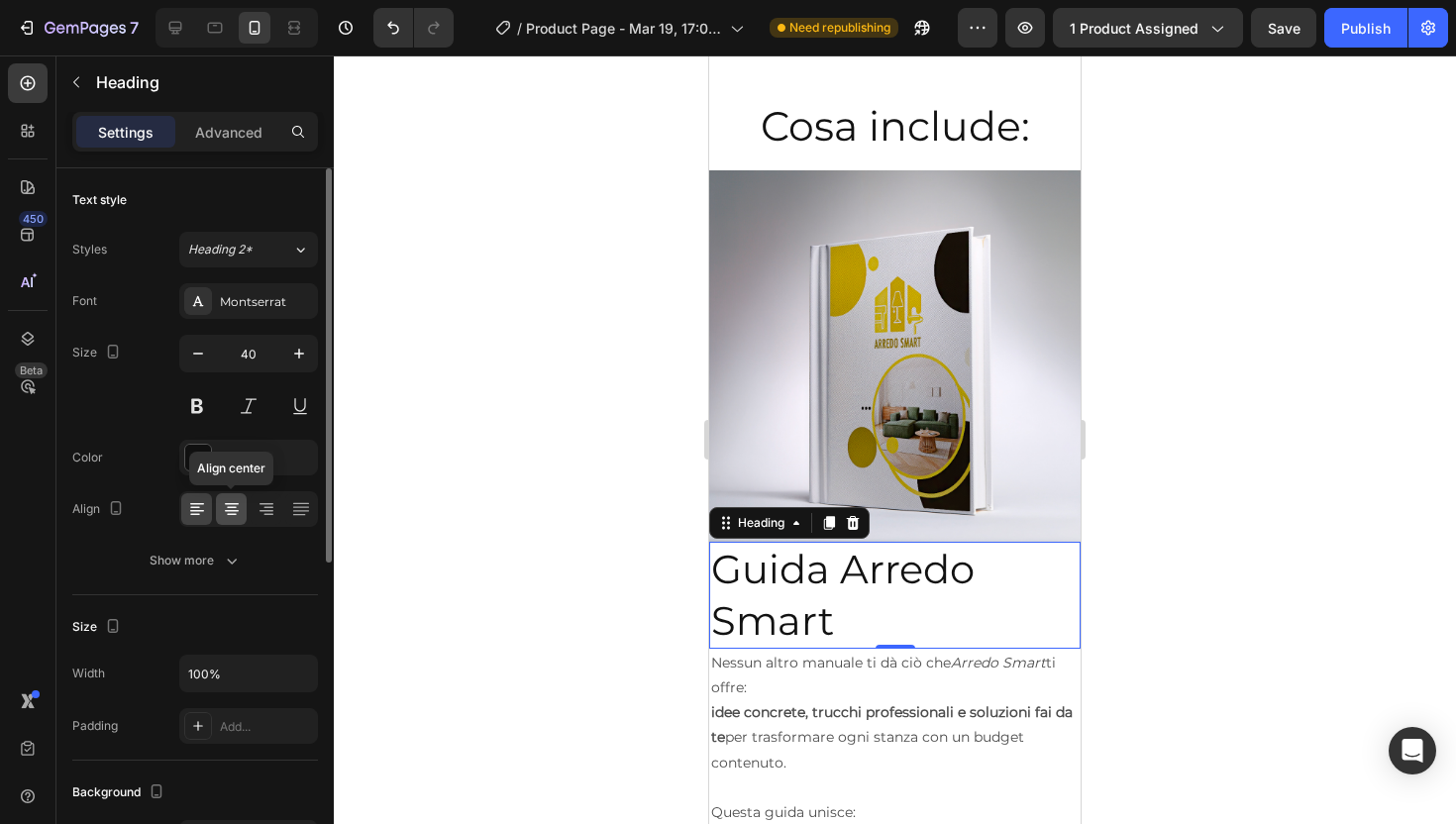 click 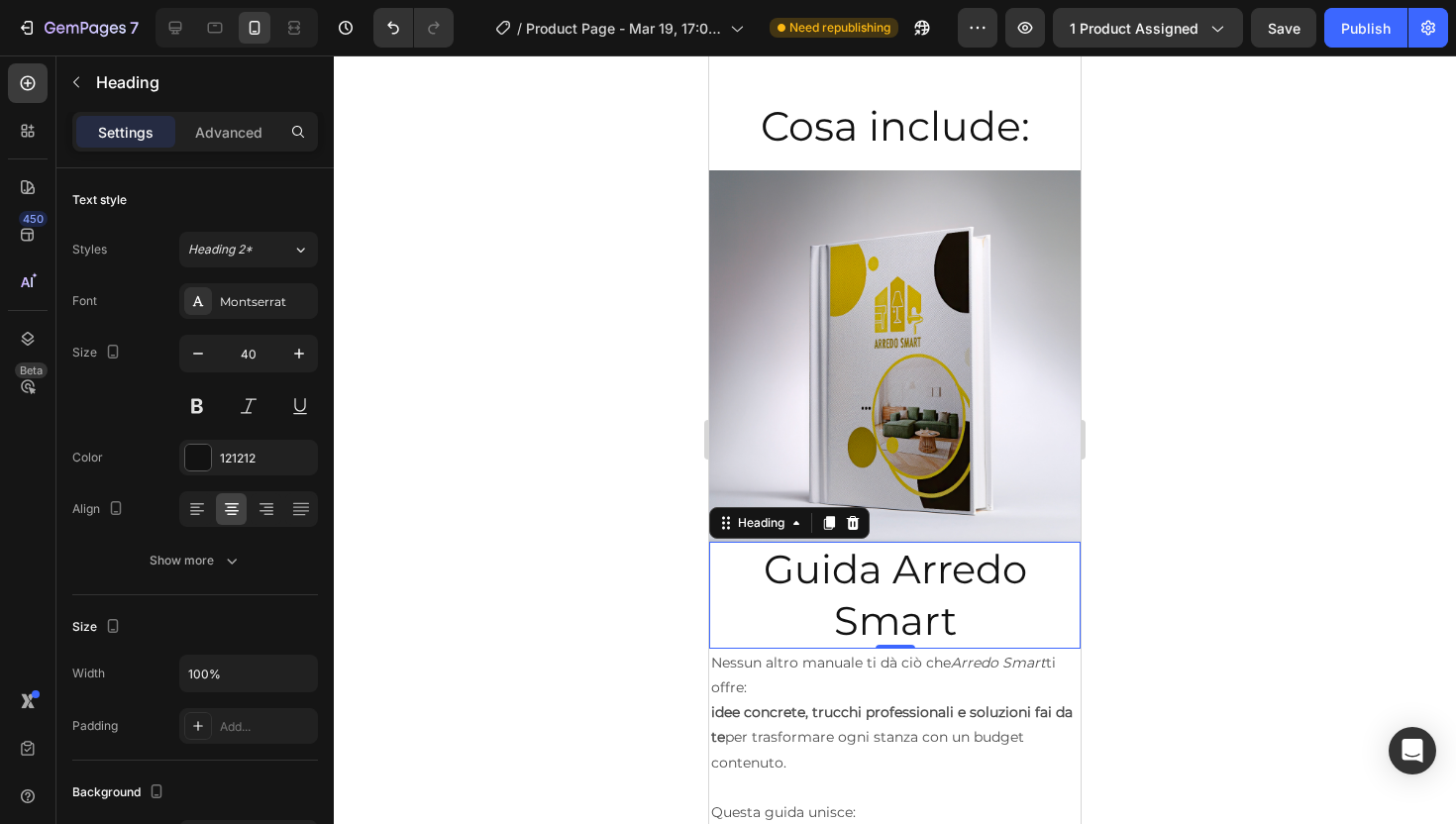click on "Guida Arredo Smart" at bounding box center [894, 595] 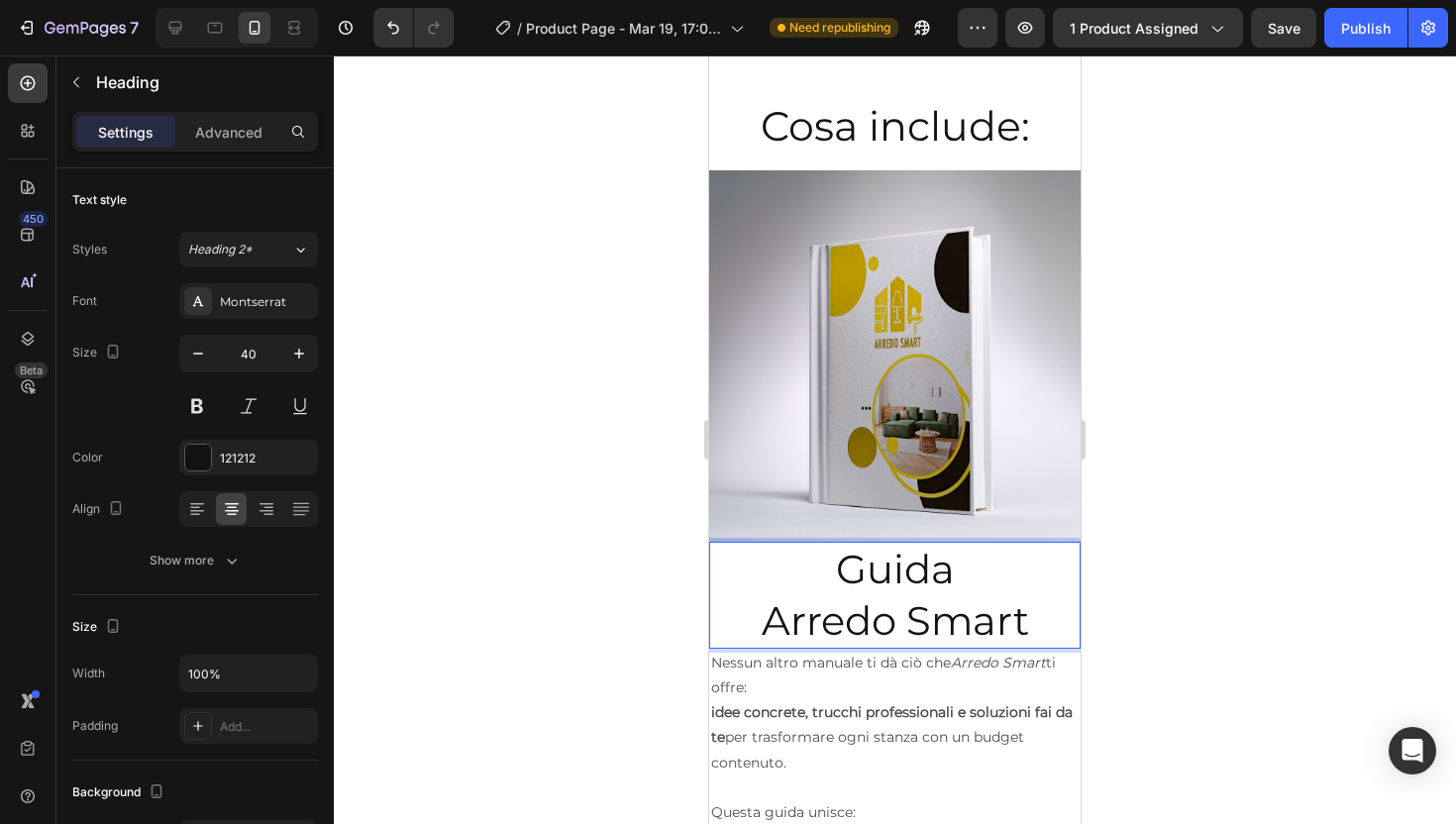 click on "Guida  Arredo Smart" at bounding box center [894, 595] 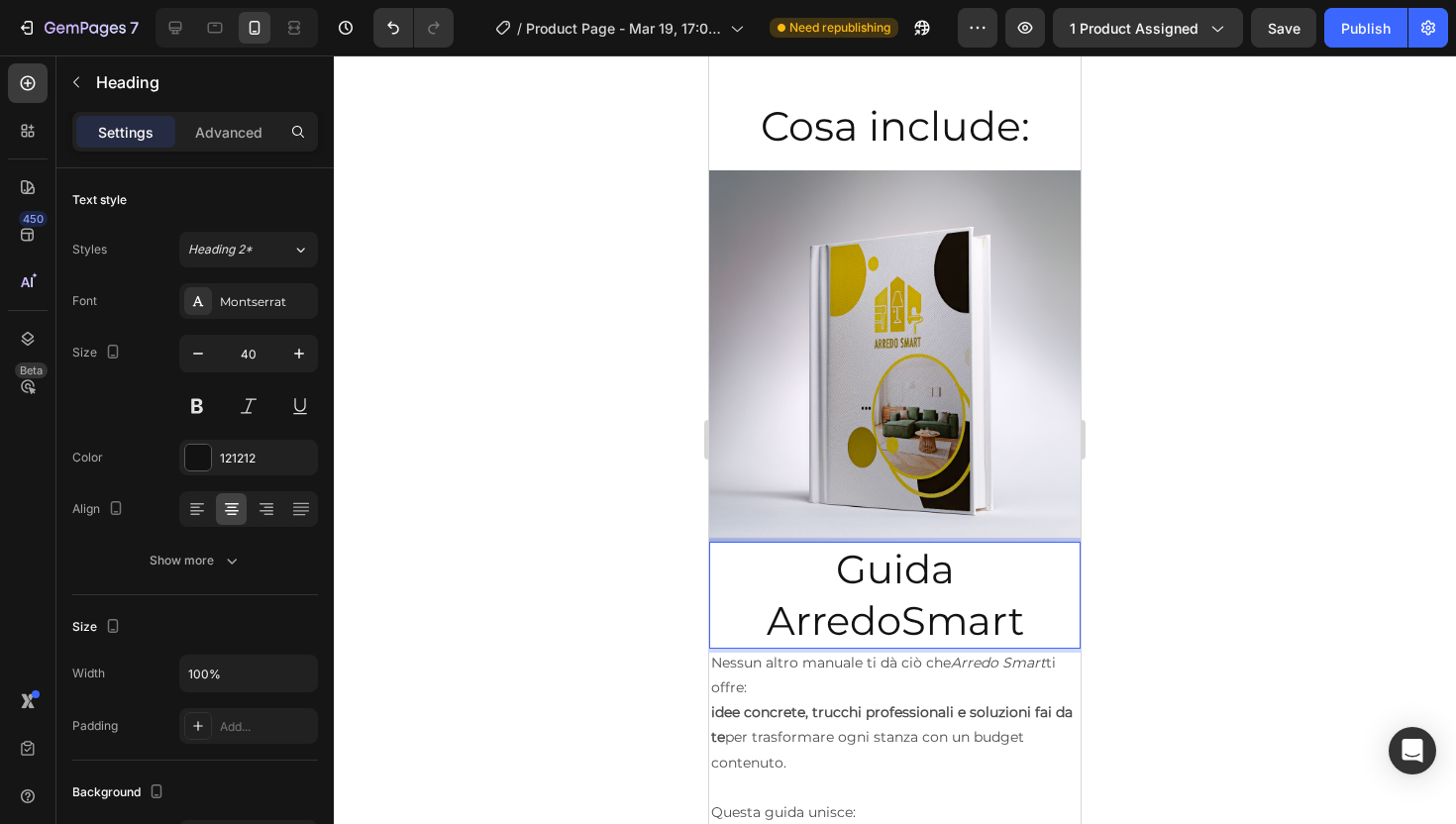 click 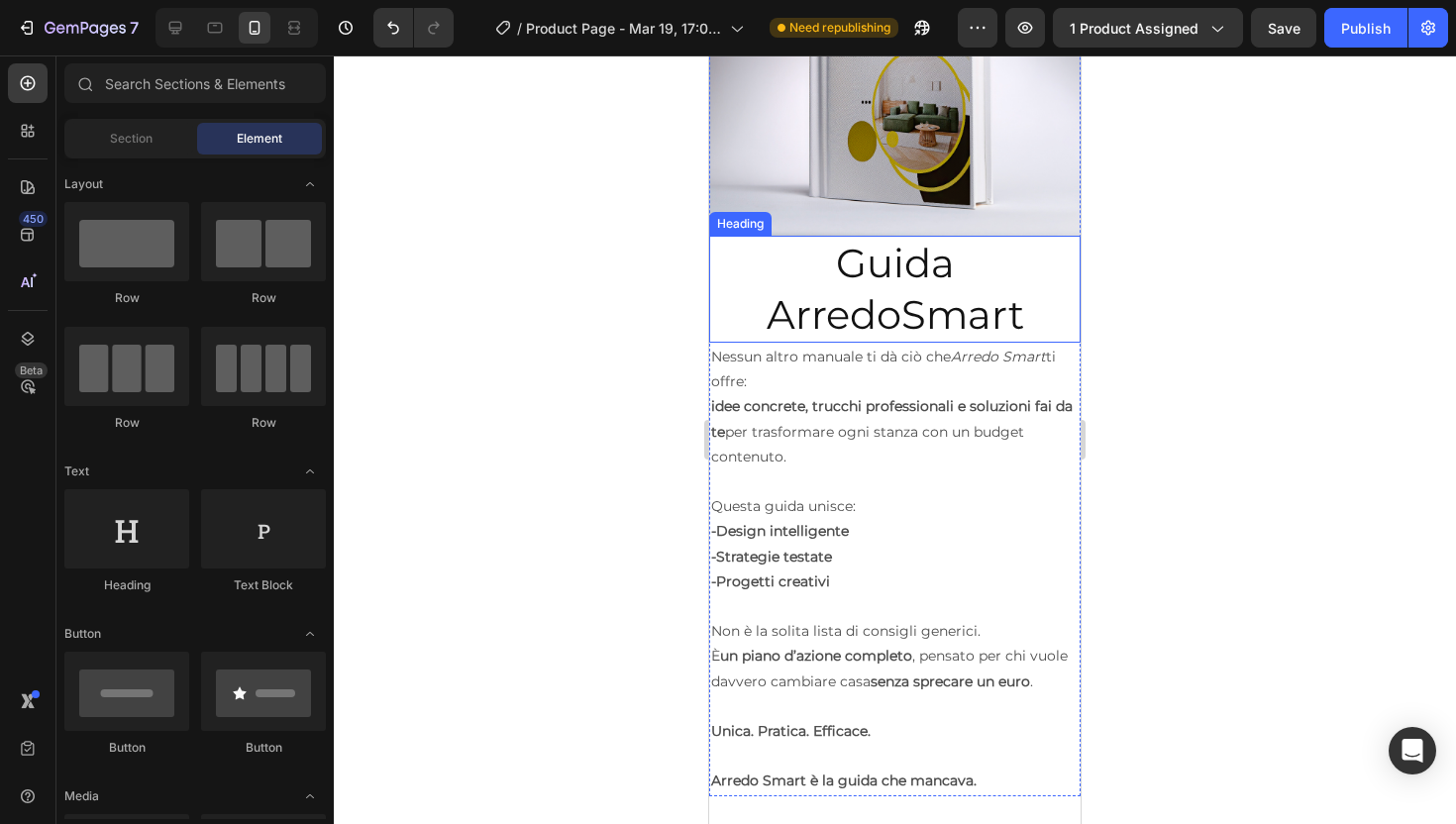 scroll, scrollTop: 6752, scrollLeft: 0, axis: vertical 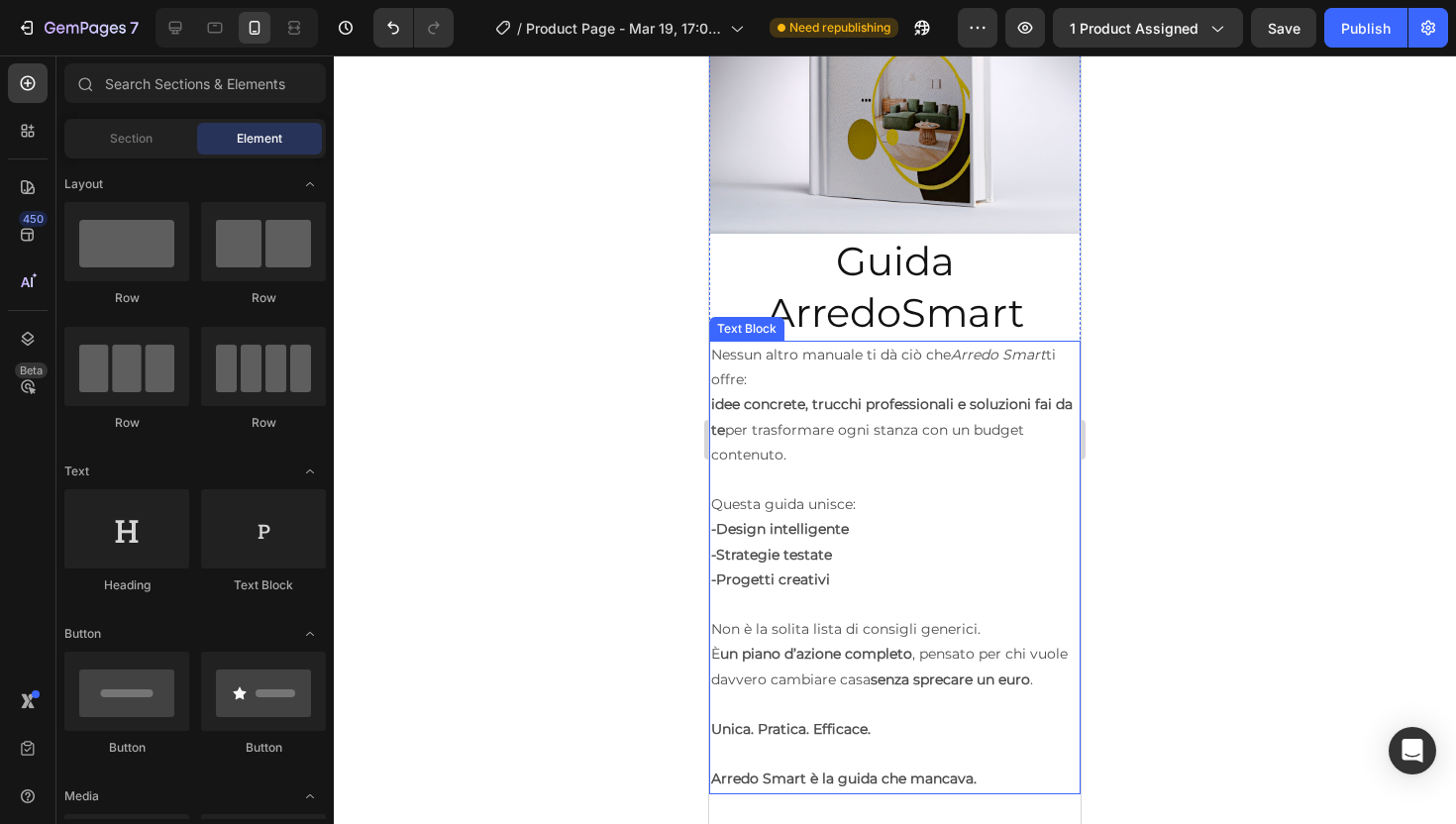 click on "Nessun altro manuale ti dà ciò che  Arredo Smart  ti offre: idee concrete, trucchi professionali e soluzioni fai da te  per trasformare ogni stanza con un budget contenuto." at bounding box center [894, 405] 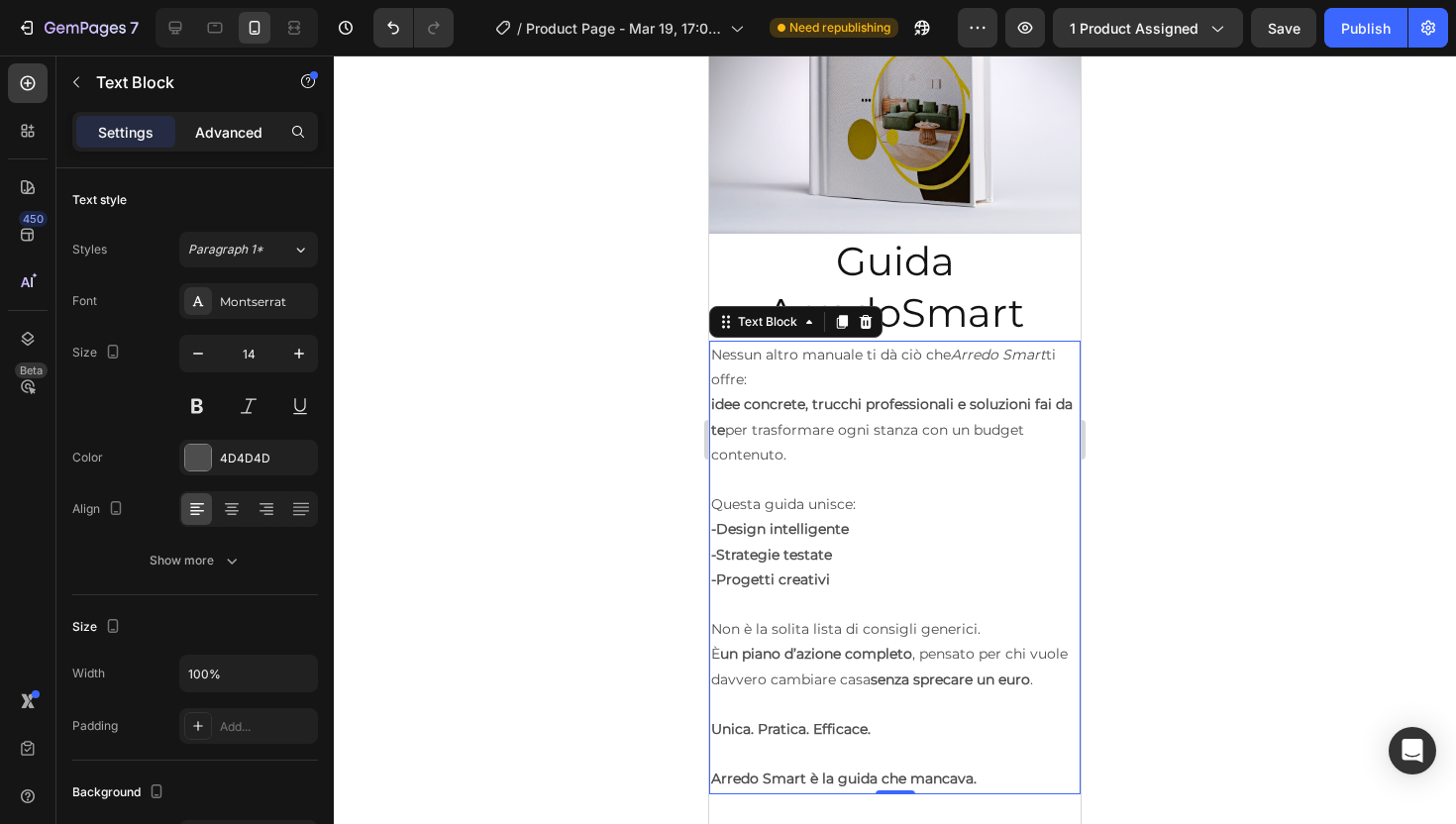 click on "Advanced" at bounding box center [229, 132] 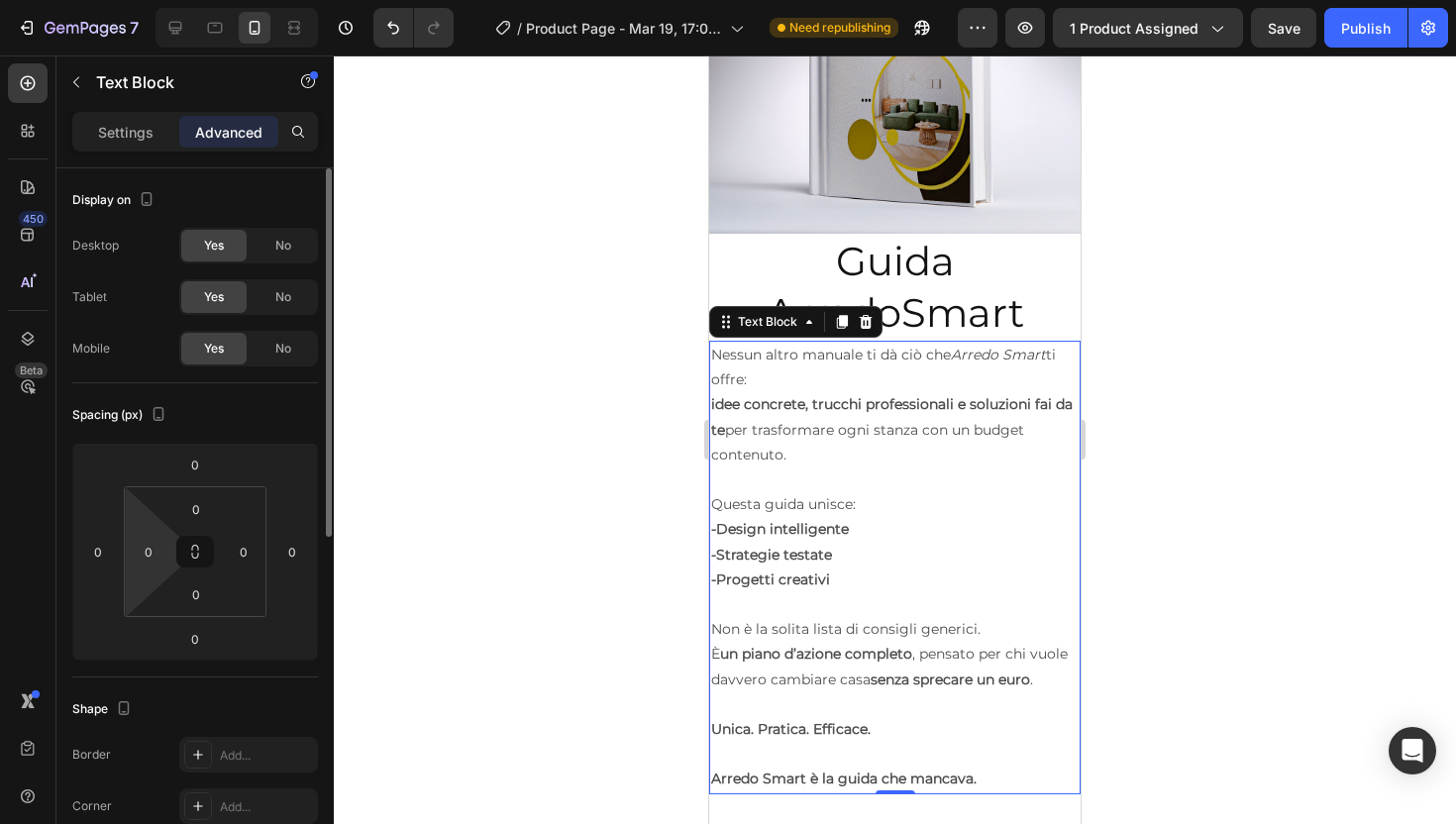 click on "7   /  Product Page - Mar 19, 17:06:18 Need republishing Preview 1 product assigned  Save   Publish  450 Beta Sections(18) Elements(84) Section Element Hero Section Product Detail Brands Trusted Badges Guarantee Product Breakdown How to use Testimonials Compare Bundle FAQs Social Proof Brand Story Product List Collection Blog List Contact Sticky Add to Cart Custom Footer Browse Library 450 Layout
Row
Row
Row
Row Text
Heading
Text Block Button
Button
Button Media
Image
Image
Video" at bounding box center [728, 0] 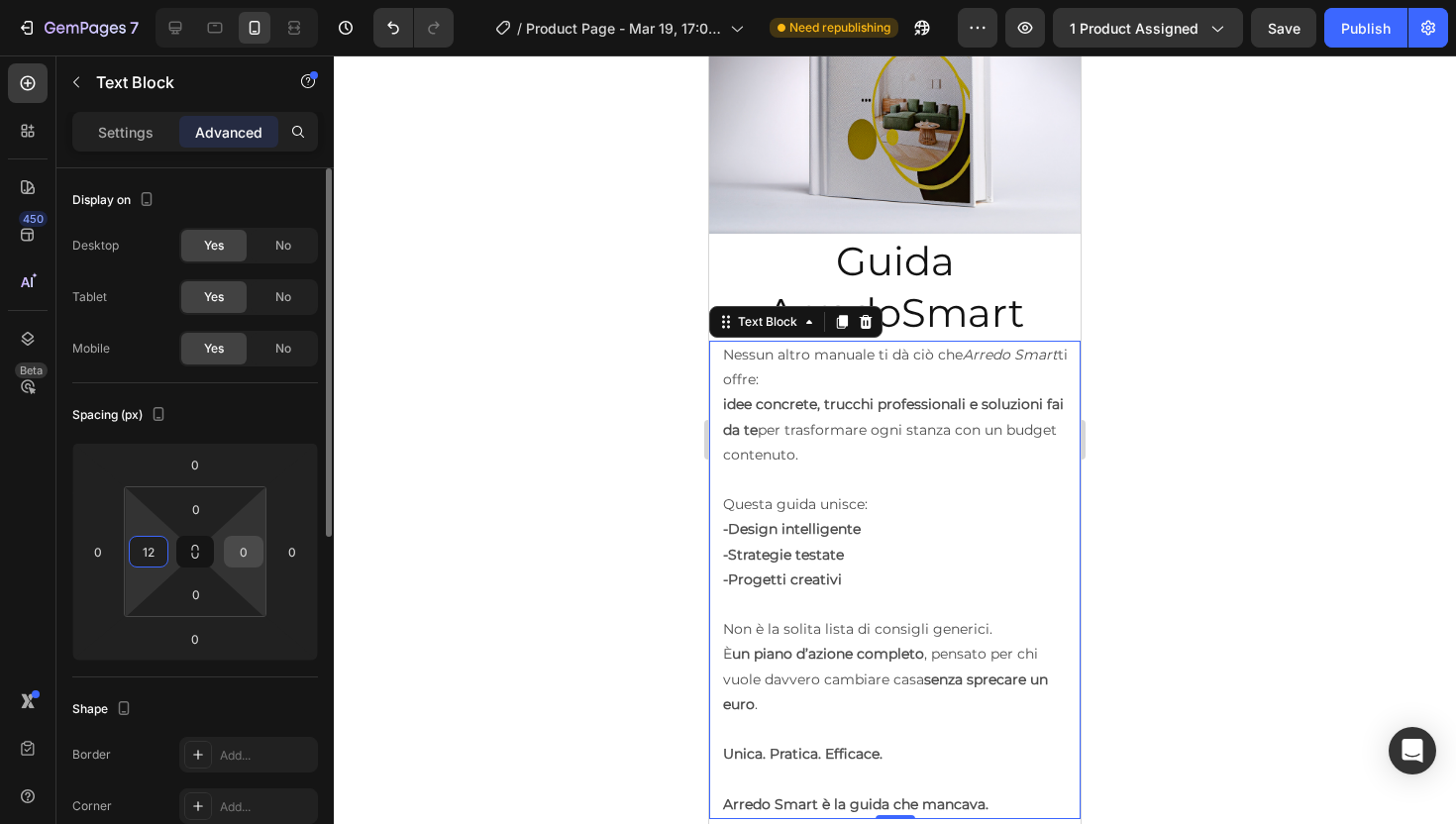 type on "12" 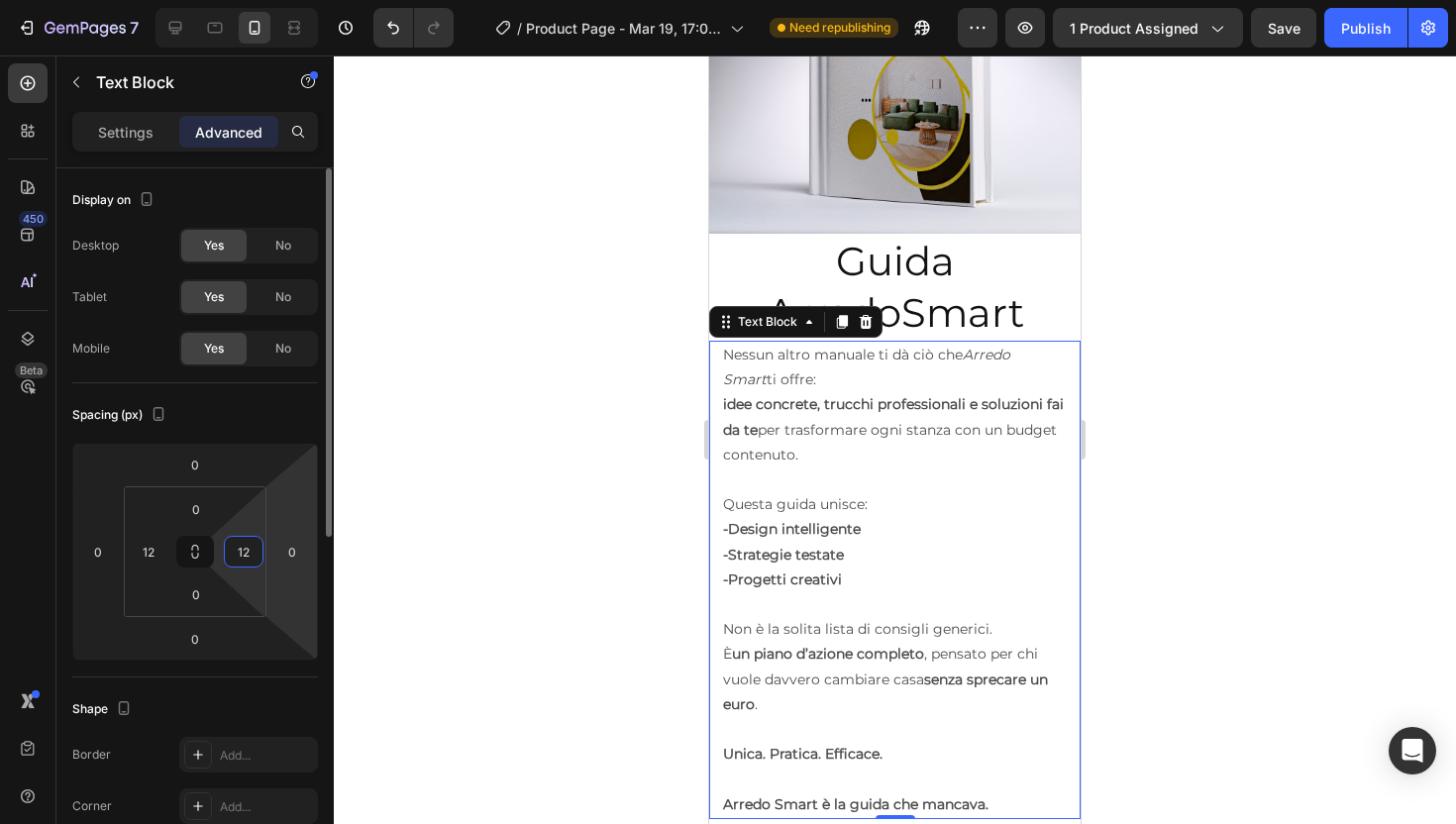 type on "12" 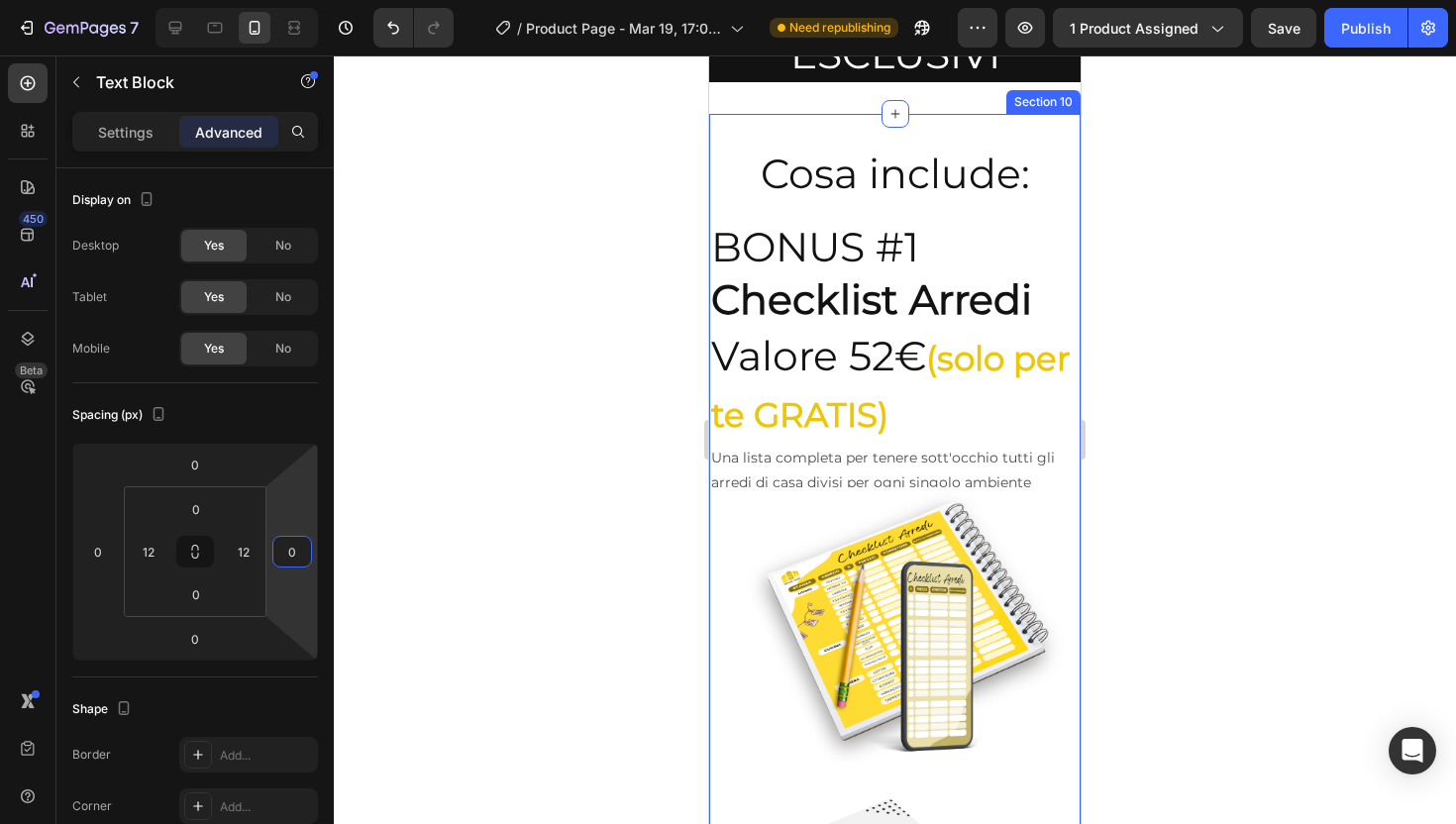 scroll, scrollTop: 7822, scrollLeft: 0, axis: vertical 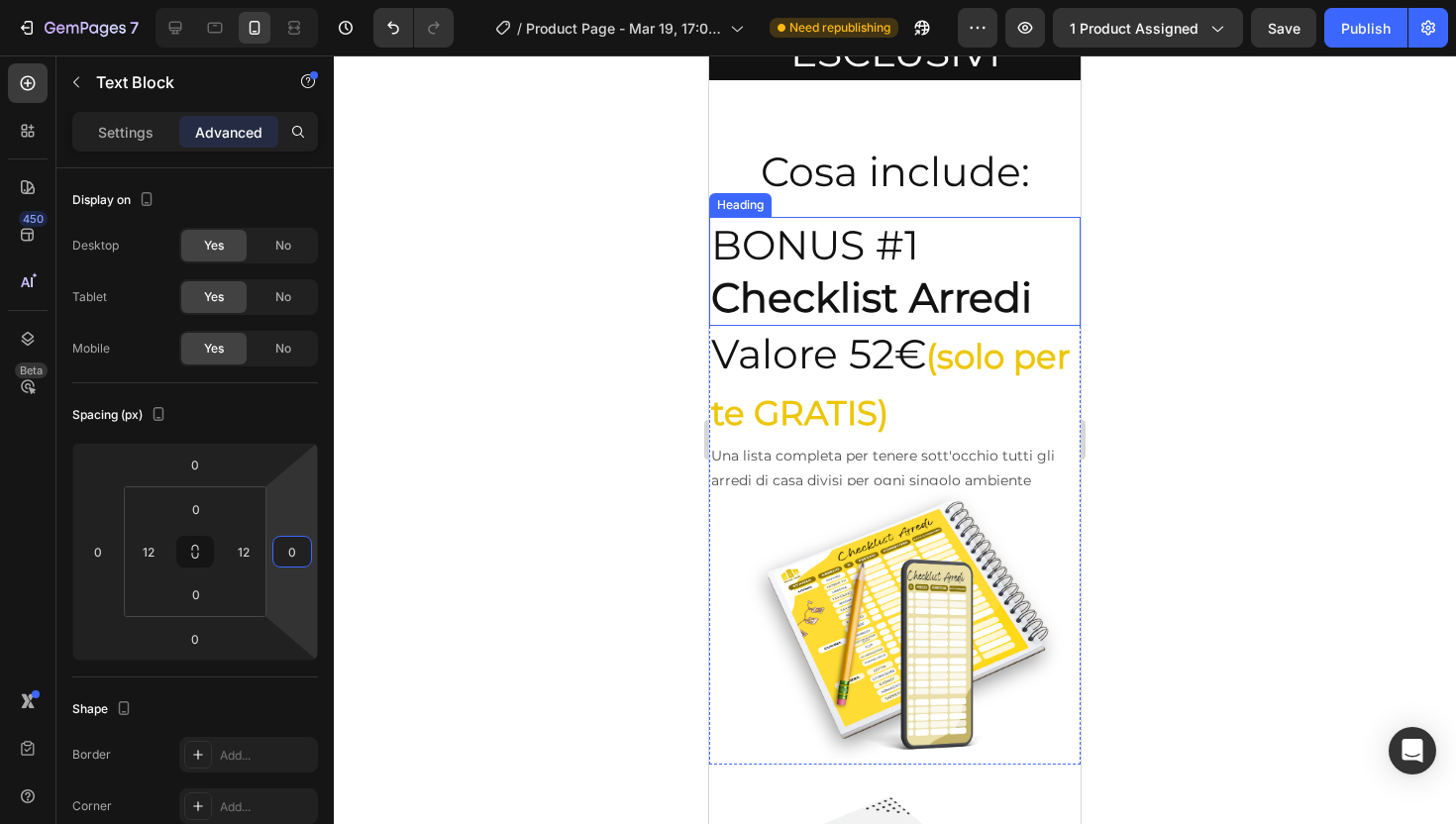 click on "BONUS #1 Checklist Arredi" at bounding box center (894, 271) 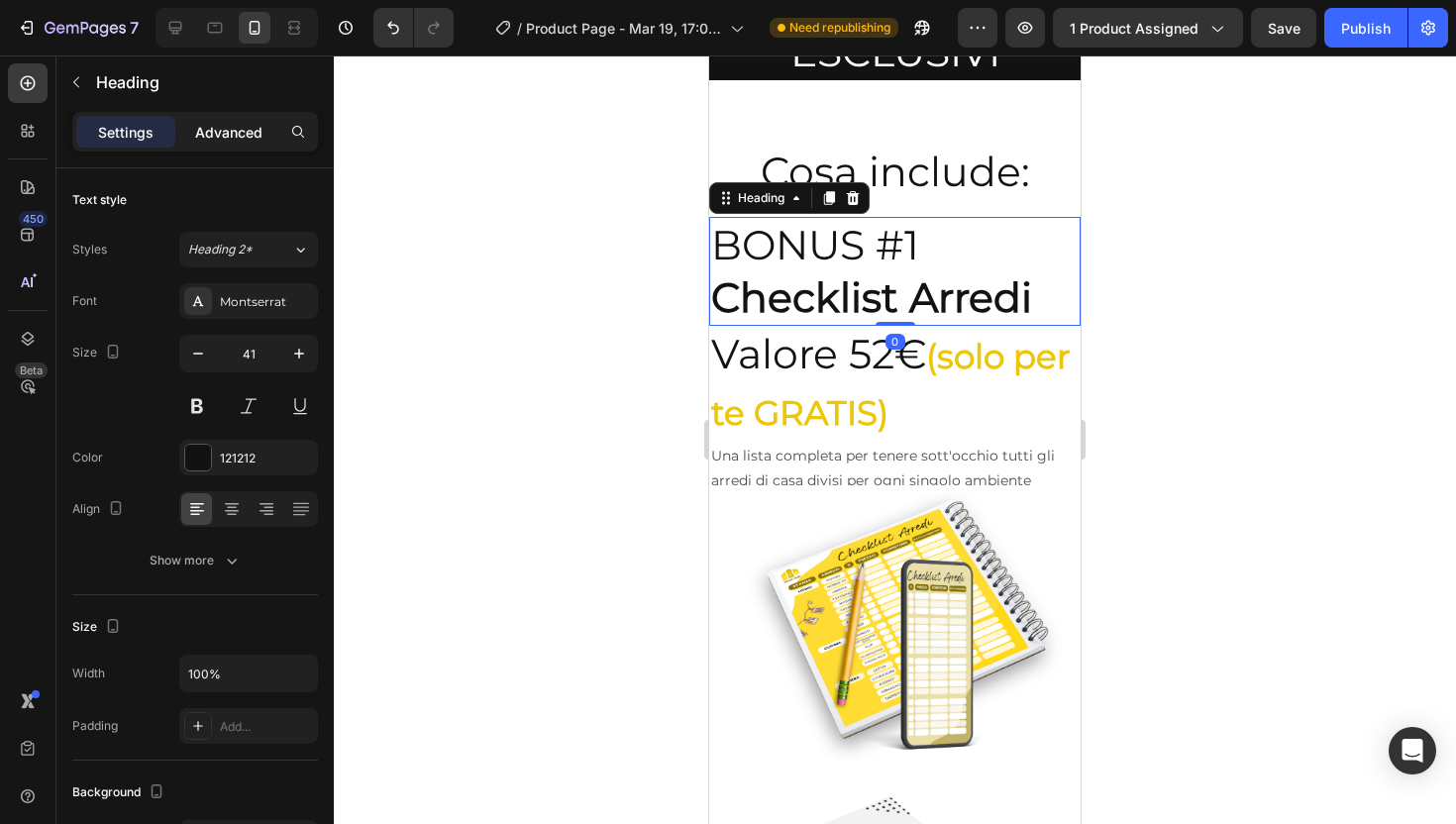 click on "Advanced" 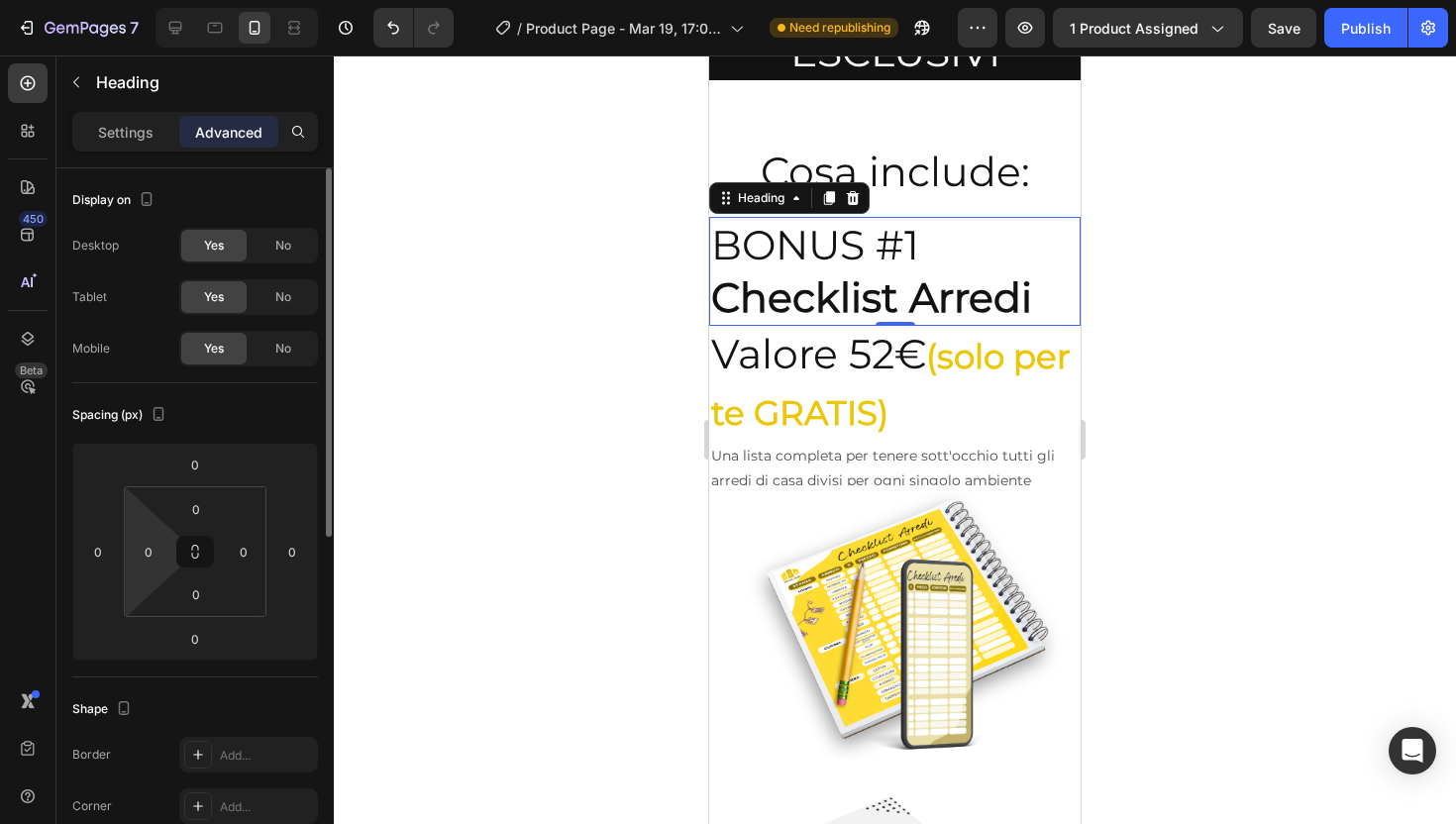 click on "7   /  Product Page - Mar 19, 17:06:18 Need republishing Preview 1 product assigned  Save   Publish  450 Beta Sections(18) Elements(84) Section Element Hero Section Product Detail Brands Trusted Badges Guarantee Product Breakdown How to use Testimonials Compare Bundle FAQs Social Proof Brand Story Product List Collection Blog List Contact Sticky Add to Cart Custom Footer Browse Library 450 Layout
Row
Row
Row
Row Text
Heading
Text Block Button
Button
Button Media
Image
Image
Video" at bounding box center (728, 0) 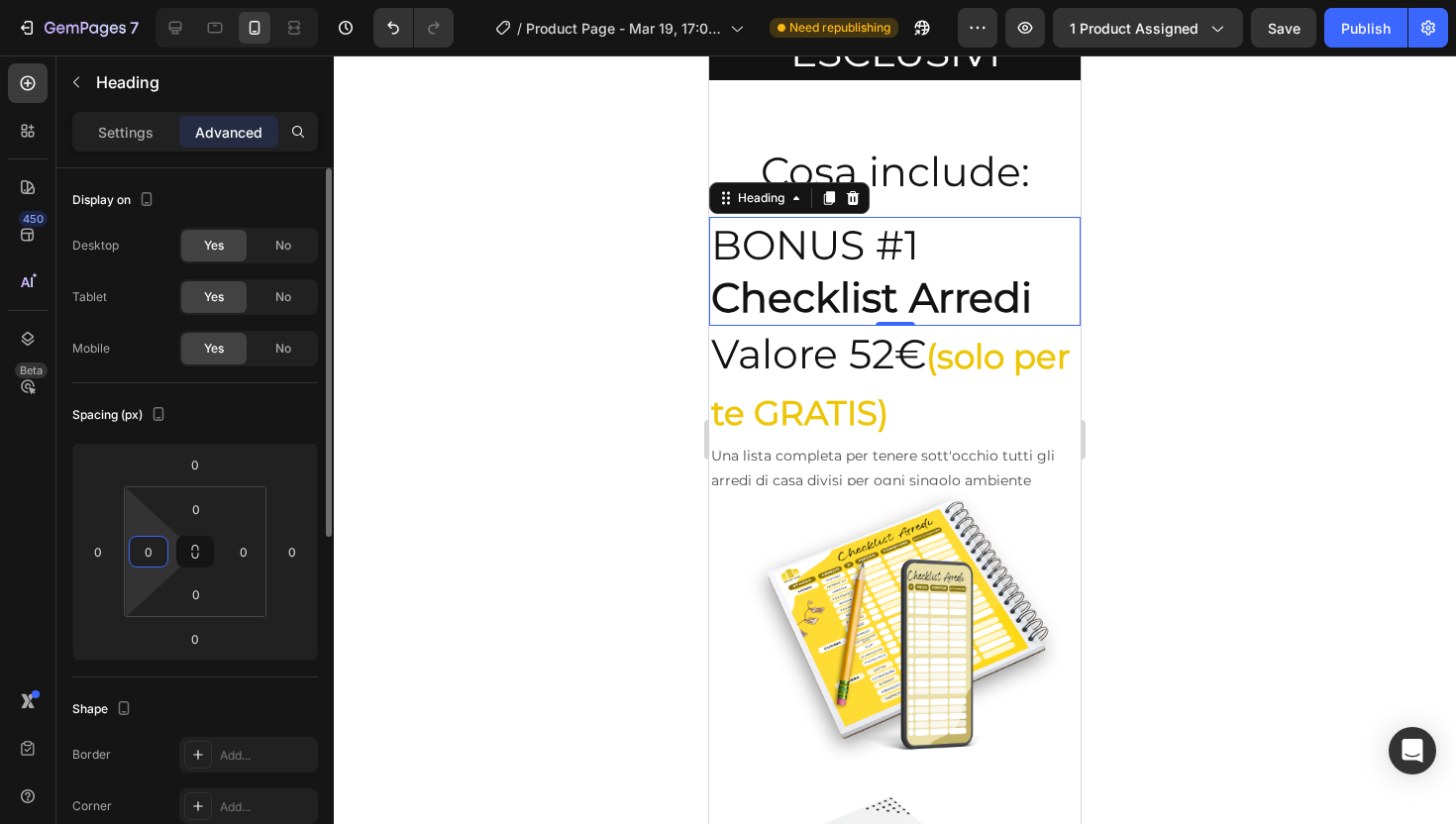 click on "0" at bounding box center (149, 552) 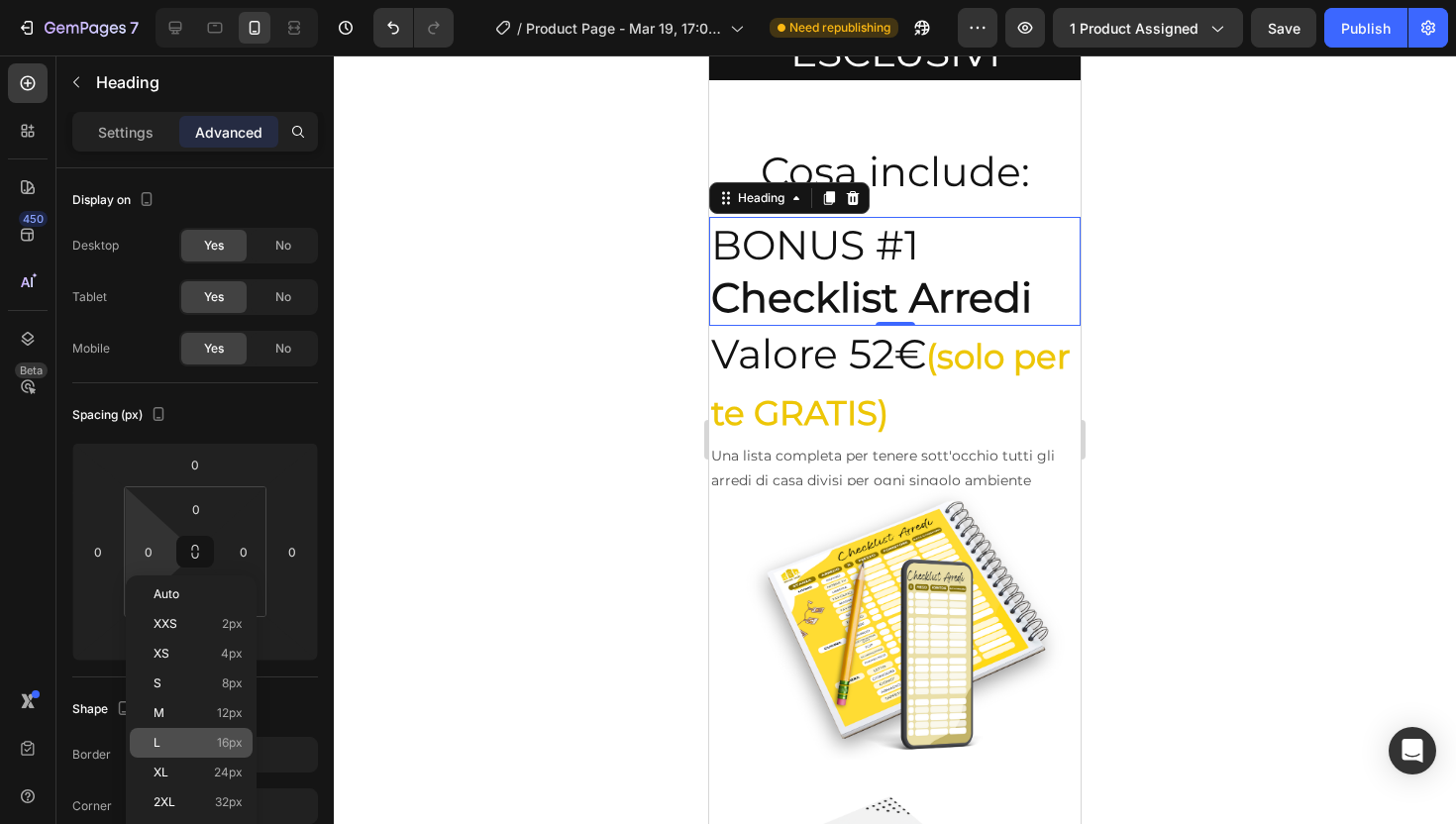 click on "L 16px" at bounding box center [198, 743] 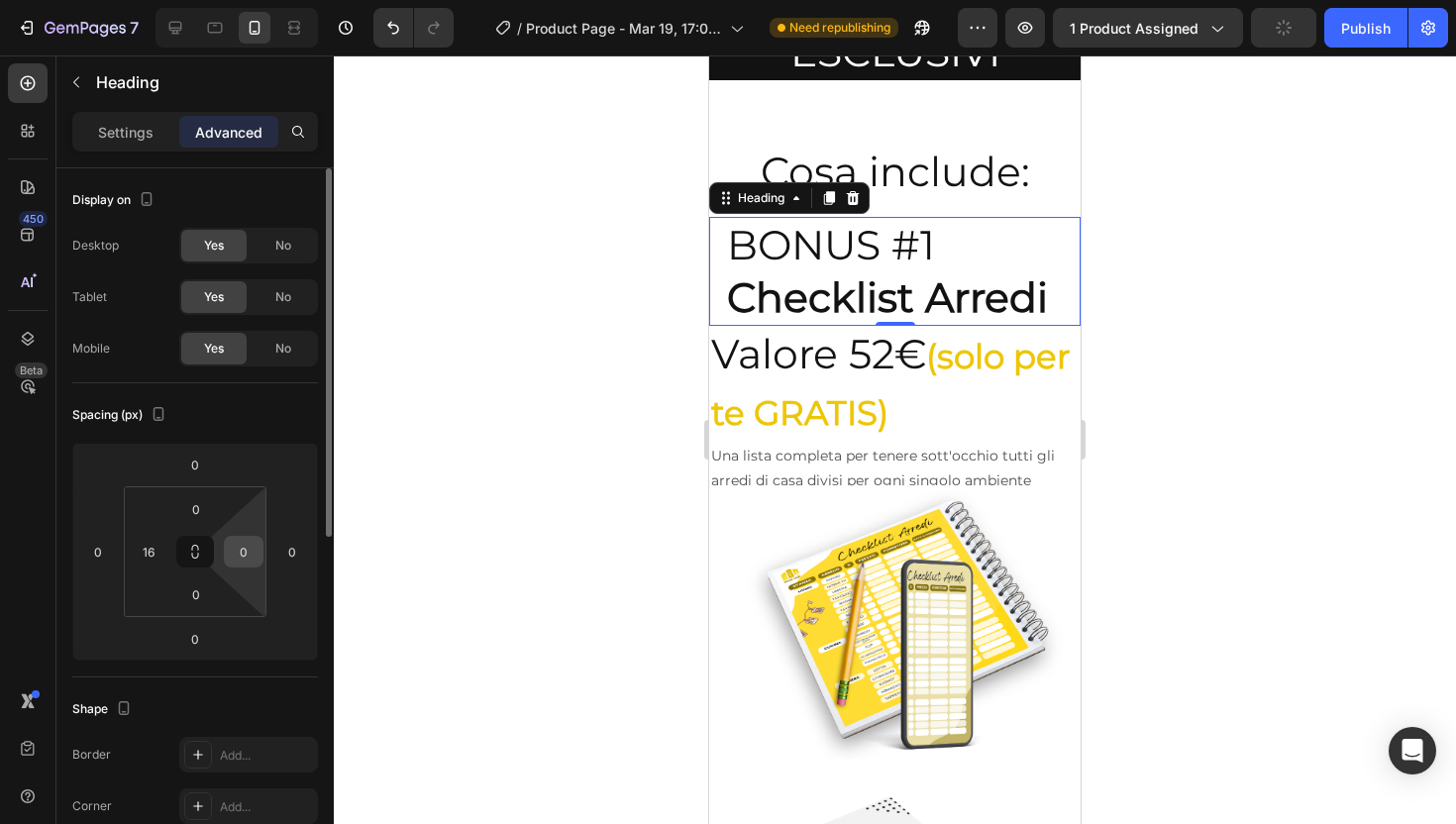 click on "0" at bounding box center (244, 552) 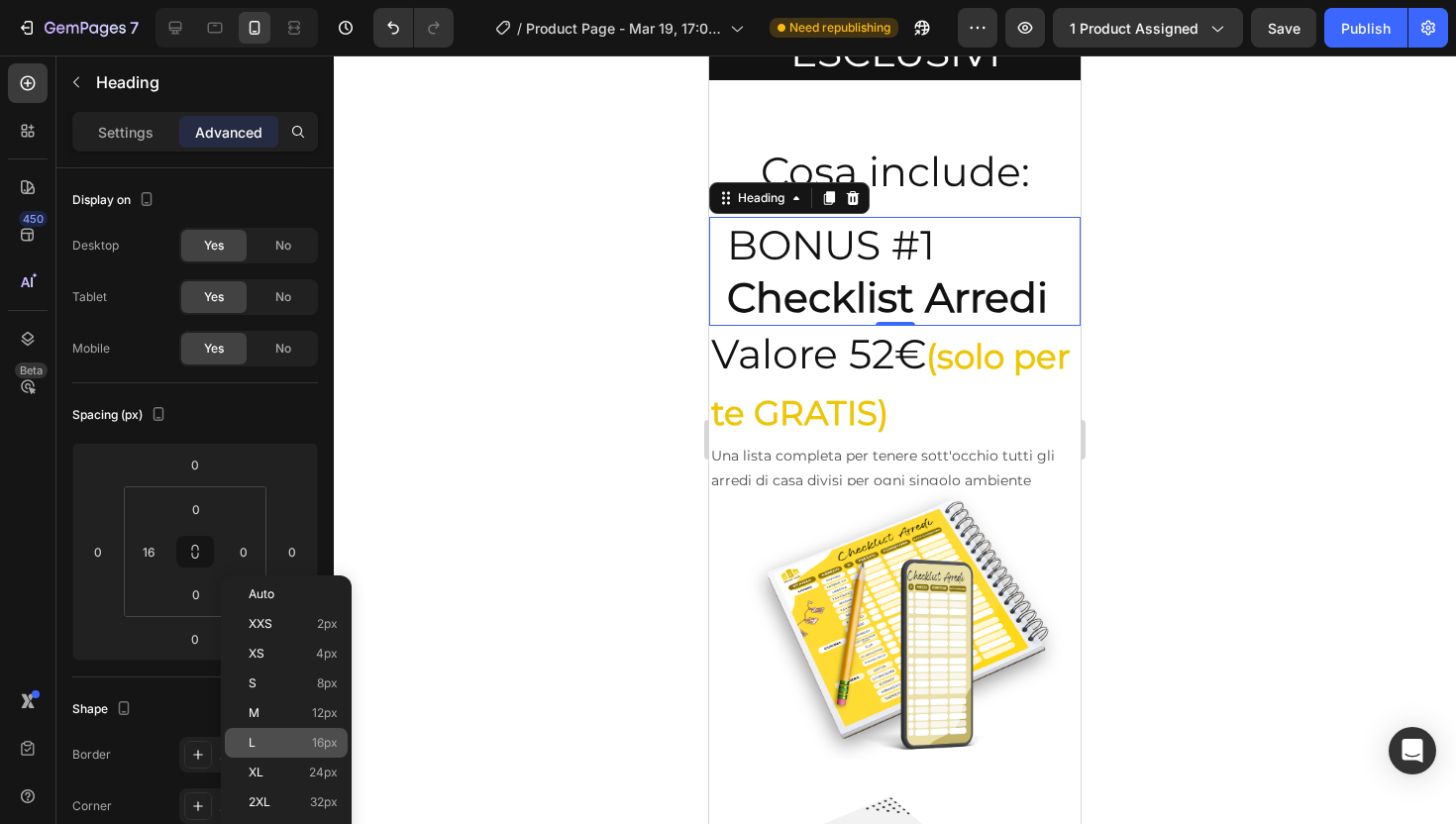 click on "L 16px" at bounding box center [293, 743] 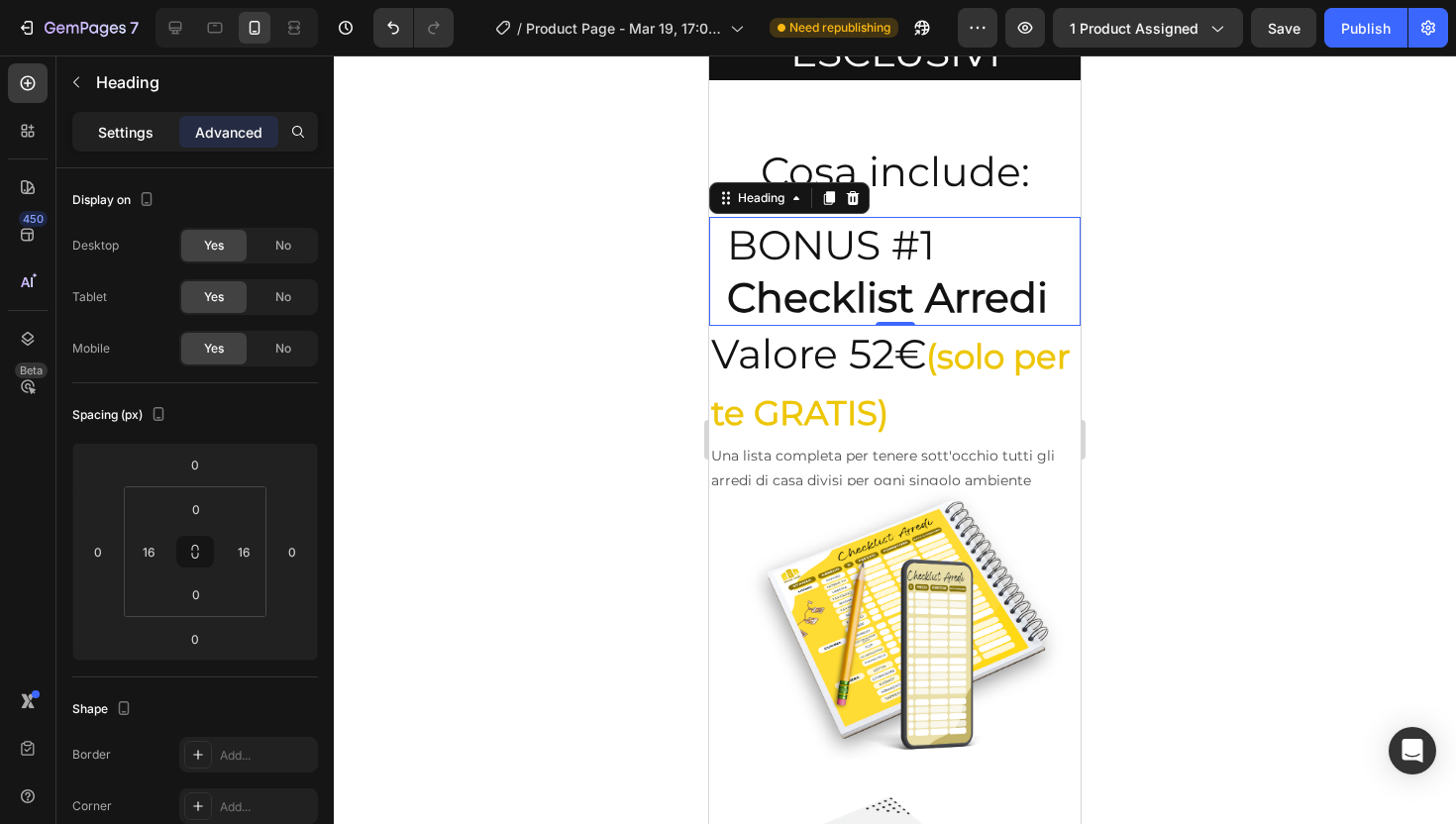 click on "Settings" at bounding box center (126, 132) 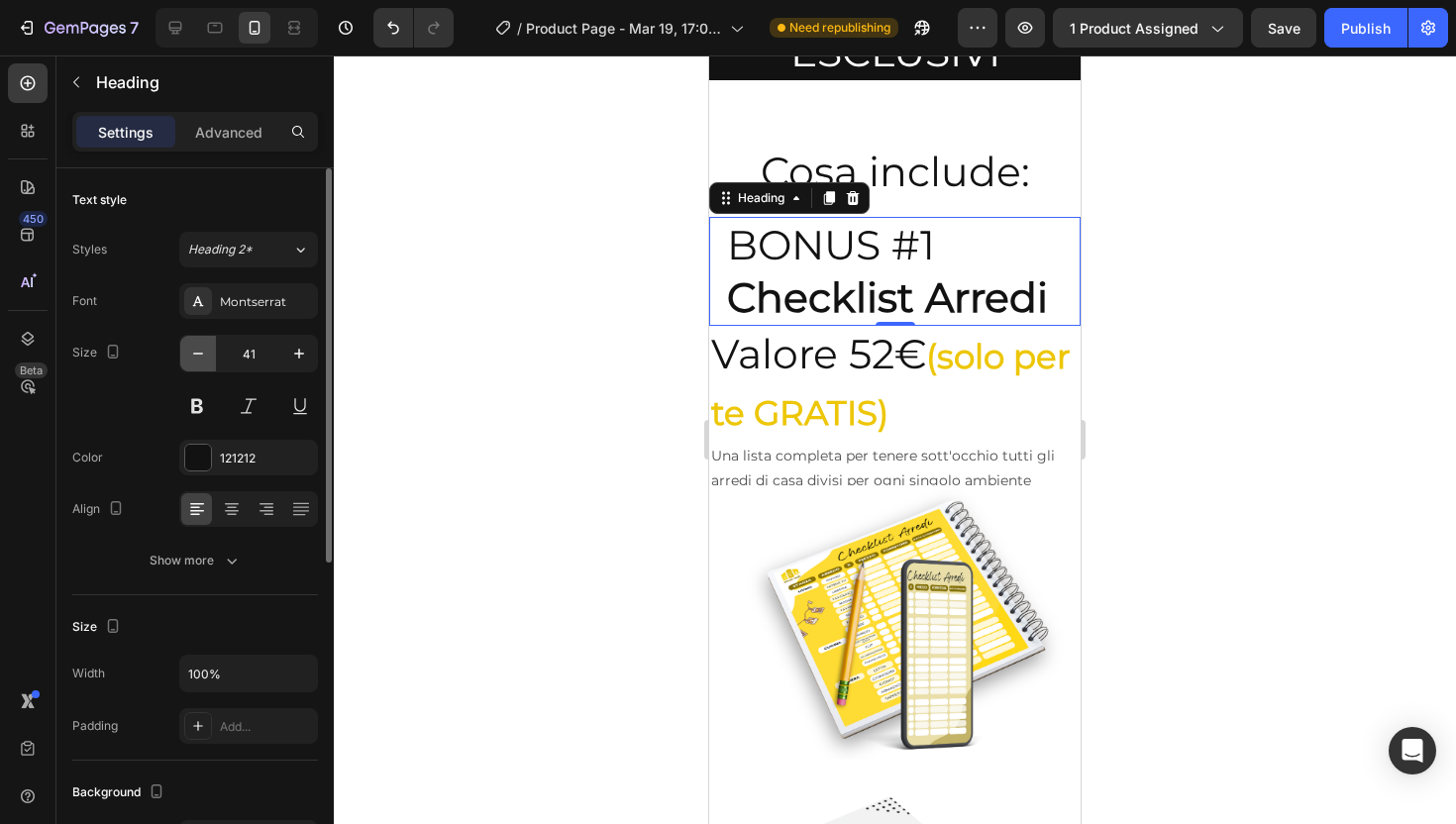 click 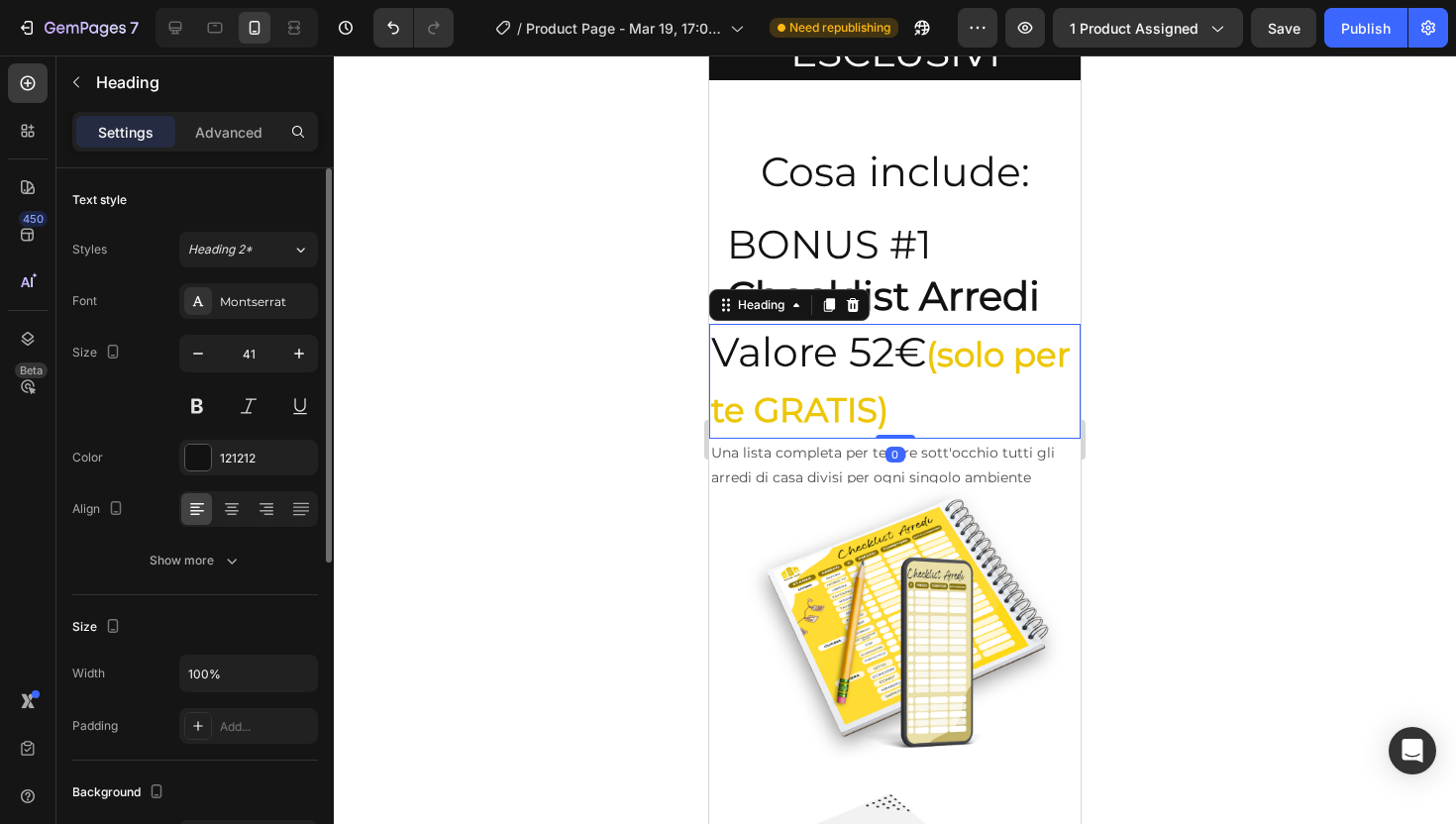 click on "Valore 52€  (solo per te GRATIS)" at bounding box center [894, 381] 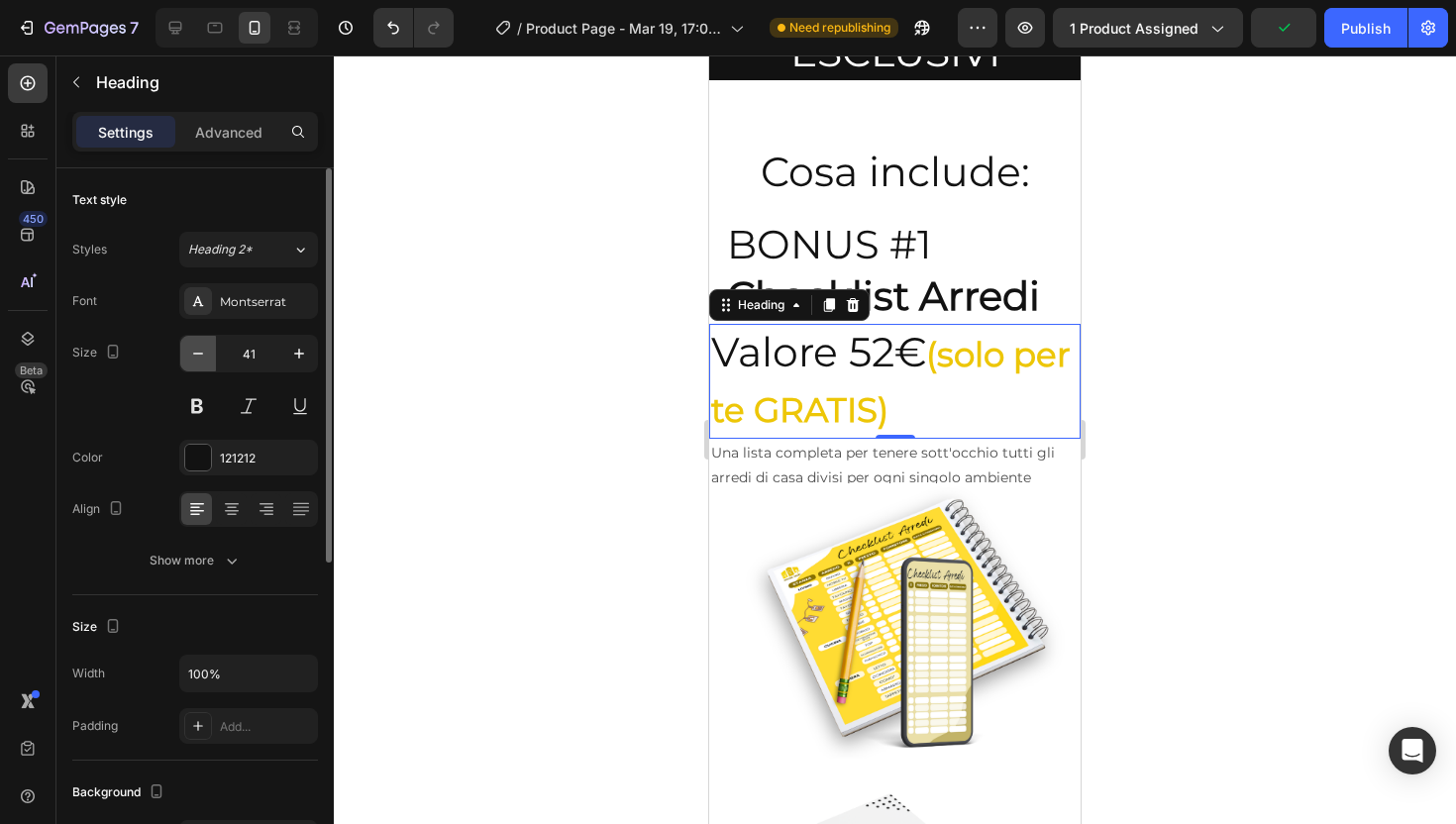 click 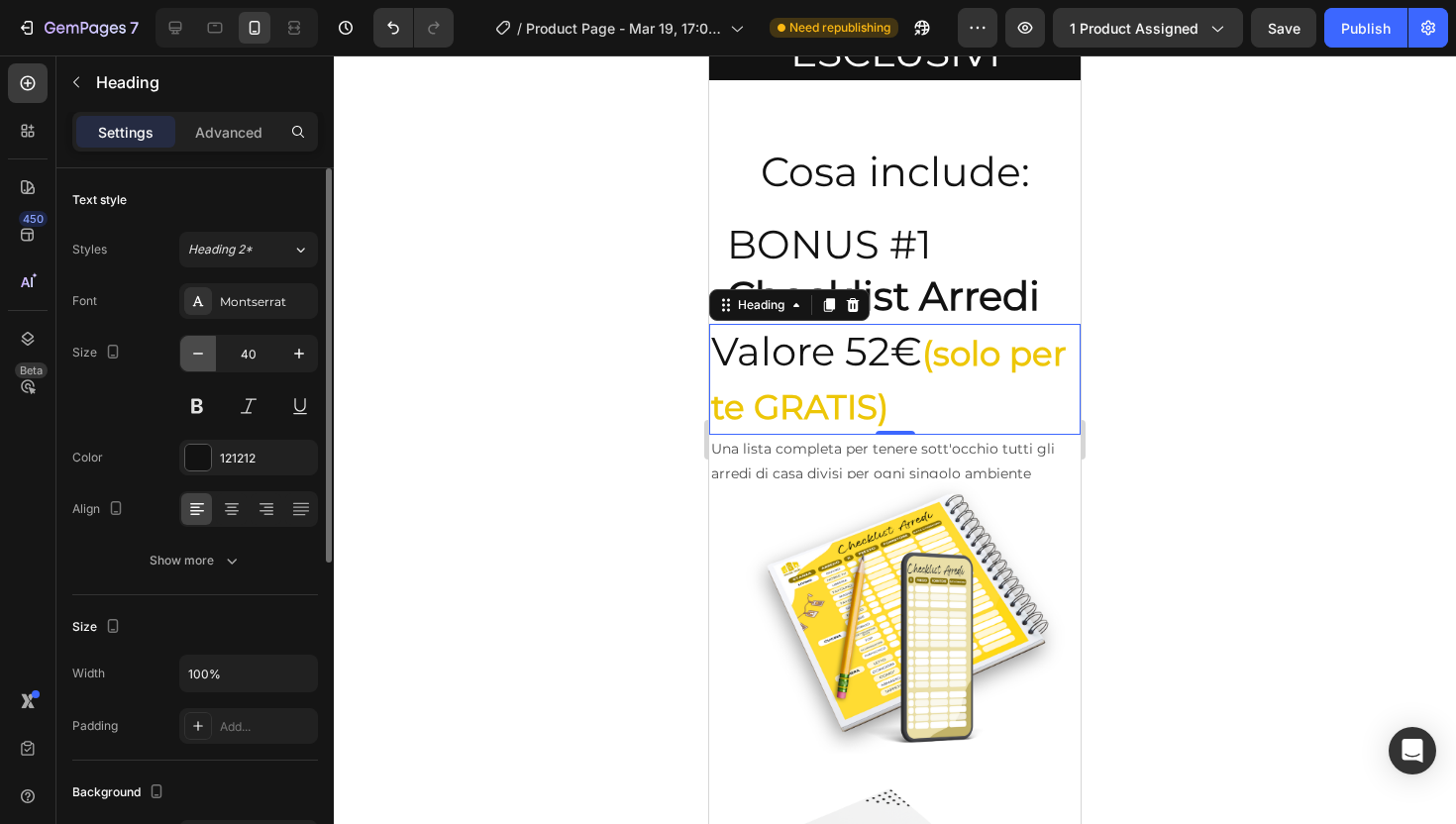 click 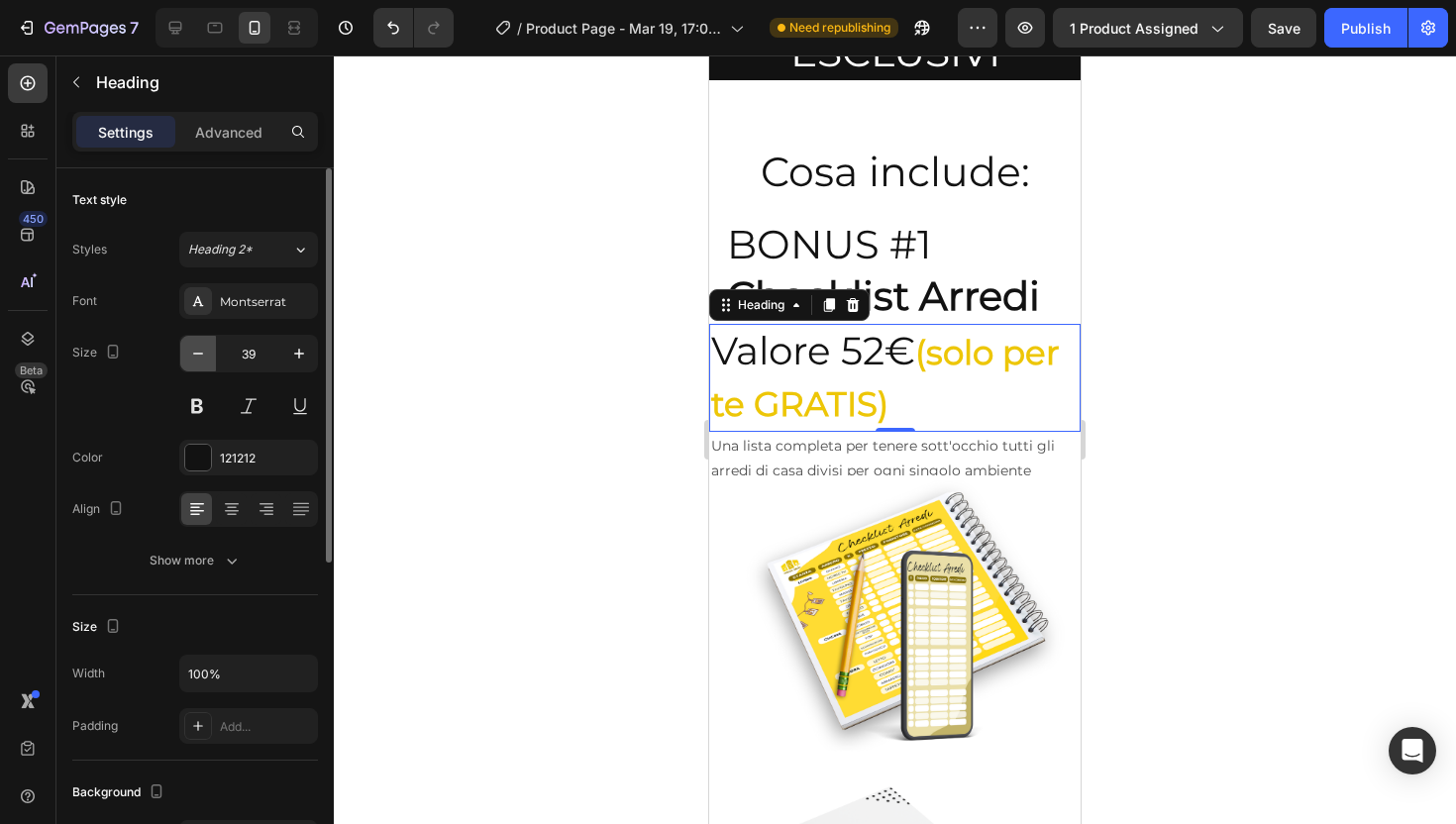 click 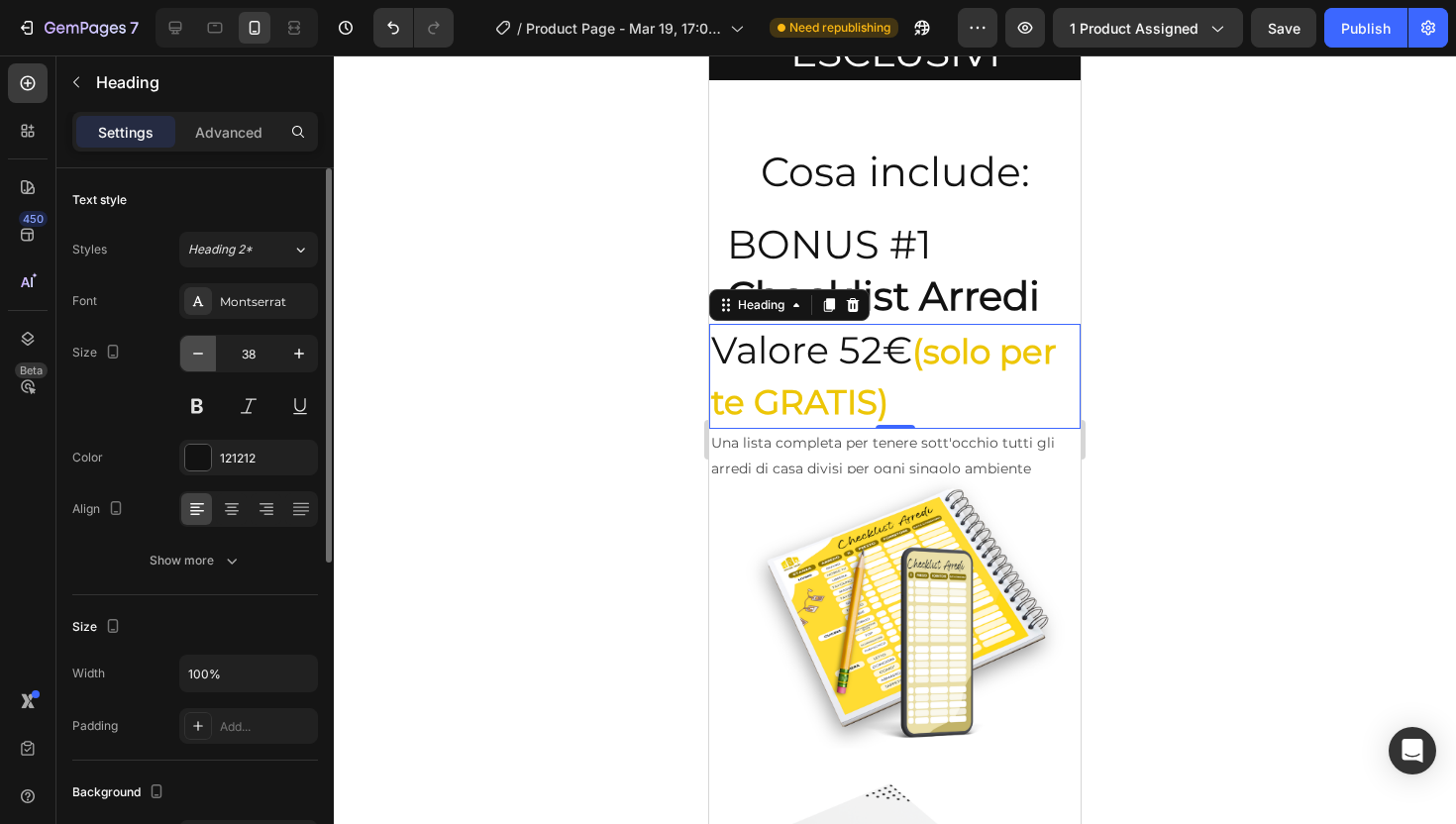 click 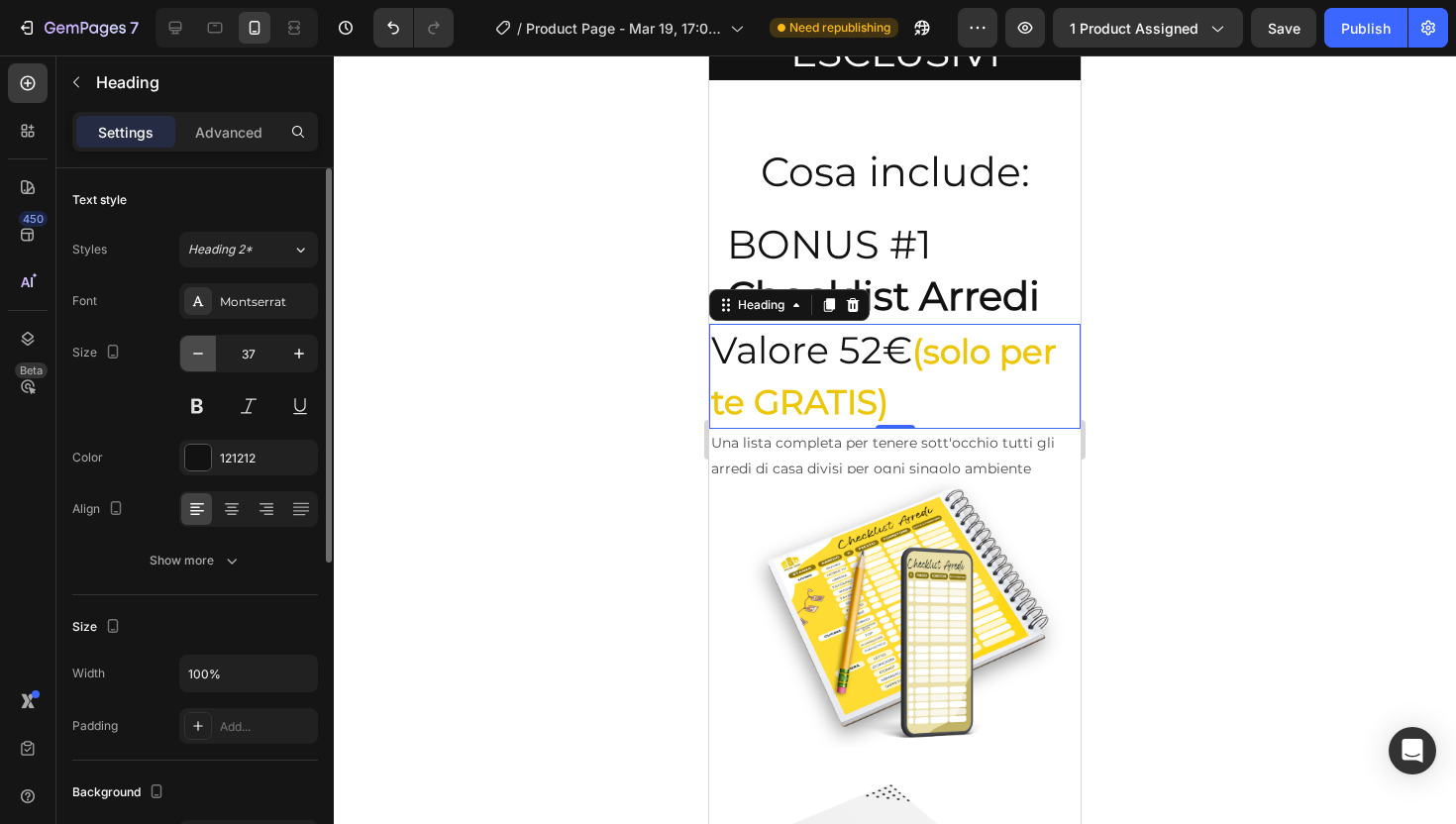 click 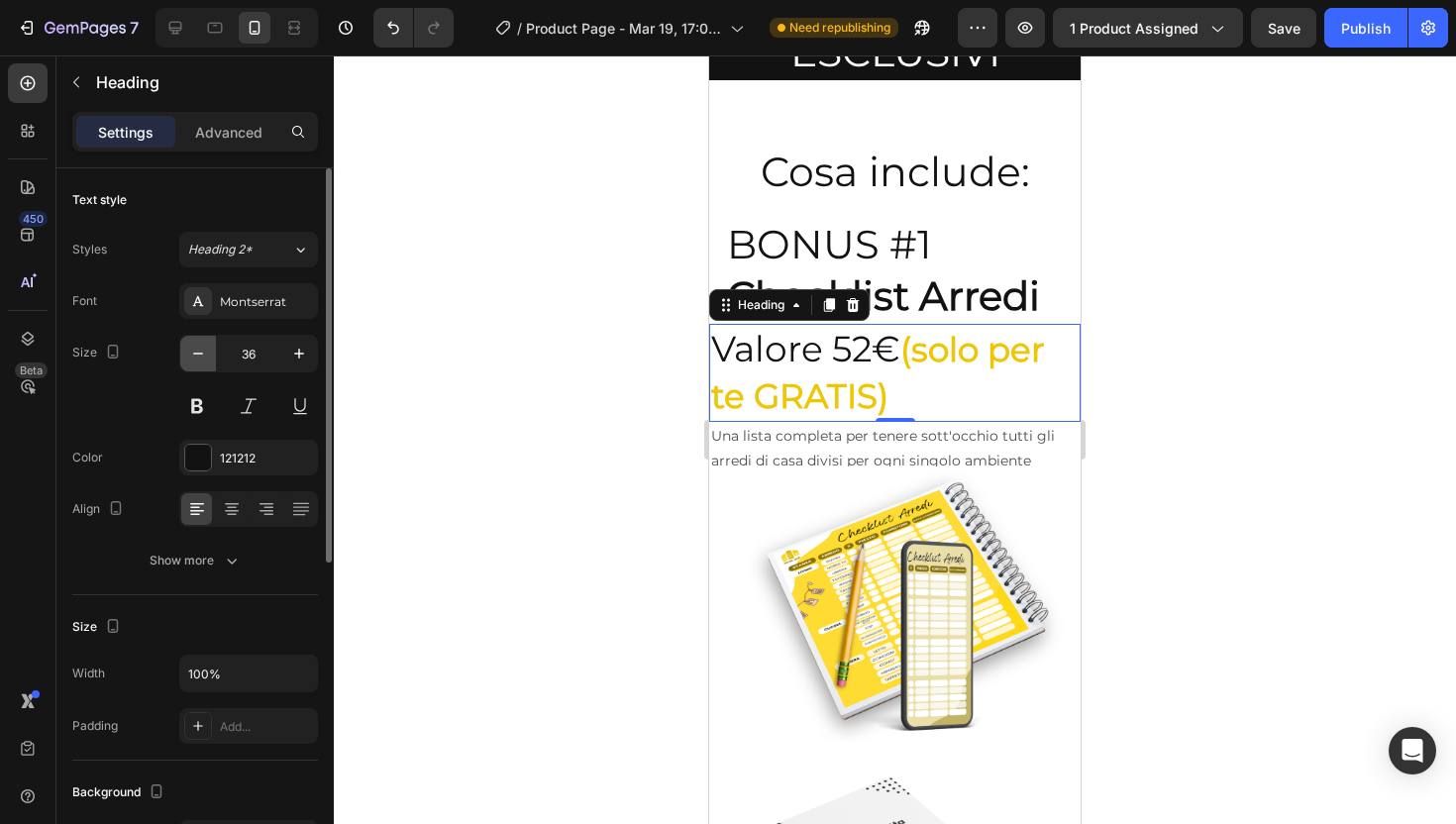 click 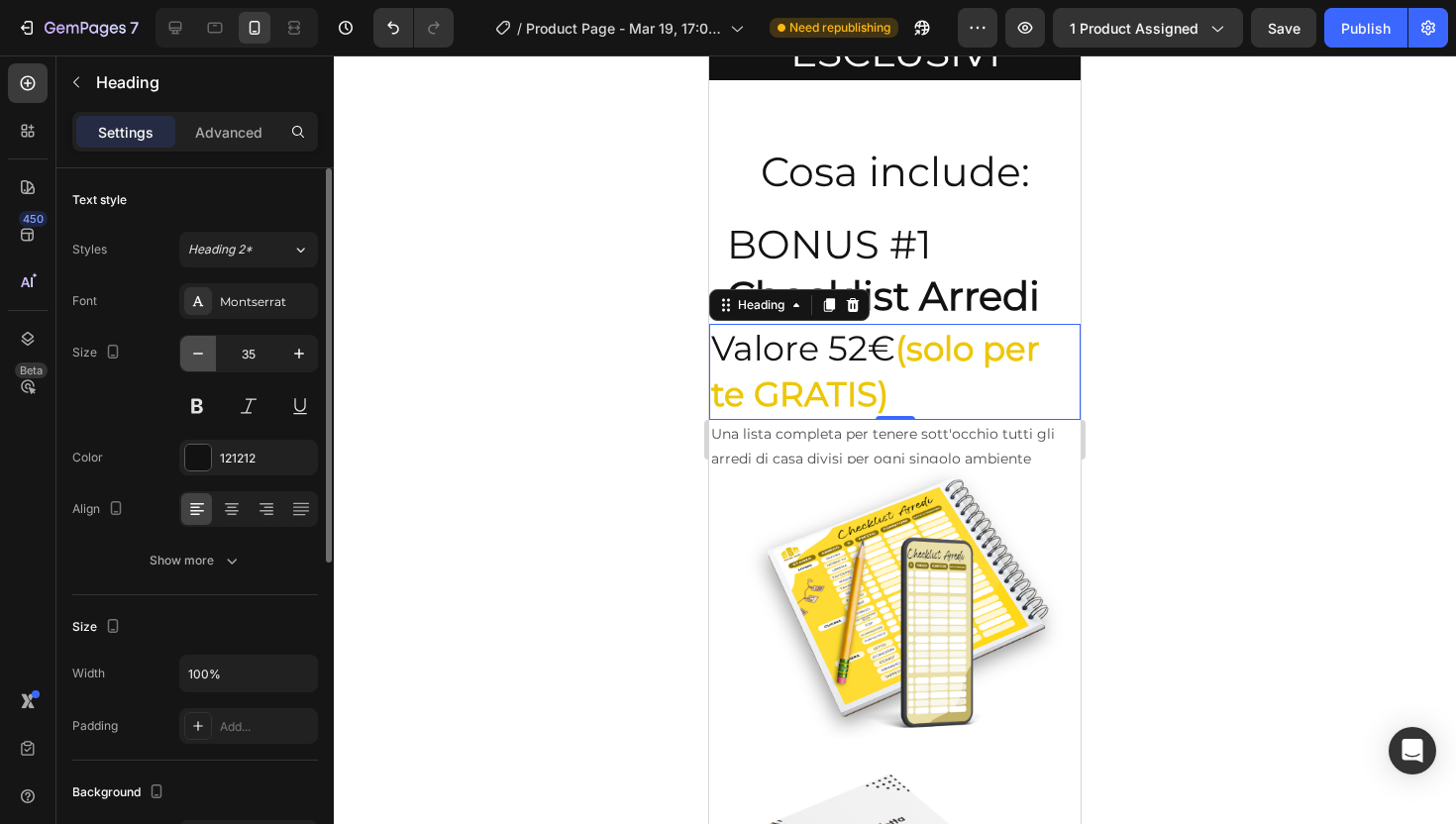 click 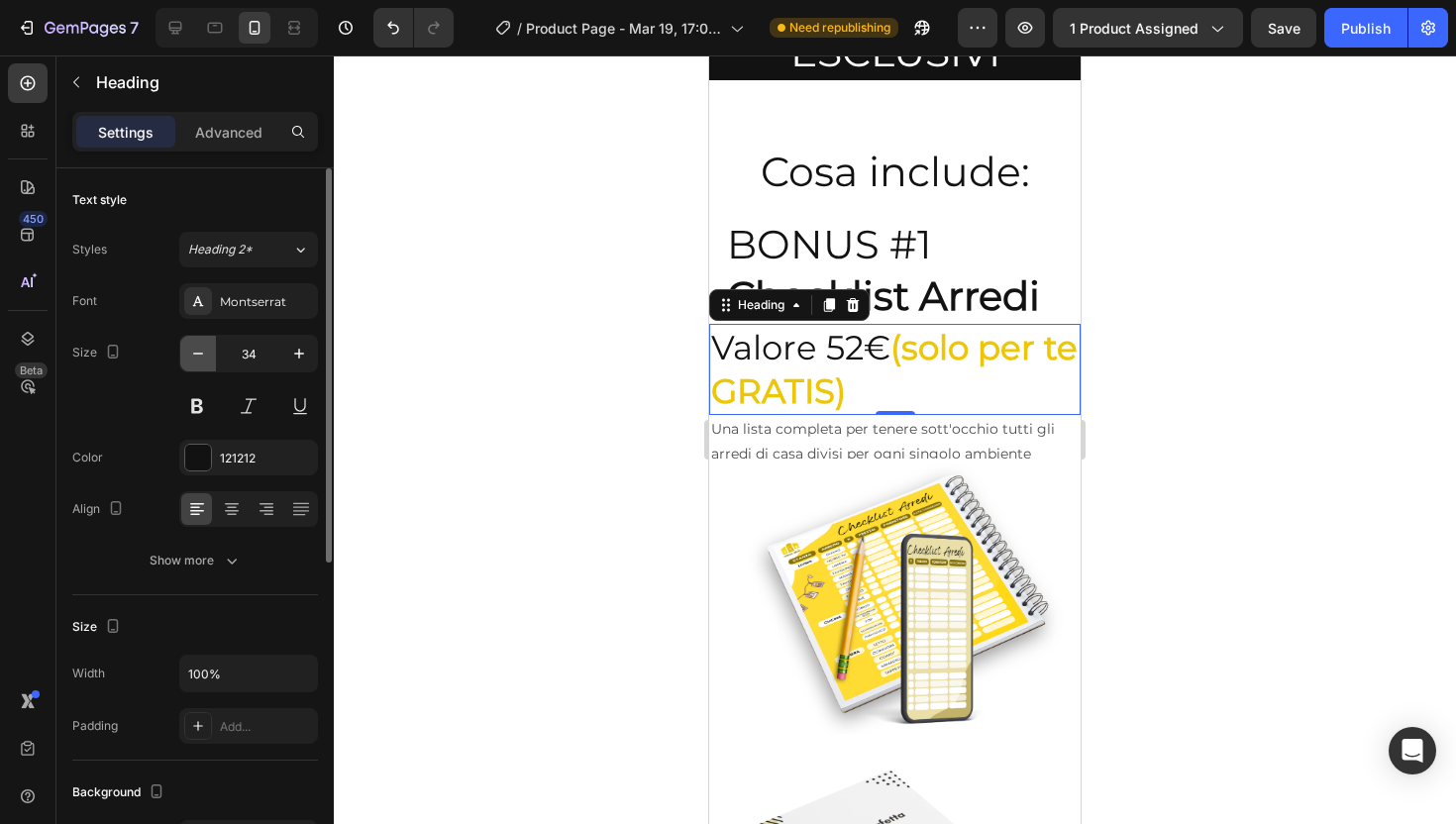 click 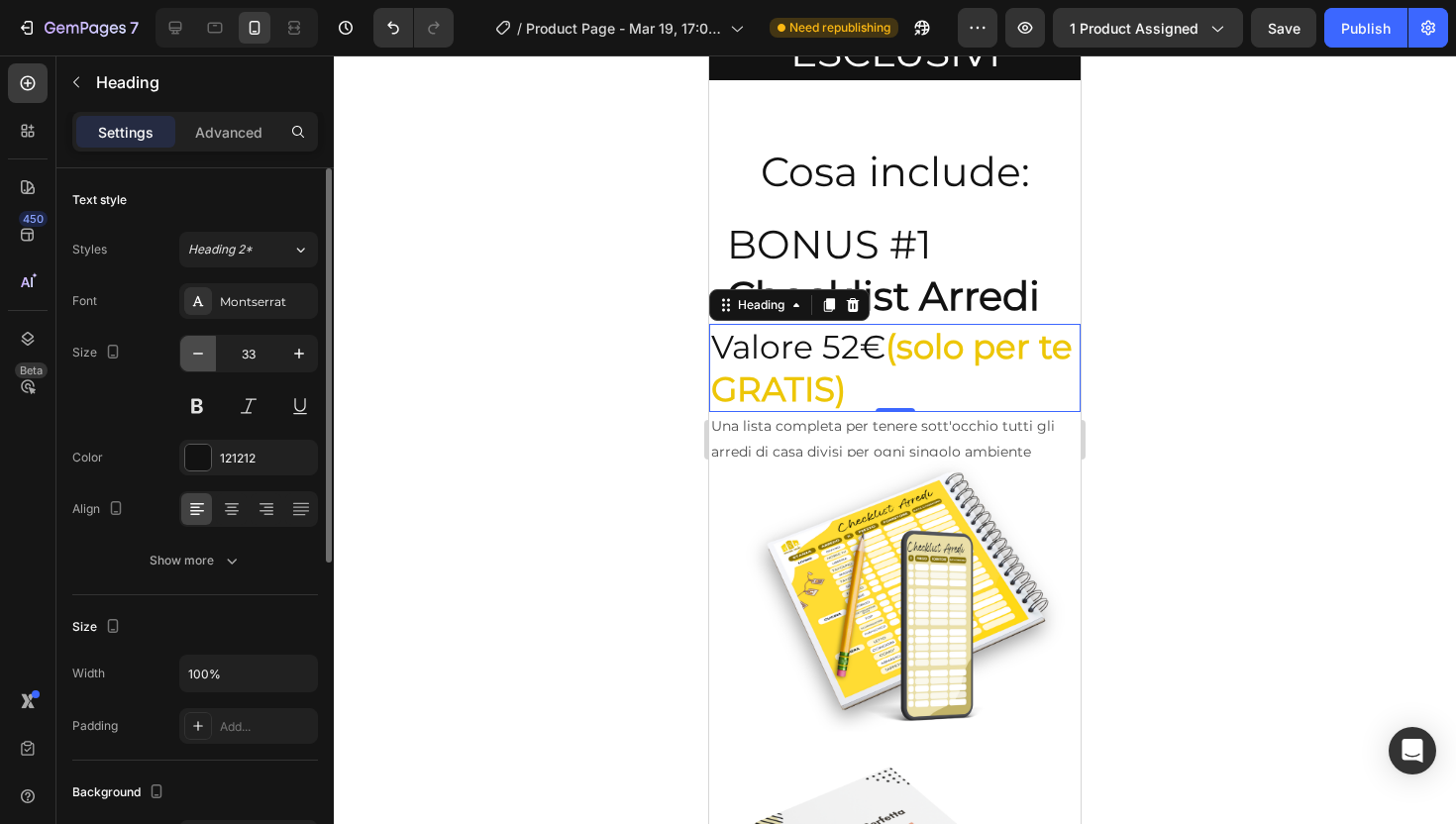 click 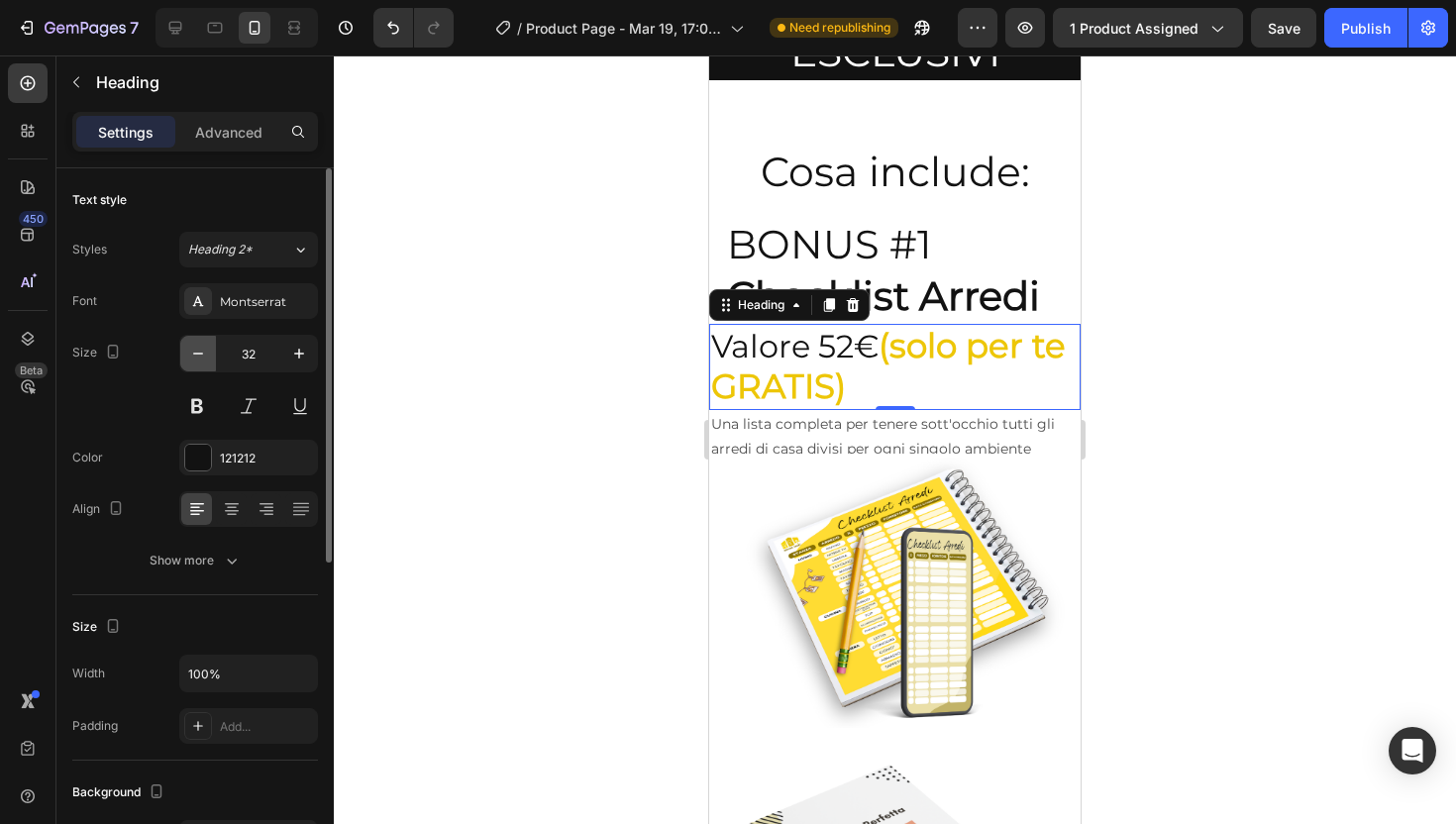 click 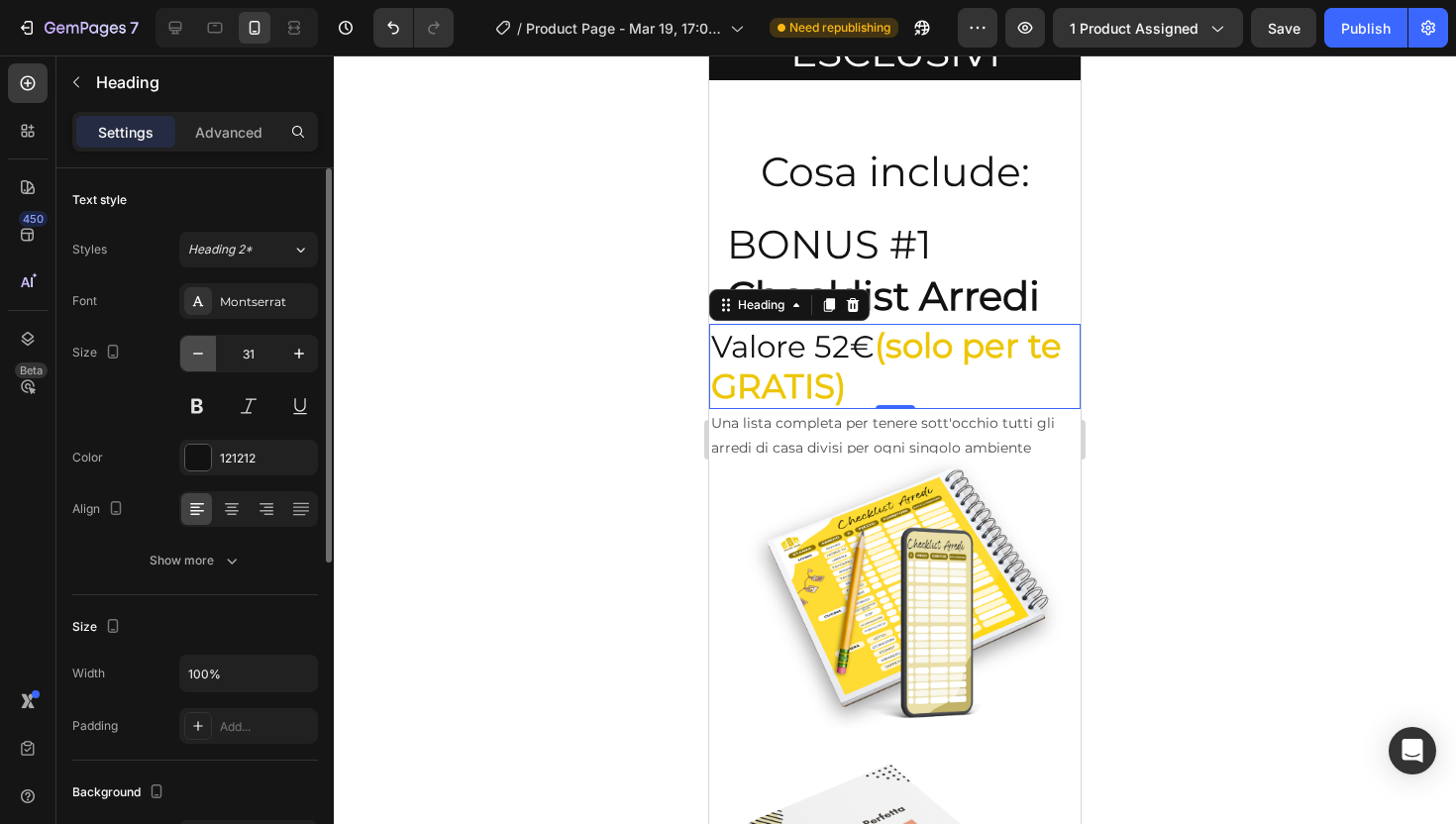 click 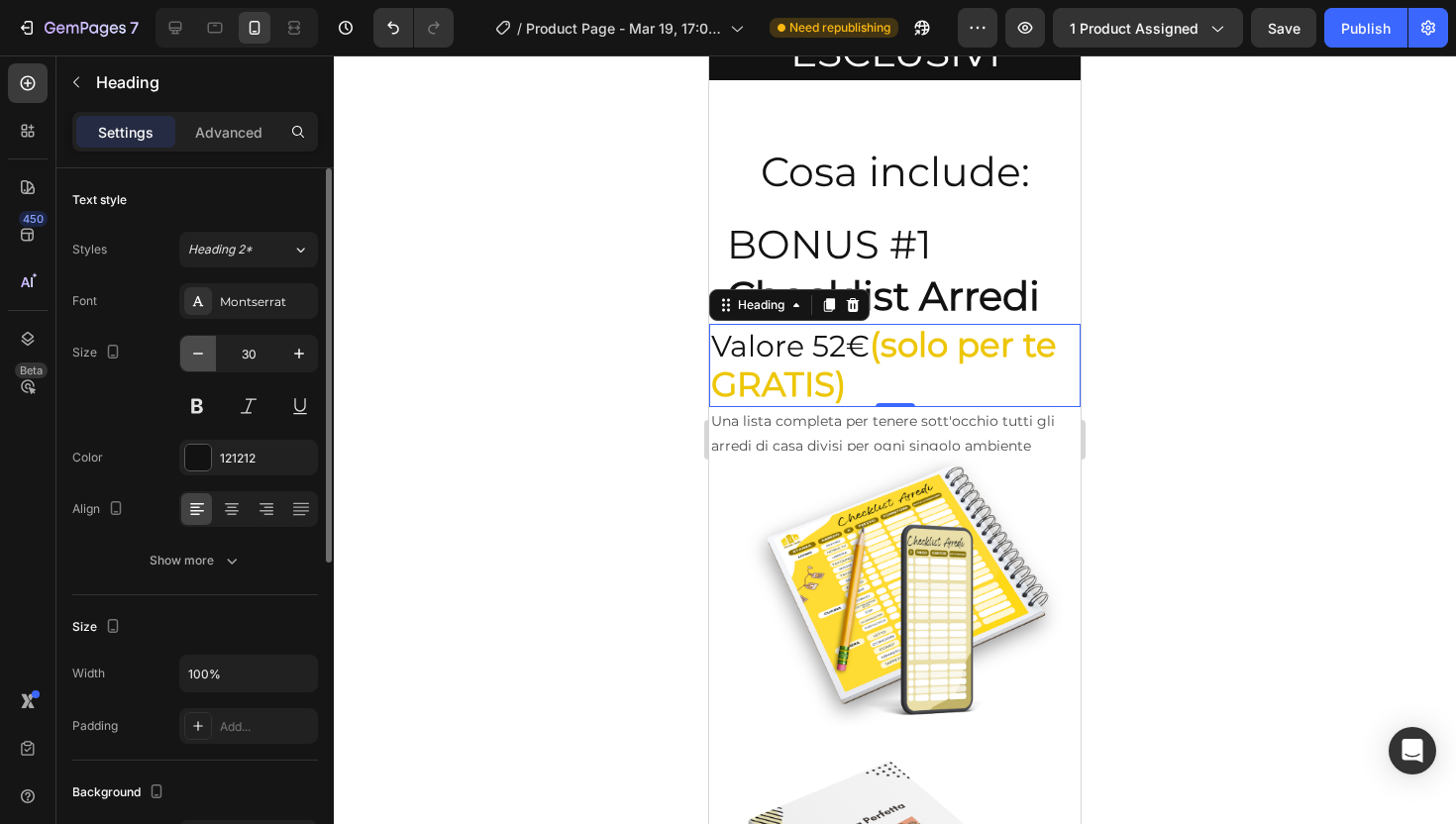 click 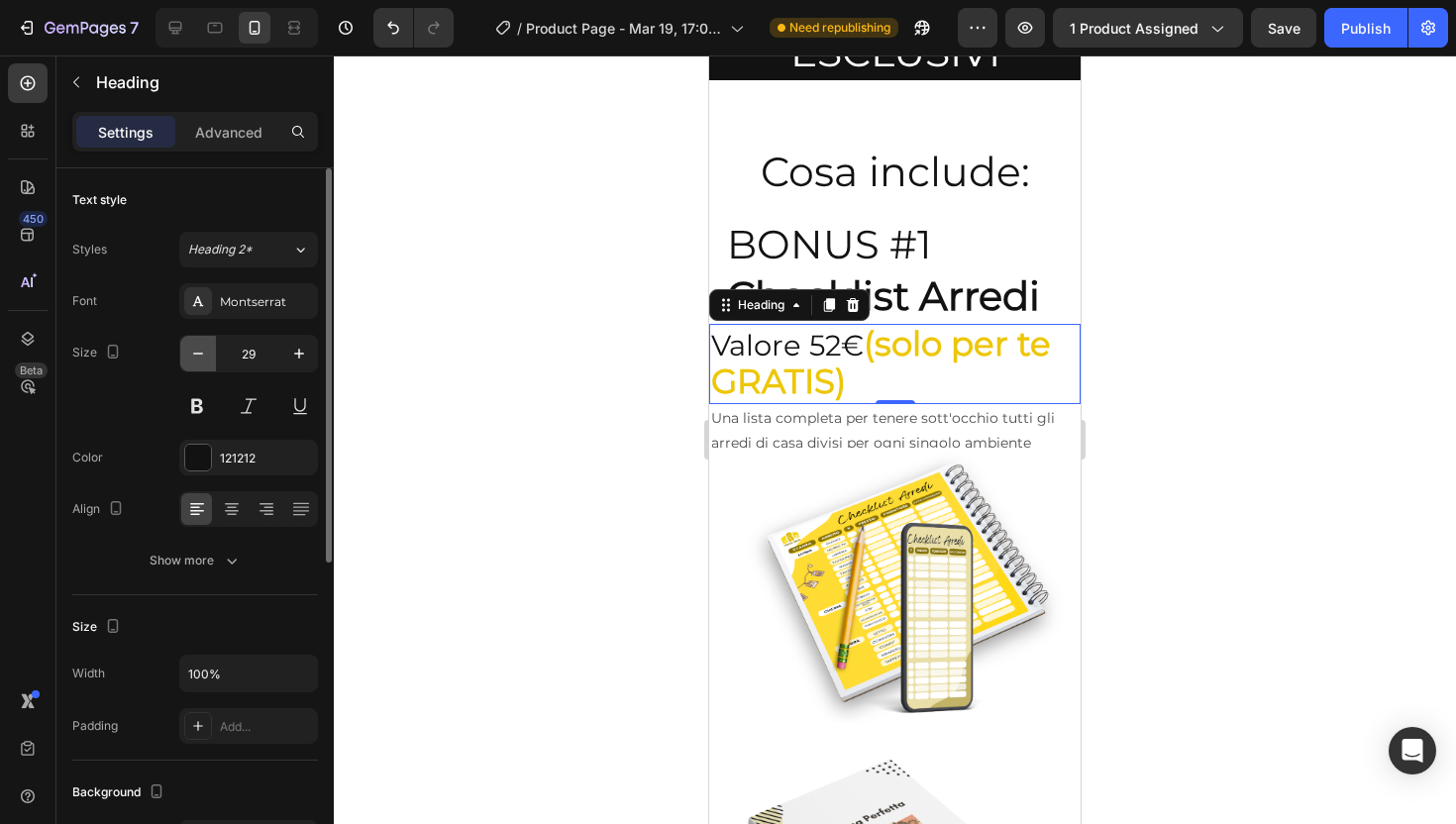 click 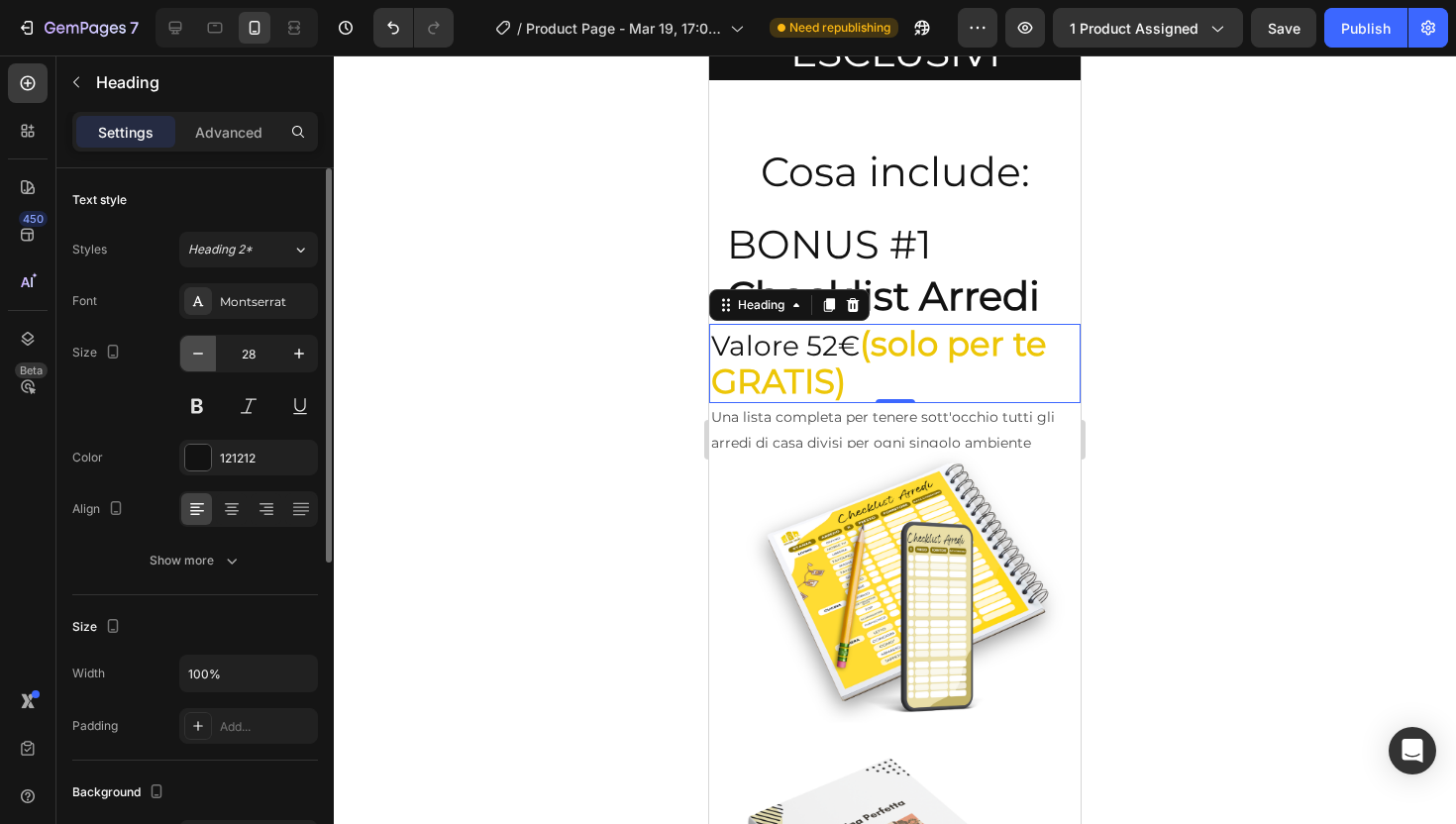click 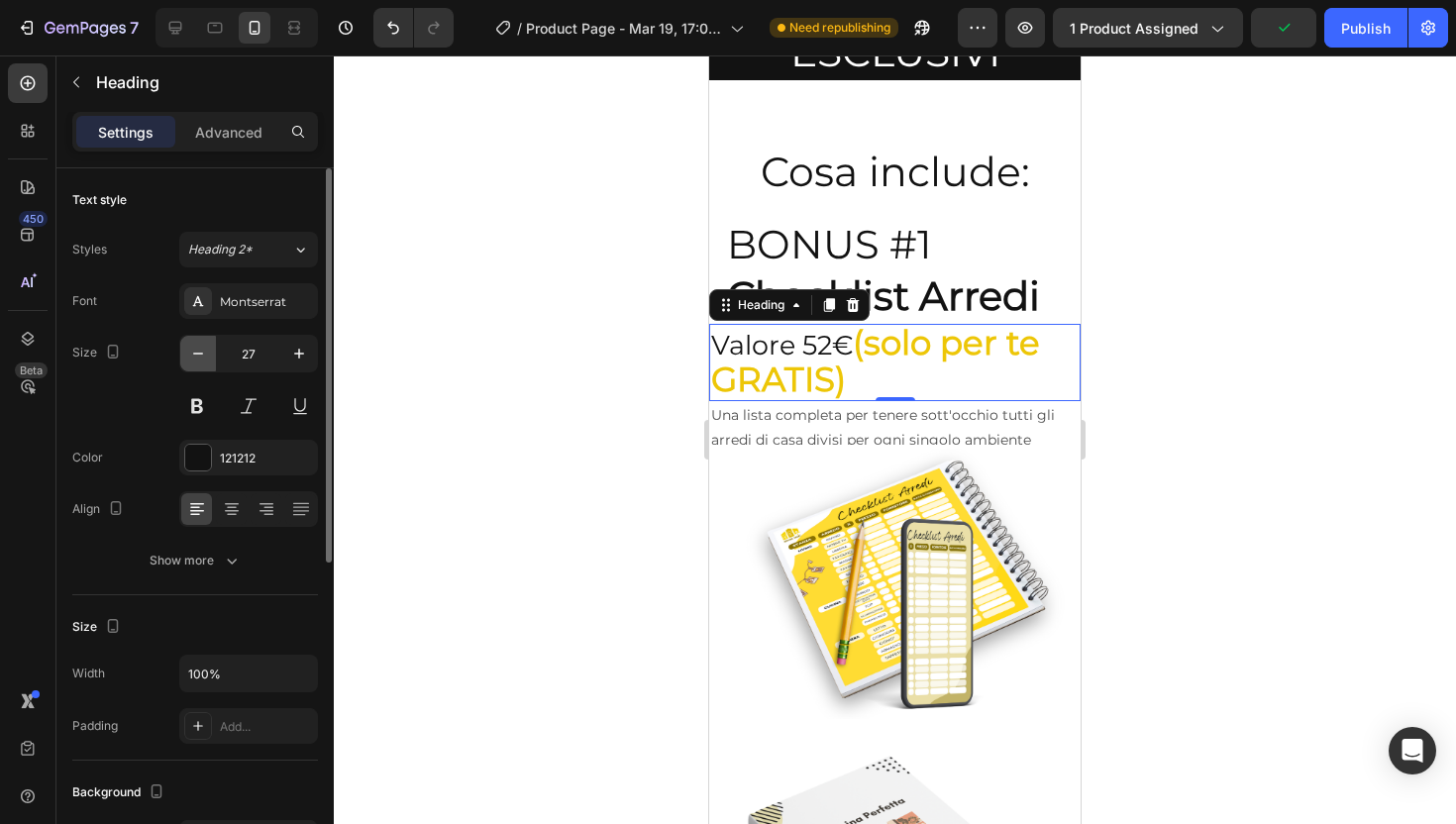 click 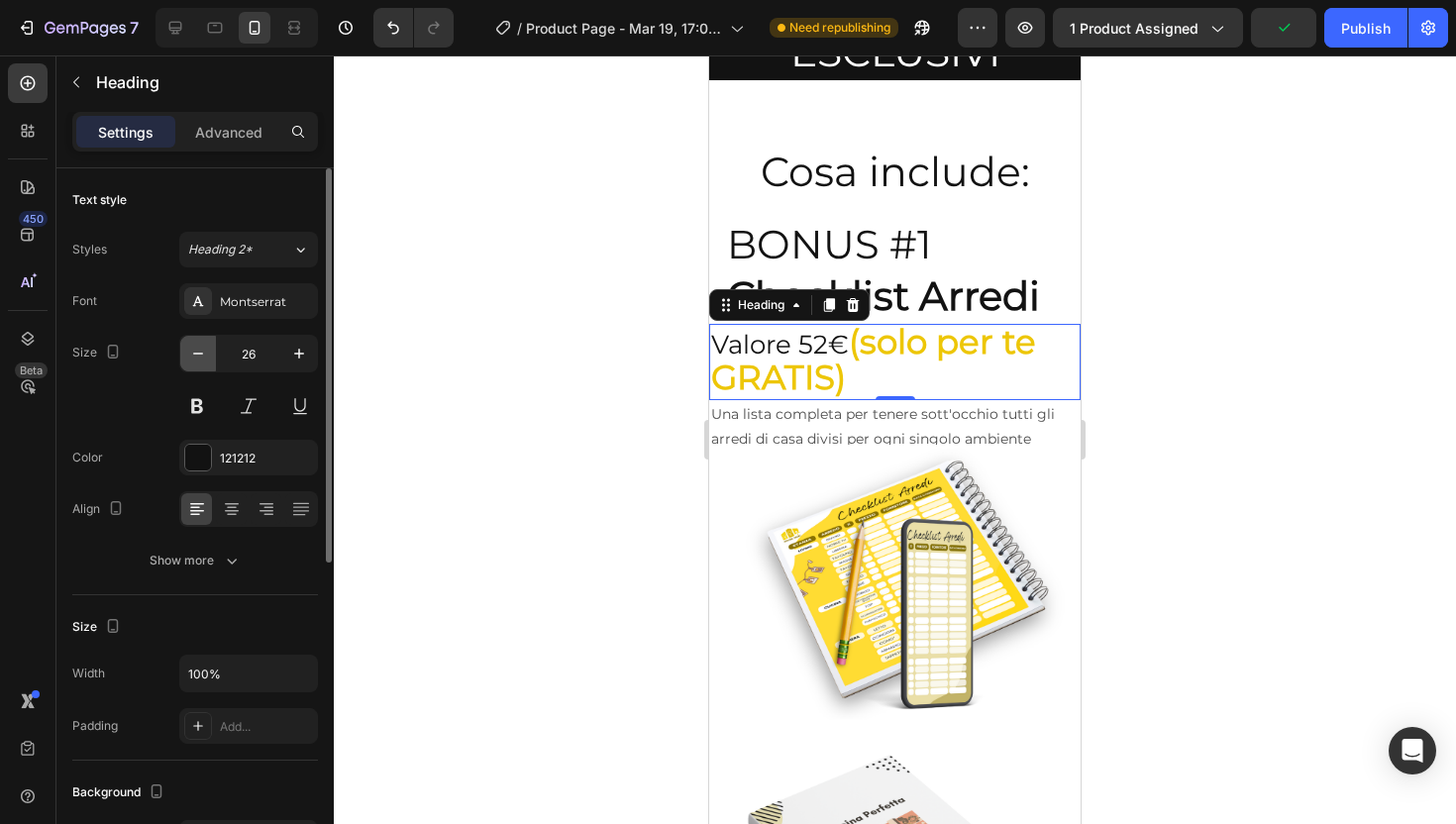 click 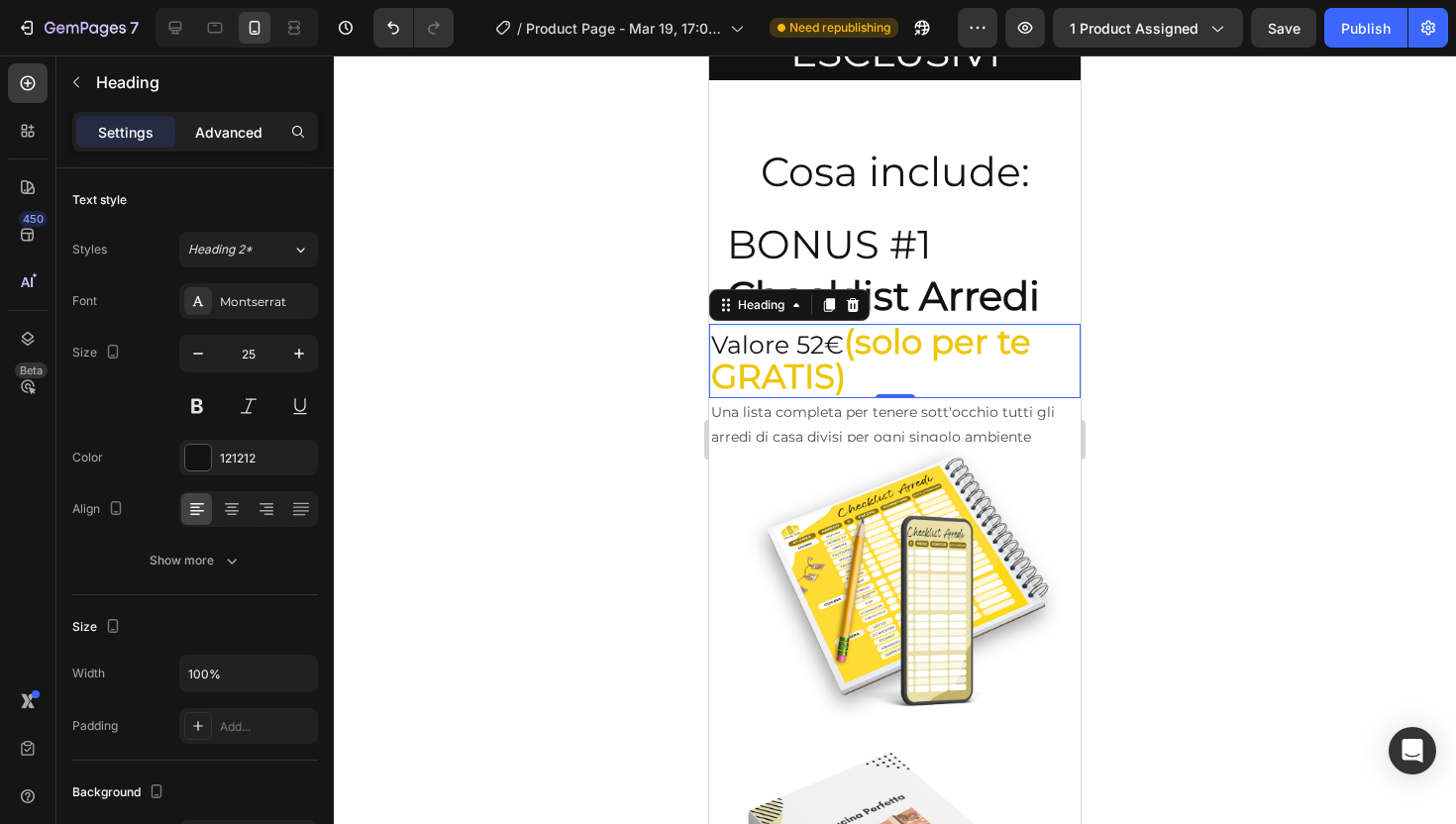 click on "Advanced" at bounding box center [229, 132] 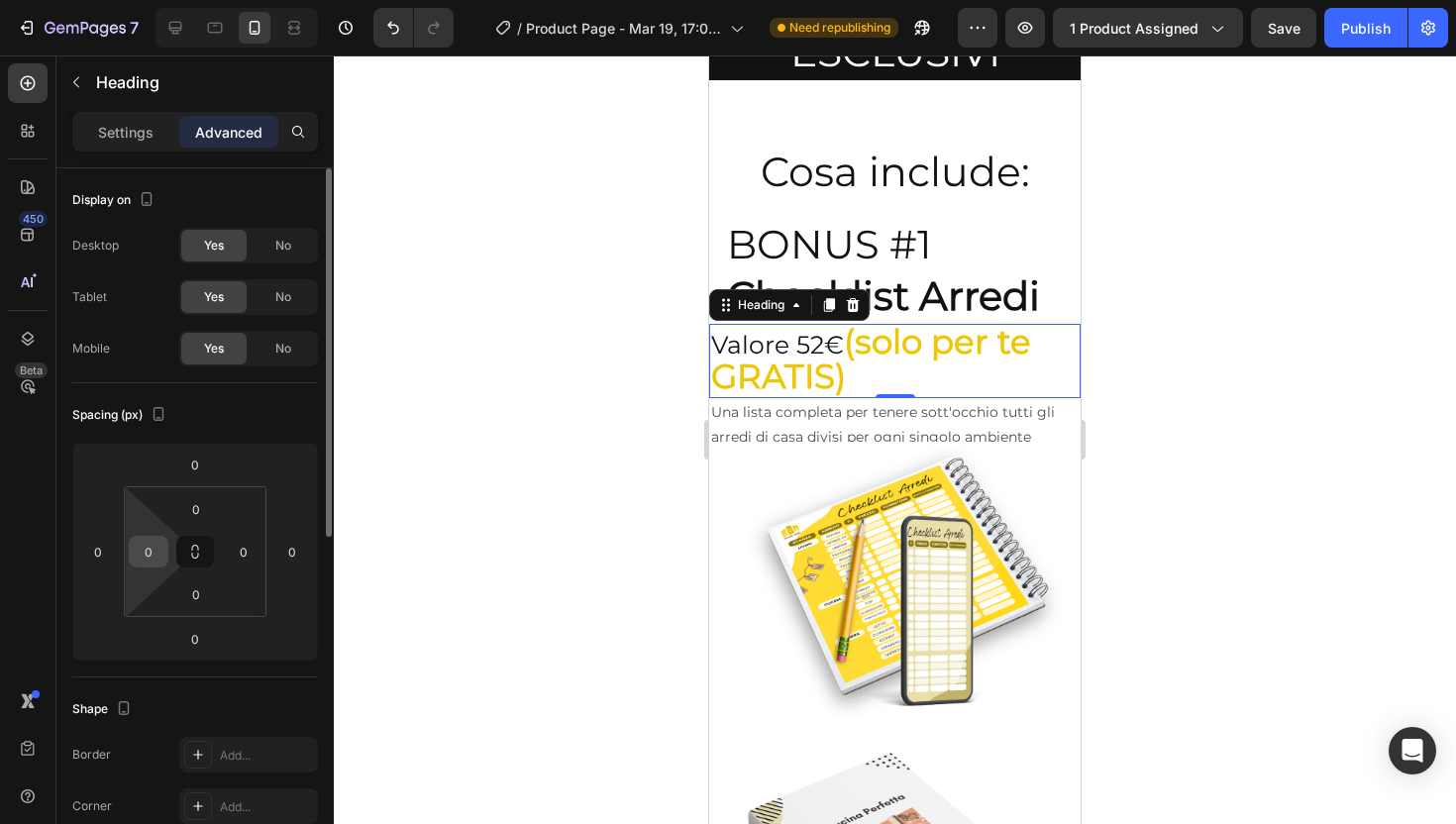 click on "0" at bounding box center [149, 552] 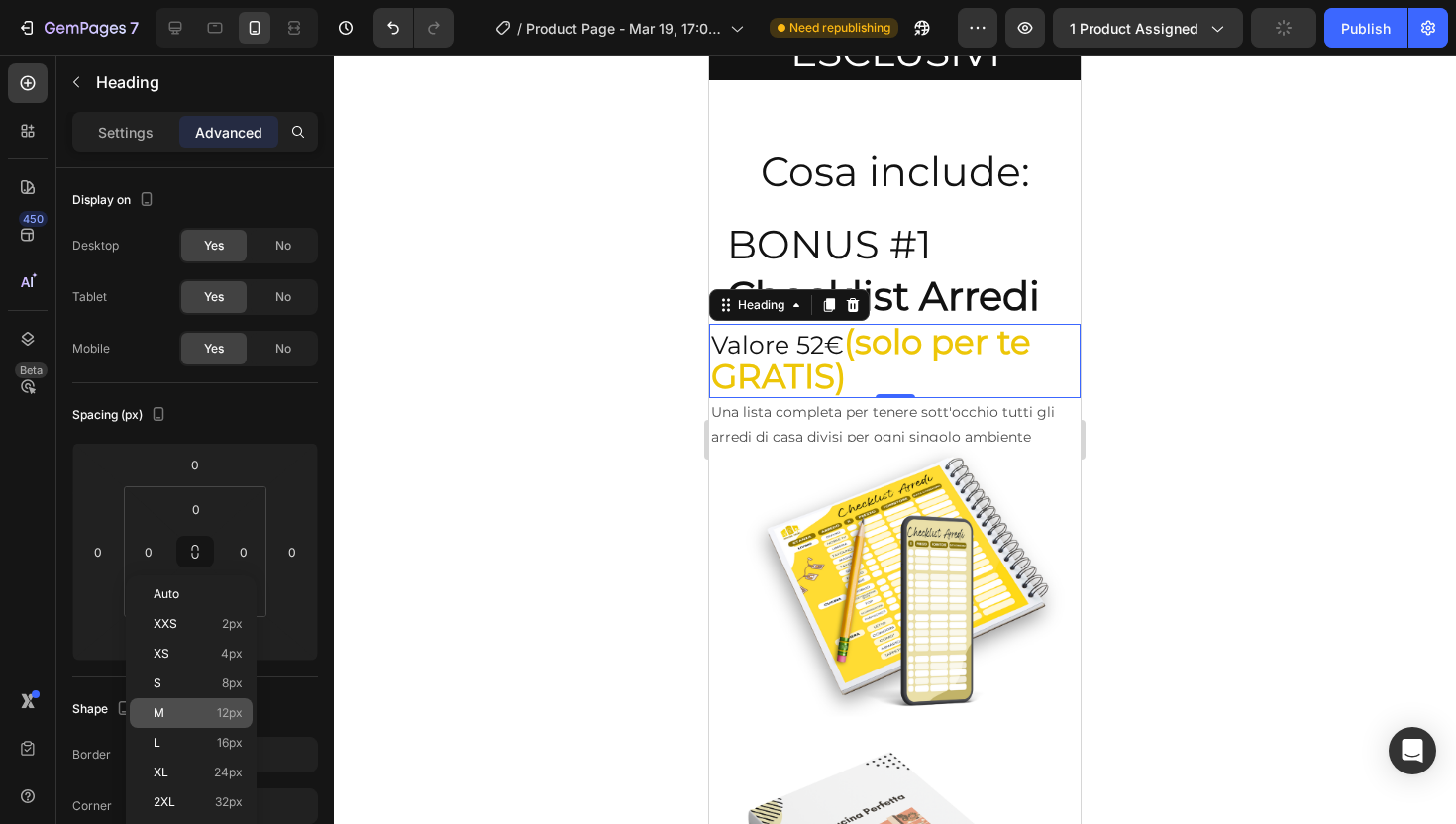 click on "M 12px" at bounding box center [198, 713] 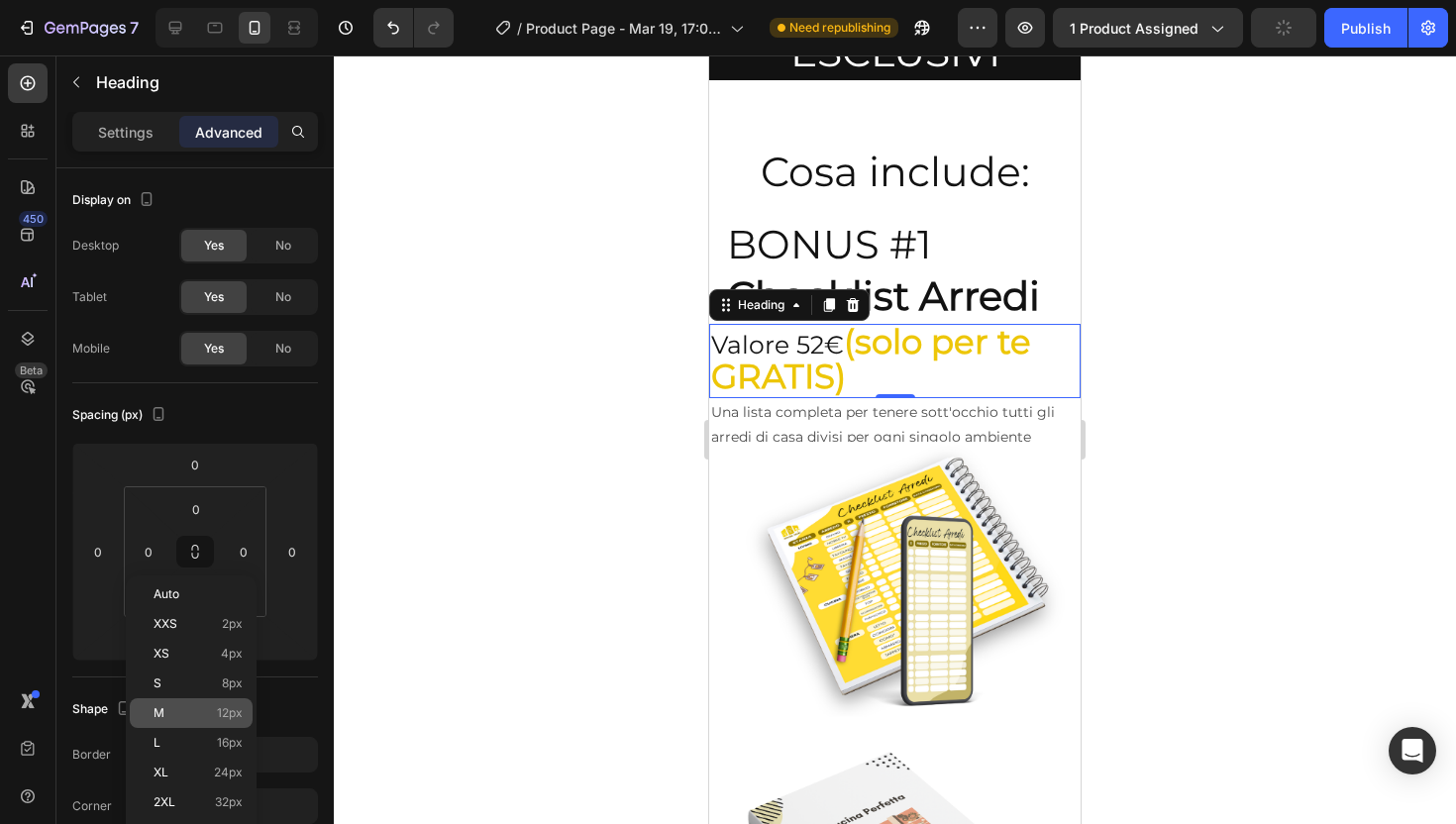 type on "12" 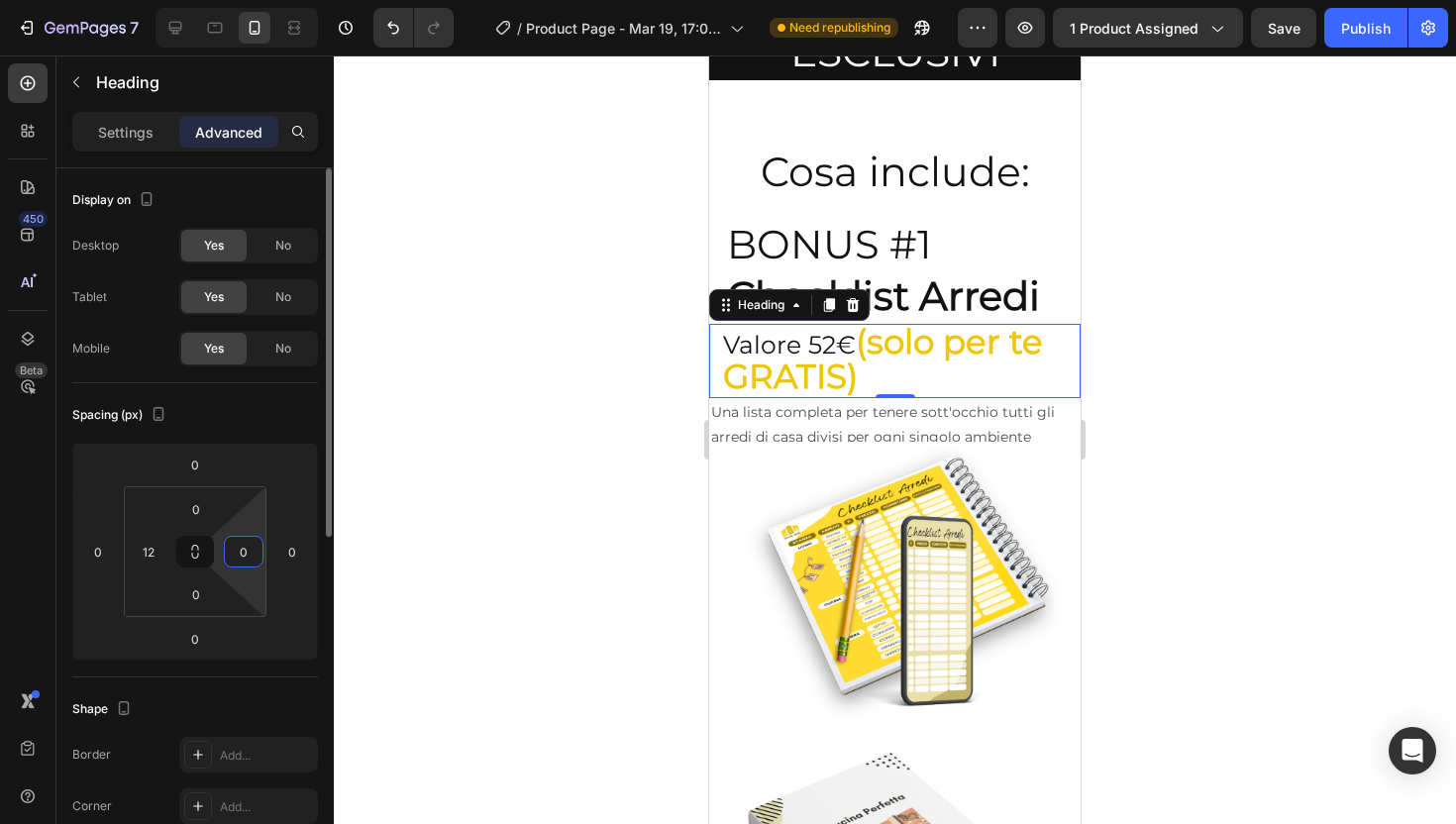 click on "0" at bounding box center (244, 552) 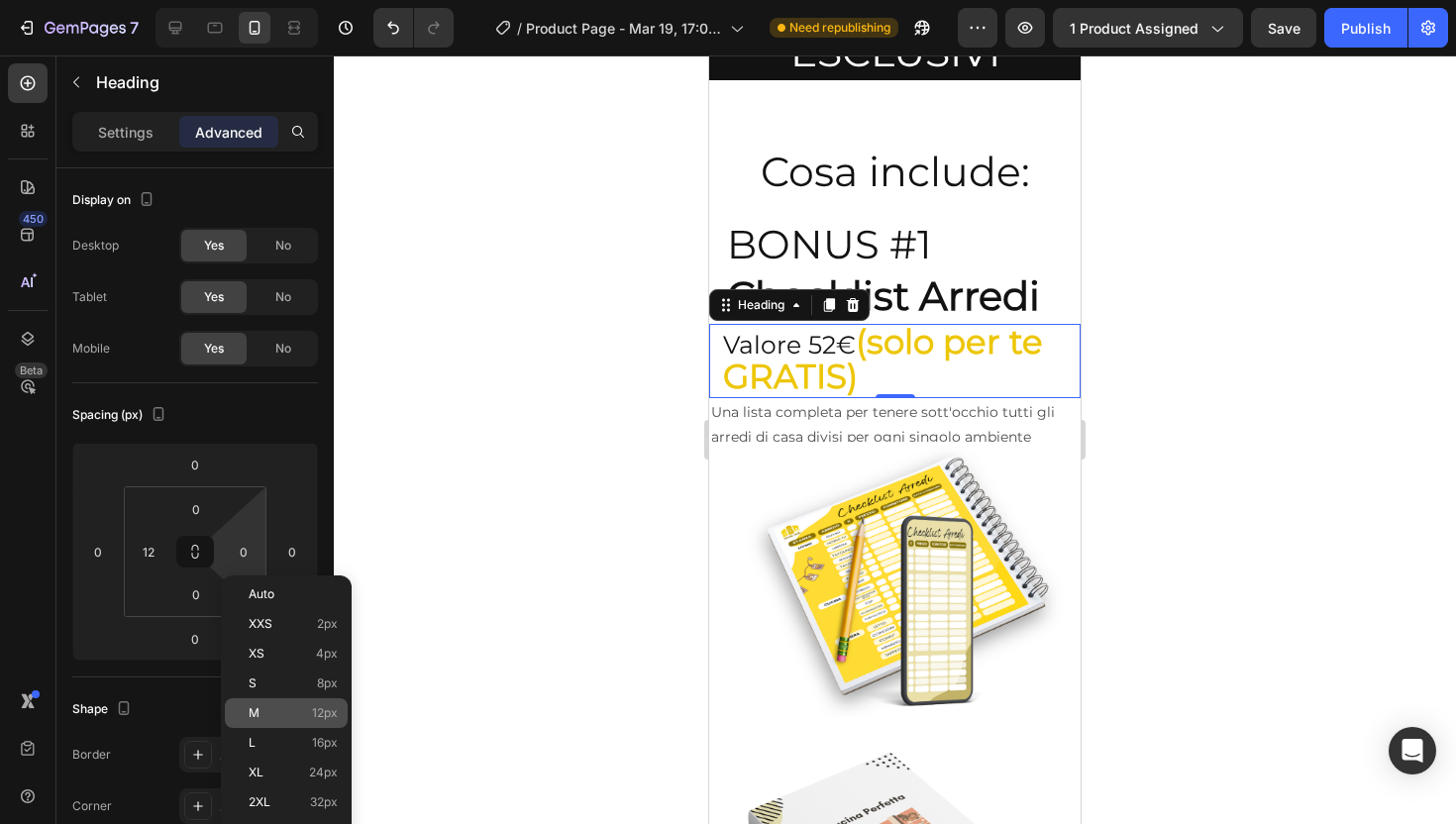 click on "12px" at bounding box center (325, 713) 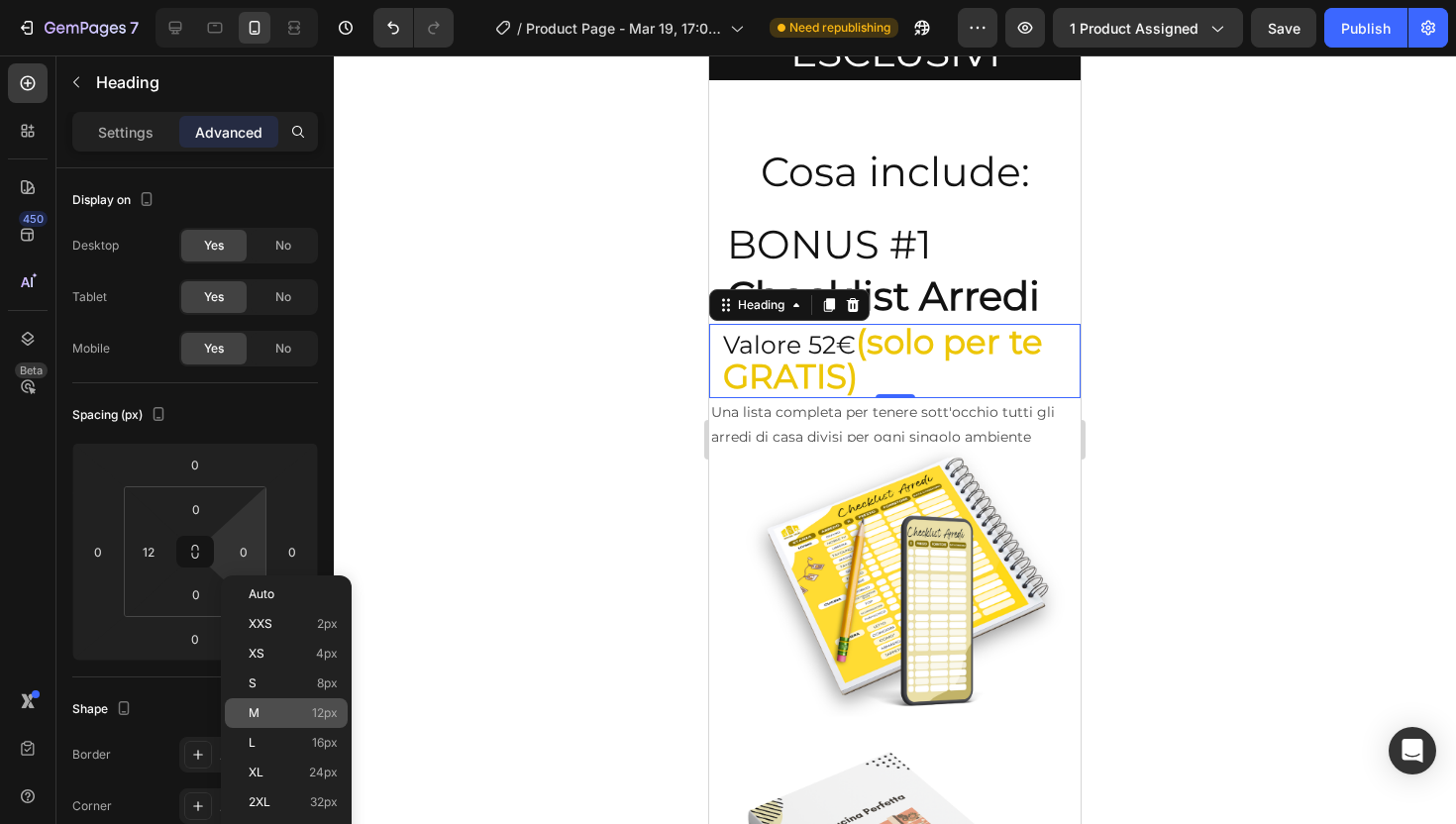 type on "12" 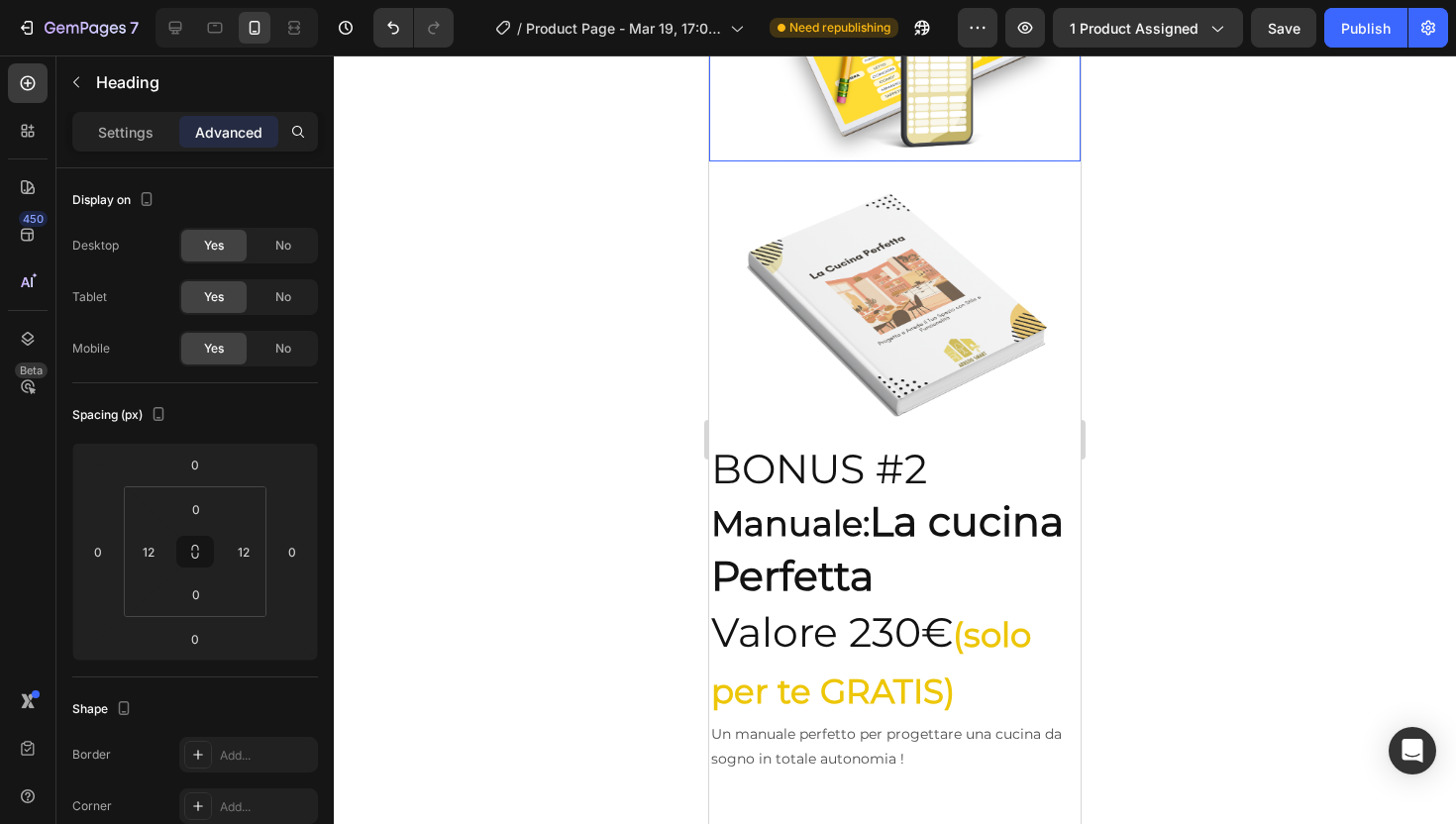 scroll, scrollTop: 8386, scrollLeft: 0, axis: vertical 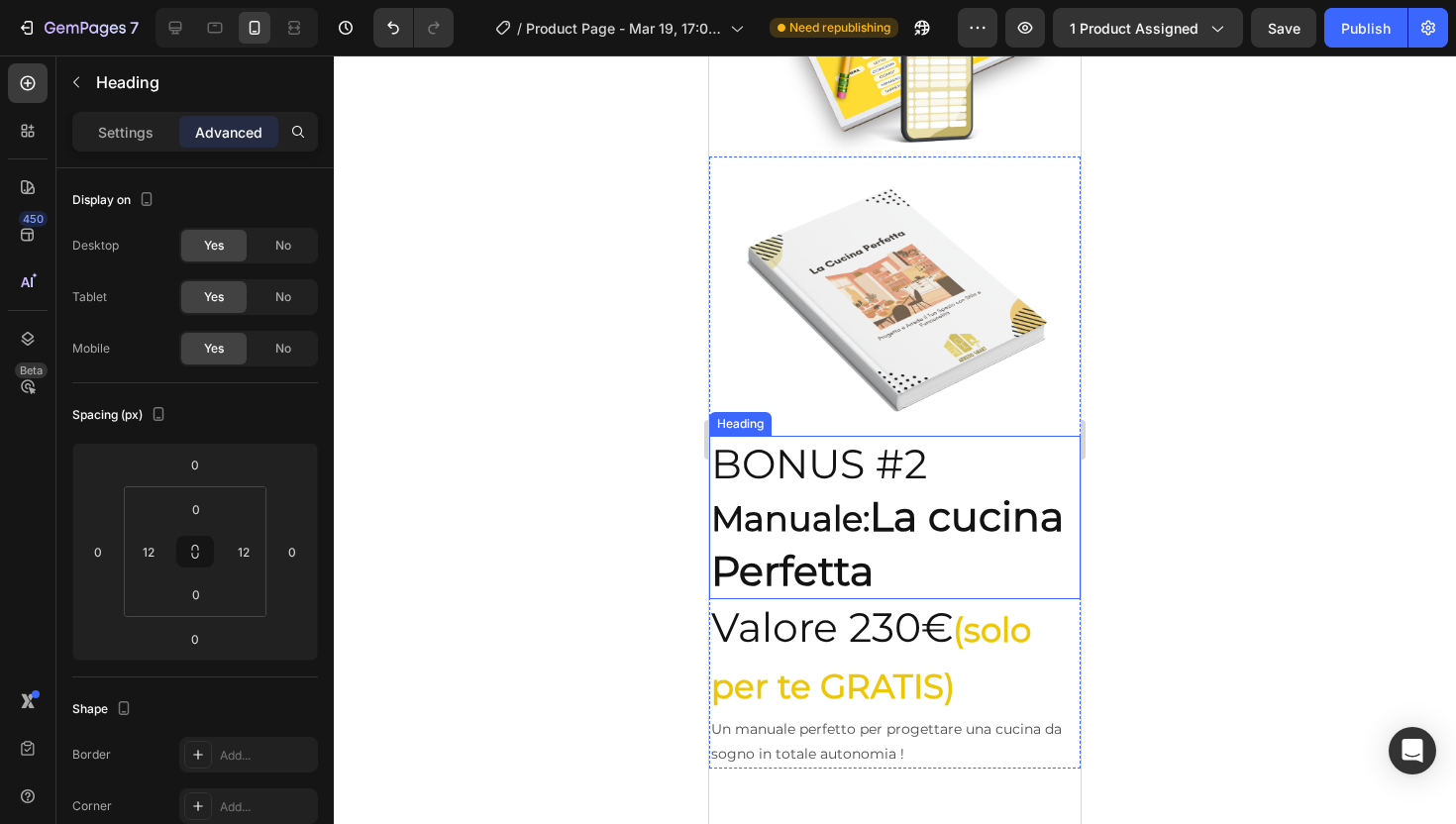 click on "BONUS #2 Manuale:  La cucina Perfetta" at bounding box center [894, 518] 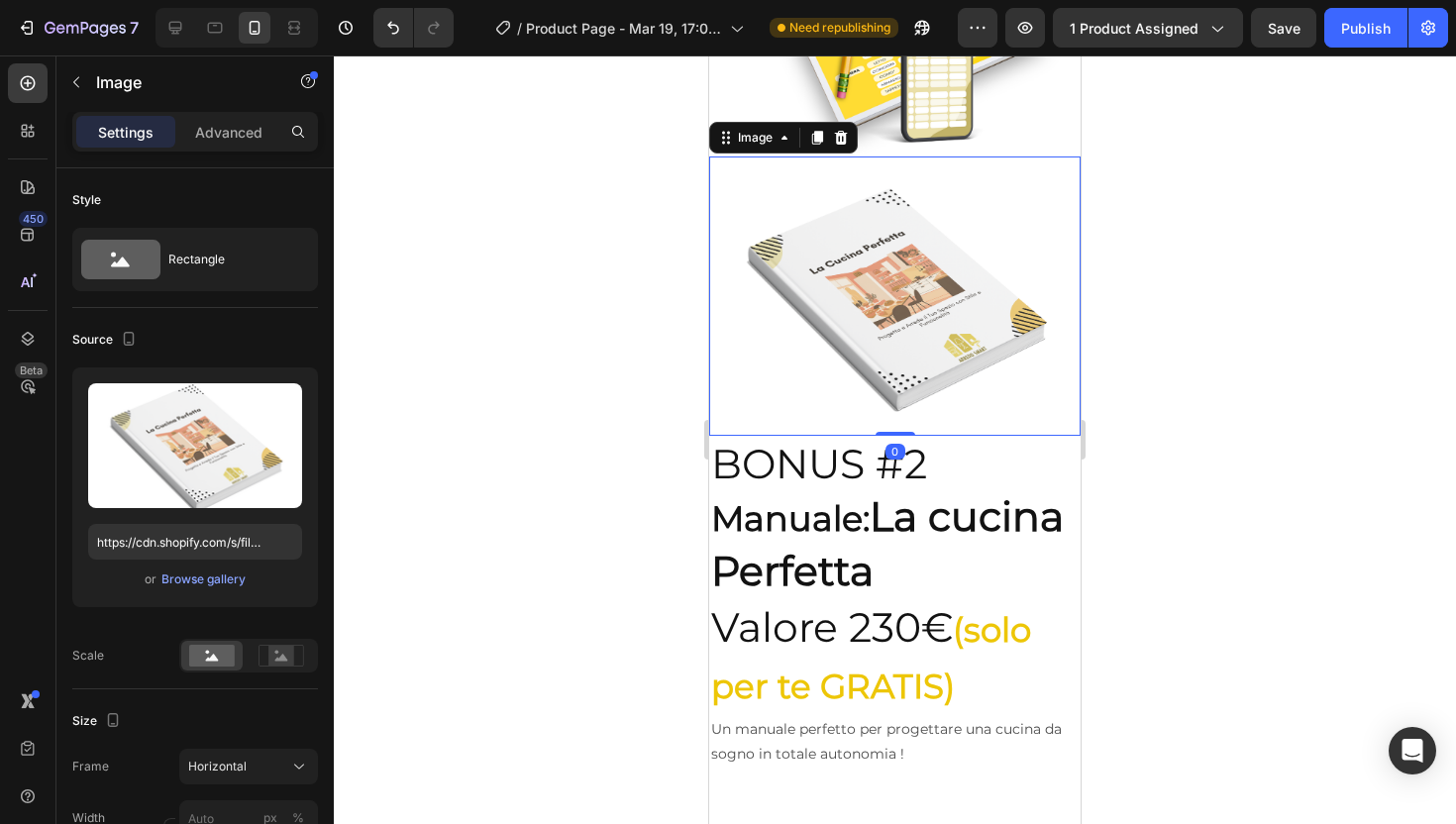 click at bounding box center [894, 295] 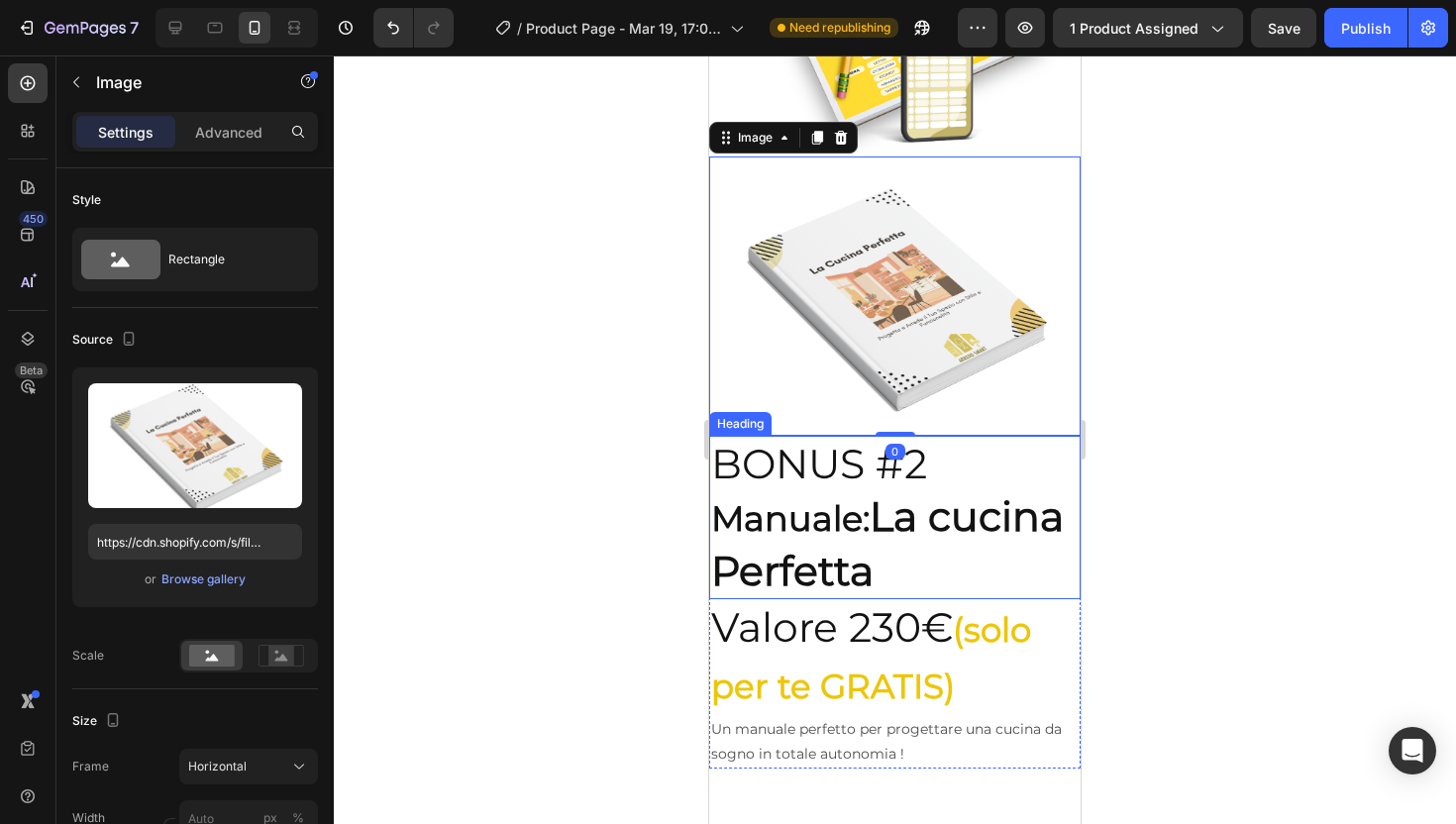 click on "BONUS #2 Manuale:  La cucina Perfetta" at bounding box center (894, 518) 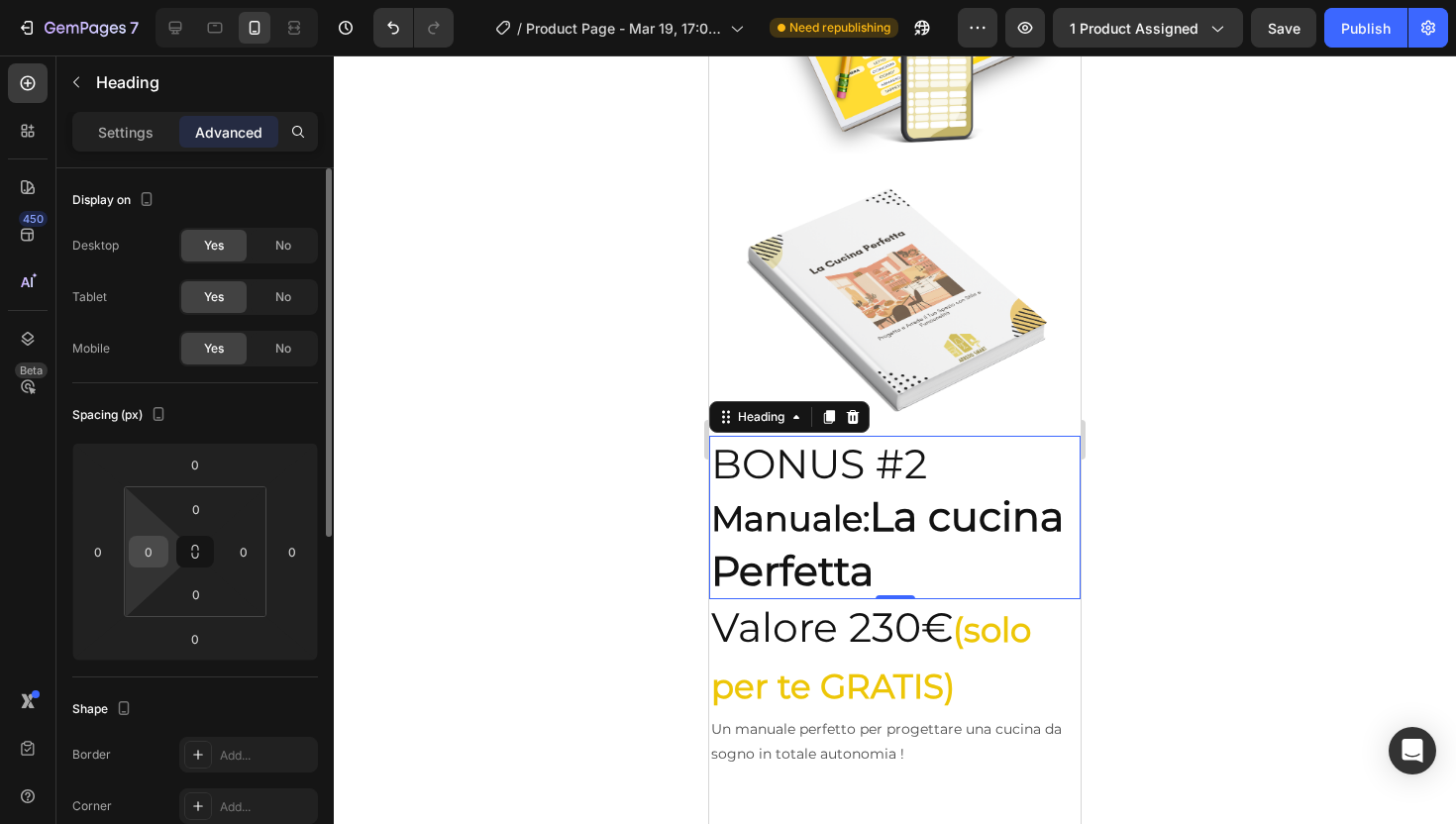 click on "0" at bounding box center (149, 552) 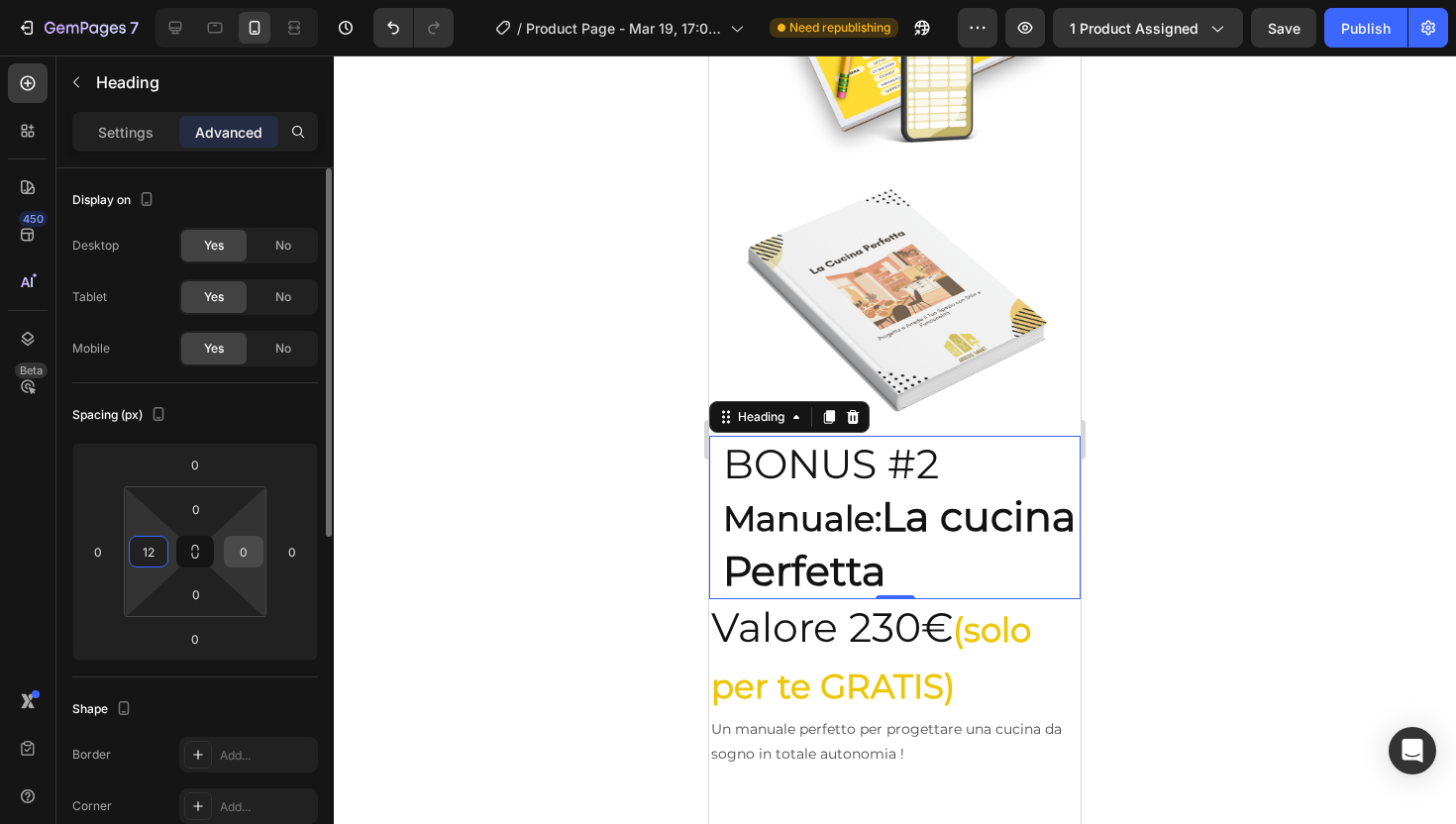 type on "12" 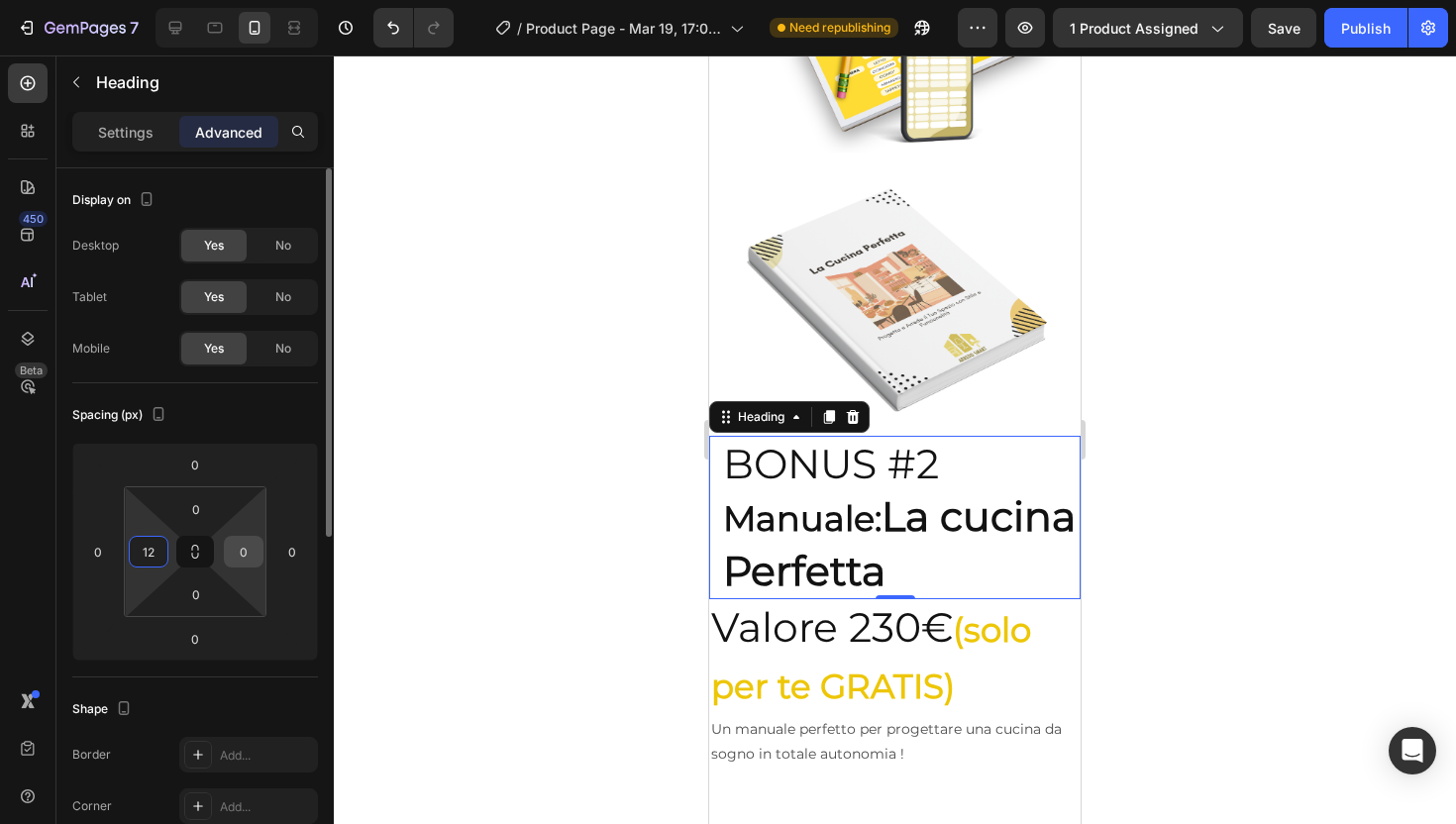 click on "0" at bounding box center [244, 552] 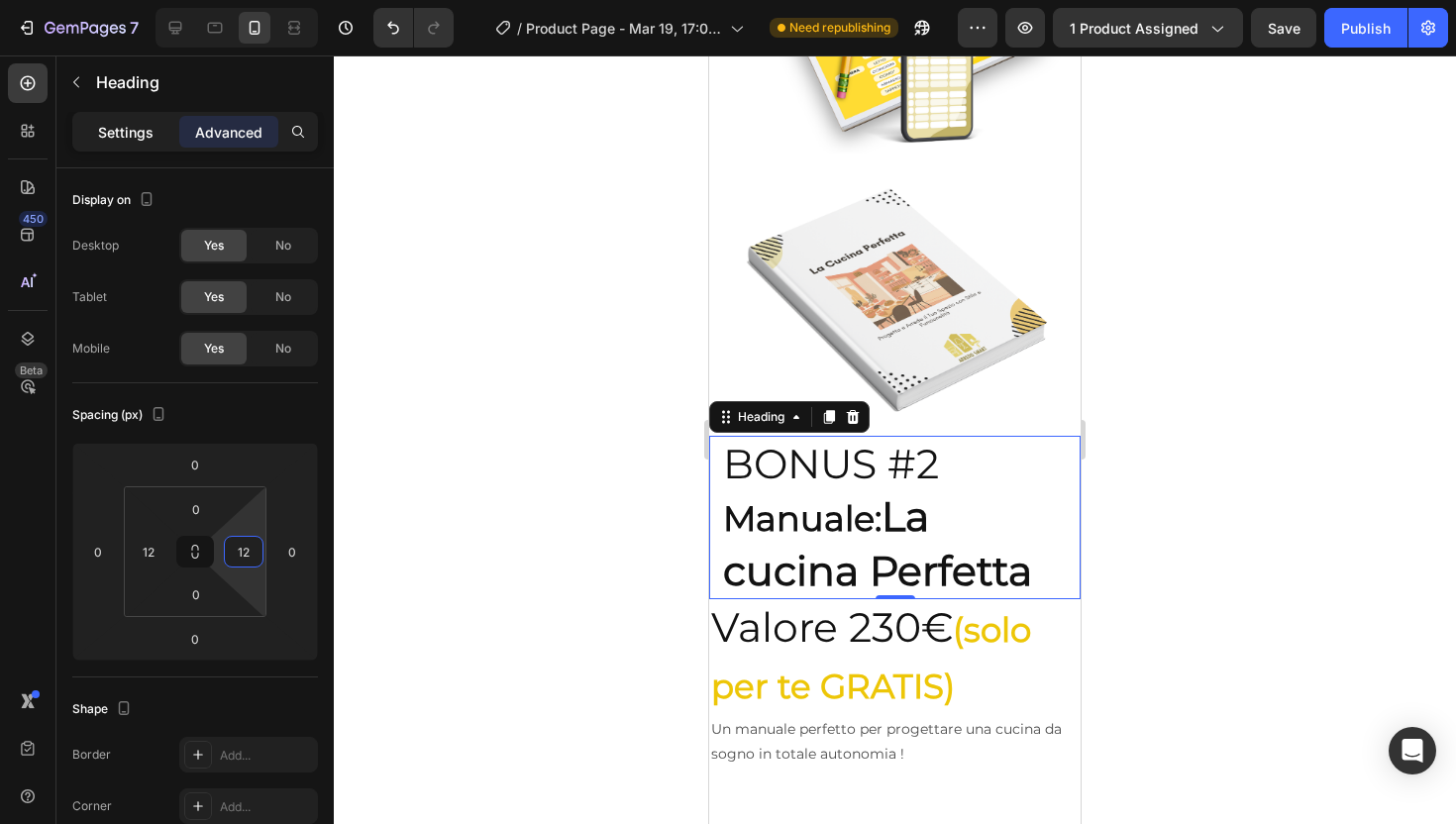 type on "12" 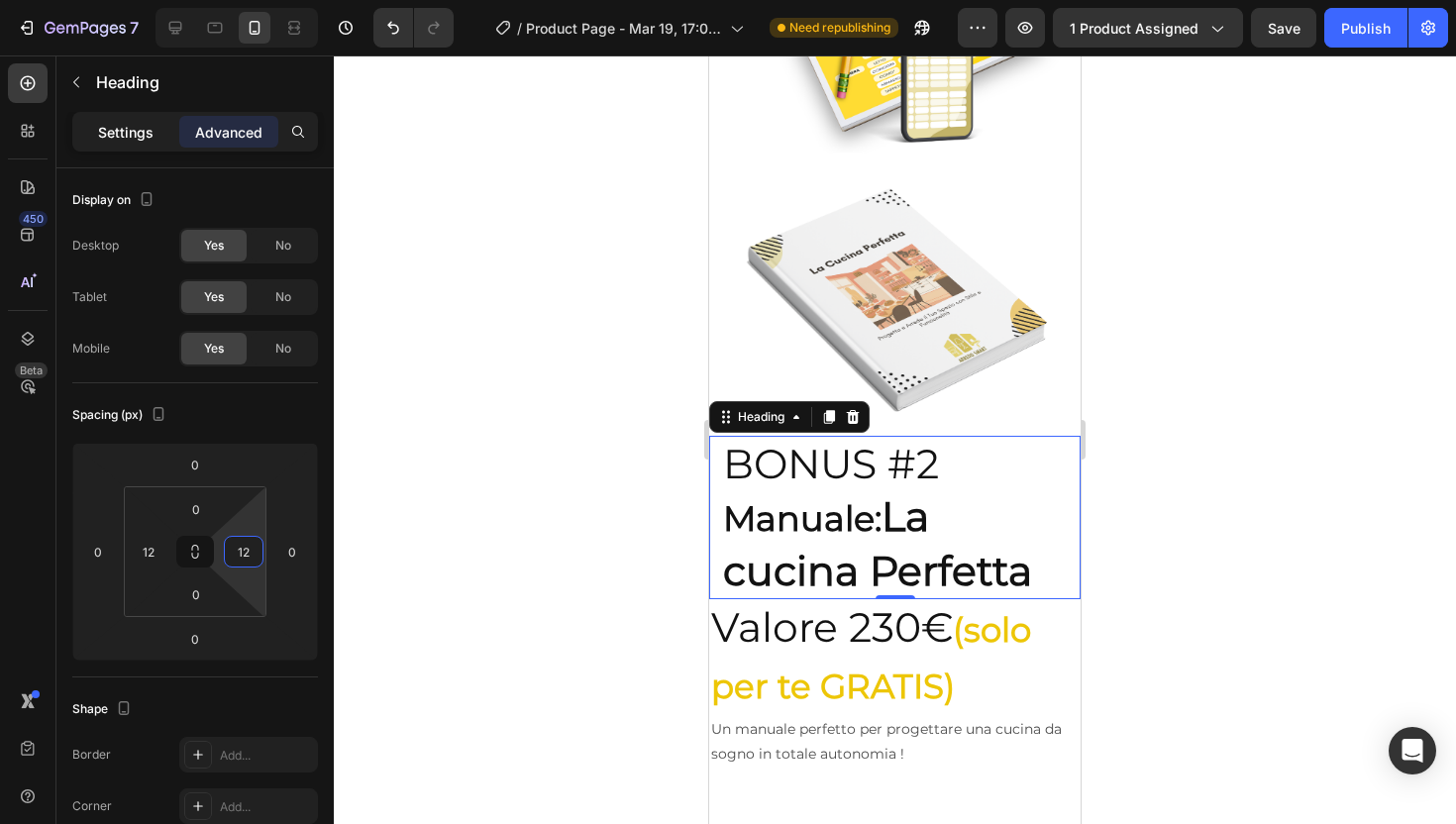 click on "Settings" at bounding box center [126, 132] 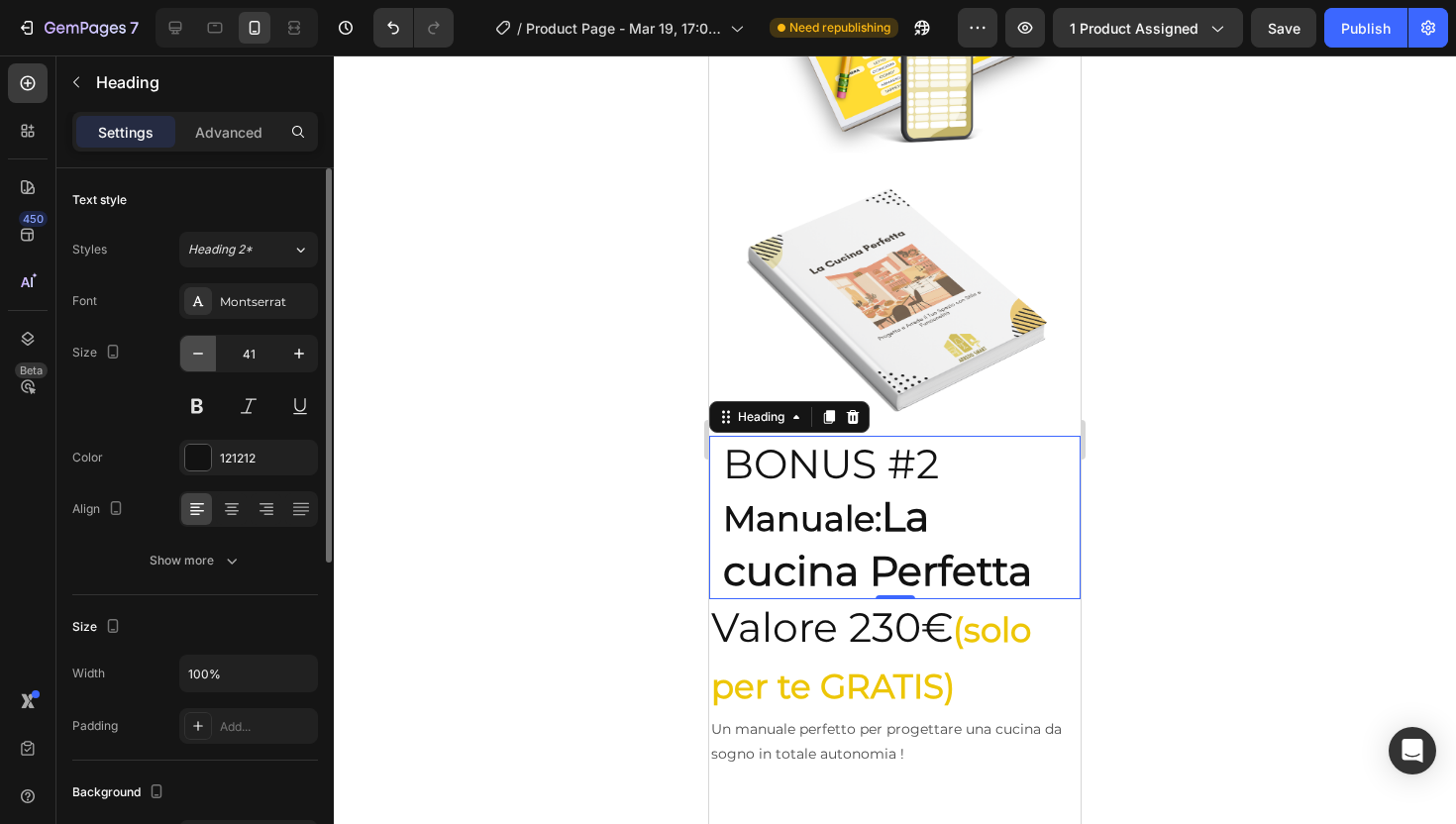 click 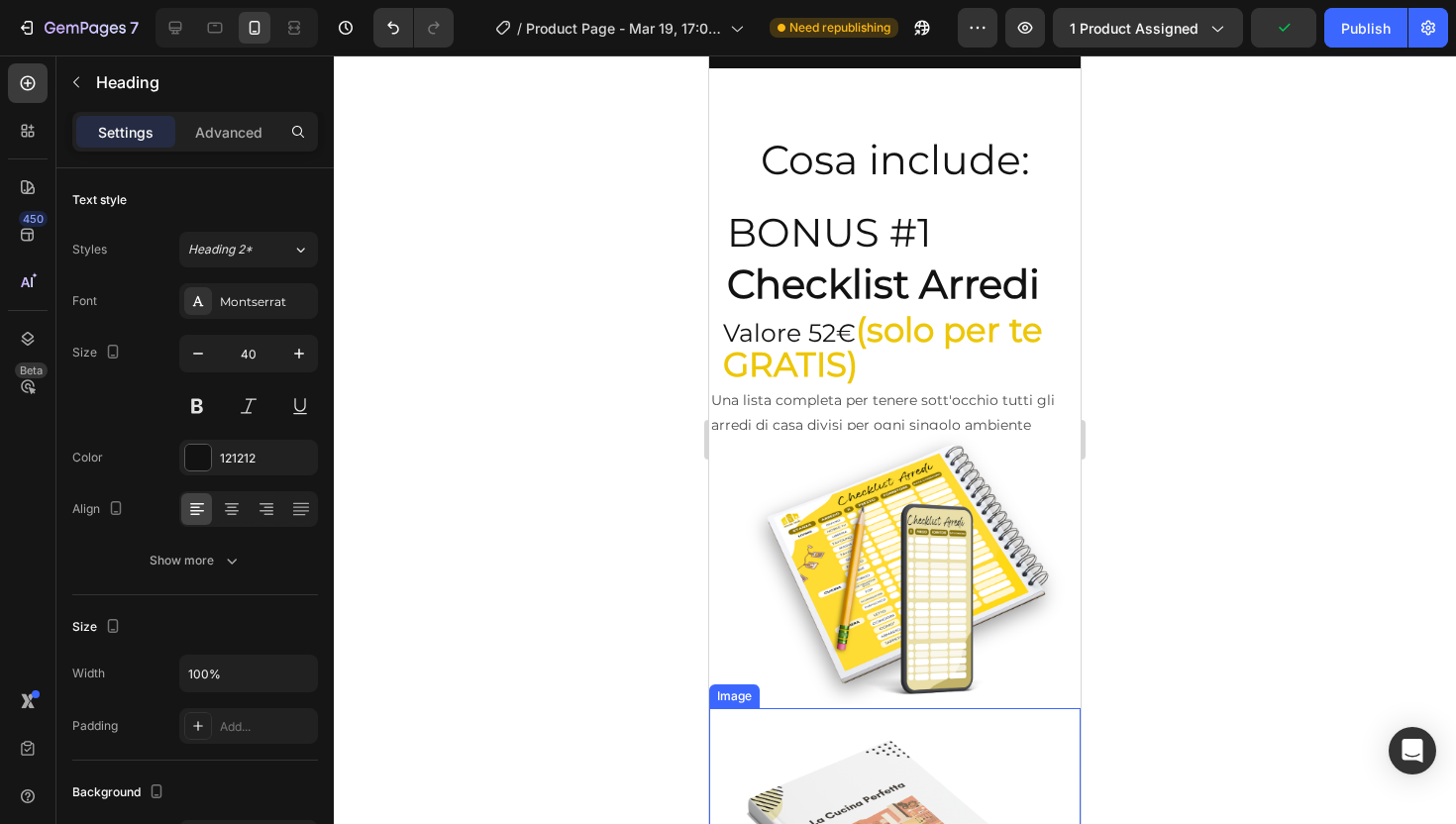 scroll, scrollTop: 7830, scrollLeft: 0, axis: vertical 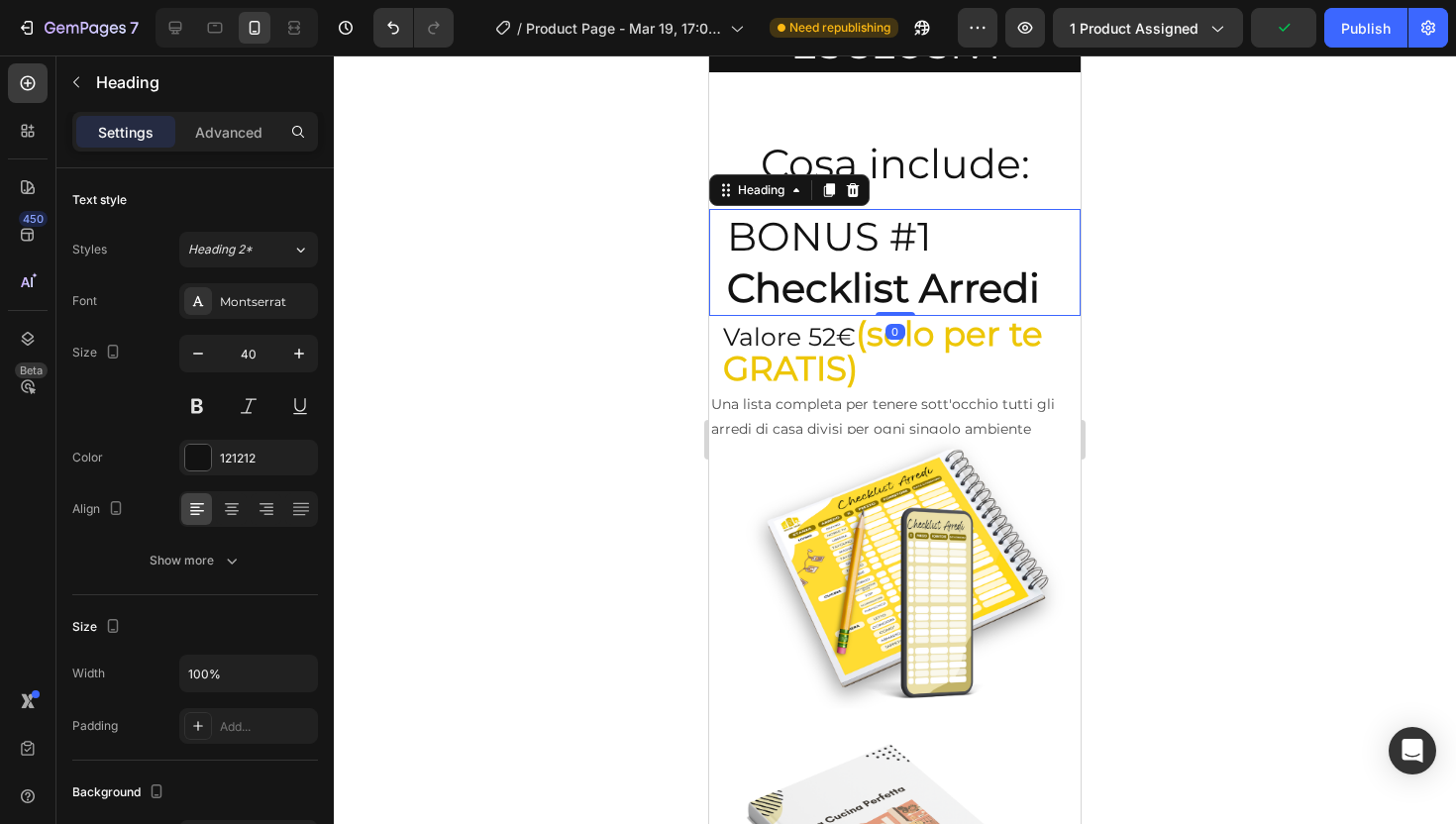 click on "BONUS #1 Checklist Arredi" at bounding box center (894, 262) 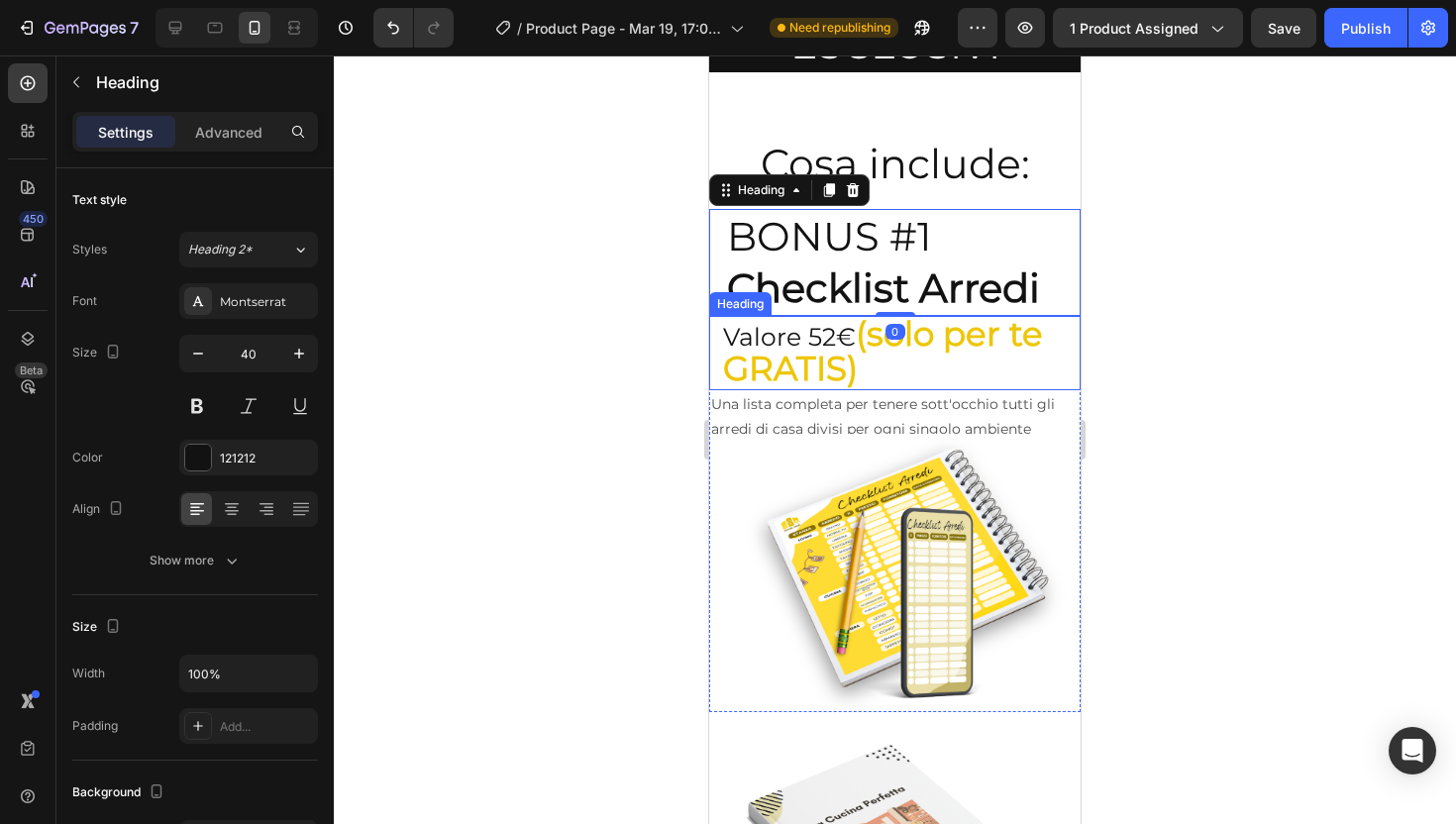 click on "(solo per te GRATIS)" at bounding box center (883, 352) 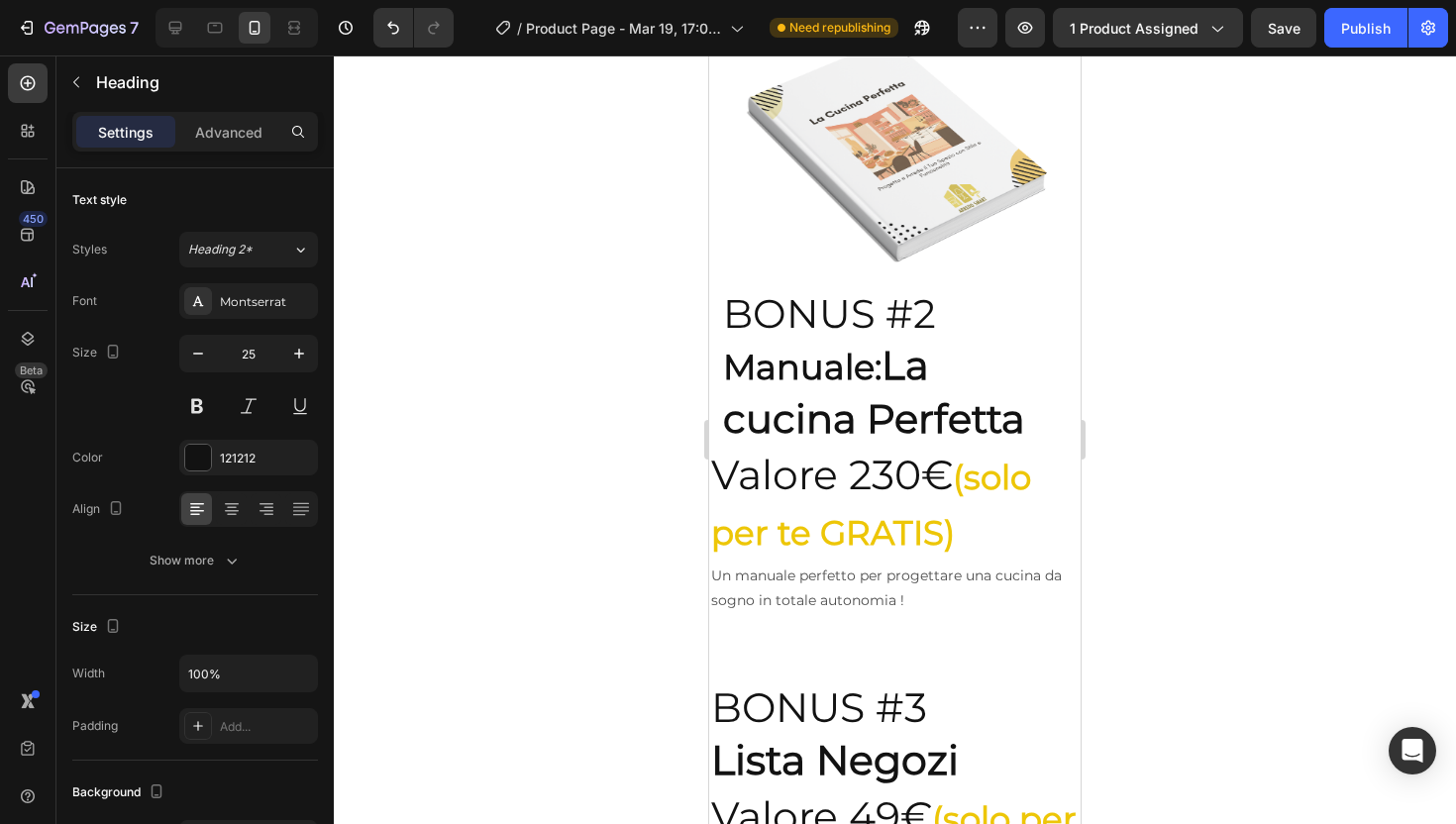 scroll, scrollTop: 8556, scrollLeft: 0, axis: vertical 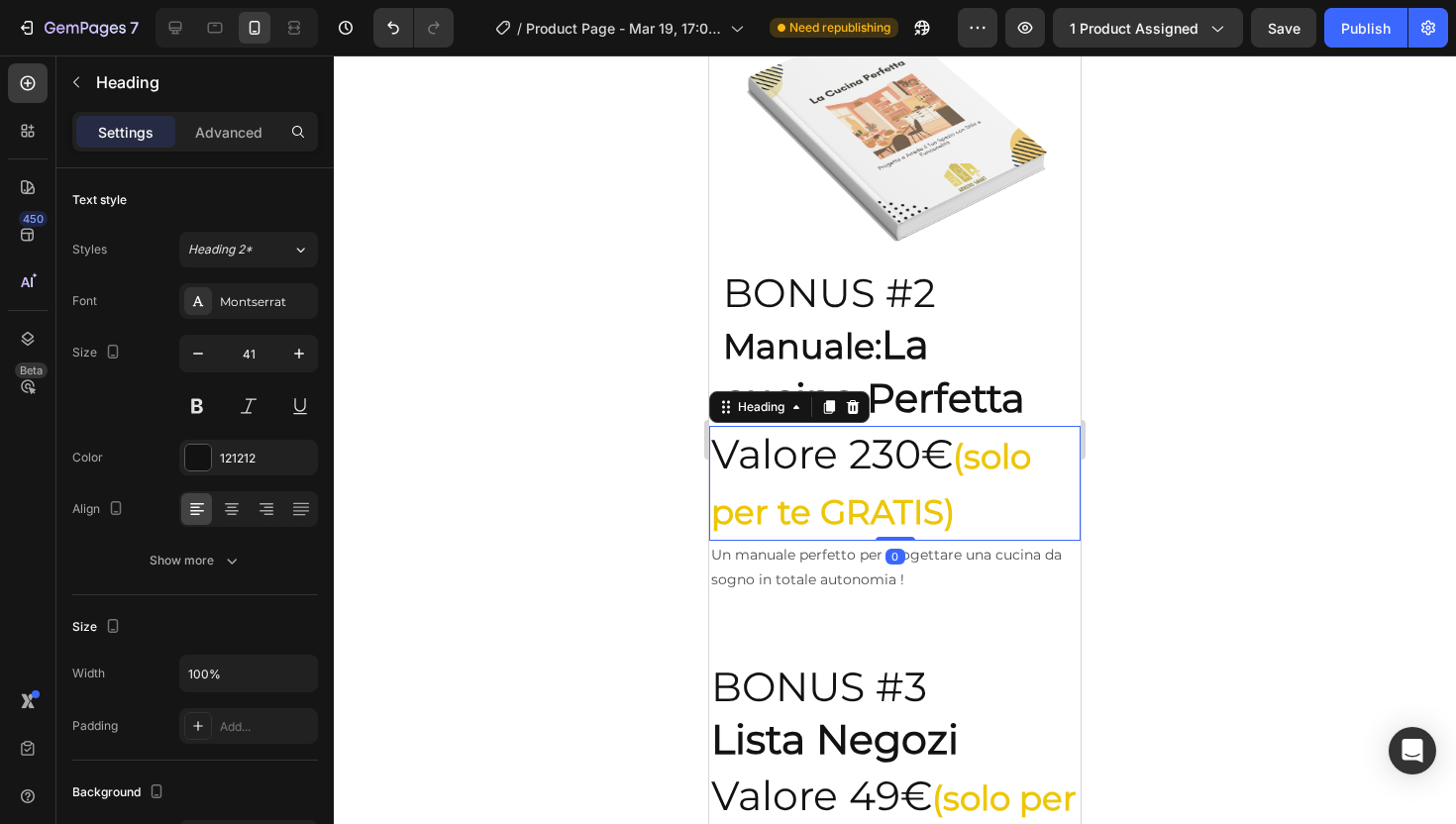 click on "Valore 230€  (solo per te GRATIS)" at bounding box center [894, 483] 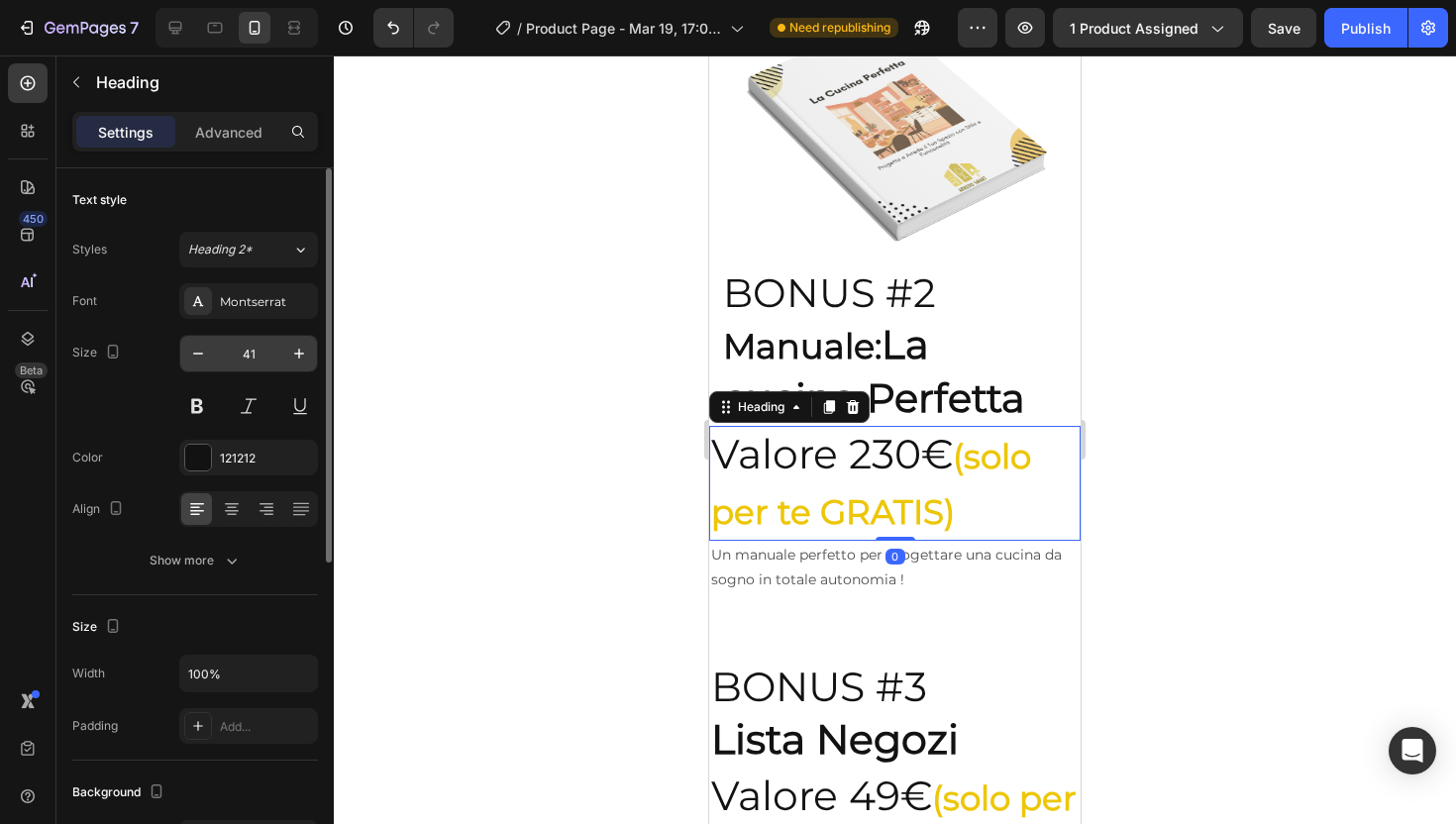 click on "41" at bounding box center (249, 354) 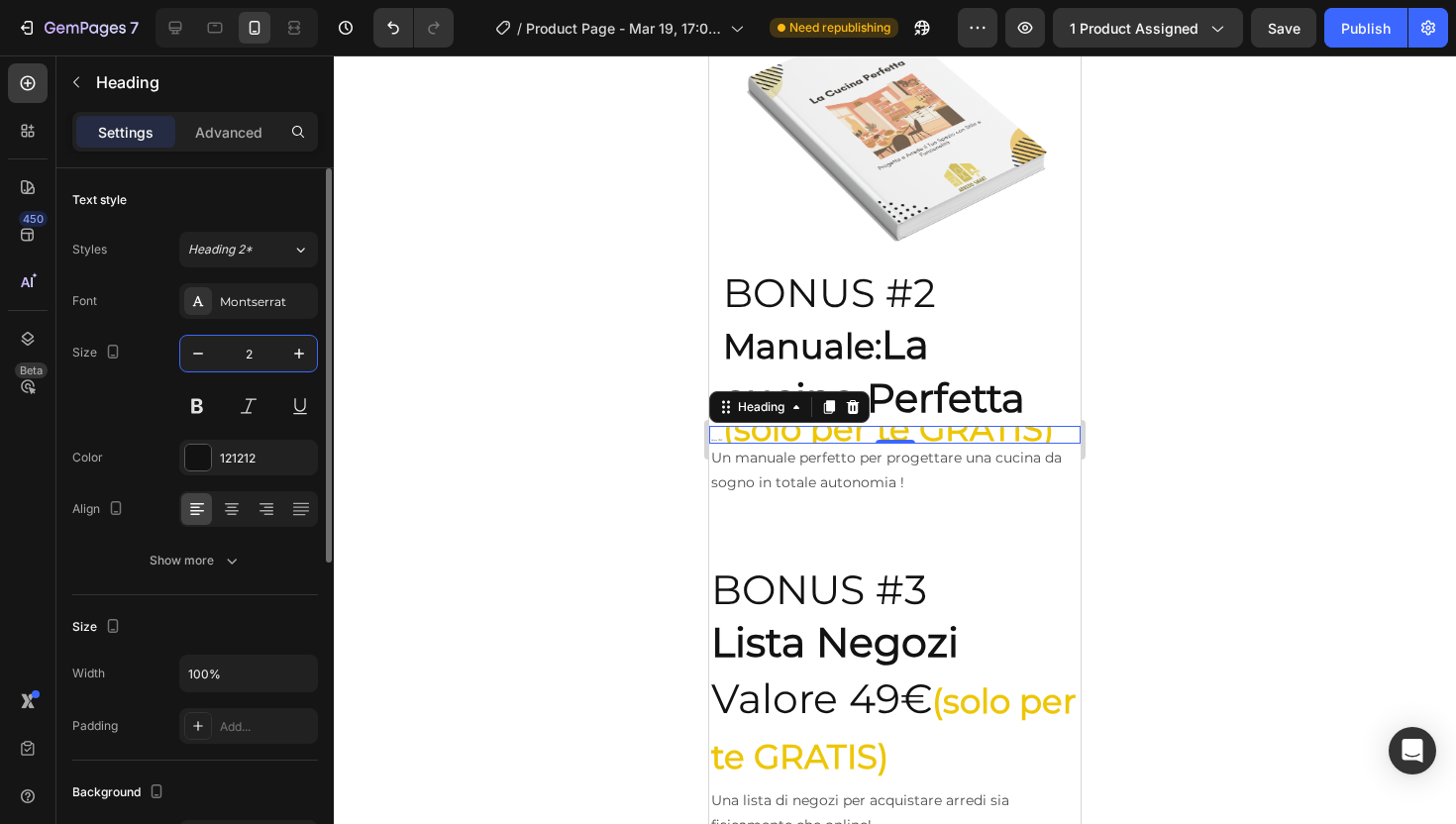 type on "25" 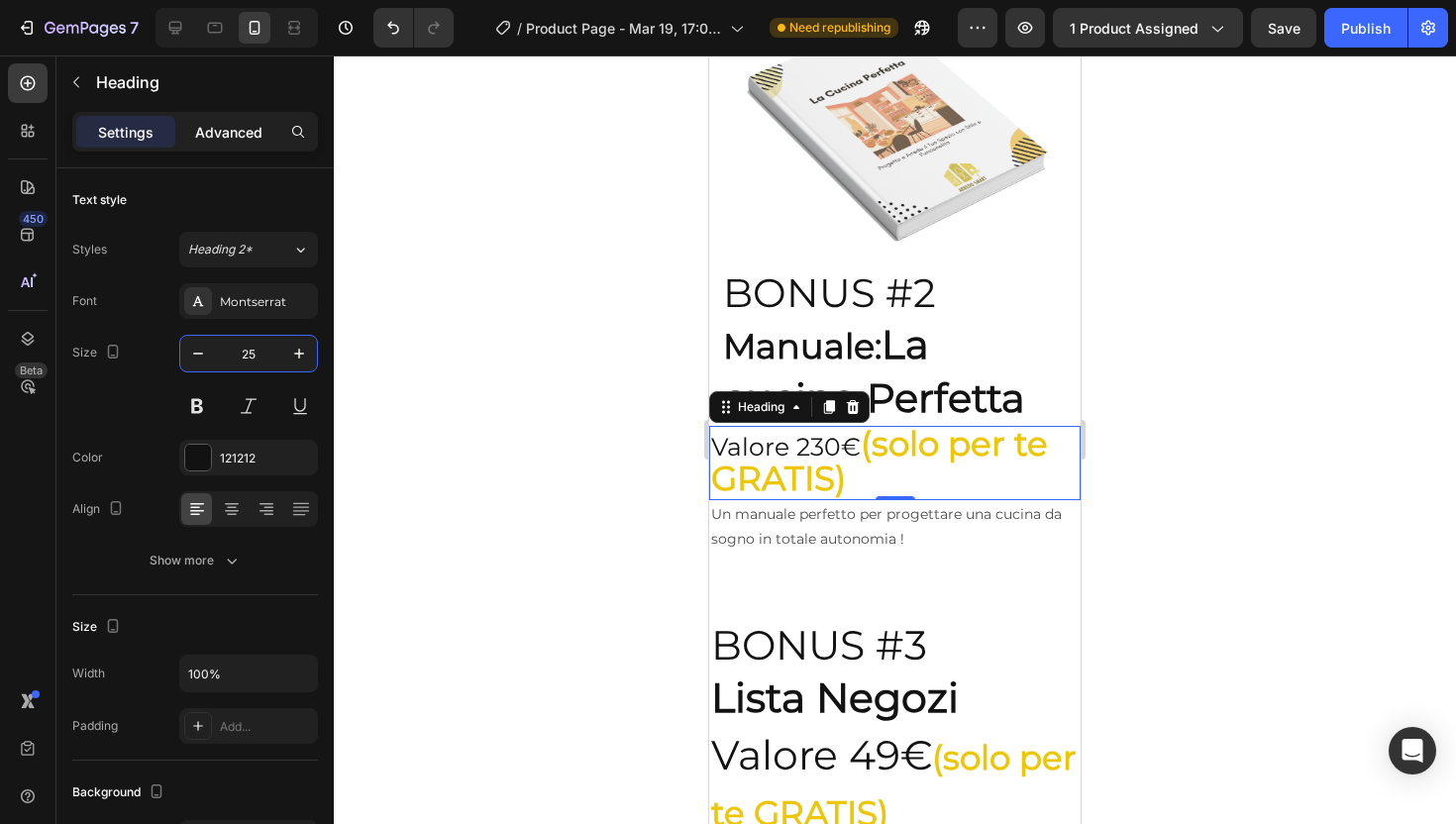 click on "Advanced" 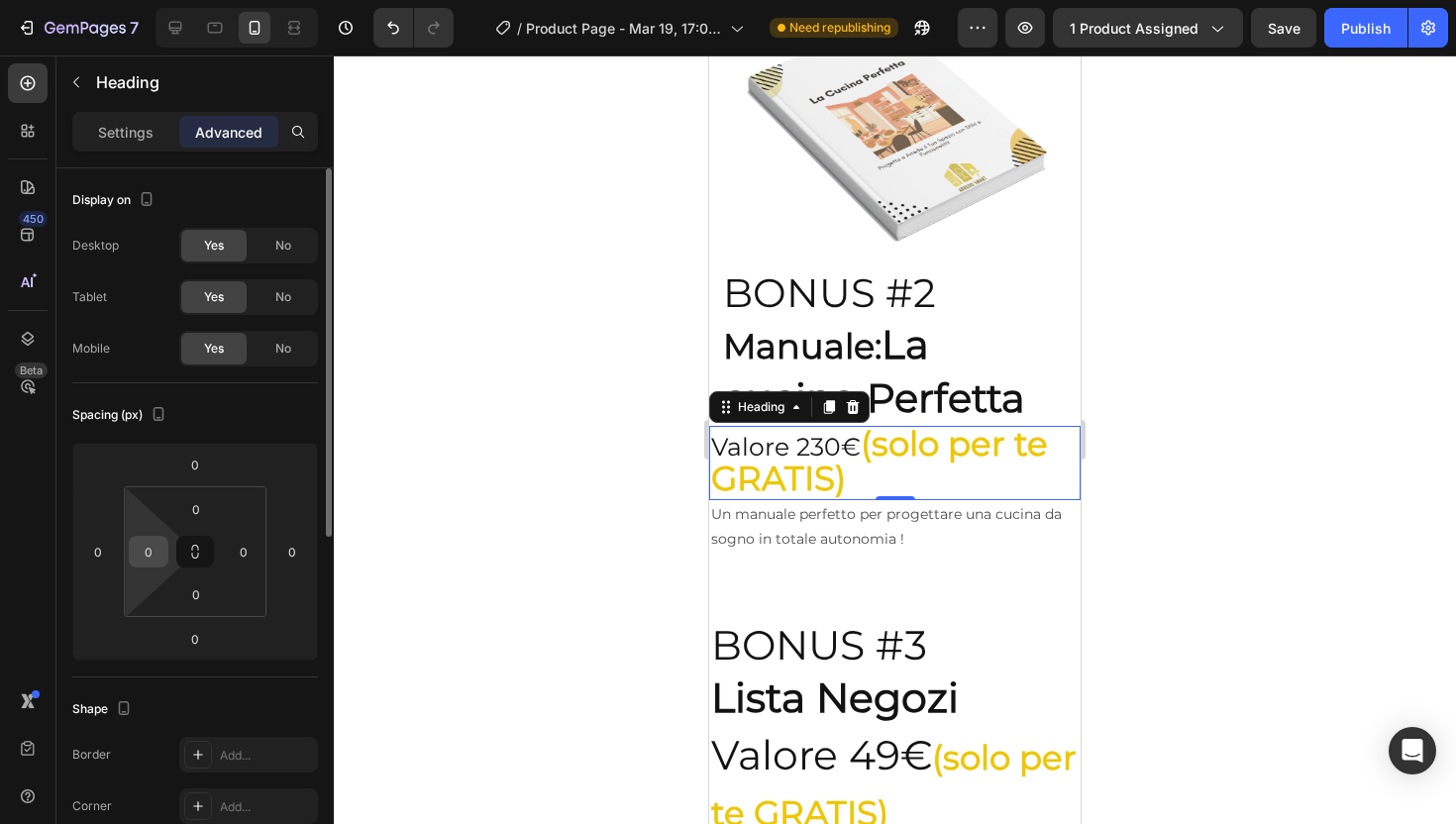 click on "0" at bounding box center (149, 552) 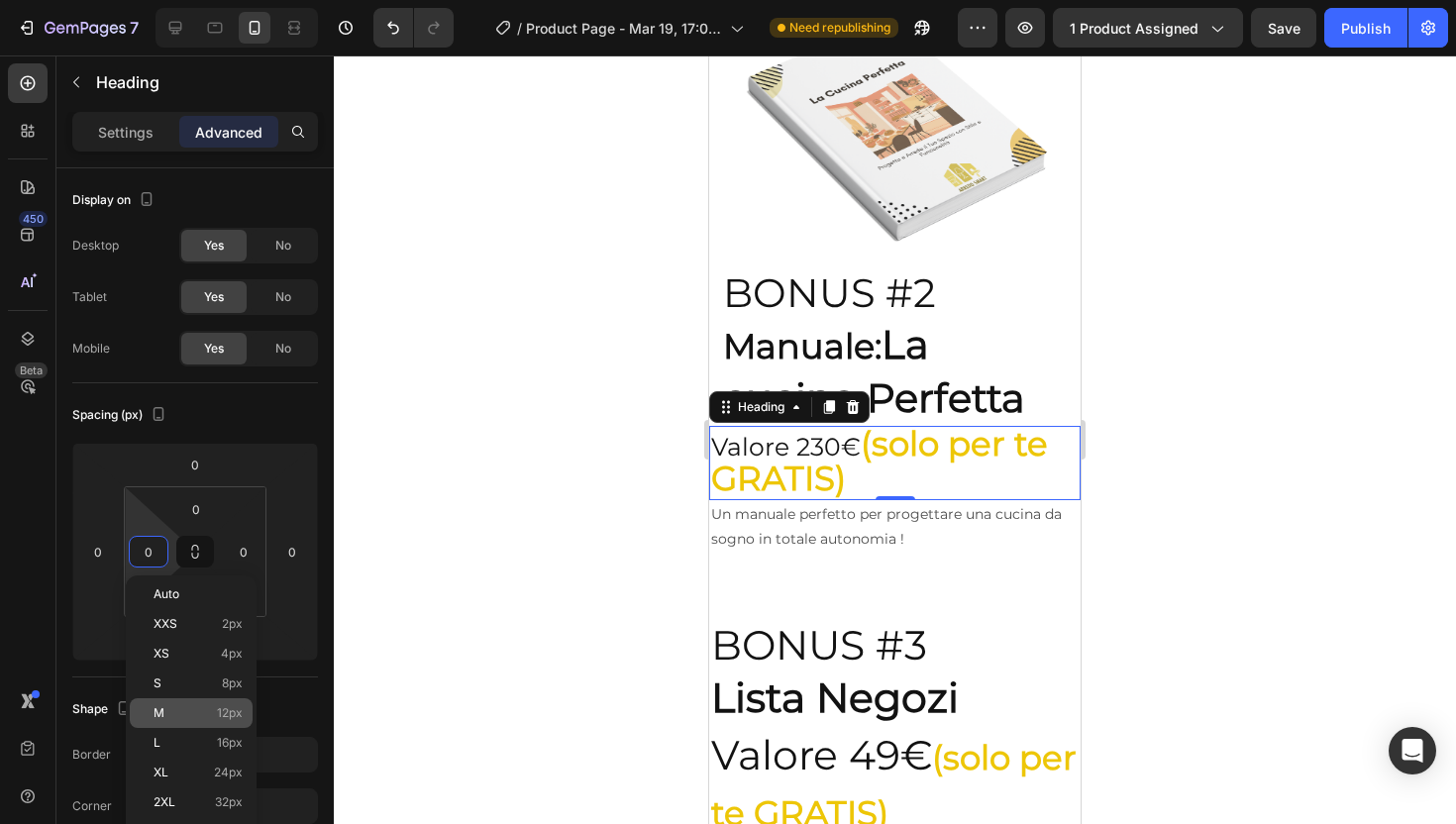 click on "M 12px" at bounding box center (198, 713) 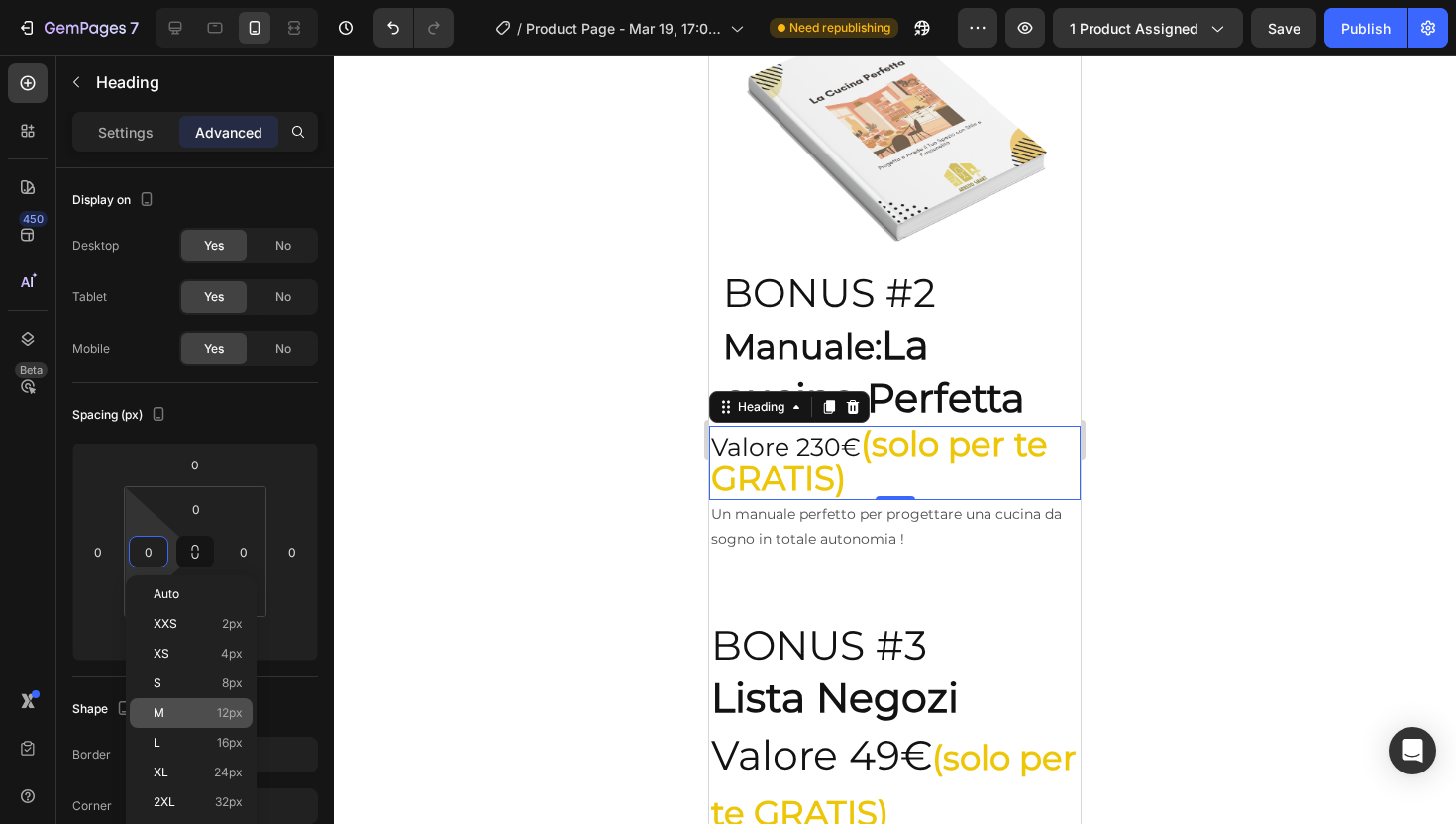type on "12" 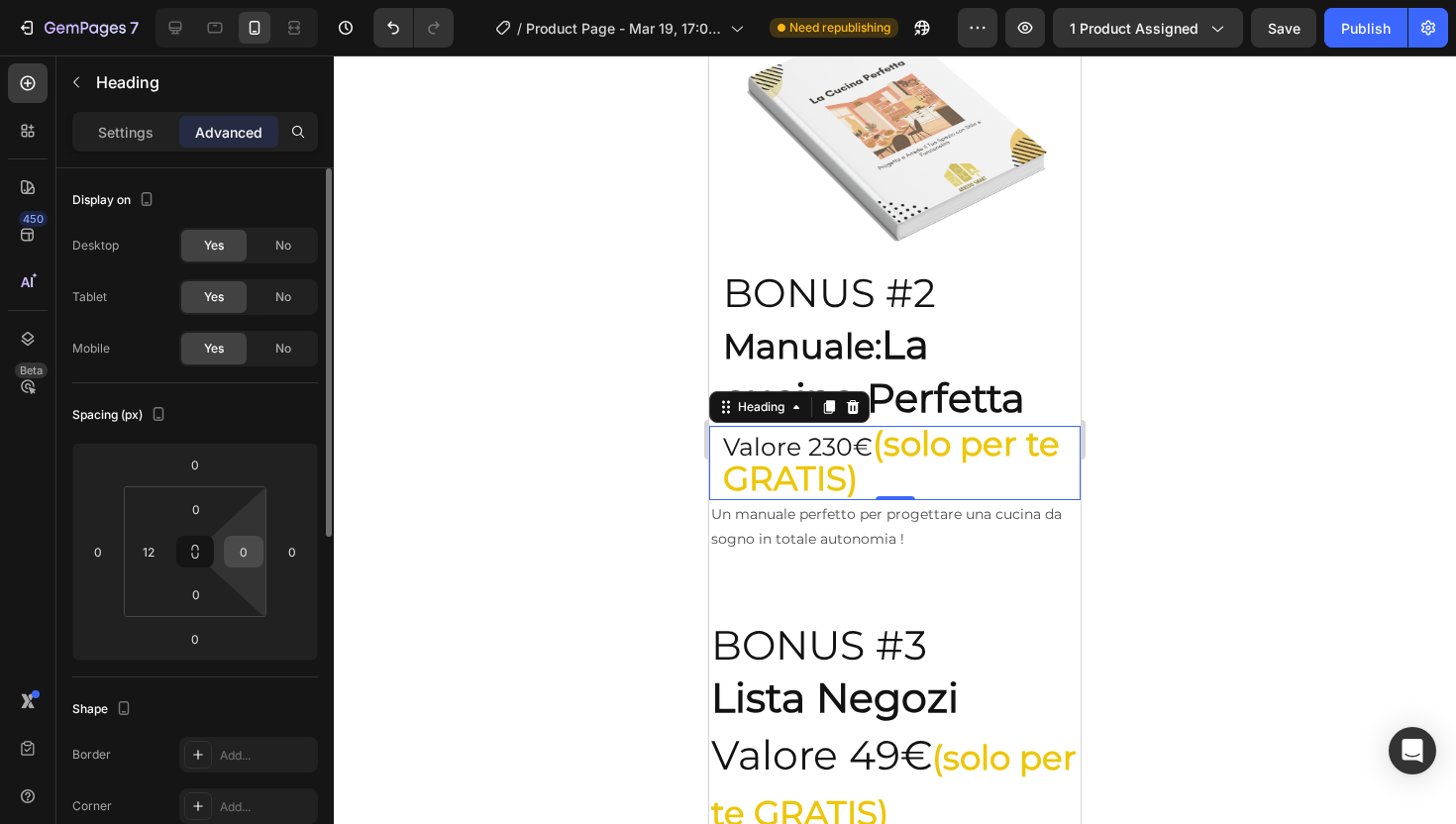 click on "0" at bounding box center [244, 552] 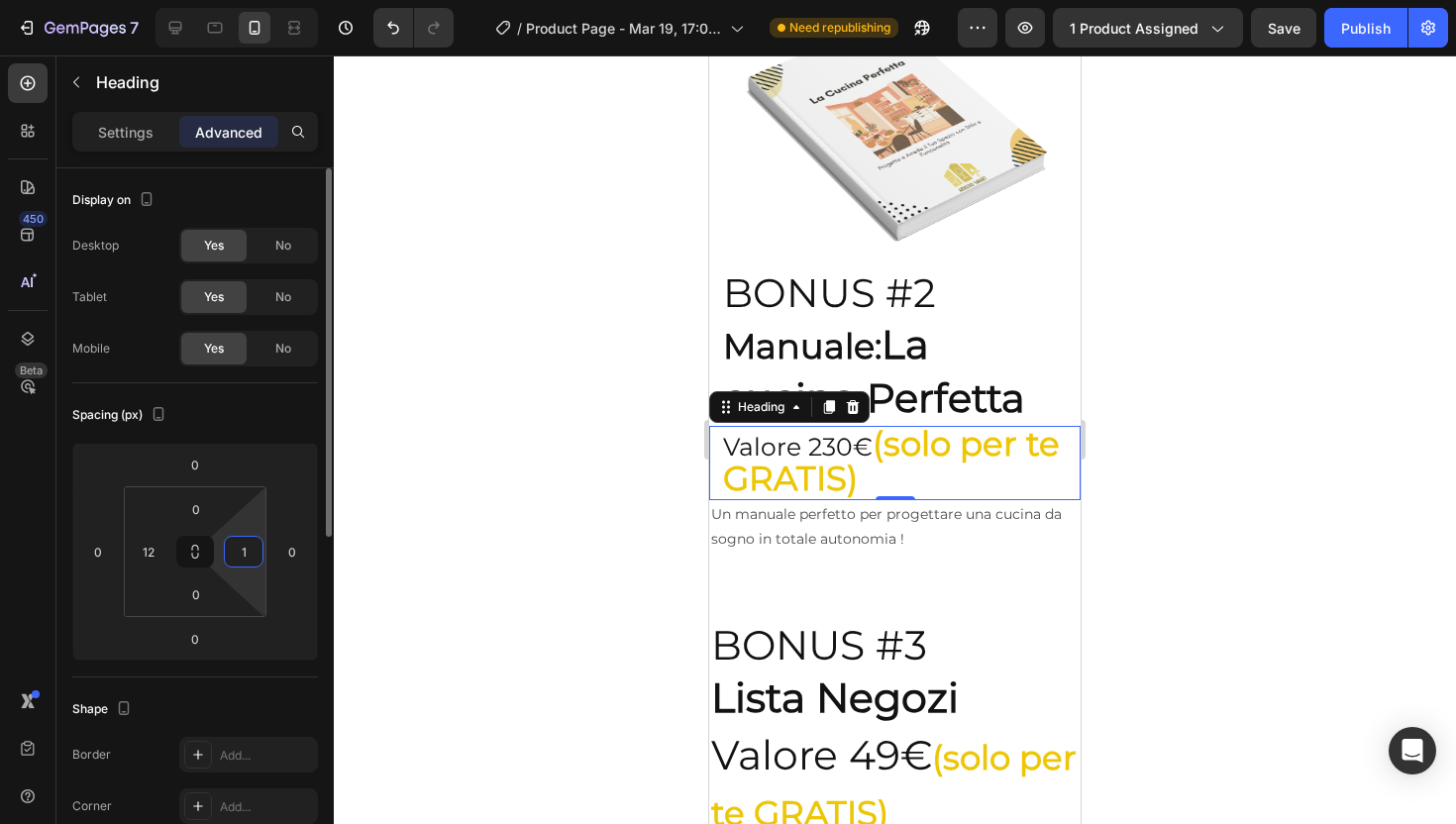 type on "12" 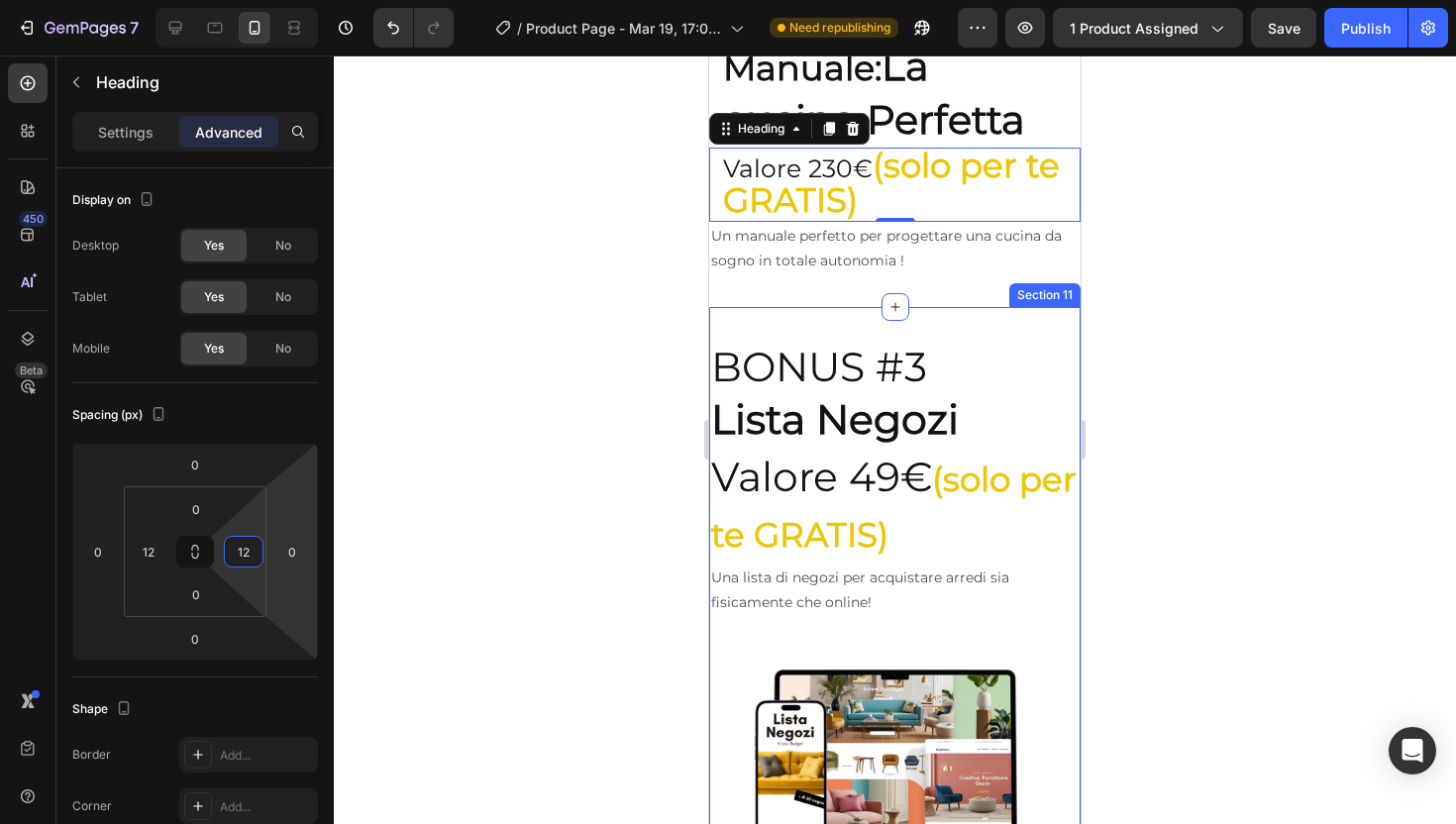 scroll, scrollTop: 8836, scrollLeft: 0, axis: vertical 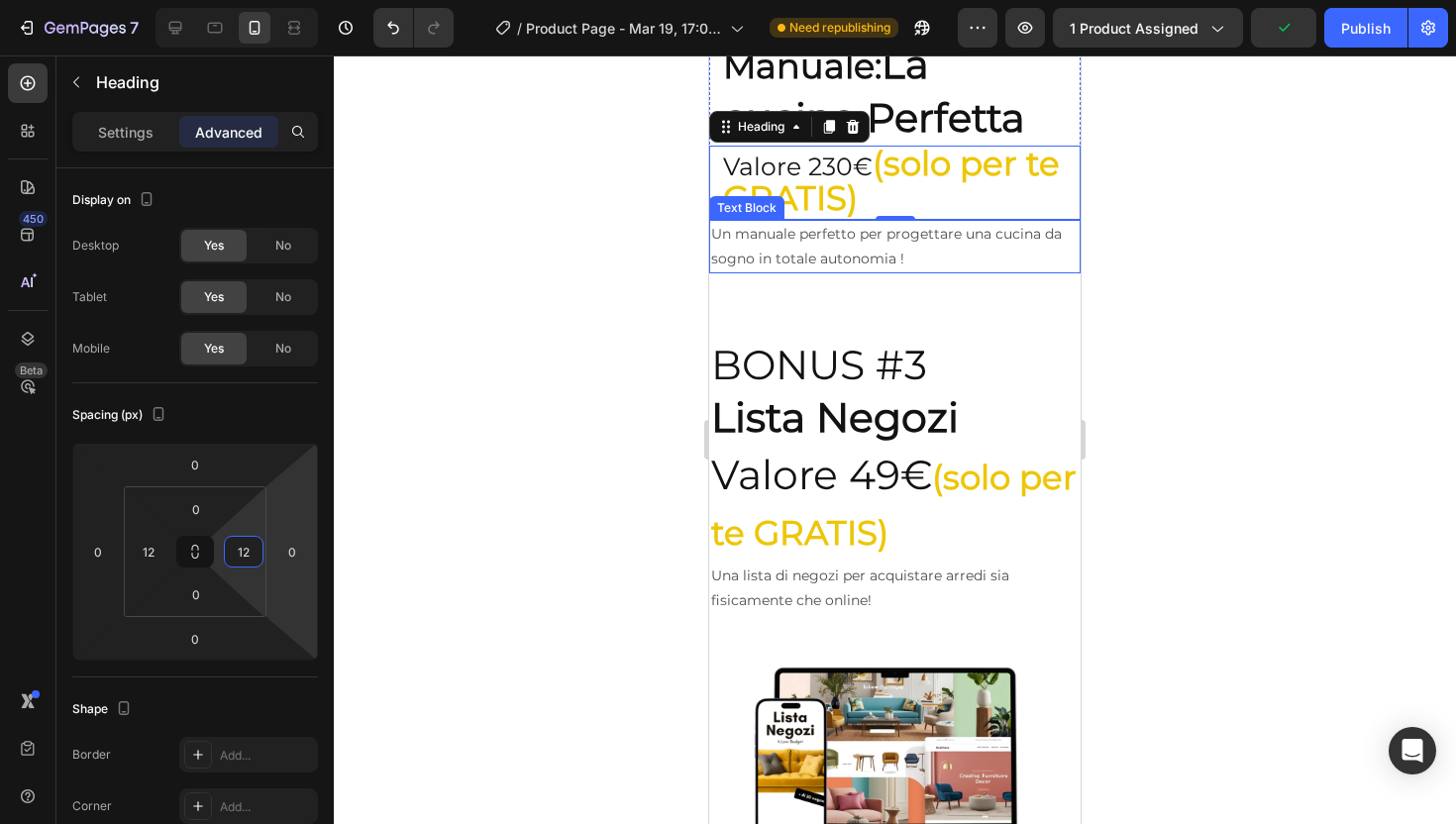 click on "Un manuale perfetto per progettare una cucina da sogno in totale autonomia !" at bounding box center [894, 247] 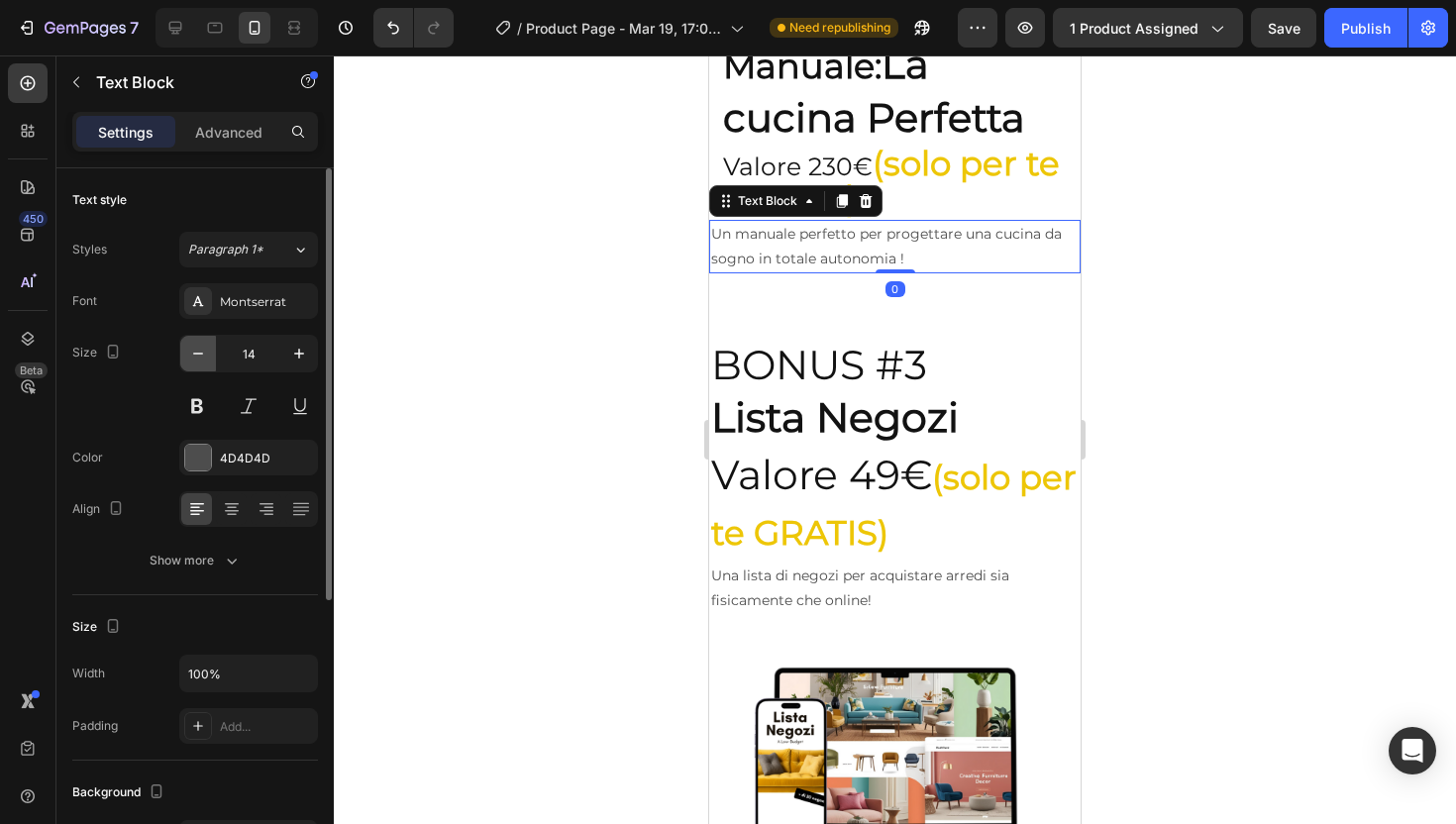 click 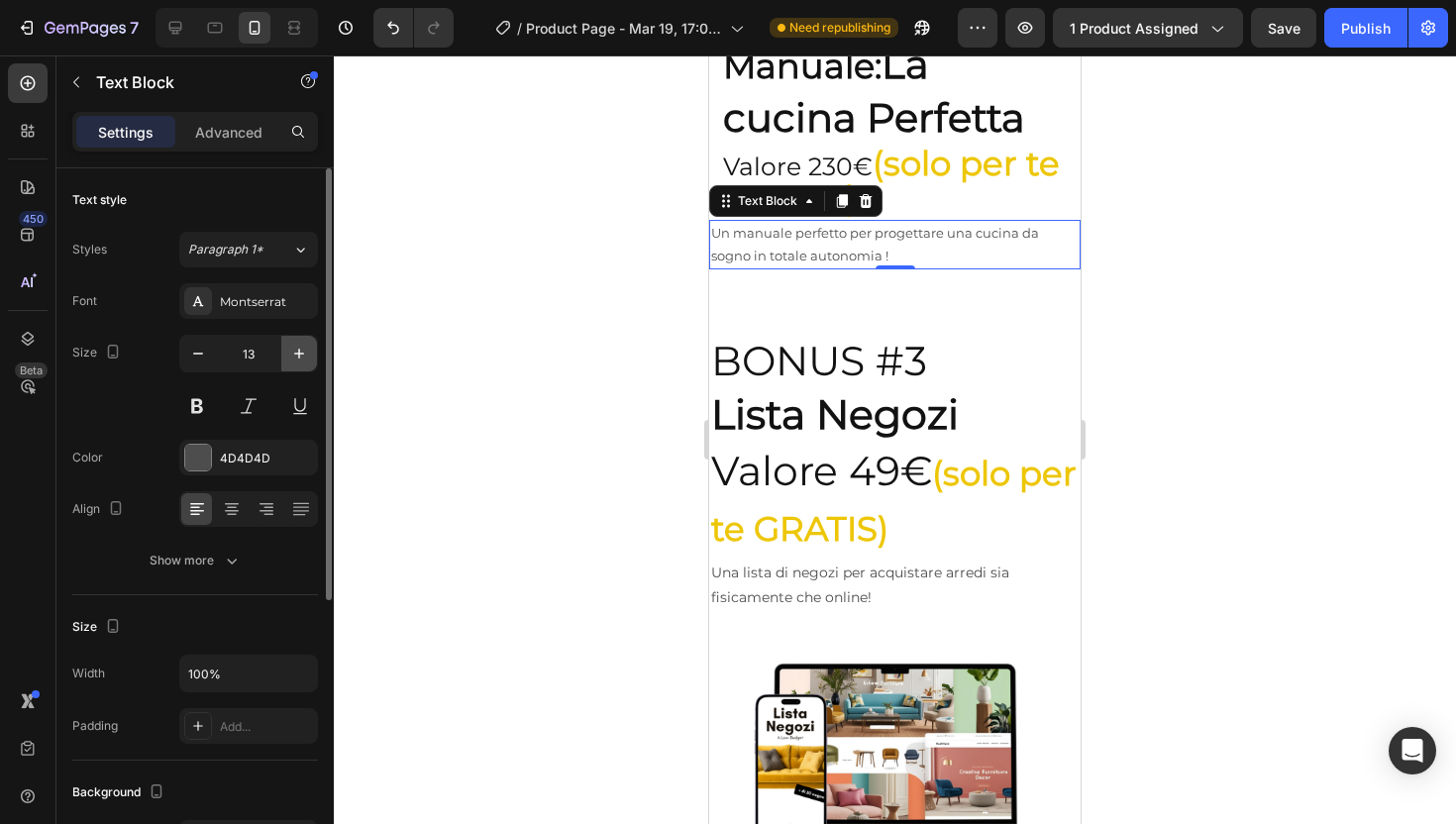 click 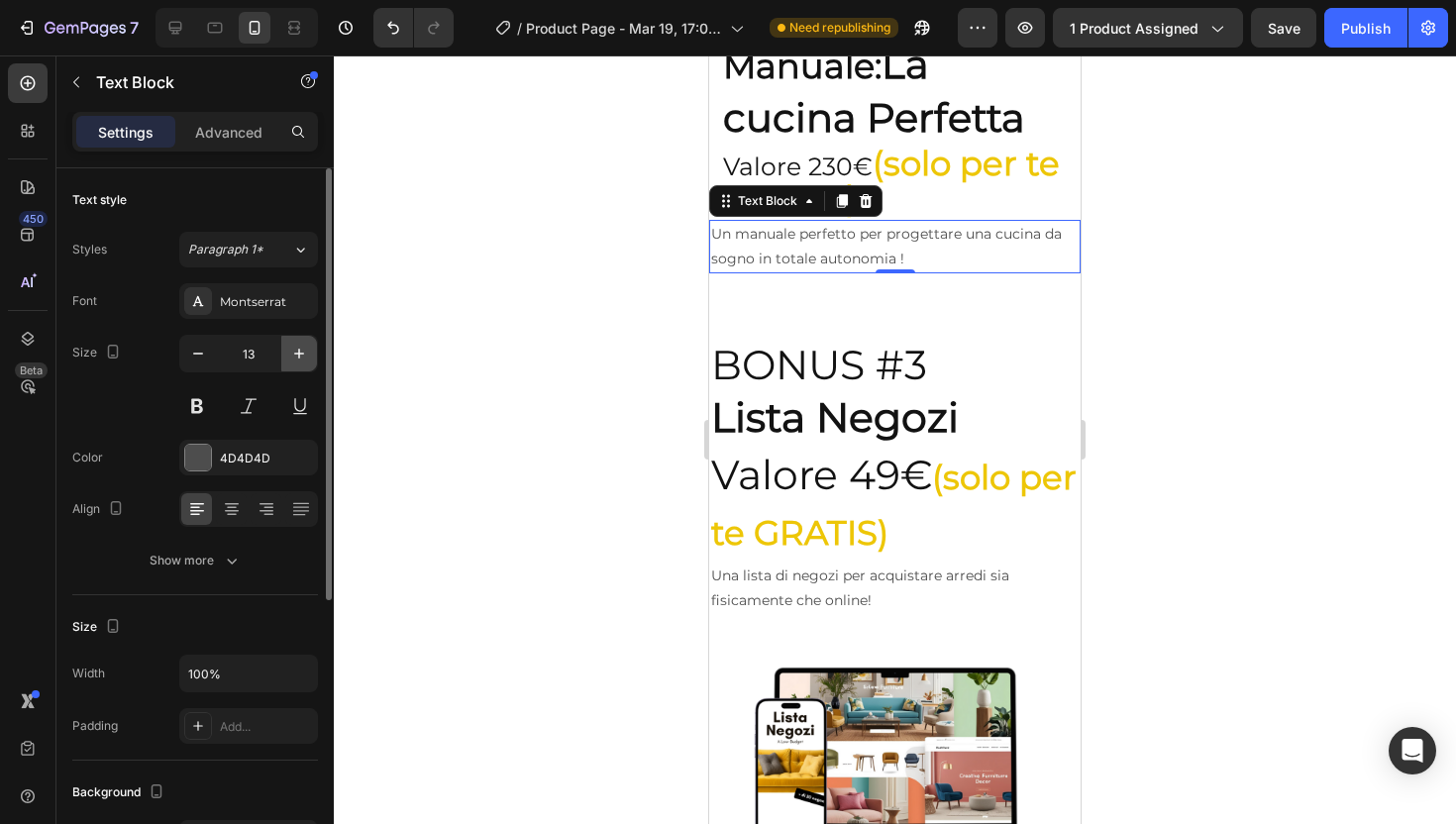 type on "14" 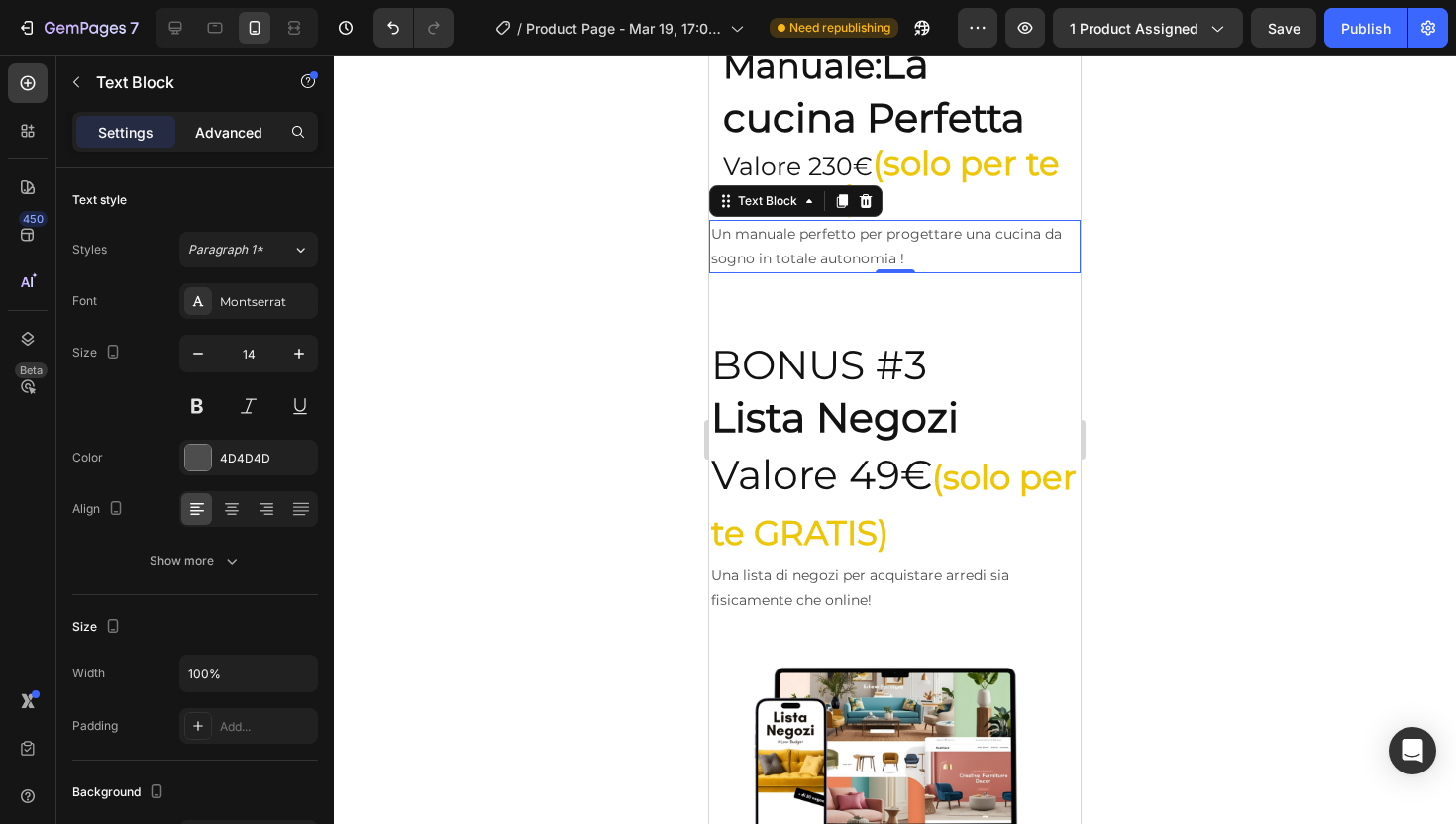 click on "Advanced" 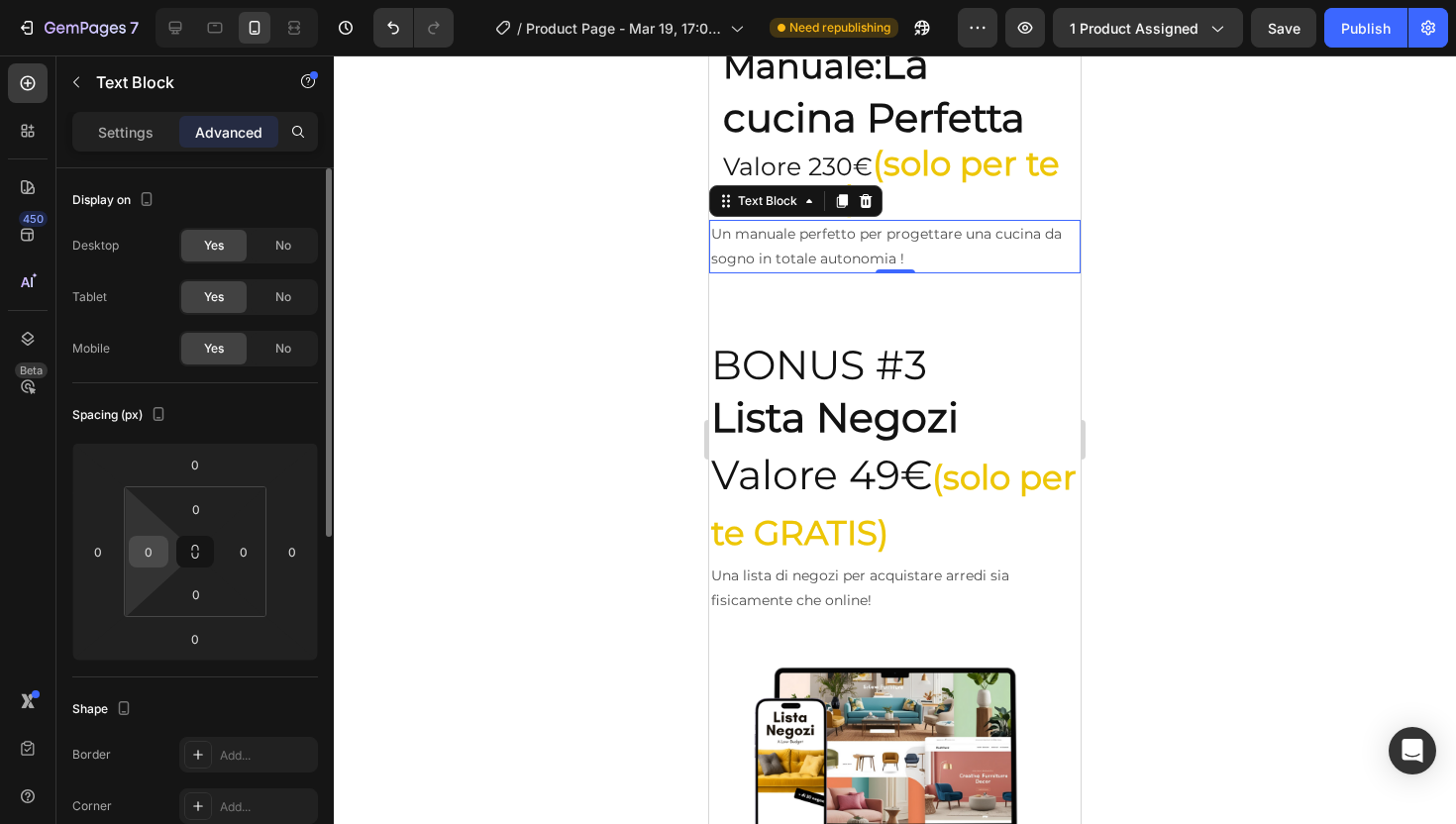 click on "0" at bounding box center [149, 552] 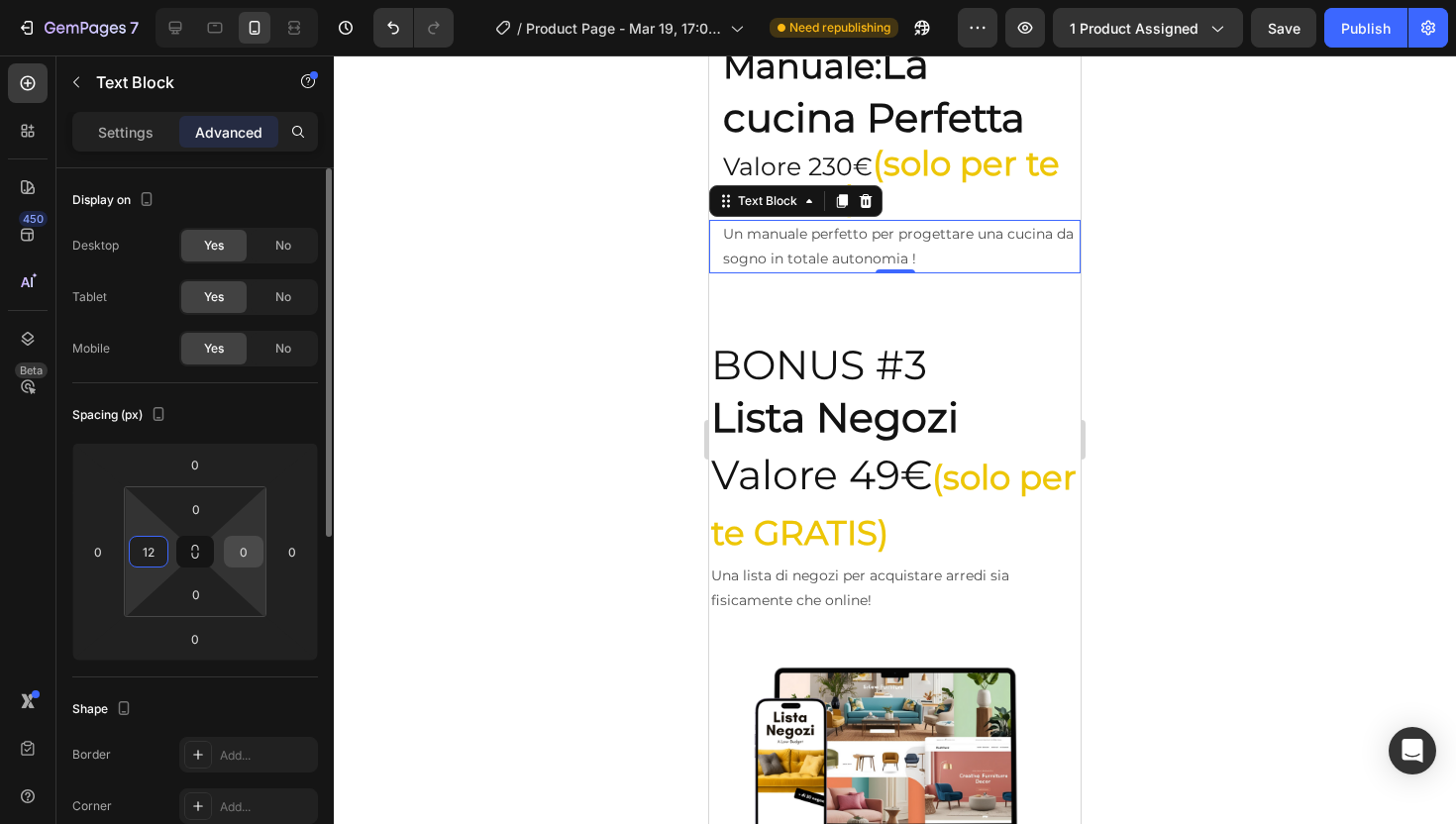 type on "12" 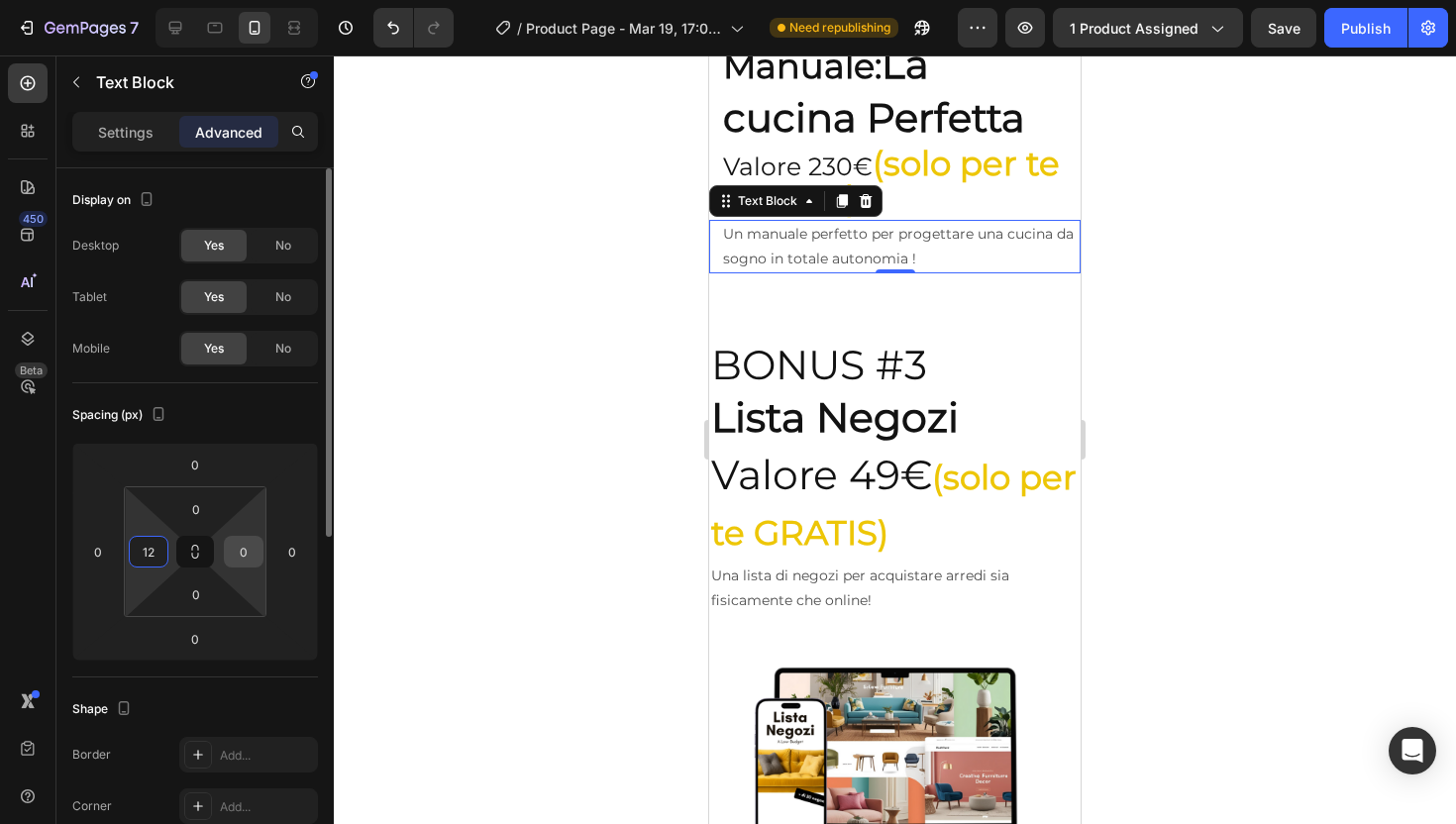 click on "0" 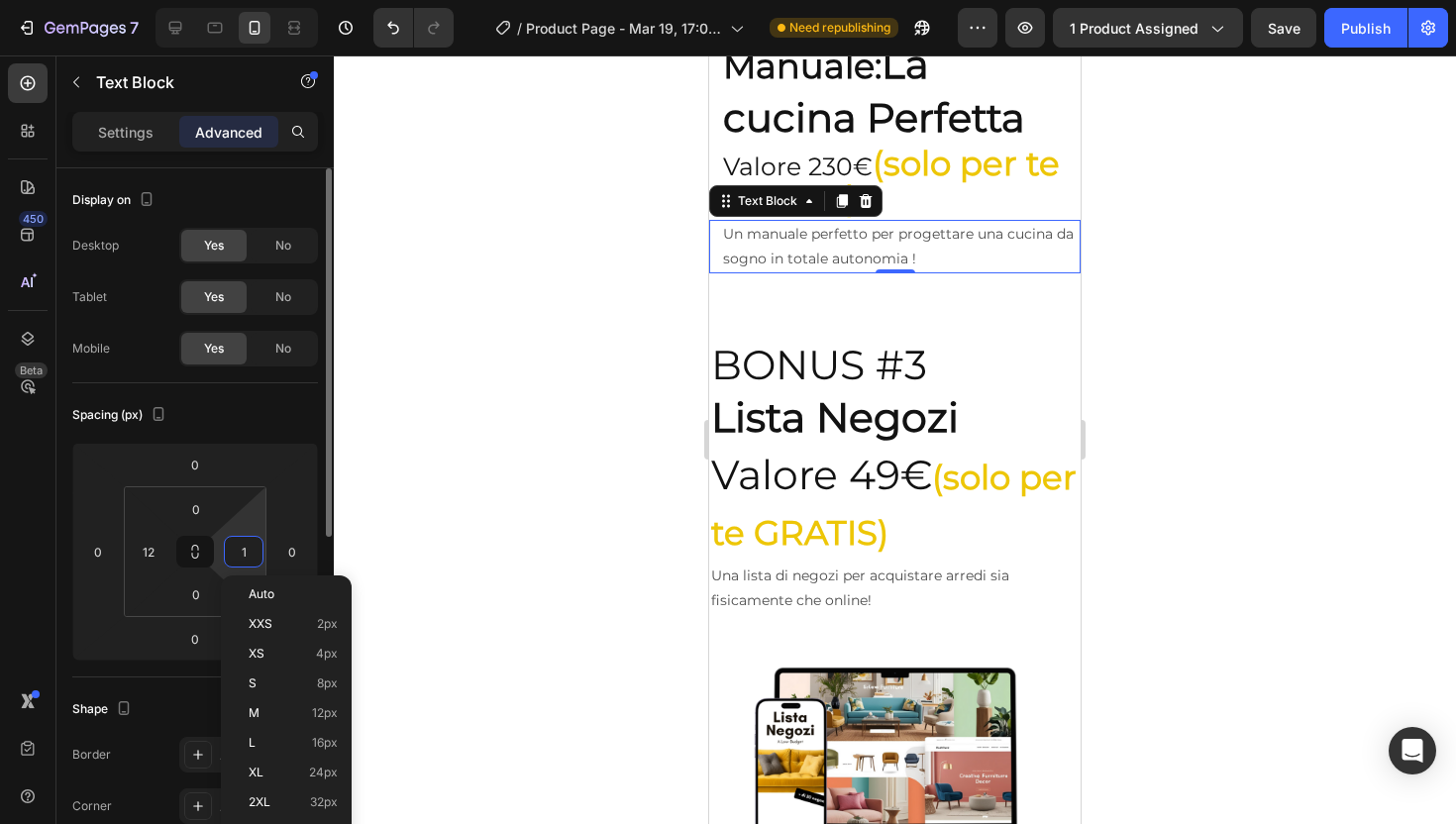 type on "12" 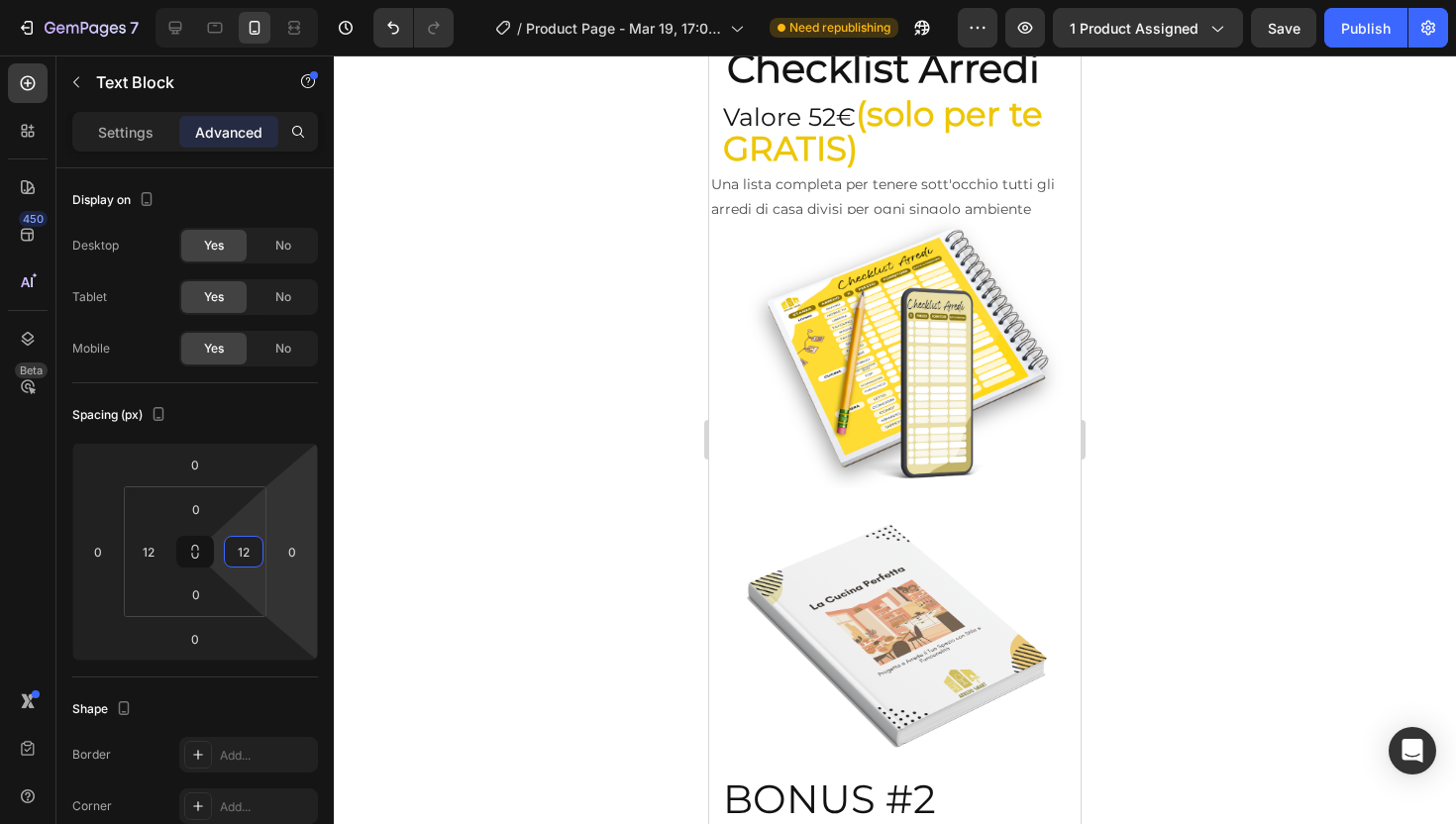 scroll, scrollTop: 8040, scrollLeft: 0, axis: vertical 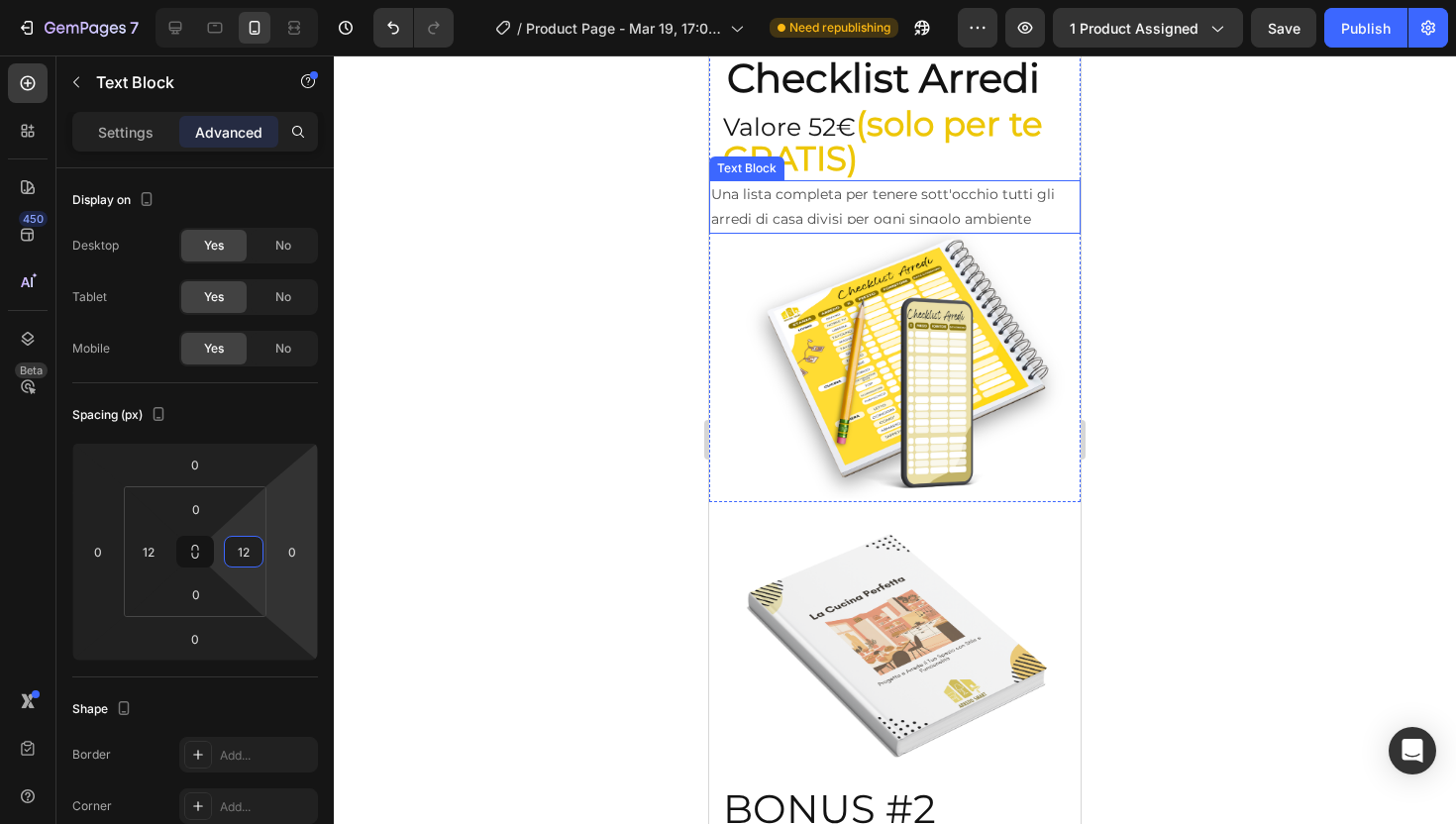 click on "Una lista completa per tenere sott'occhio tutti gli arredi di casa divisi per ogni singolo ambiente" at bounding box center (894, 207) 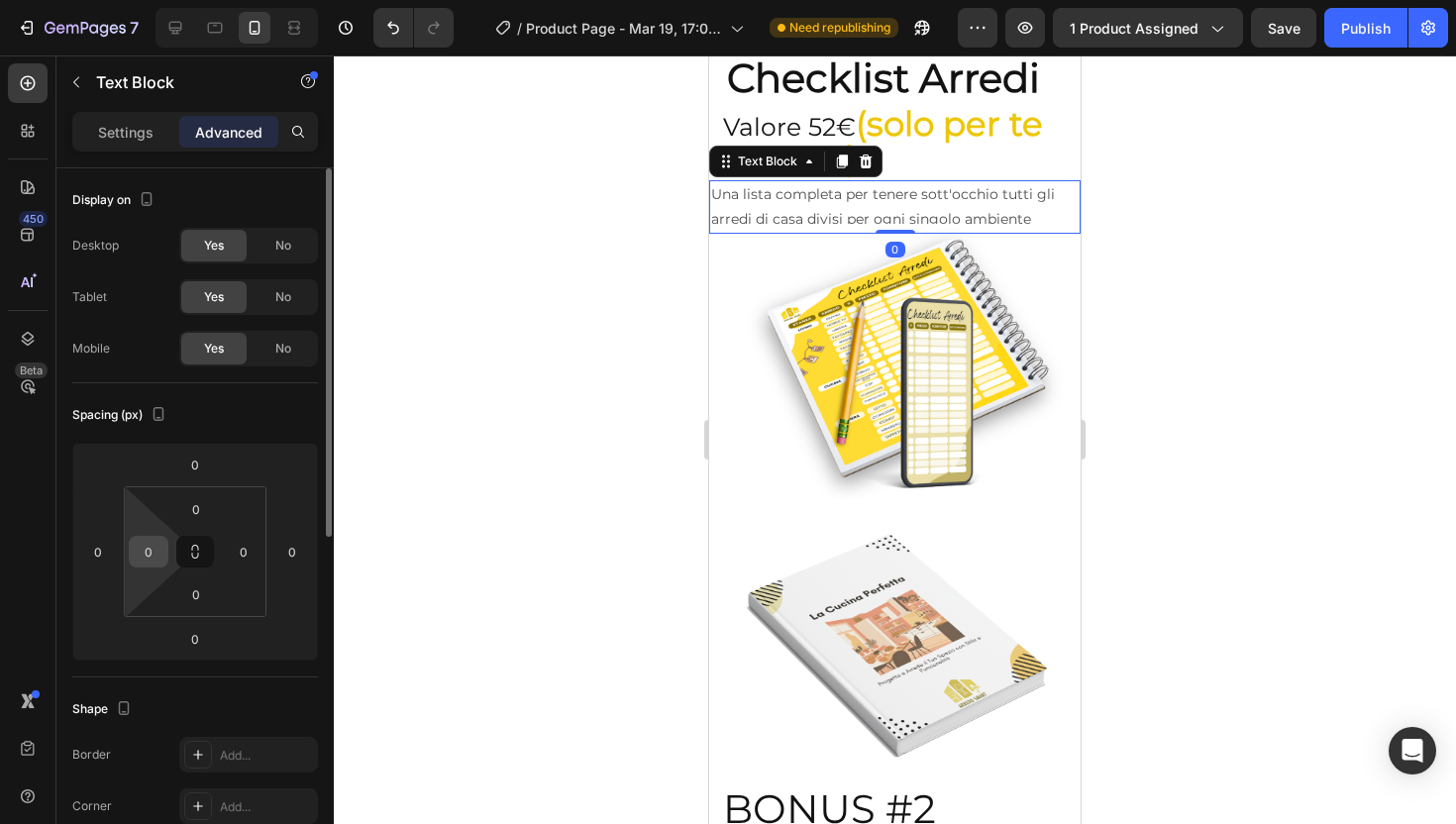 click on "0" at bounding box center [149, 552] 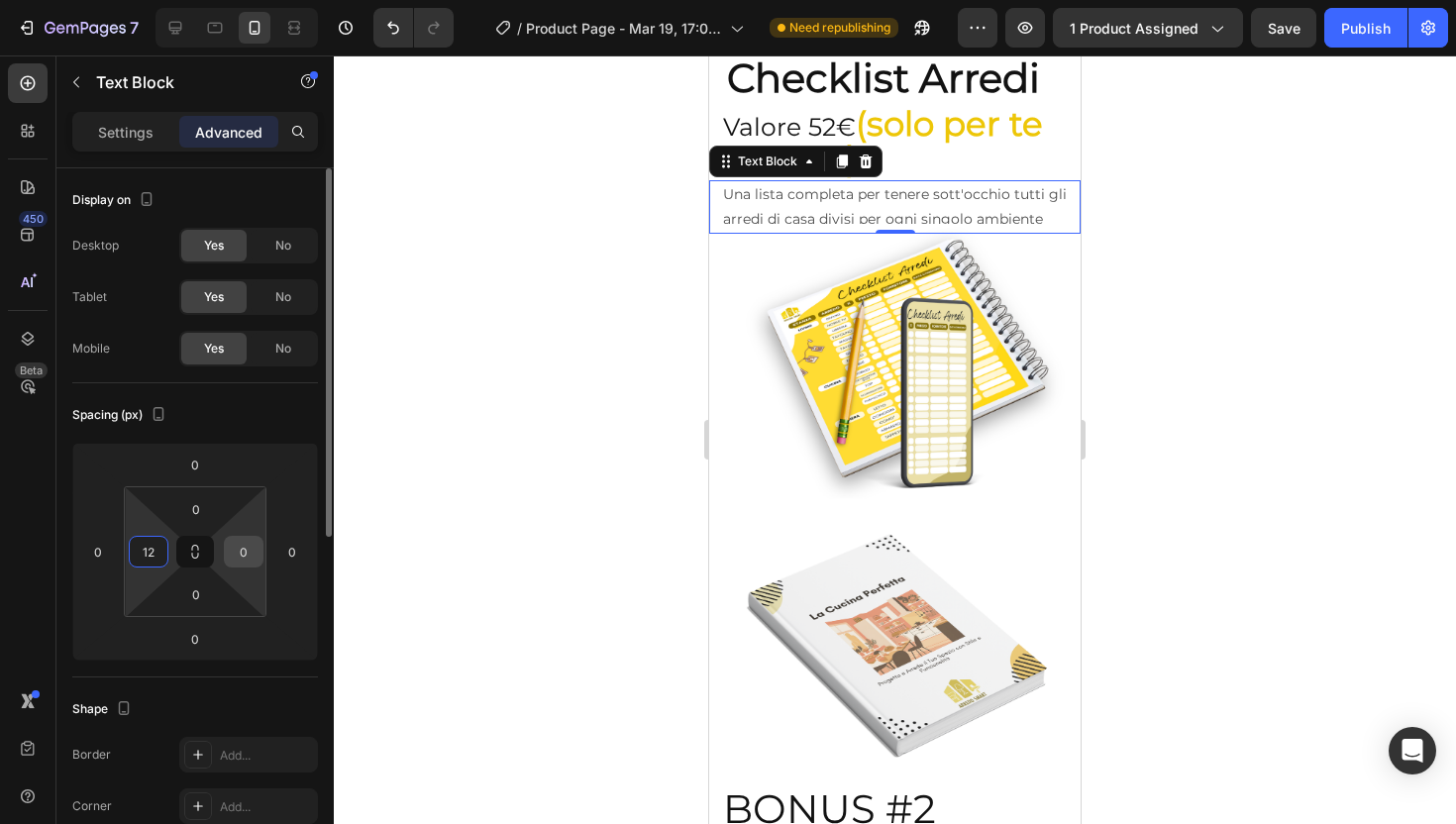 type on "12" 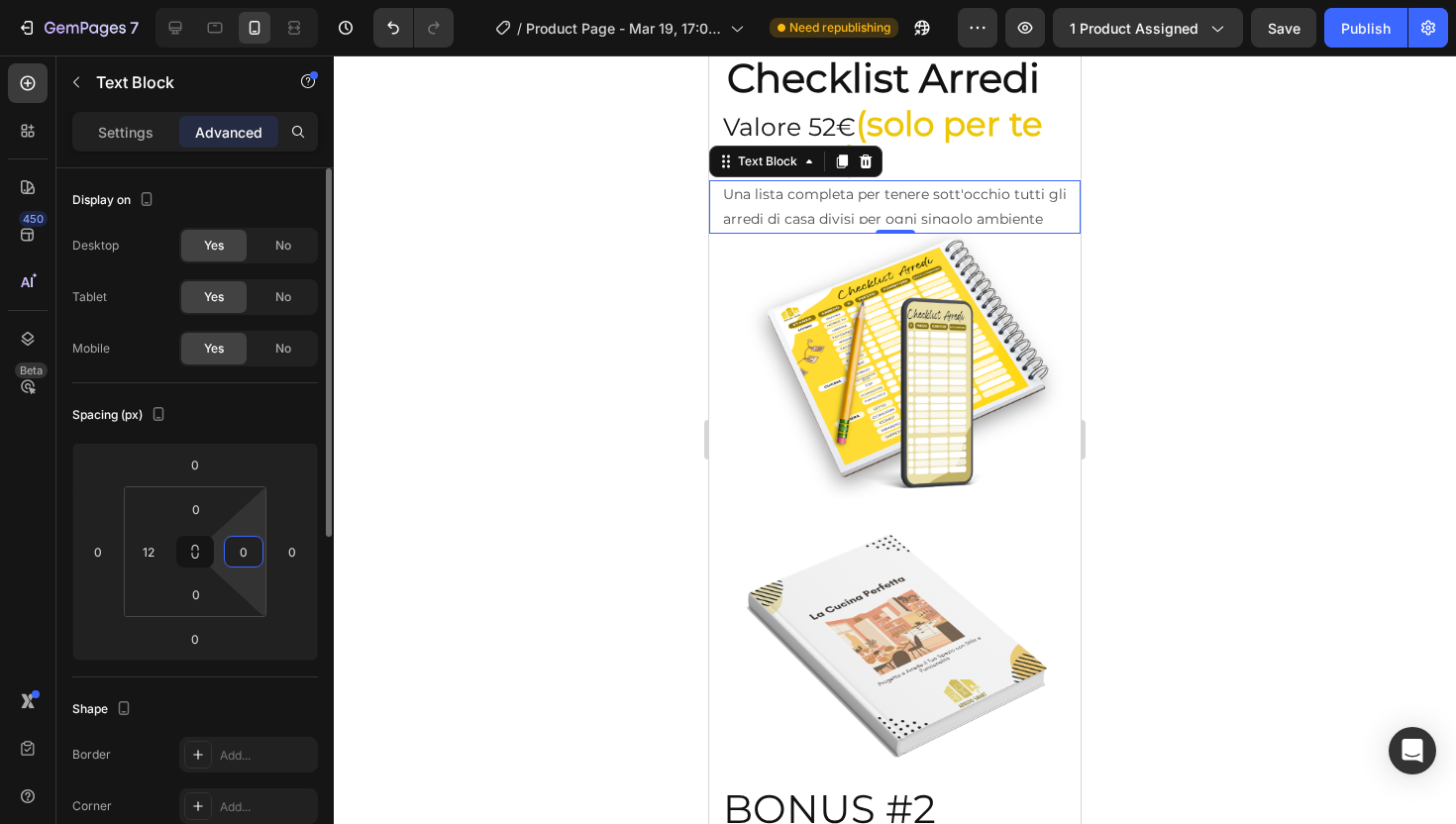 click on "0" at bounding box center (244, 552) 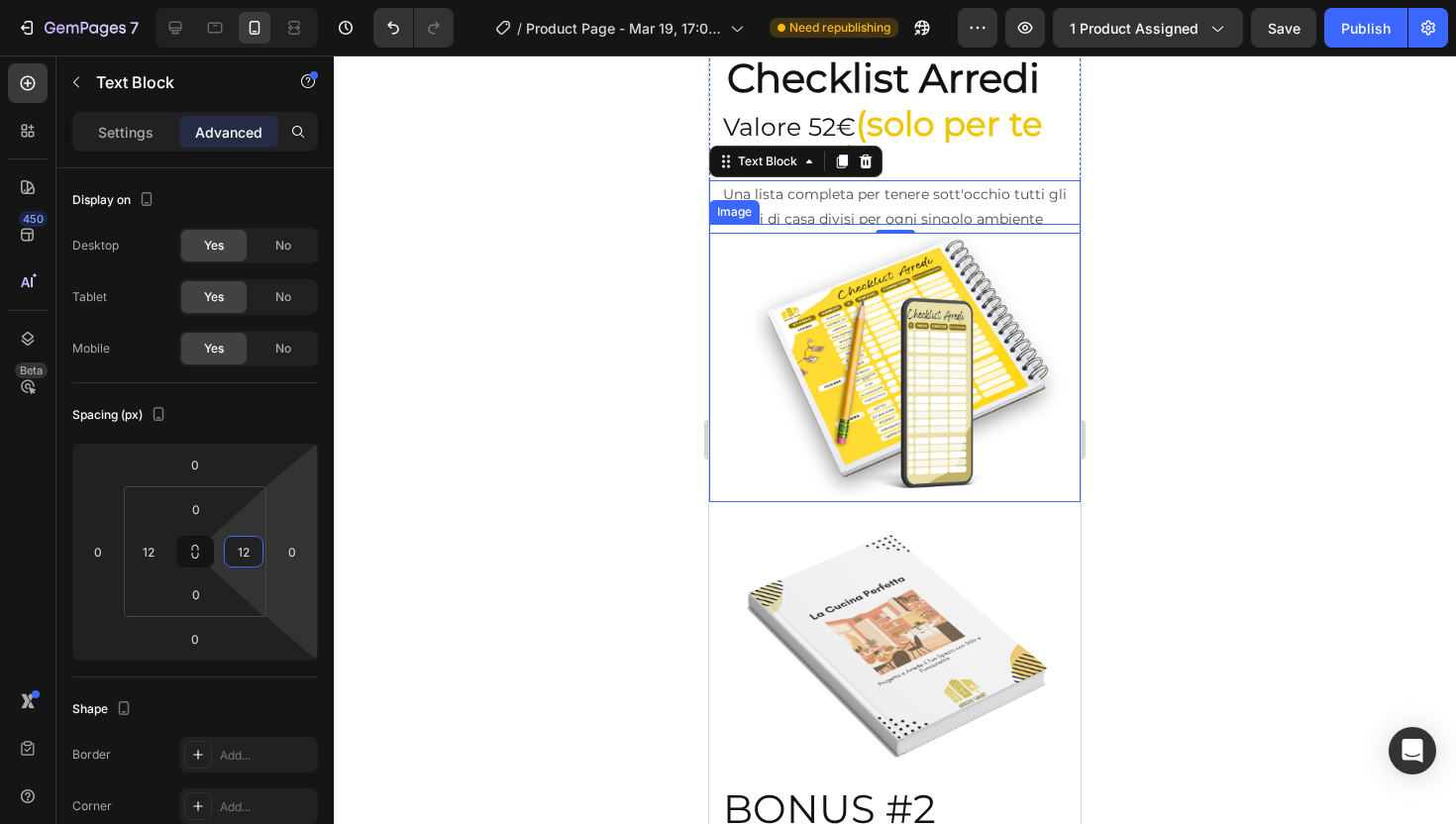 type on "12" 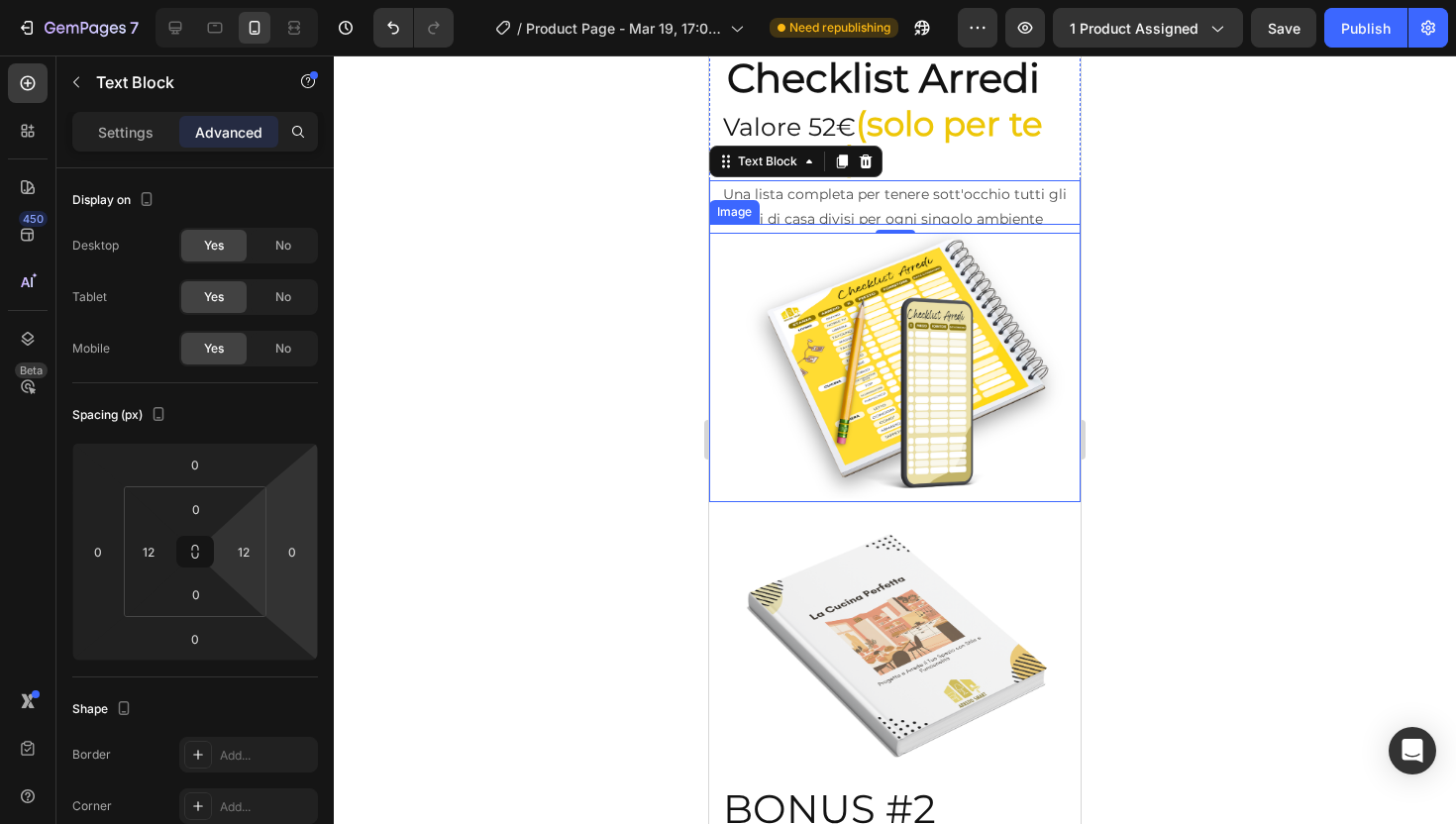 click 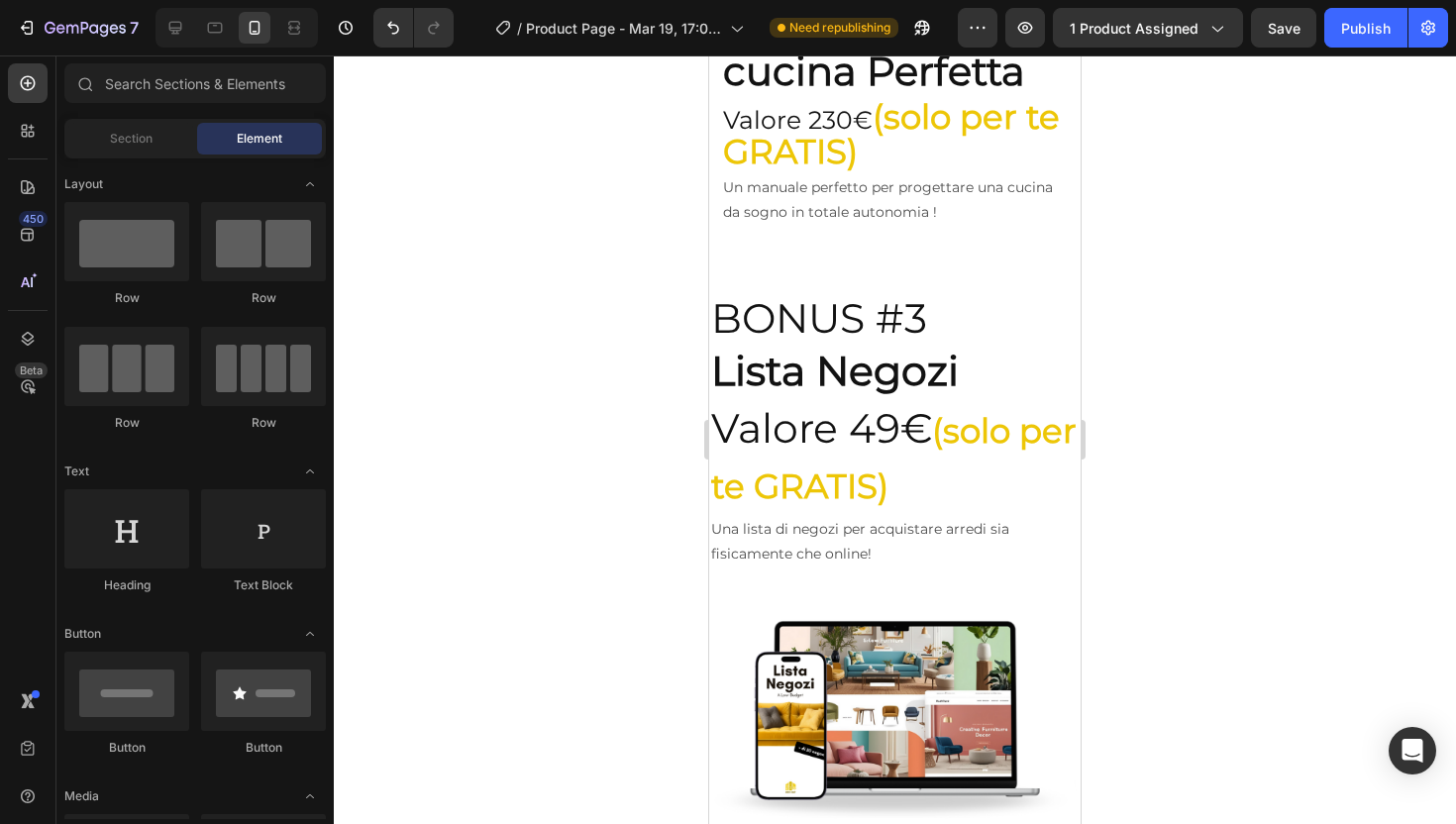 scroll, scrollTop: 8882, scrollLeft: 0, axis: vertical 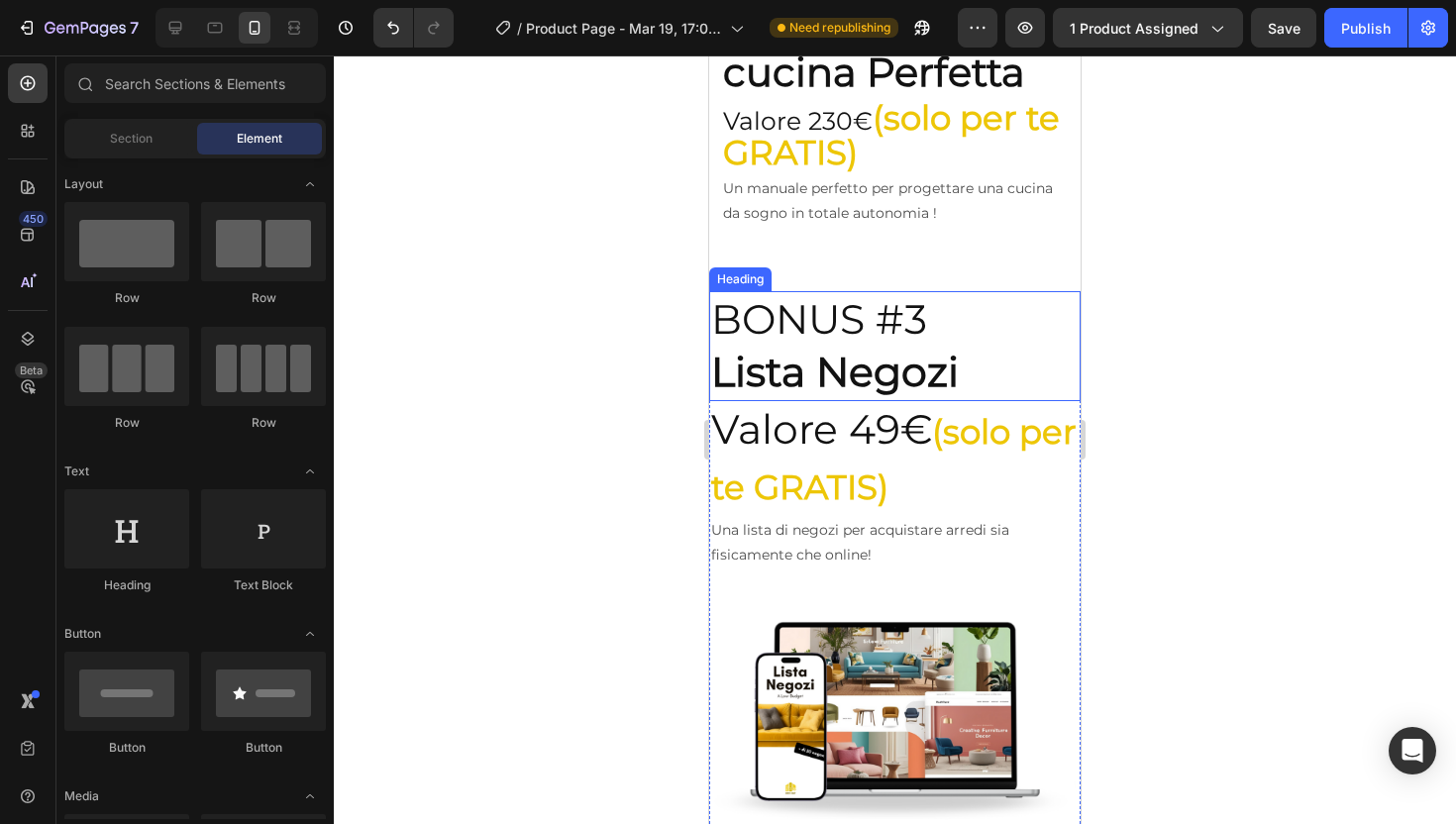 click on "BONUS #3 Lista Negozi" at bounding box center [894, 346] 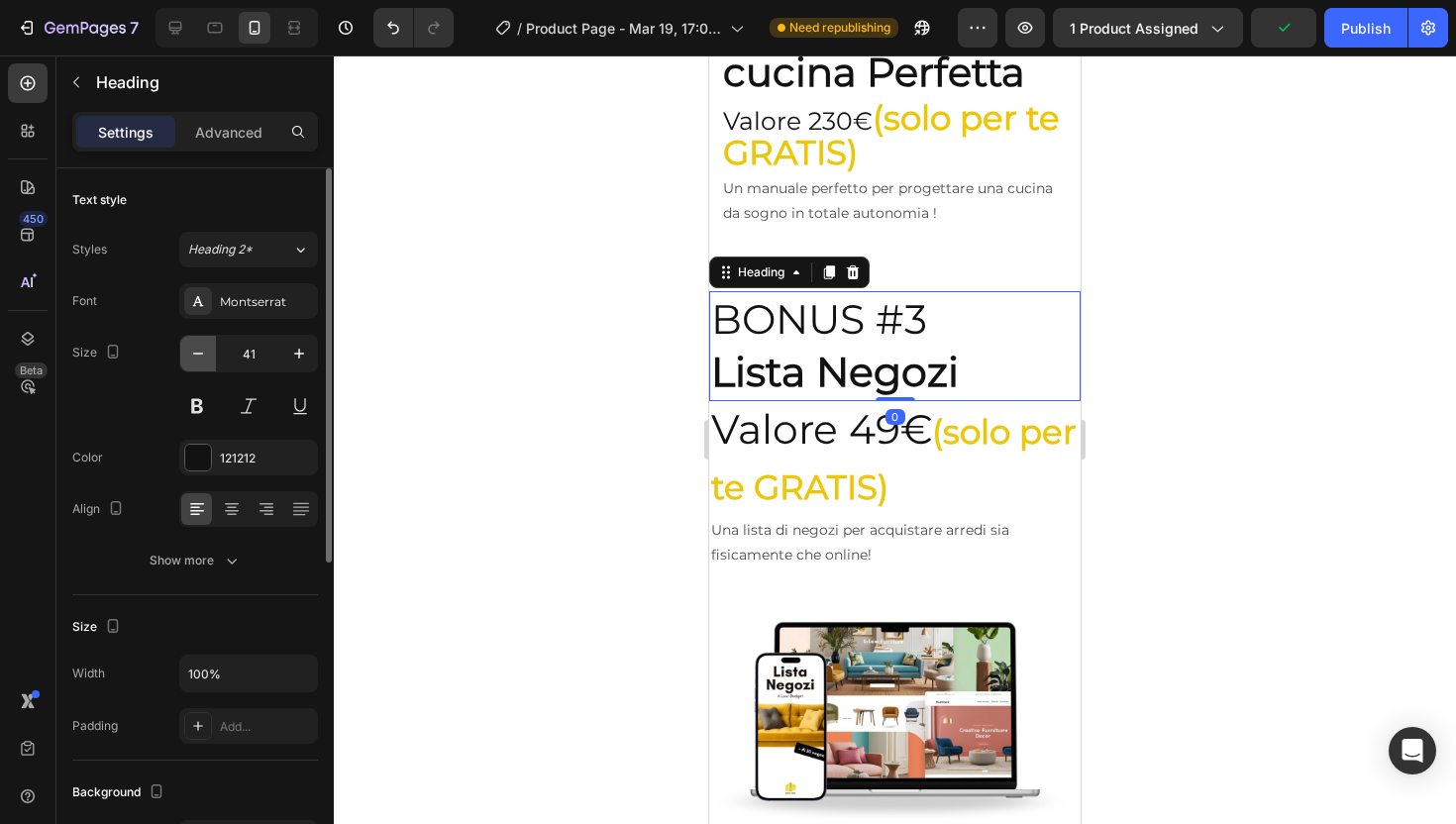 click 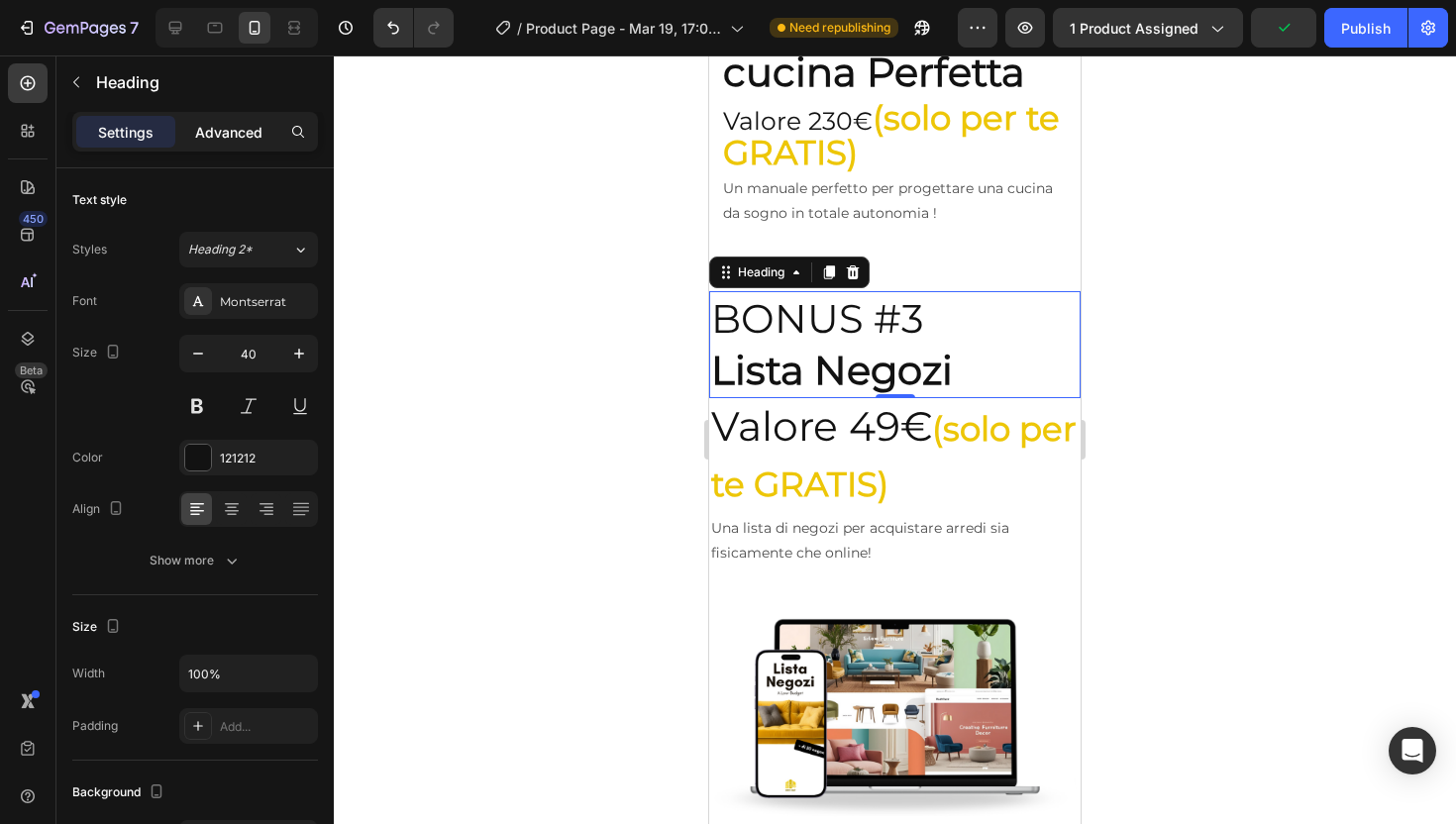 click on "Advanced" at bounding box center [229, 132] 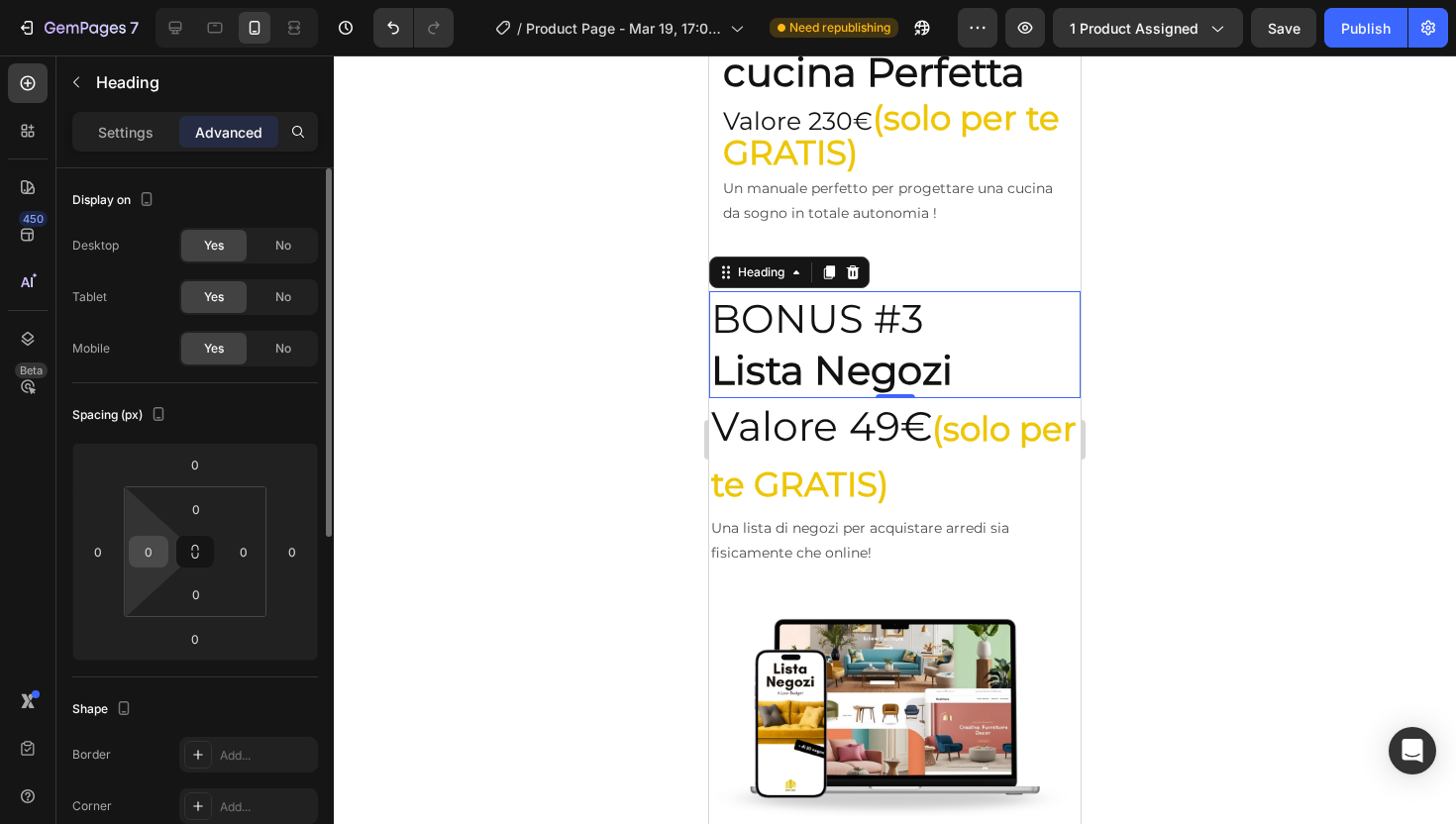 click on "0" at bounding box center [149, 552] 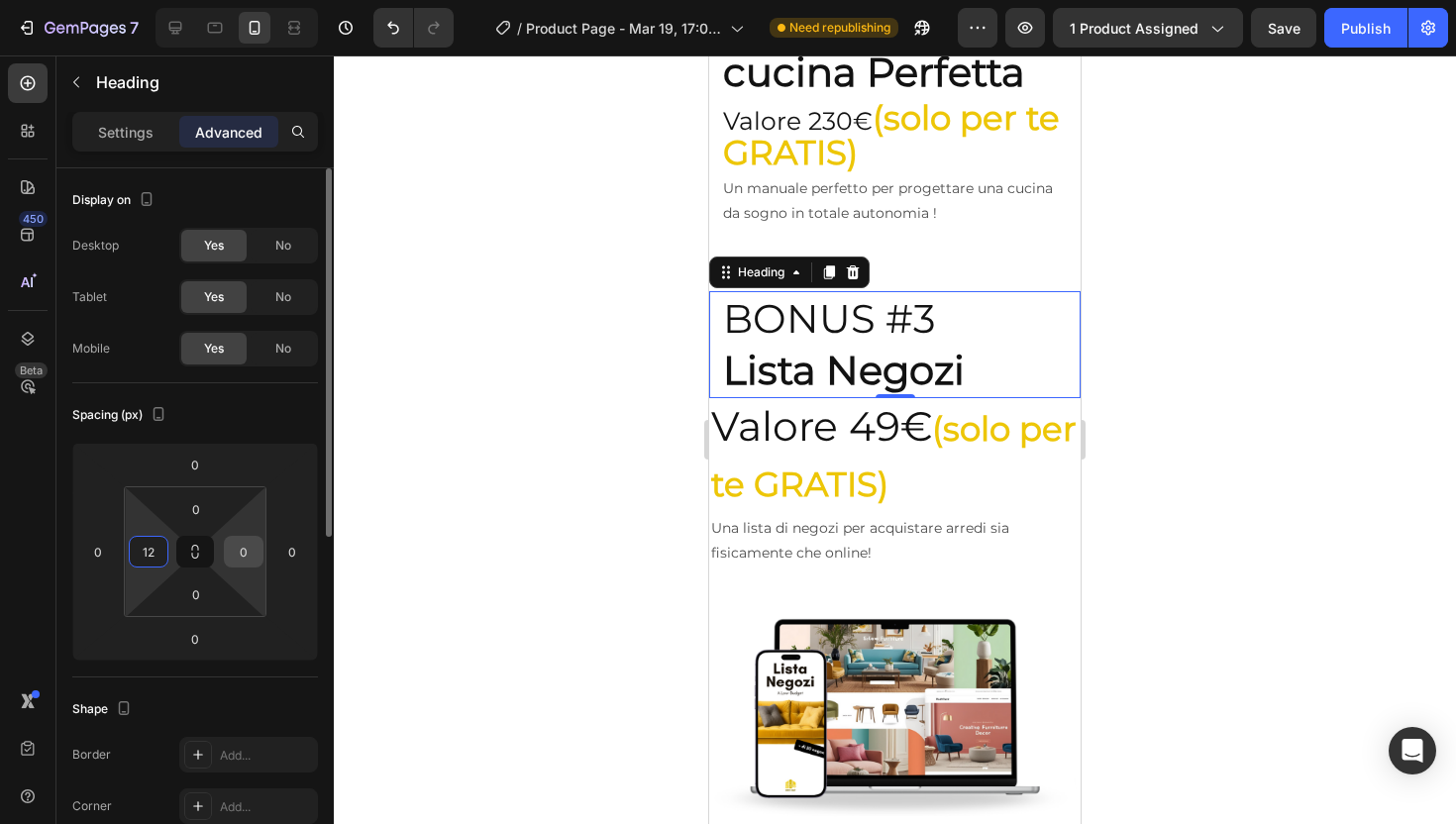 type on "12" 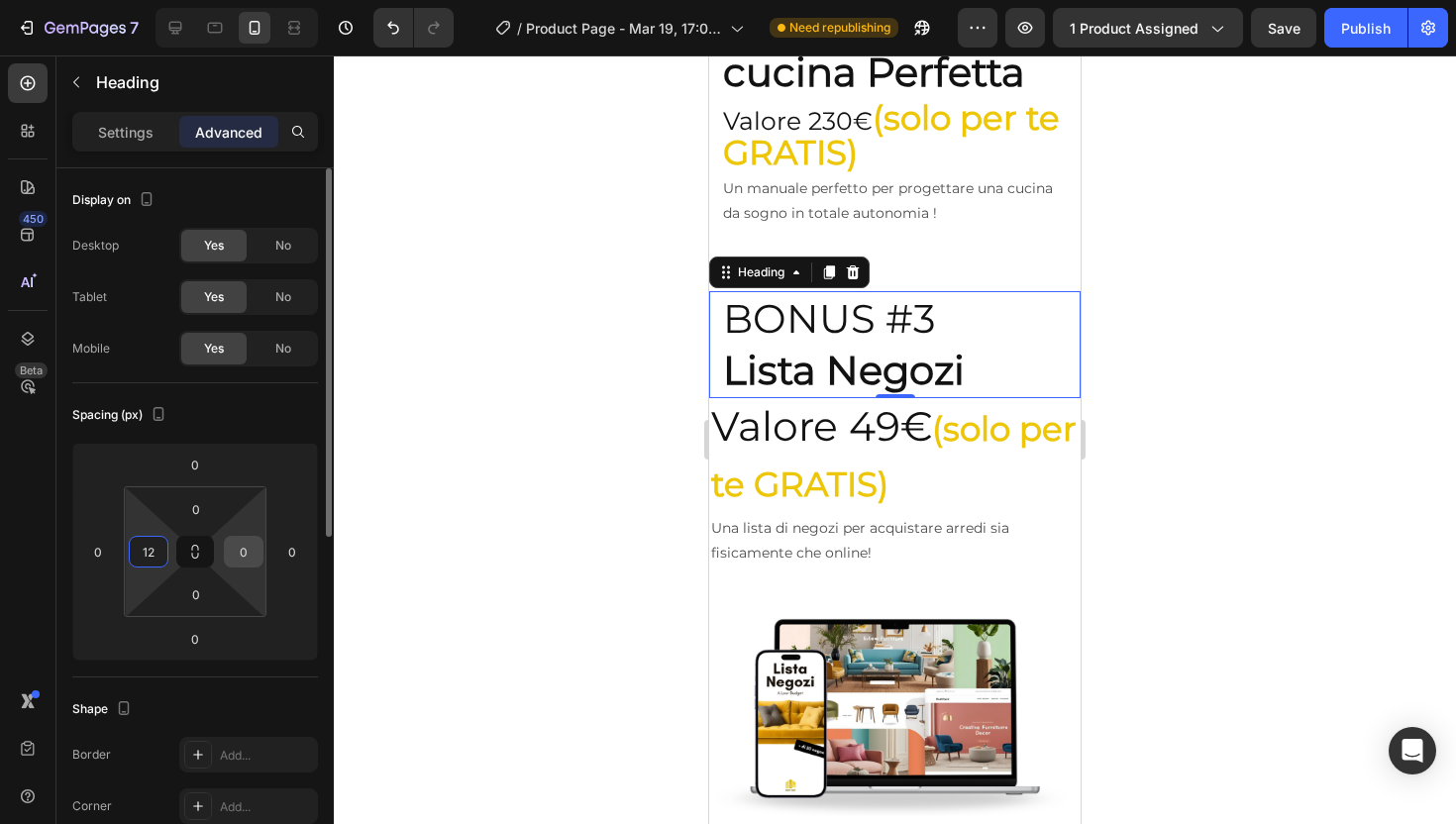 click on "0" at bounding box center [244, 552] 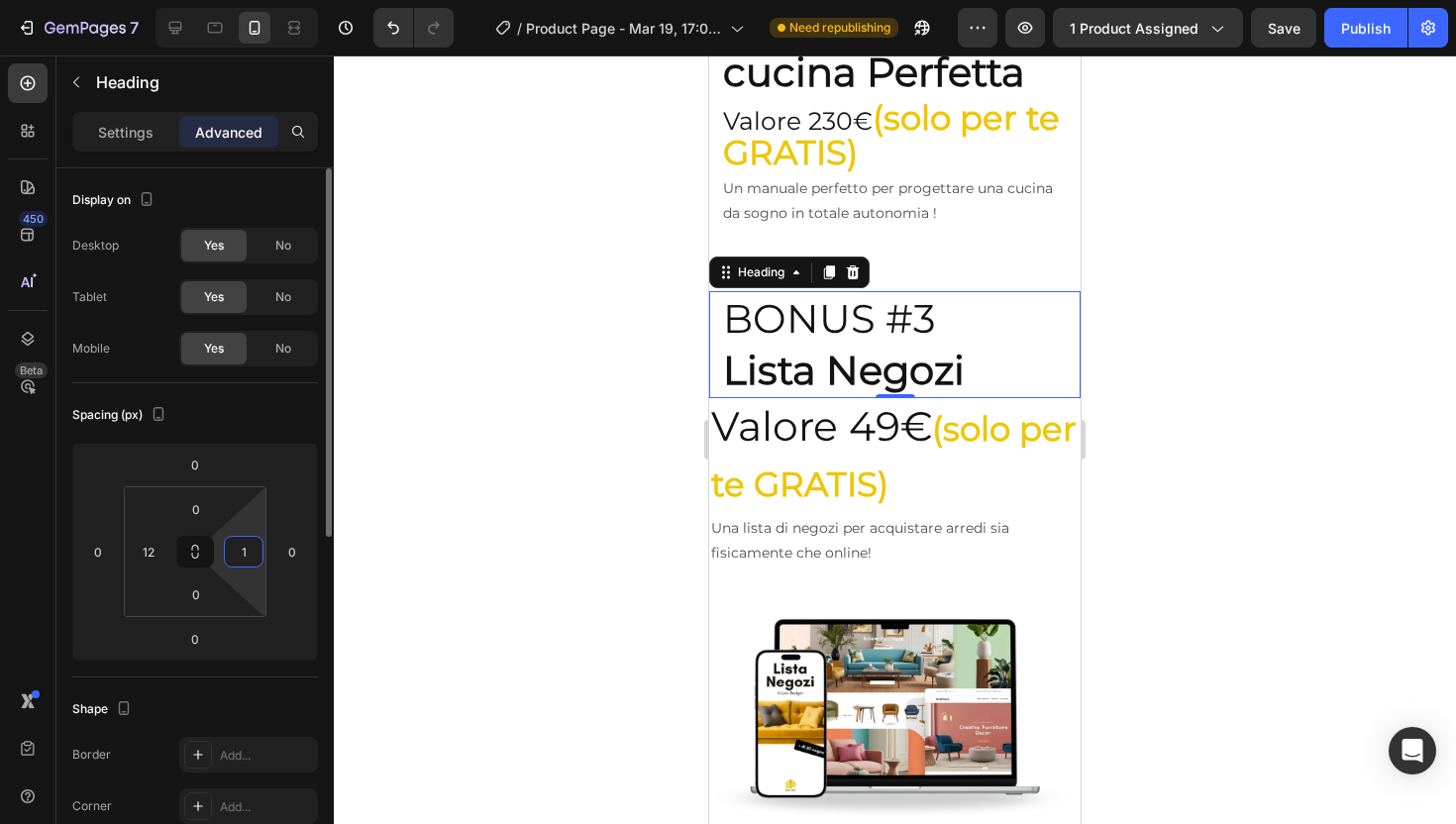type on "12" 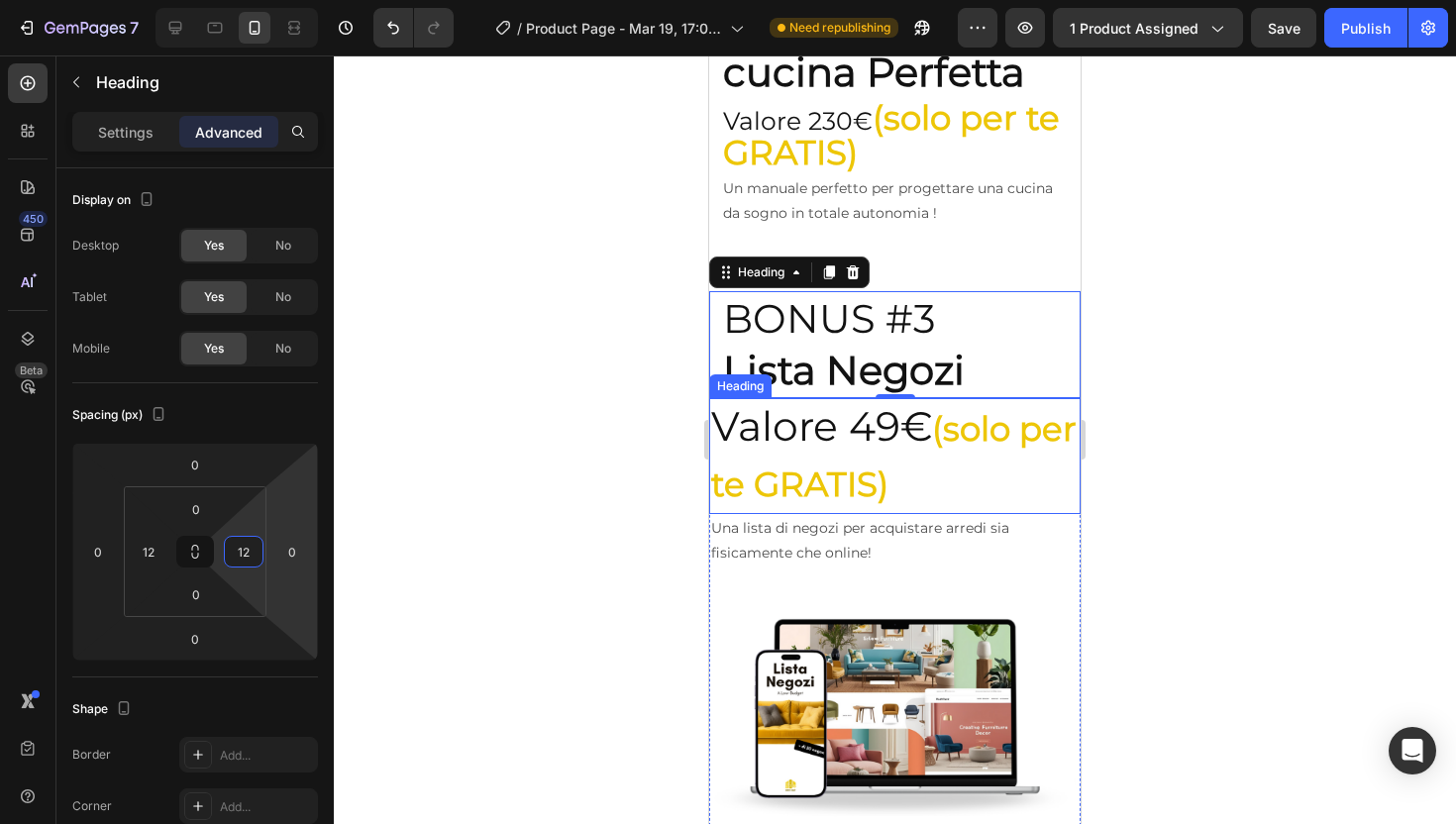 click on "Valore 49€  (solo per te GRATIS)" at bounding box center (894, 456) 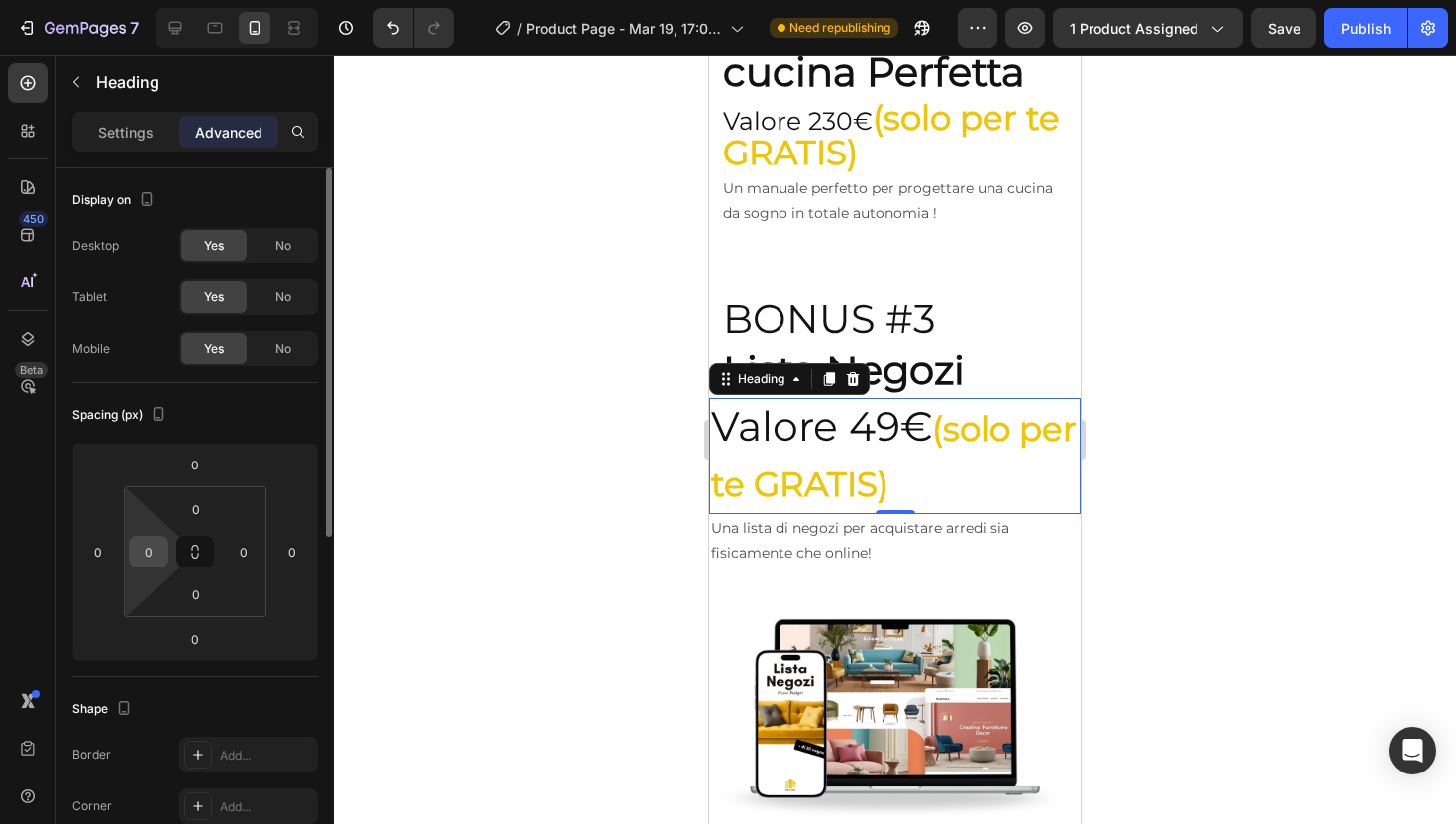 click on "0" at bounding box center (149, 552) 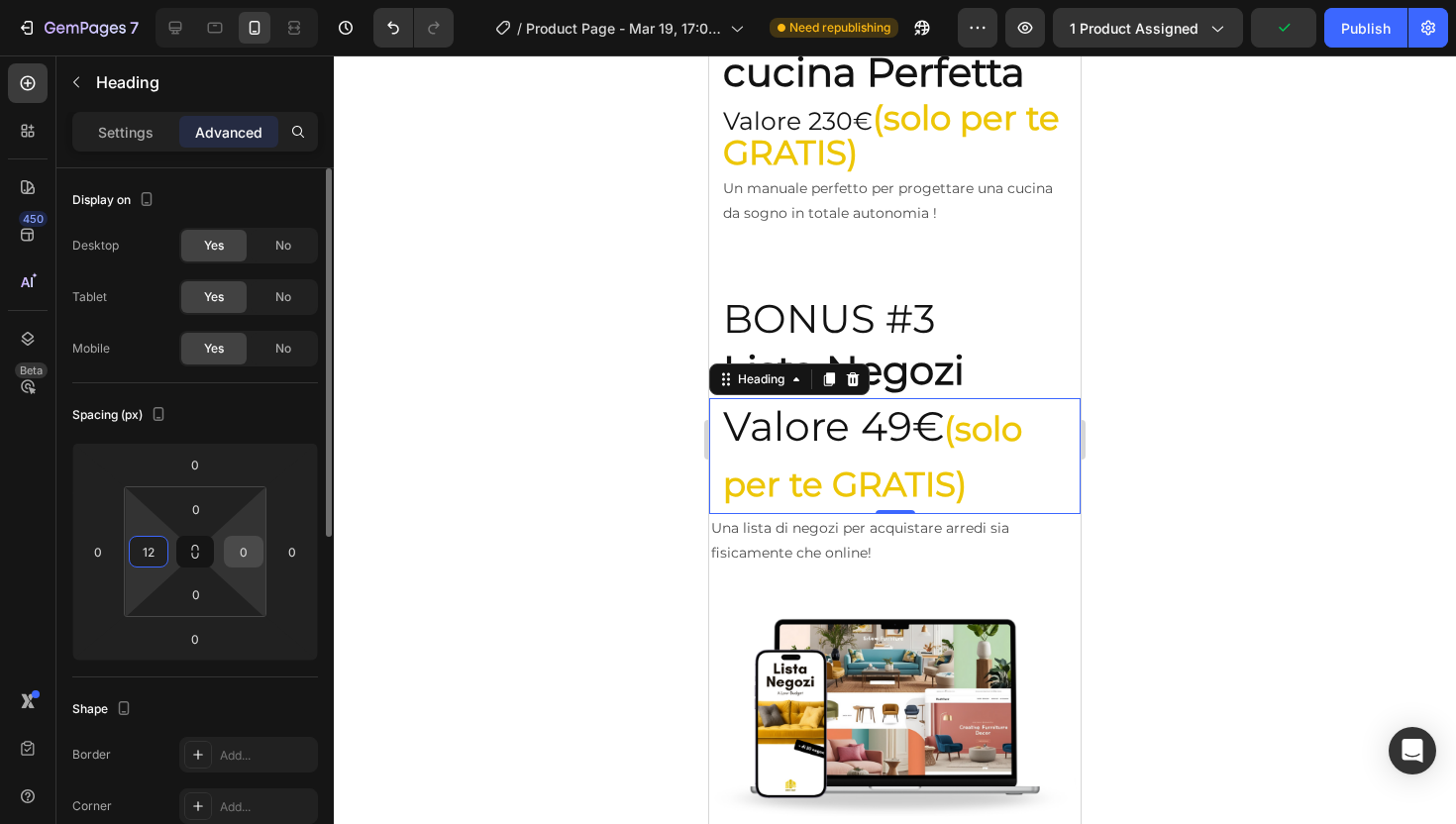 type on "12" 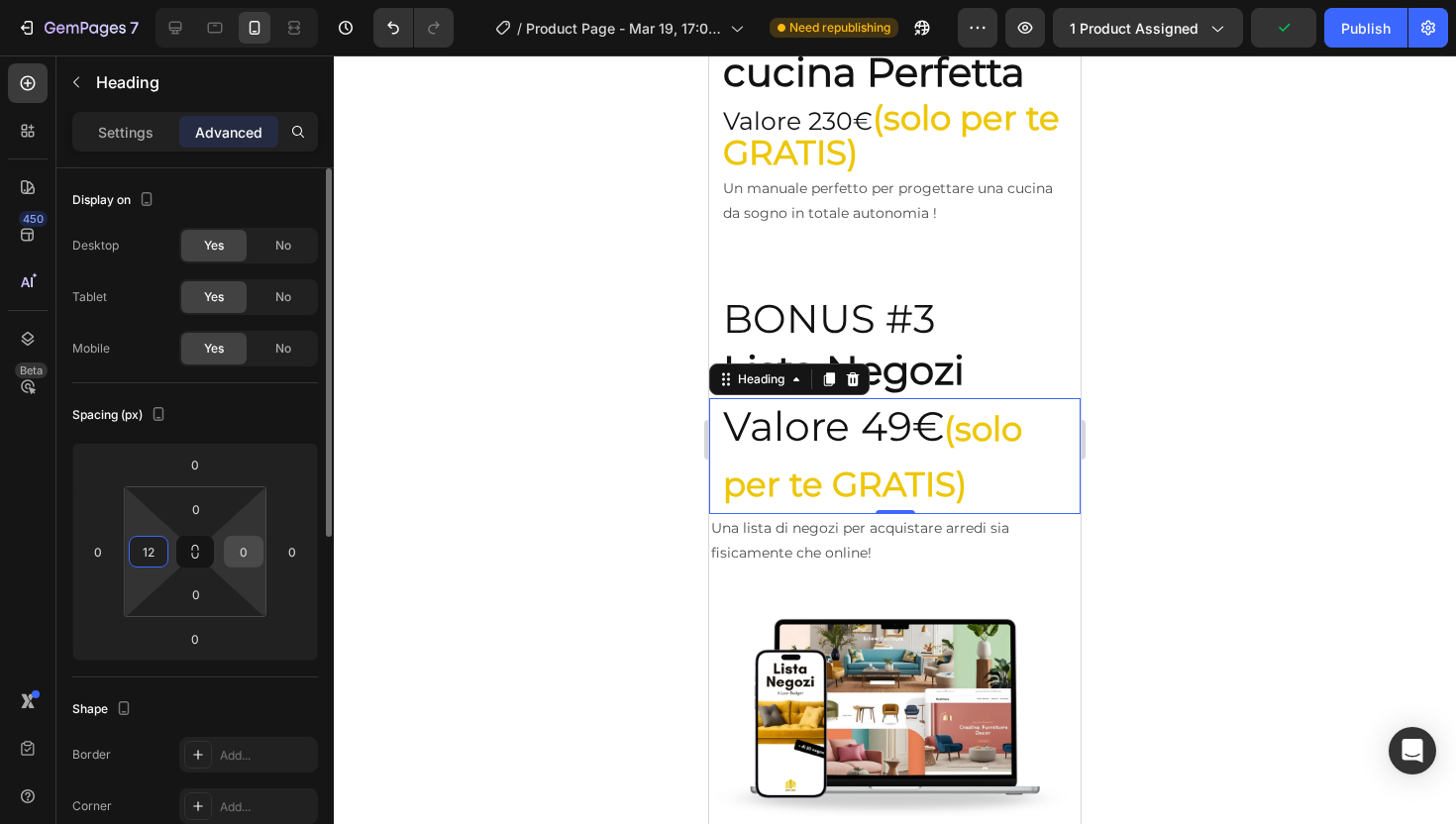 click on "0" at bounding box center (244, 552) 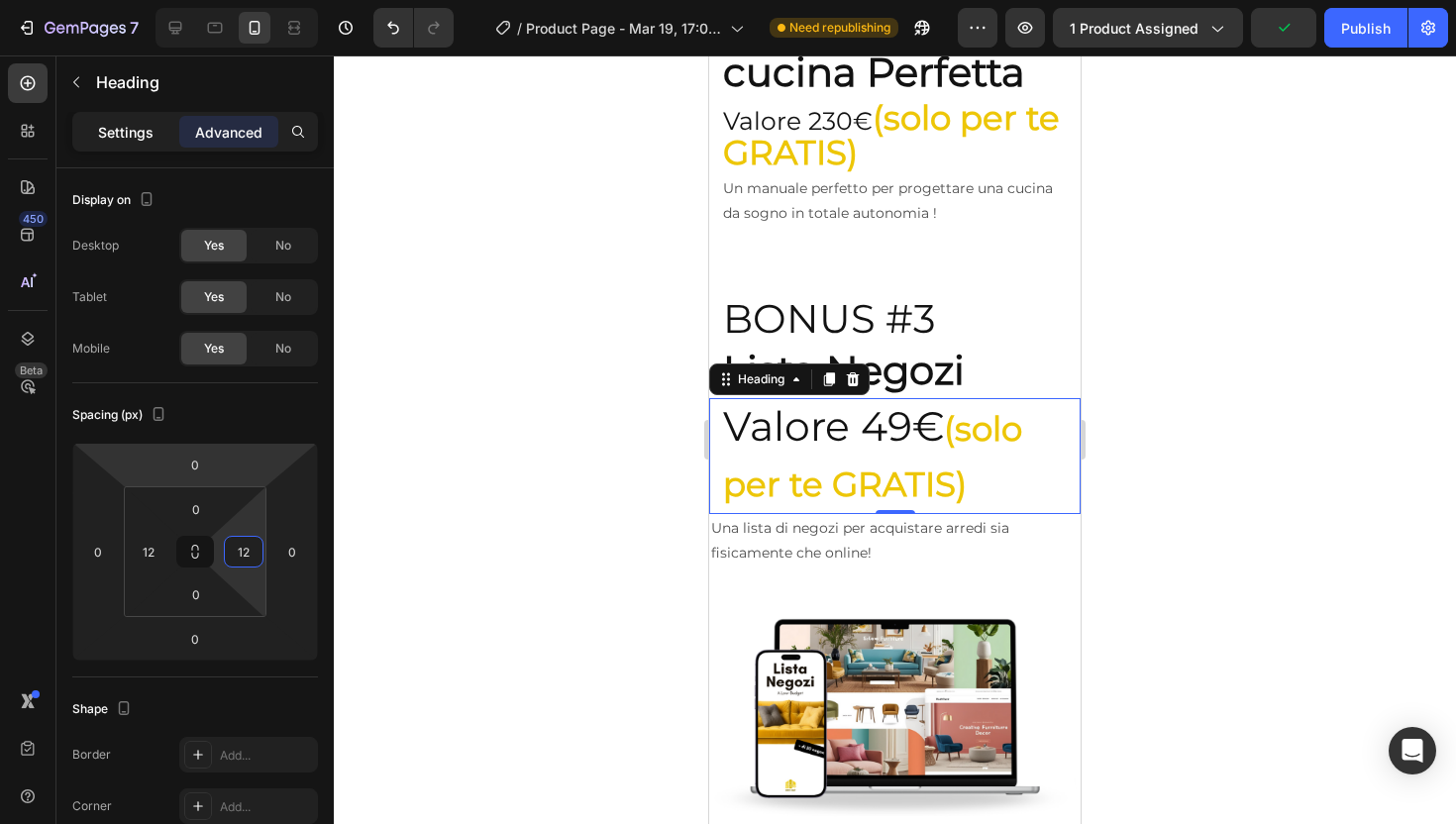 type on "12" 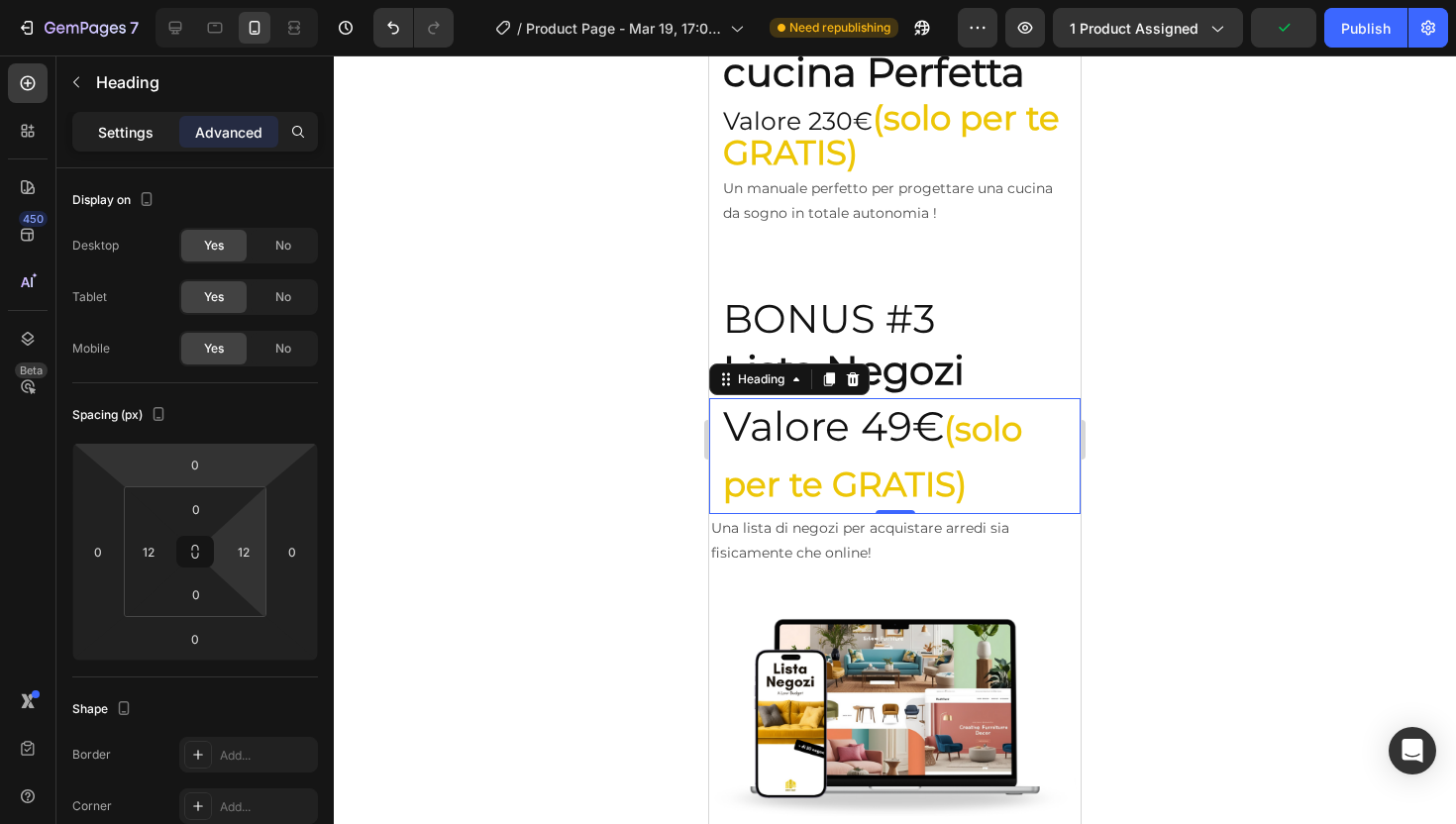 click on "Settings" 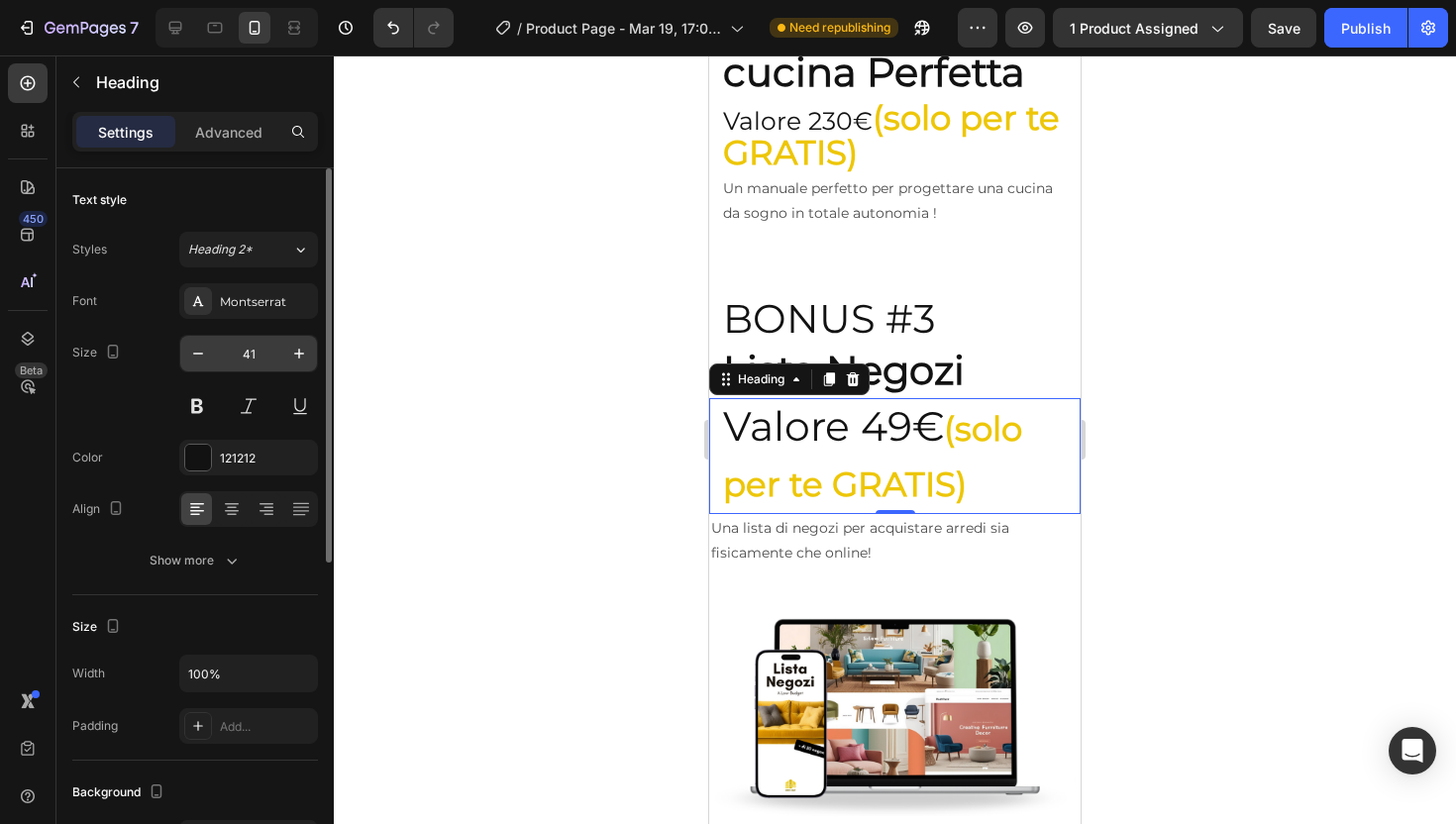 click on "41" at bounding box center (249, 354) 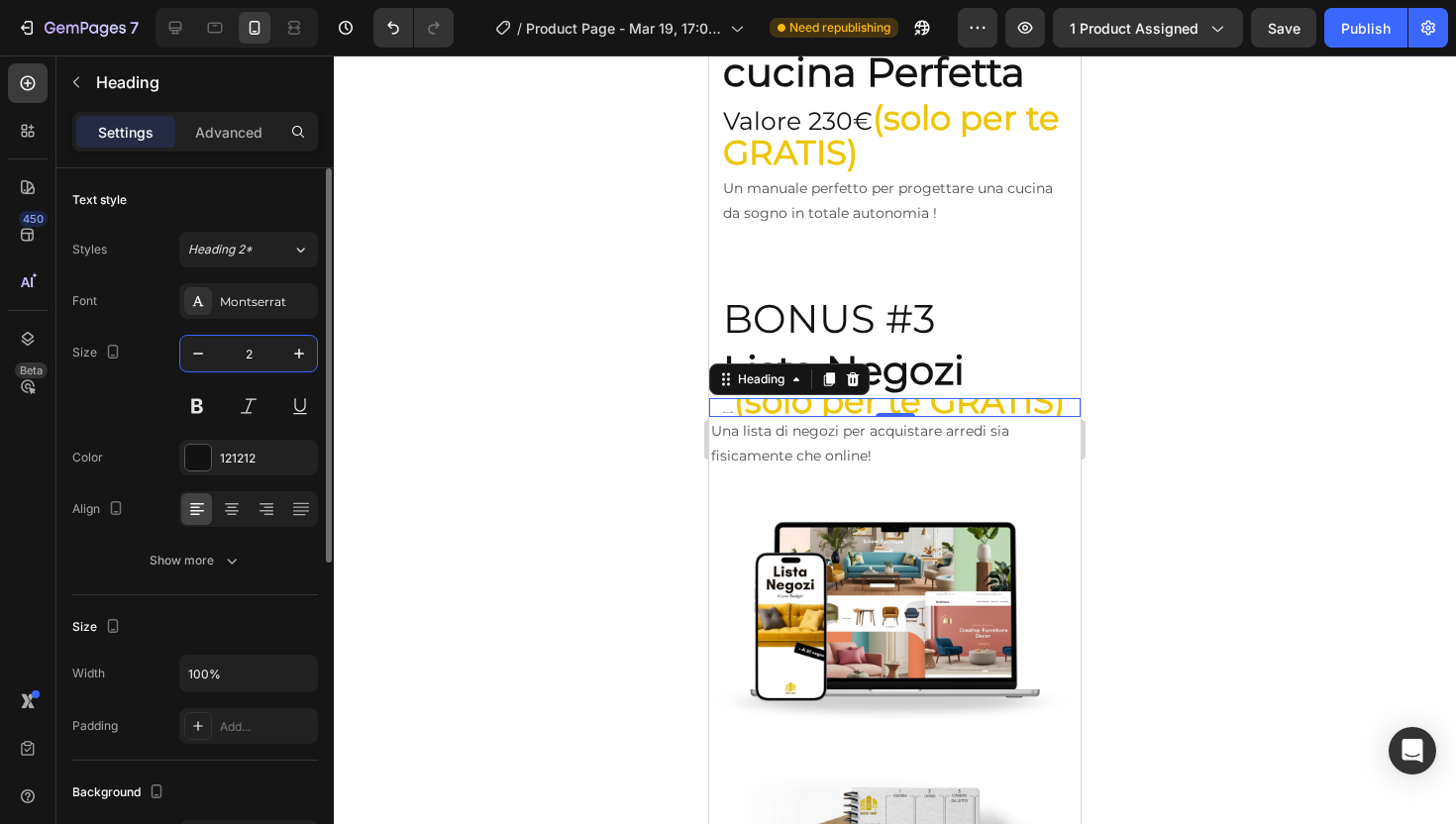 type on "25" 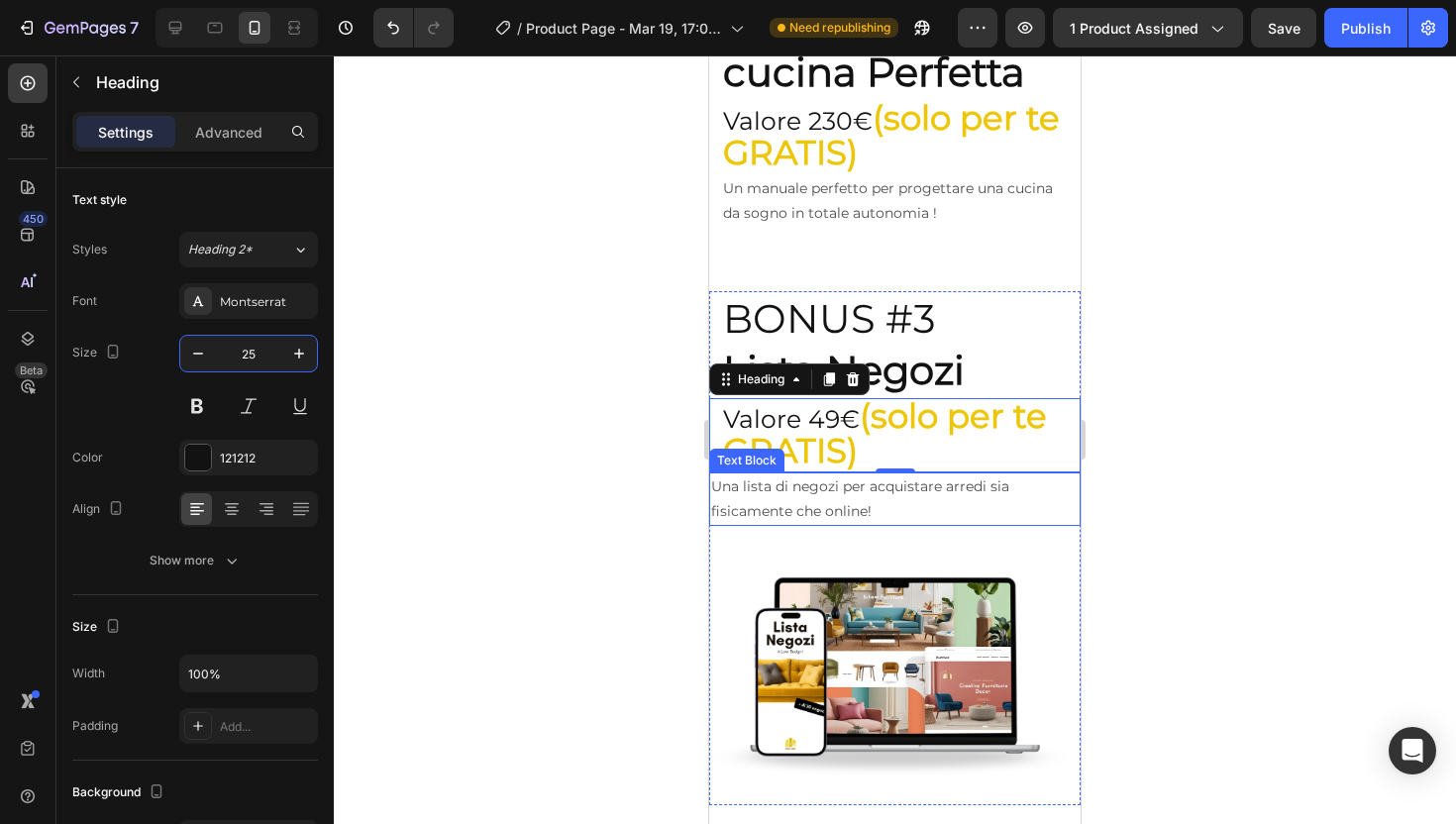 click on "Una lista di negozi per acquistare arredi sia fisicamente che online!" at bounding box center (894, 499) 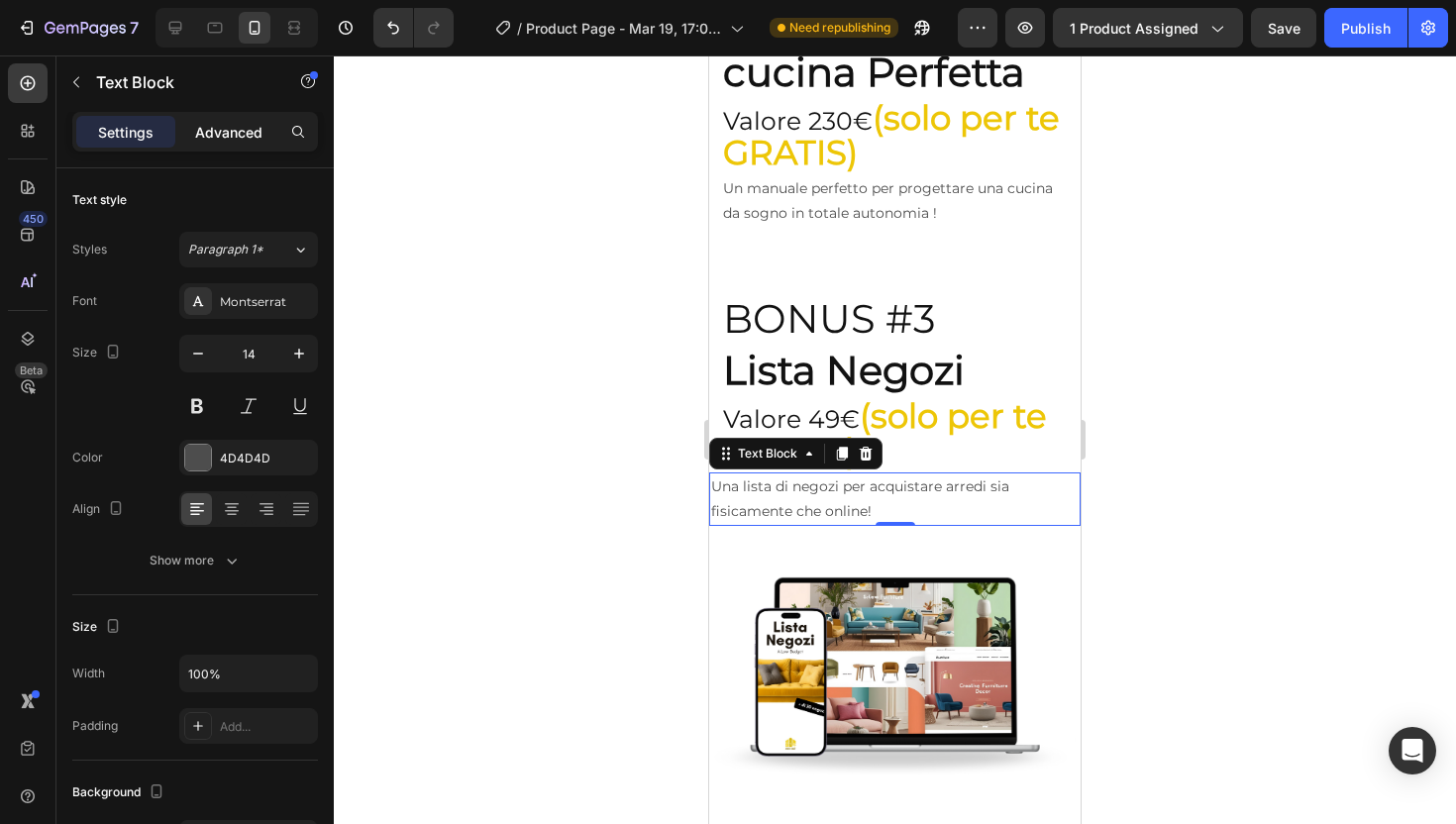 click on "Advanced" at bounding box center [229, 132] 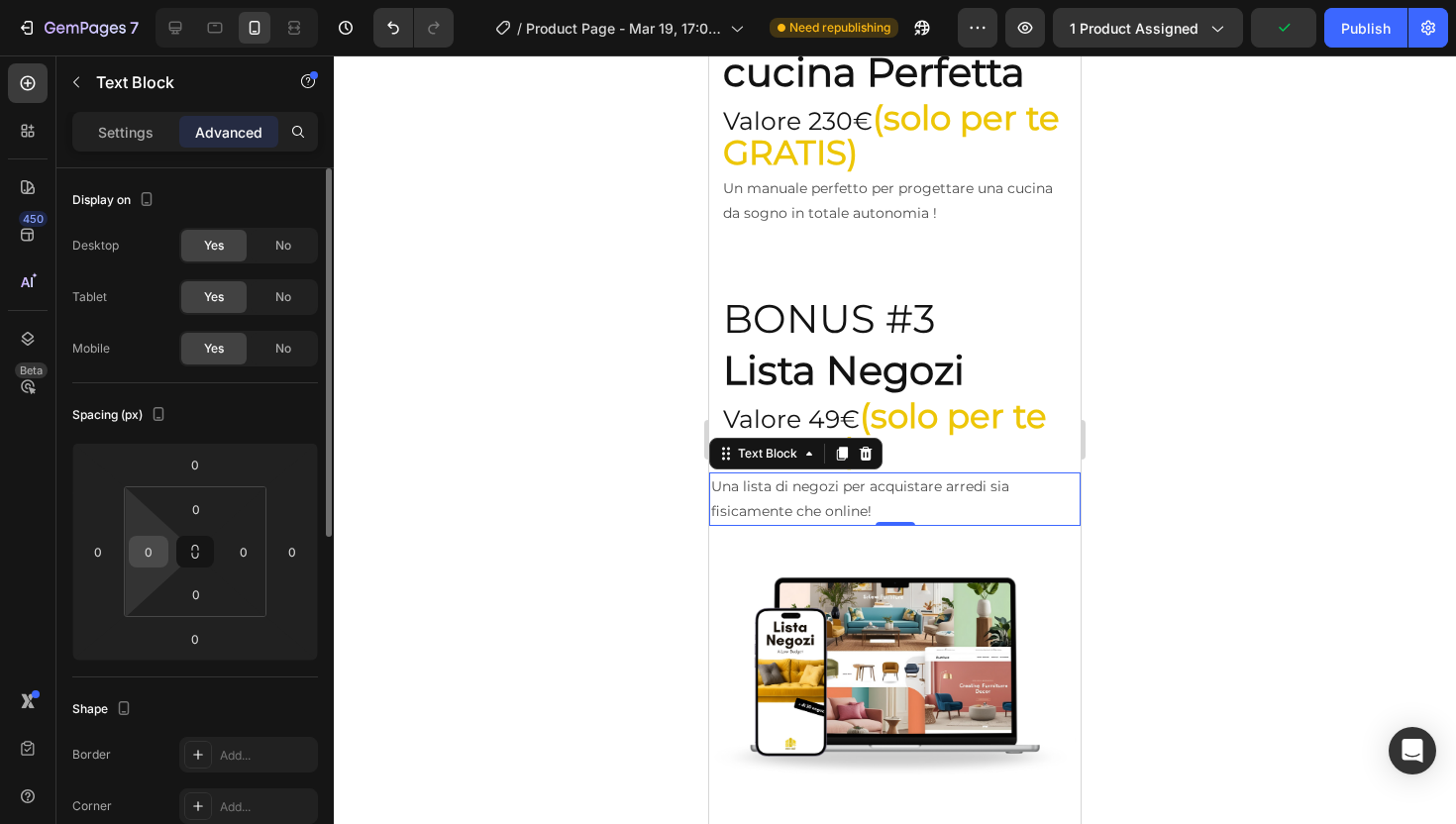 click on "0" at bounding box center (149, 552) 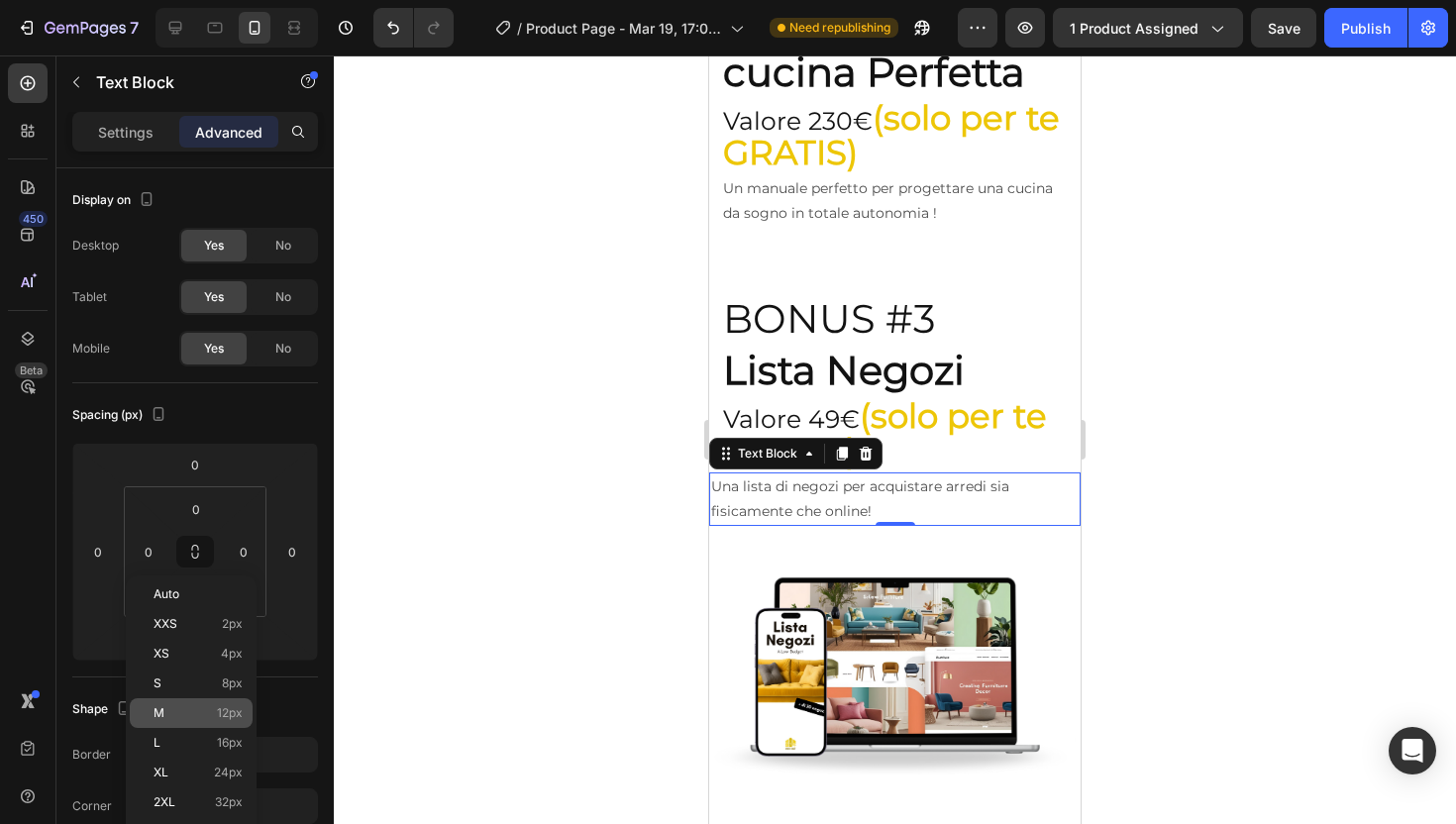 click on "M 12px" at bounding box center [198, 713] 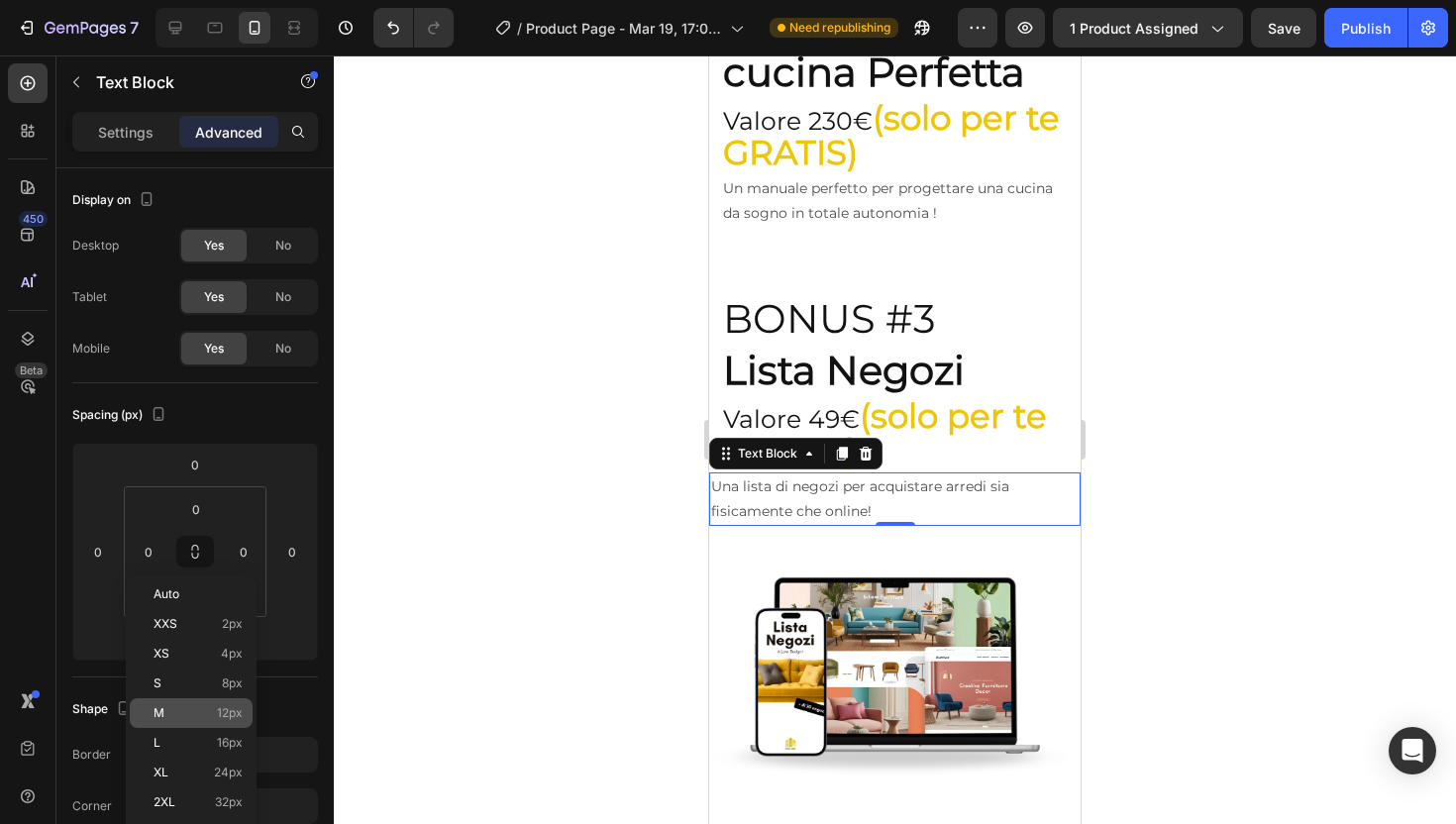 type on "12" 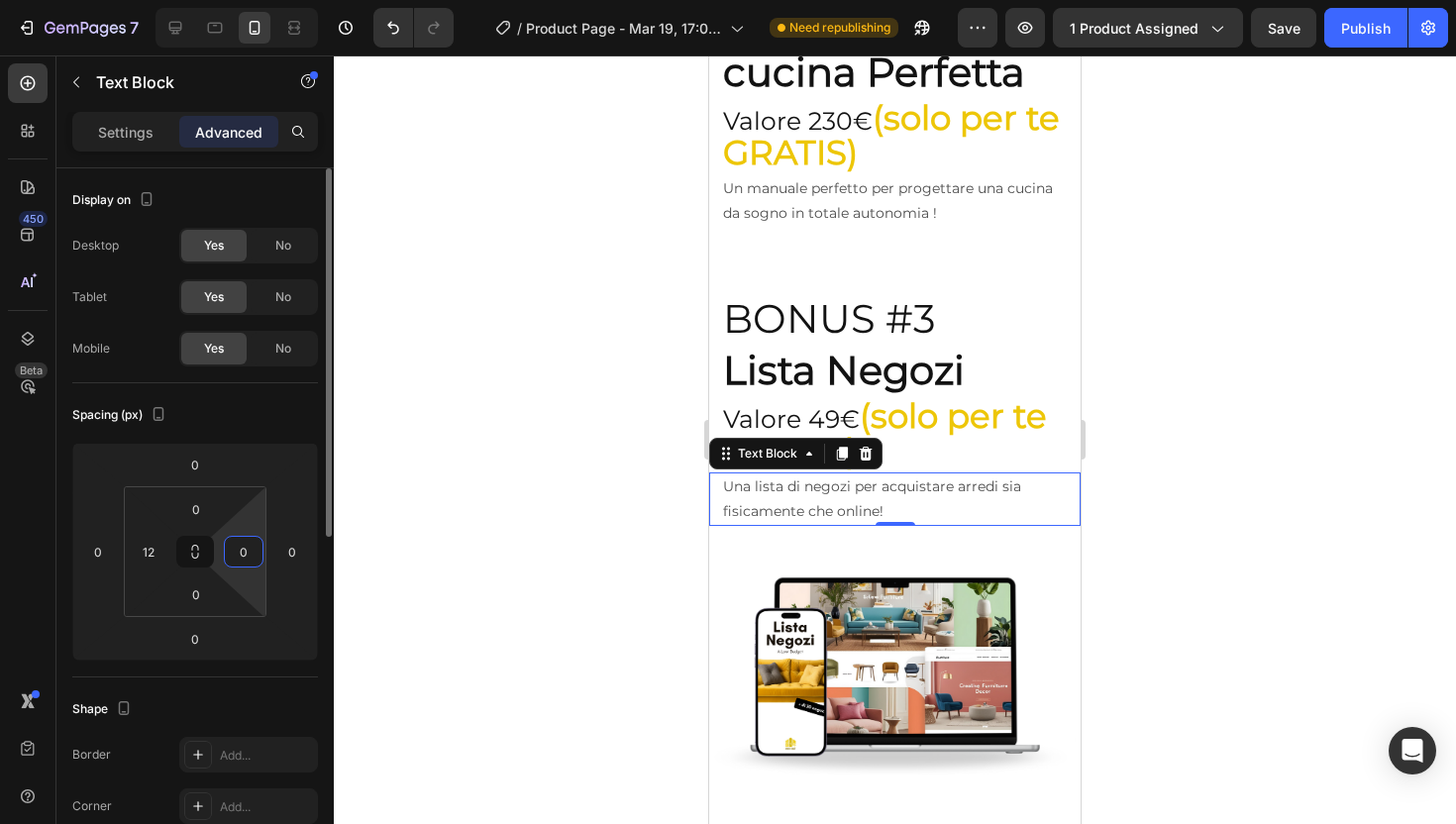 click on "0" at bounding box center (244, 552) 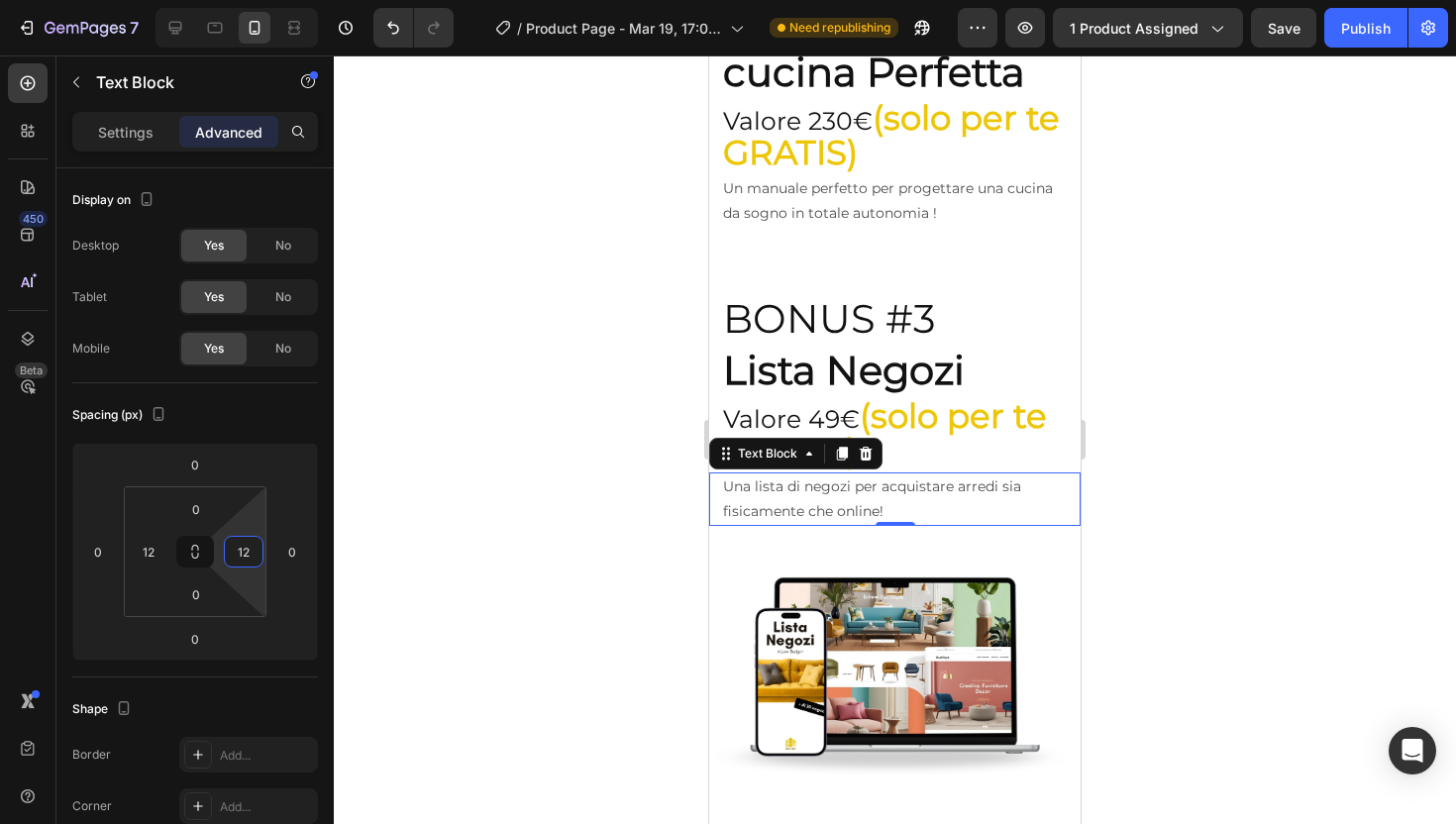 type on "12" 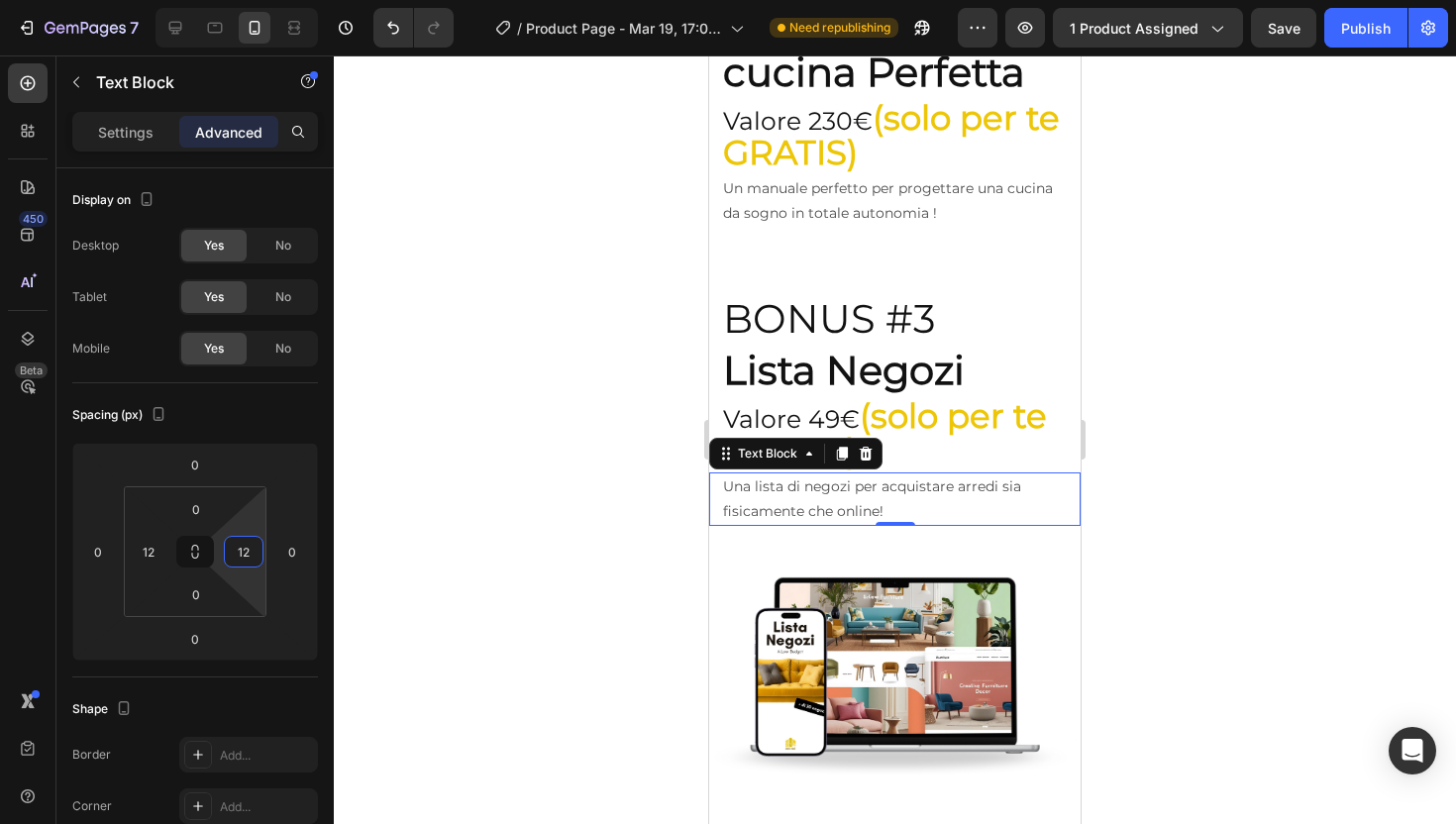 click 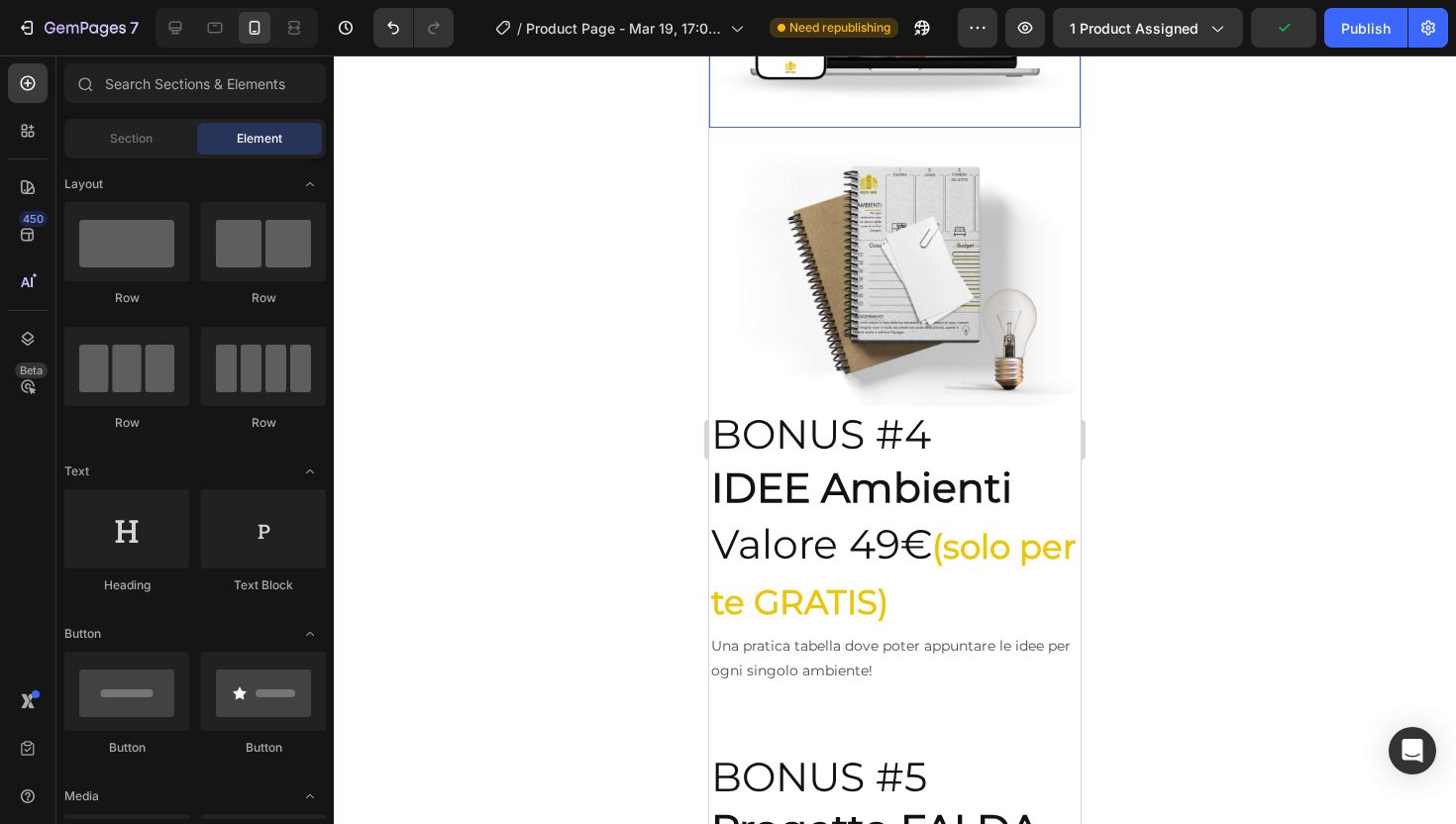 scroll, scrollTop: 9566, scrollLeft: 0, axis: vertical 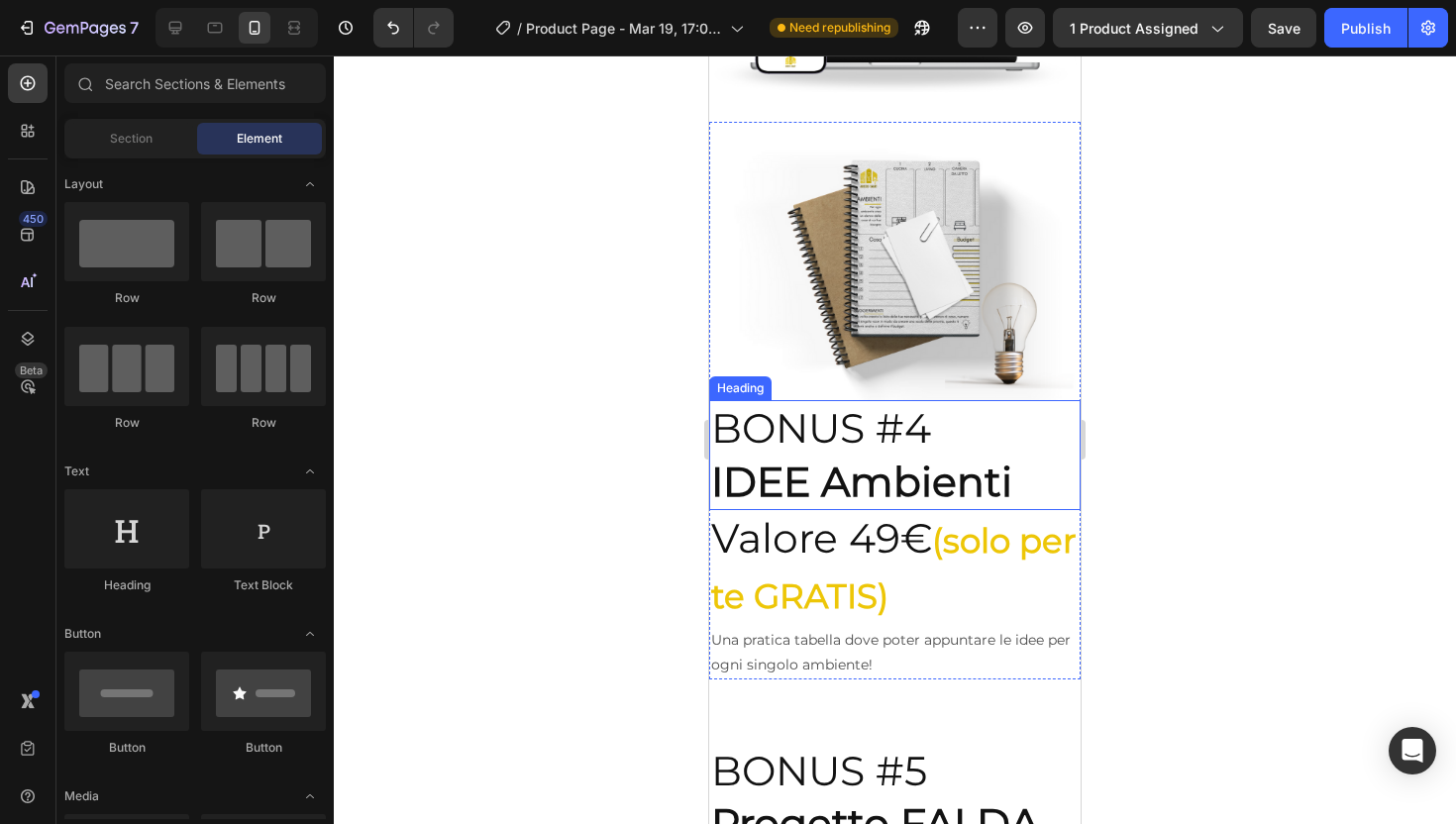 click on "IDEE Ambienti" at bounding box center [862, 481] 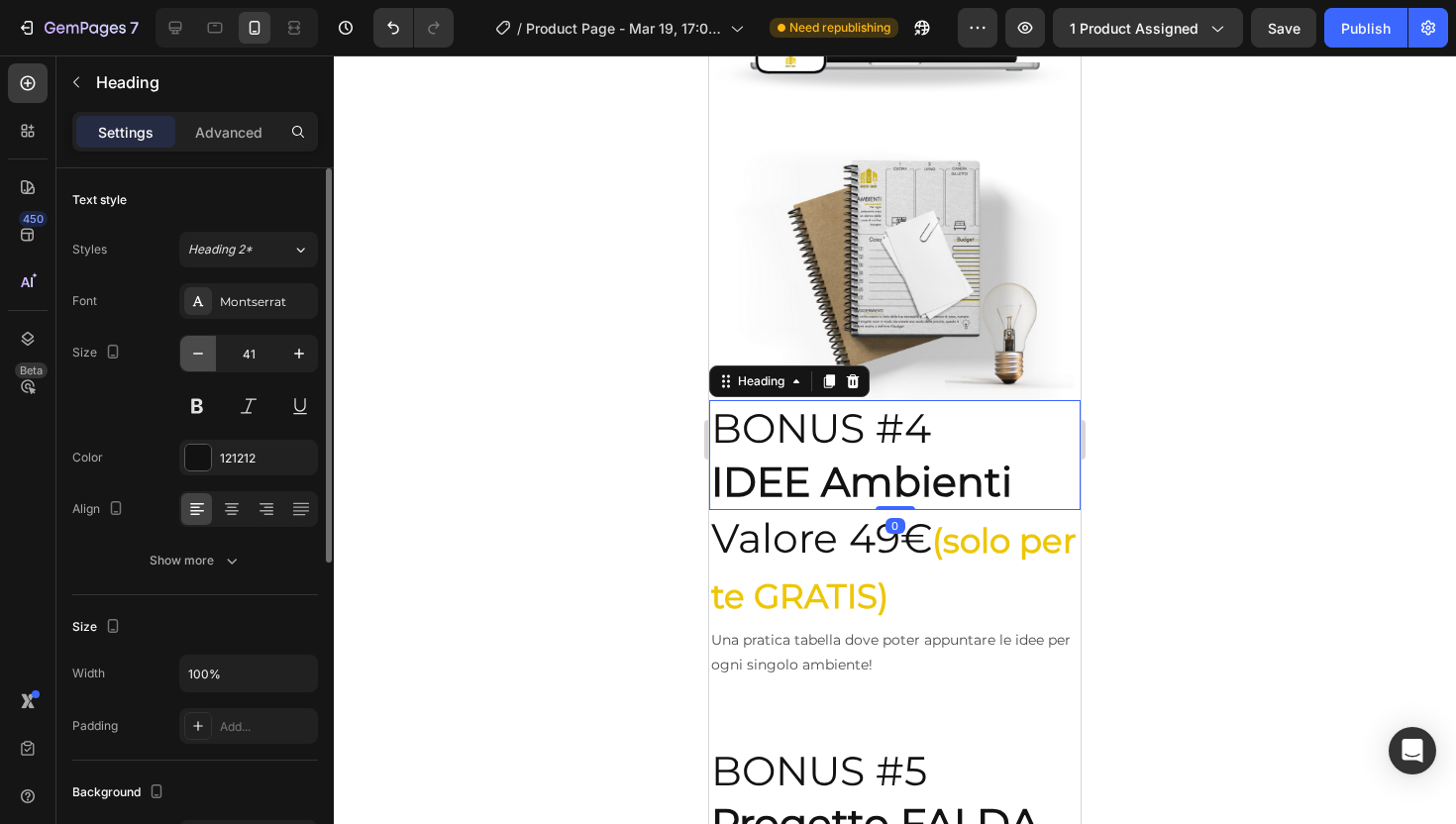 click 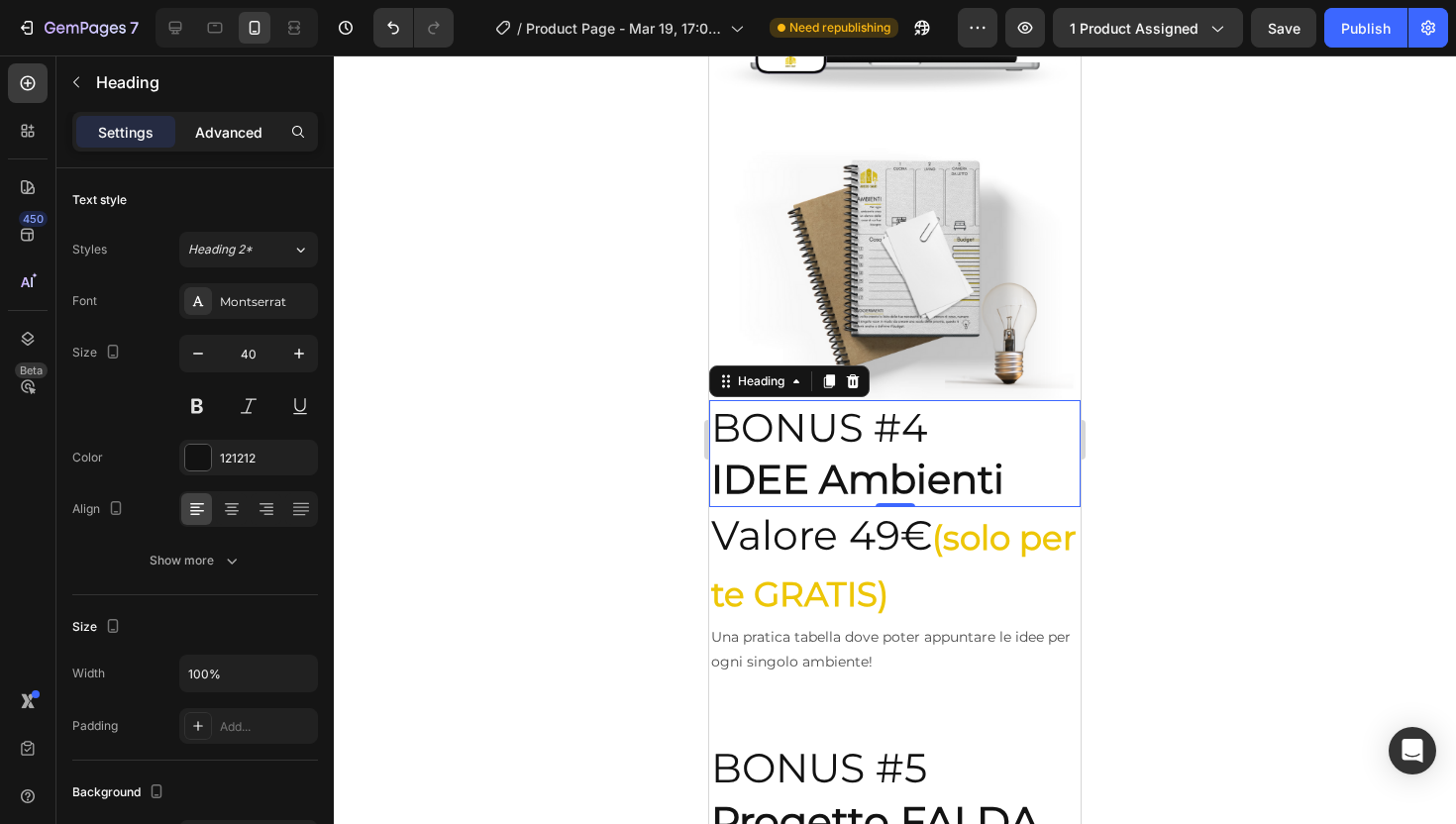 click on "Advanced" at bounding box center (229, 132) 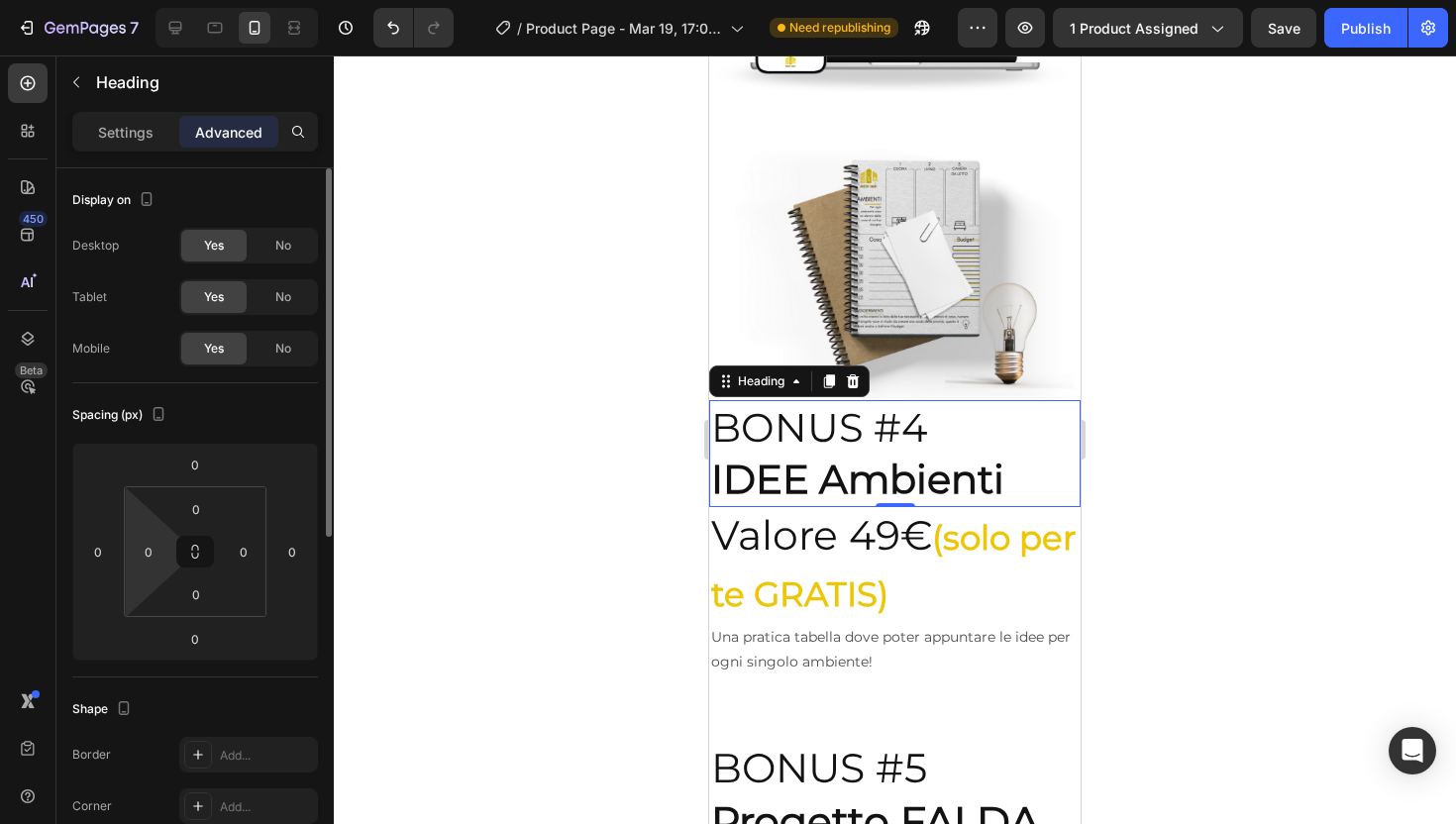 click on "7   /  Product Page - Mar 19, 17:06:18 Need republishing Preview 1 product assigned  Save   Publish  450 Beta Sections(18) Elements(84) Section Element Hero Section Product Detail Brands Trusted Badges Guarantee Product Breakdown How to use Testimonials Compare Bundle FAQs Social Proof Brand Story Product List Collection Blog List Contact Sticky Add to Cart Custom Footer Browse Library 450 Layout
Row
Row
Row
Row Text
Heading
Text Block Button
Button
Button Media
Image
Image
Video" at bounding box center [728, 0] 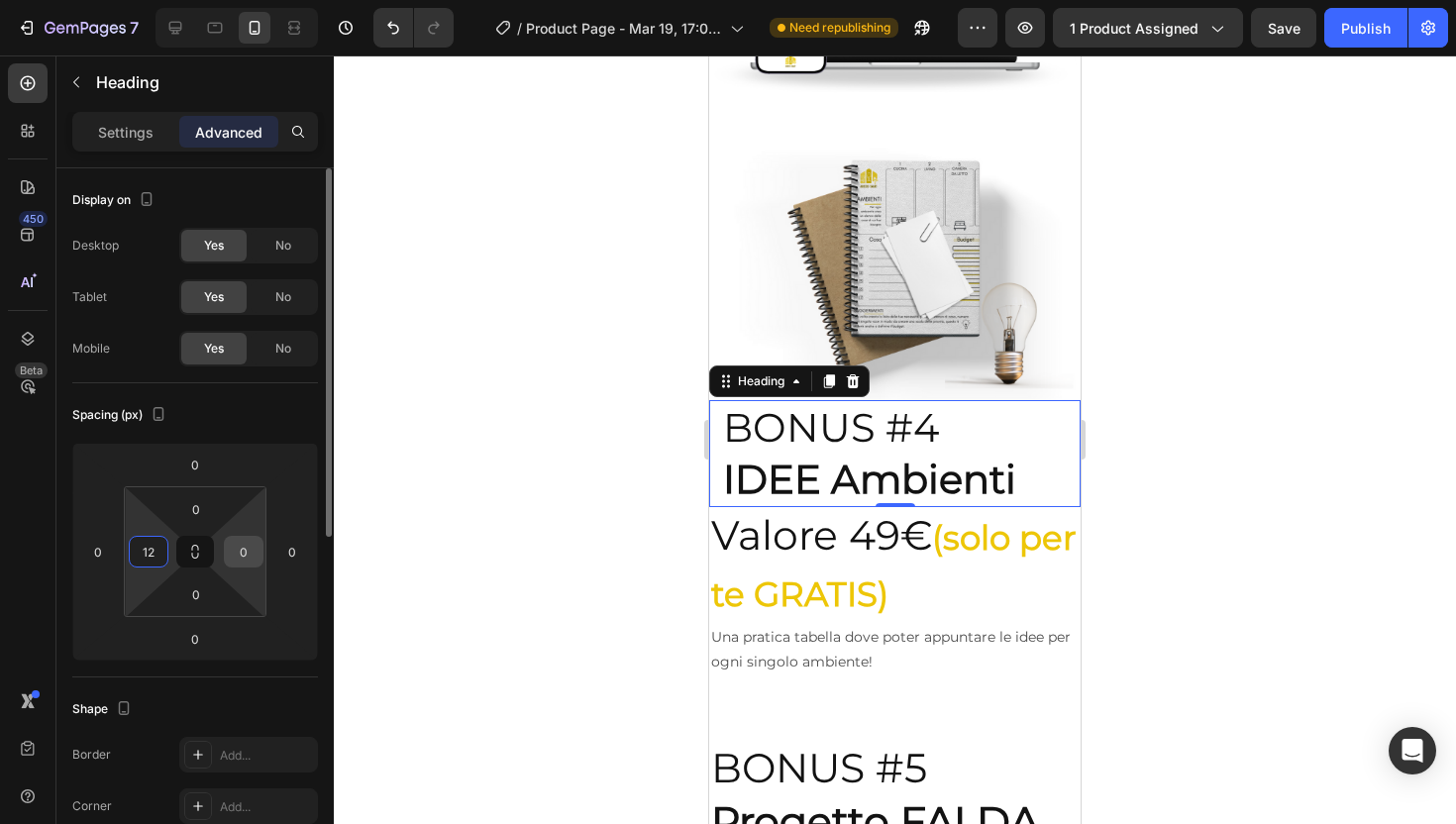 type on "12" 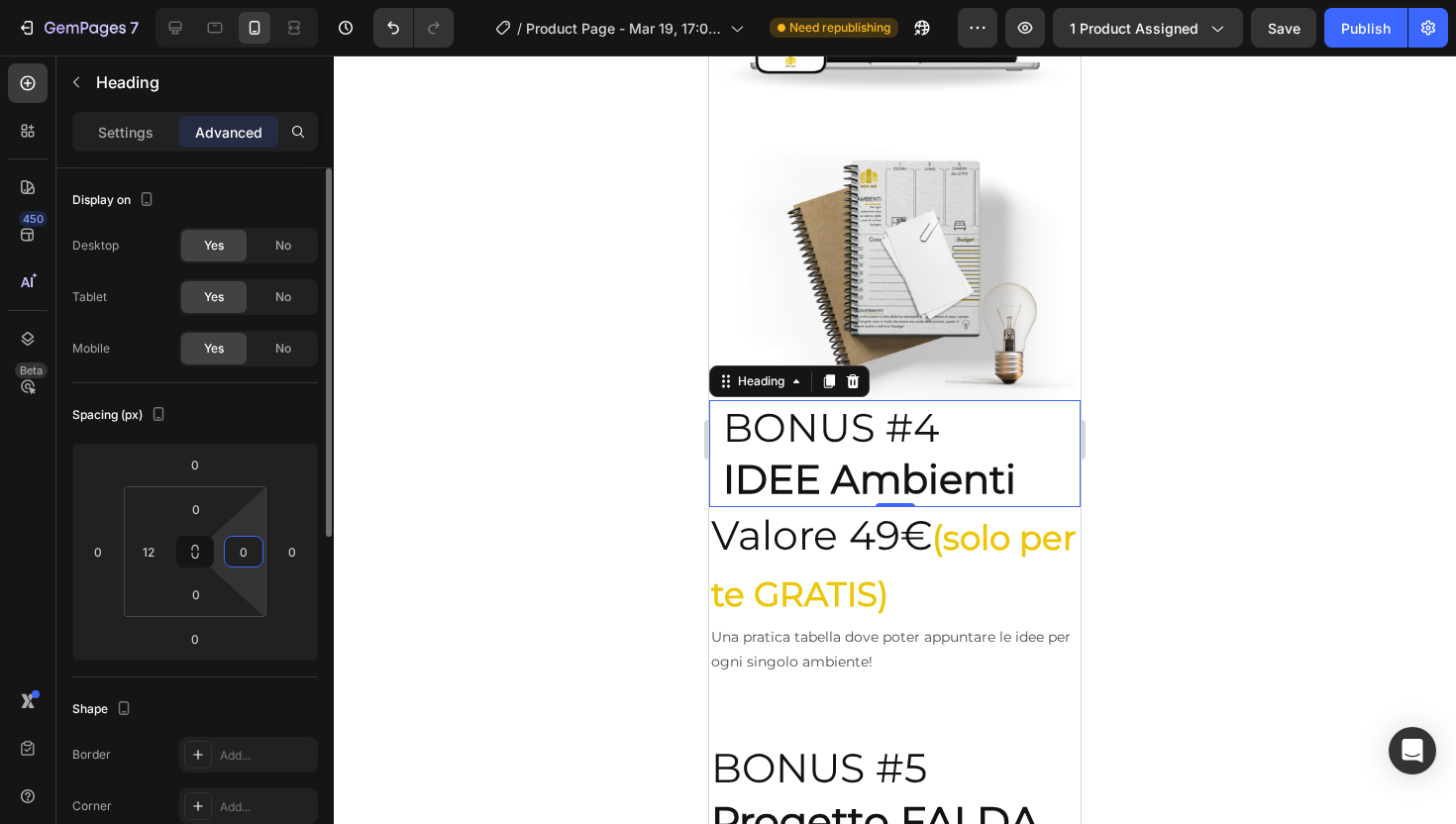 click on "0" at bounding box center (244, 552) 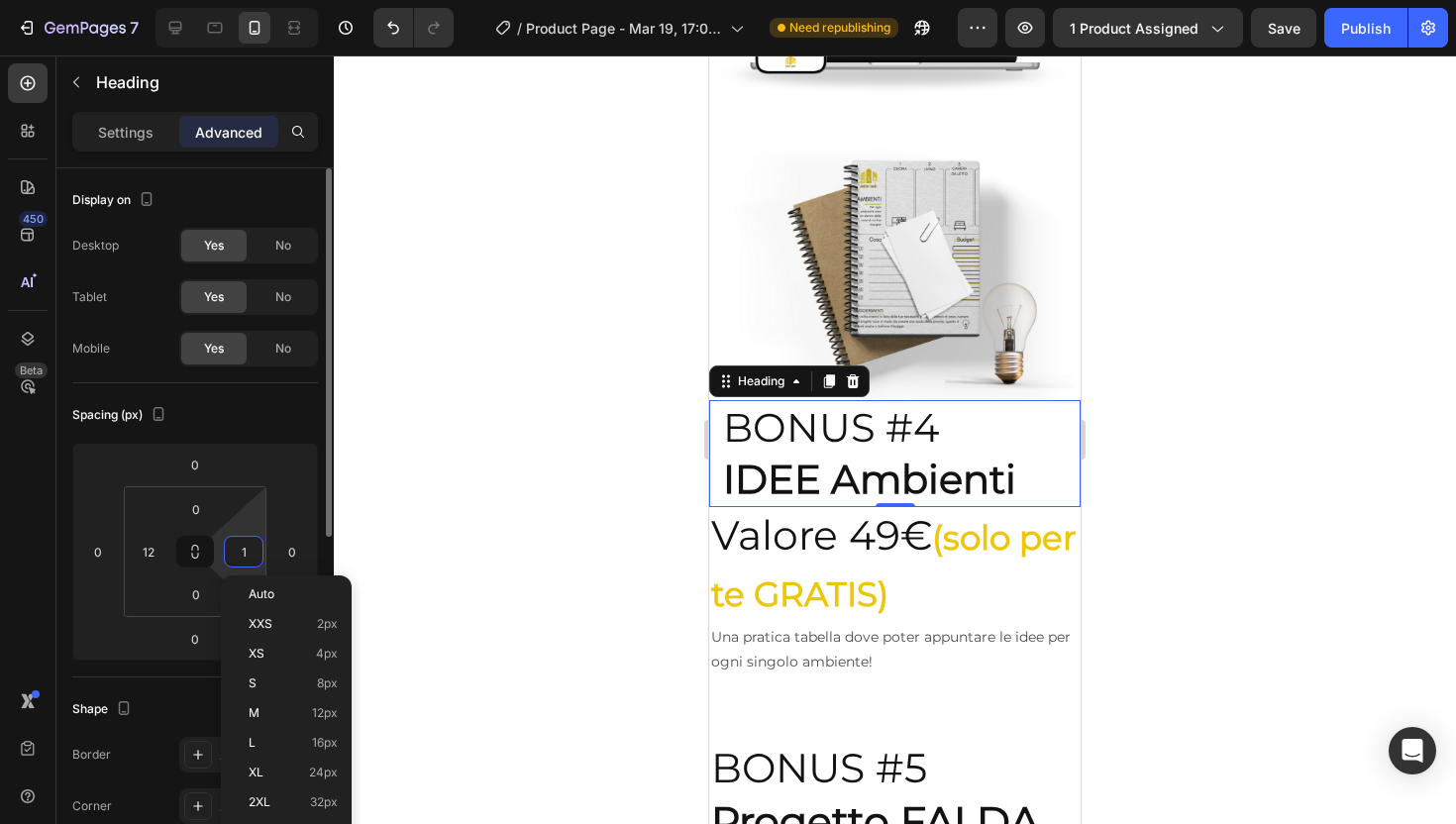 type on "12" 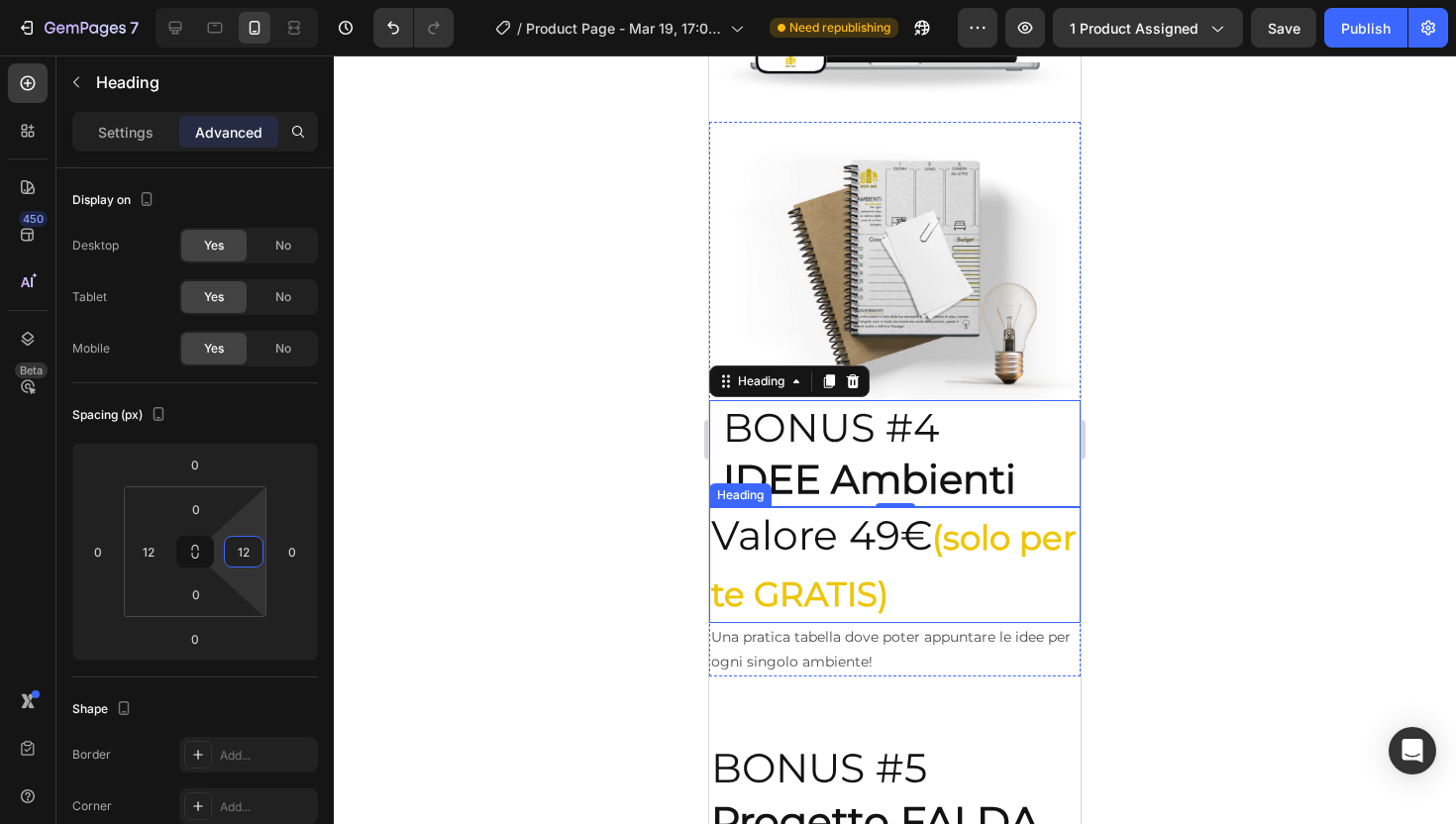 click on "Valore 49€  (solo per te GRATIS)" at bounding box center [894, 565] 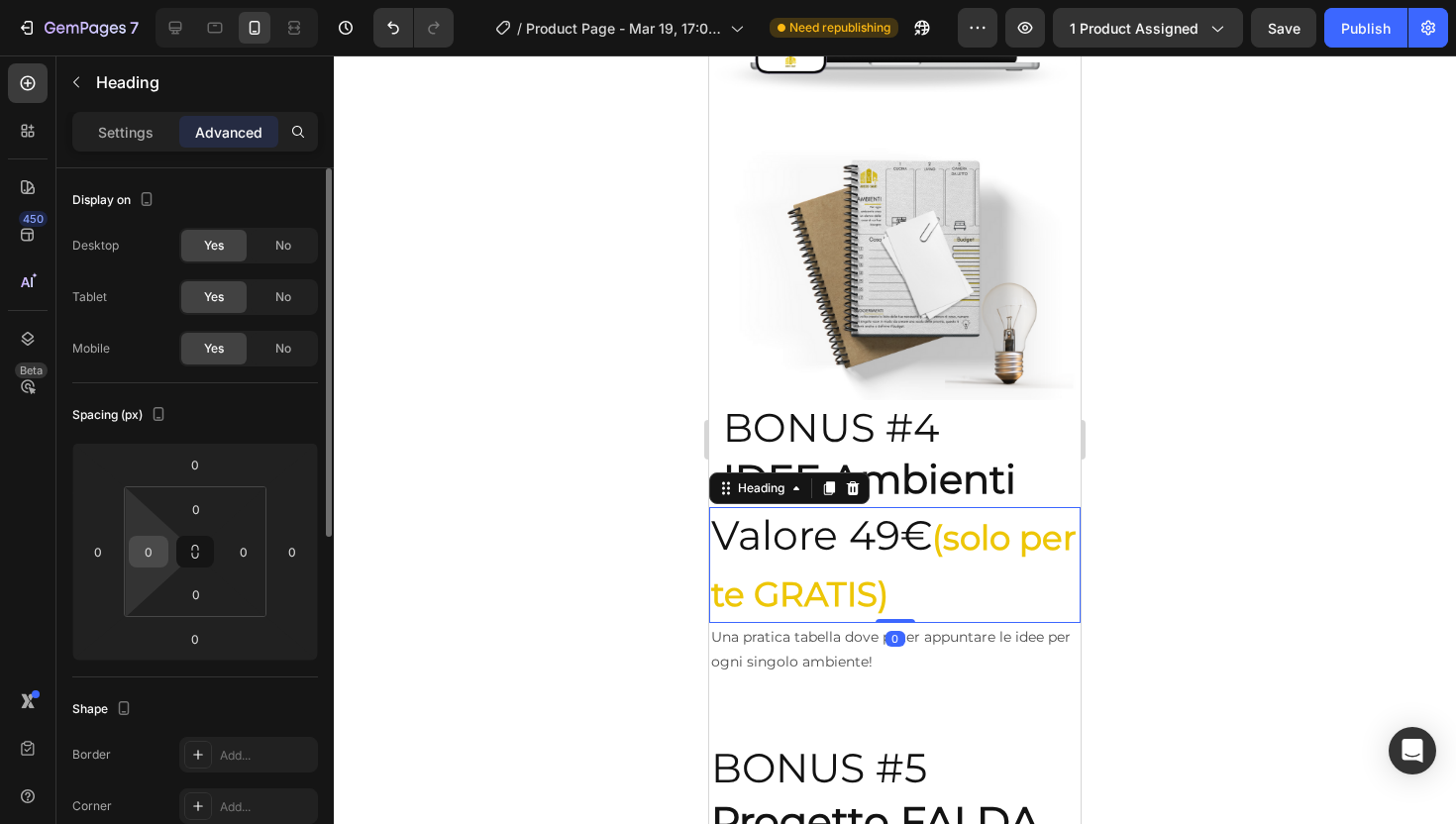 click on "0" at bounding box center [149, 552] 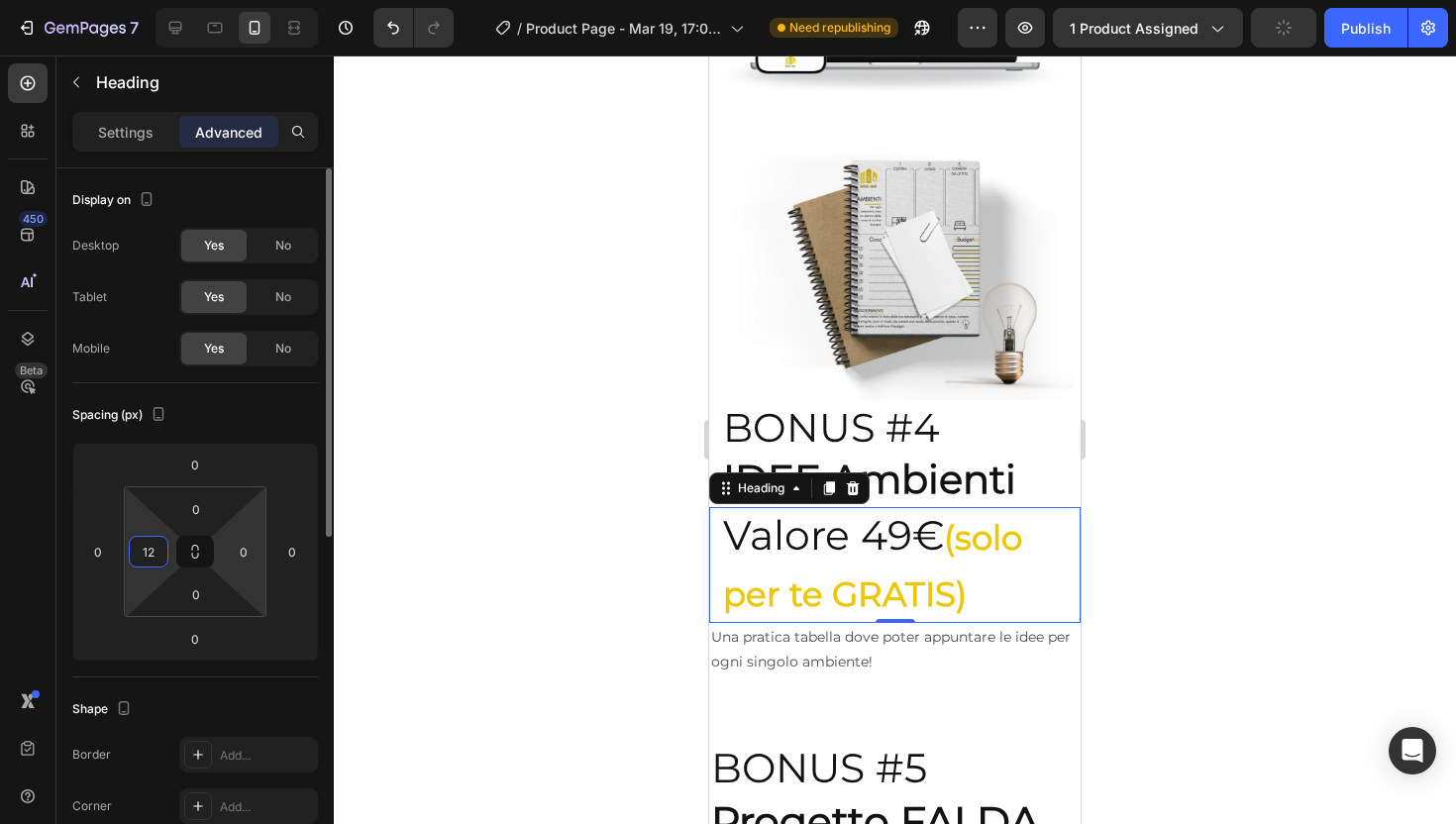 type on "12" 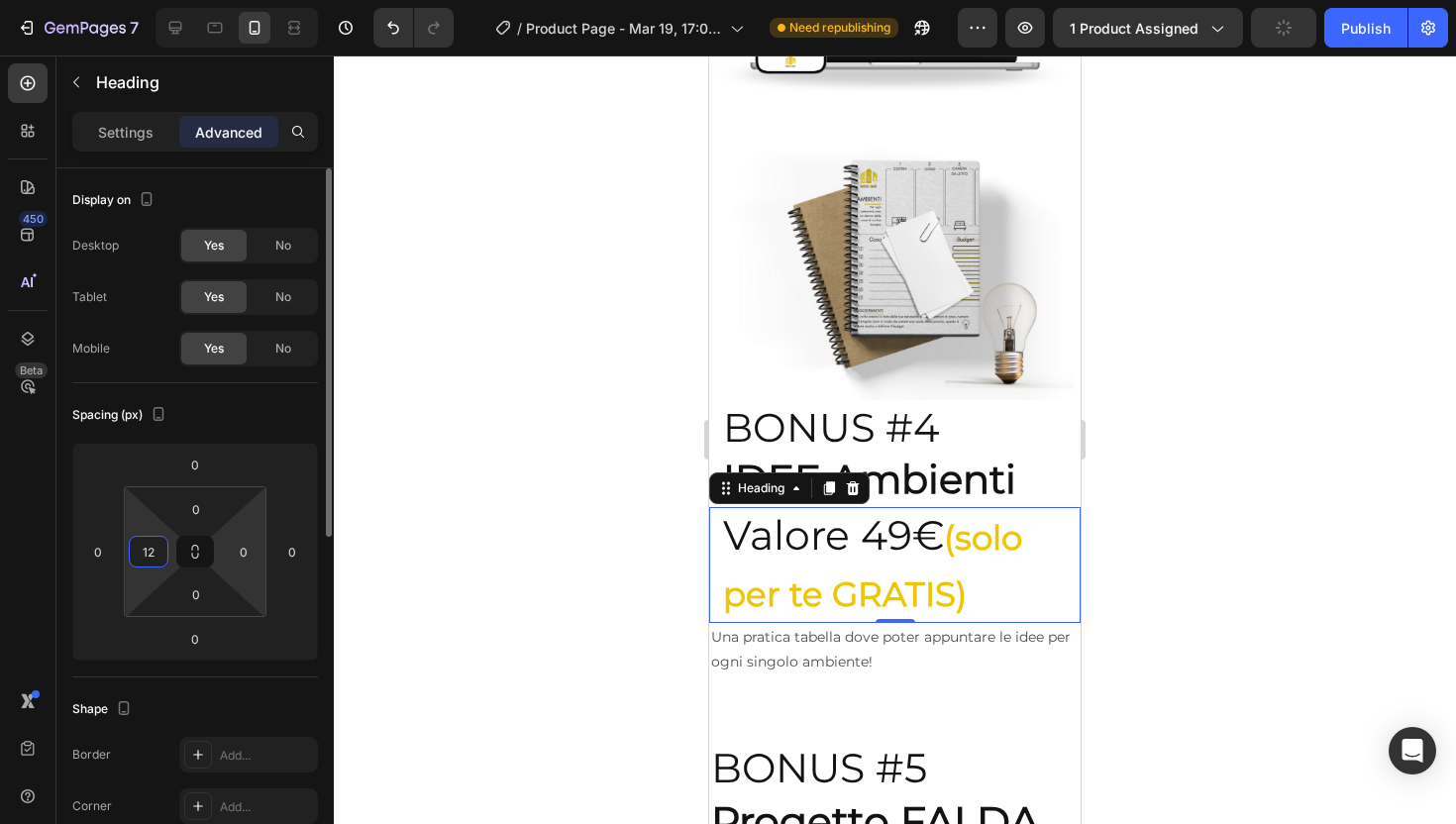 click on "7   /  Product Page - Mar 19, 17:06:18 Need republishing Preview 1 product assigned  Publish  450 Beta Sections(18) Elements(84) Section Element Hero Section Product Detail Brands Trusted Badges Guarantee Product Breakdown How to use Testimonials Compare Bundle FAQs Social Proof Brand Story Product List Collection Blog List Contact Sticky Add to Cart Custom Footer Browse Library 450 Layout
Row
Row
Row
Row Text
Heading
Text Block Button
Button
Button Media
Image
Image" at bounding box center [728, 0] 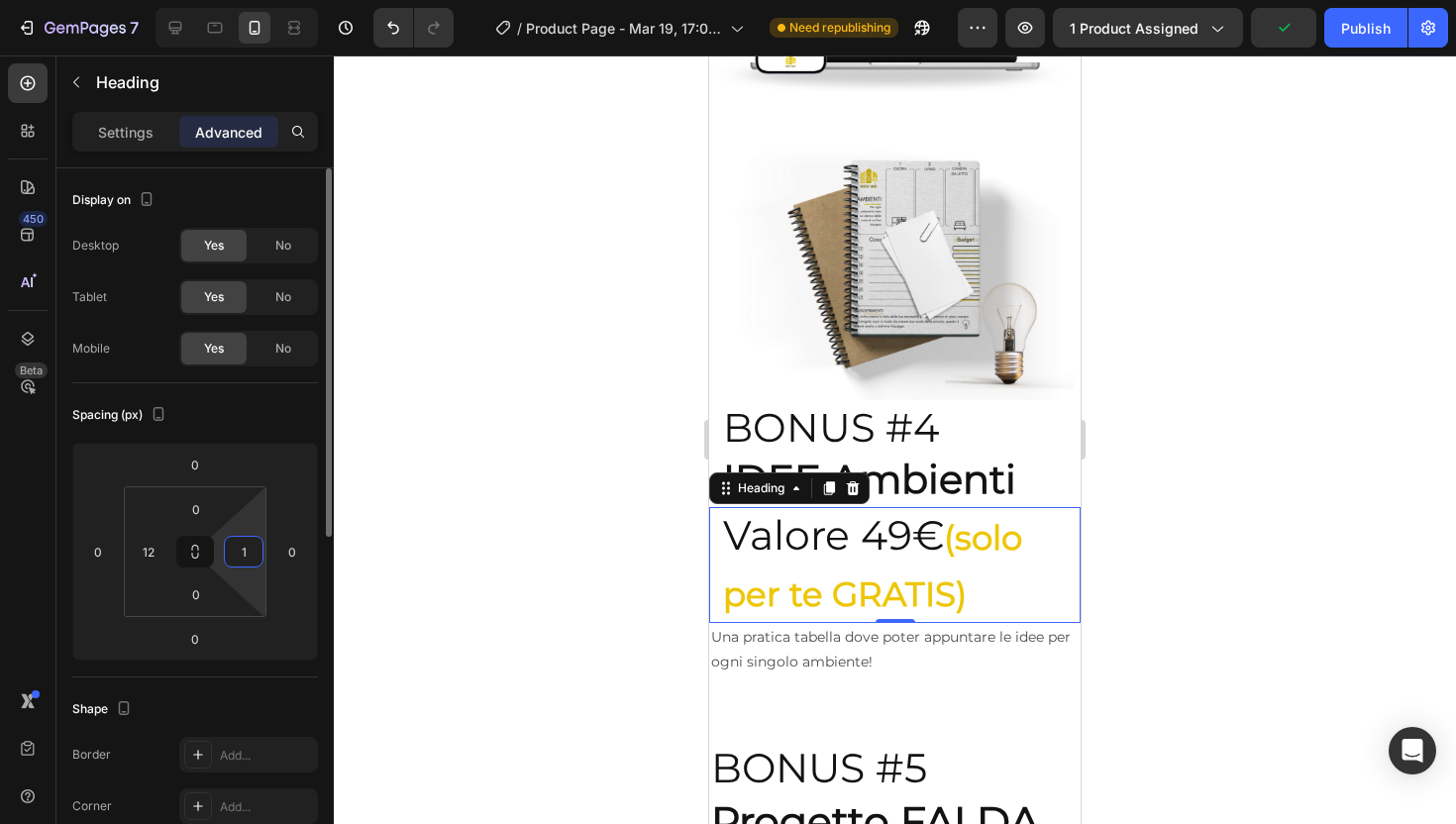 type on "12" 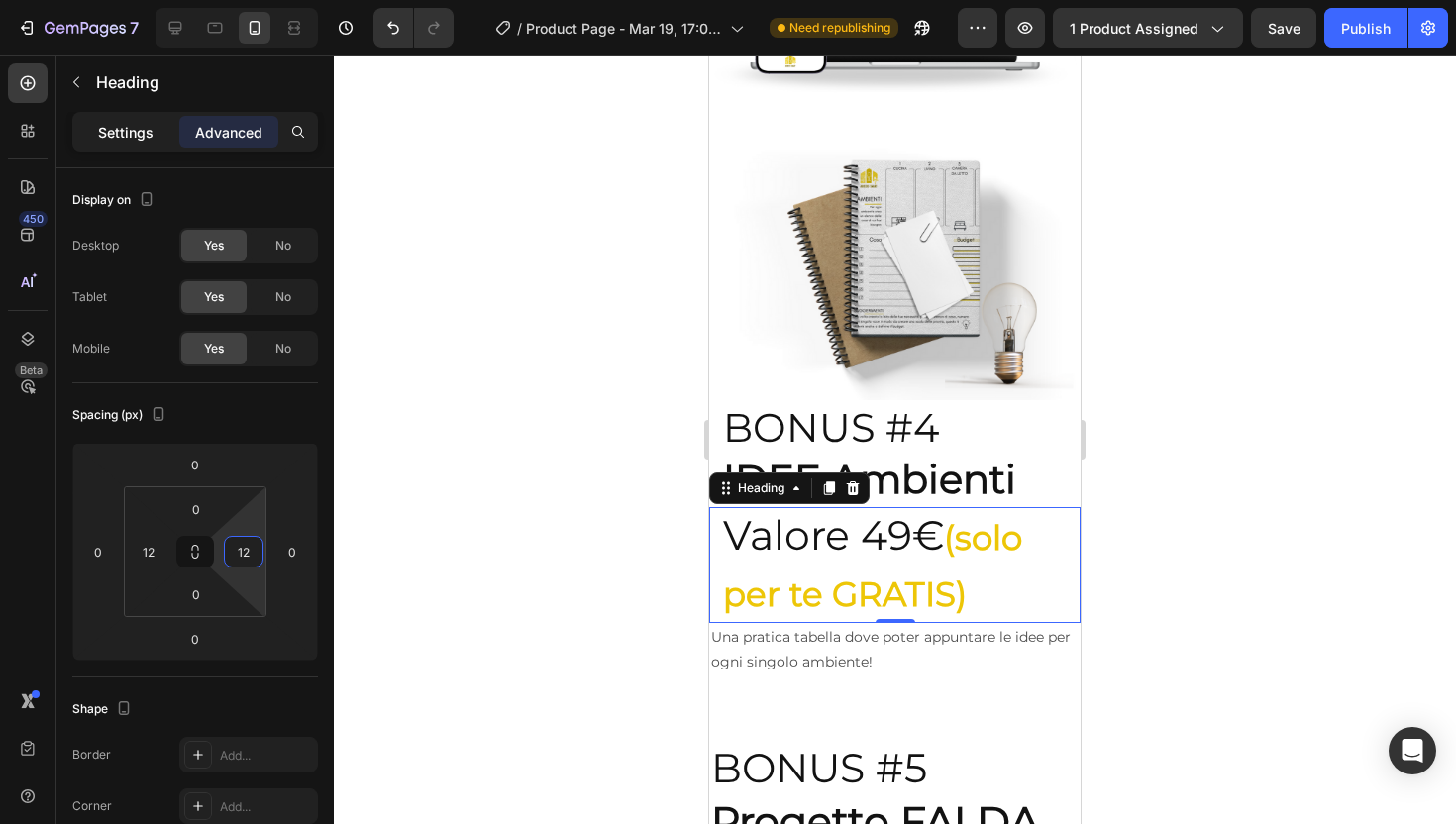 click on "Settings" at bounding box center (126, 132) 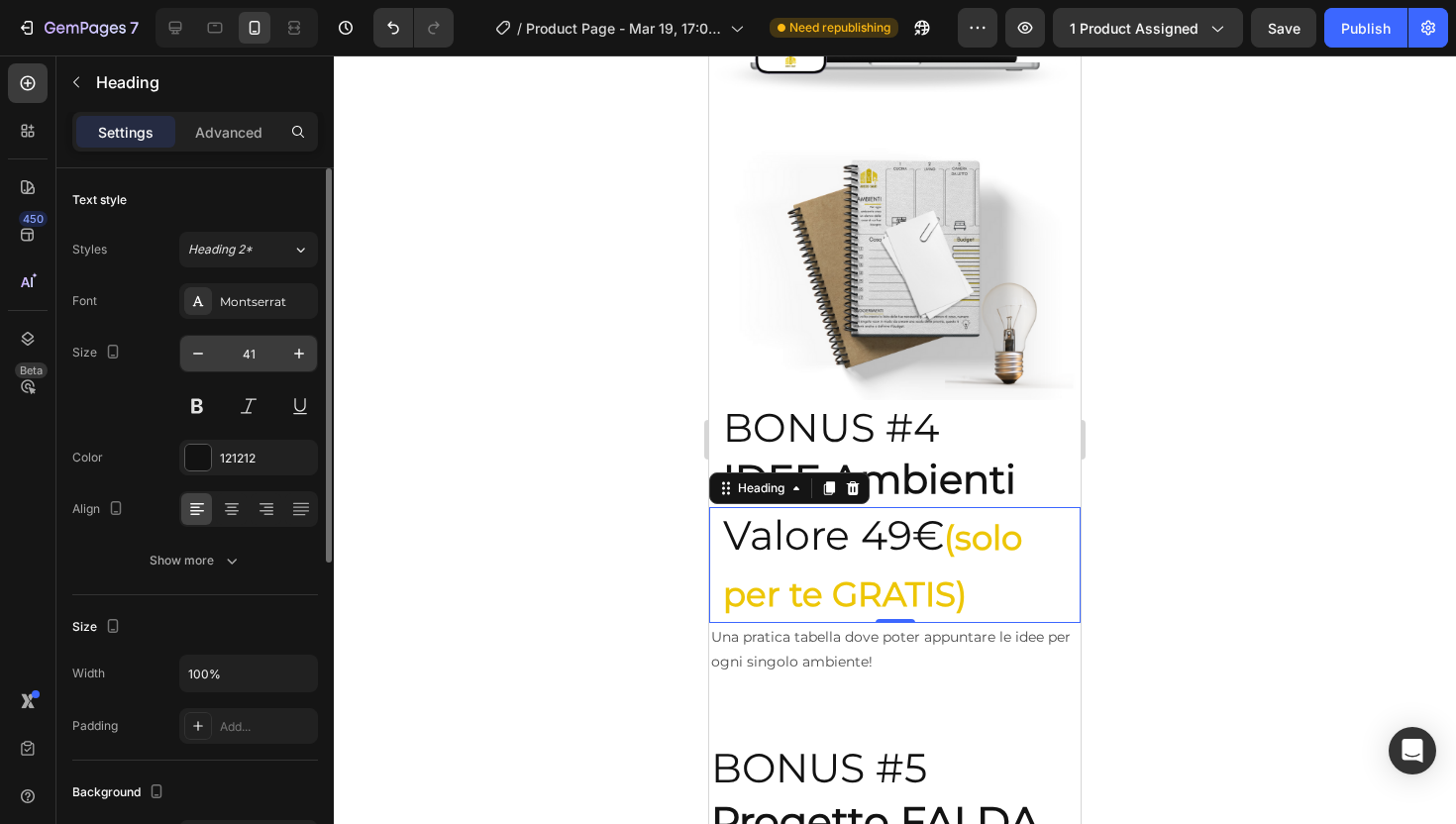click on "41" at bounding box center (249, 354) 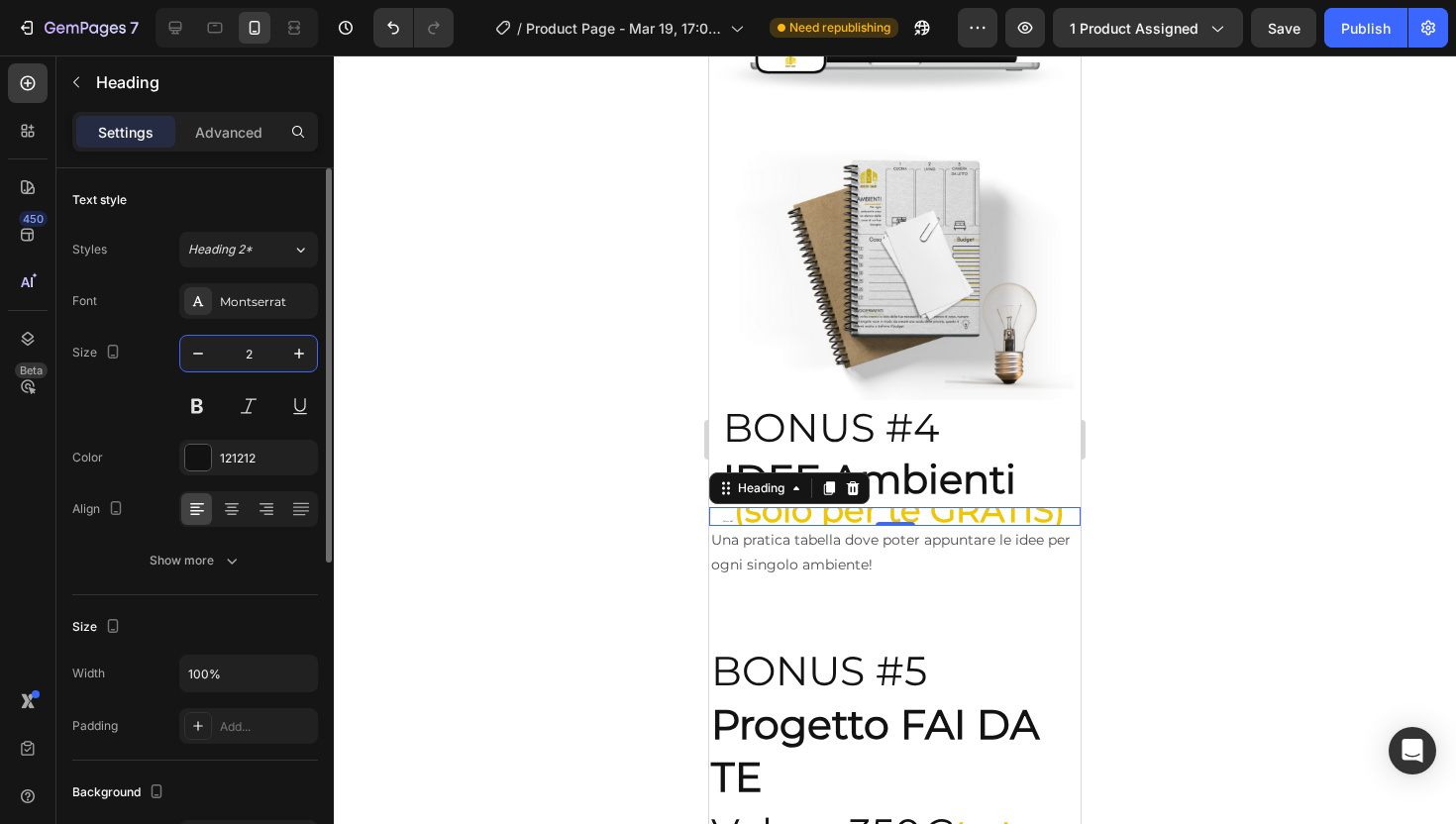 type on "25" 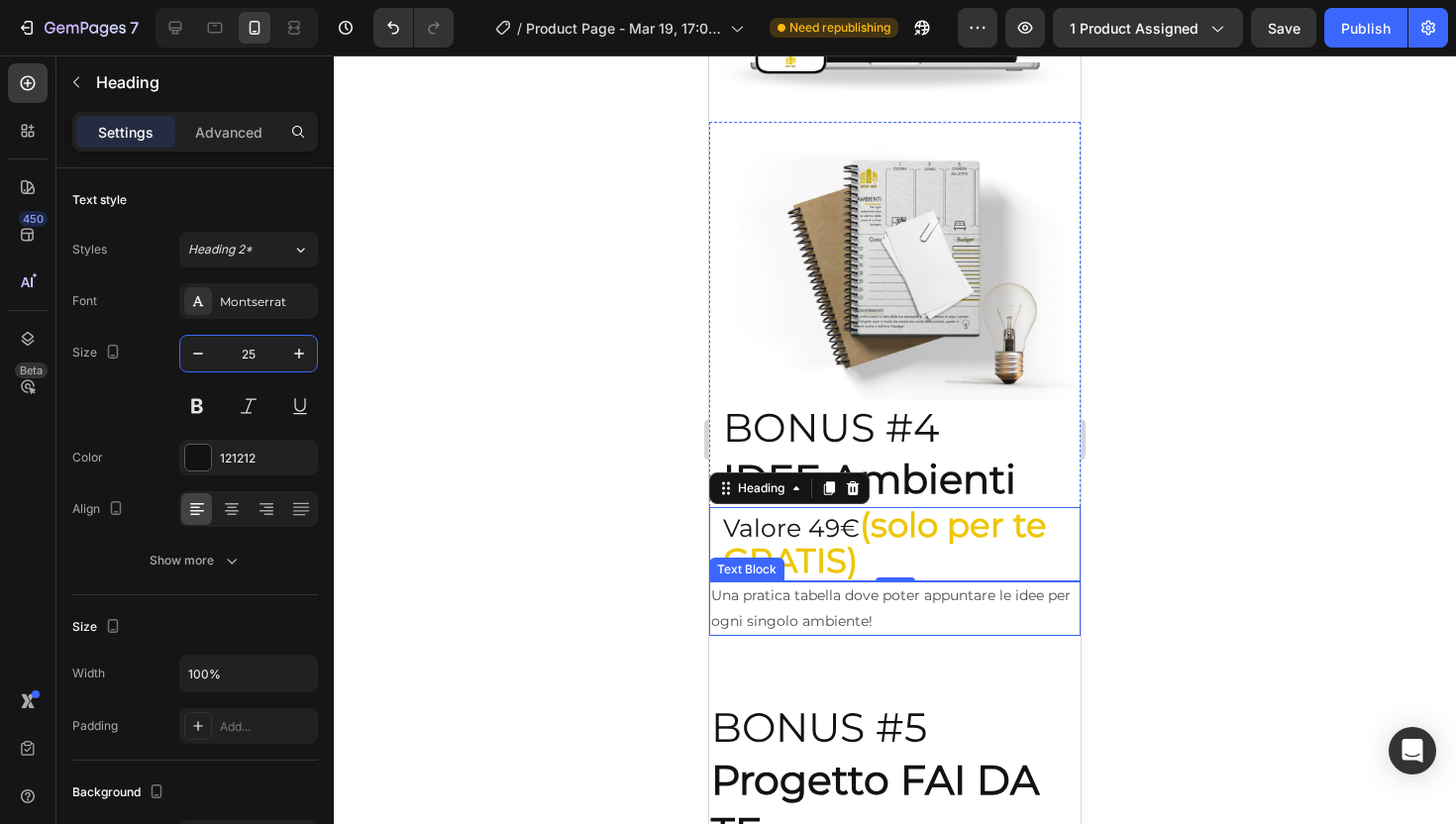 click on "Una pratica tabella dove poter appuntare le idee per ogni singolo ambiente!" at bounding box center (894, 608) 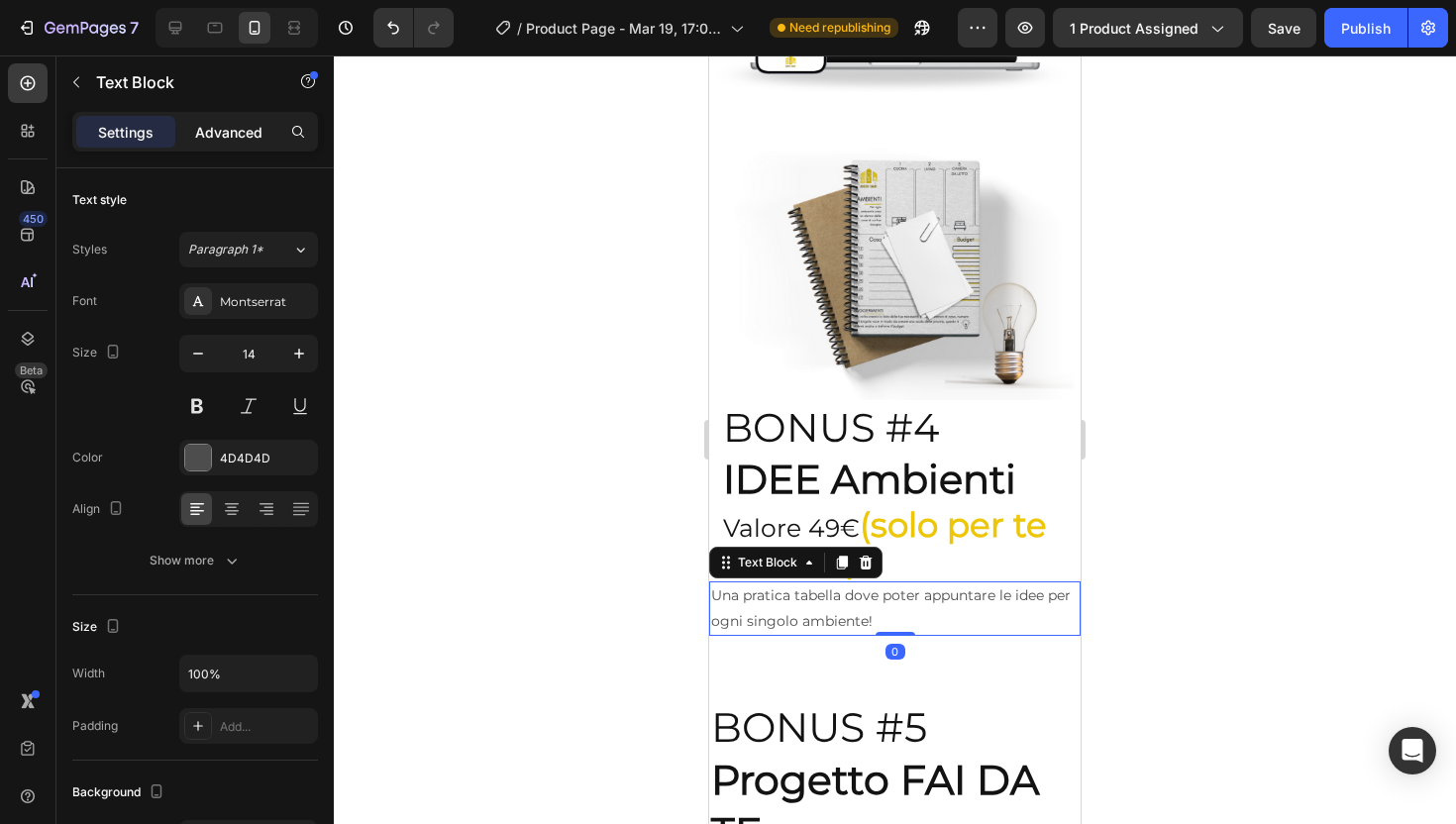 click on "Advanced" at bounding box center [229, 132] 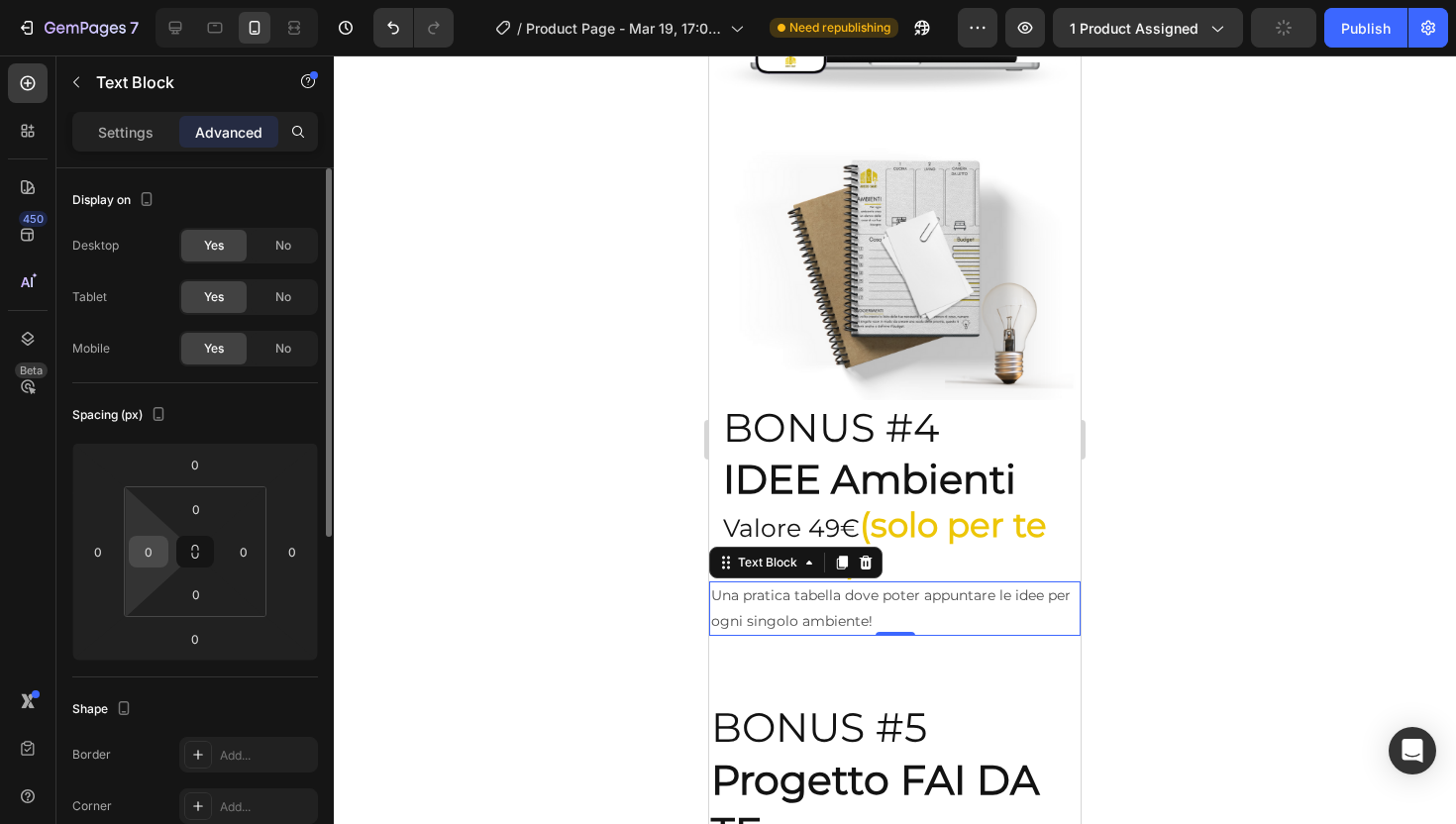 click on "0" at bounding box center (149, 552) 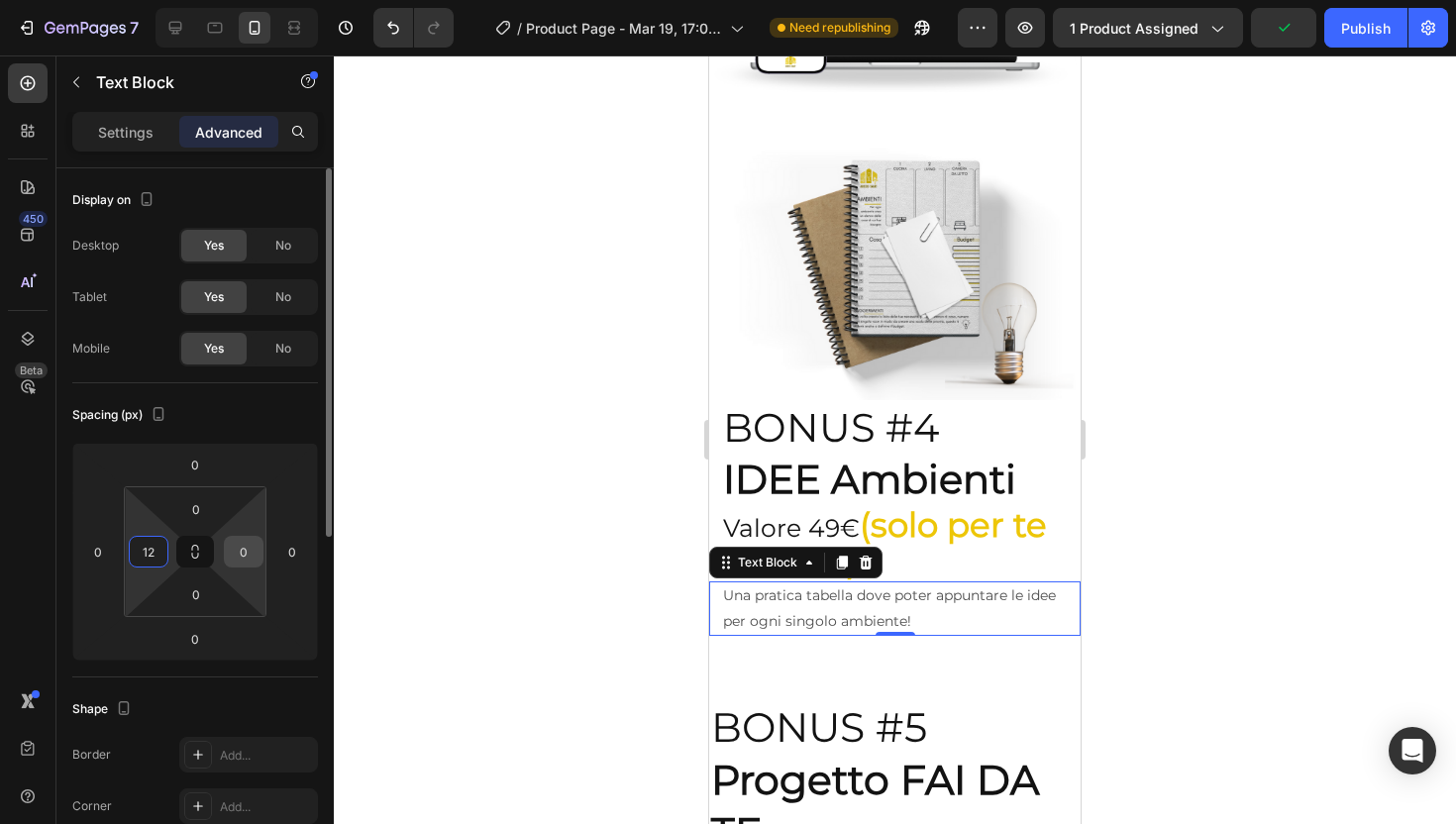 type on "12" 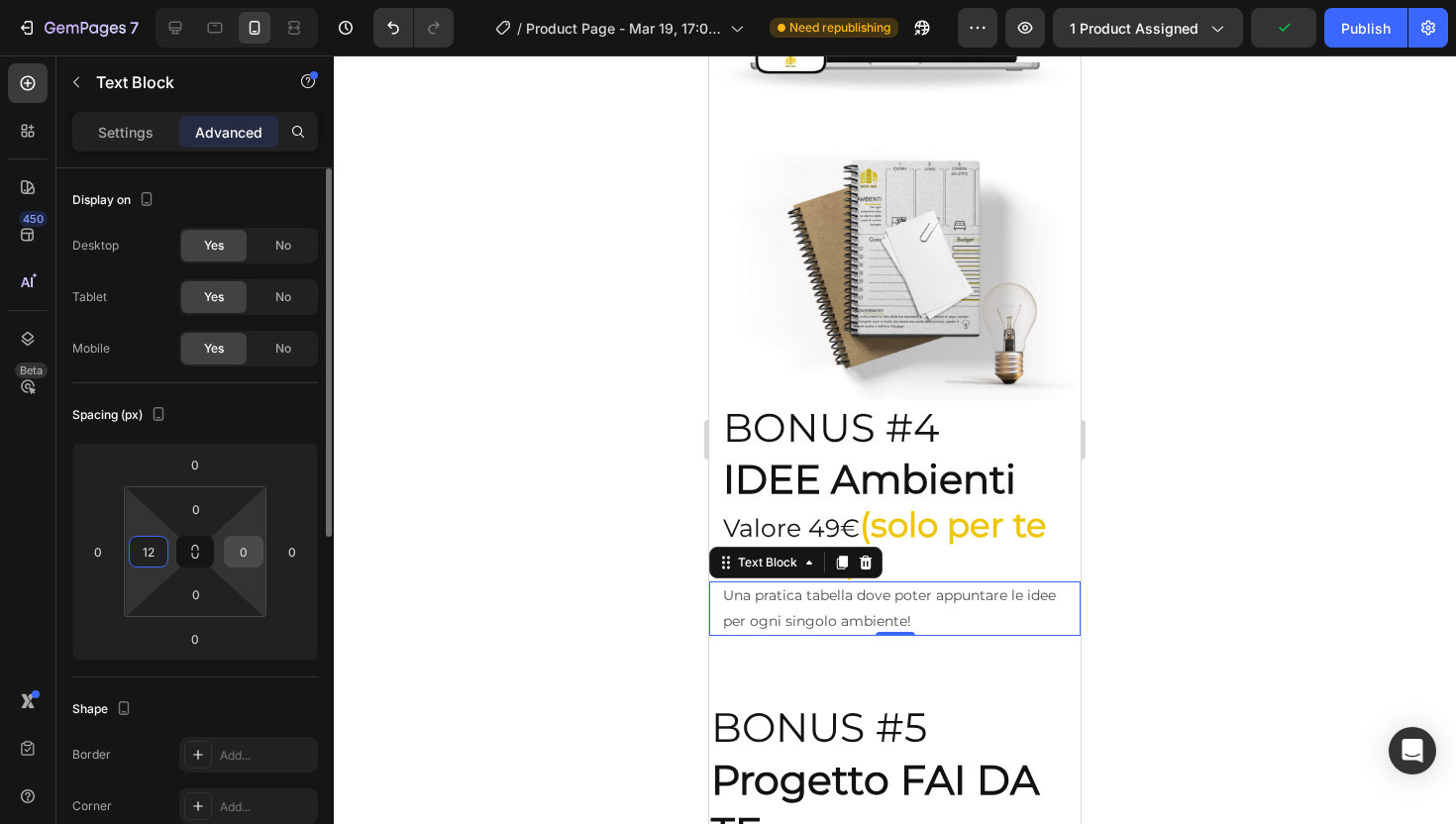 click on "0" at bounding box center (244, 552) 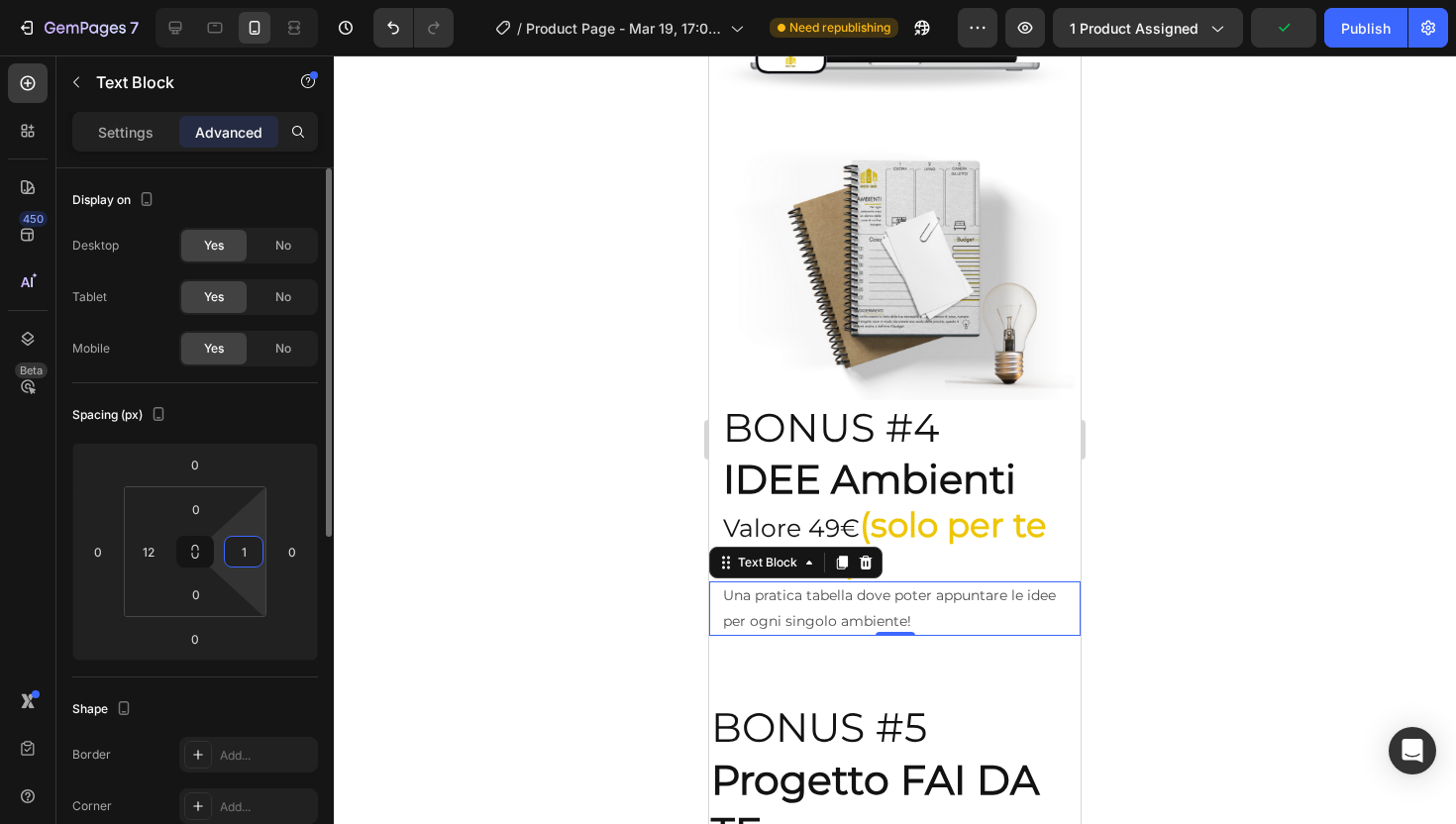 type on "12" 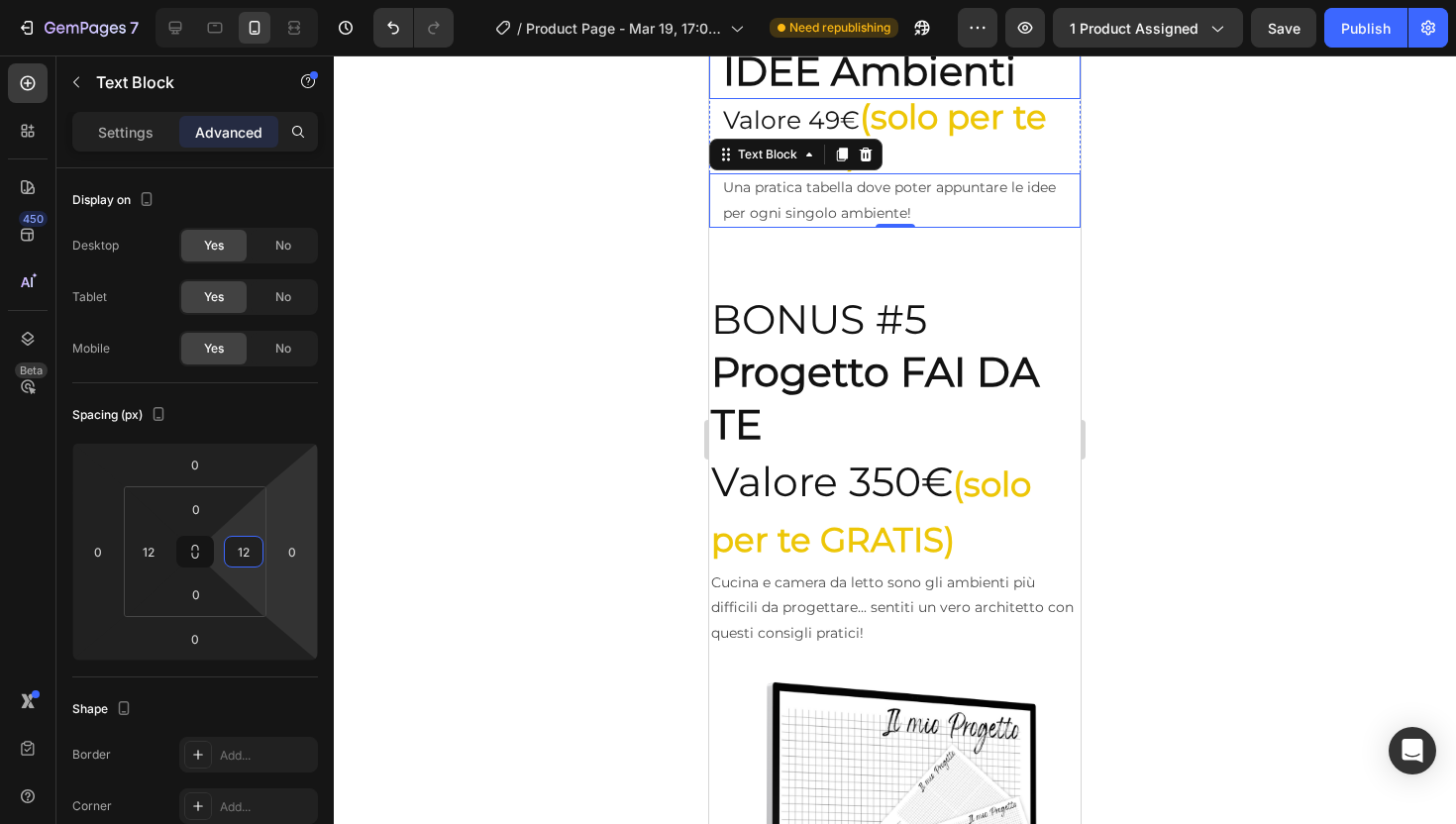 scroll, scrollTop: 9990, scrollLeft: 0, axis: vertical 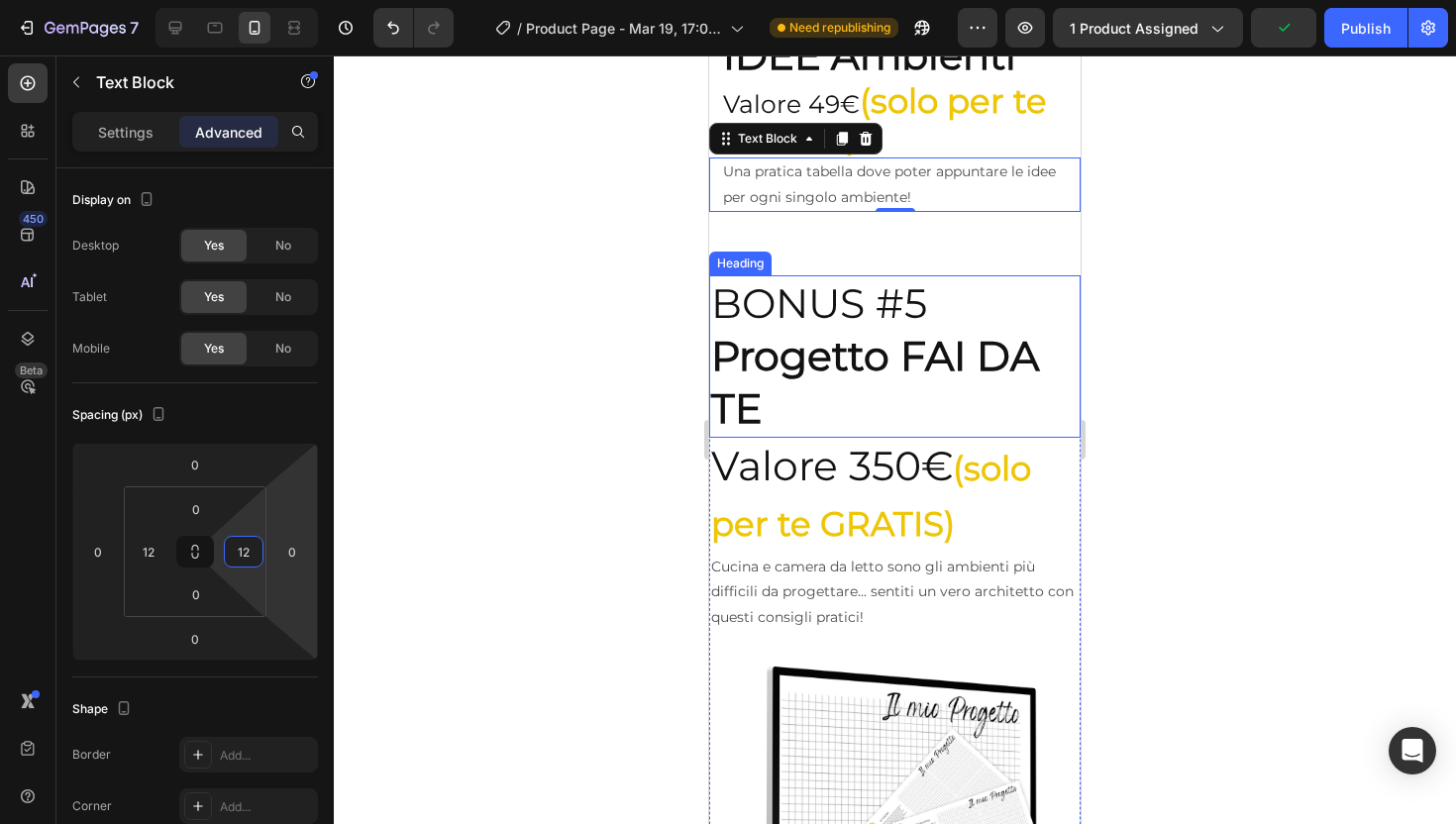 click on "Progetto FAI DA TE" at bounding box center (875, 381) 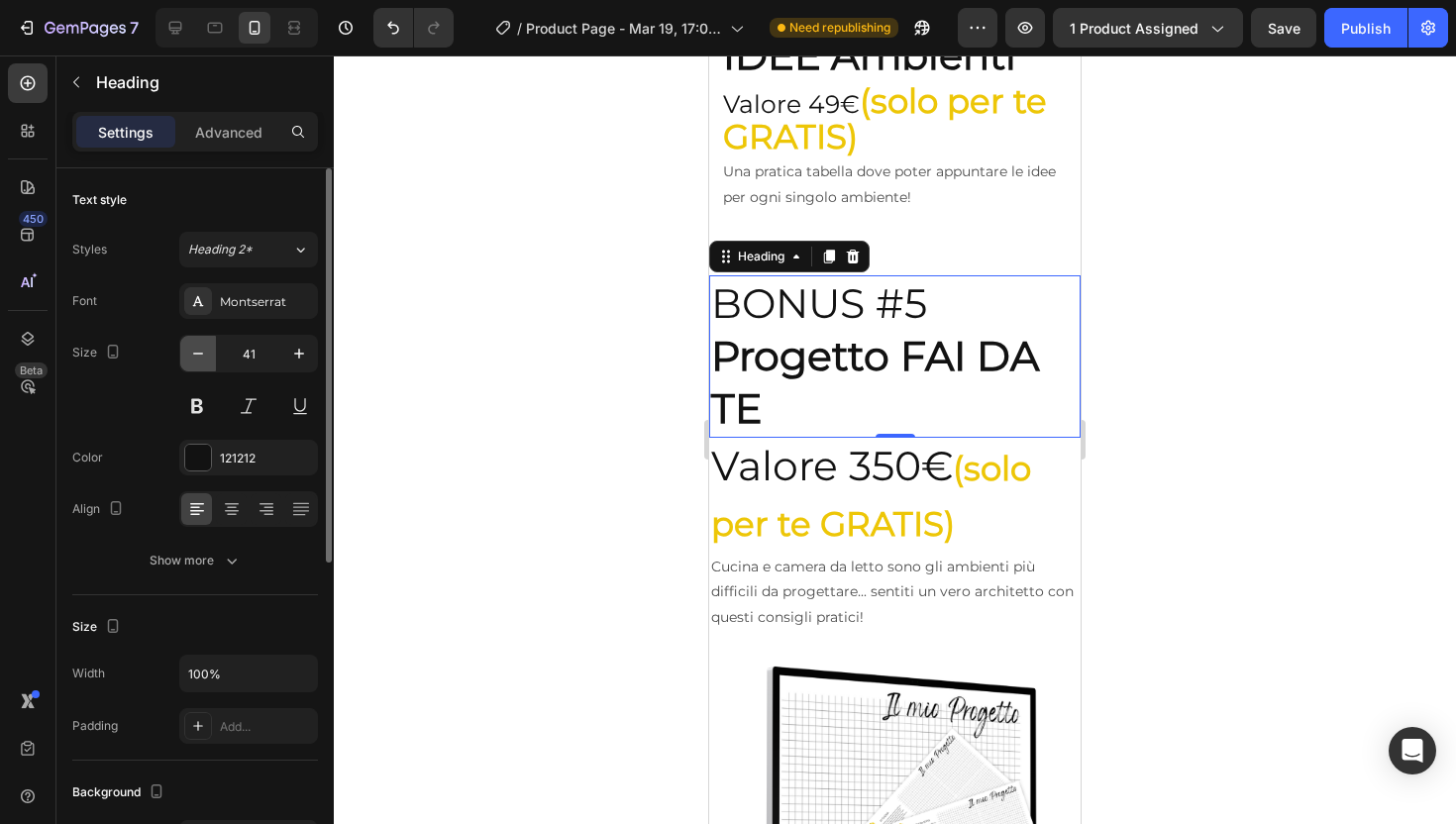 click 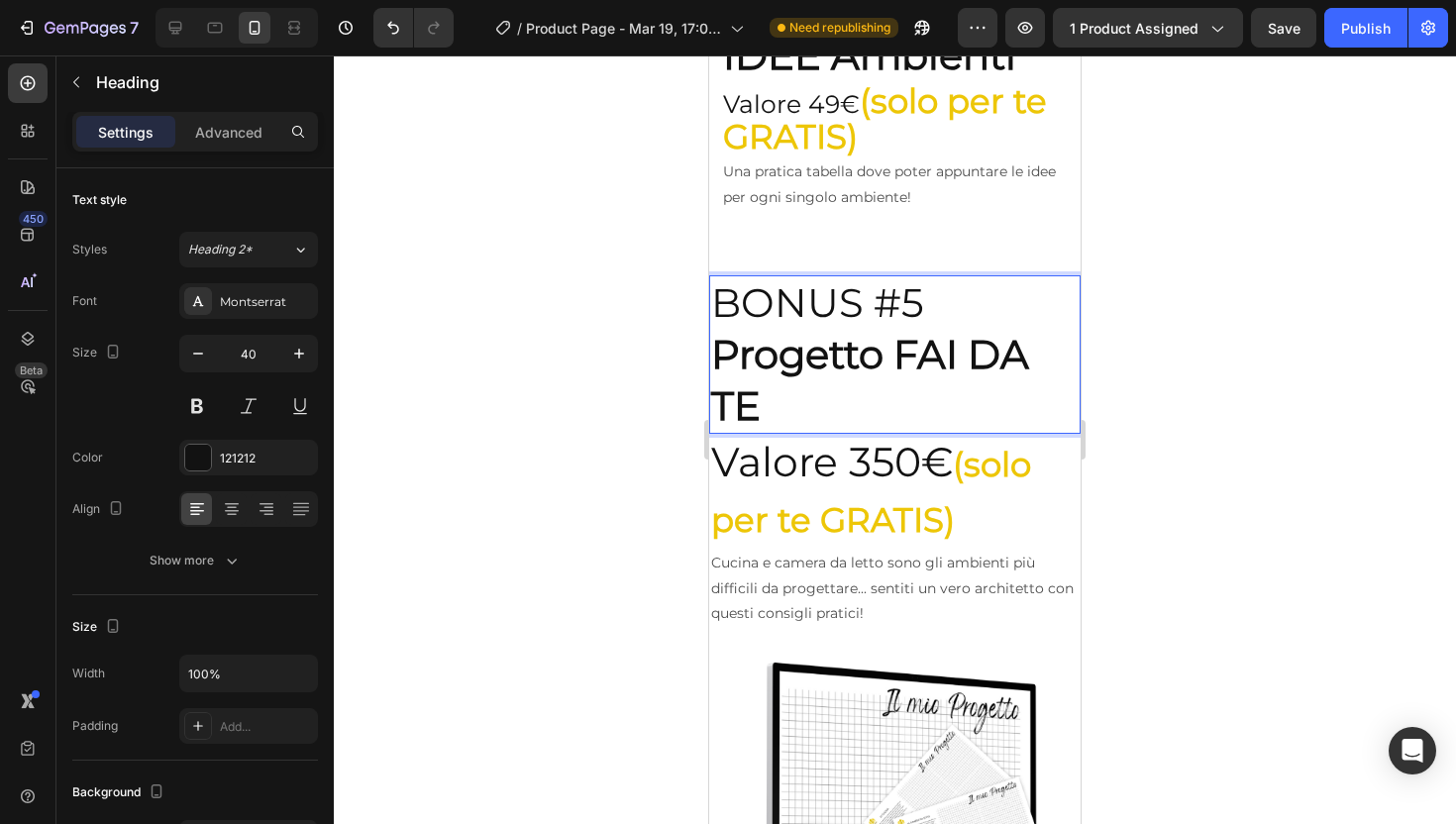 click on "Progetto FAI DA TE" at bounding box center [870, 379] 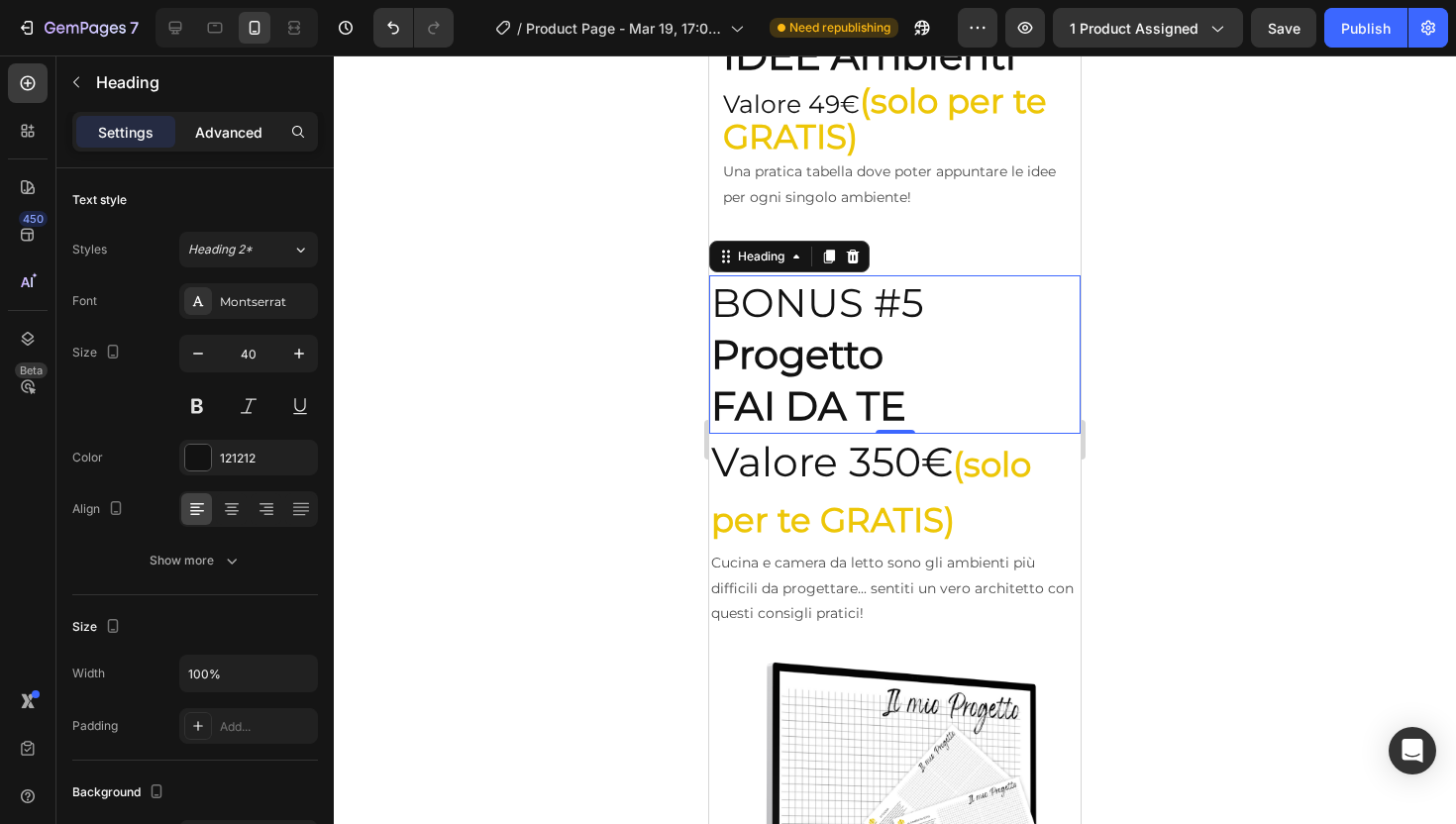 click on "Advanced" at bounding box center [229, 132] 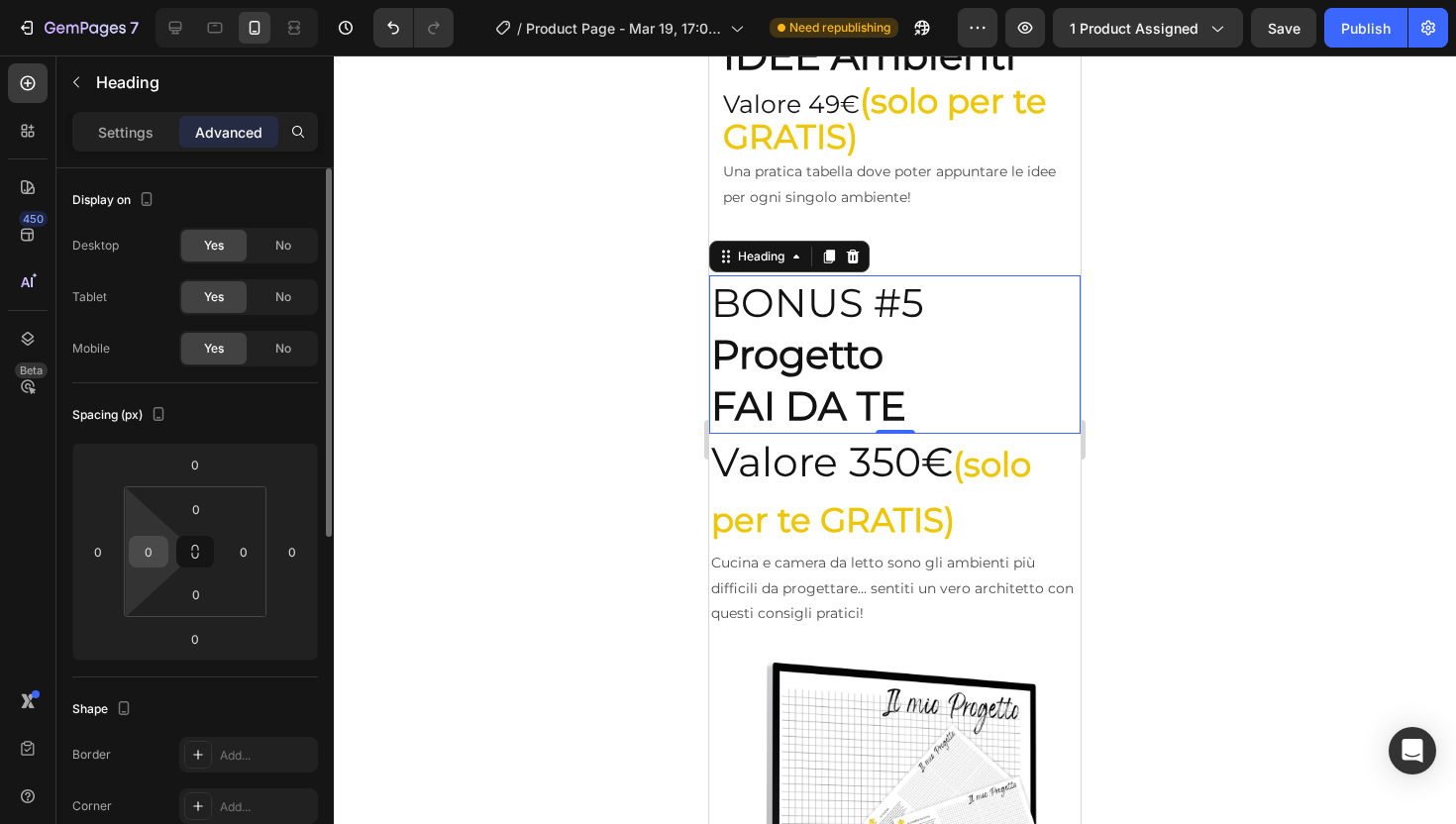click on "0" at bounding box center (149, 552) 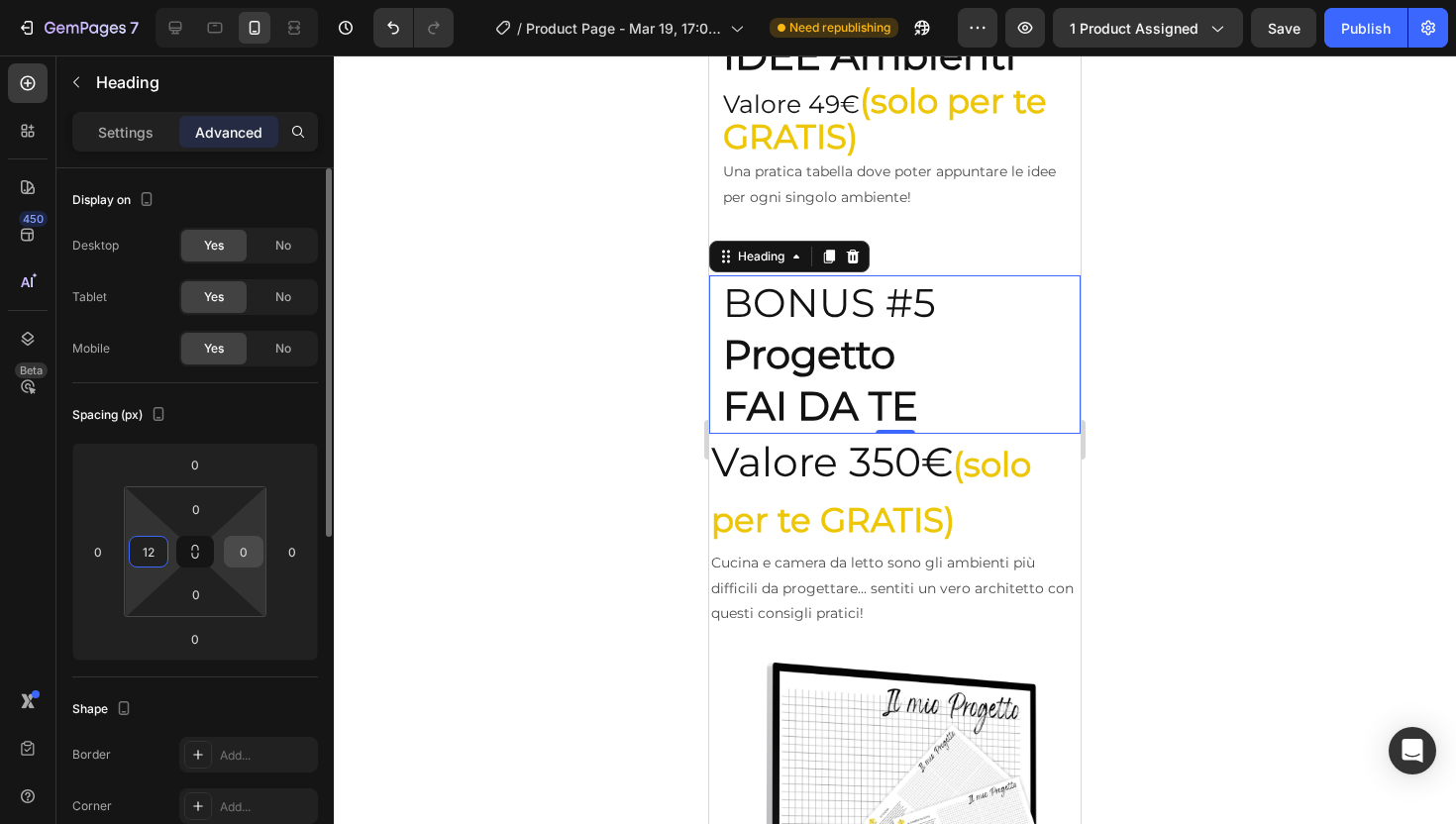 type on "12" 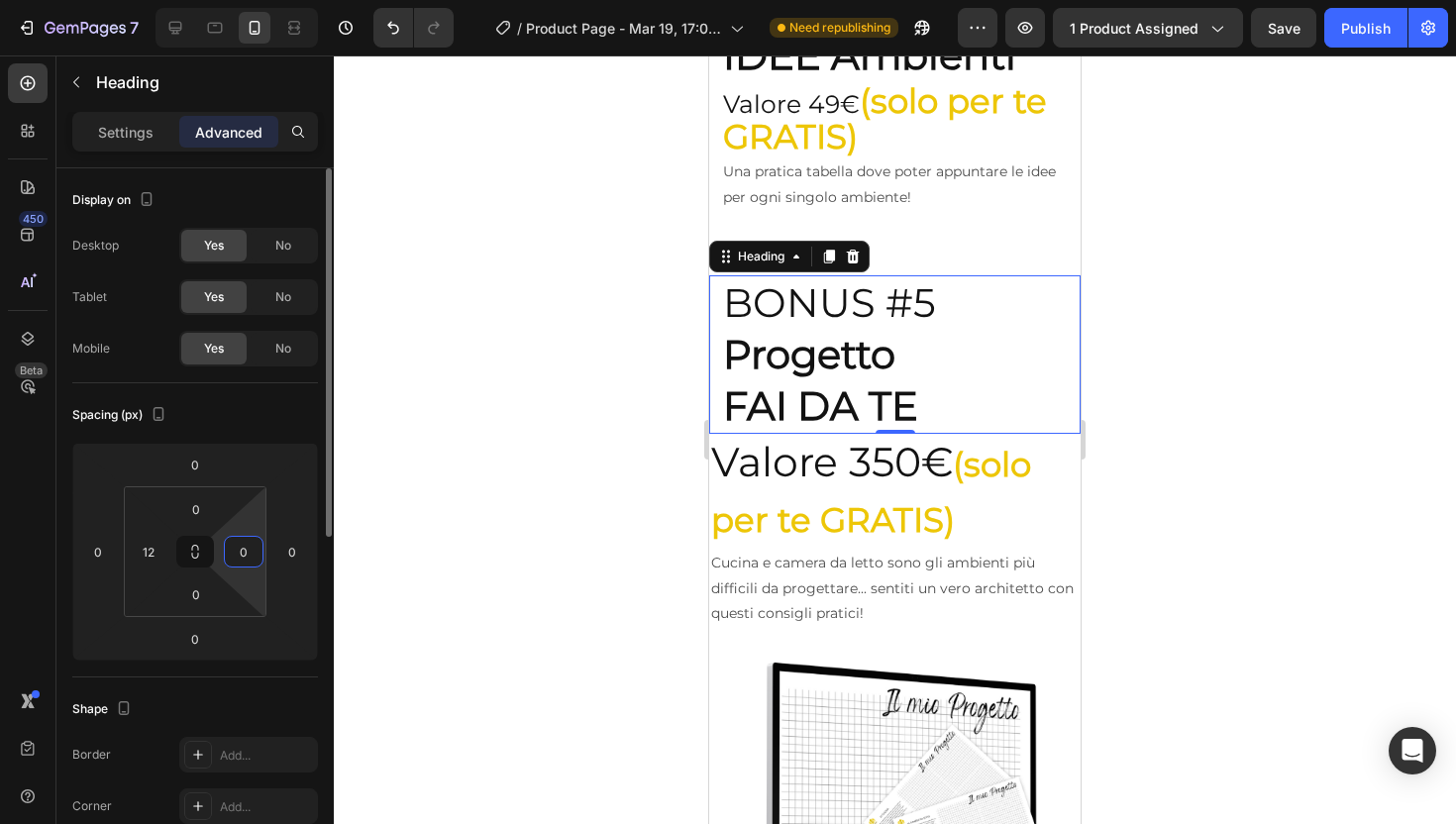 click on "0" at bounding box center (244, 552) 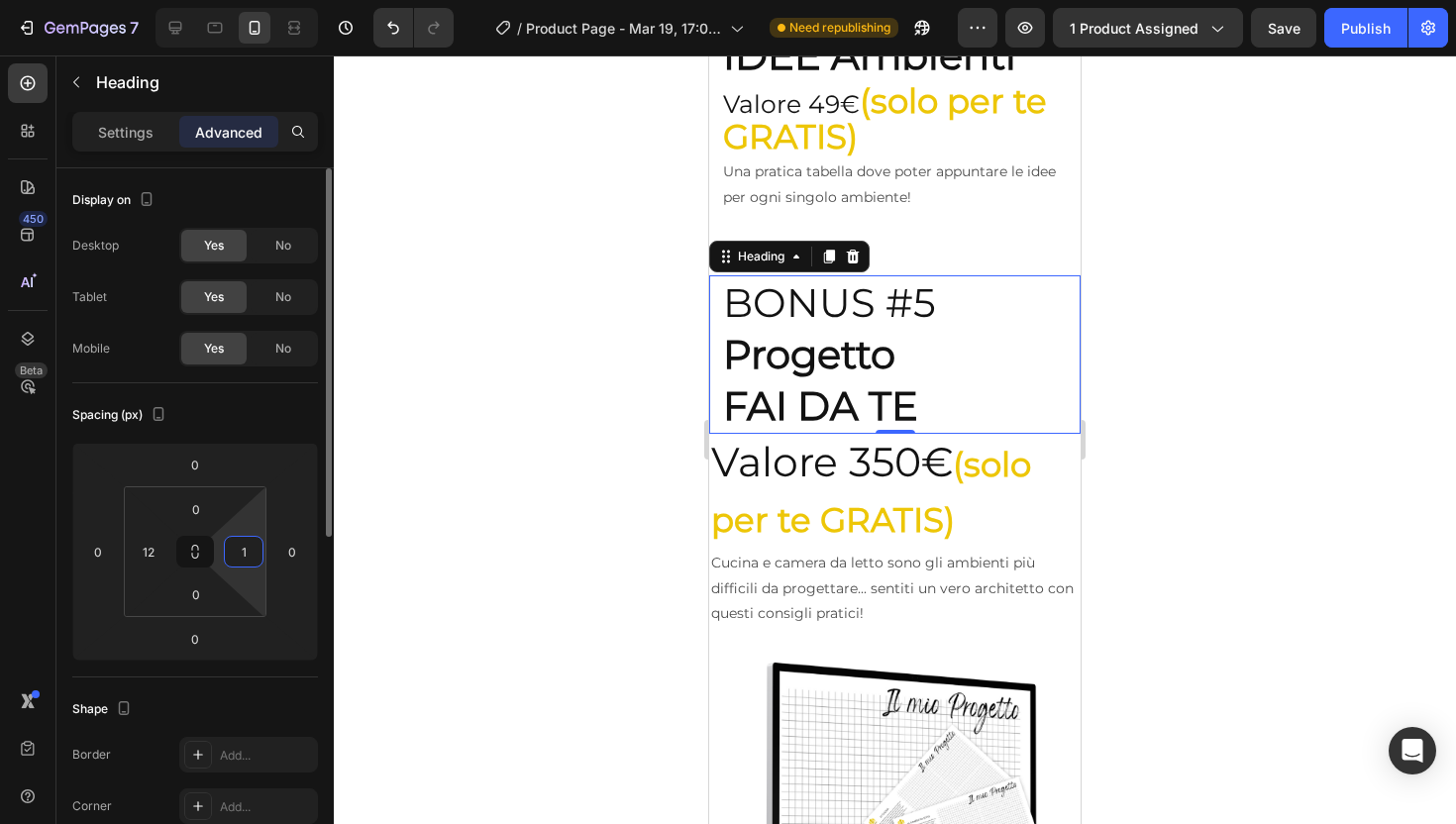 type on "12" 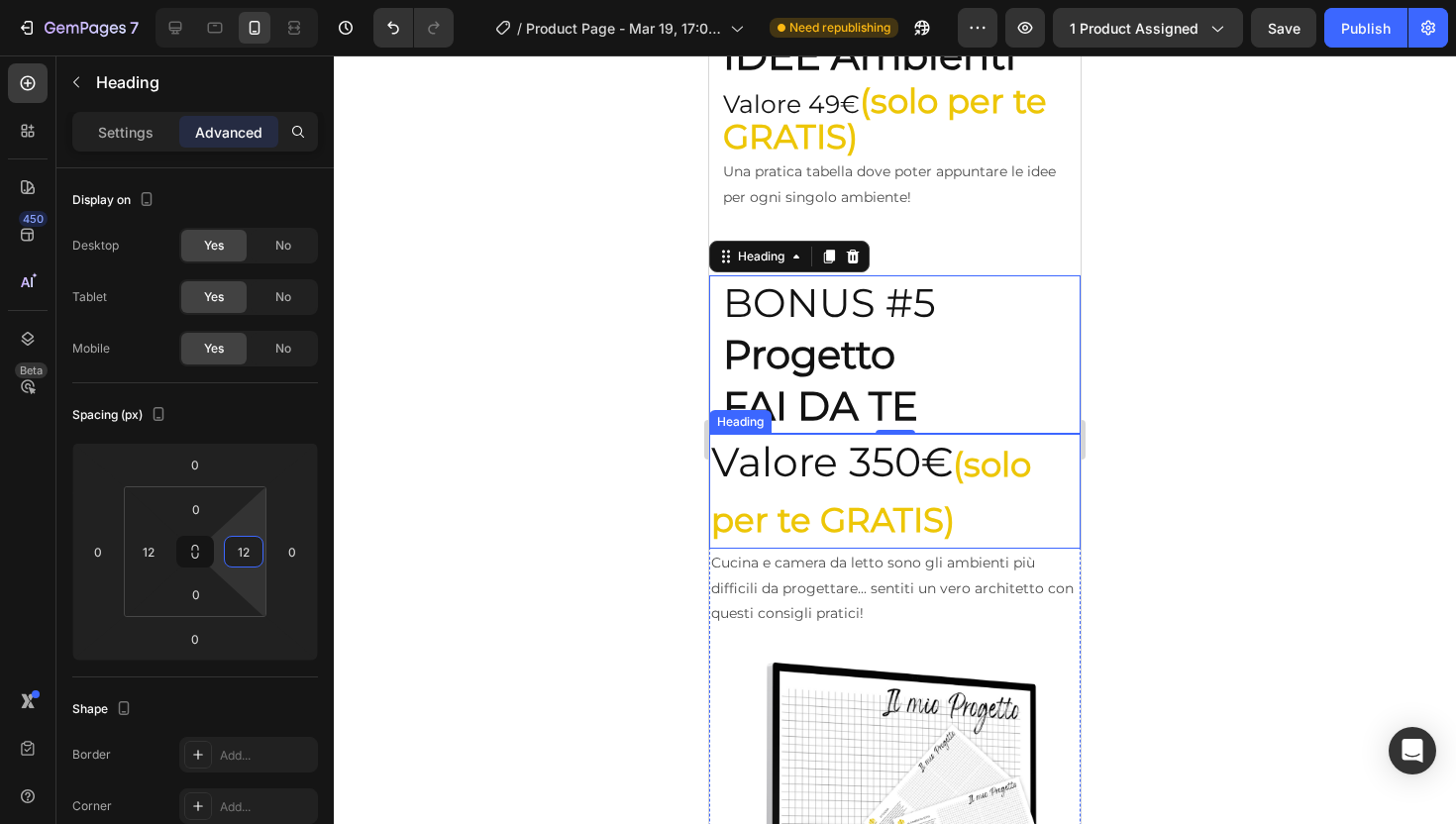 click on "Valore 350€  (solo per te GRATIS)" at bounding box center (894, 491) 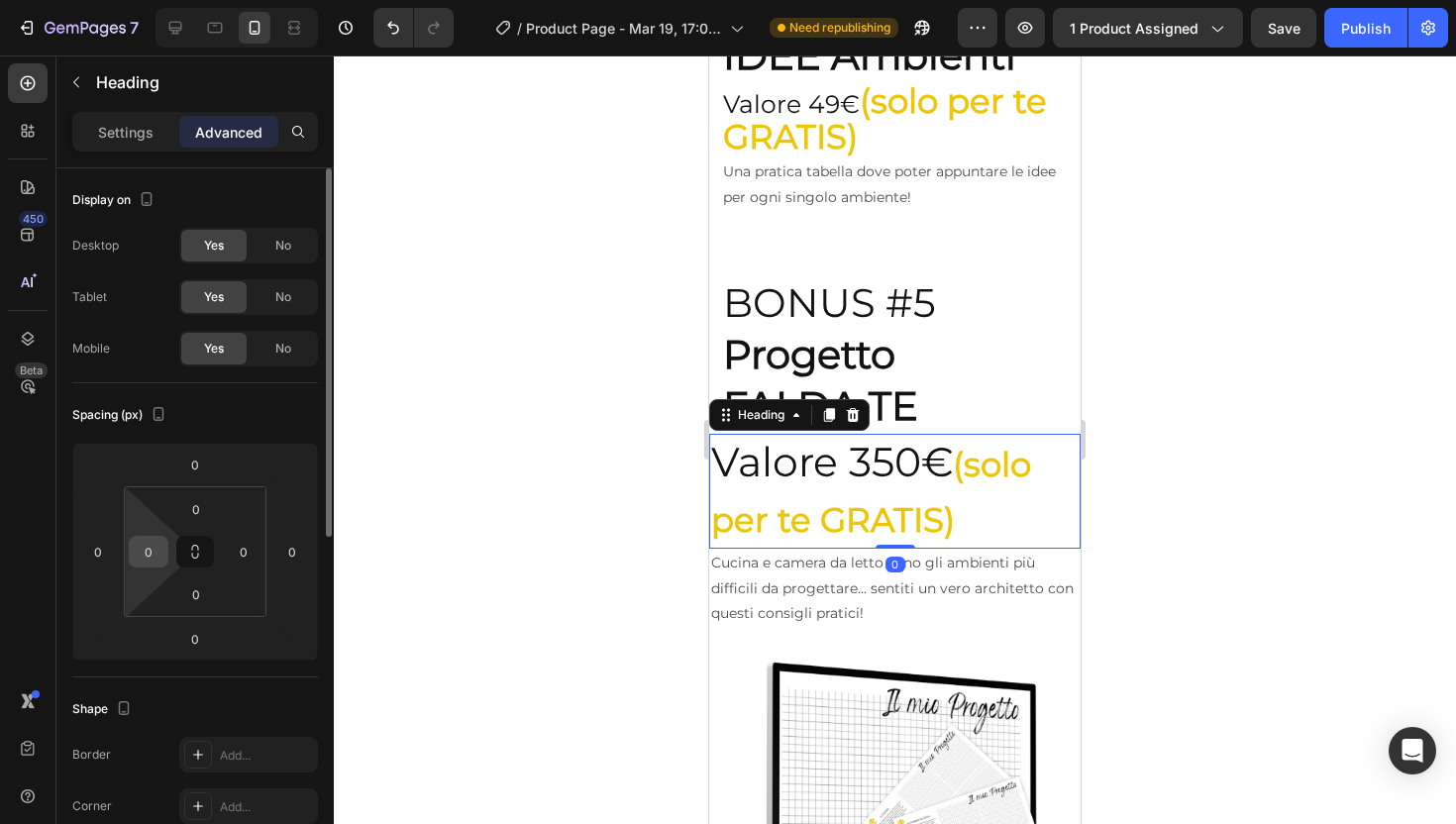 click on "0" at bounding box center [149, 552] 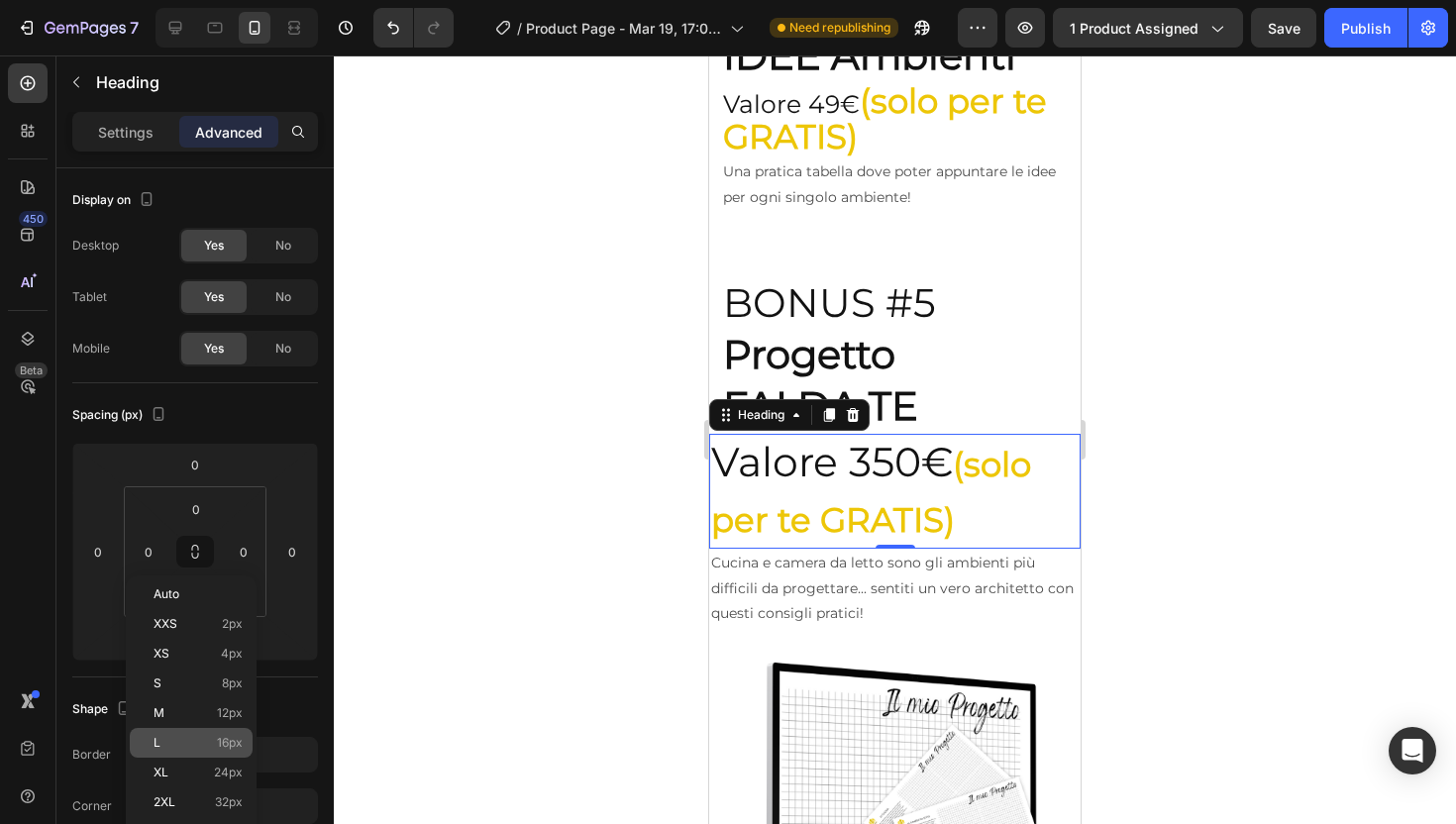 click on "L 16px" 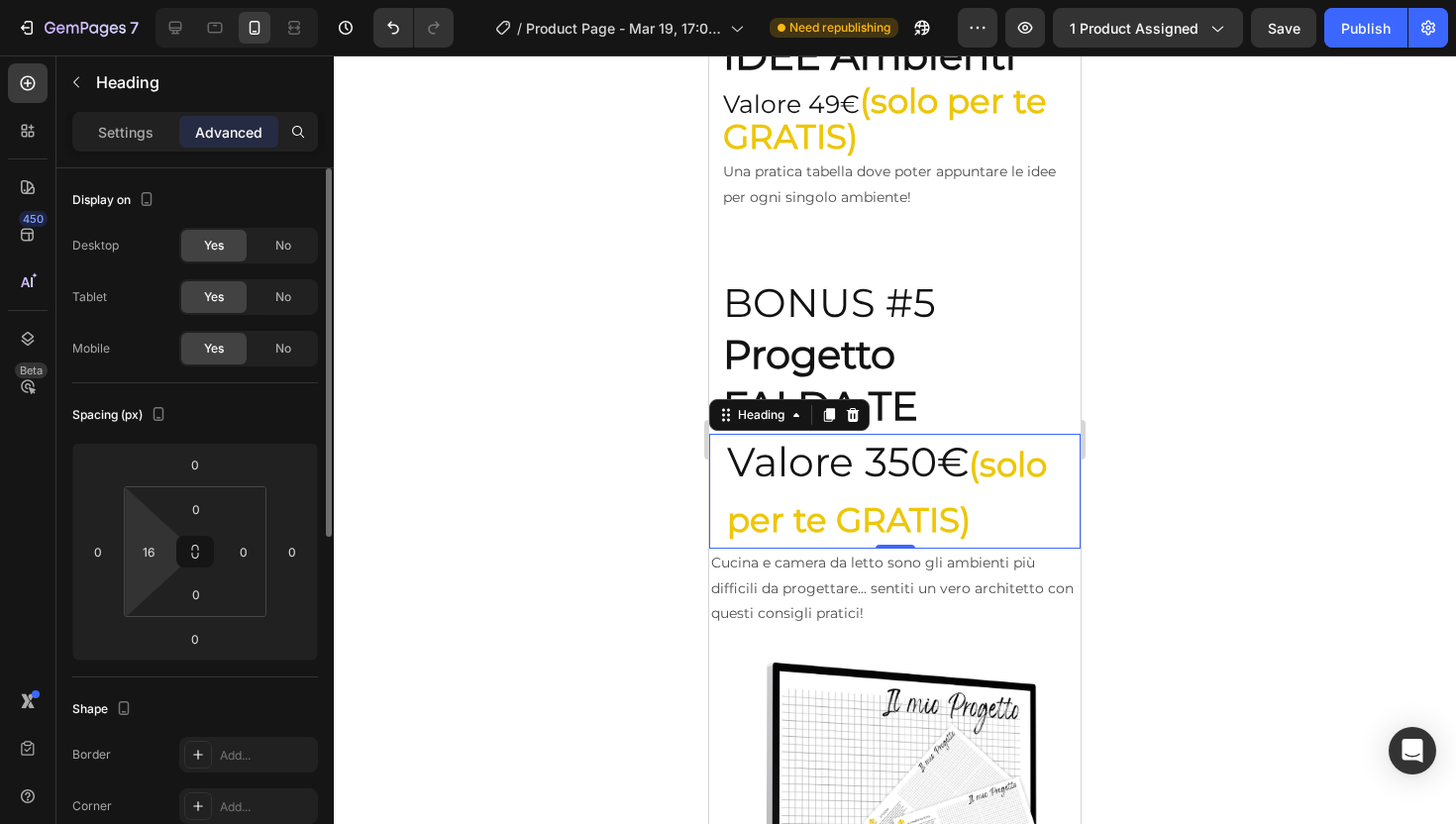 click on "7   /  Product Page - Mar 19, 17:06:18 Need republishing Preview 1 product assigned  Save   Publish  450 Beta Sections(18) Elements(84) Section Element Hero Section Product Detail Brands Trusted Badges Guarantee Product Breakdown How to use Testimonials Compare Bundle FAQs Social Proof Brand Story Product List Collection Blog List Contact Sticky Add to Cart Custom Footer Browse Library 450 Layout
Row
Row
Row
Row Text
Heading
Text Block Button
Button
Button Media
Image
Image
Video" at bounding box center (728, 0) 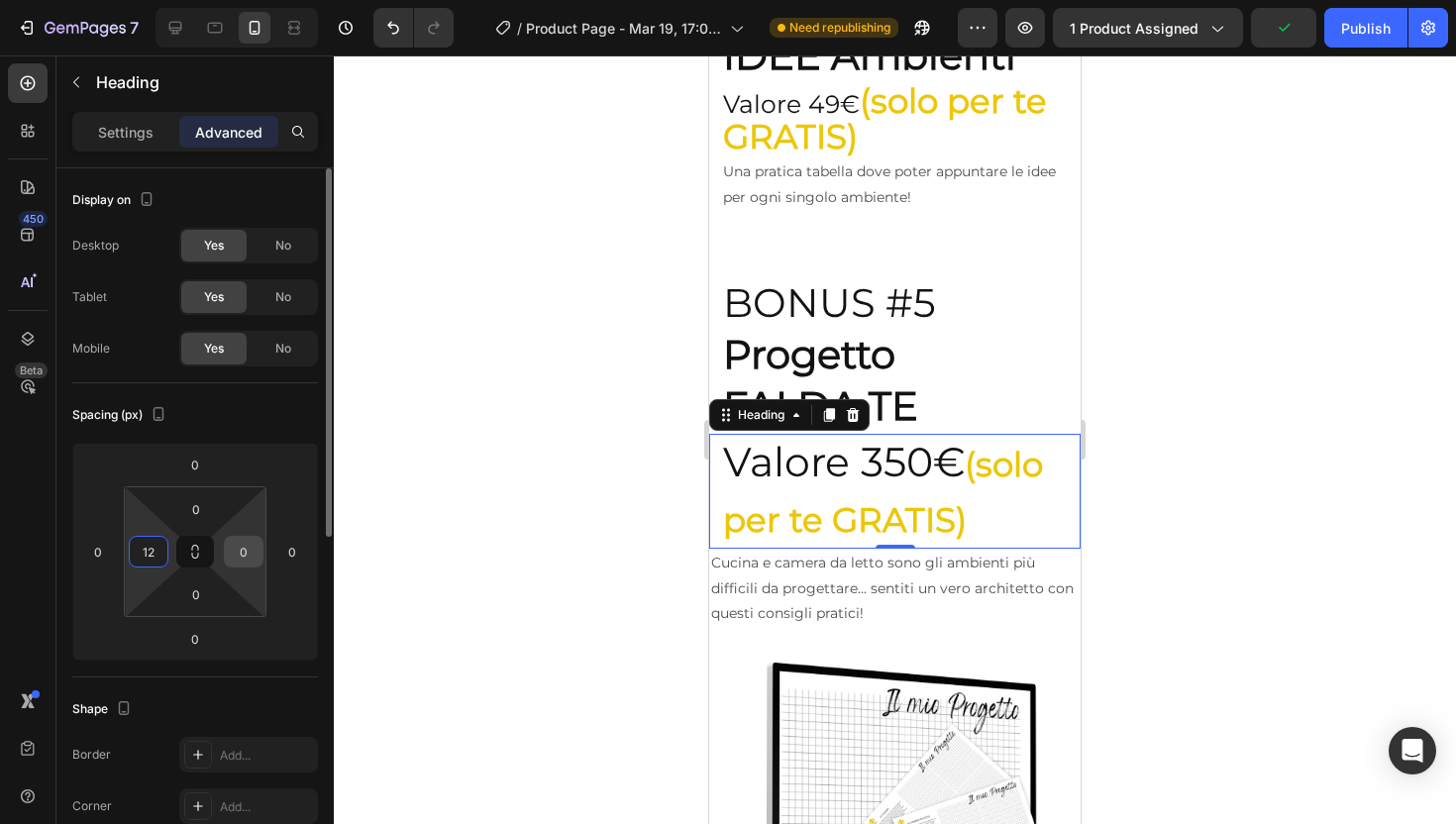type on "12" 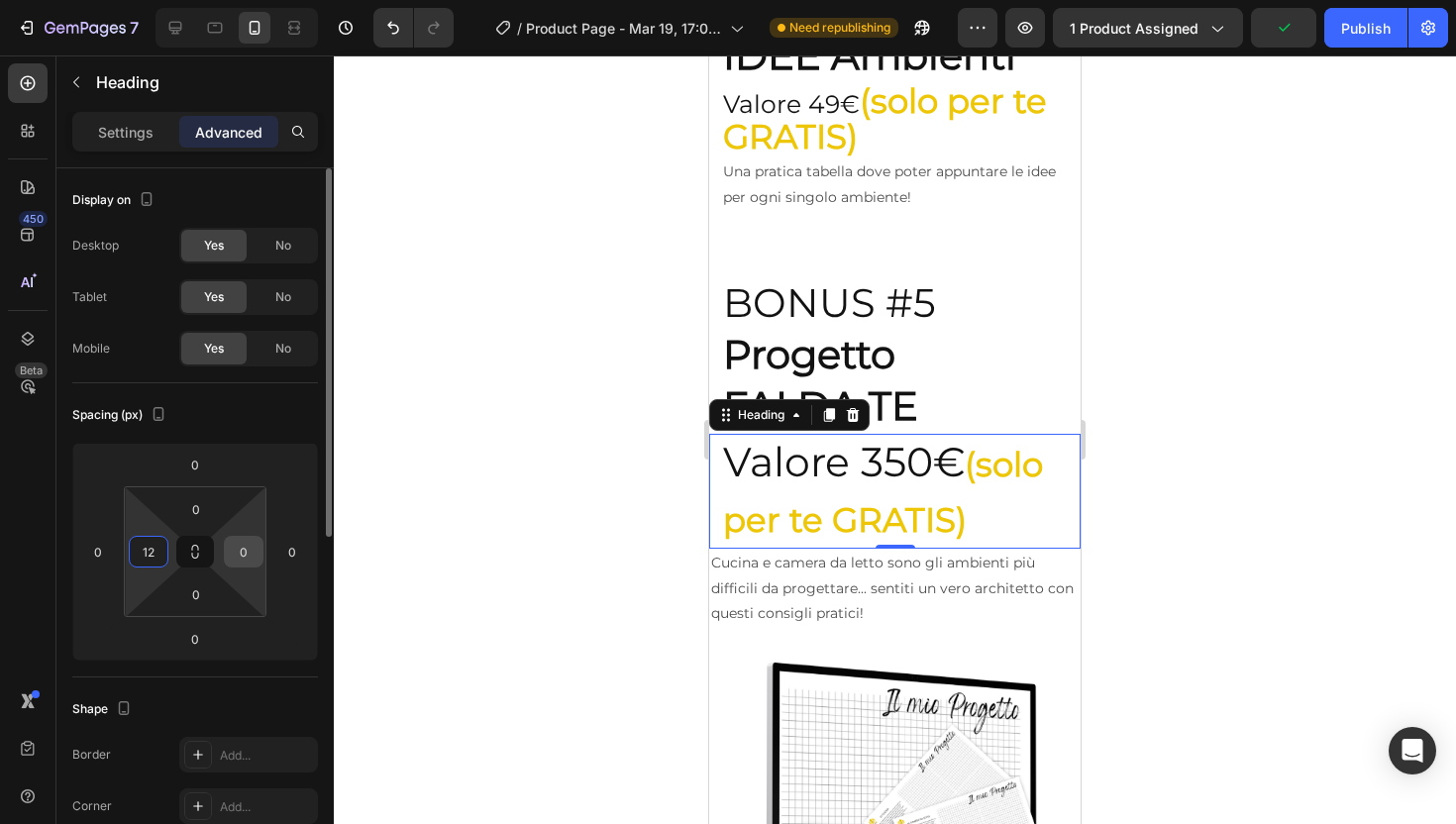 click on "0" at bounding box center [244, 552] 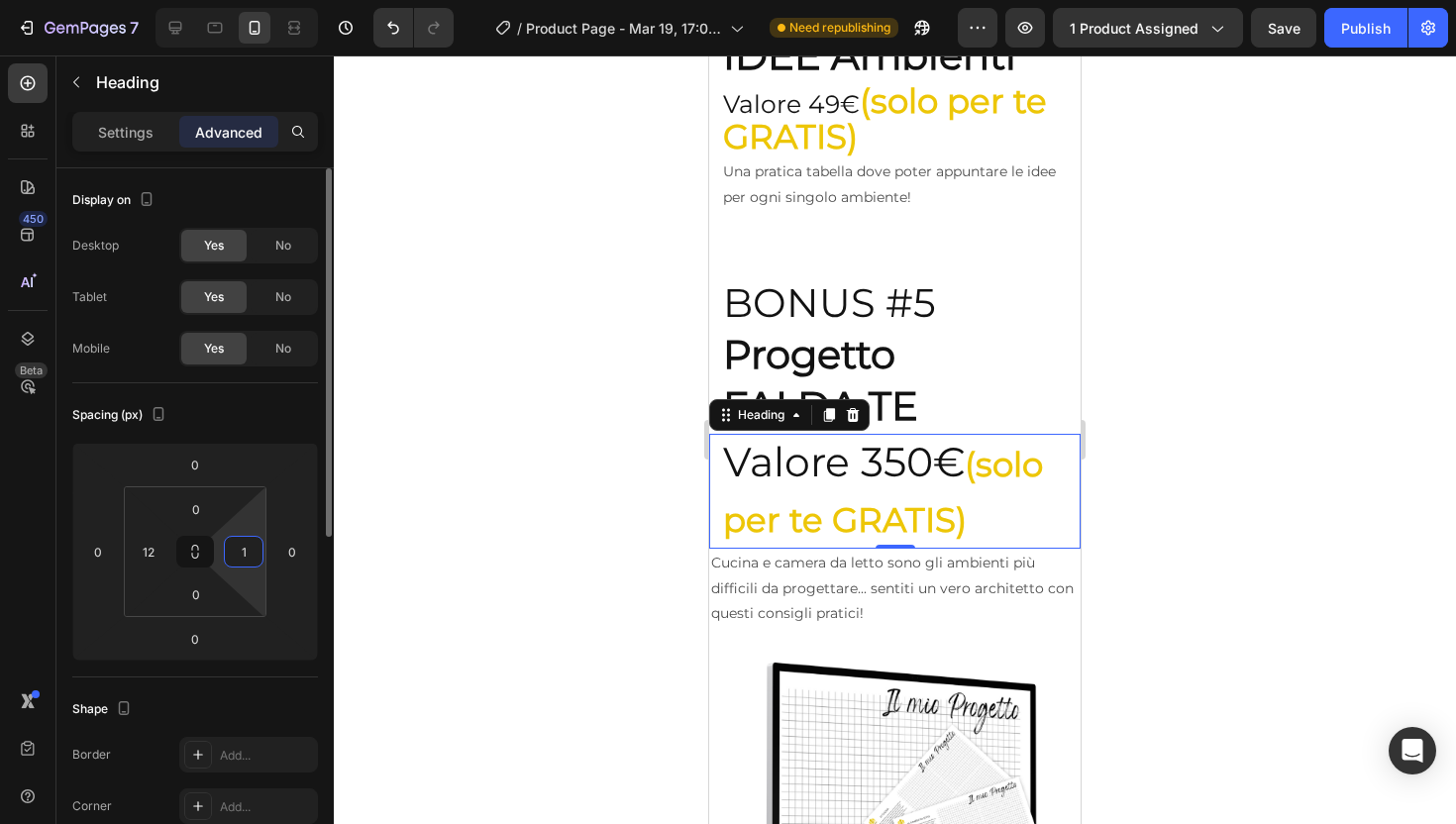 type on "12" 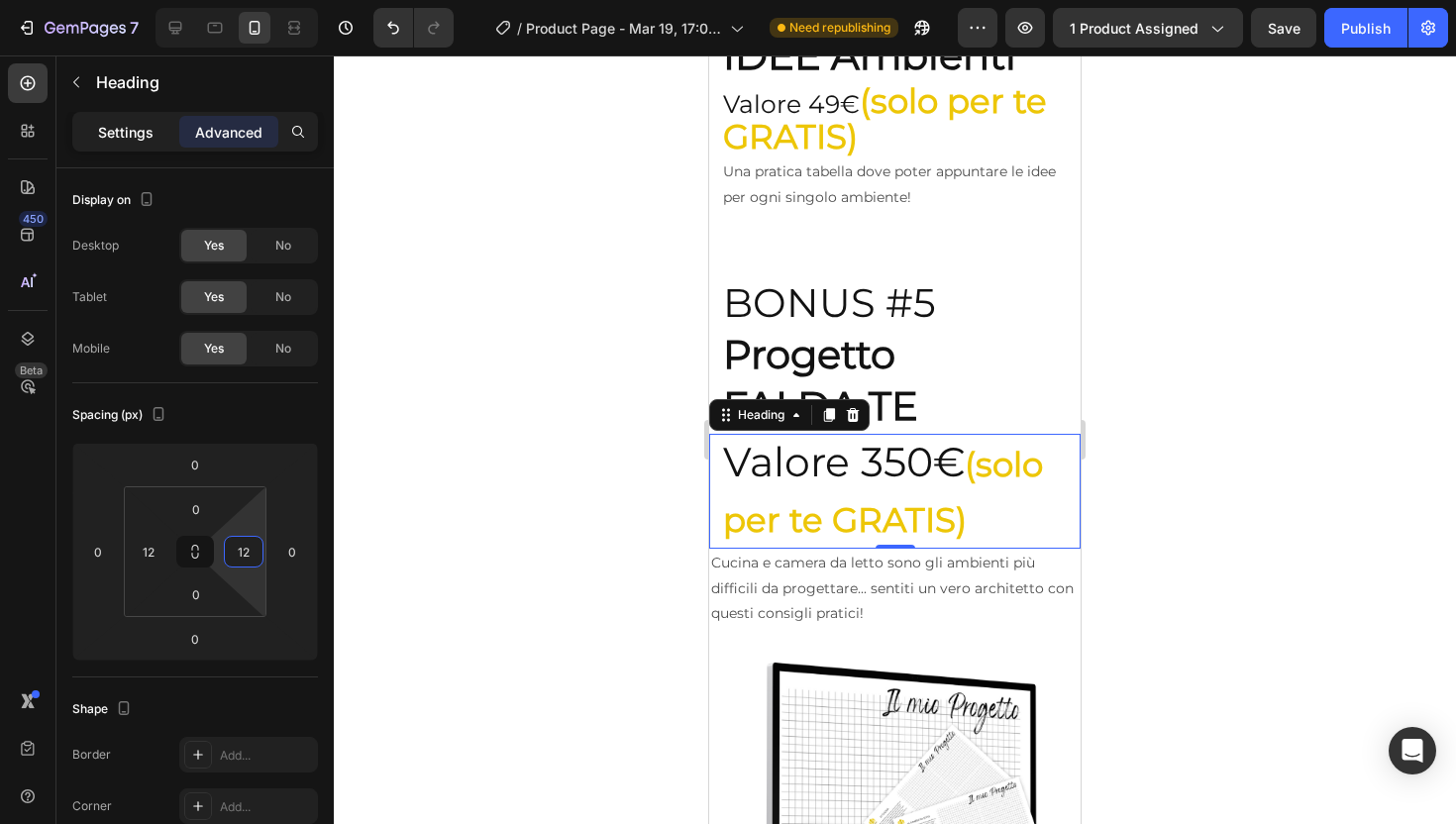 click on "Settings" at bounding box center (126, 132) 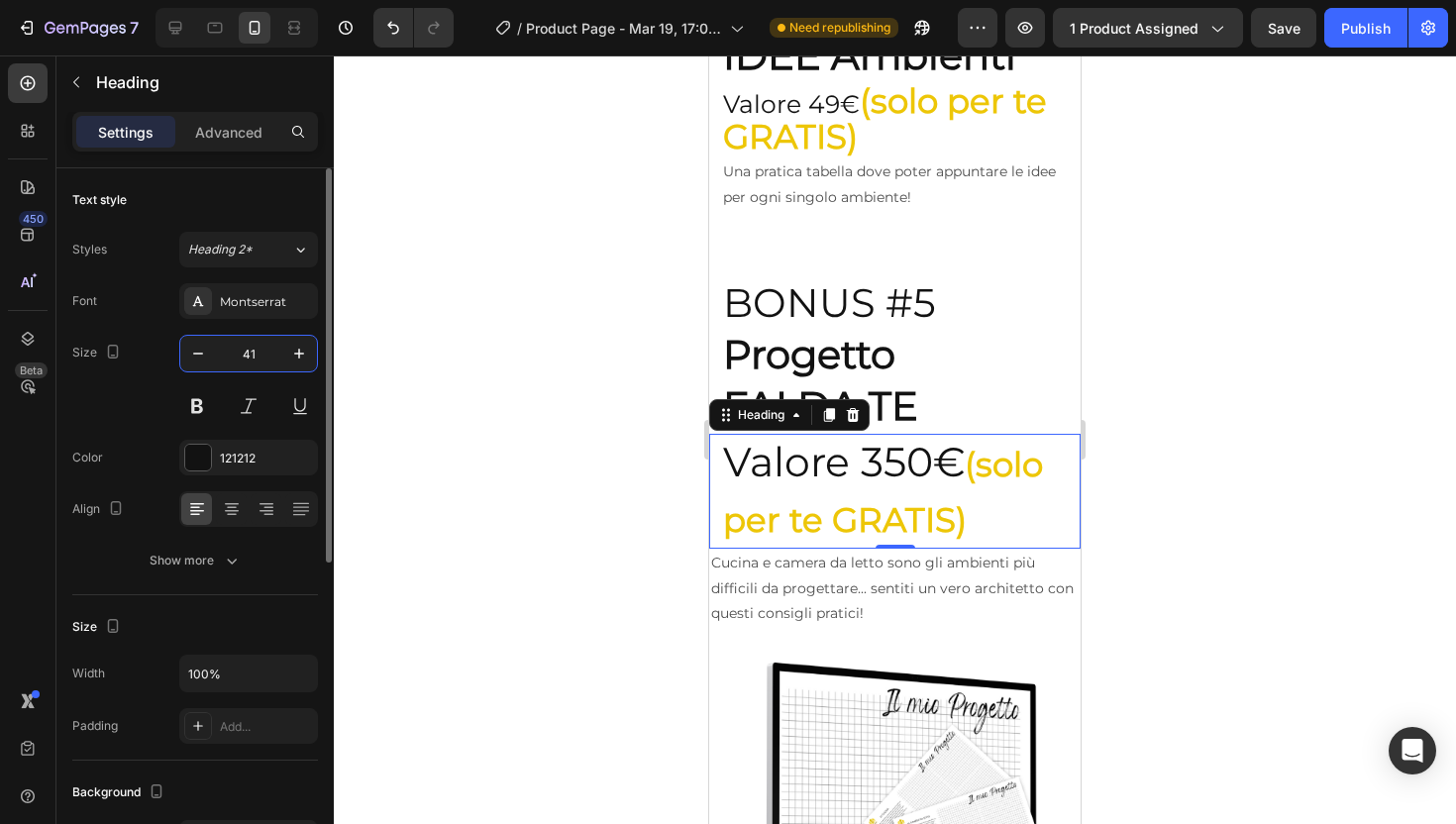 click on "41" at bounding box center [249, 354] 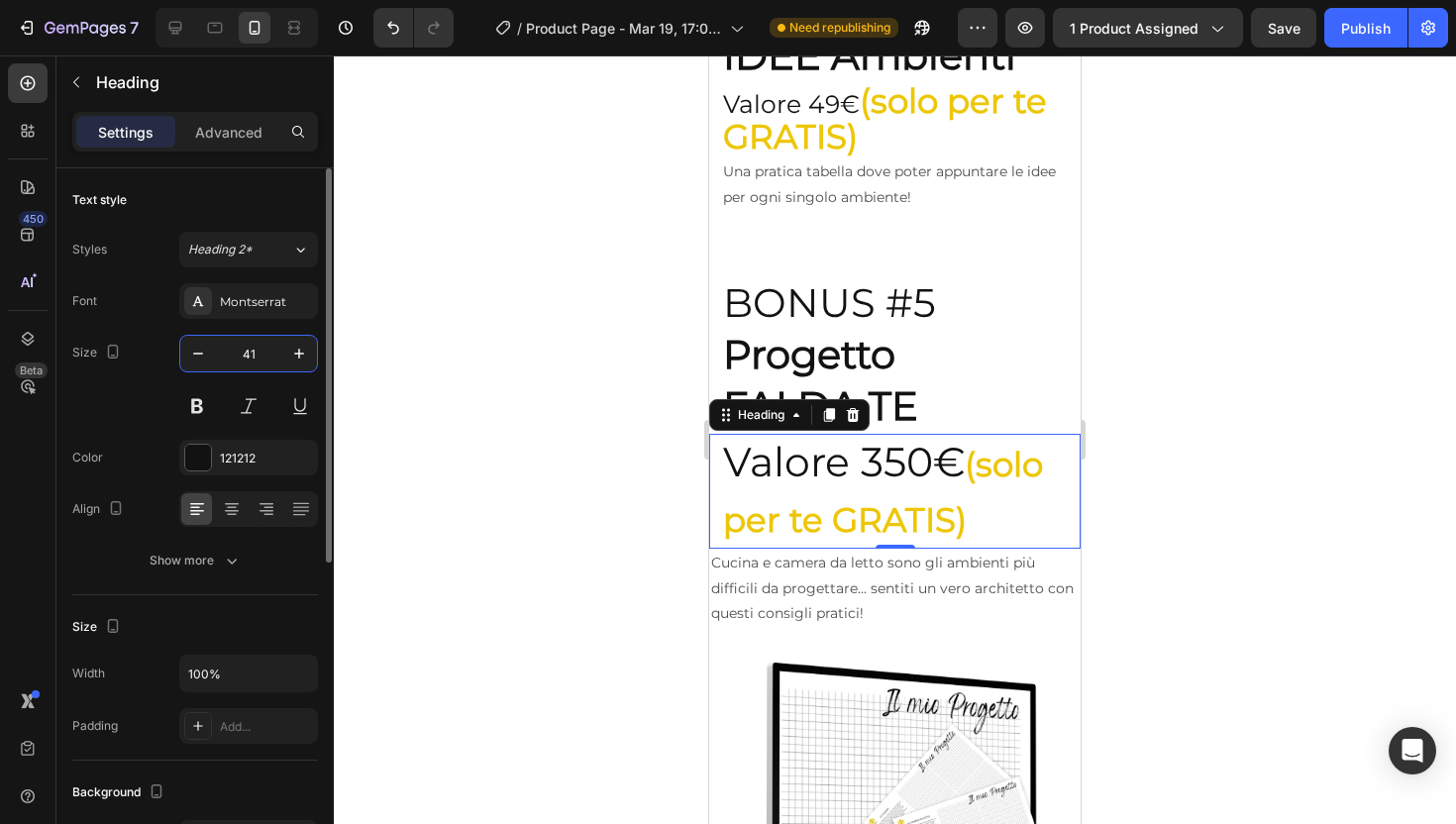 click on "41" at bounding box center [249, 354] 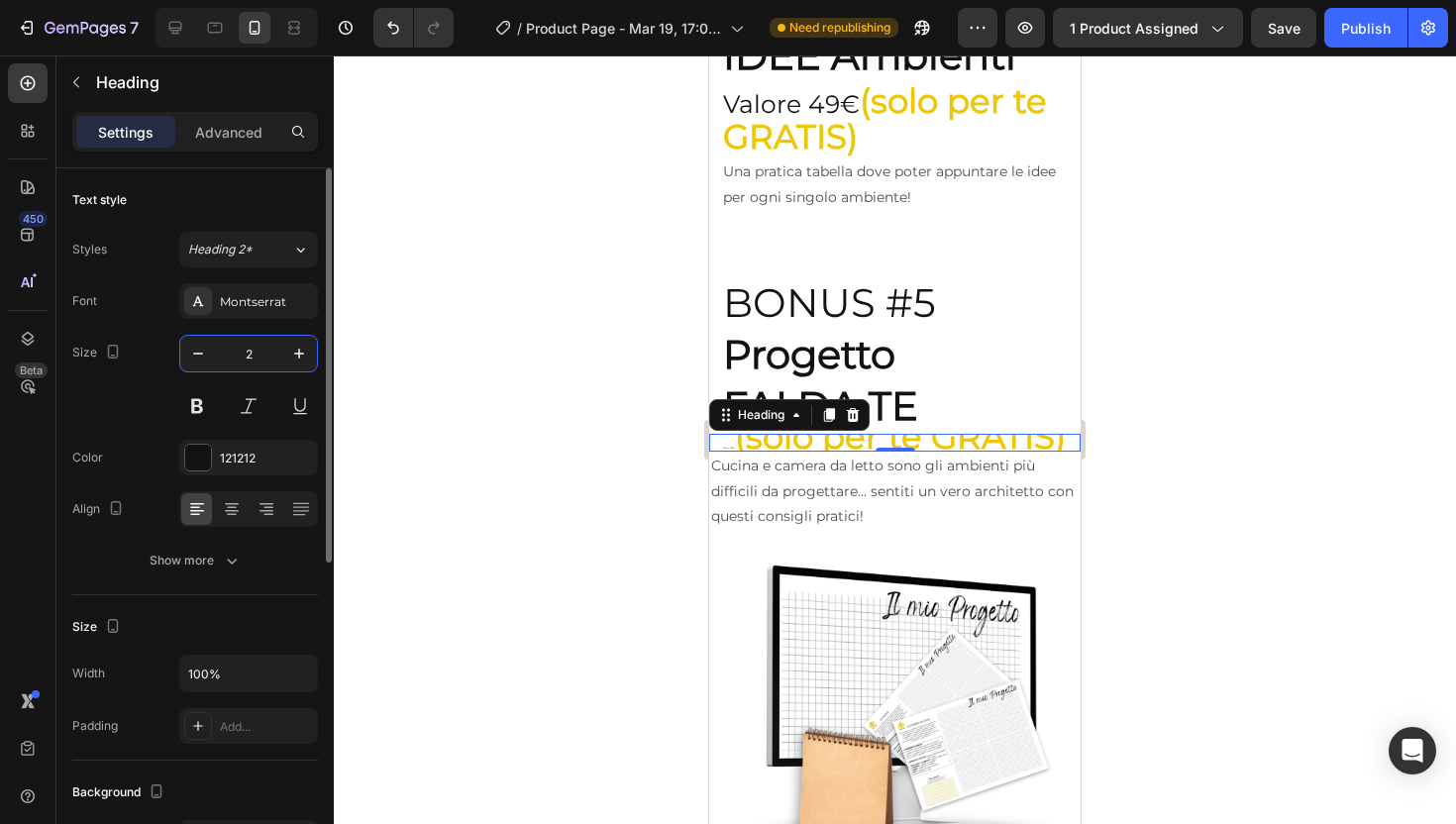type on "25" 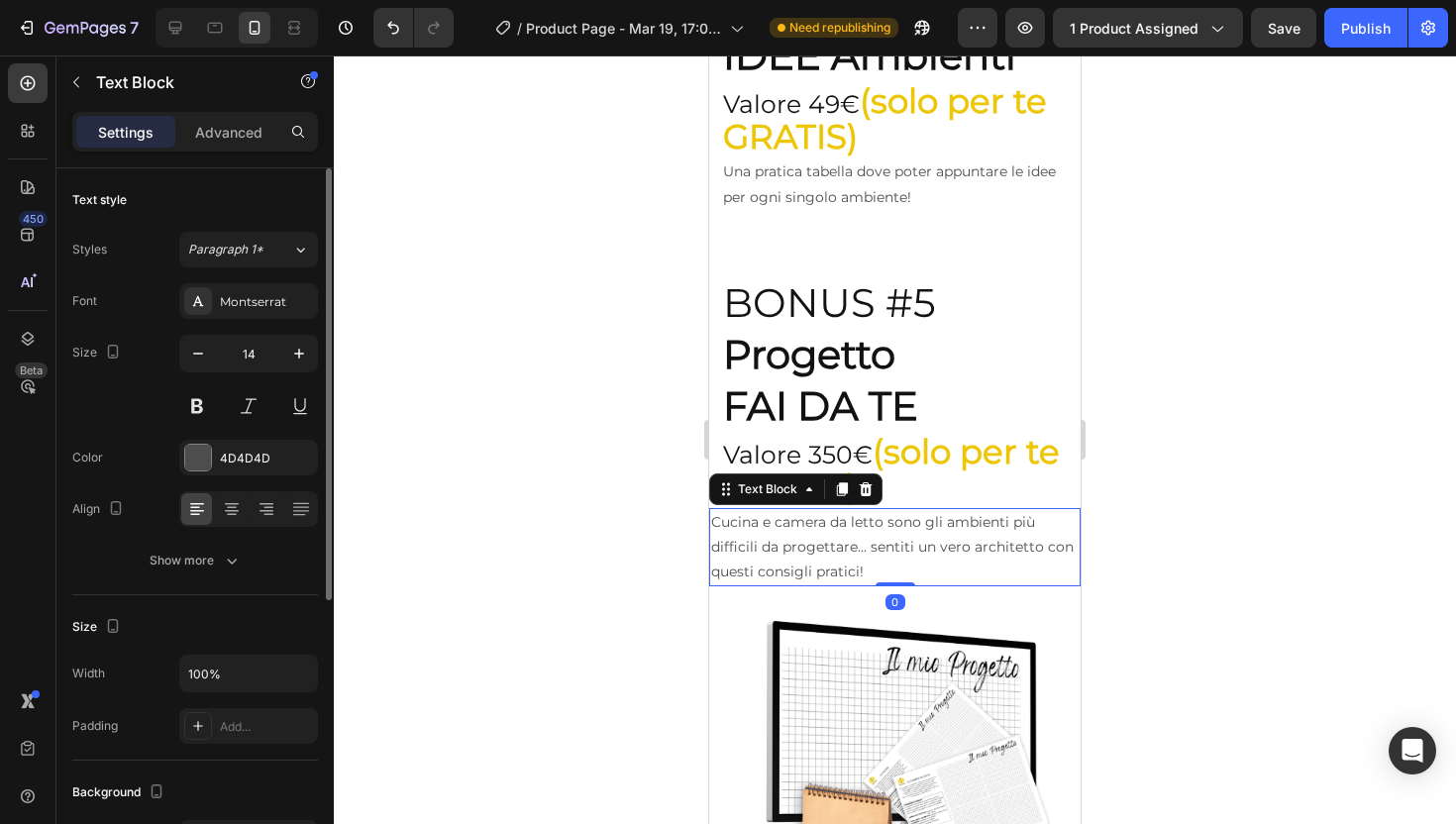 click on "Cucina e camera da letto sono gli ambienti più difficili da progettare... sentiti un vero architetto con questi consigli pratici!" at bounding box center [894, 548] 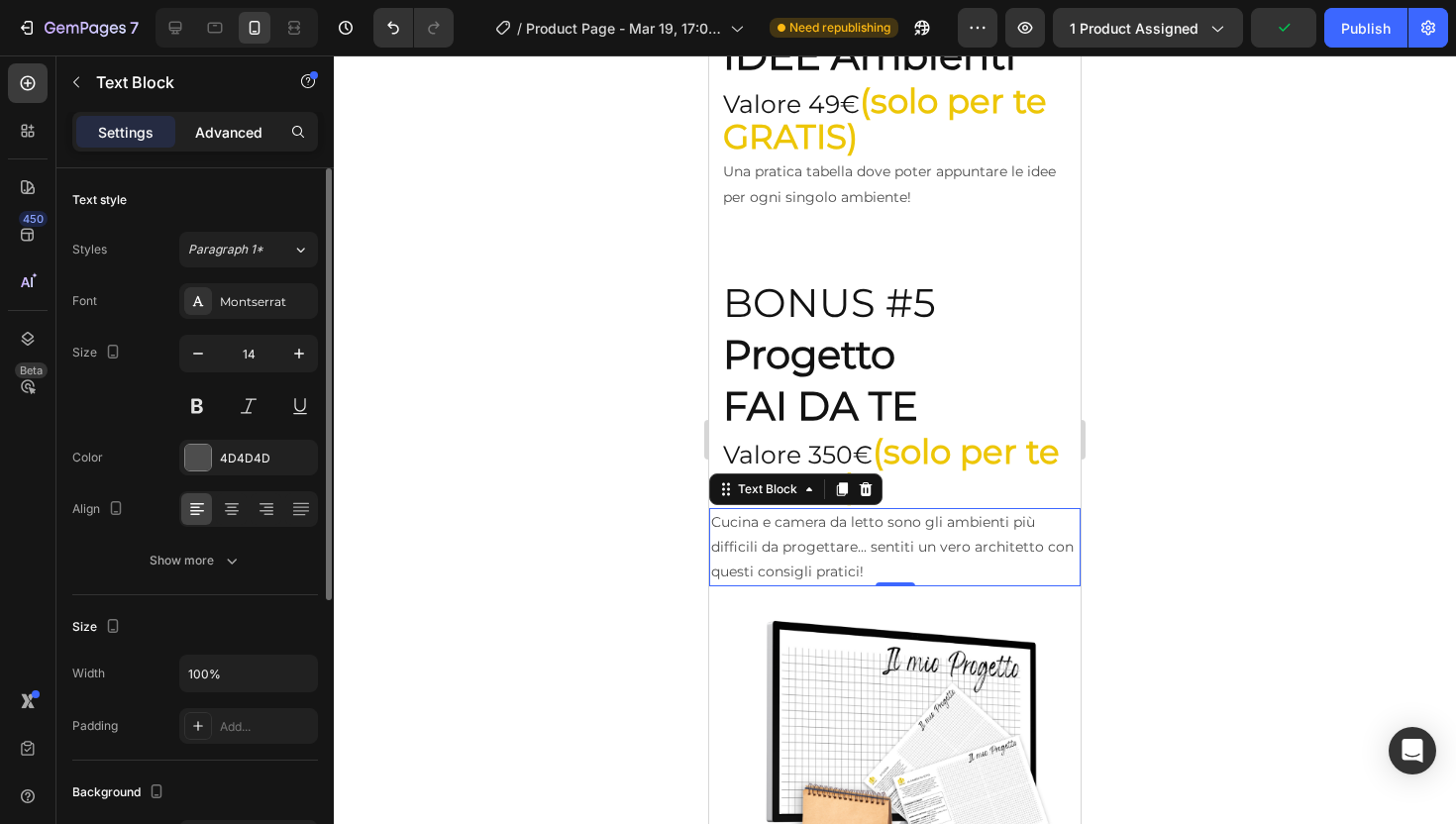 click on "Advanced" at bounding box center [229, 132] 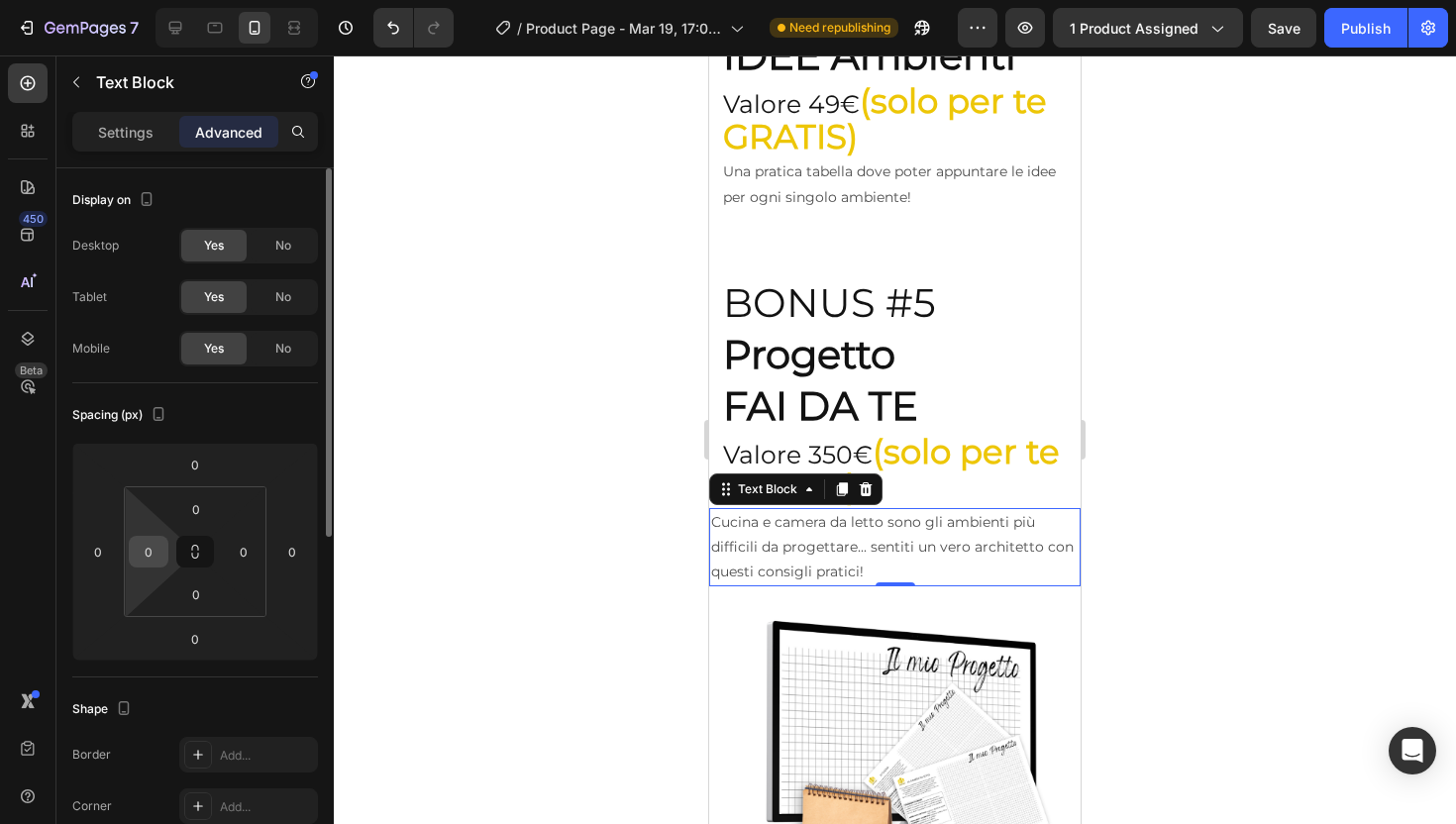 click on "0" at bounding box center (149, 552) 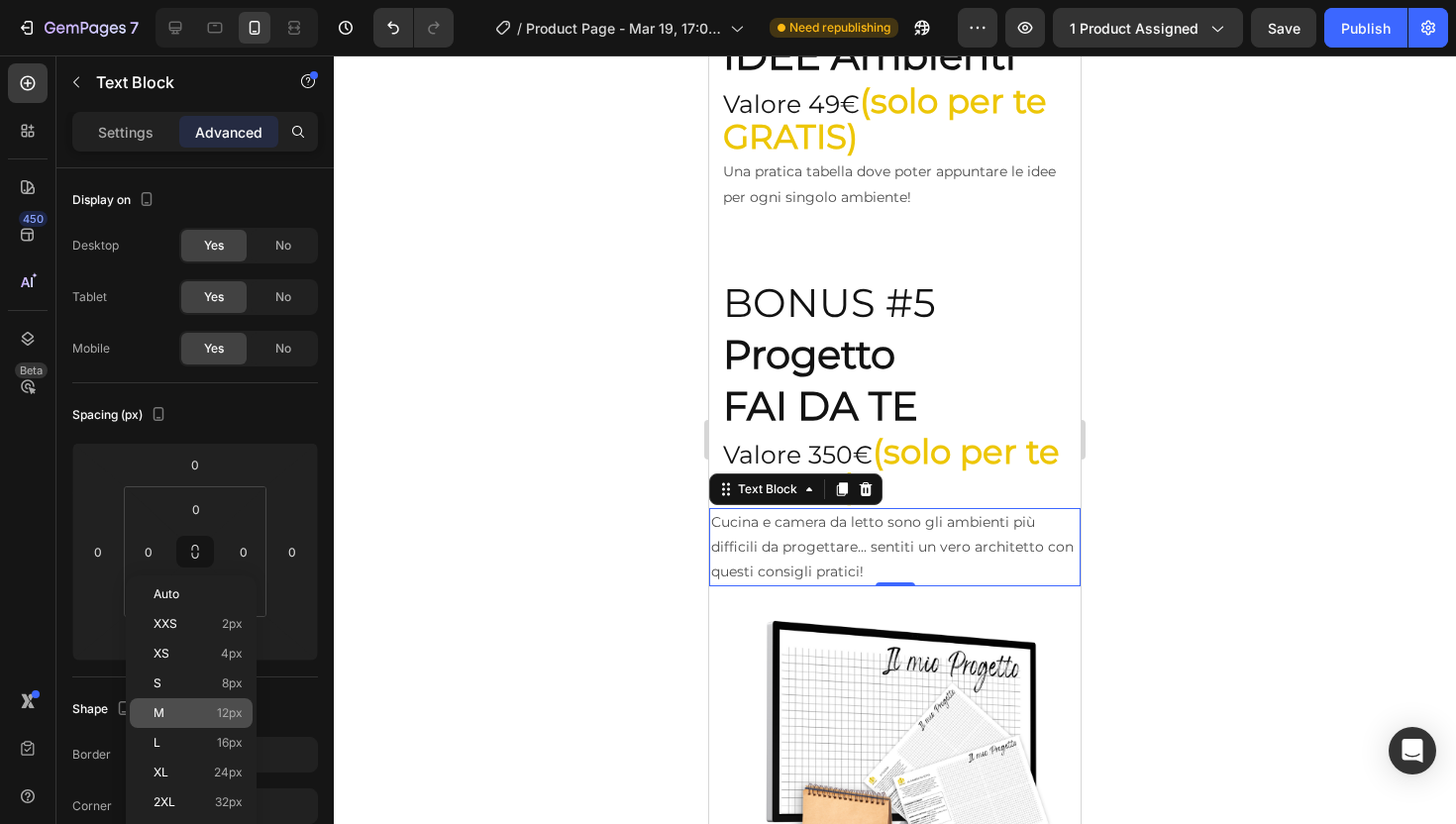 click on "M 12px" at bounding box center [198, 713] 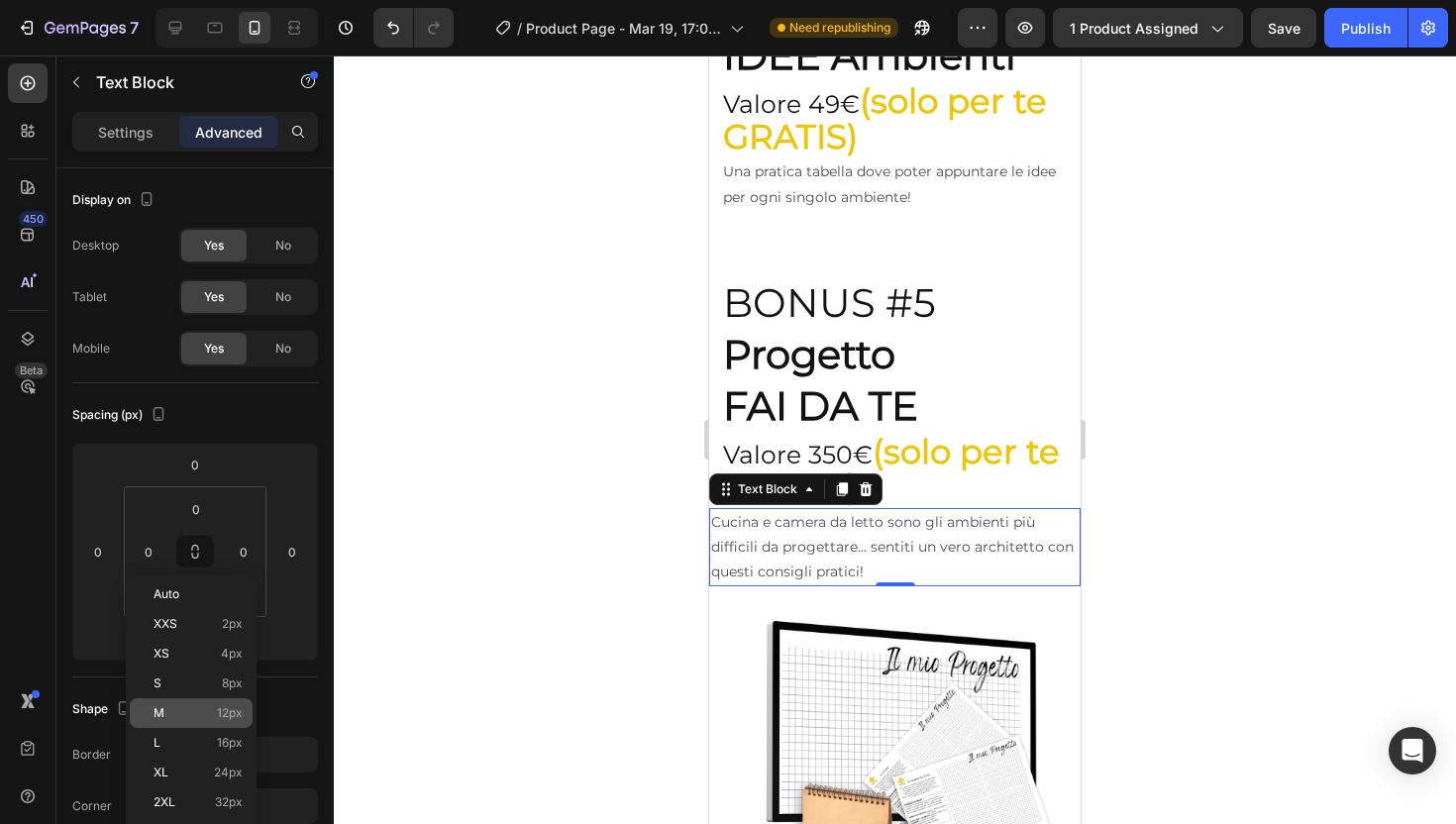 type on "12" 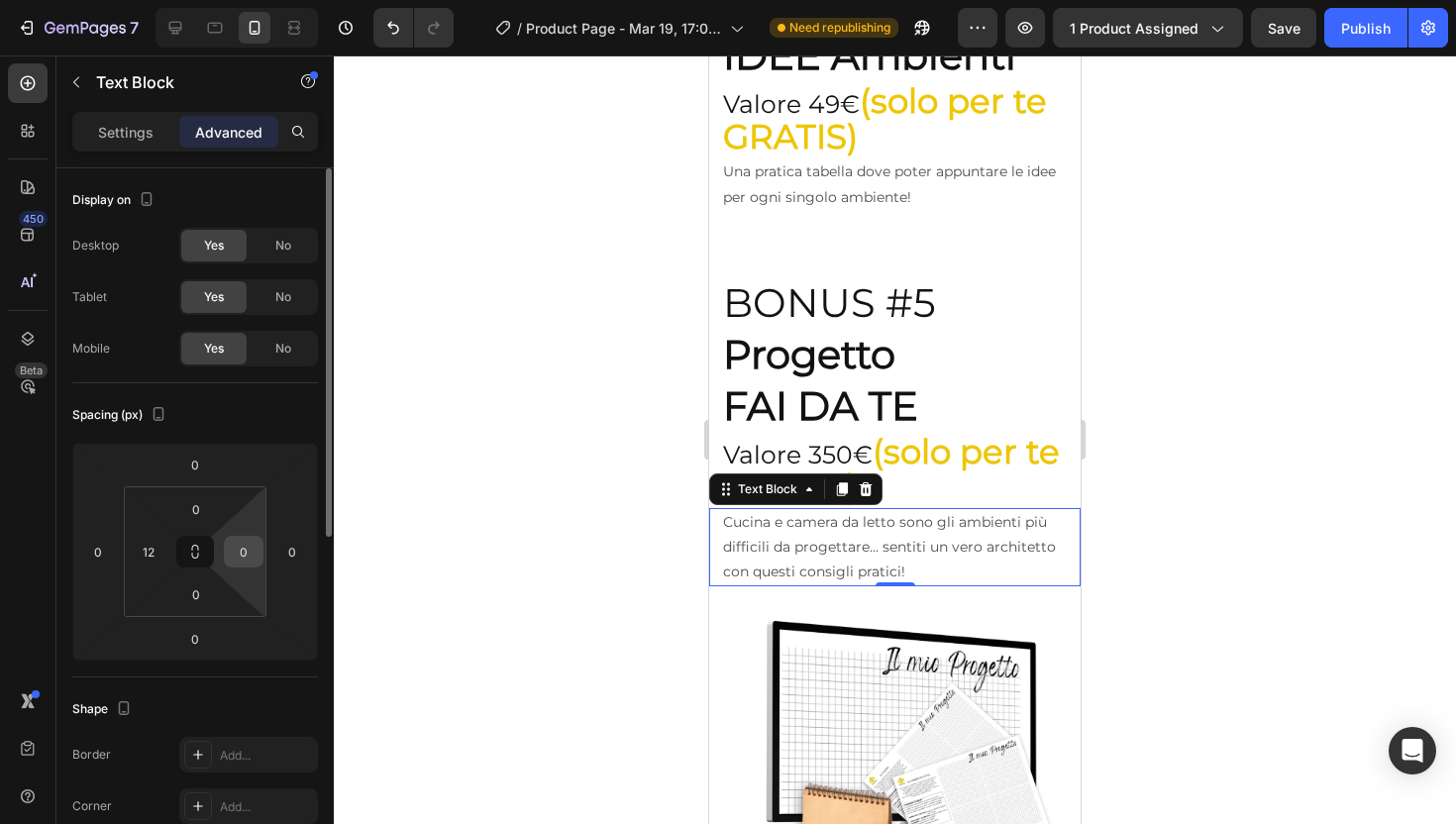 click on "0" at bounding box center (244, 552) 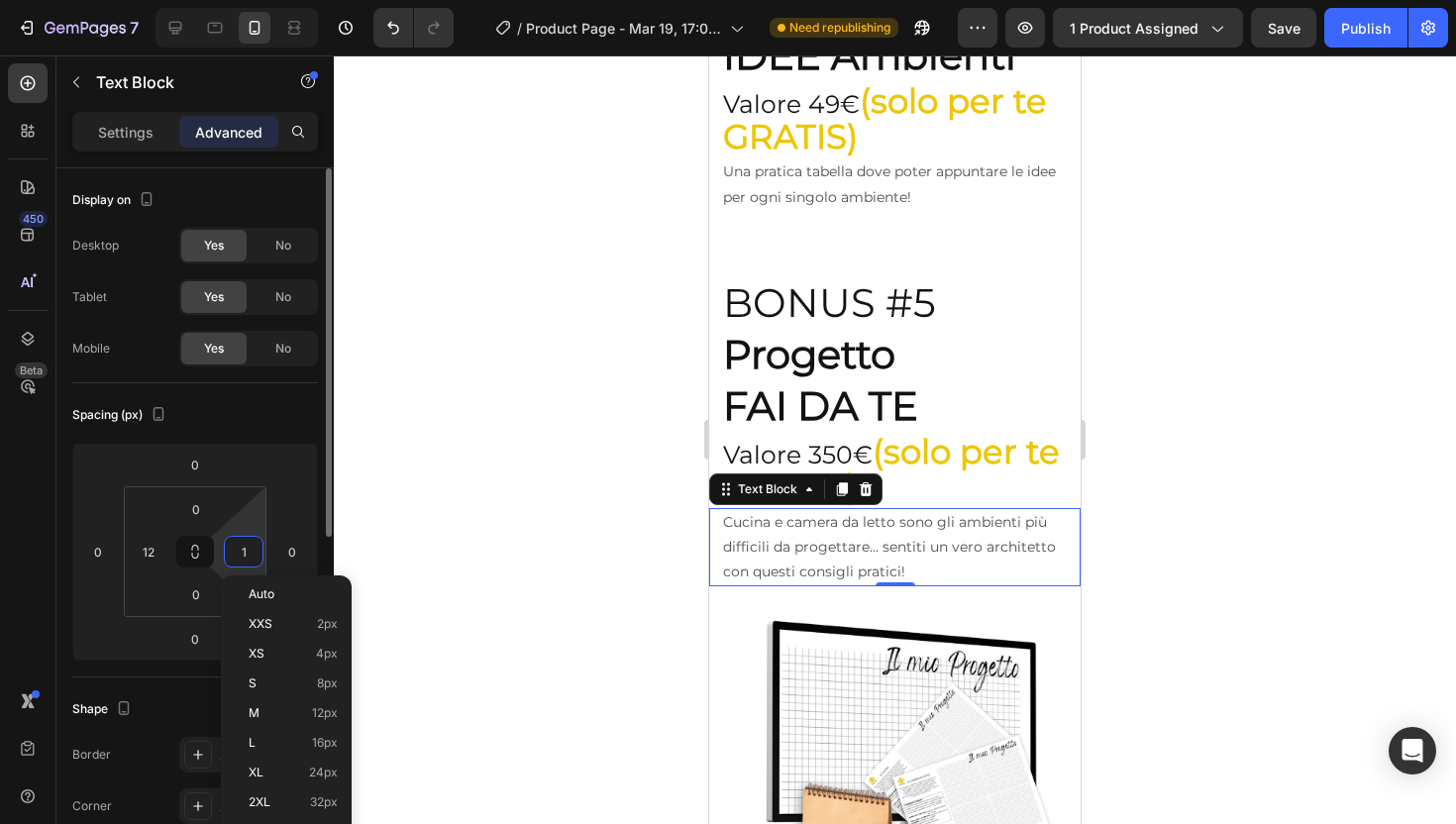 type on "12" 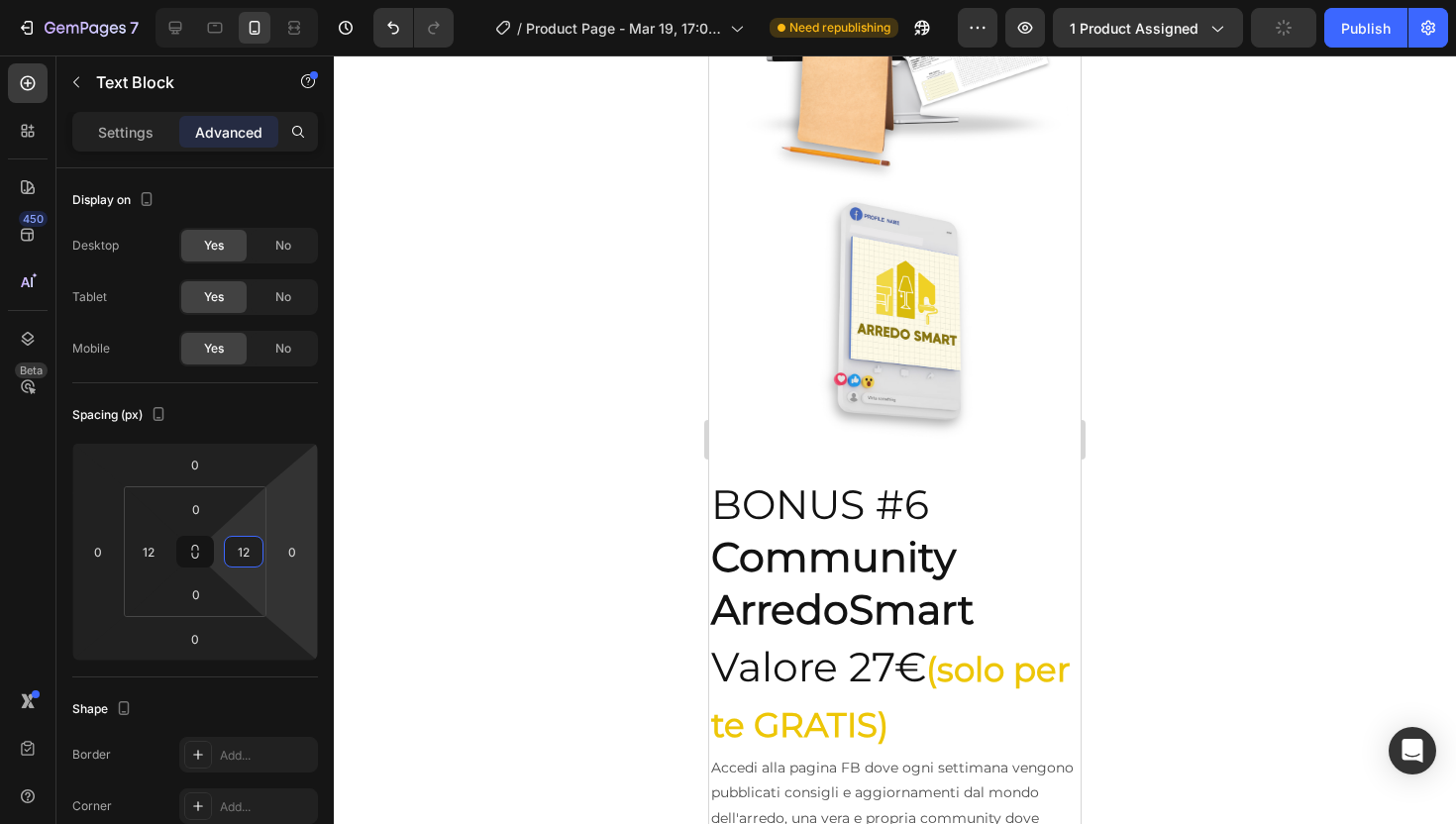 scroll, scrollTop: 10796, scrollLeft: 0, axis: vertical 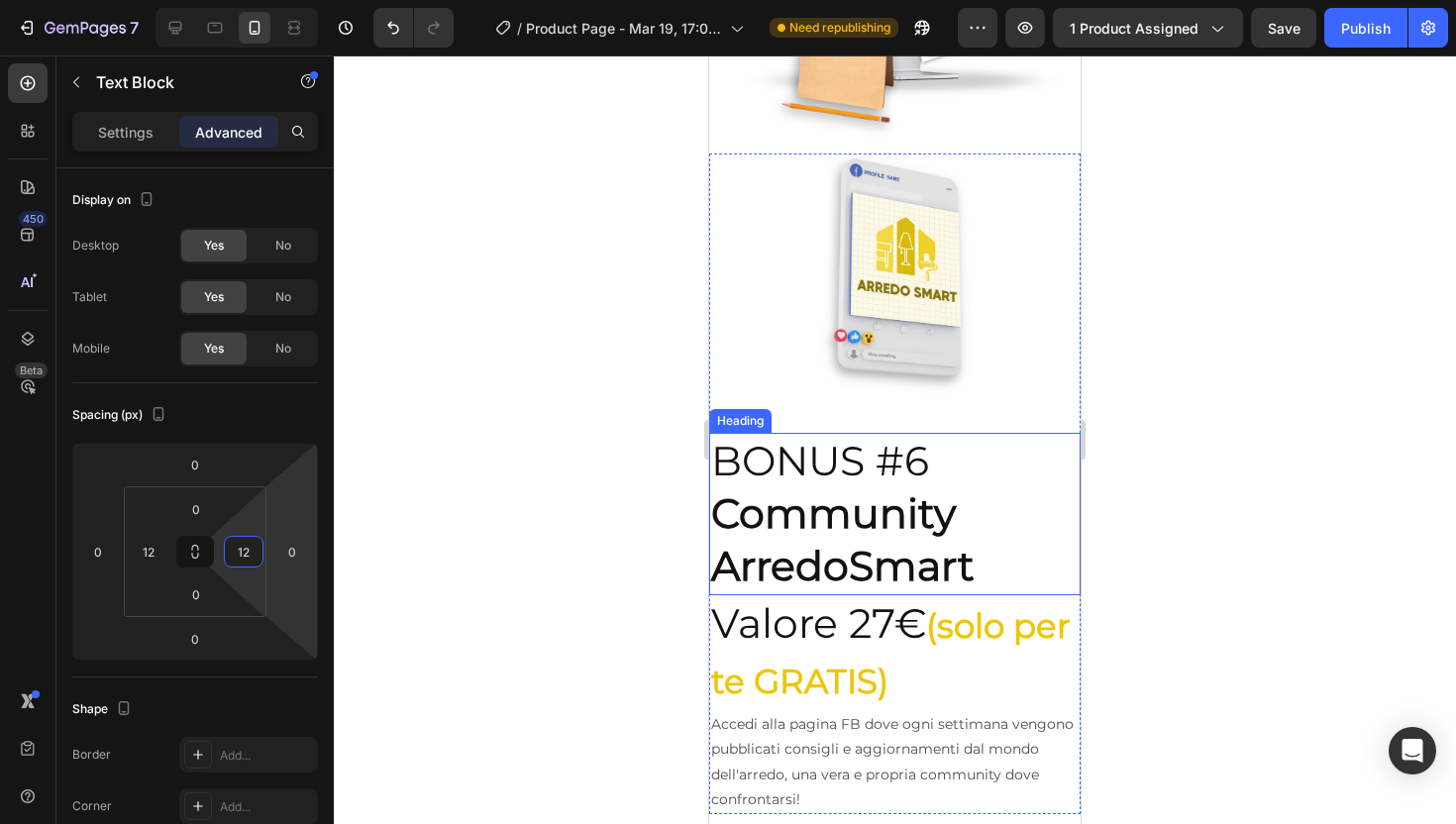 click on "Community ArredoSmart" at bounding box center [843, 539] 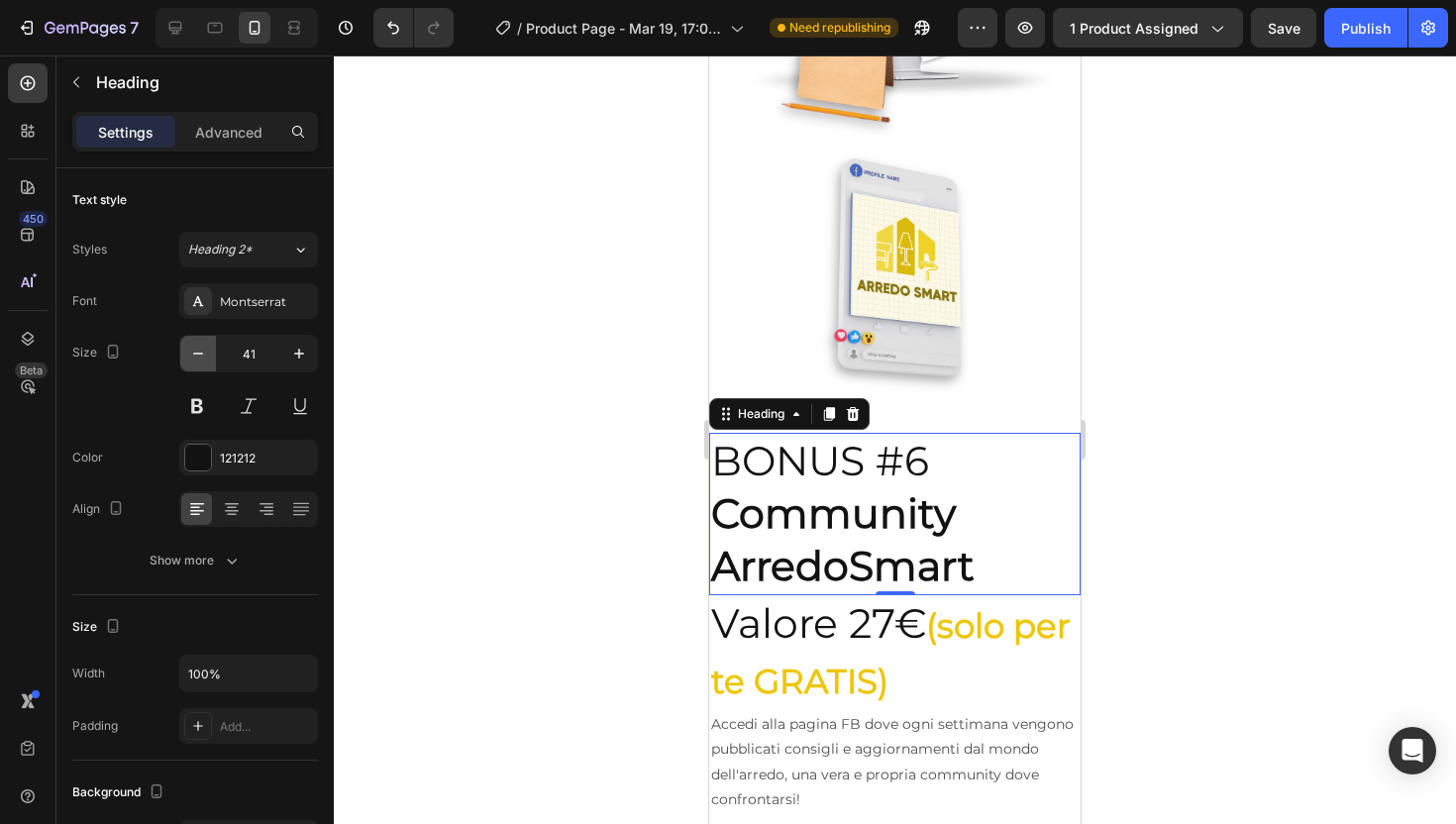 click 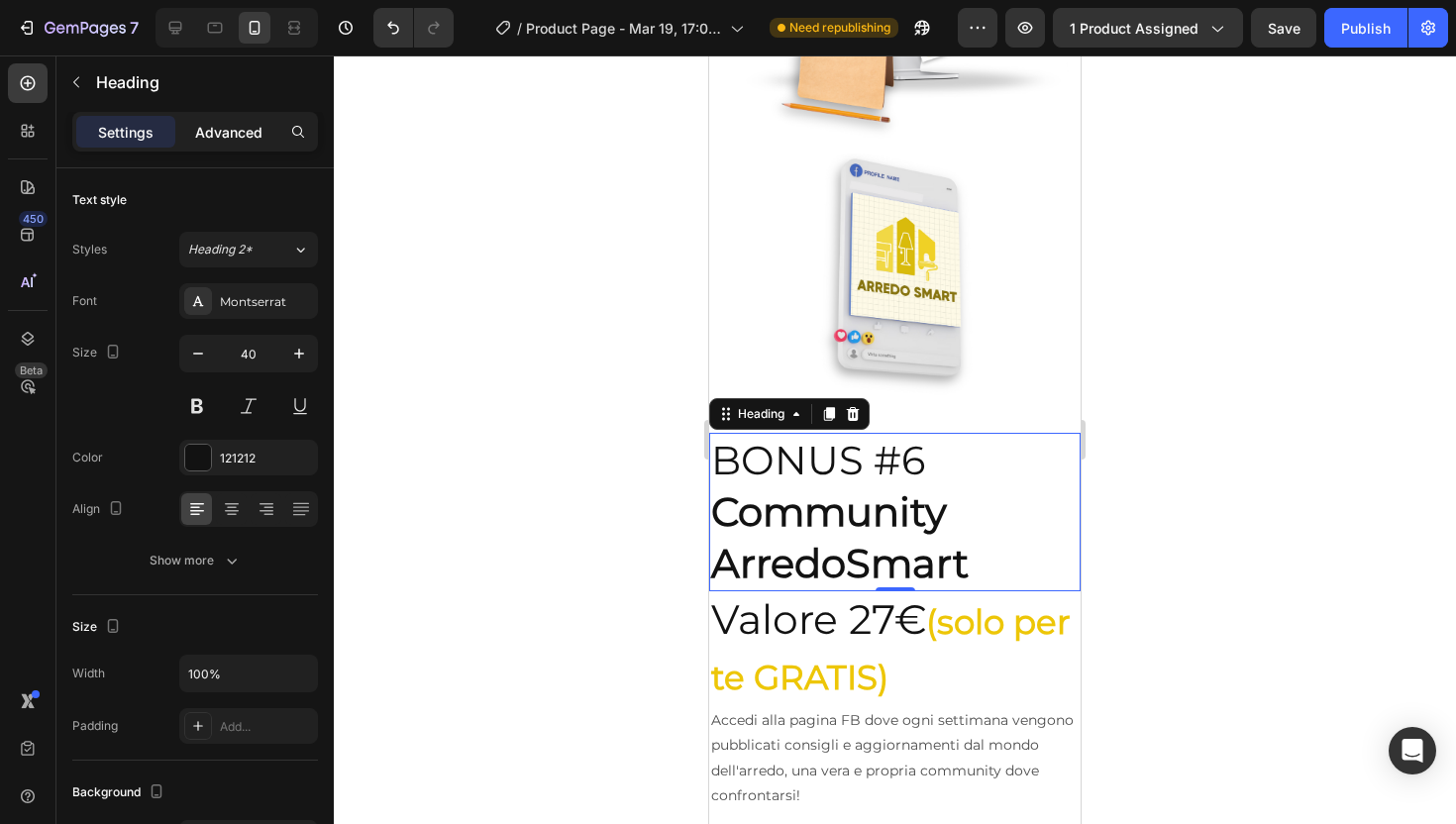 click on "Advanced" at bounding box center [229, 132] 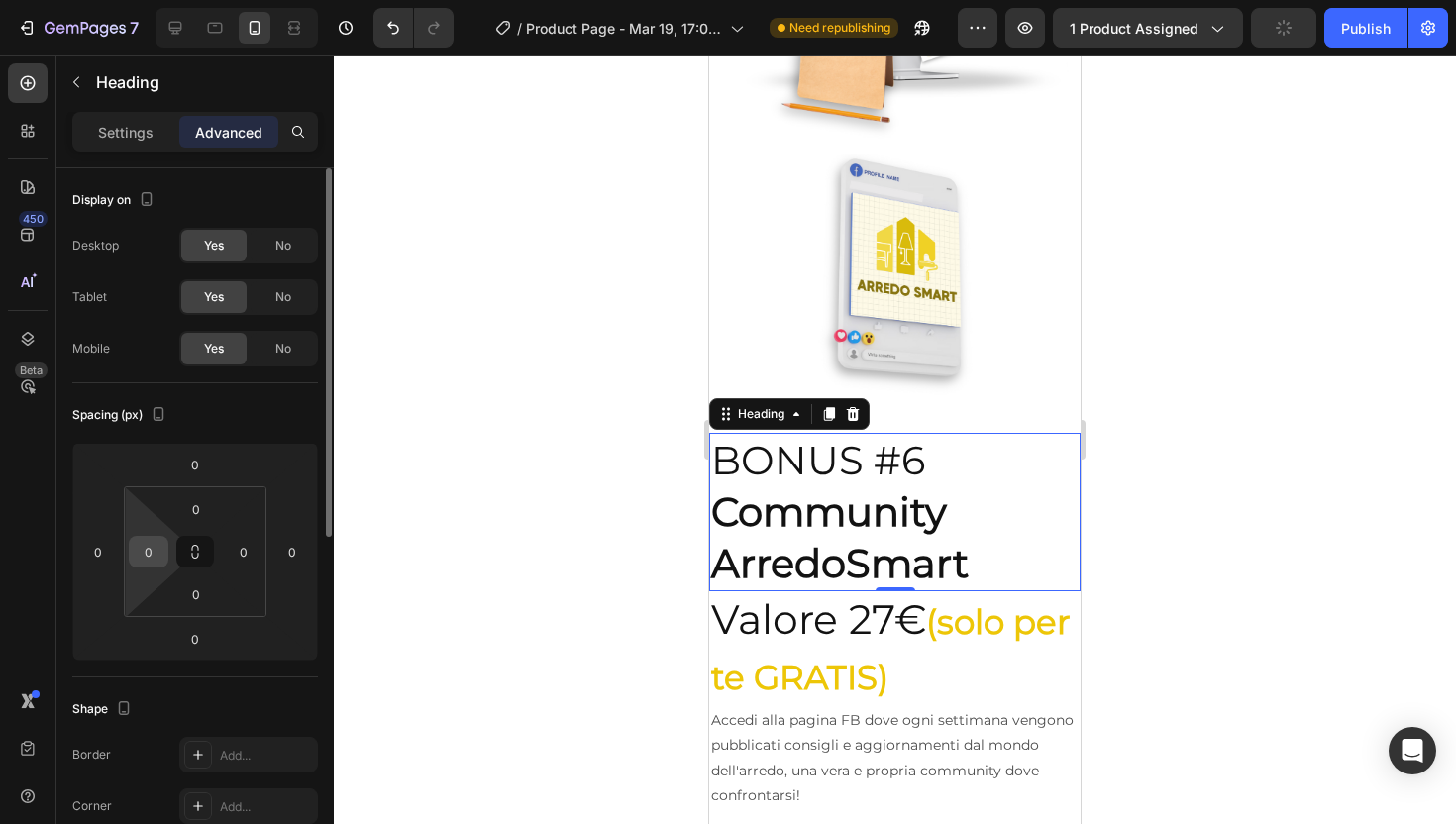 click on "0" at bounding box center (149, 552) 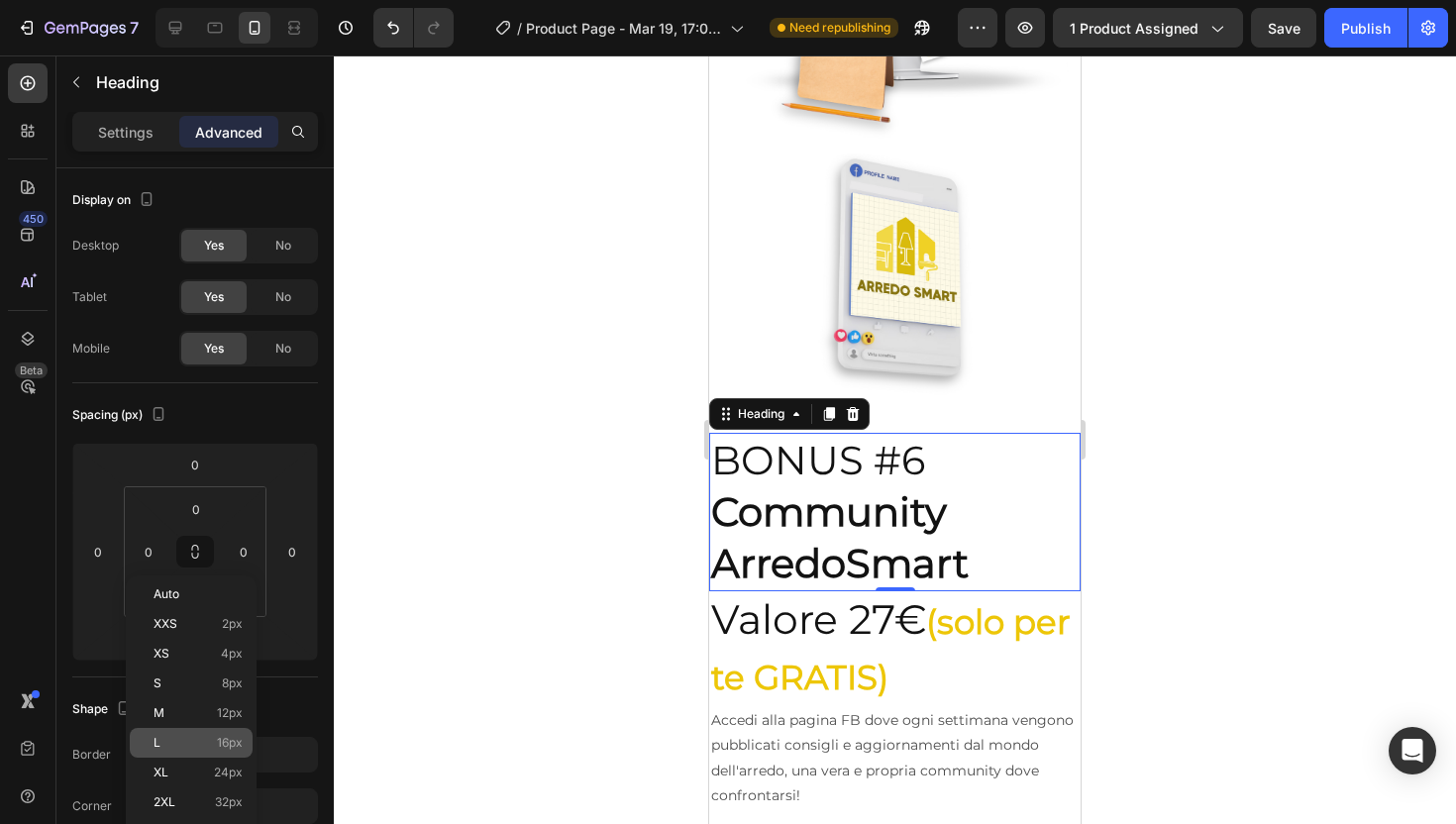 click on "L 16px" 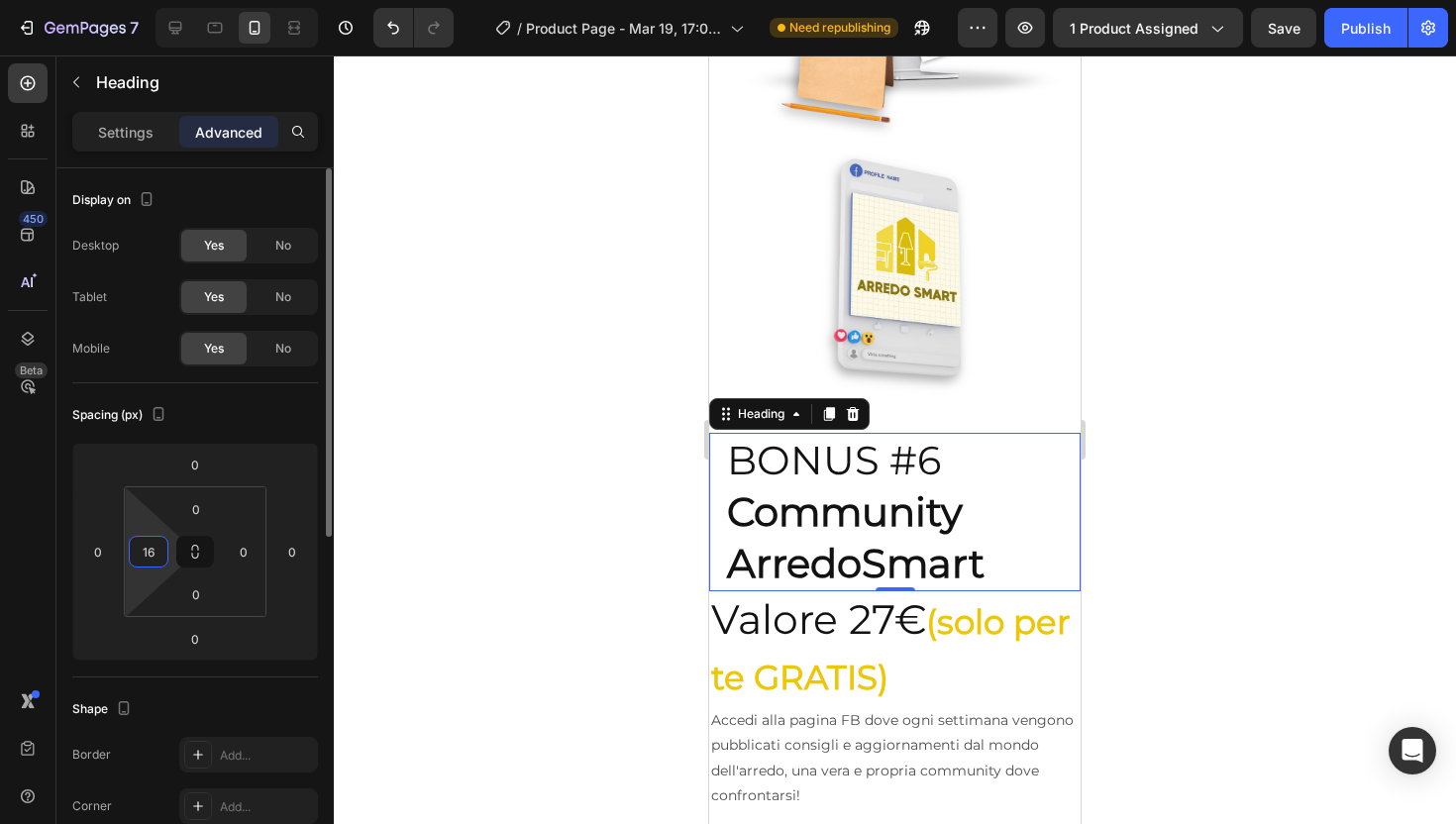click on "16" at bounding box center (149, 552) 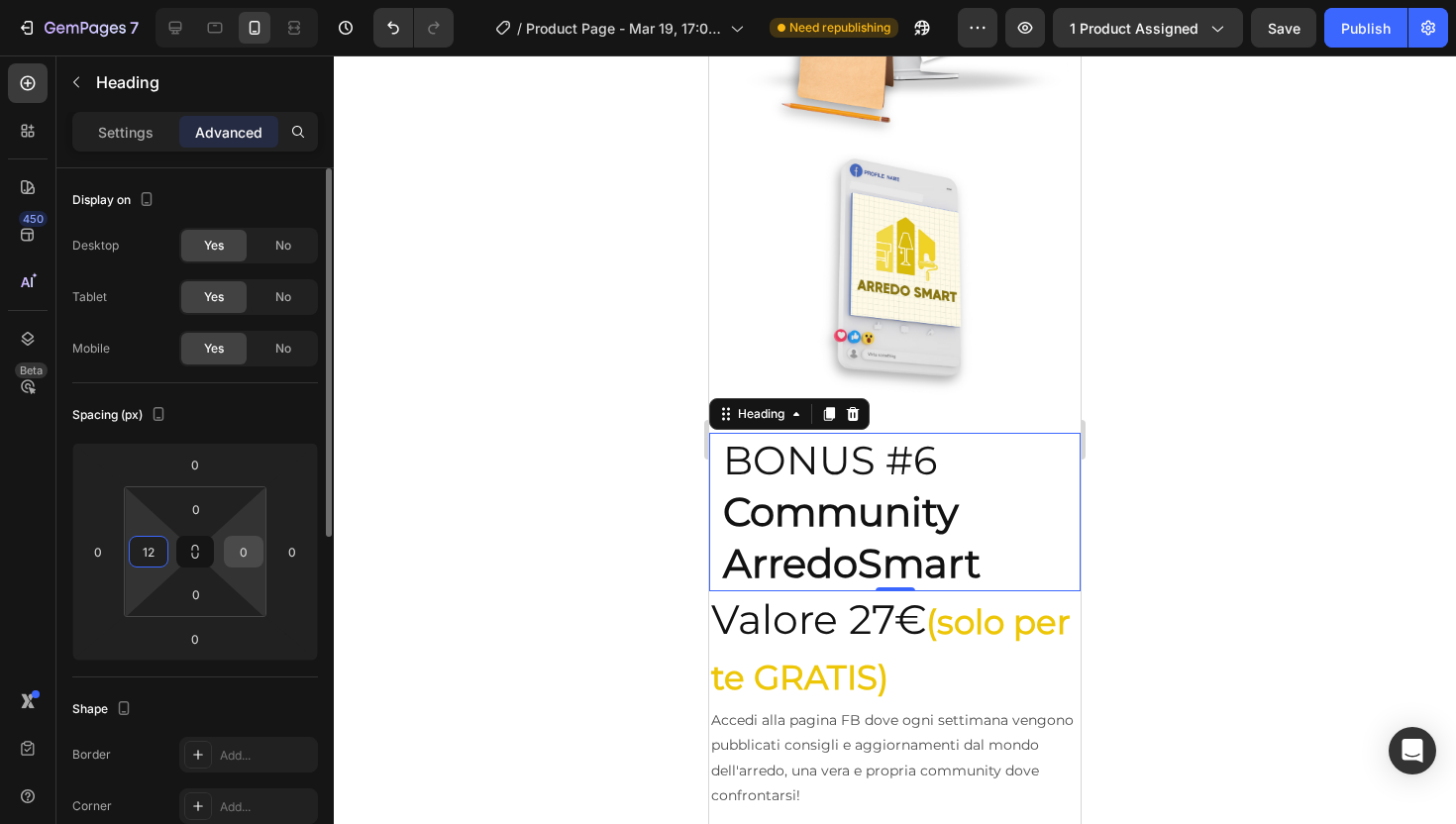 type on "12" 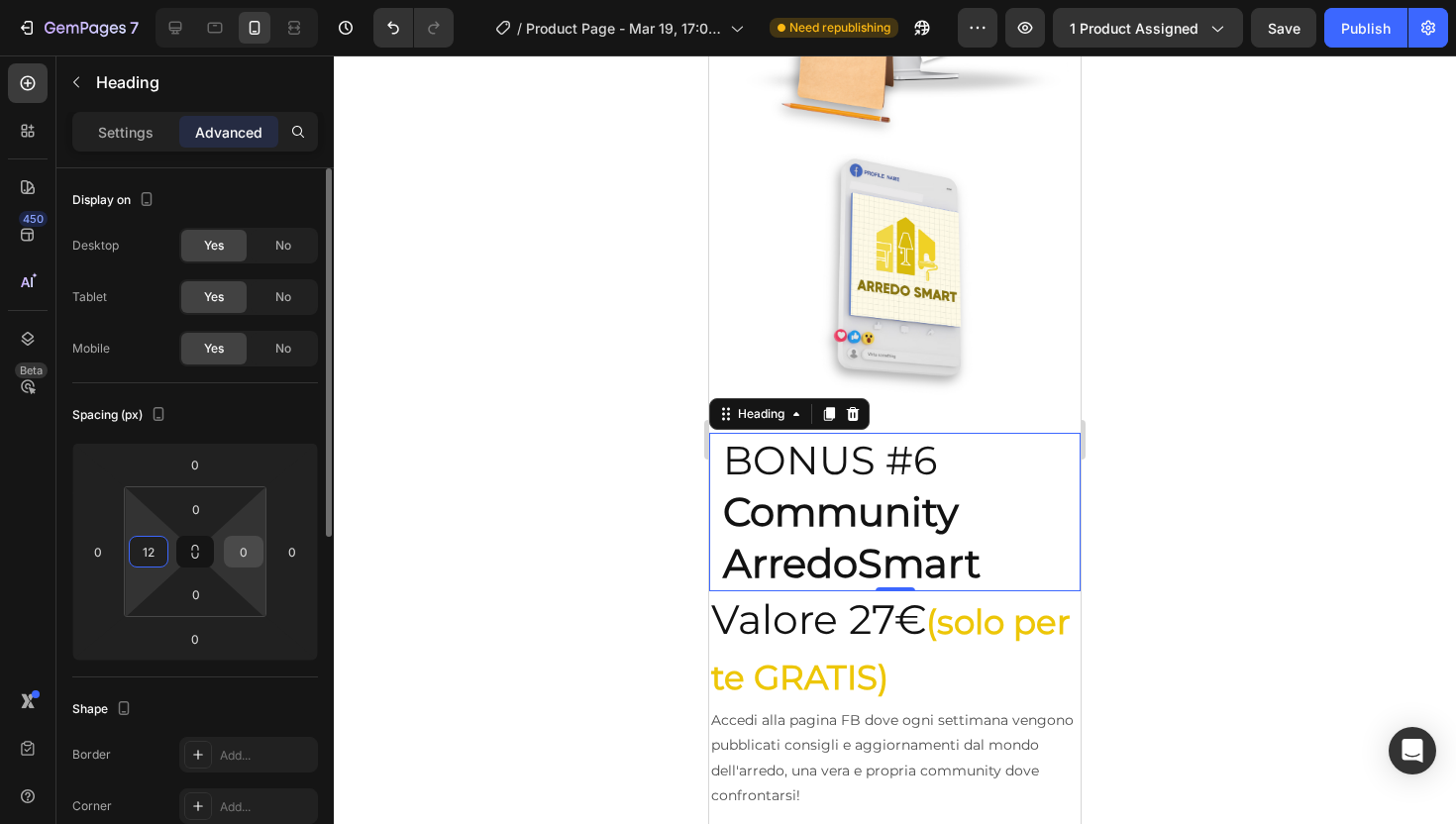 click on "0" at bounding box center [244, 552] 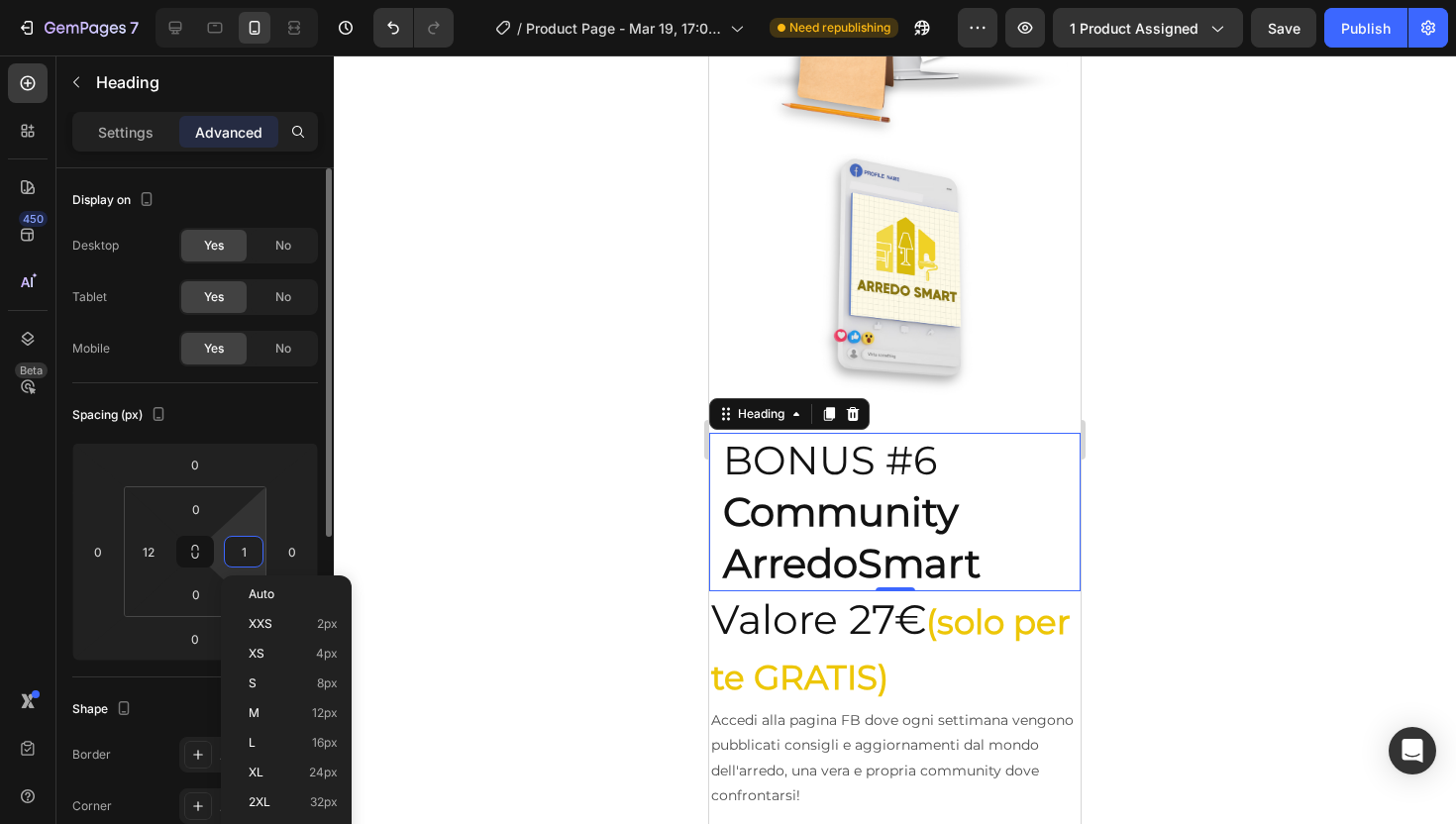 type on "12" 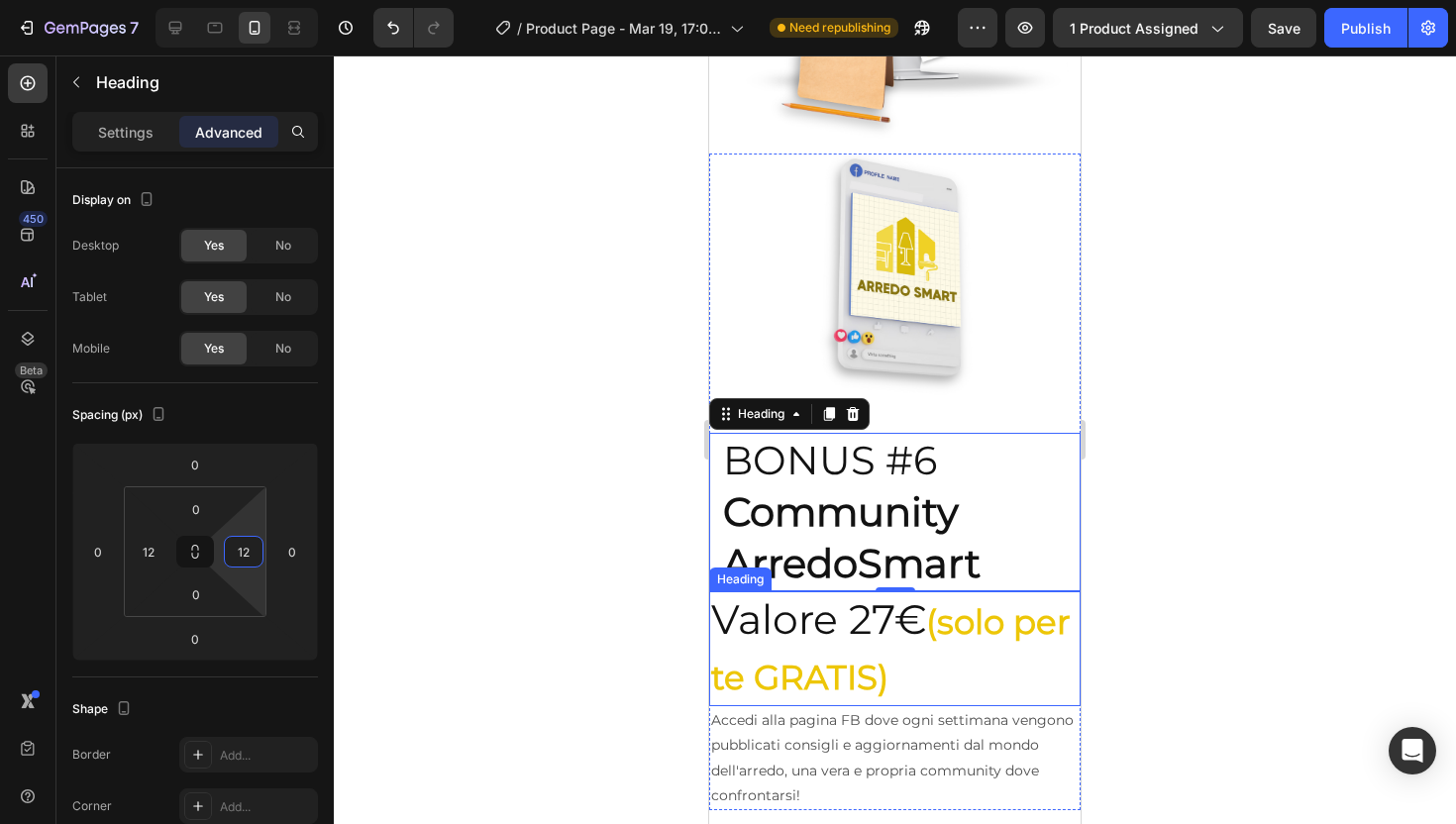 click on "Valore 27€  (solo per te GRATIS)" at bounding box center [894, 649] 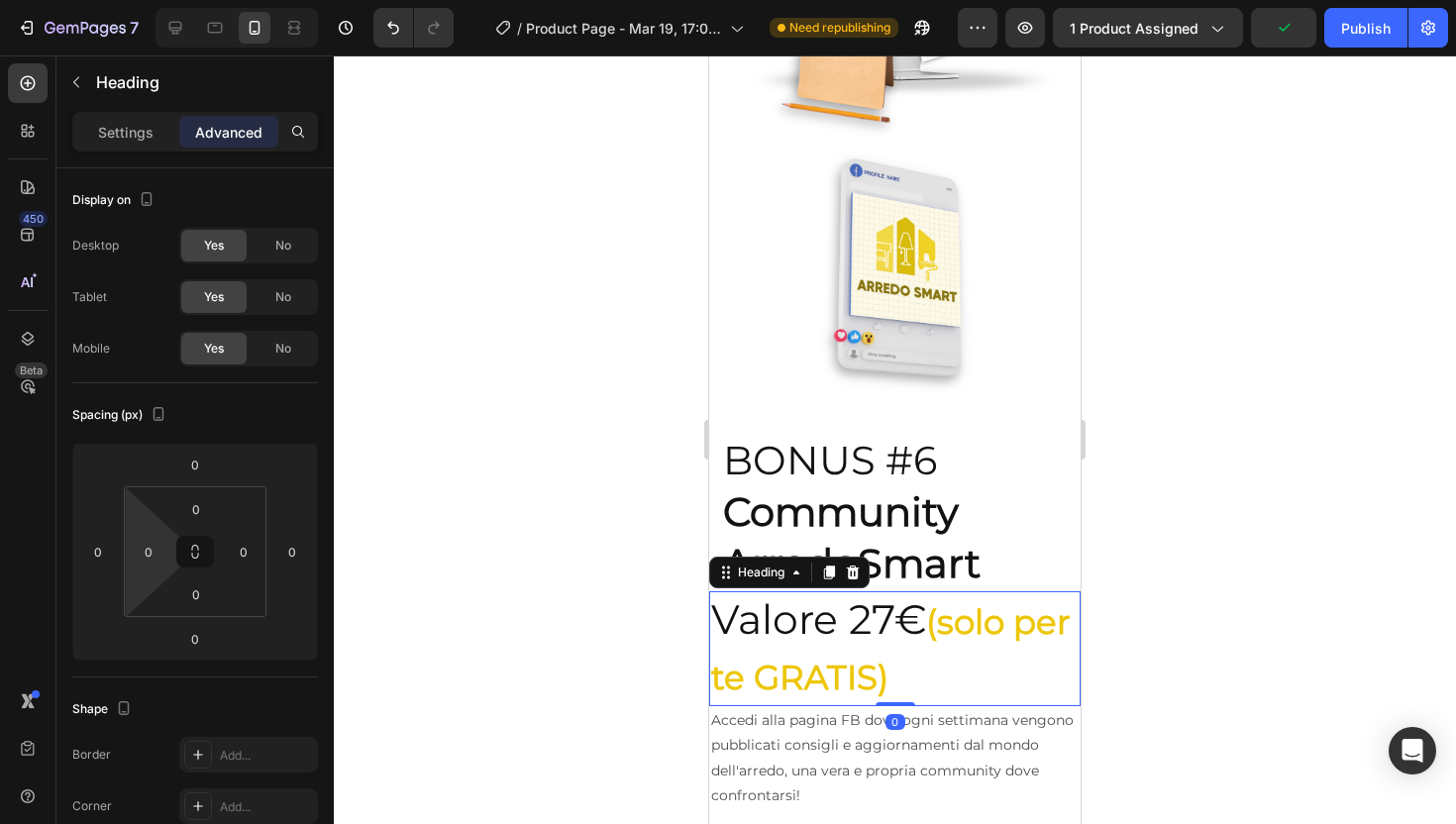 click on "7   /  Product Page - Mar 19, 17:06:18 Need republishing Preview 1 product assigned  Publish  450 Beta Sections(18) Elements(84) Section Element Hero Section Product Detail Brands Trusted Badges Guarantee Product Breakdown How to use Testimonials Compare Bundle FAQs Social Proof Brand Story Product List Collection Blog List Contact Sticky Add to Cart Custom Footer Browse Library 450 Layout
Row
Row
Row
Row Text
Heading
Text Block Button
Button
Button Media
Image
Image" at bounding box center [728, 0] 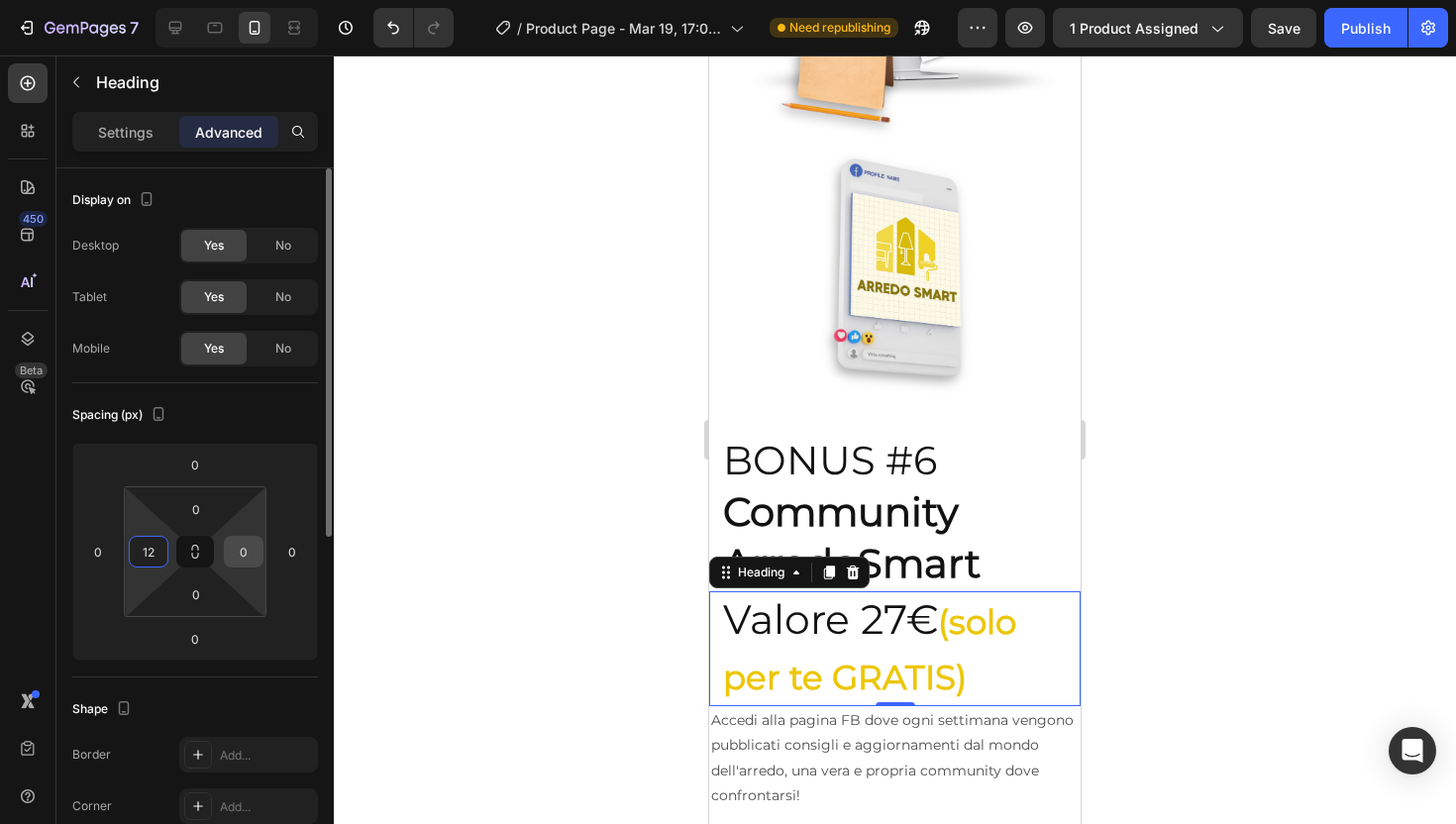 type on "12" 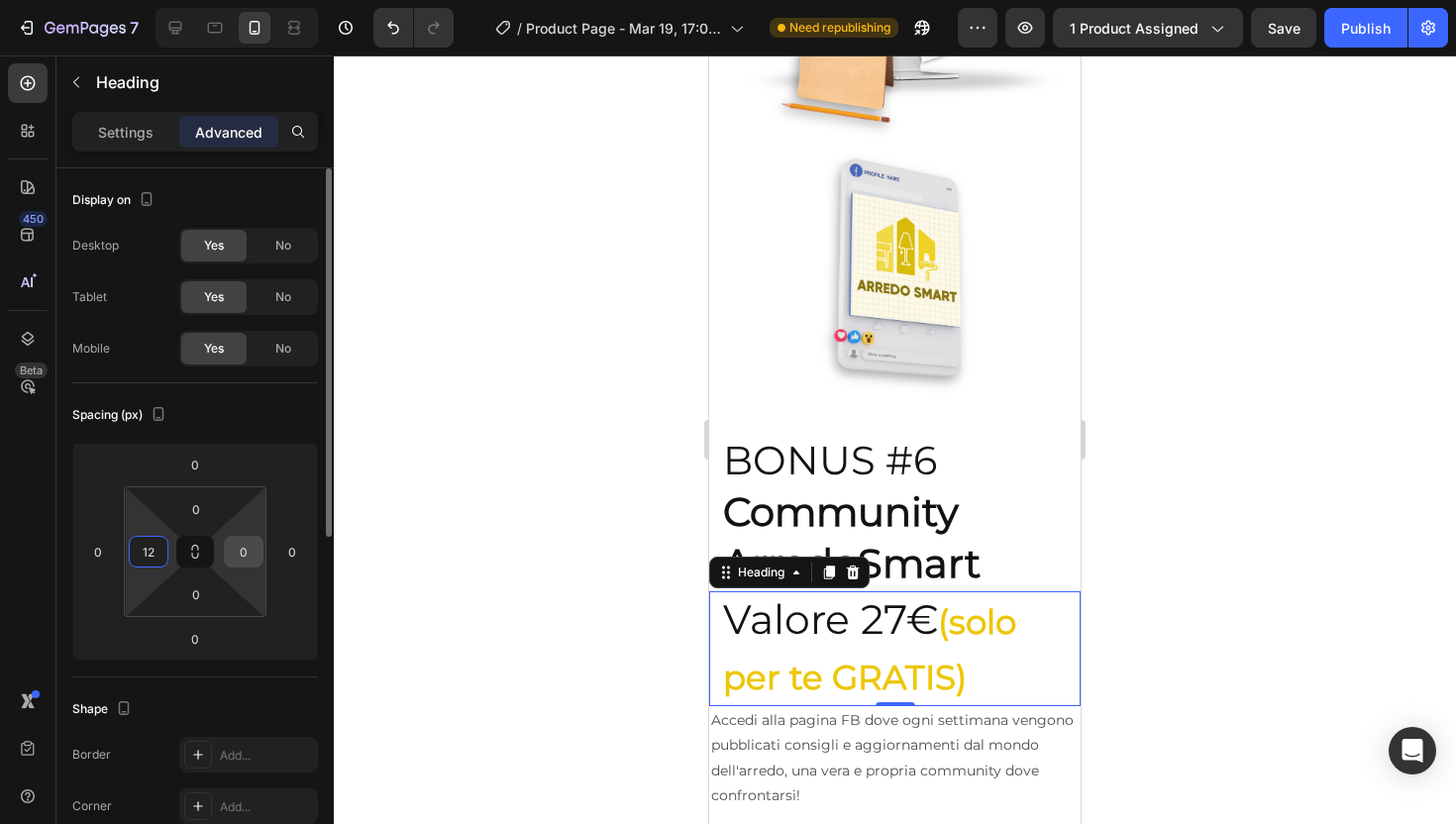 click on "0" at bounding box center (244, 552) 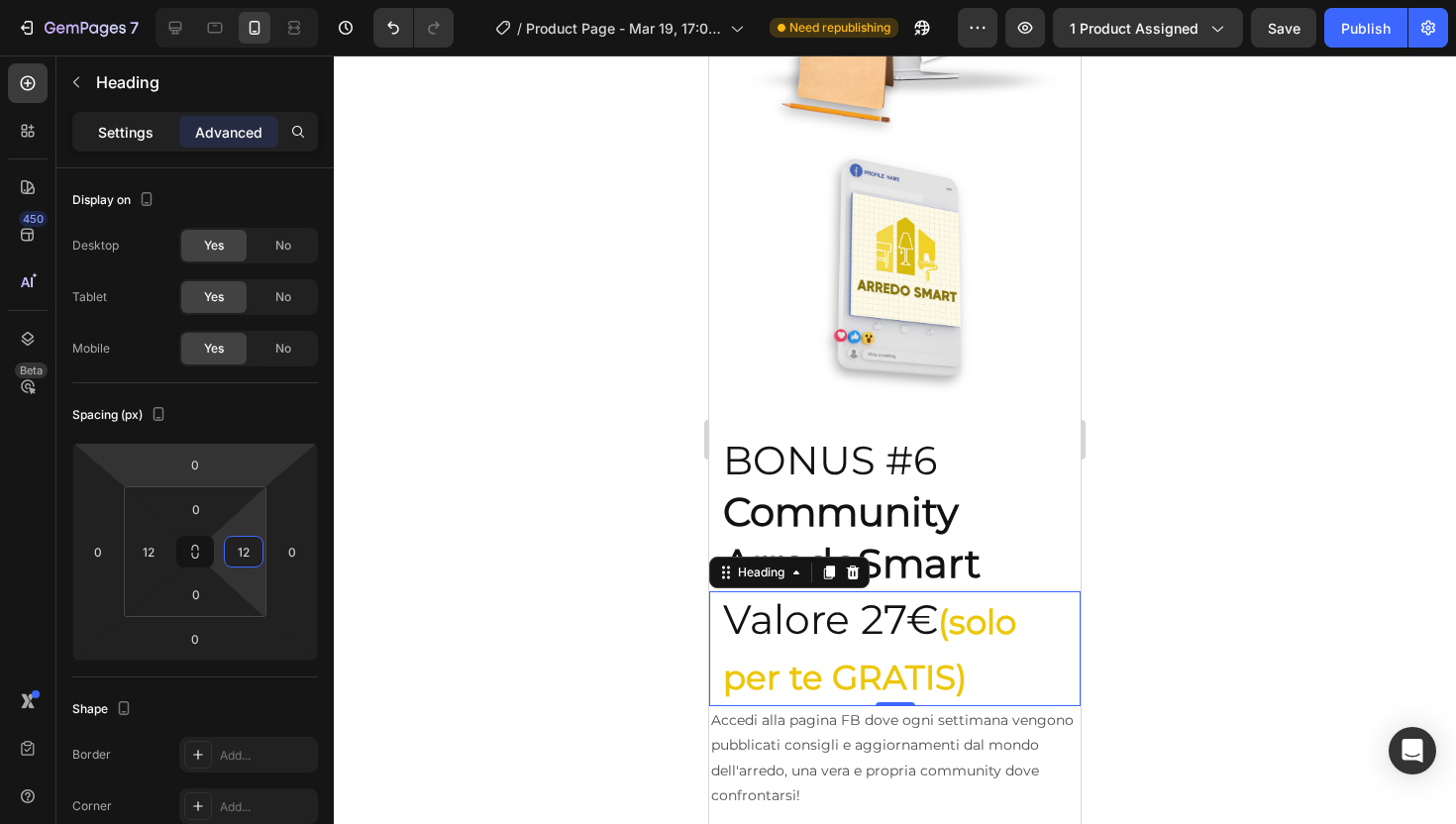 type on "12" 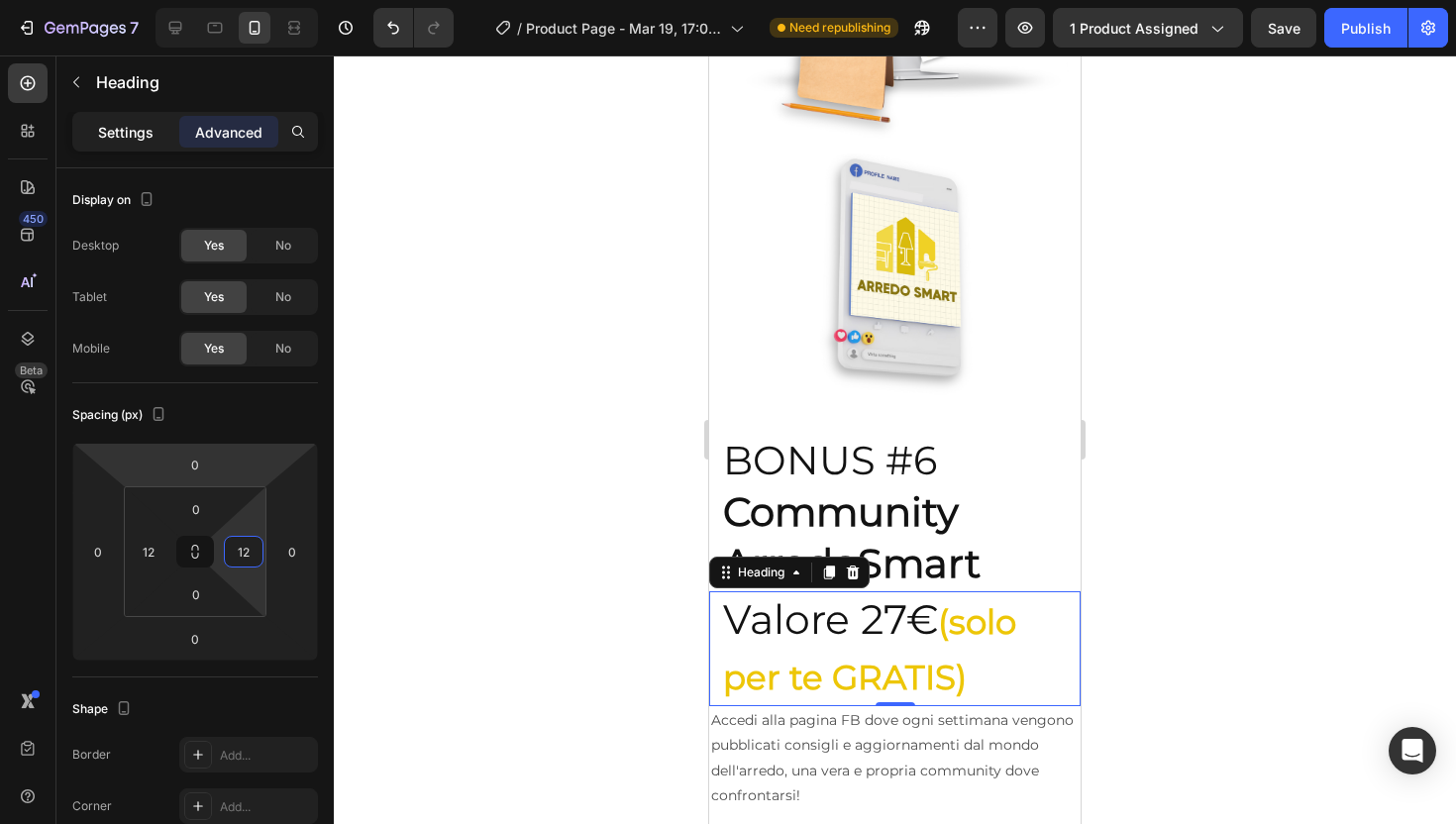click on "Settings" at bounding box center [126, 132] 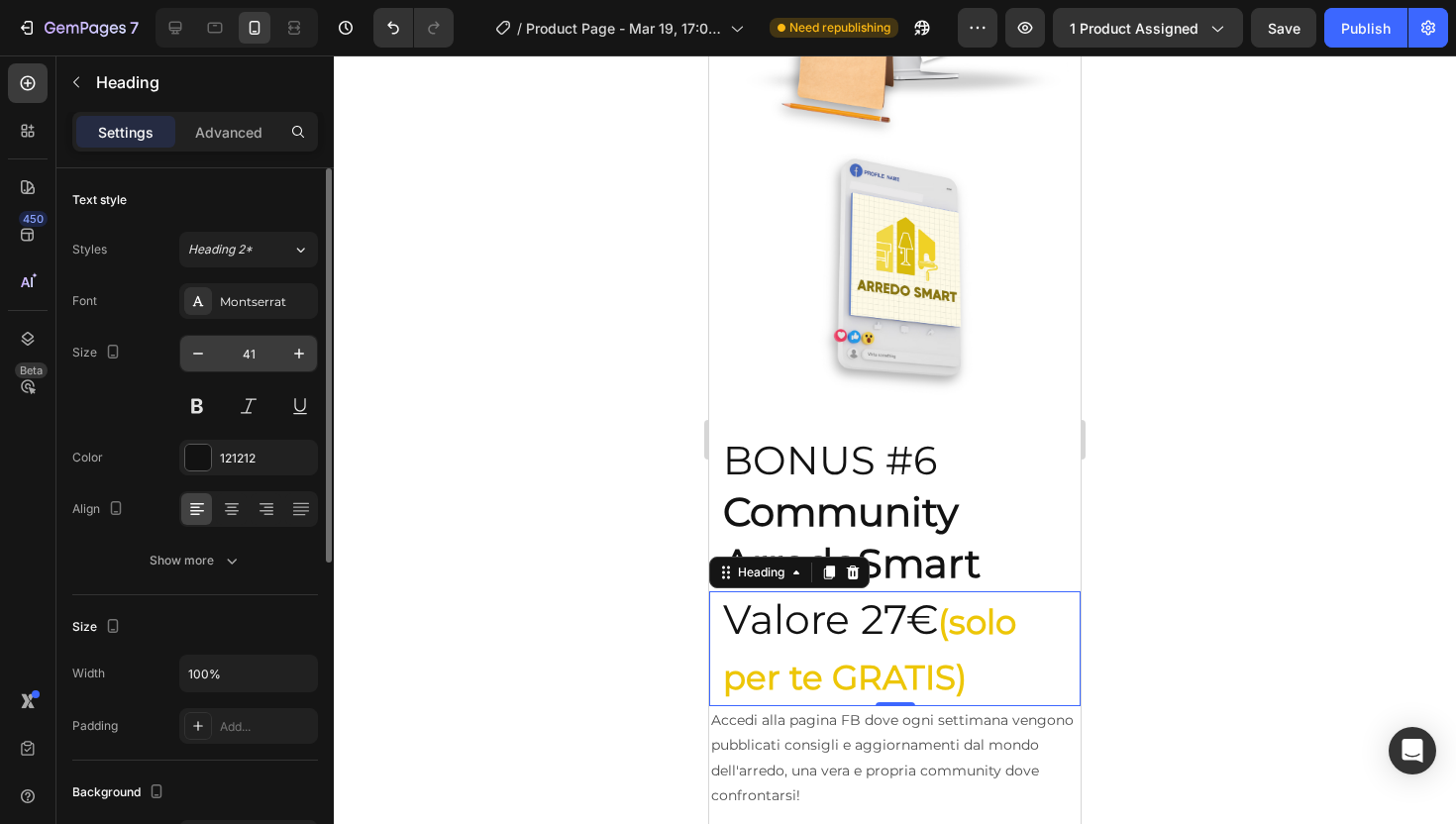 click on "41" at bounding box center [249, 354] 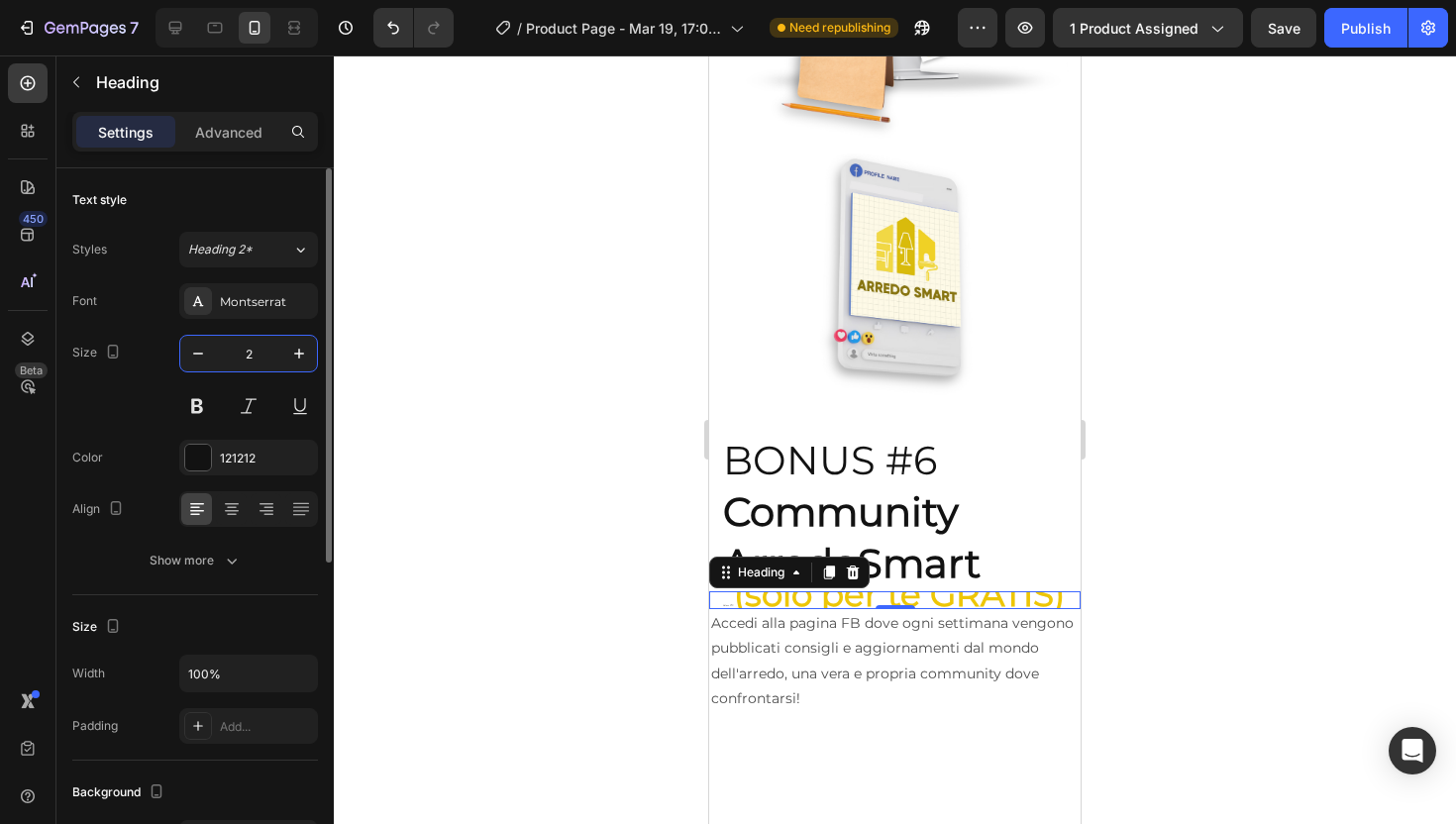 type on "25" 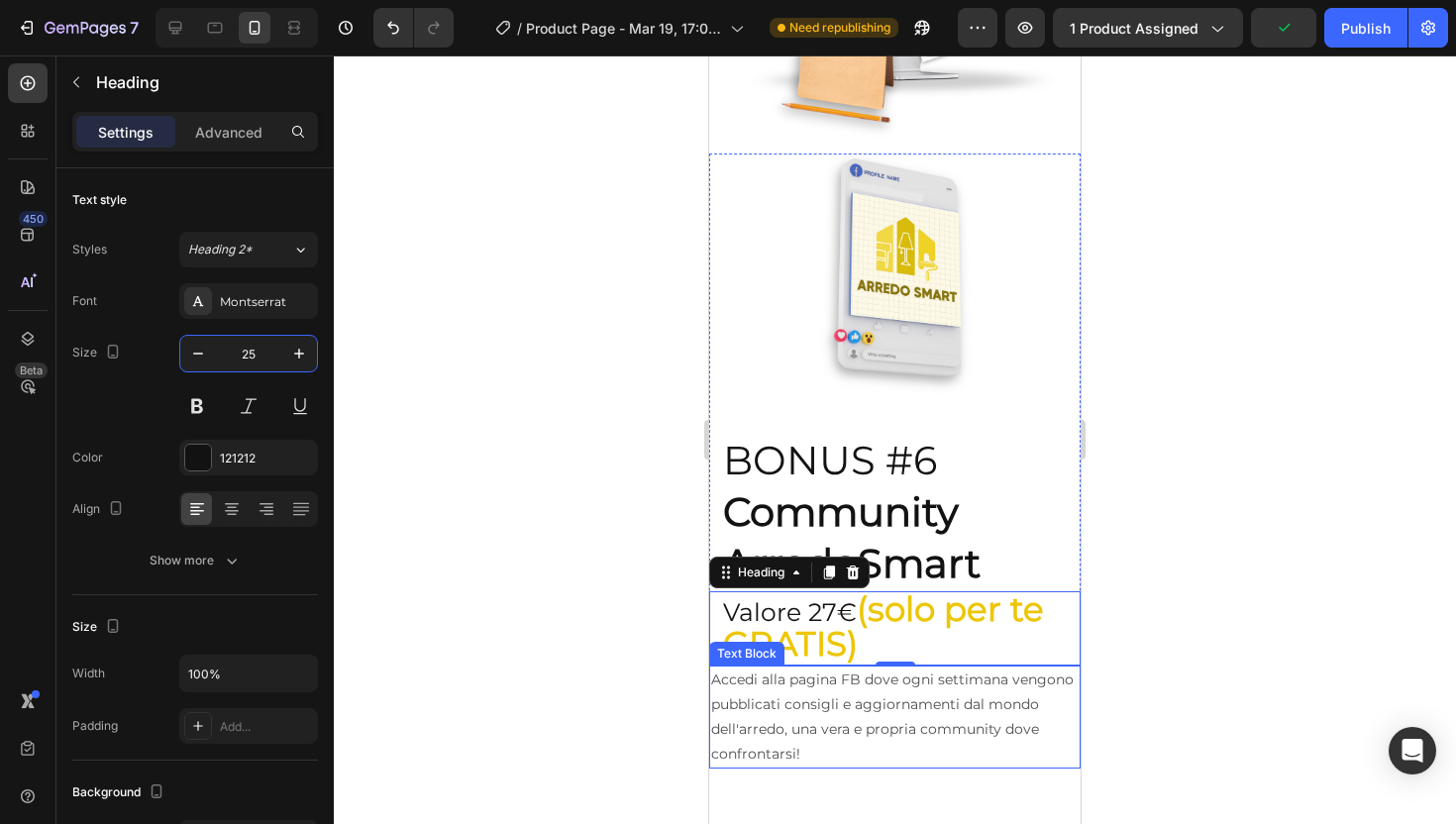 click on "Accedi alla pagina FB dove ogni settimana vengono pubblicati consigli e aggiornamenti dal mondo dell'arredo, una vera e propria community dove confrontarsi!" at bounding box center [894, 717] 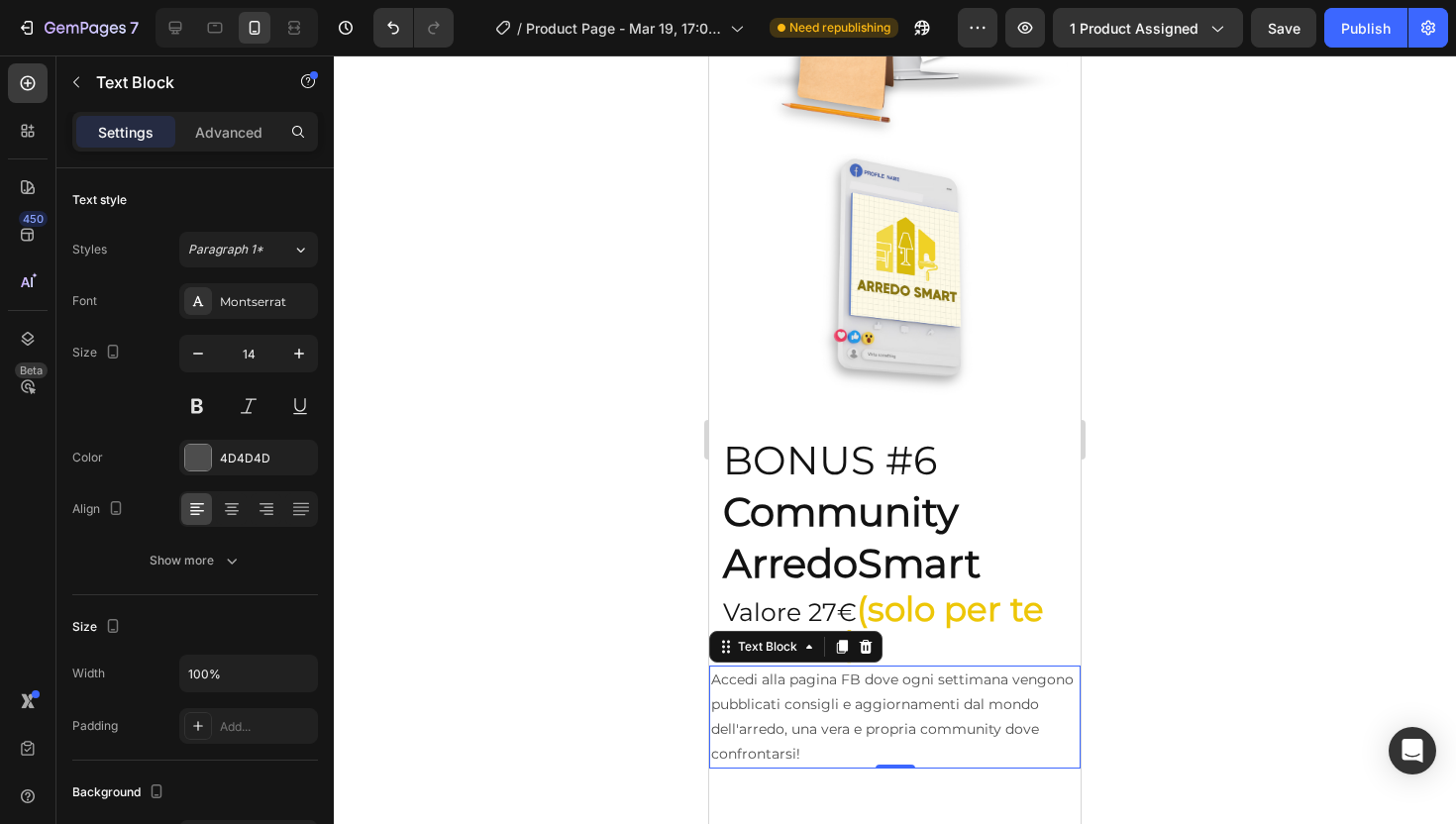 click on "Settings Advanced" at bounding box center [195, 132] 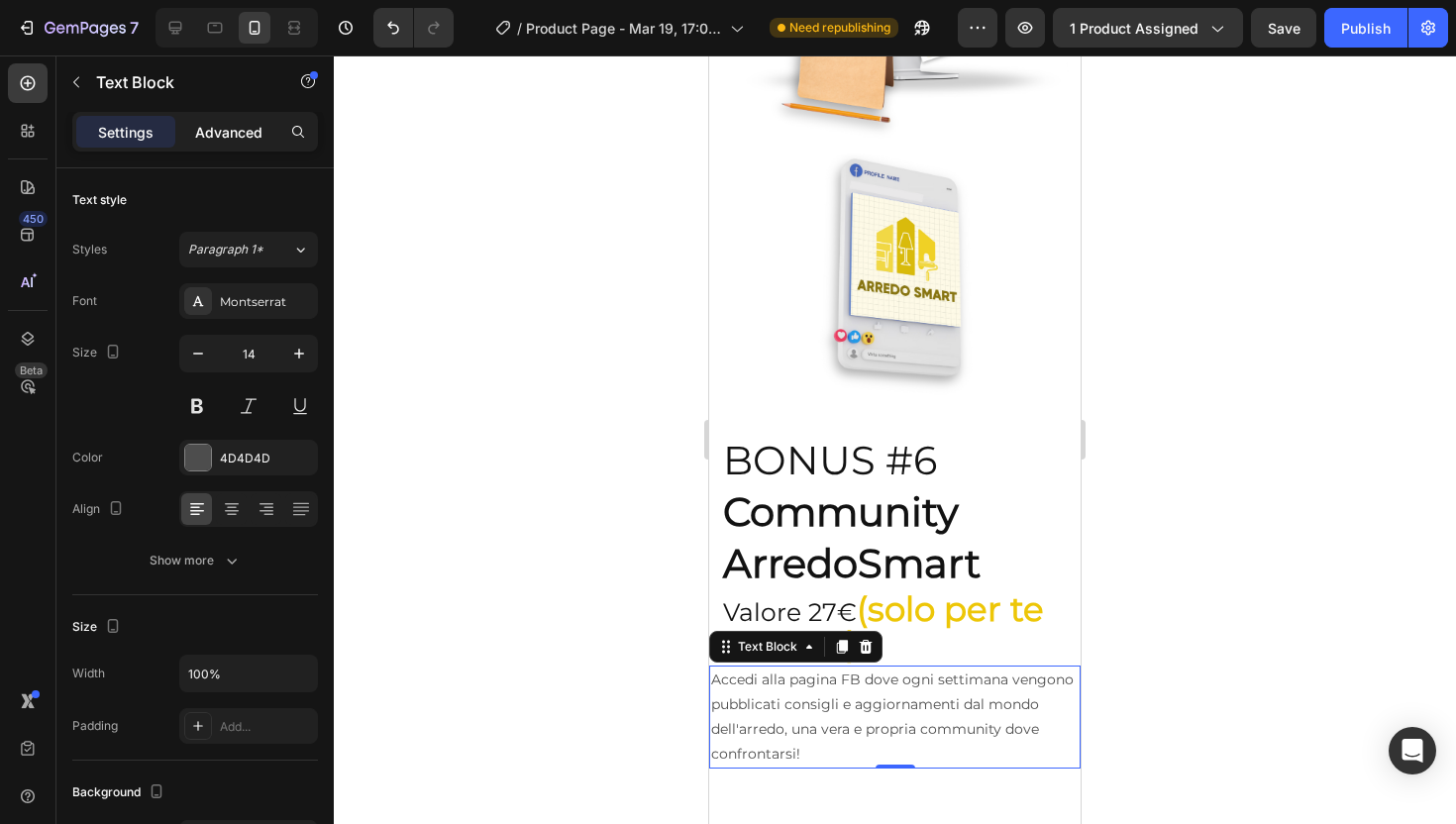 click on "Advanced" at bounding box center (229, 132) 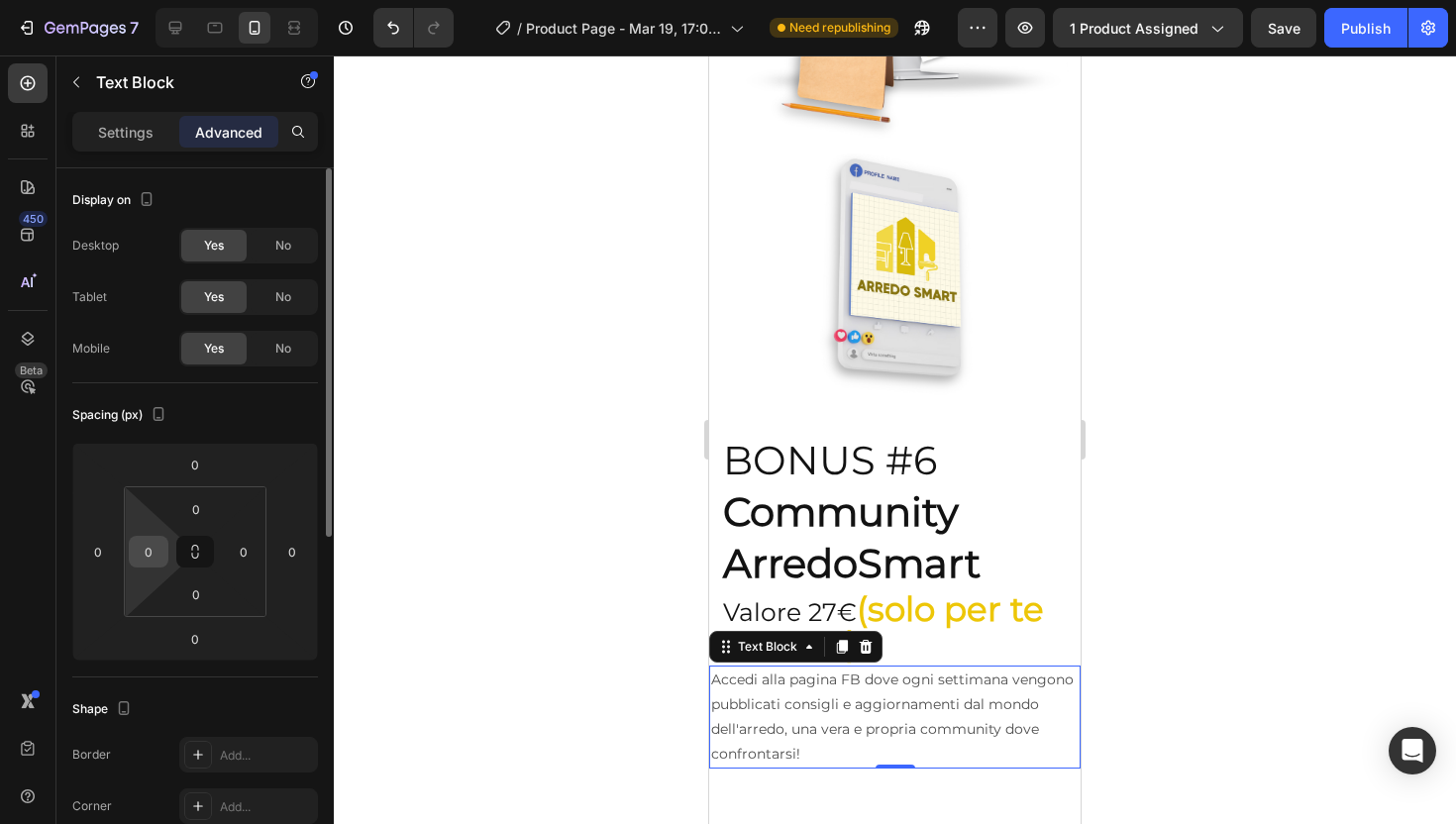 click on "0" at bounding box center [149, 552] 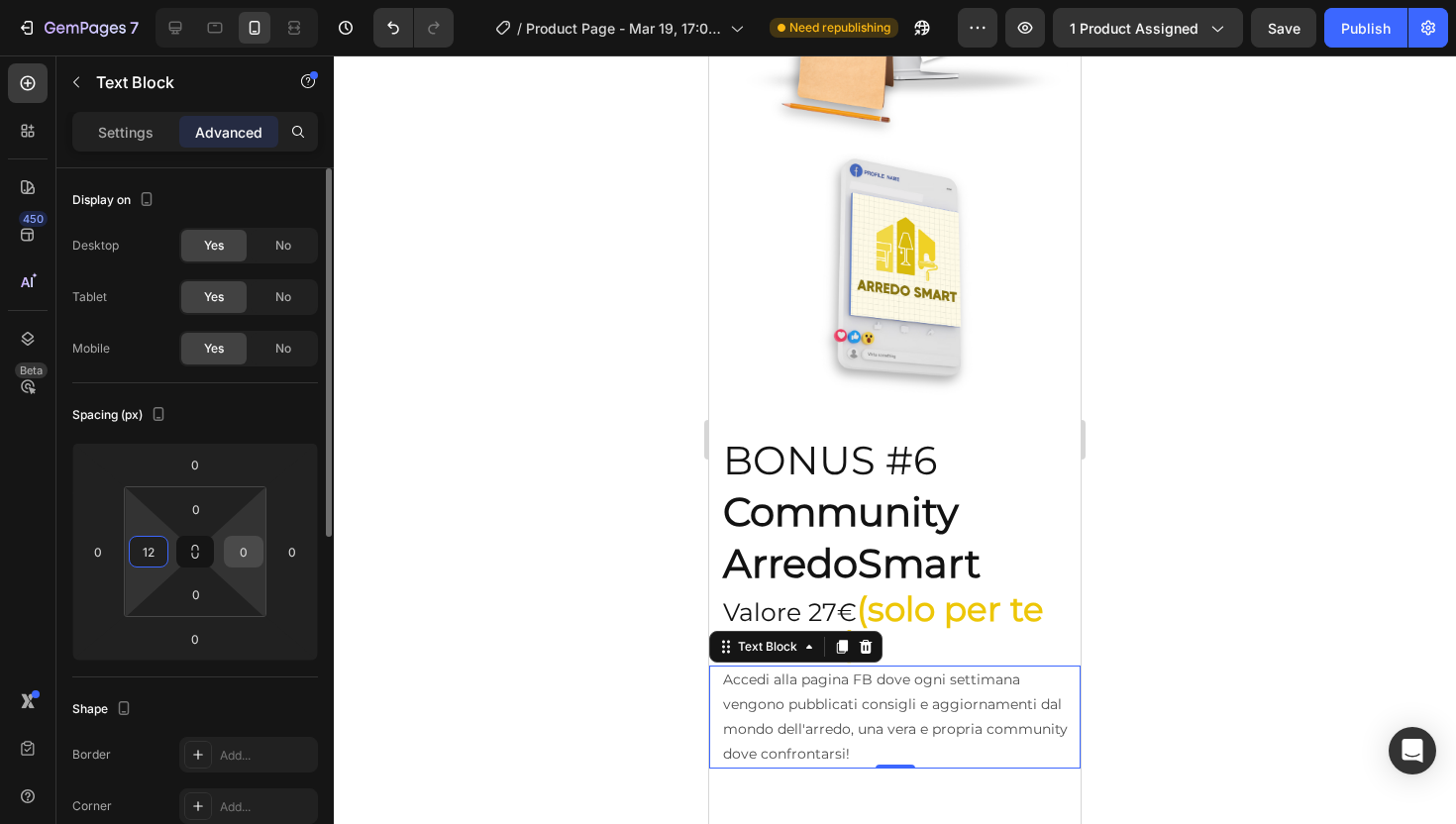type on "12" 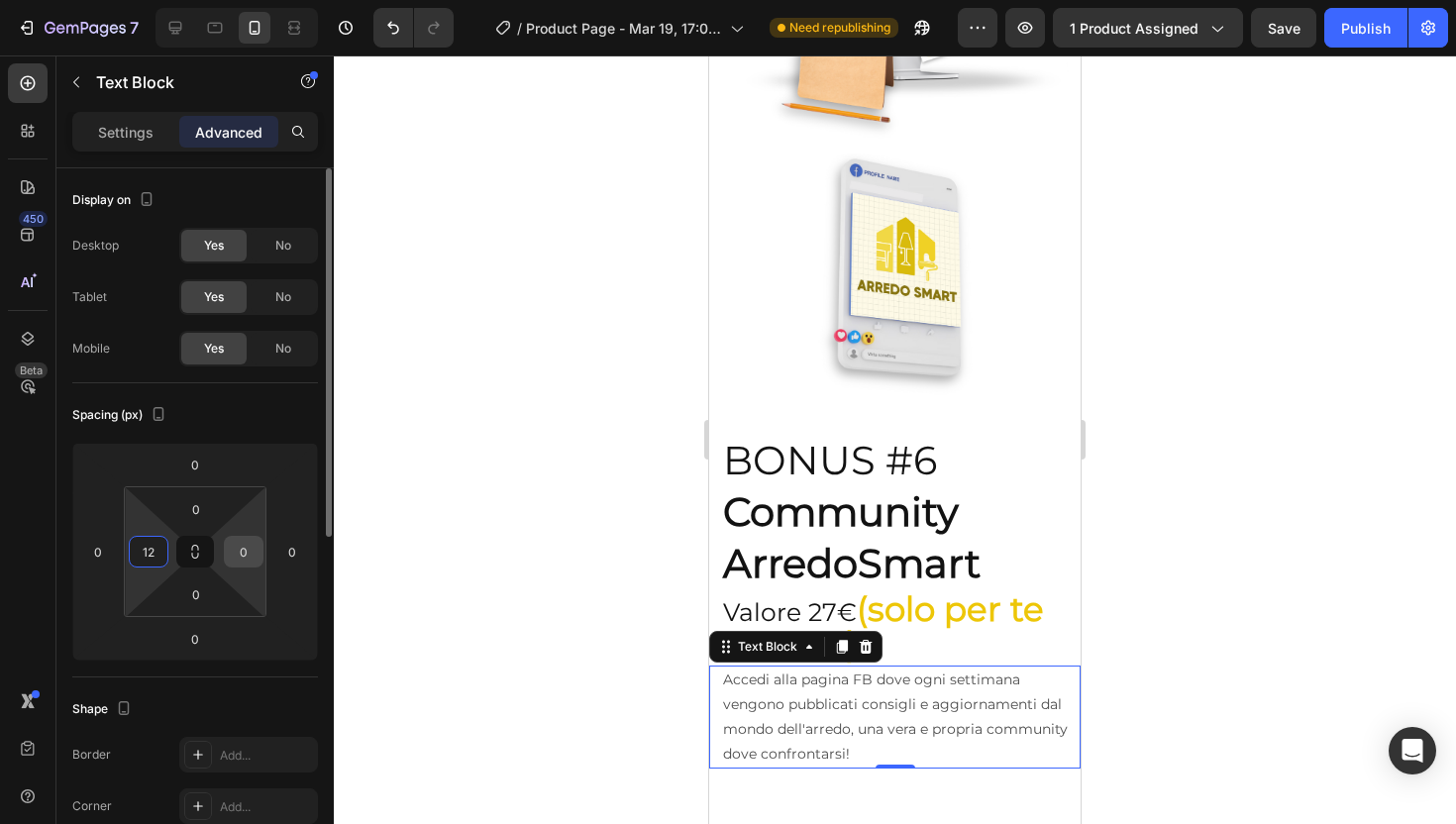 click on "0" at bounding box center (244, 552) 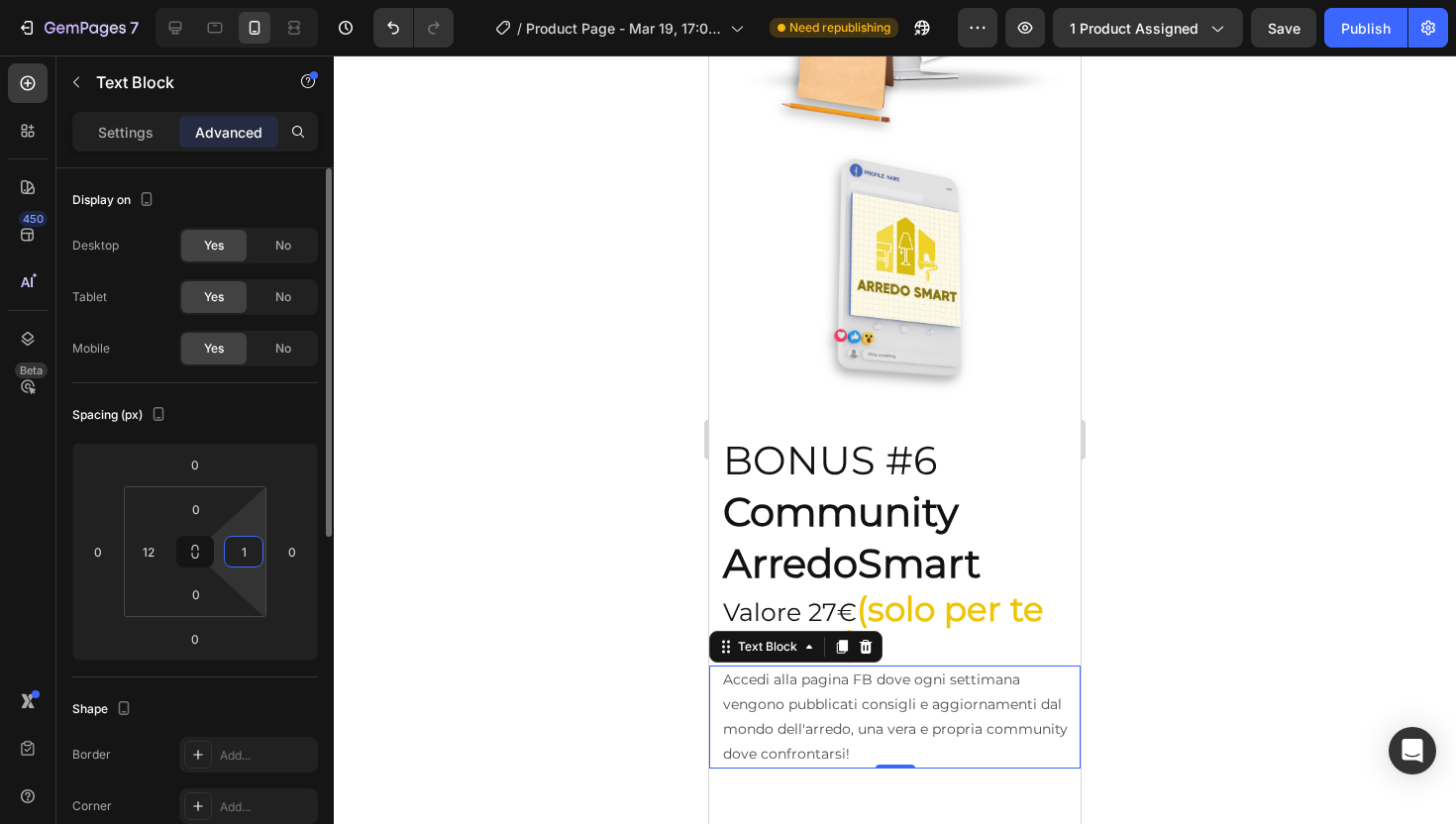 type on "12" 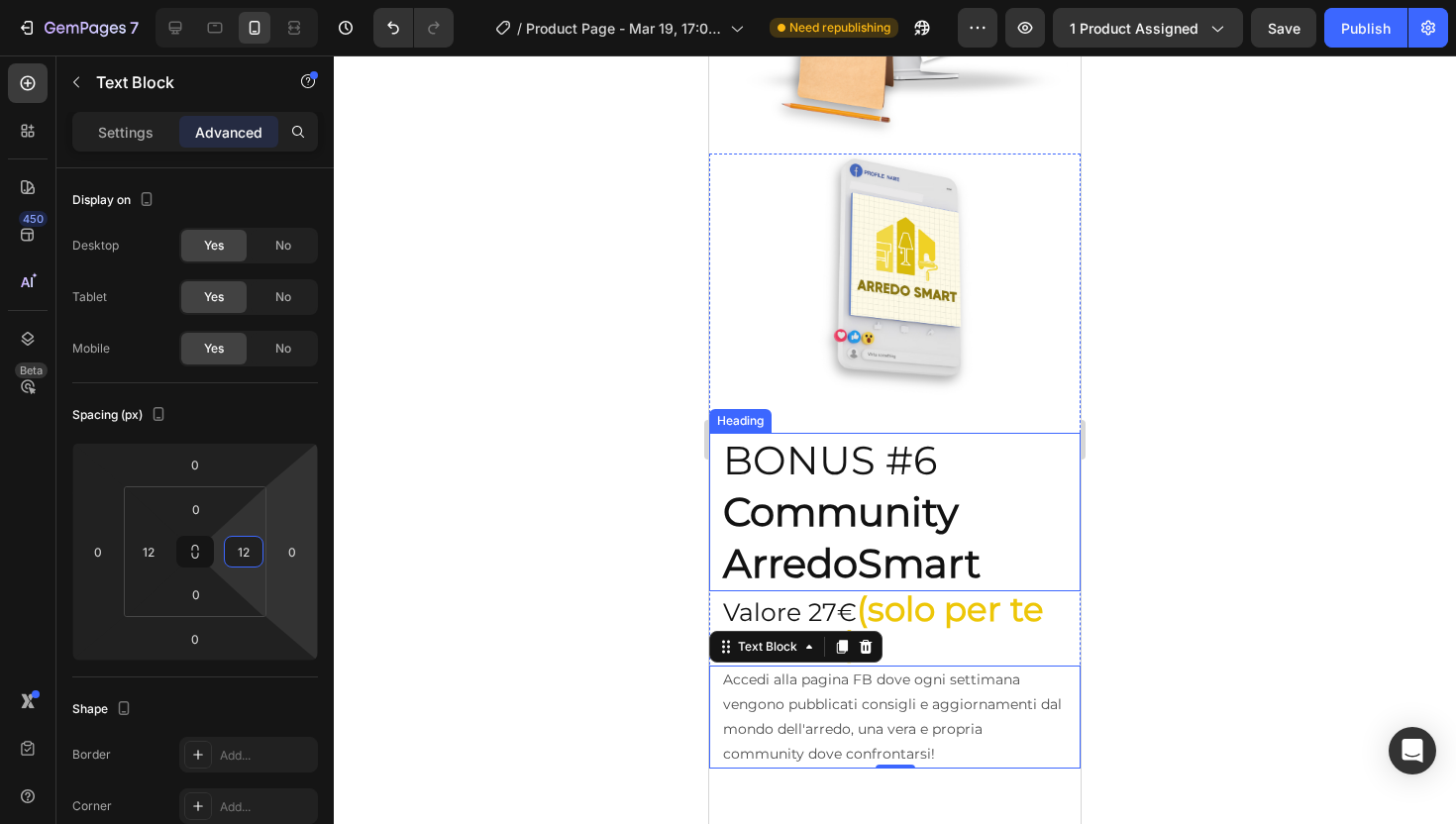 click on "BONUS #6 Community ArredoSmart" at bounding box center [894, 512] 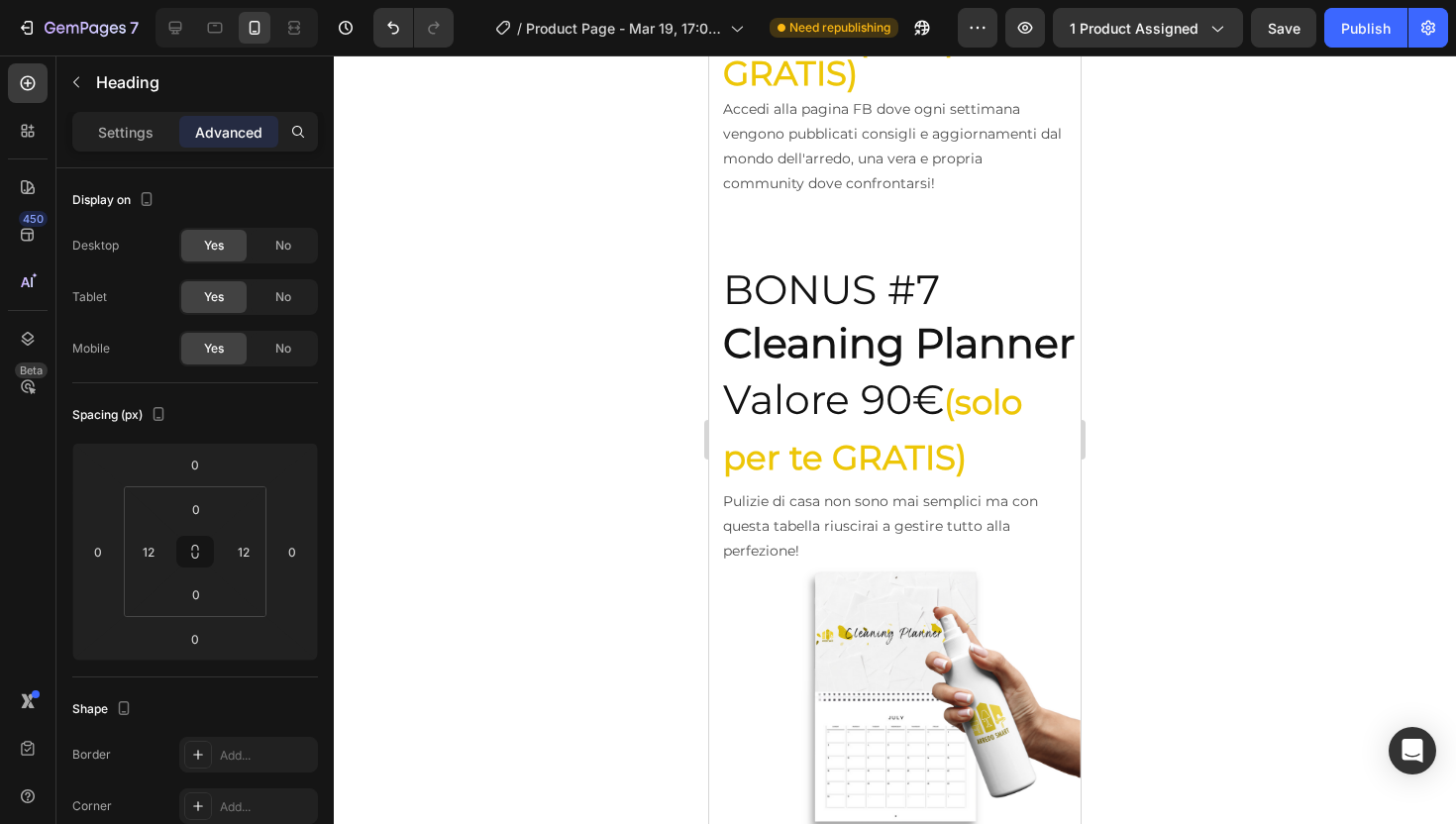 scroll, scrollTop: 11366, scrollLeft: 0, axis: vertical 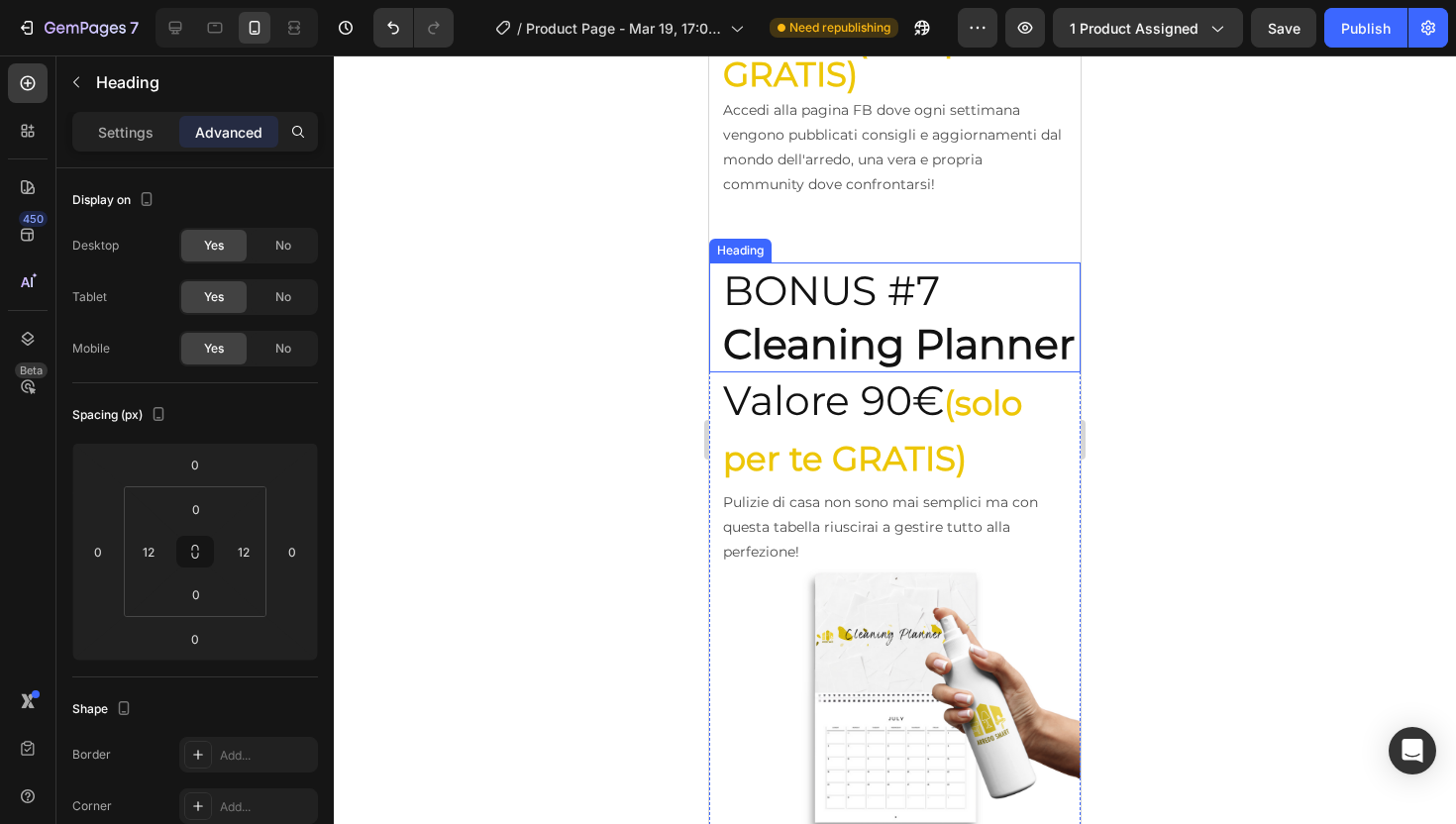 click on "Cleaning Planner" at bounding box center [898, 344] 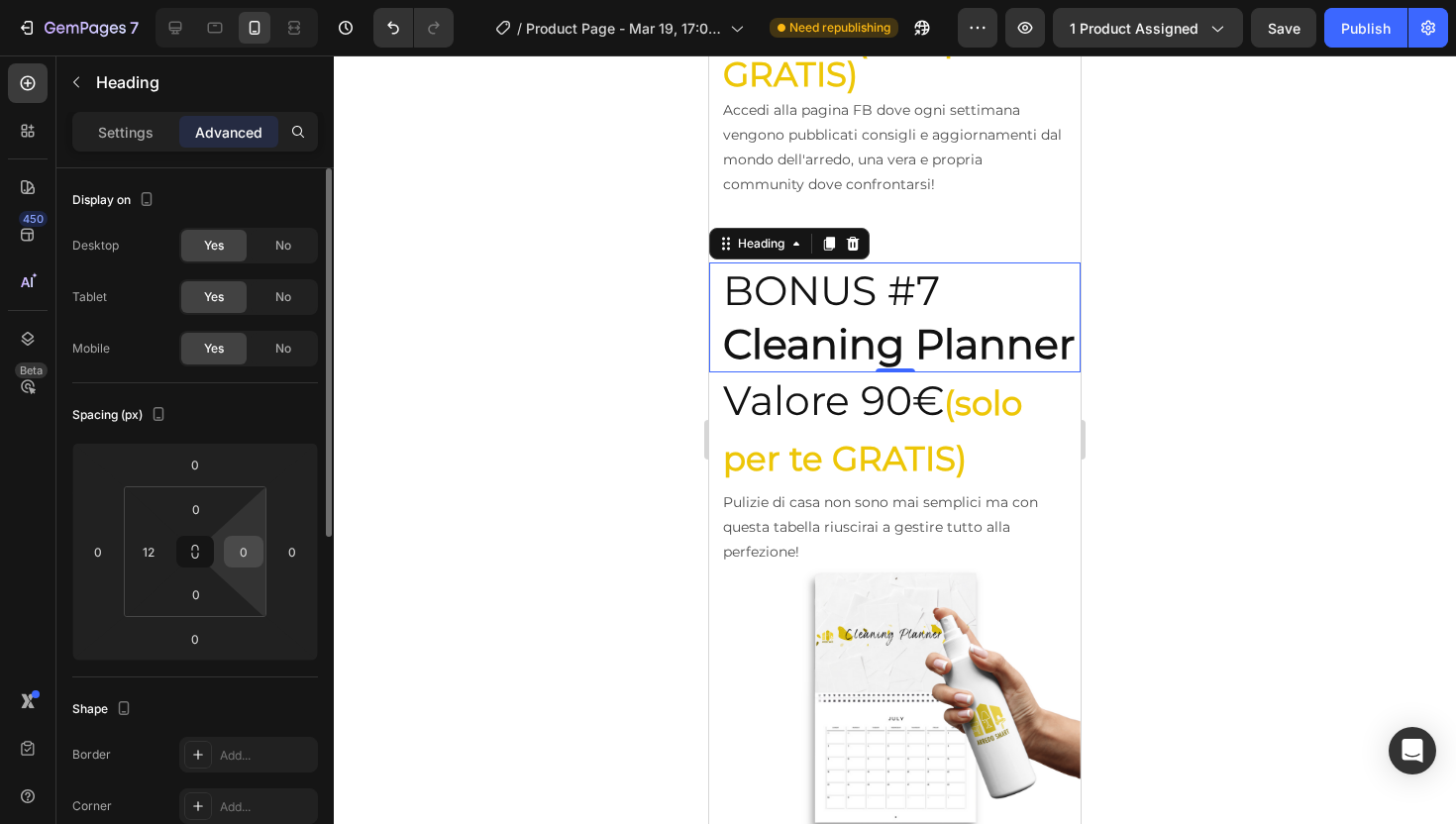 click on "0" at bounding box center [244, 552] 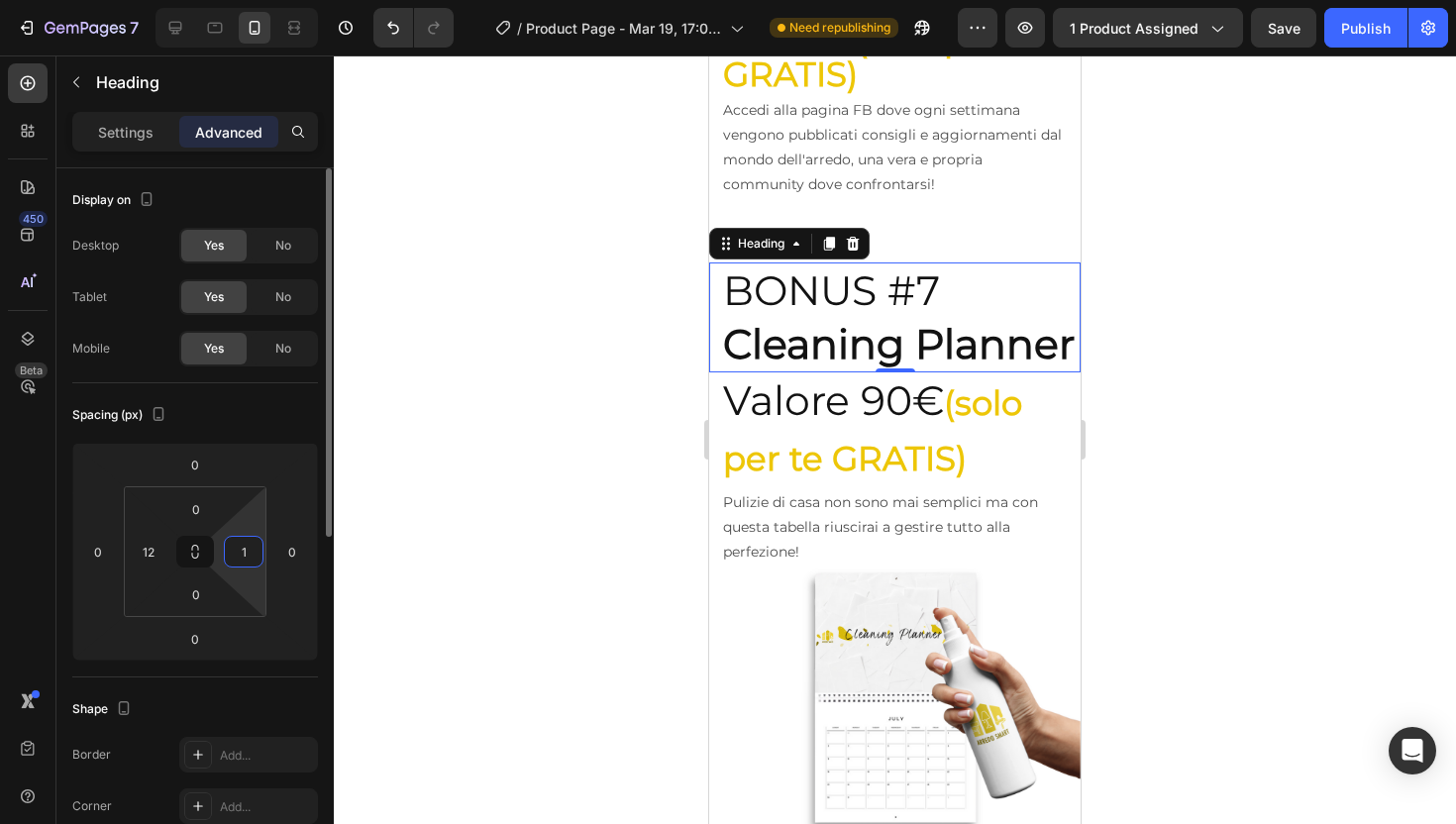 type on "12" 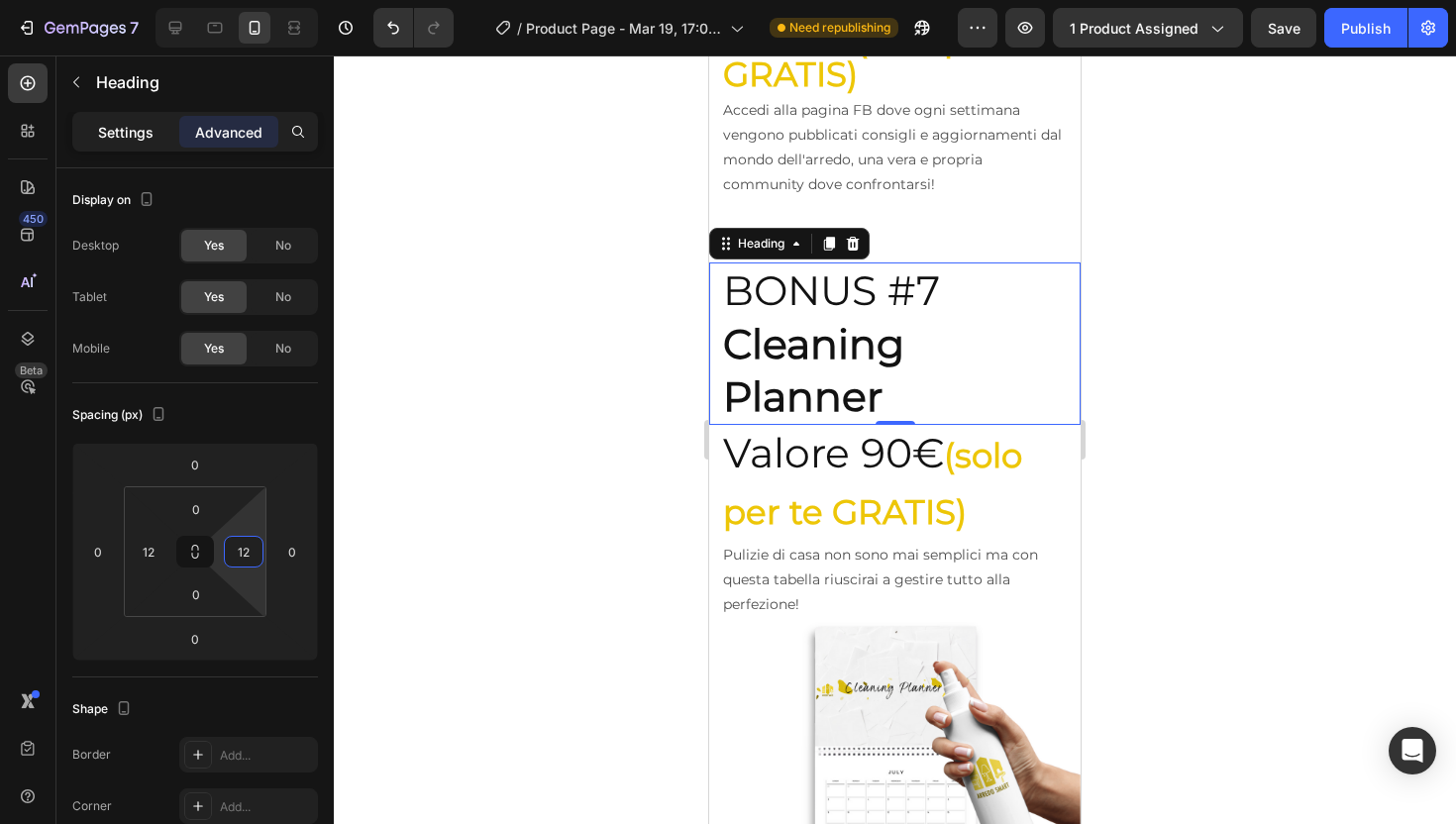 click on "Settings" at bounding box center [126, 132] 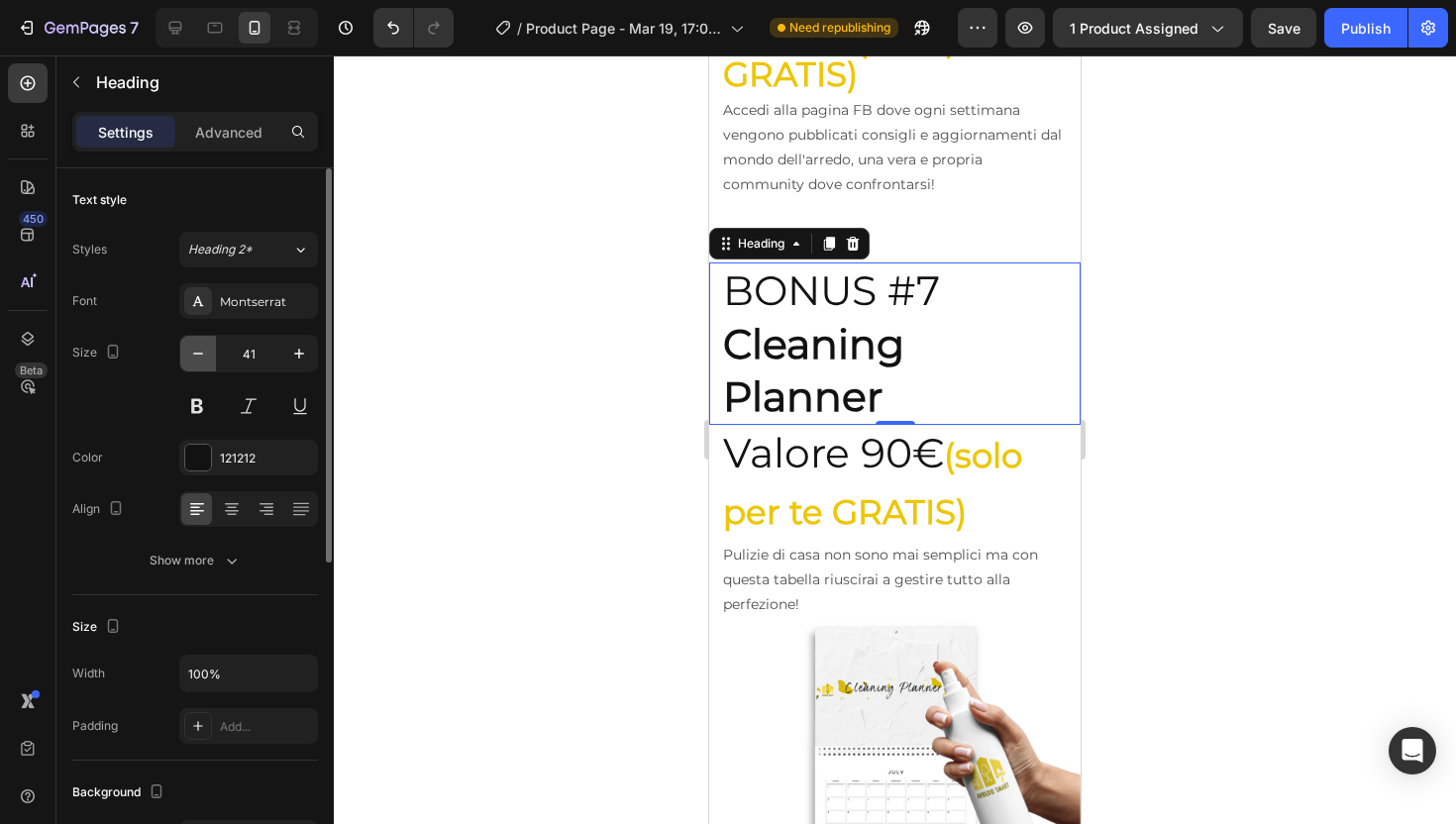 click 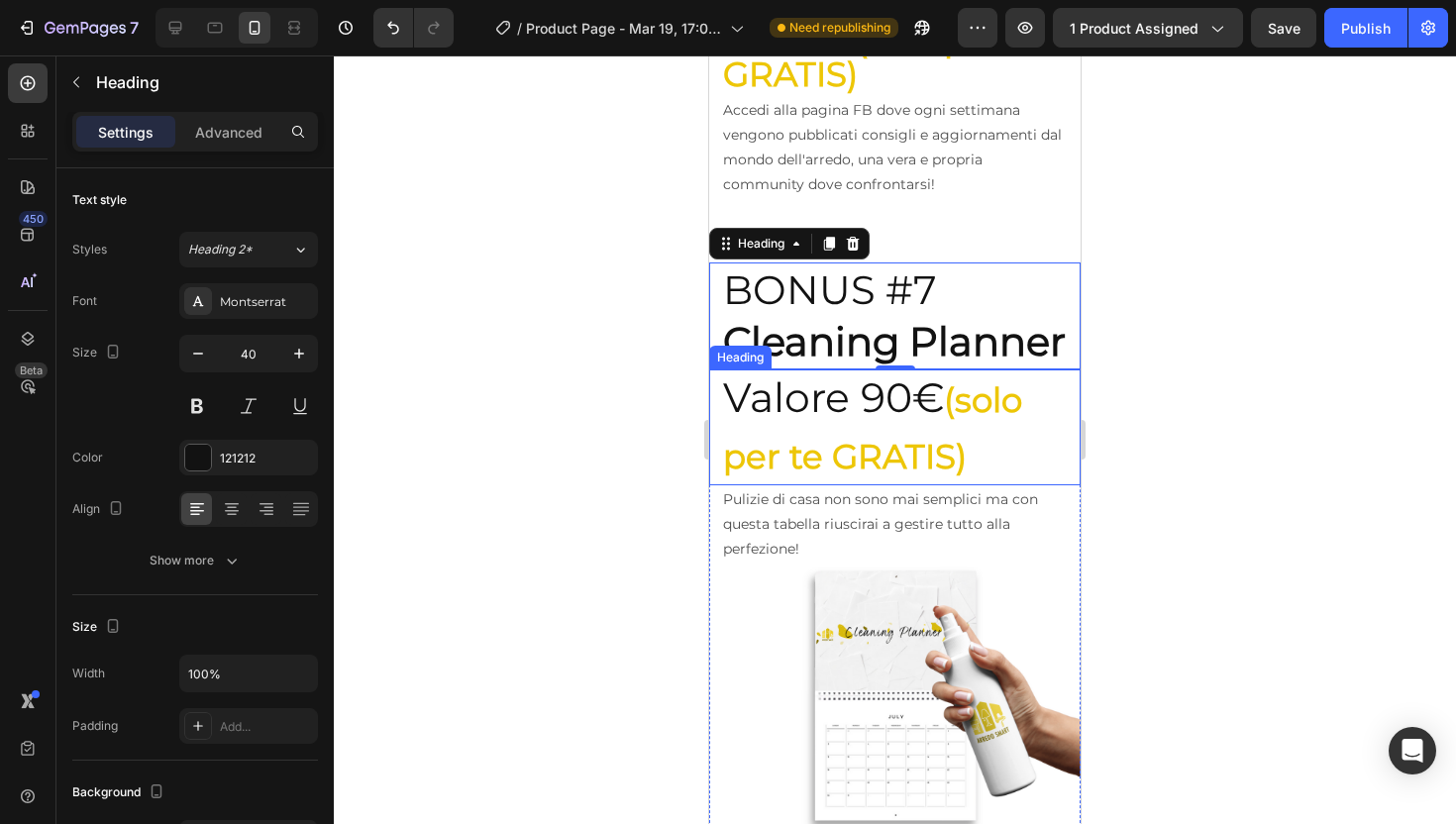 click on "Valore 90€  (solo per te GRATIS)" at bounding box center [900, 427] 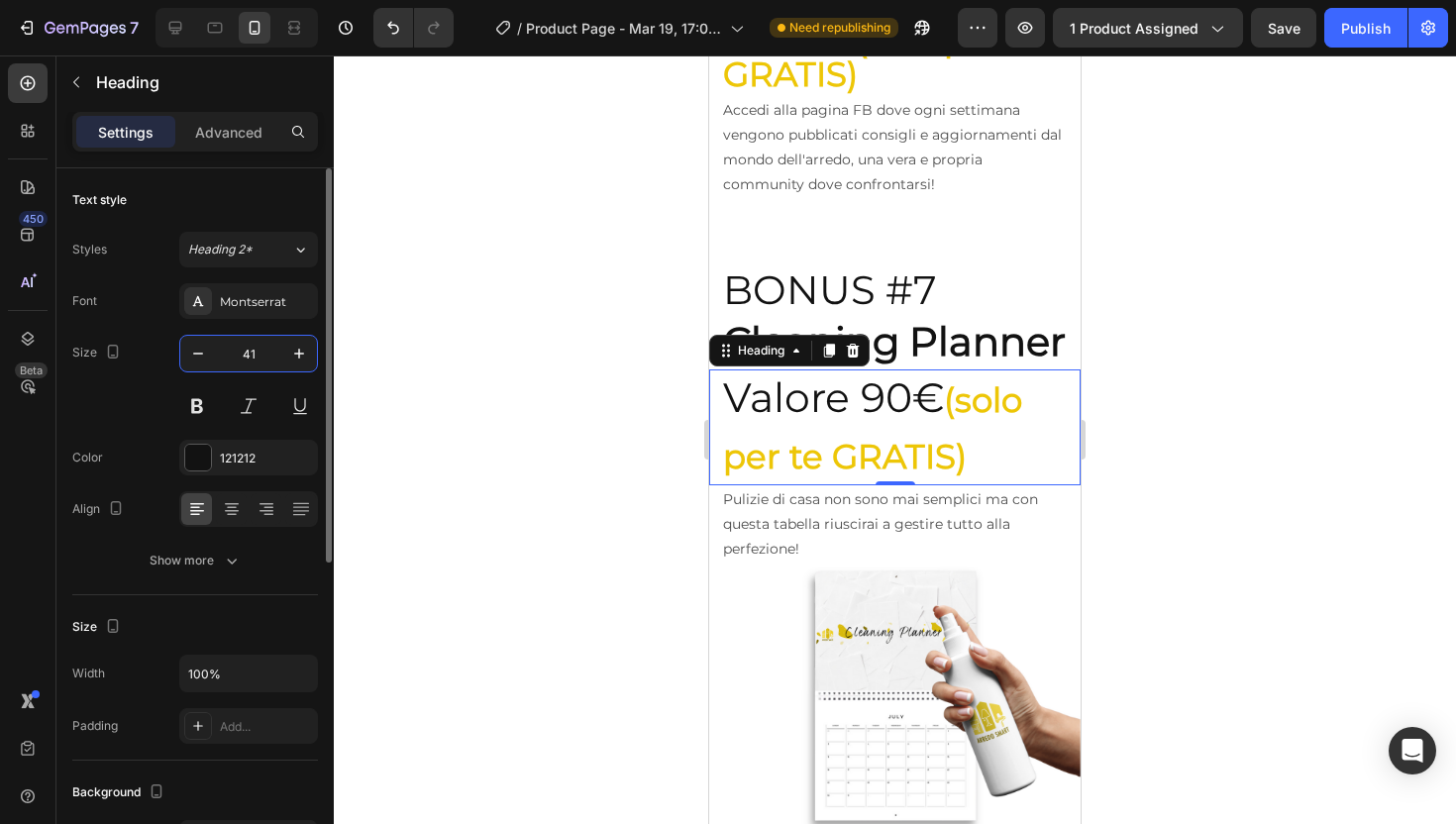 click on "41" at bounding box center [249, 354] 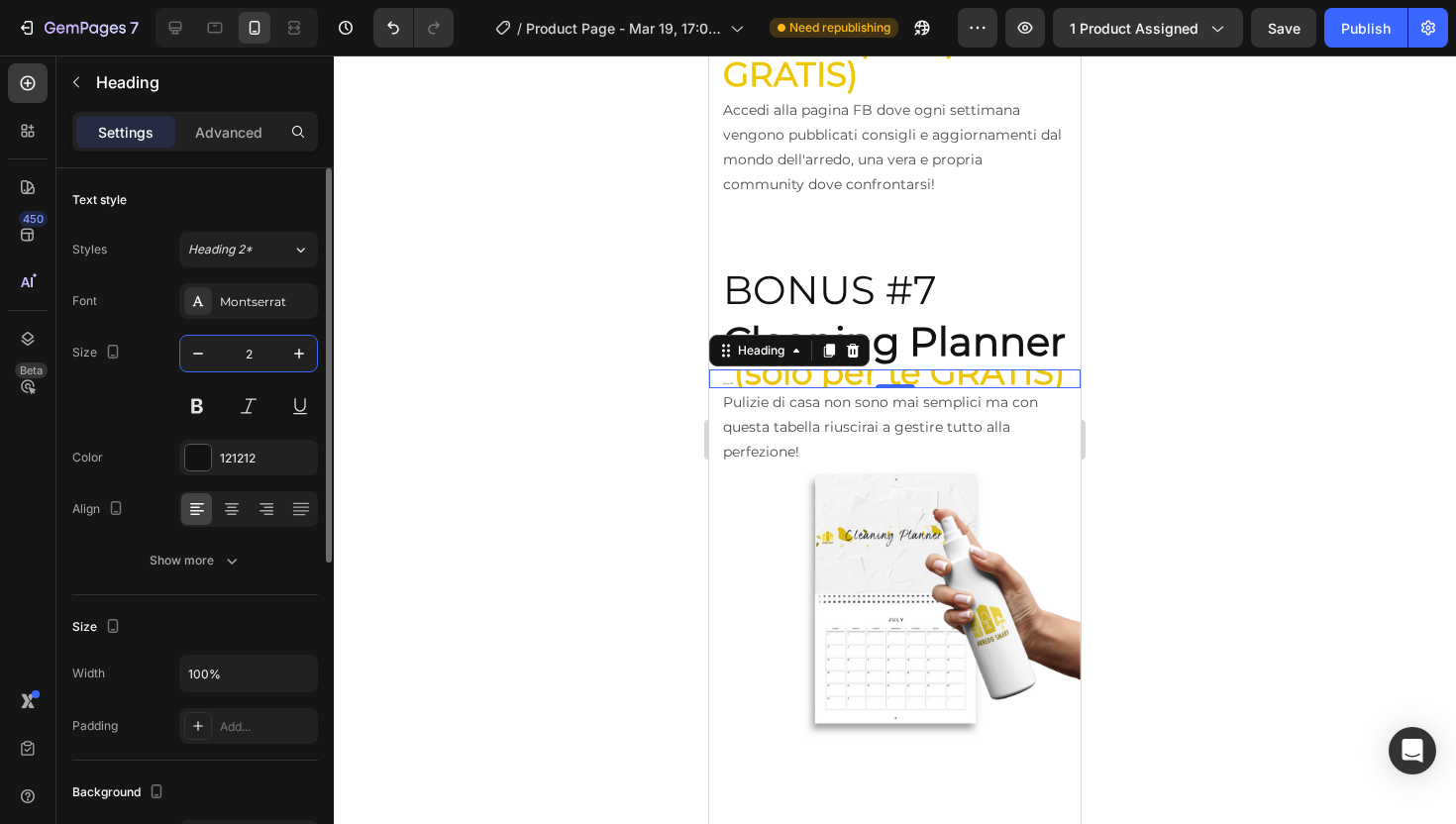 type on "25" 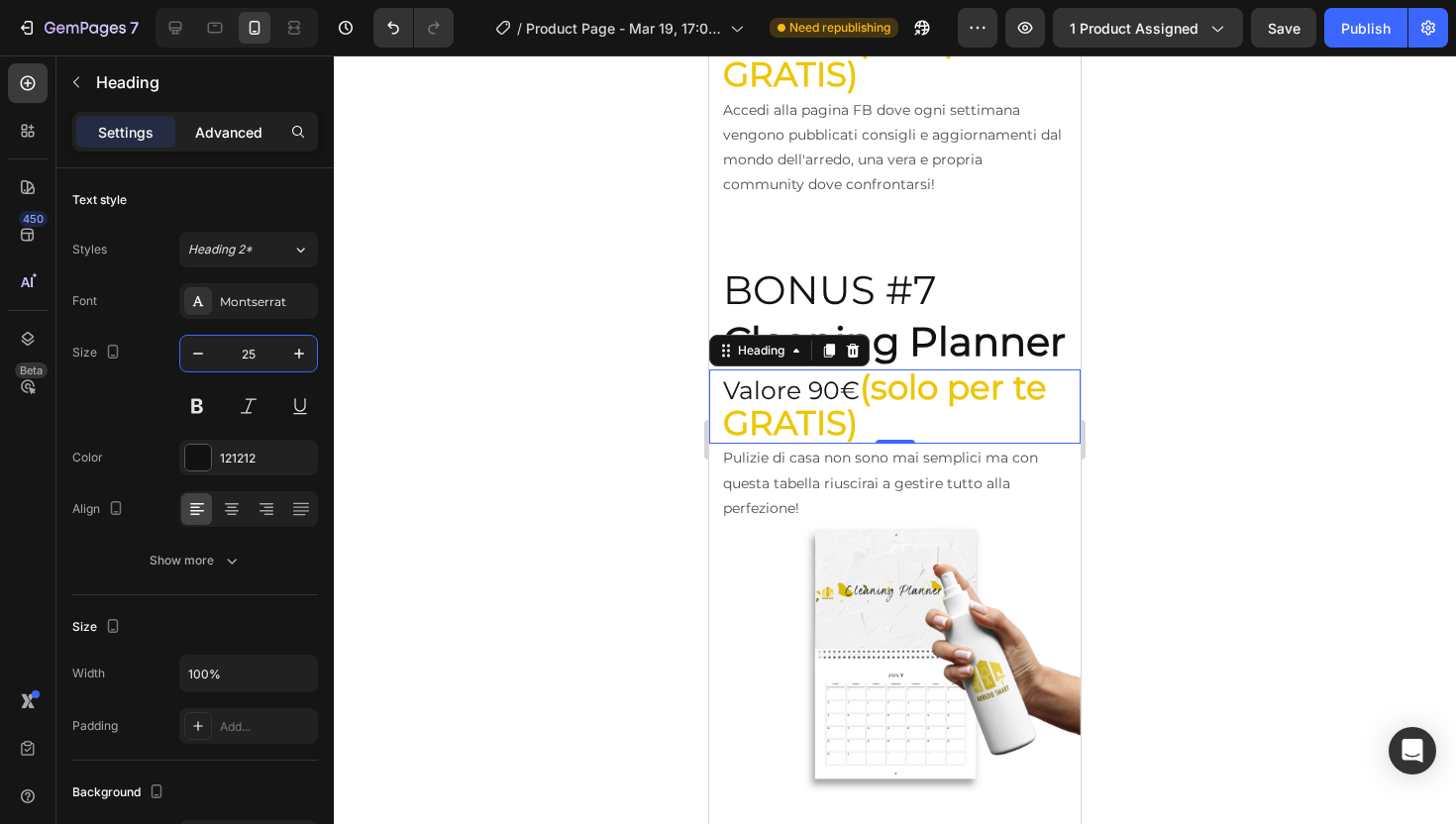 click on "Advanced" at bounding box center (229, 132) 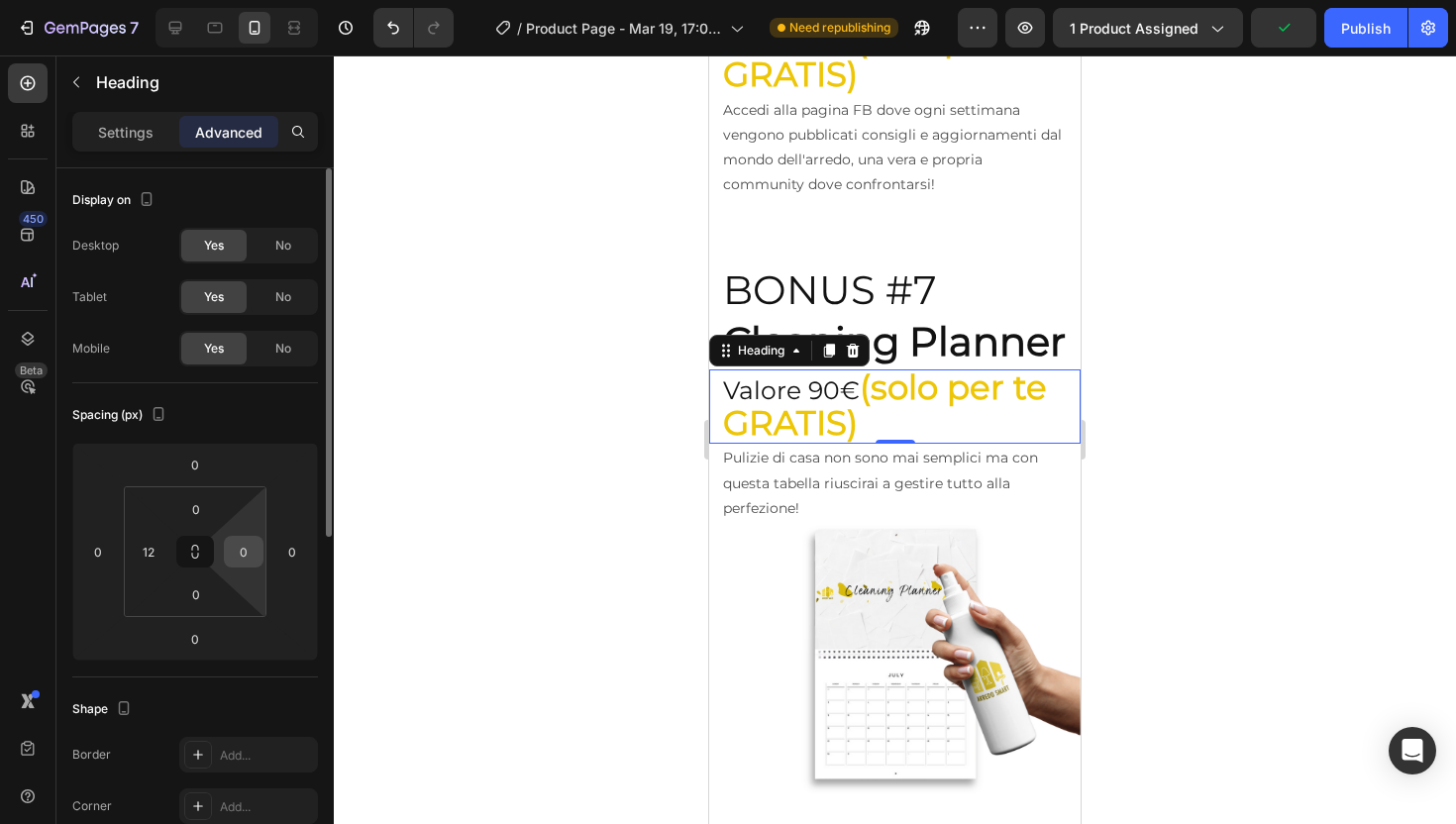 click on "0" at bounding box center [244, 552] 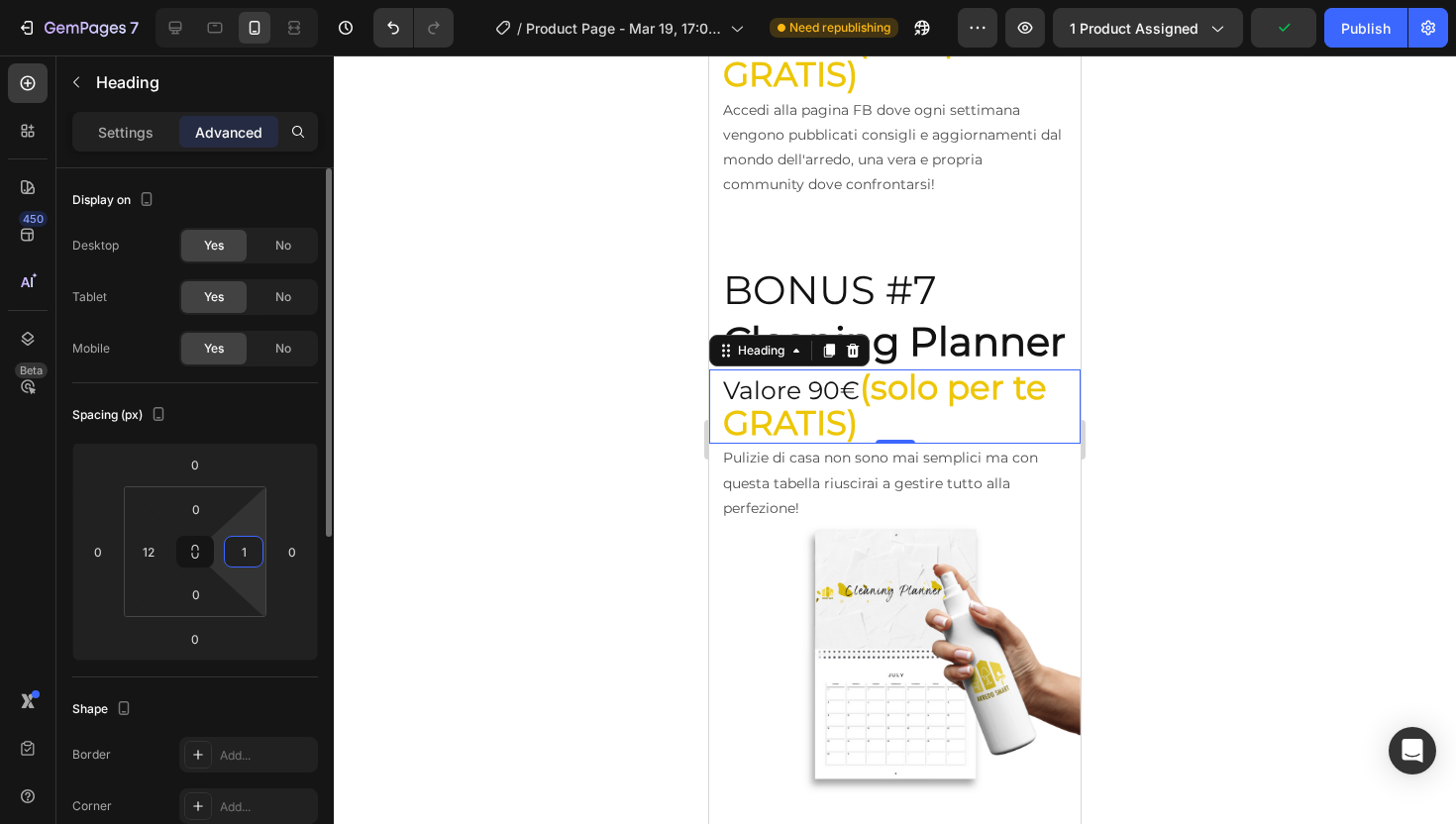 type on "12" 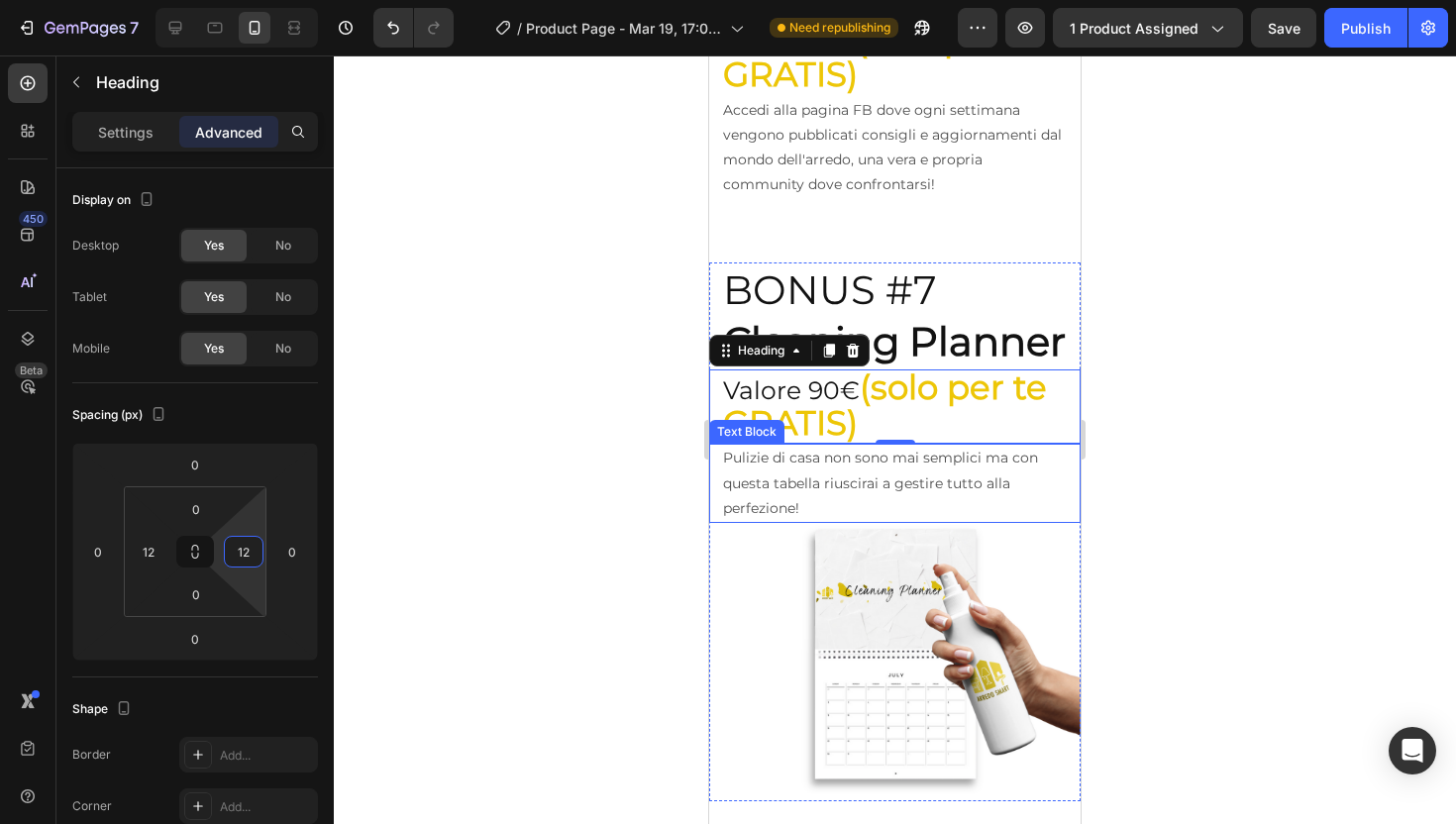 click on "Pulizie di casa non sono mai semplici ma con questa tabella riuscirai a gestire tutto alla perfezione!" at bounding box center (900, 483) 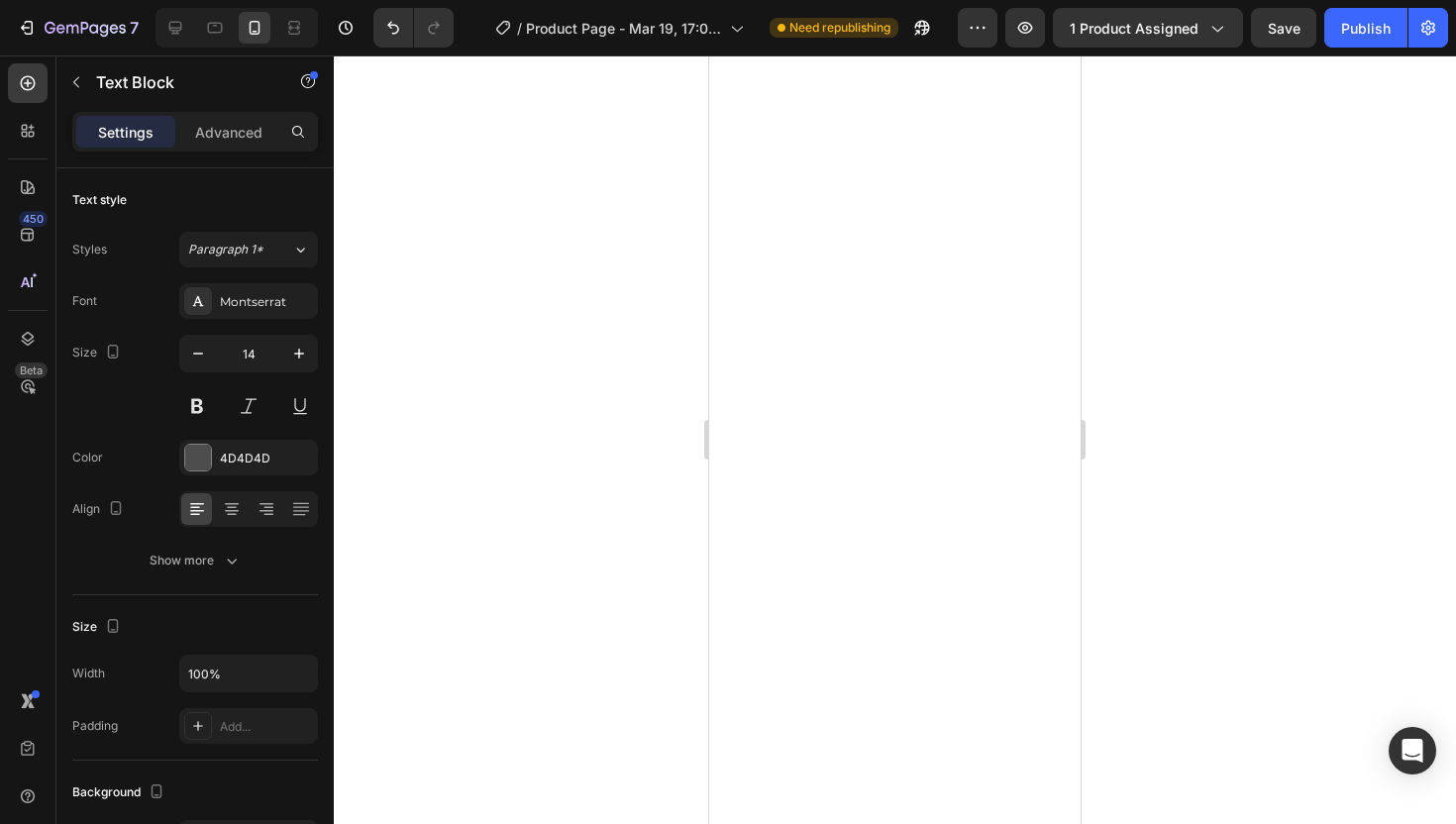 scroll, scrollTop: 0, scrollLeft: 0, axis: both 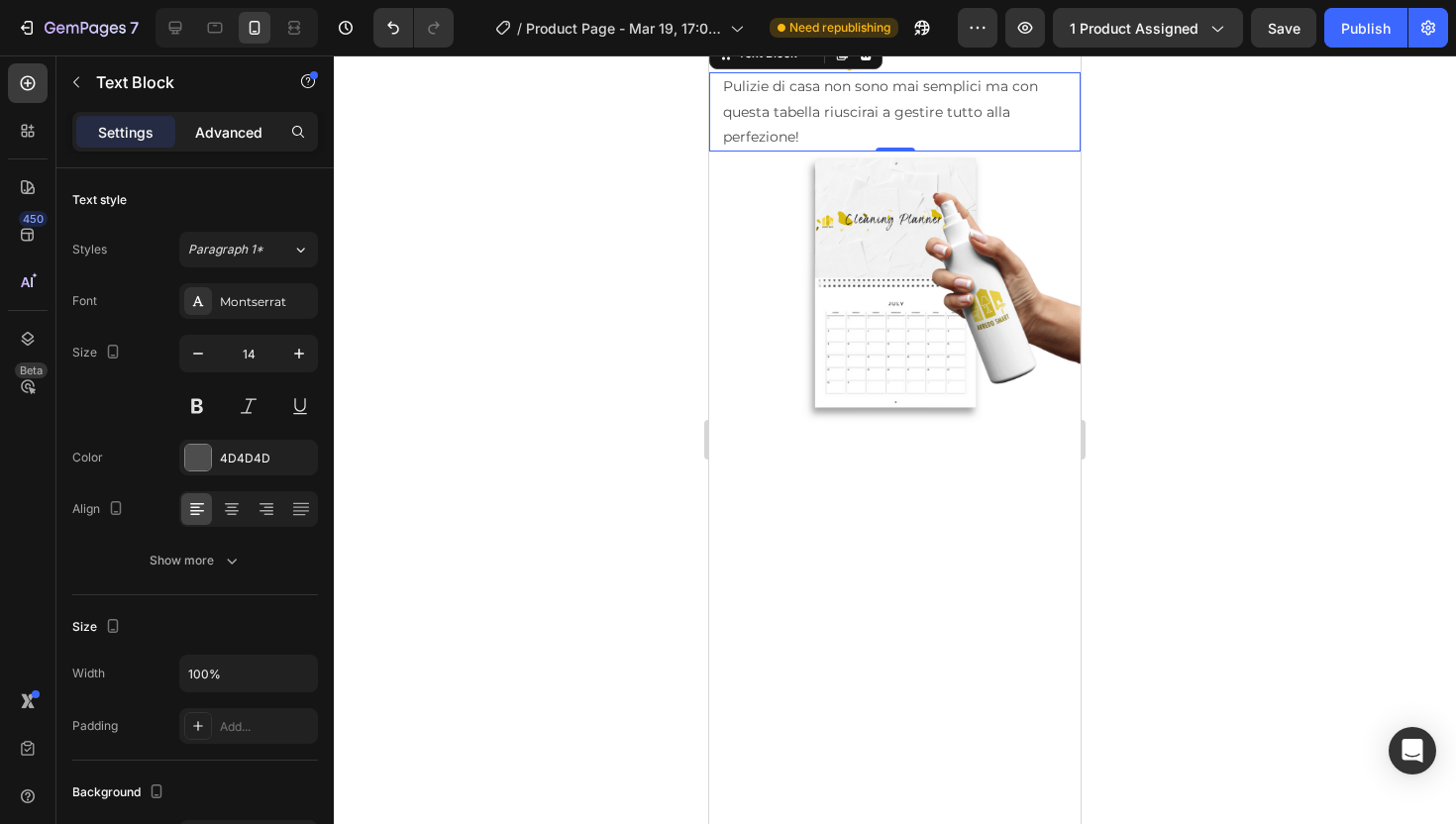click on "Advanced" at bounding box center (229, 132) 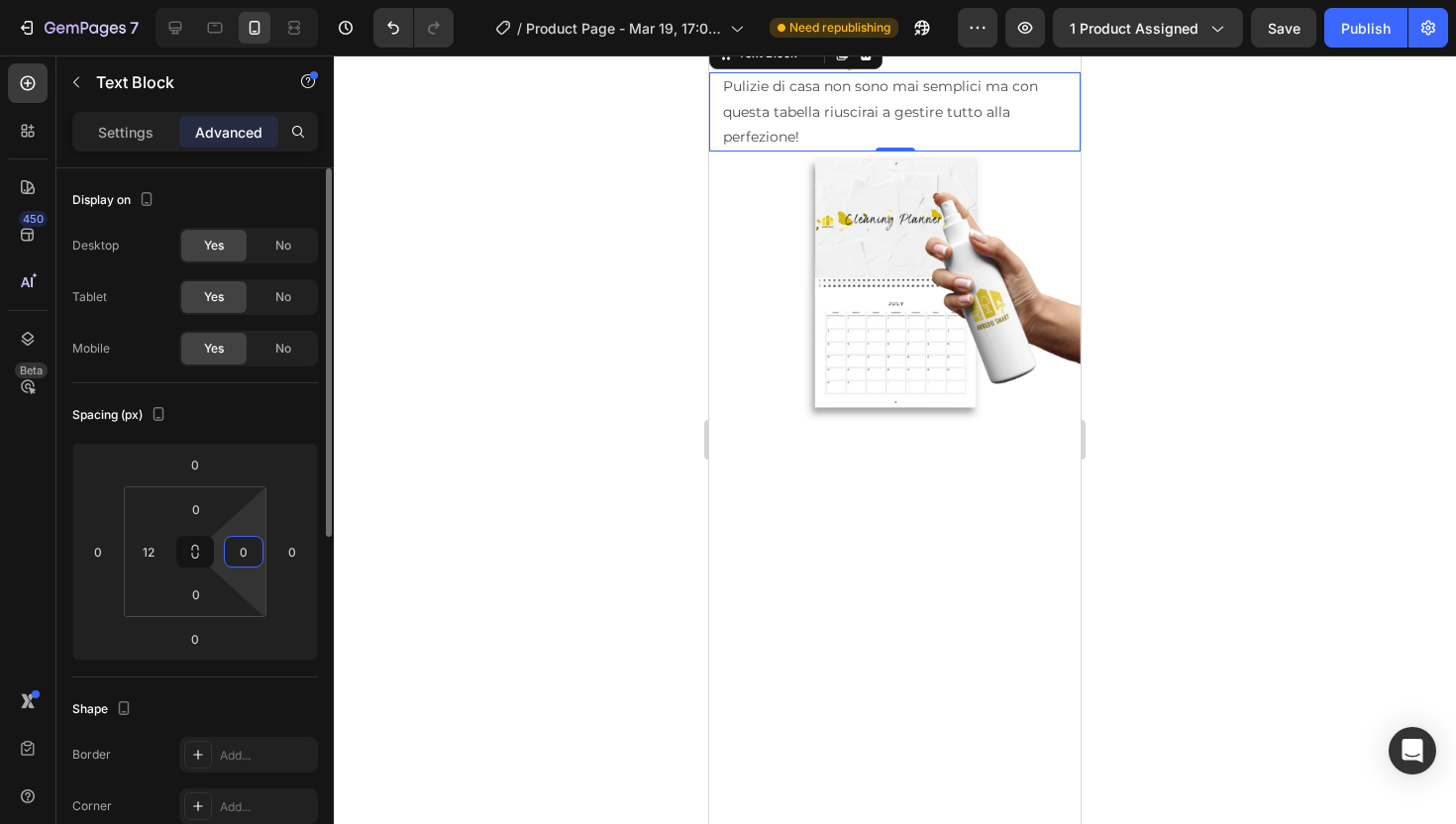click on "0" at bounding box center (244, 552) 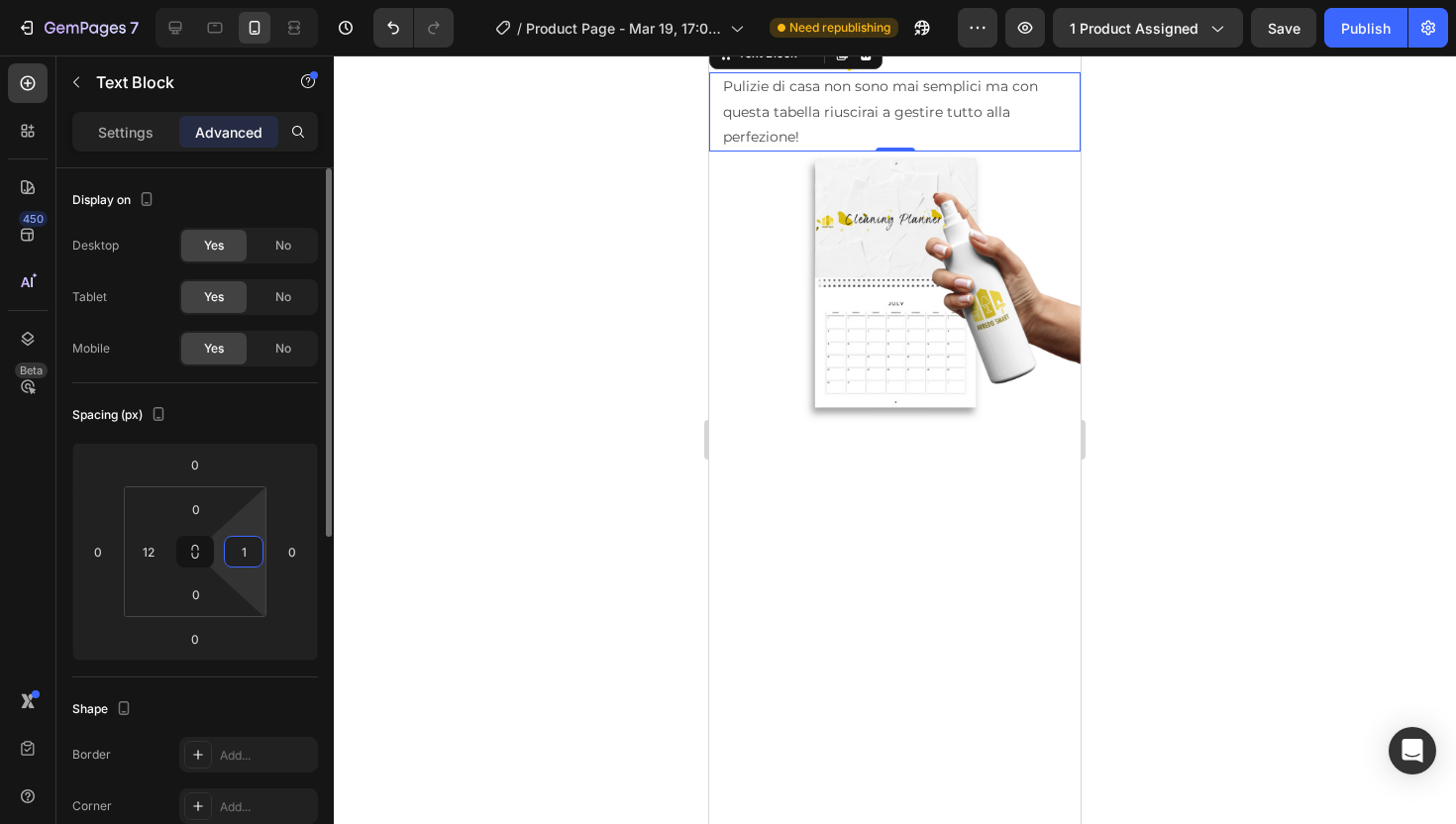 type on "12" 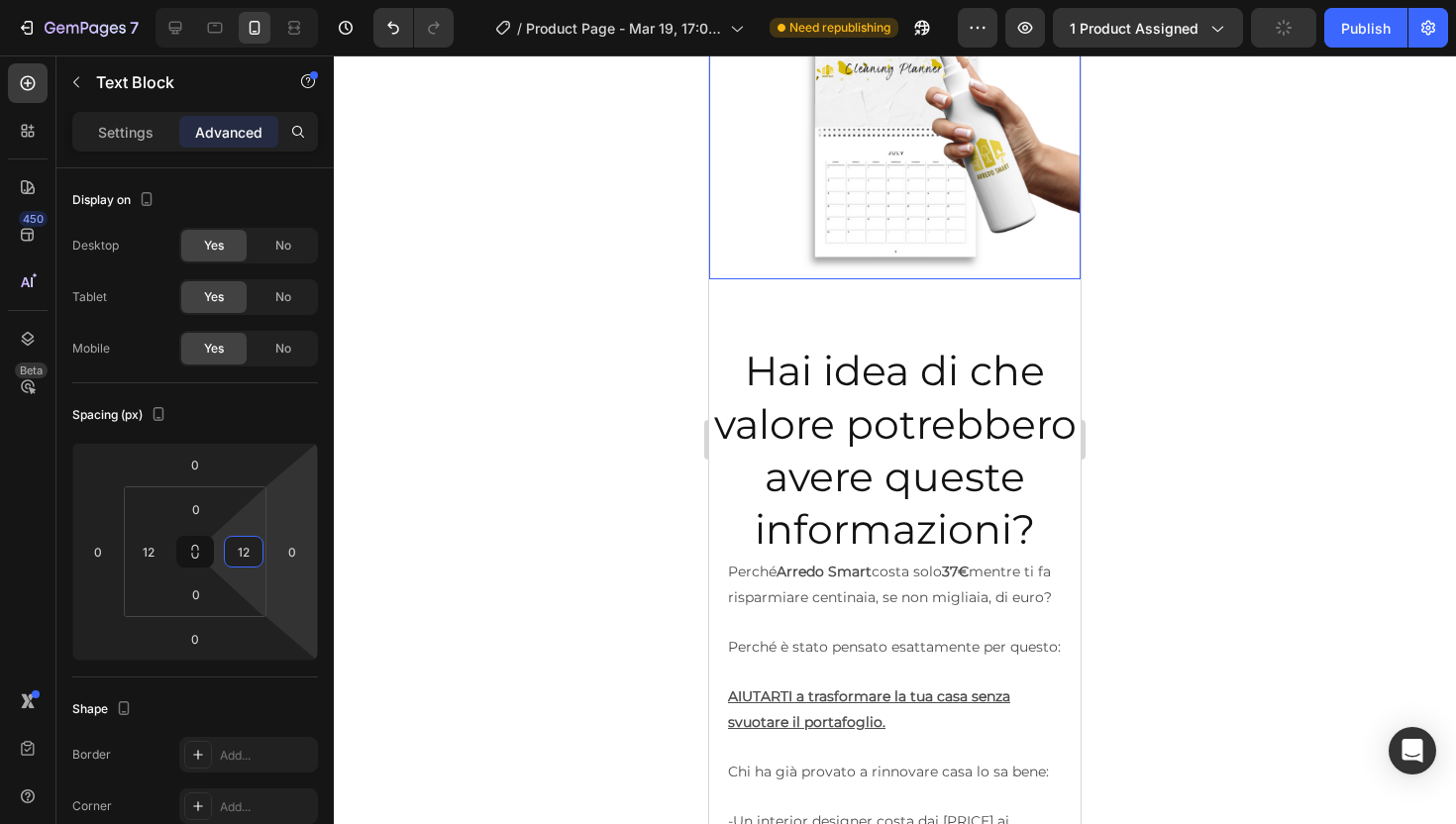 scroll, scrollTop: 11893, scrollLeft: 0, axis: vertical 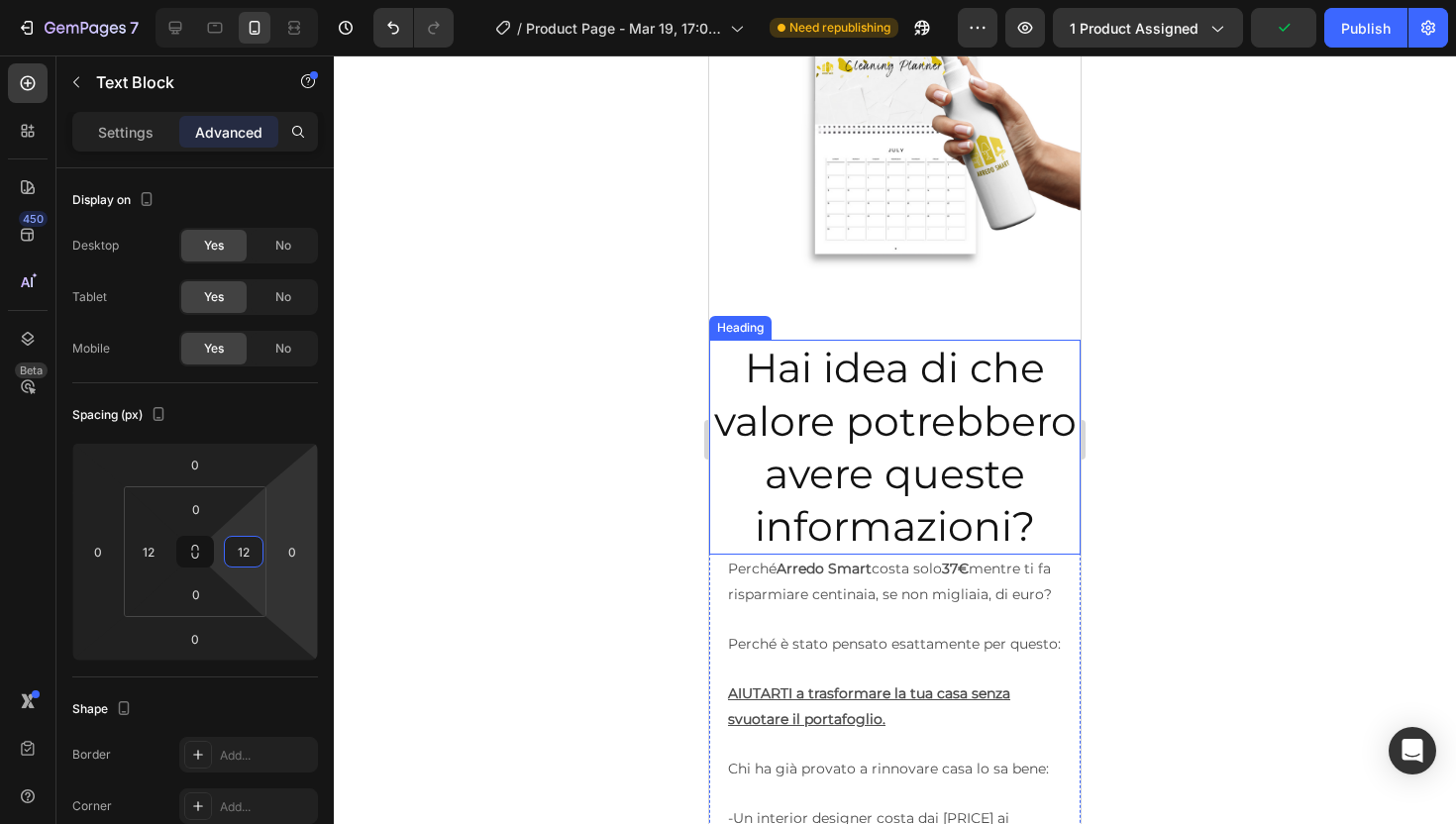 click on "Hai idea di che valore potrebbero avere queste informazioni?" at bounding box center [894, 447] 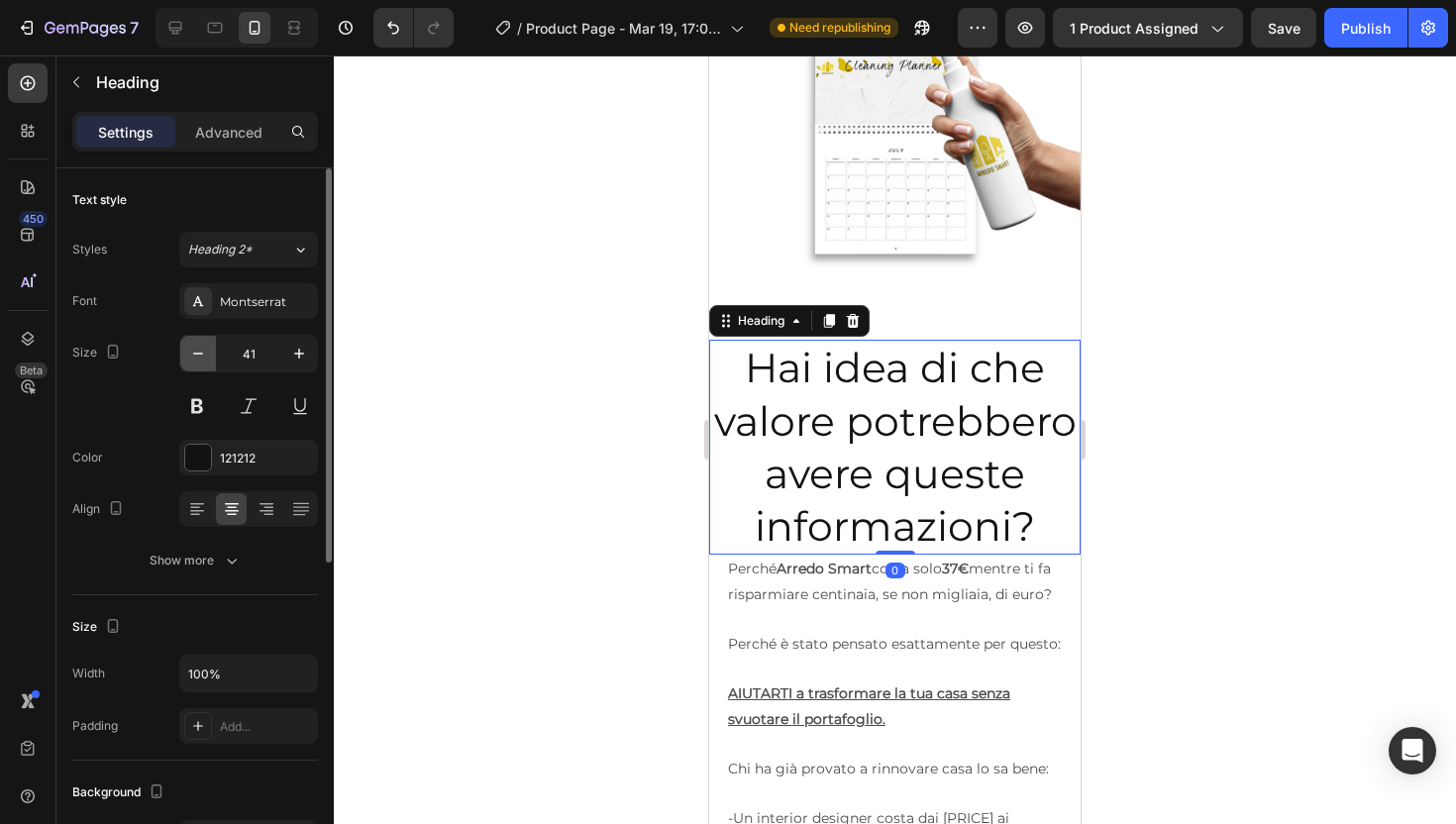 click 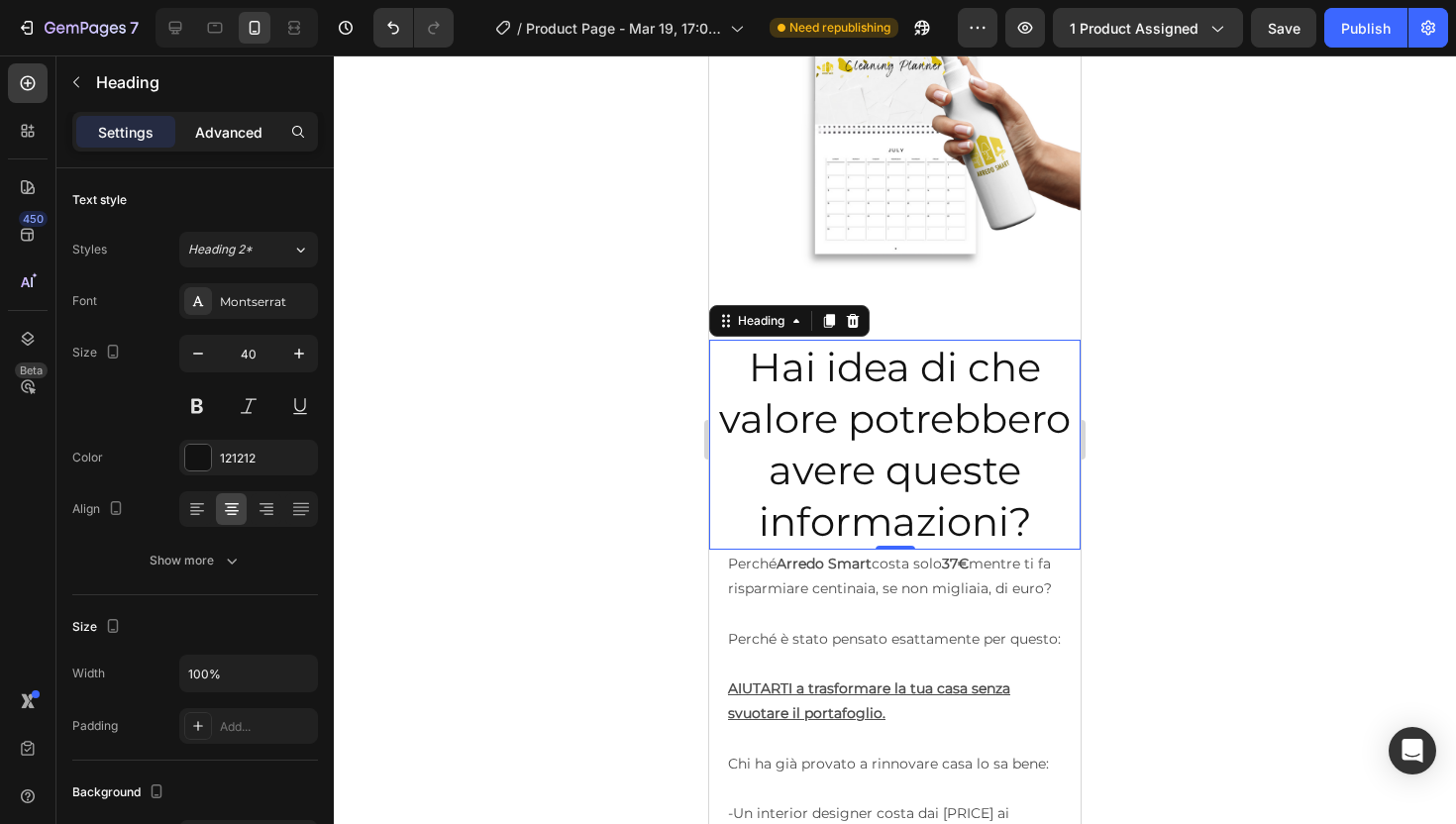click on "Advanced" at bounding box center (229, 132) 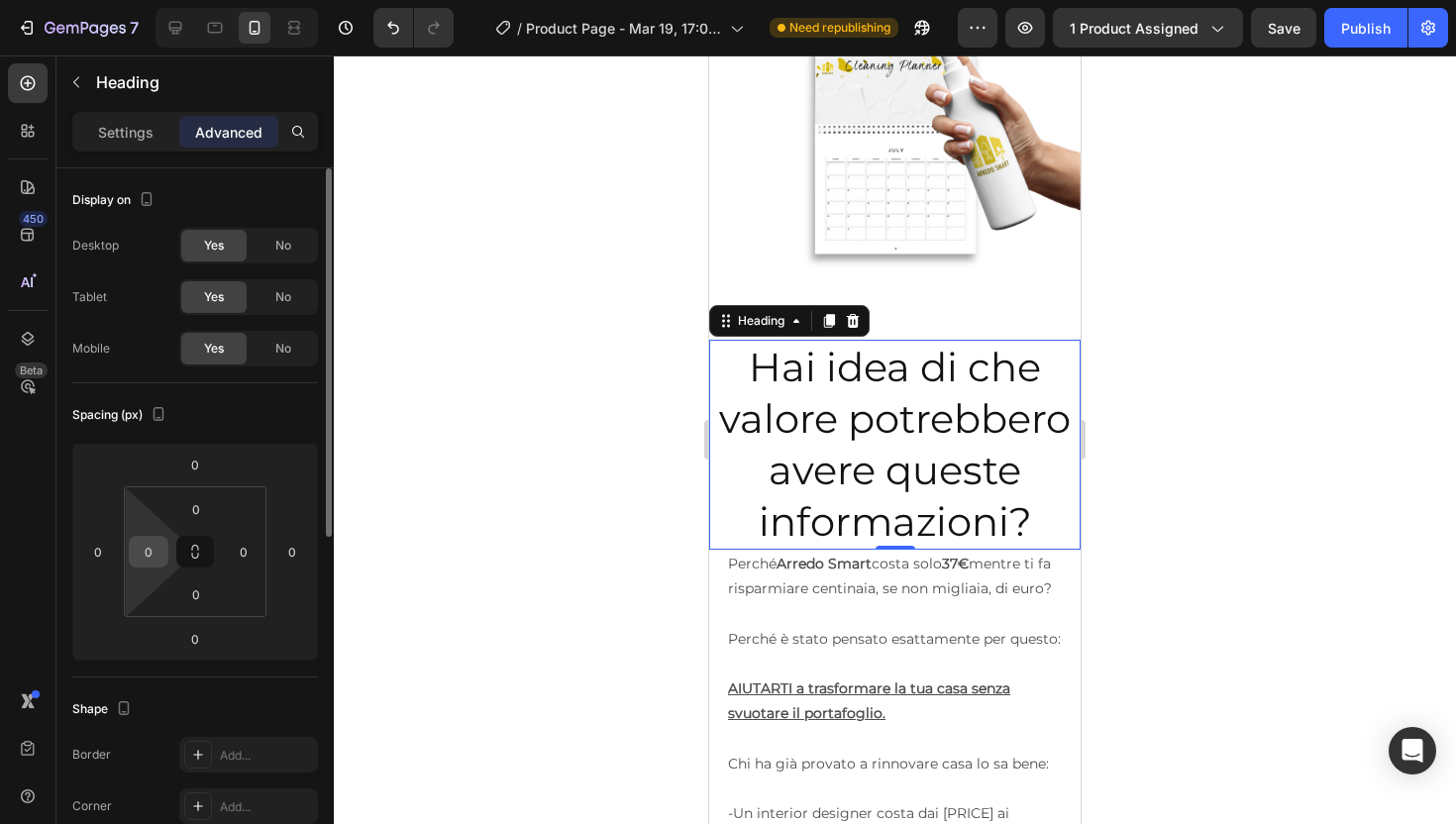 click on "0" at bounding box center (149, 552) 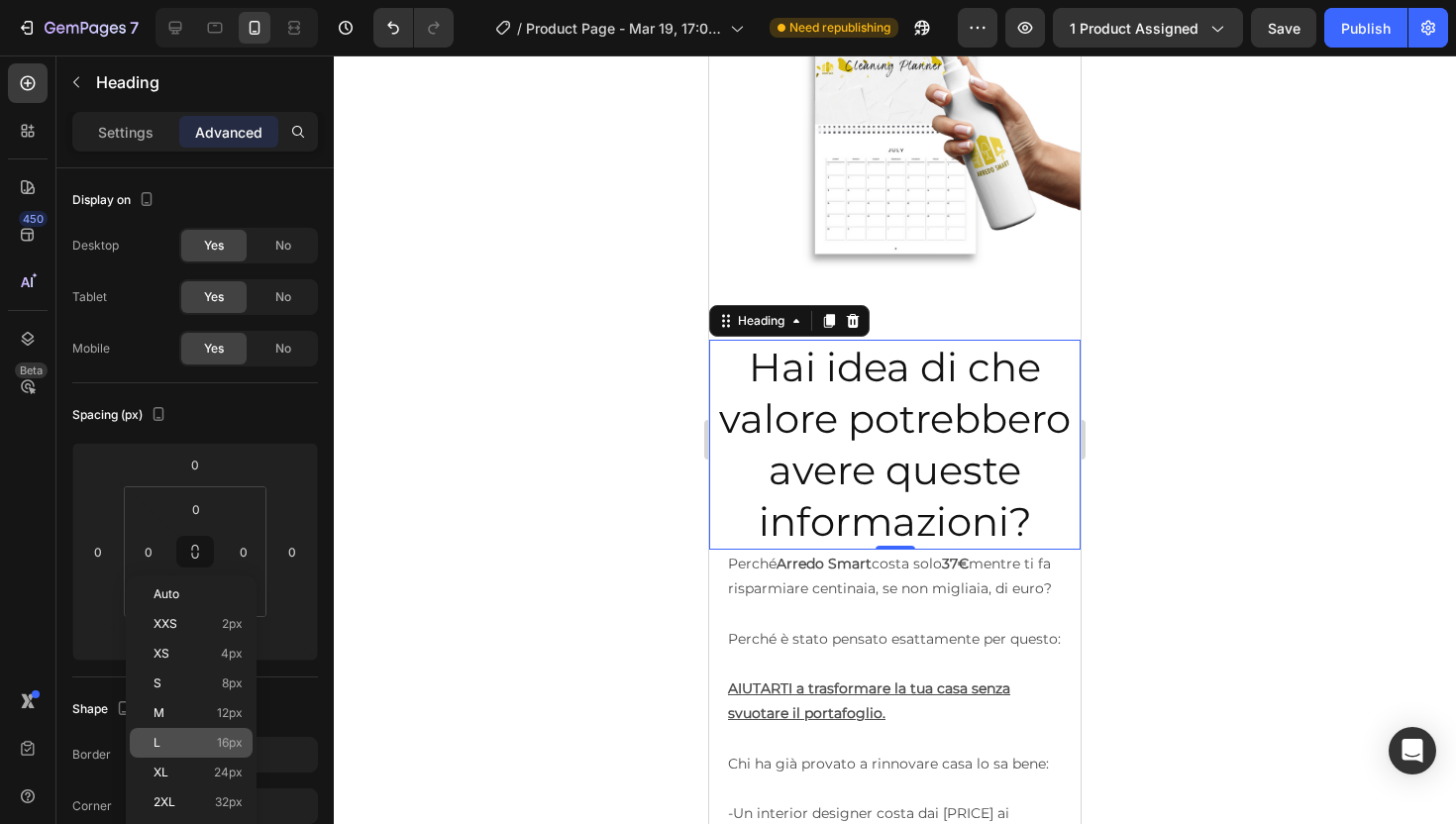 click on "L 16px" 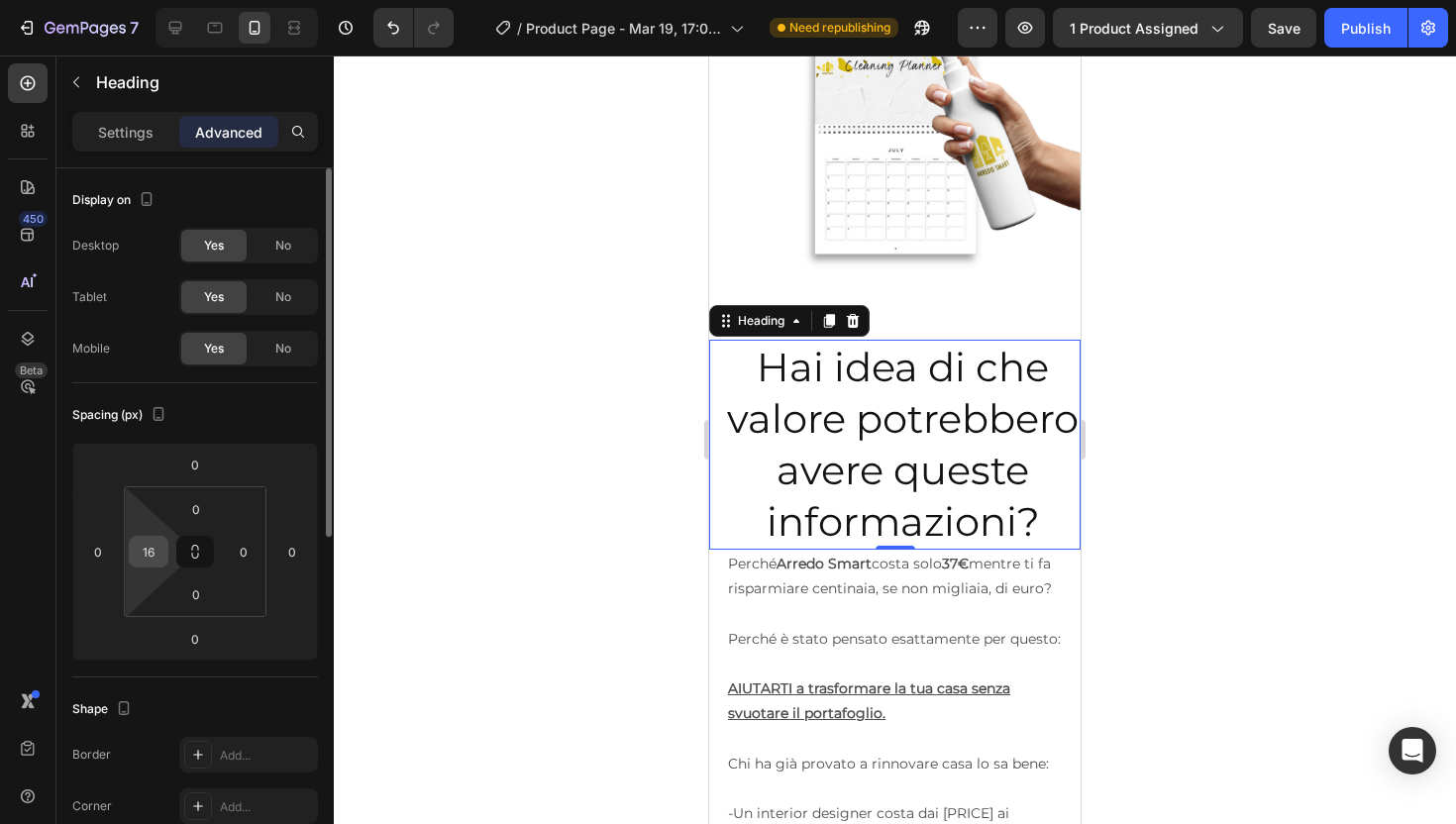 click on "16" at bounding box center (149, 552) 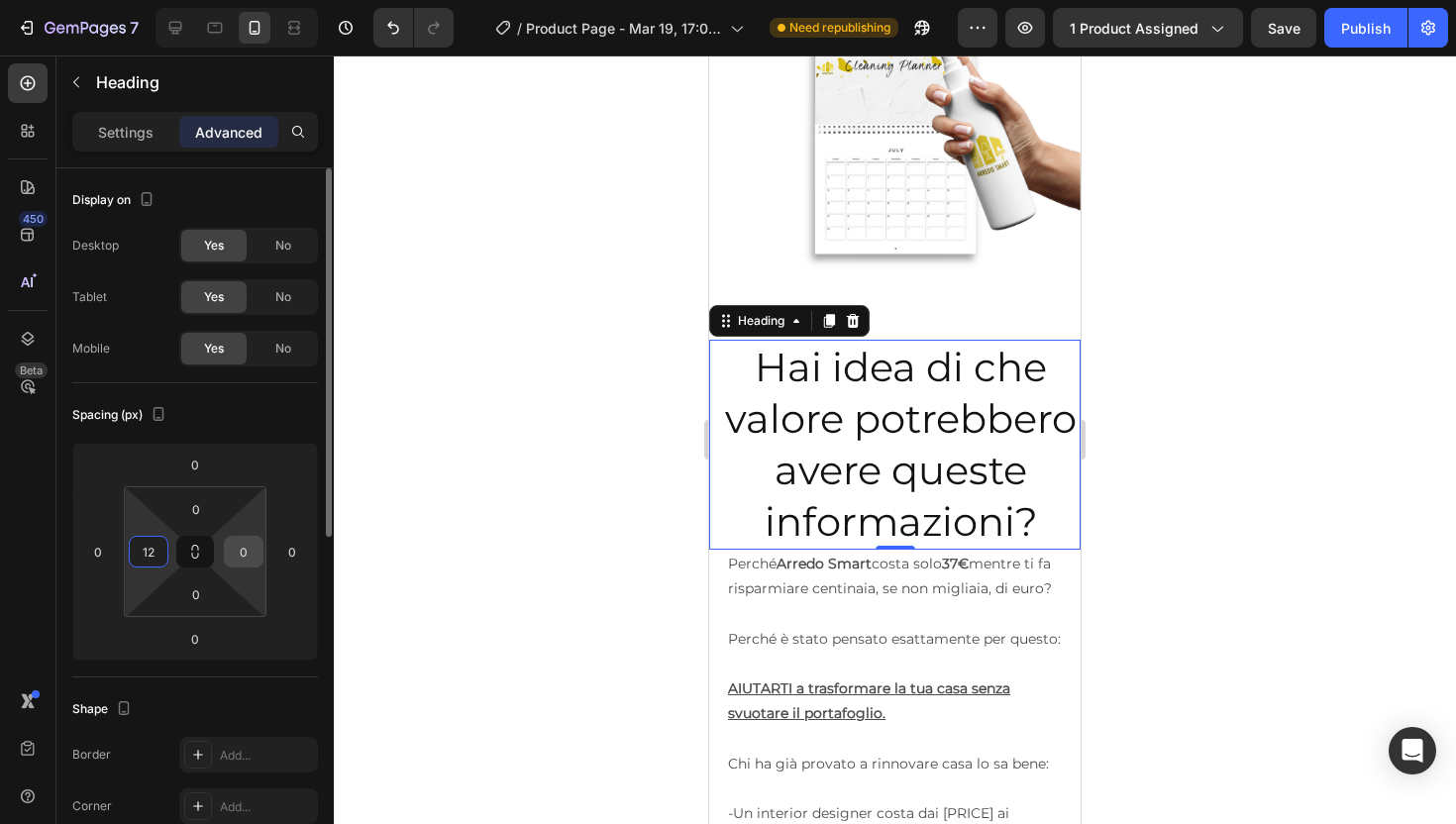 type on "12" 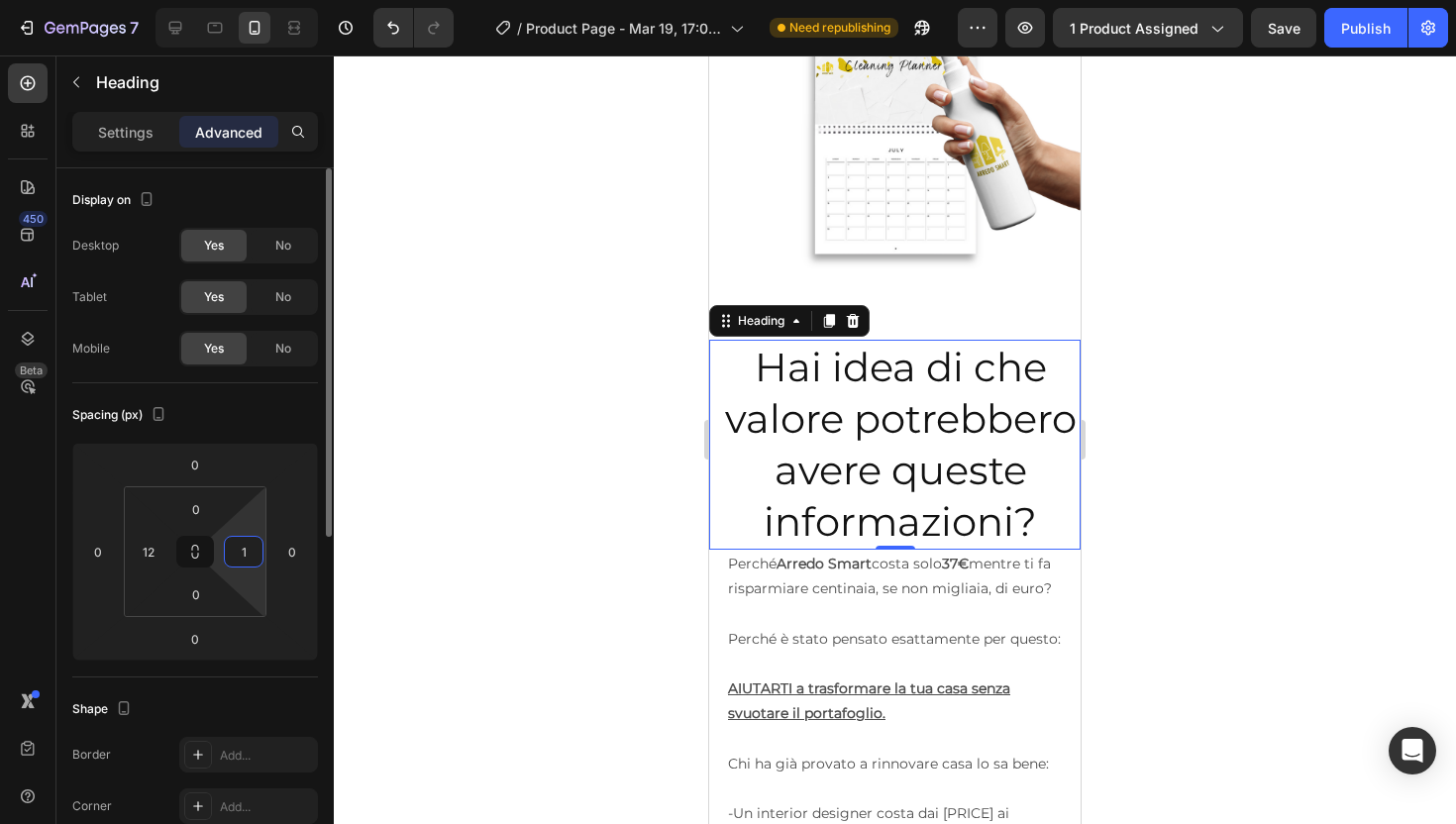 type on "12" 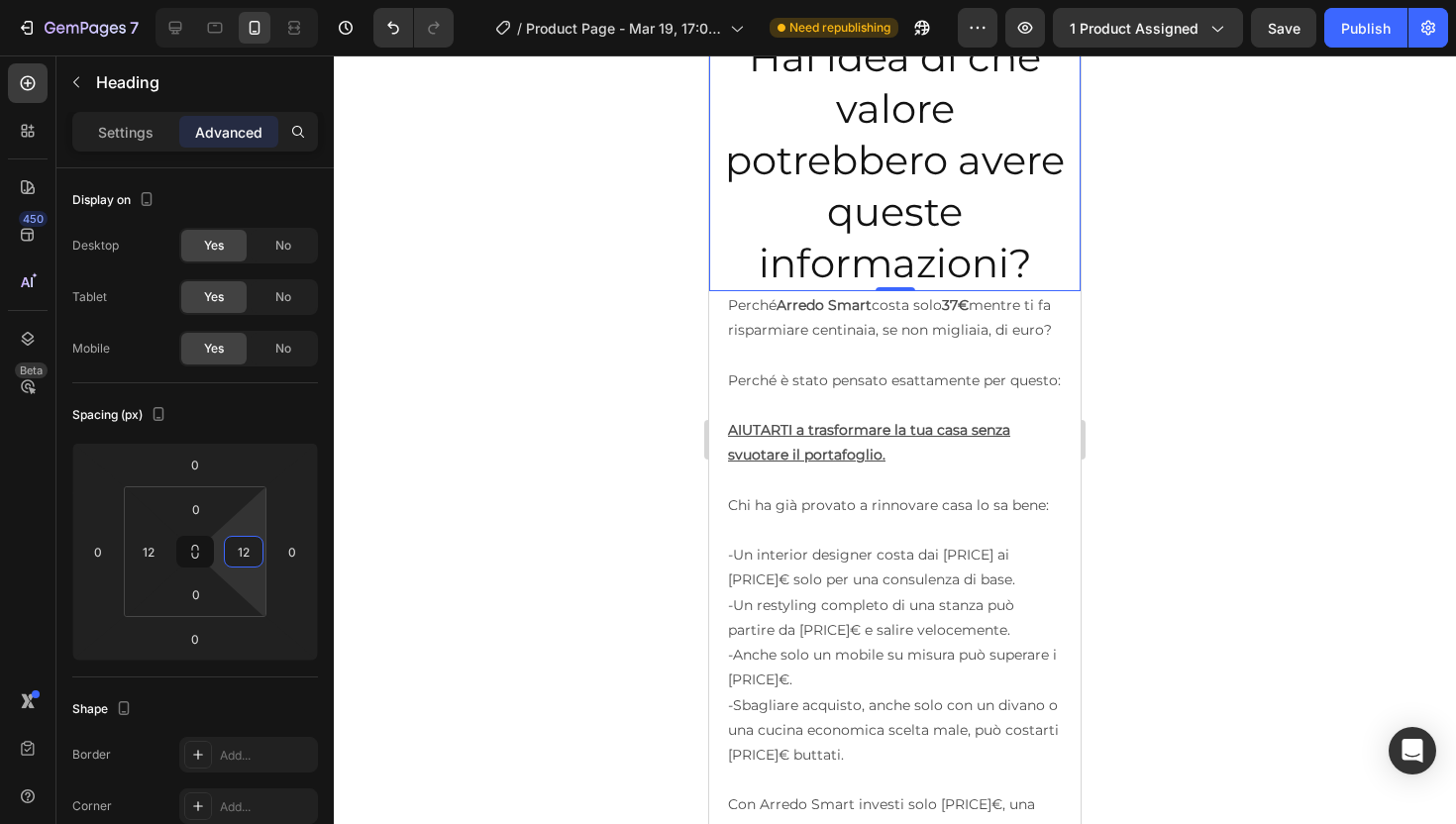 scroll, scrollTop: 12207, scrollLeft: 0, axis: vertical 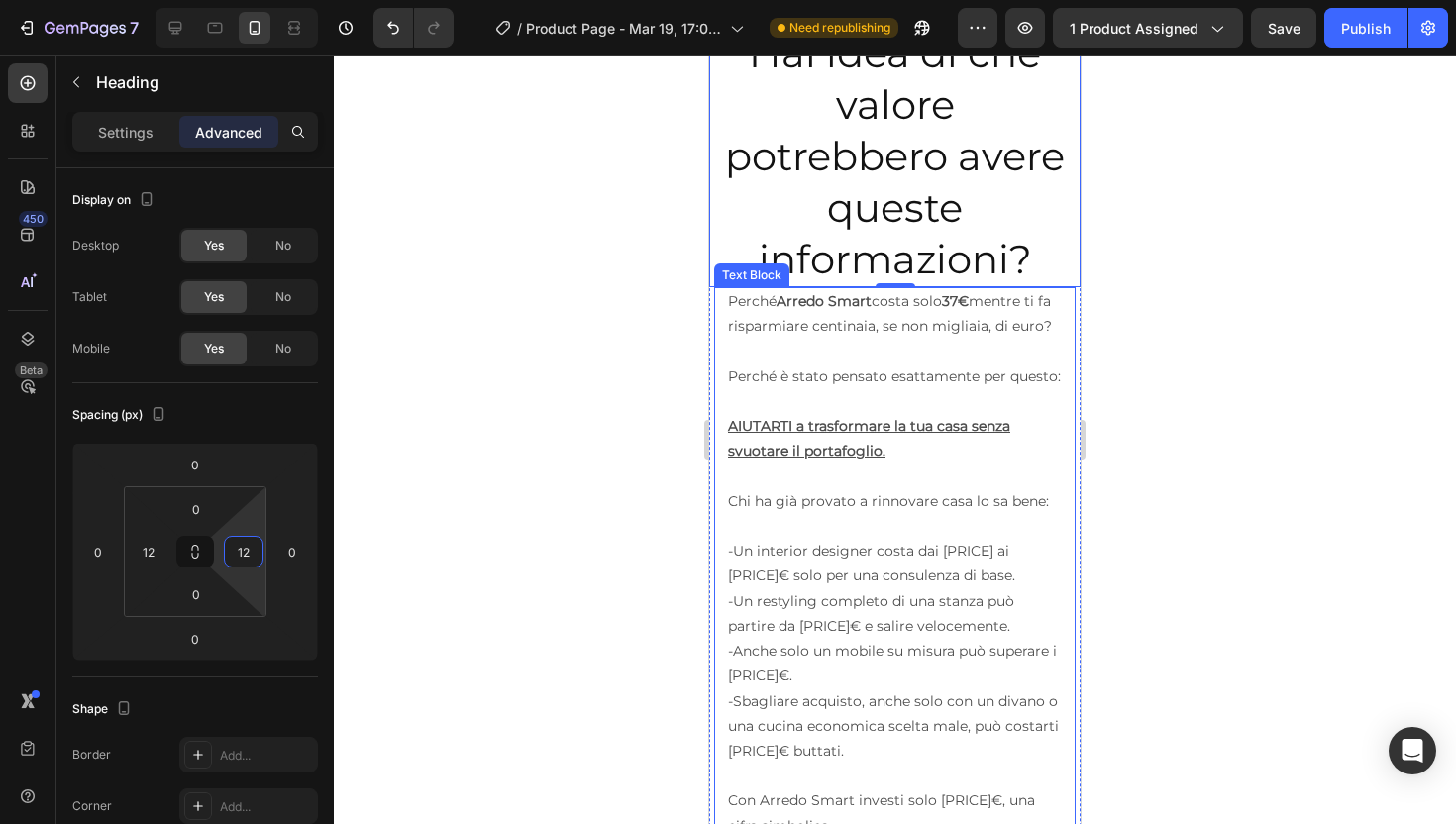 click on "-Un interior designer costa dai 300 ai 1.500€ solo per una consulenza di base." at bounding box center [894, 564] 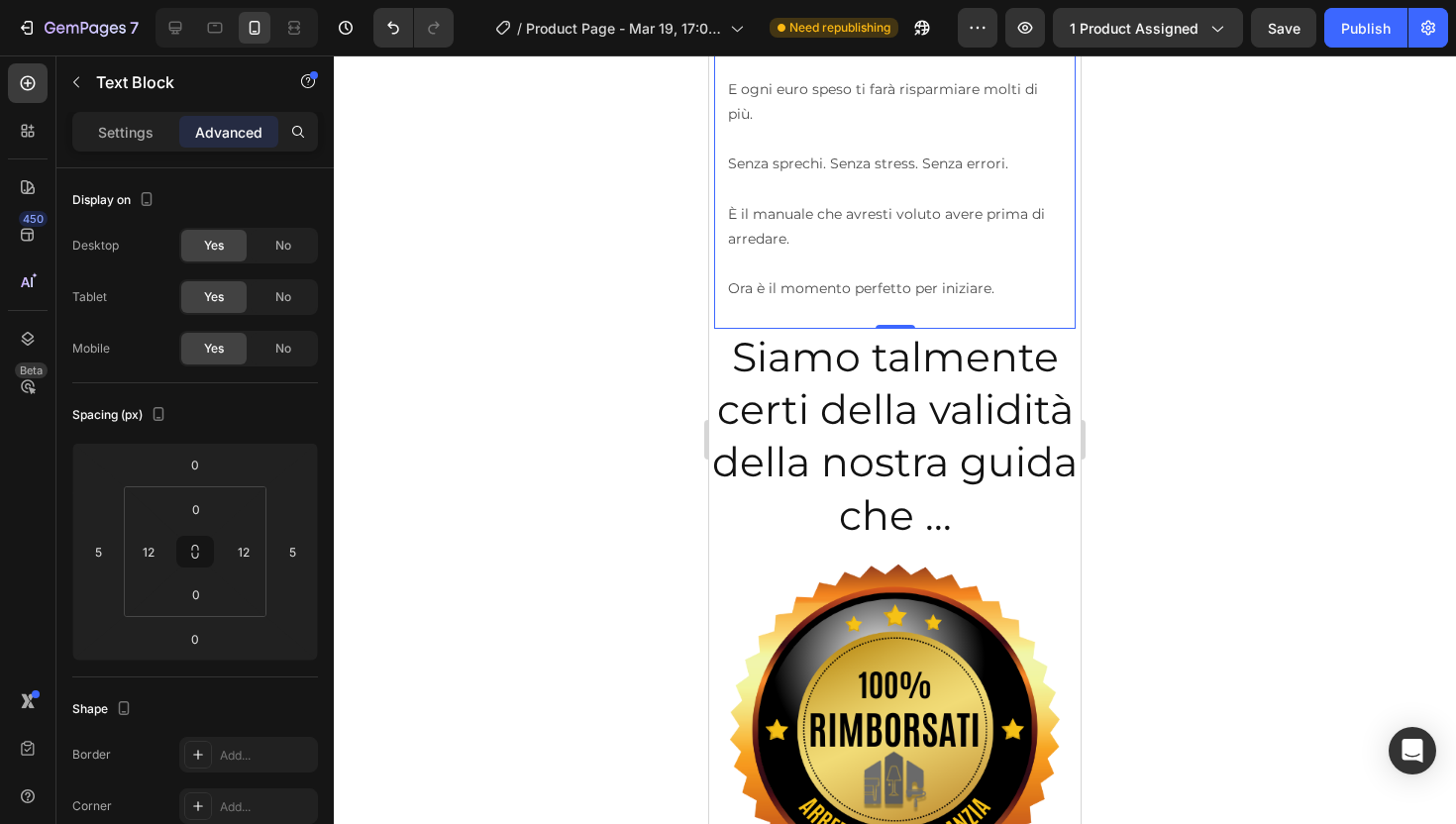 scroll, scrollTop: 13817, scrollLeft: 0, axis: vertical 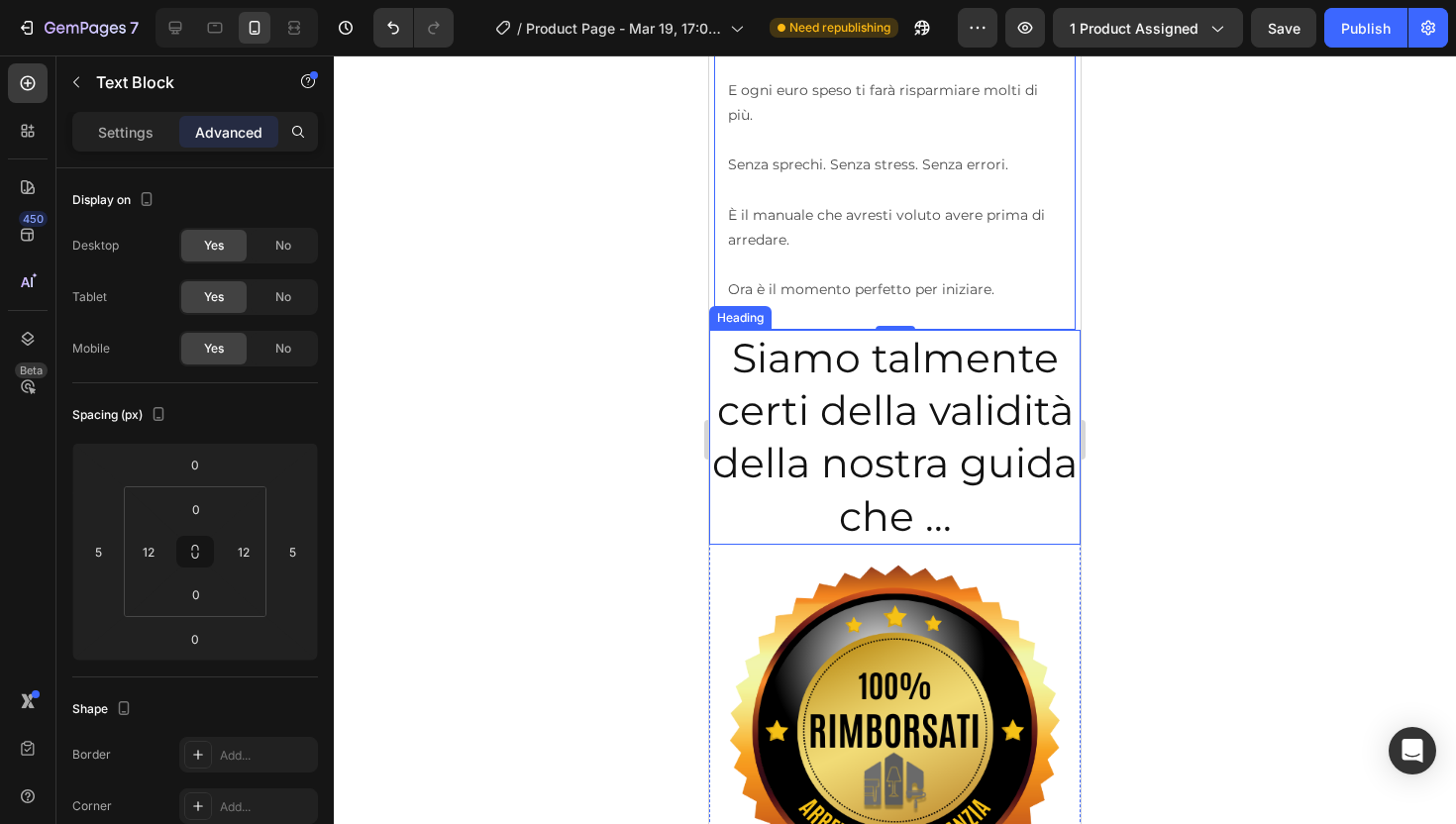 click on "Siamo talmente certi della validità della nostra guida che ..." at bounding box center [894, 437] 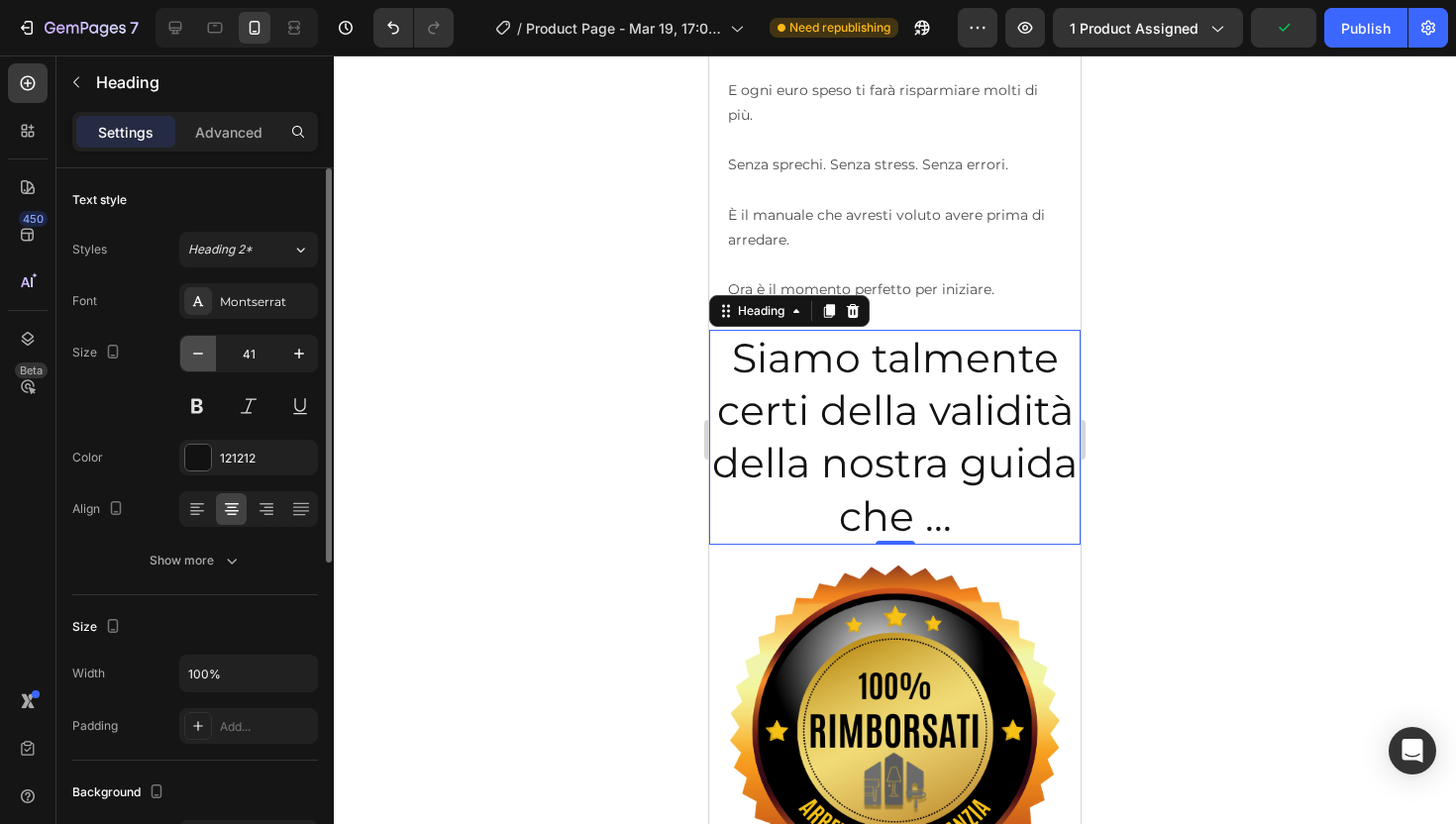click 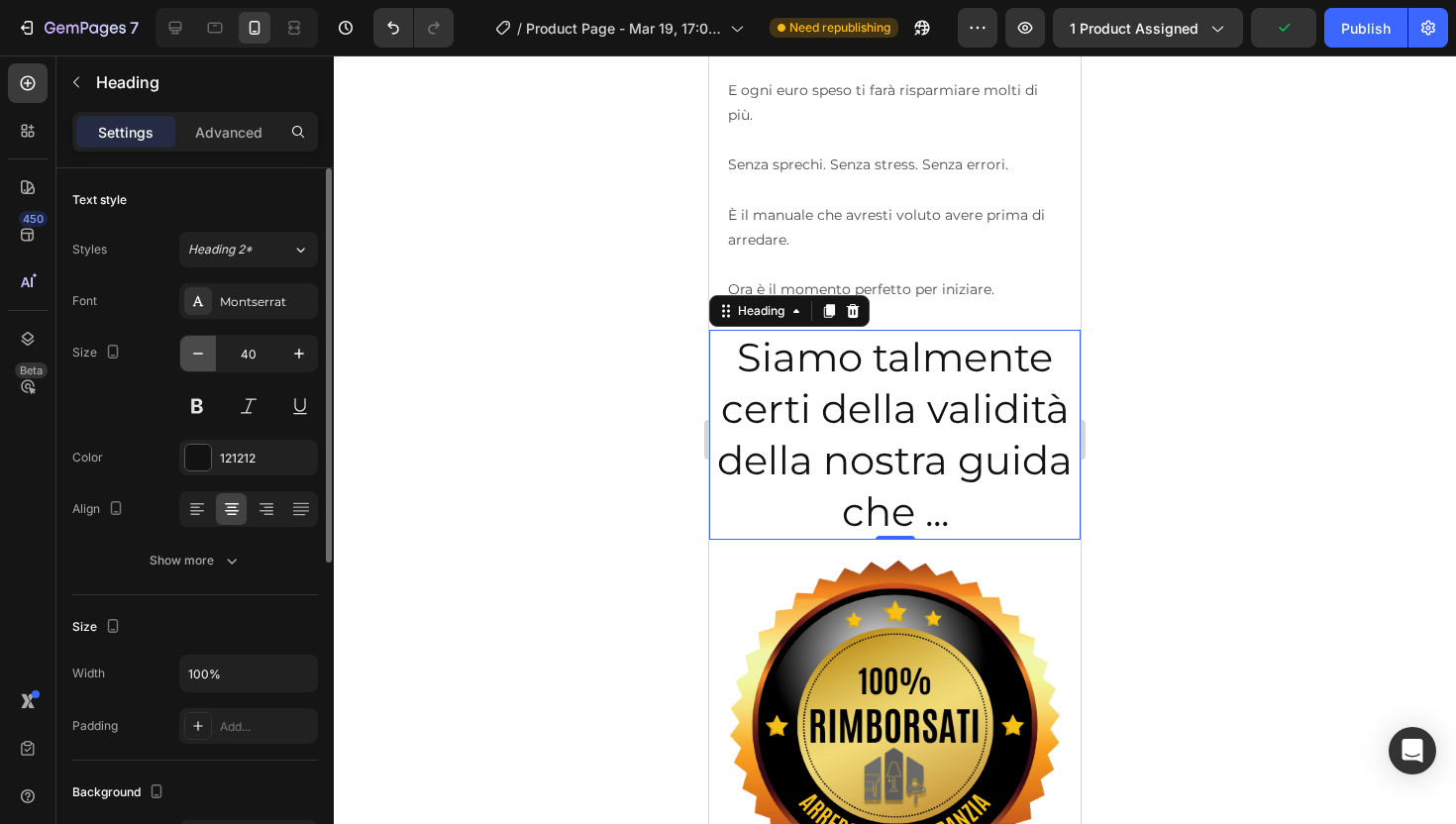 click 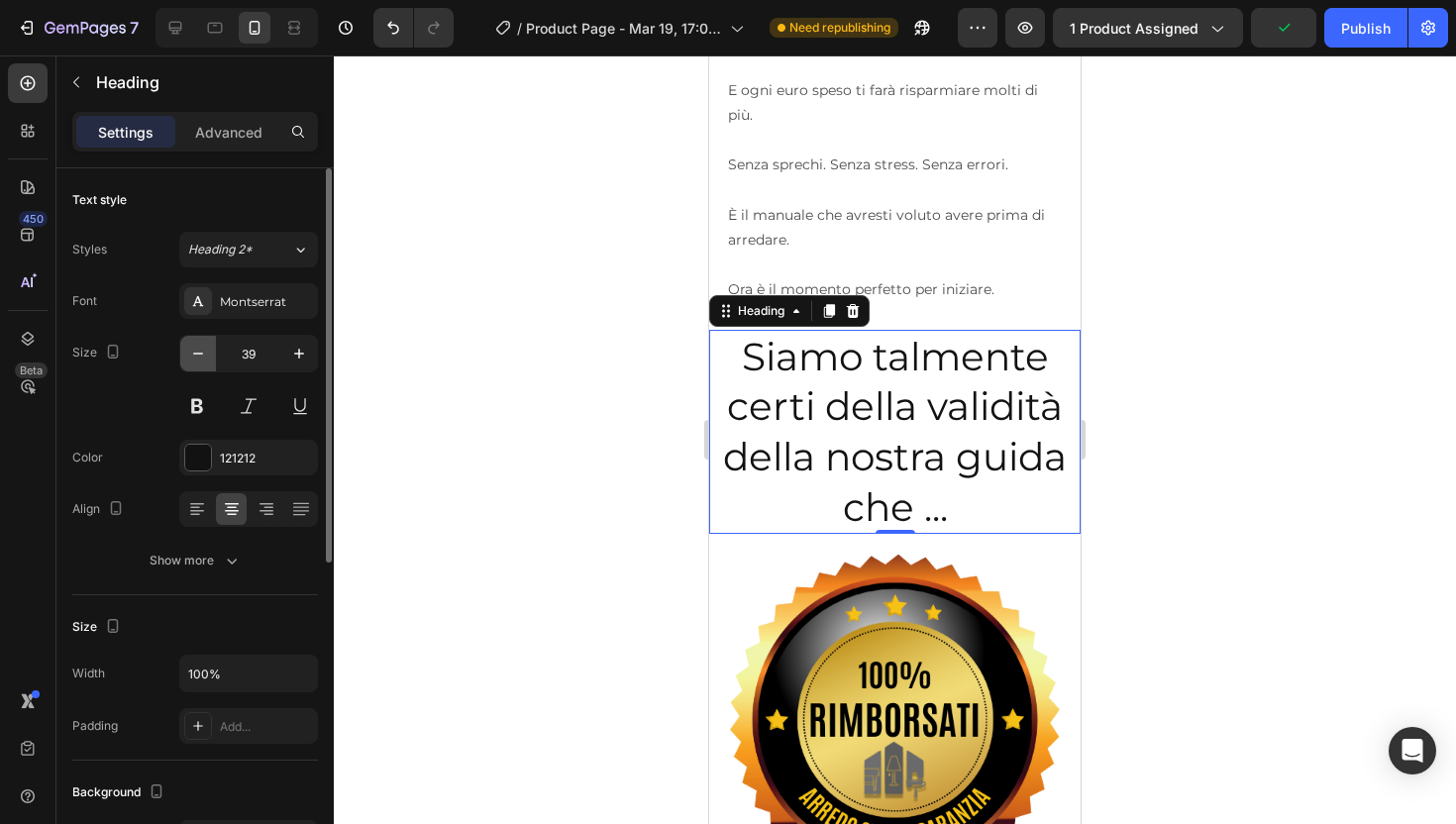 click 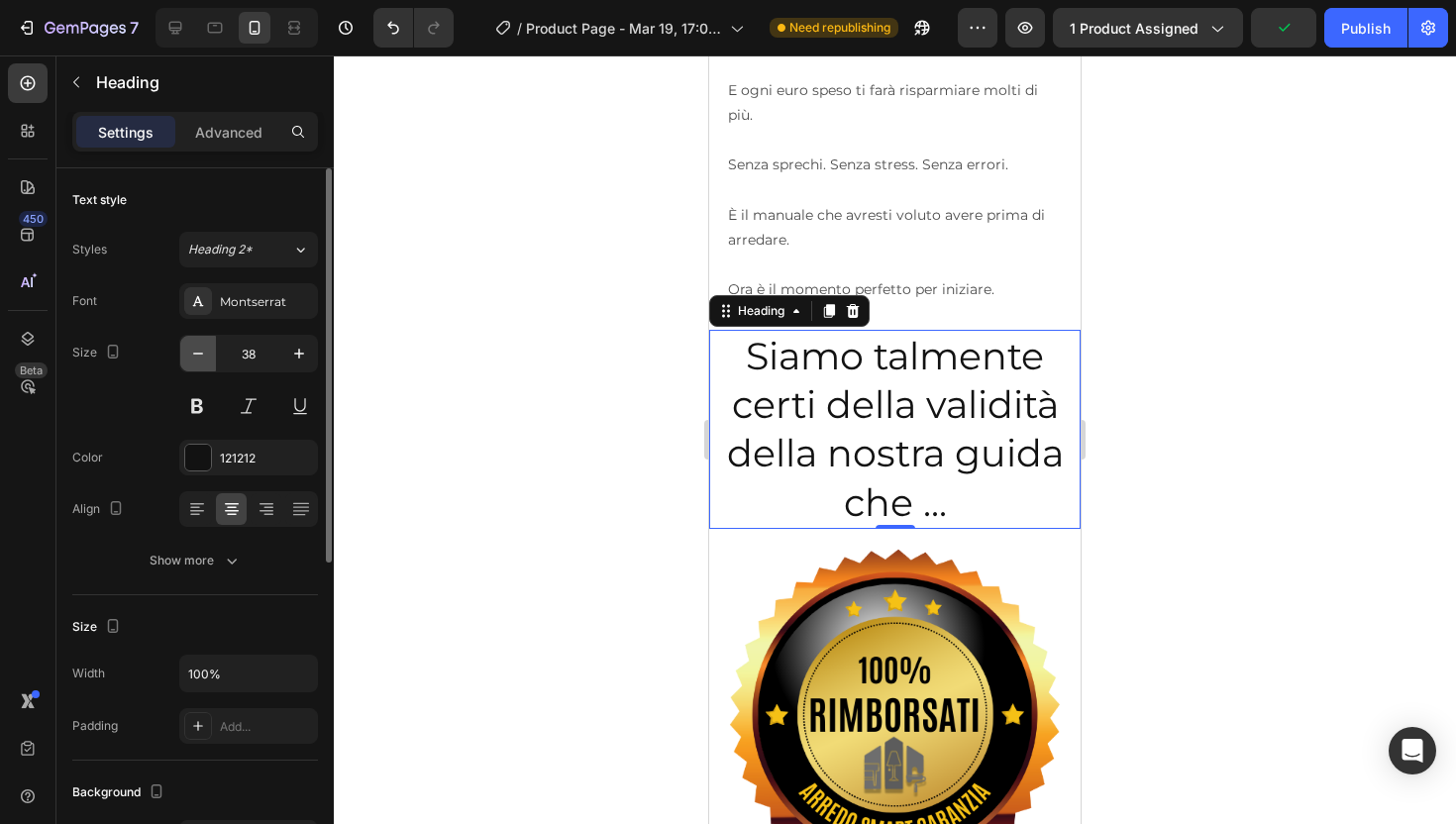click 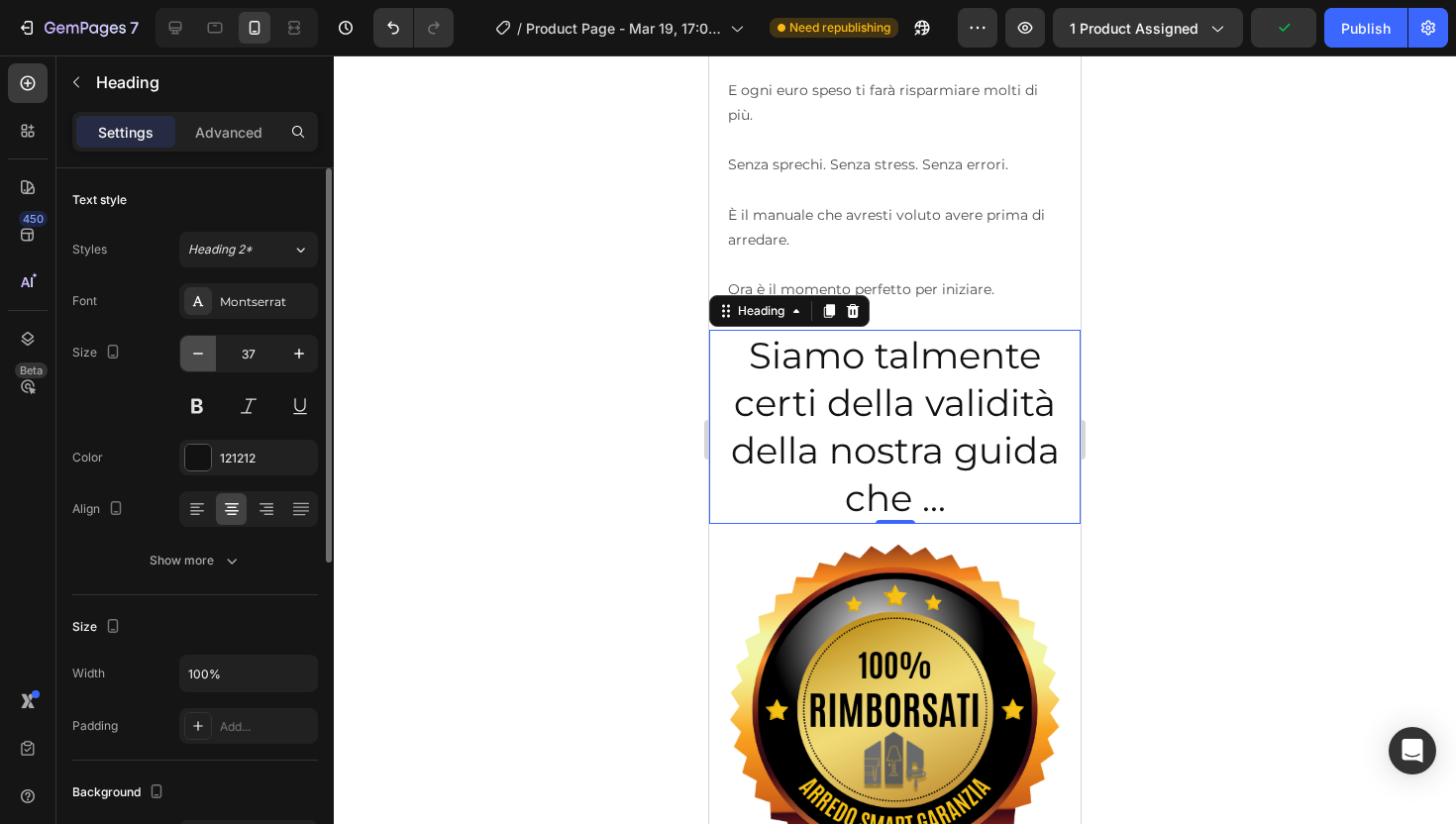 click 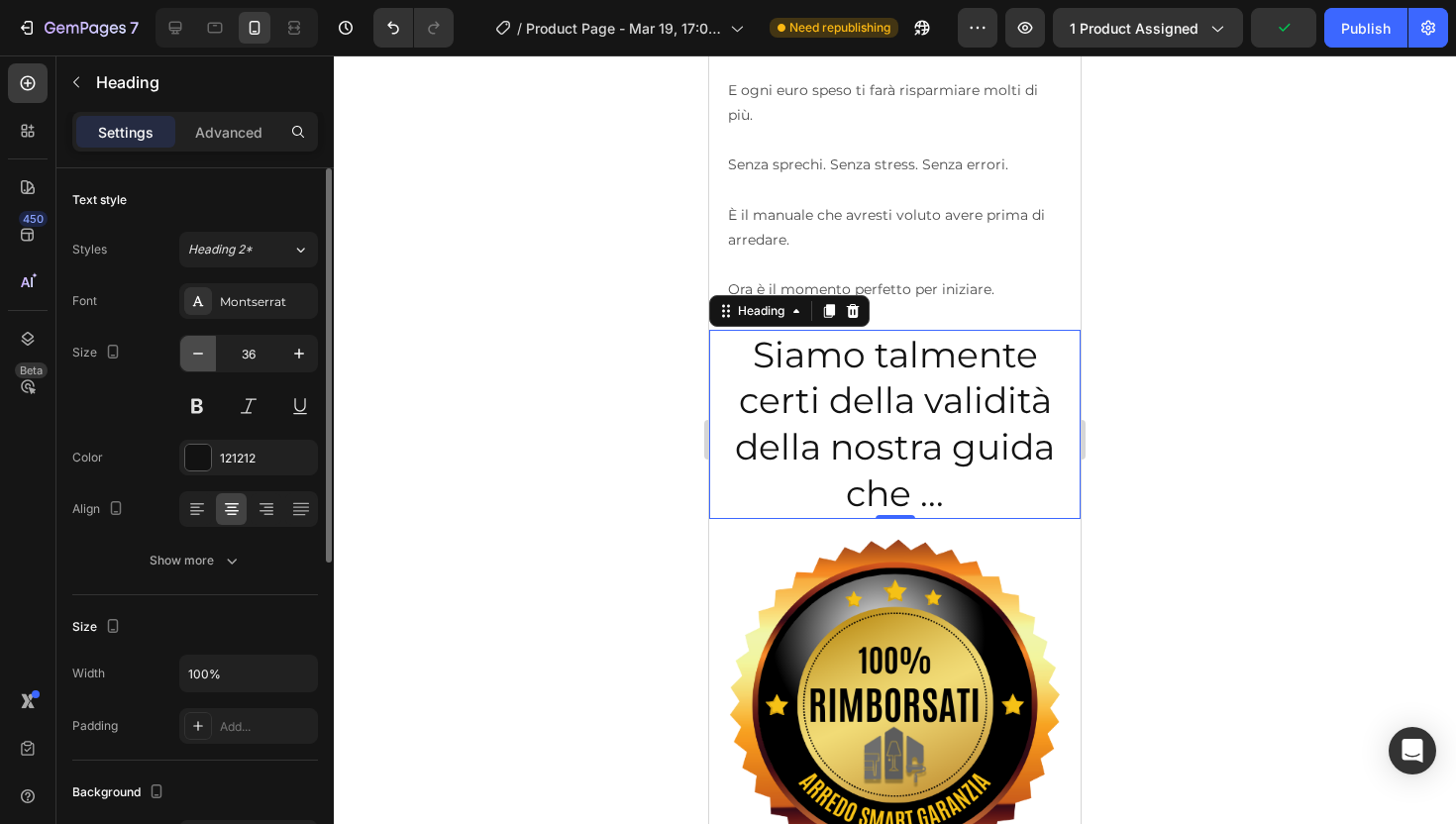 click 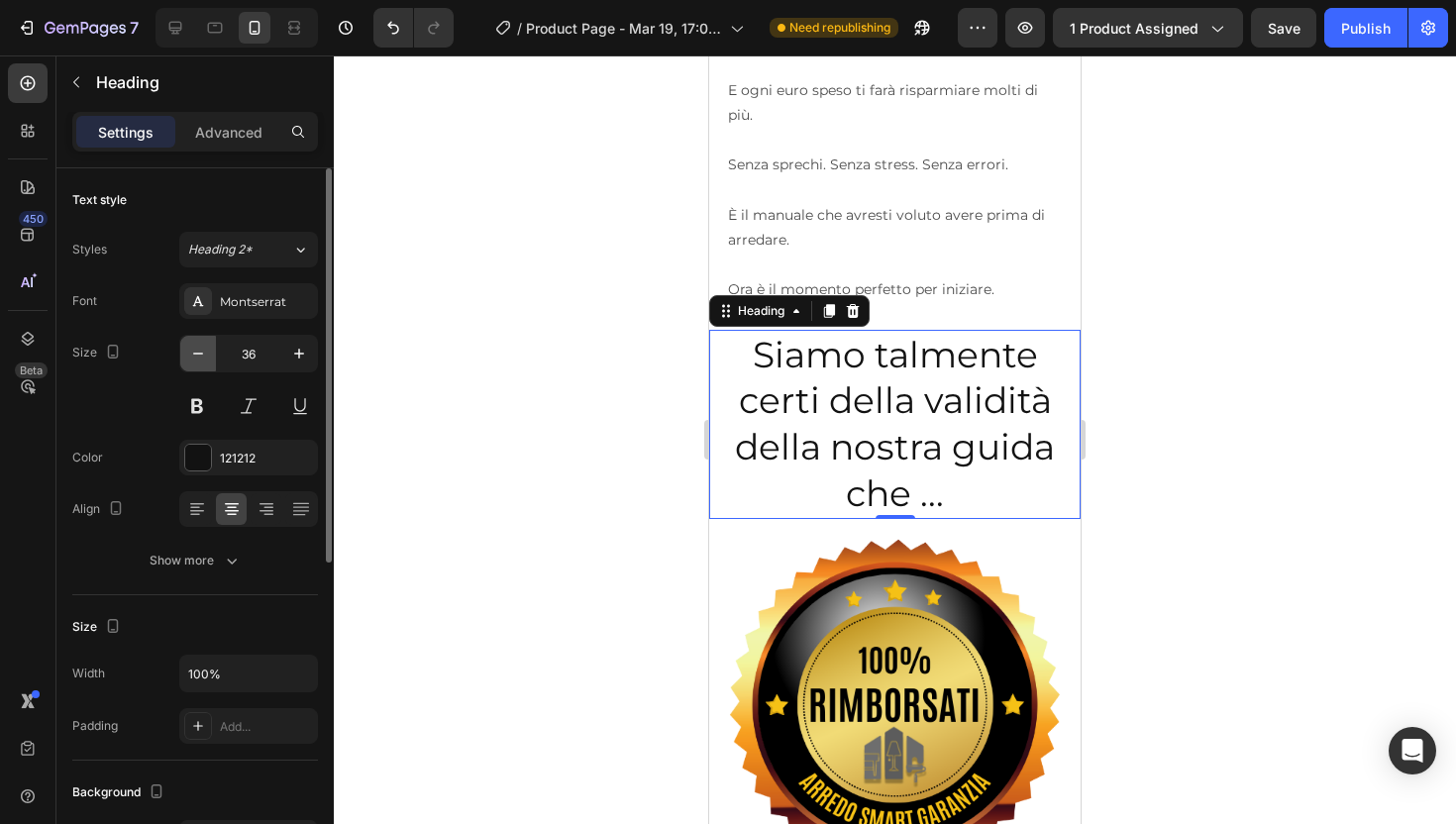 type on "35" 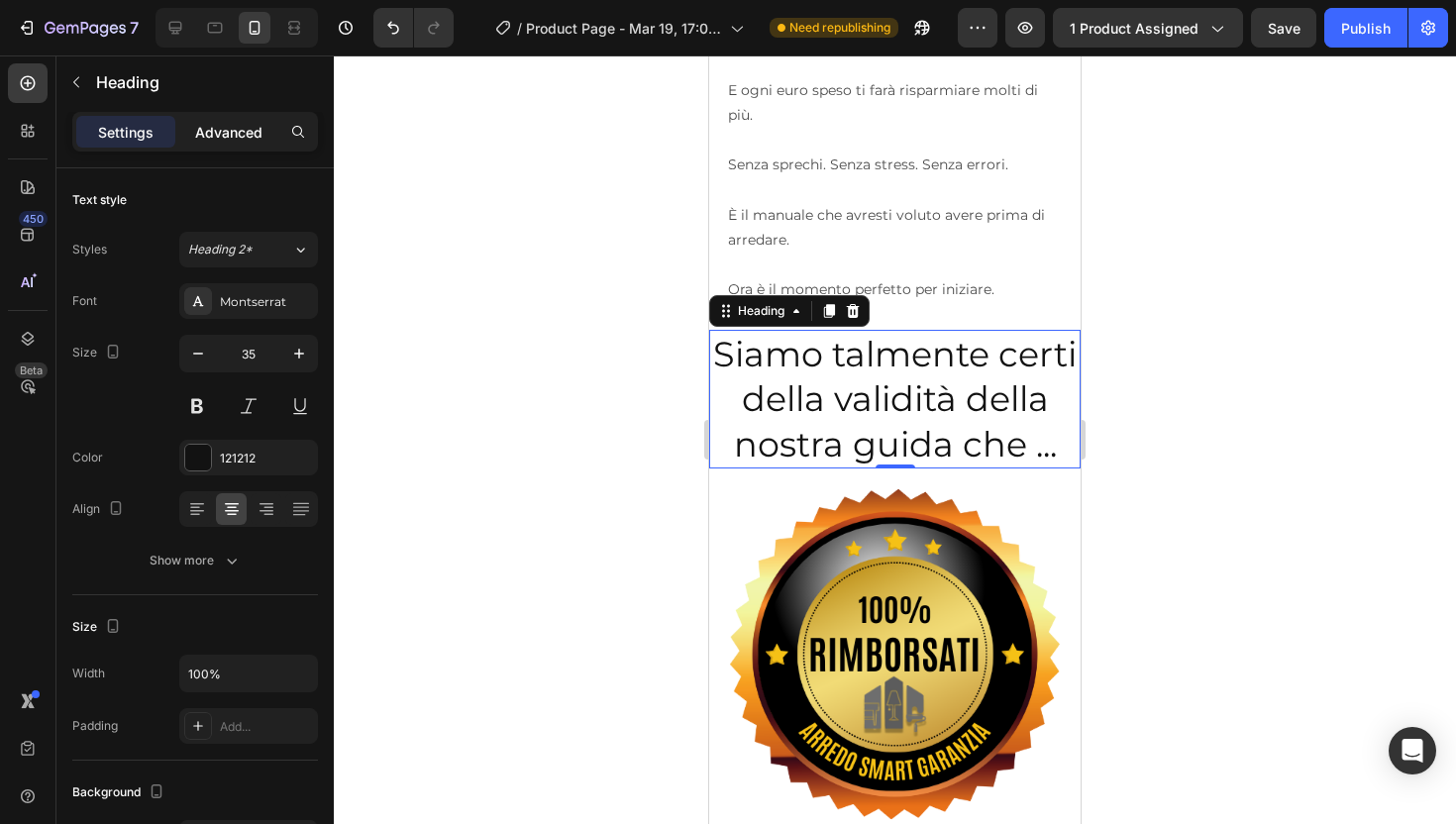 click on "Advanced" at bounding box center (229, 132) 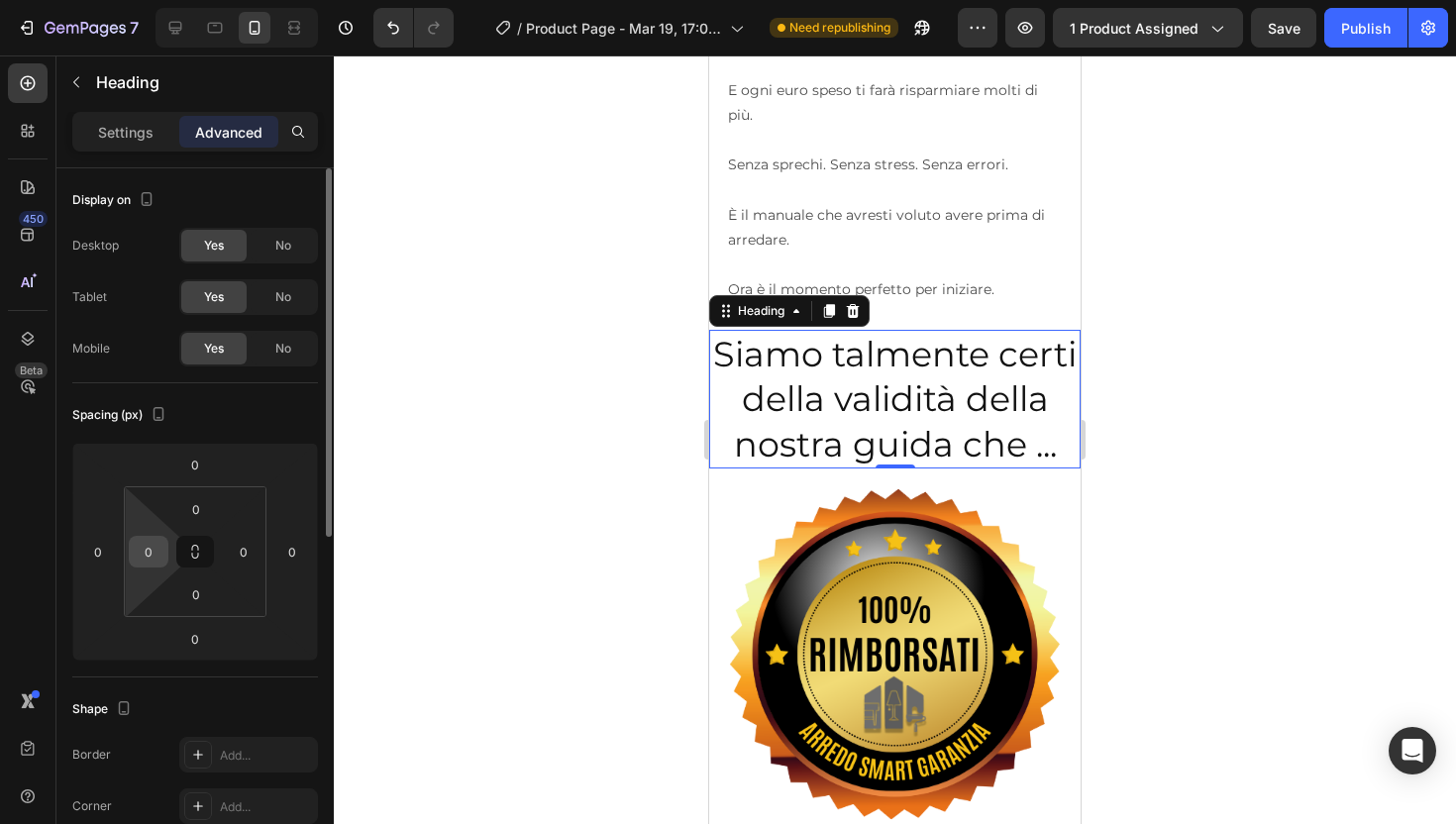 click on "0" at bounding box center (149, 552) 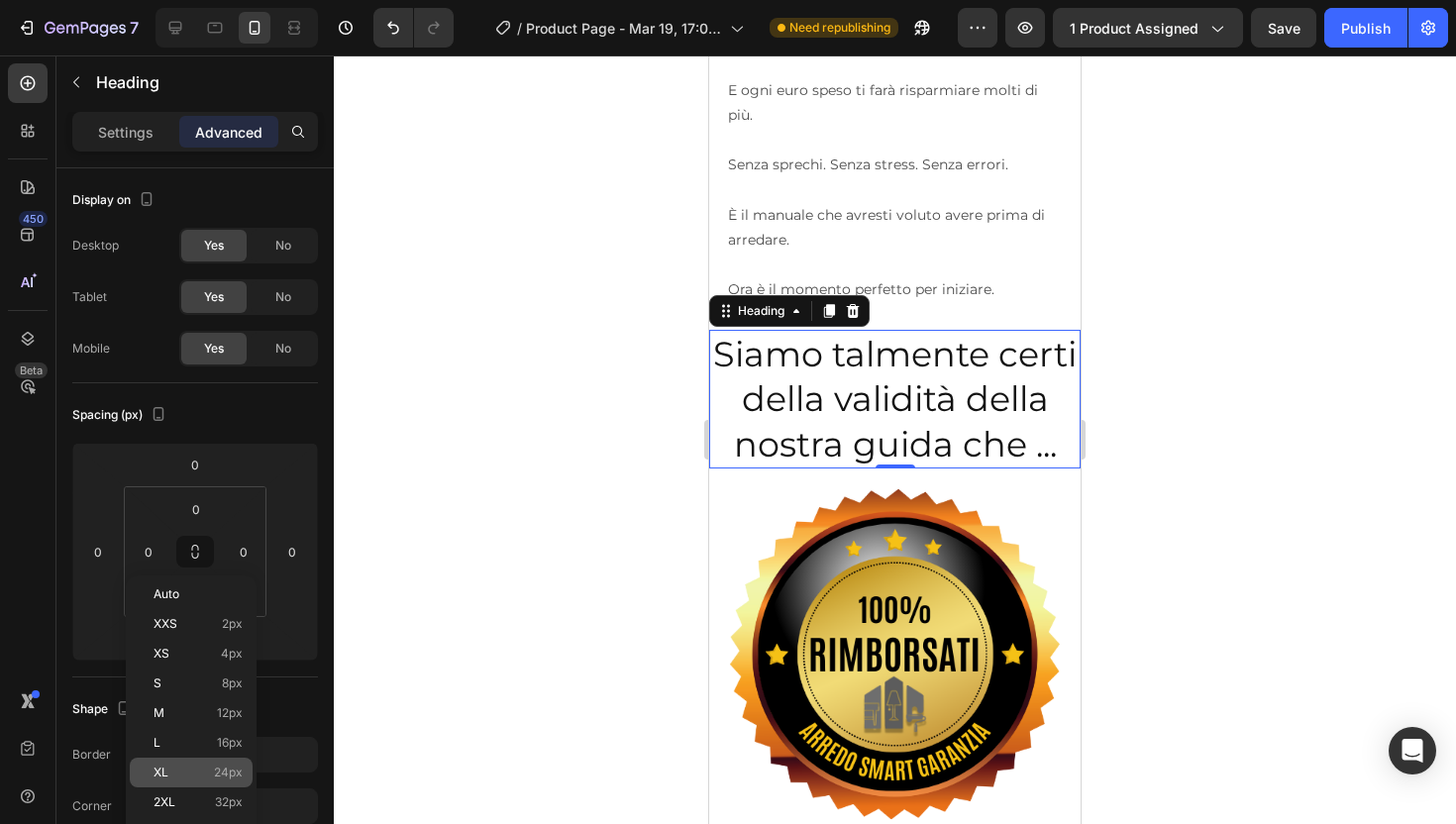 click on "XL 24px" at bounding box center [198, 772] 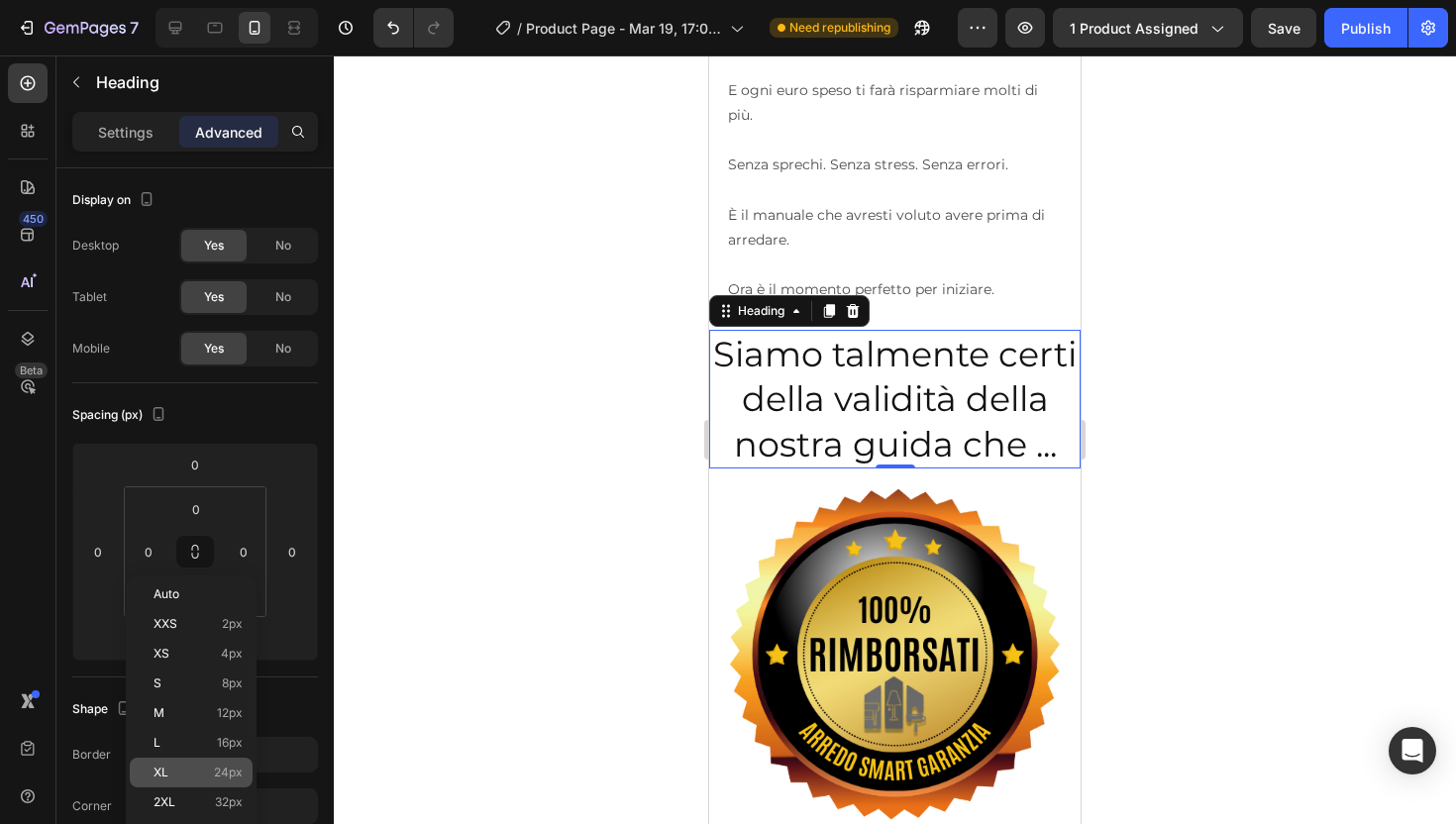 type on "24" 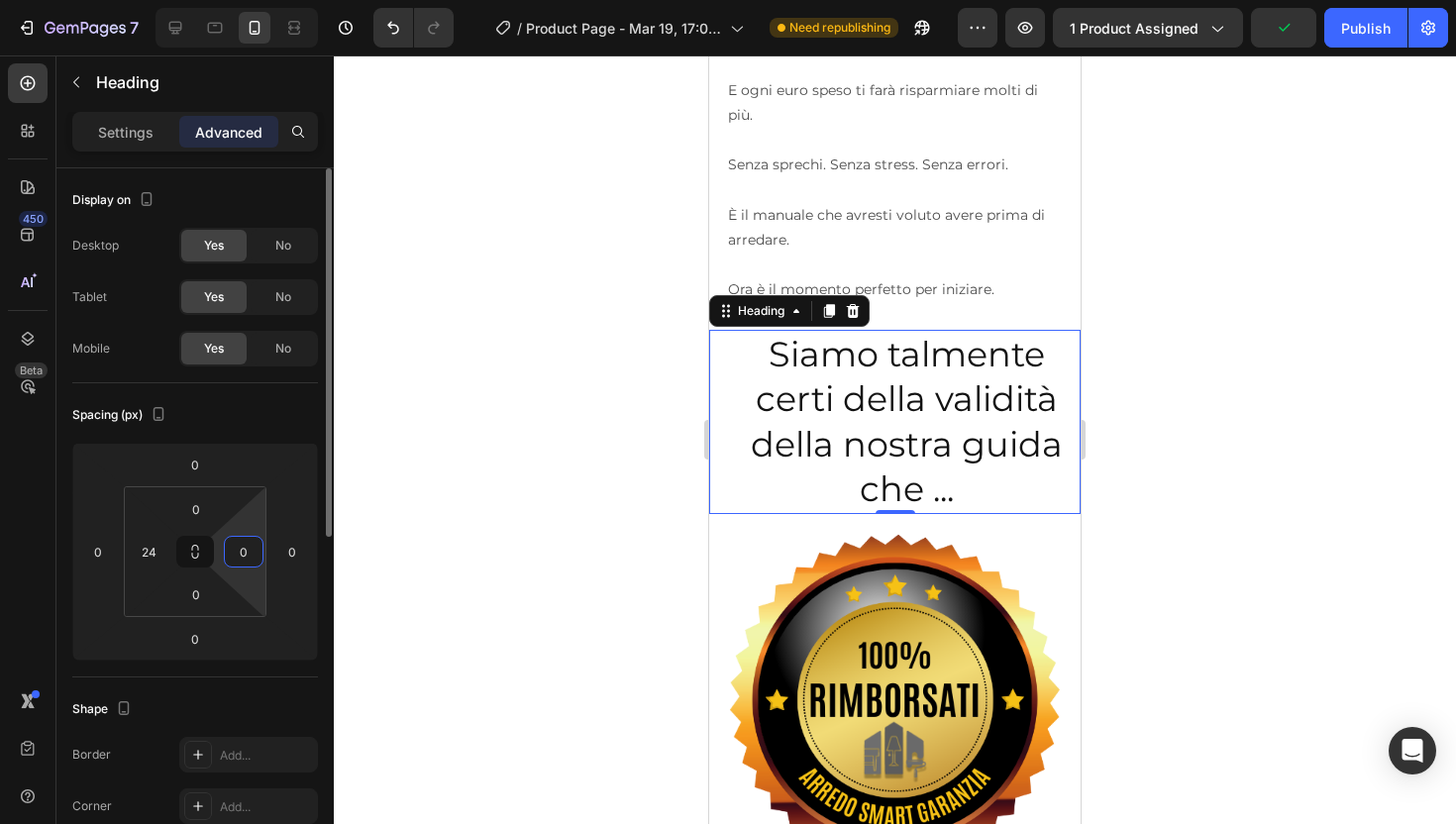 click on "0" at bounding box center [244, 552] 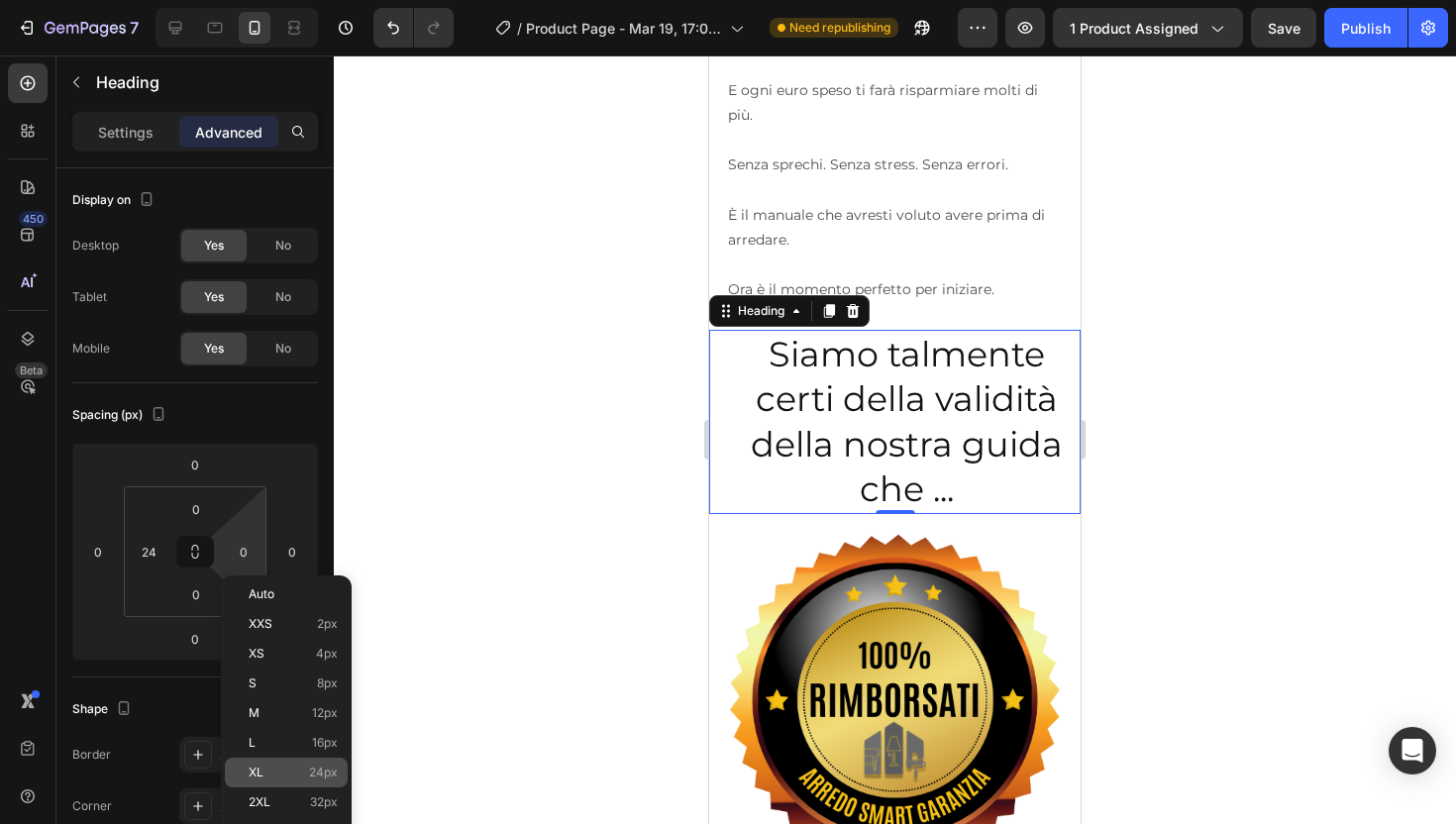 click on "XL" at bounding box center [256, 772] 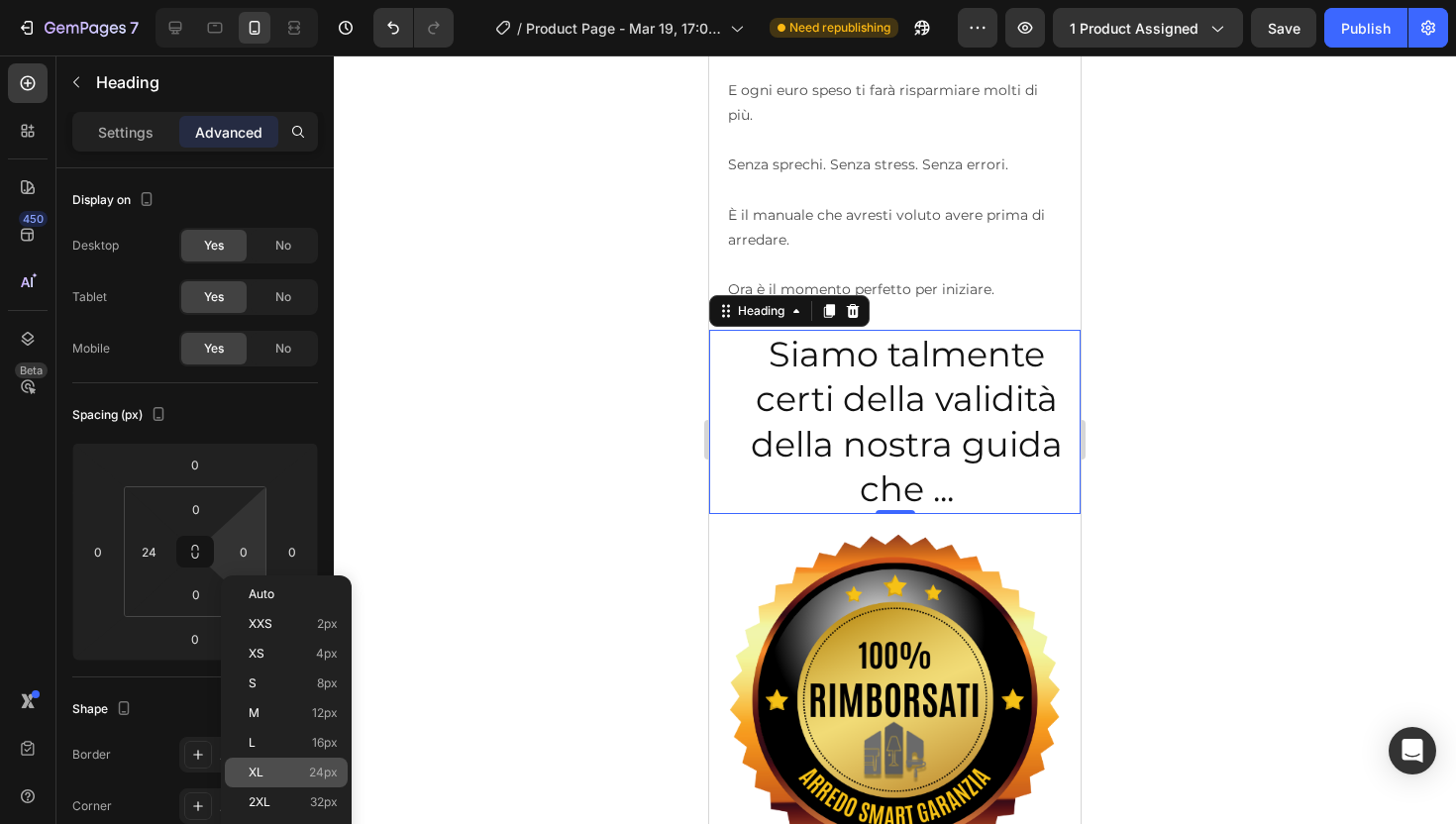 type on "24" 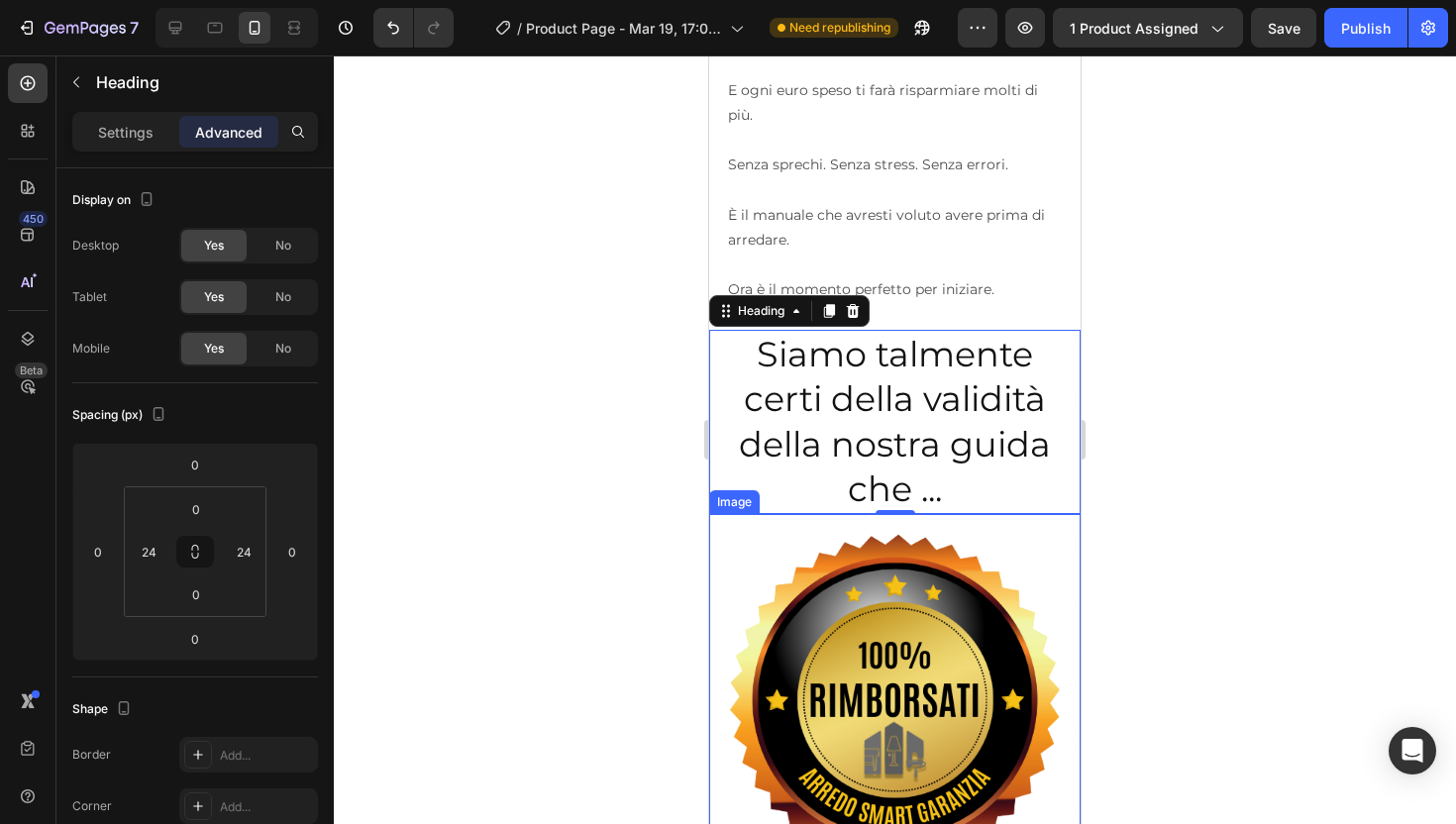 click at bounding box center (894, 699) 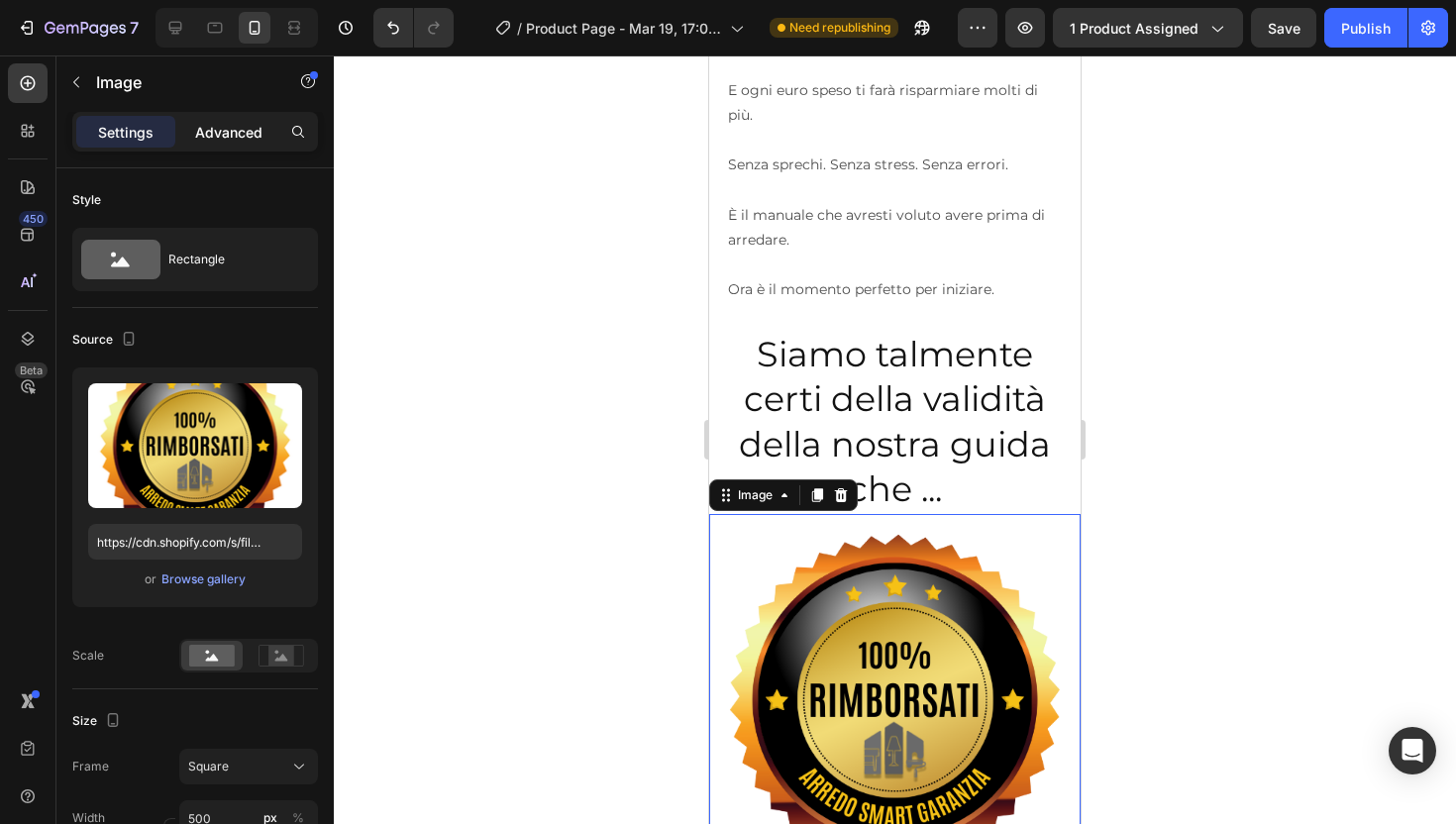 click on "Advanced" at bounding box center [229, 132] 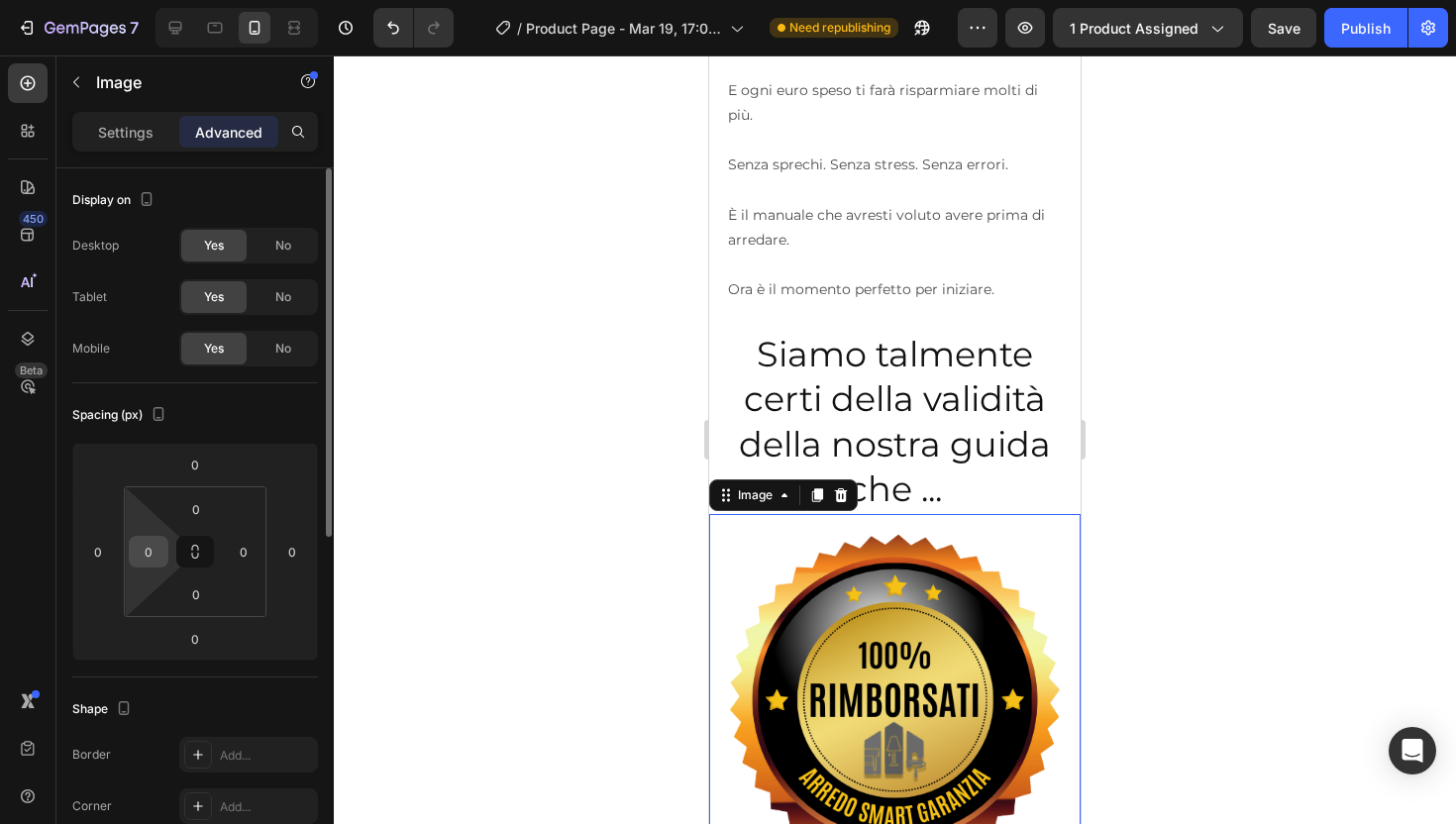 click on "0" at bounding box center [149, 552] 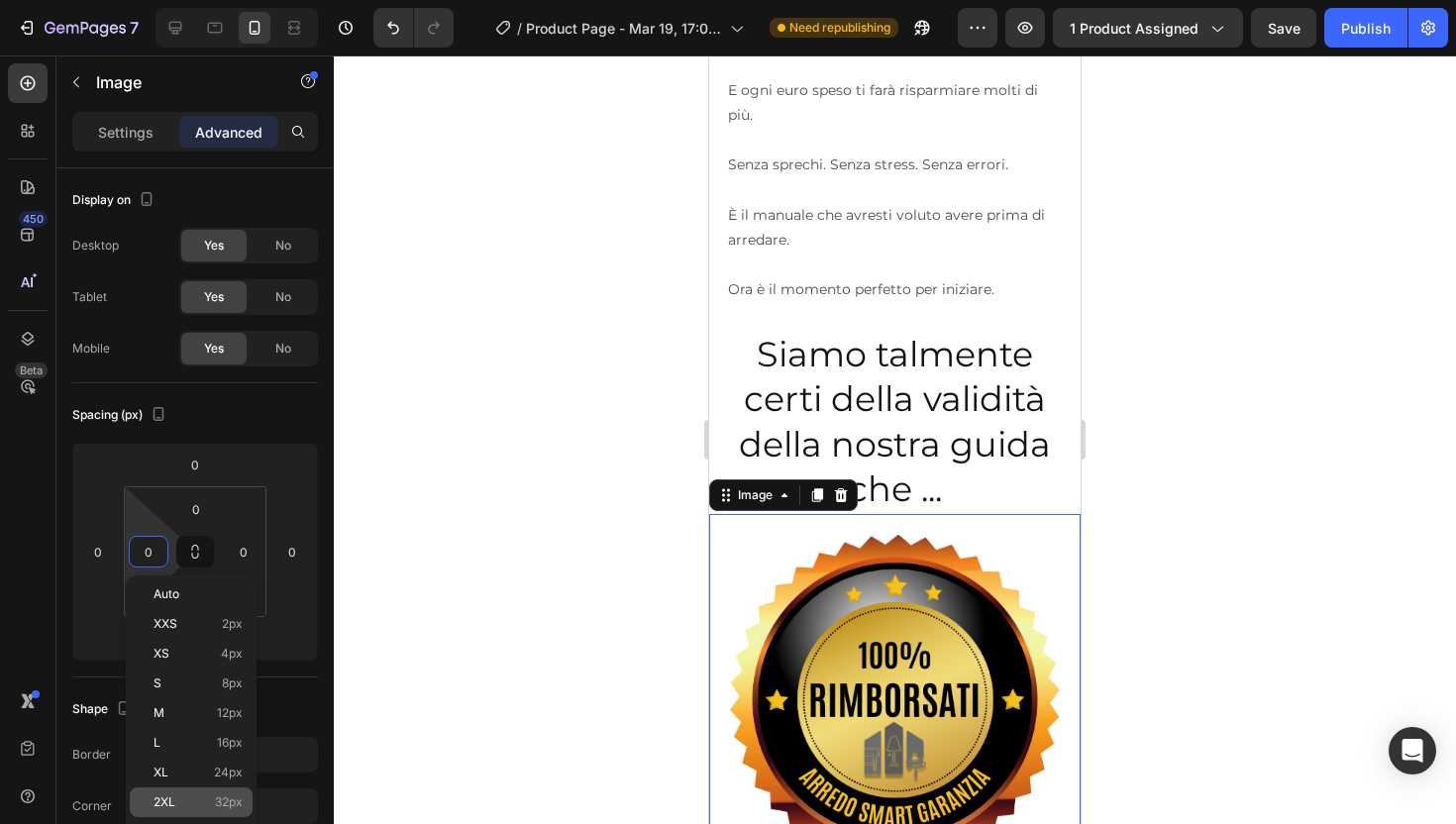 click on "2XL 32px" 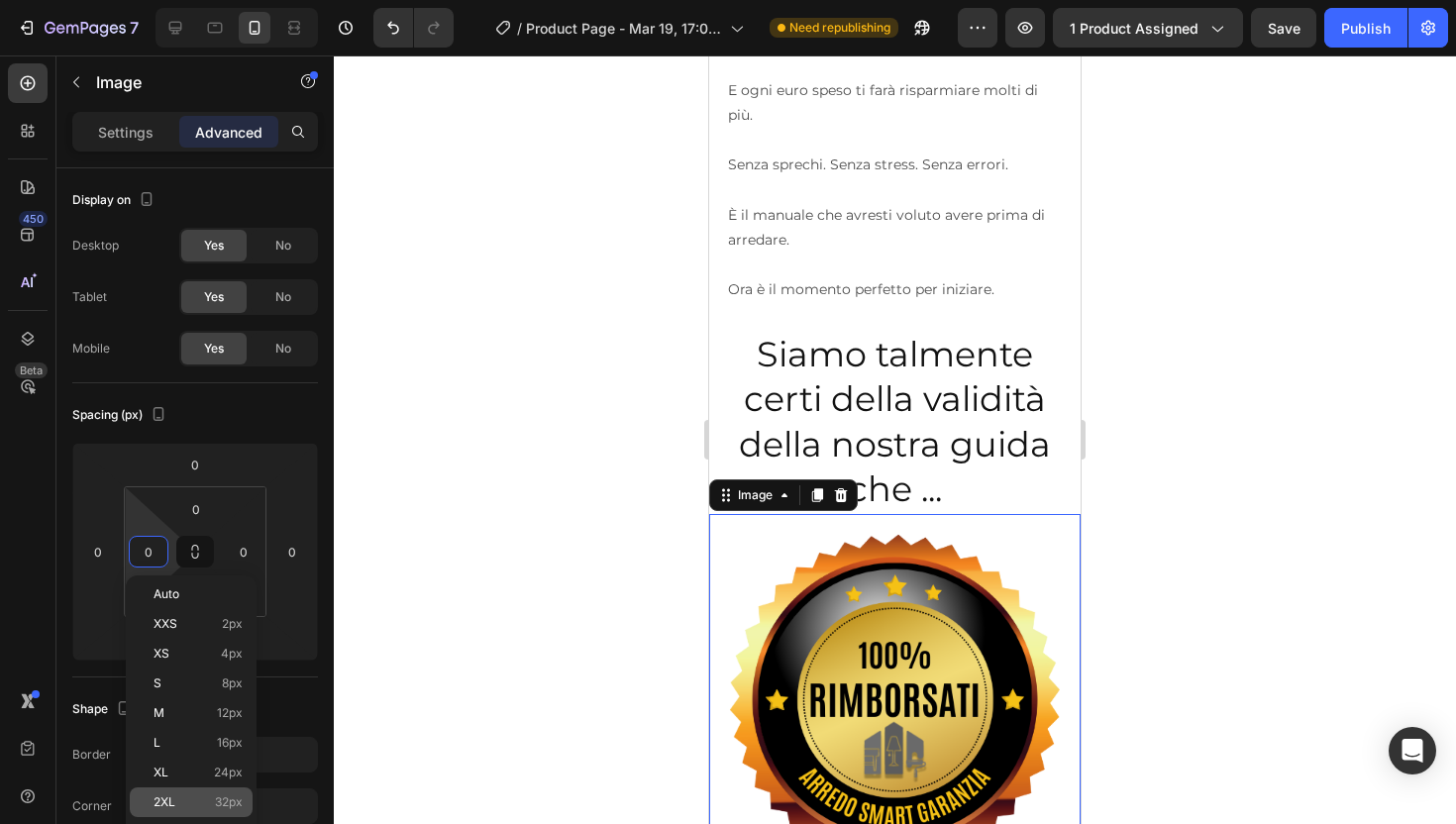 type on "32" 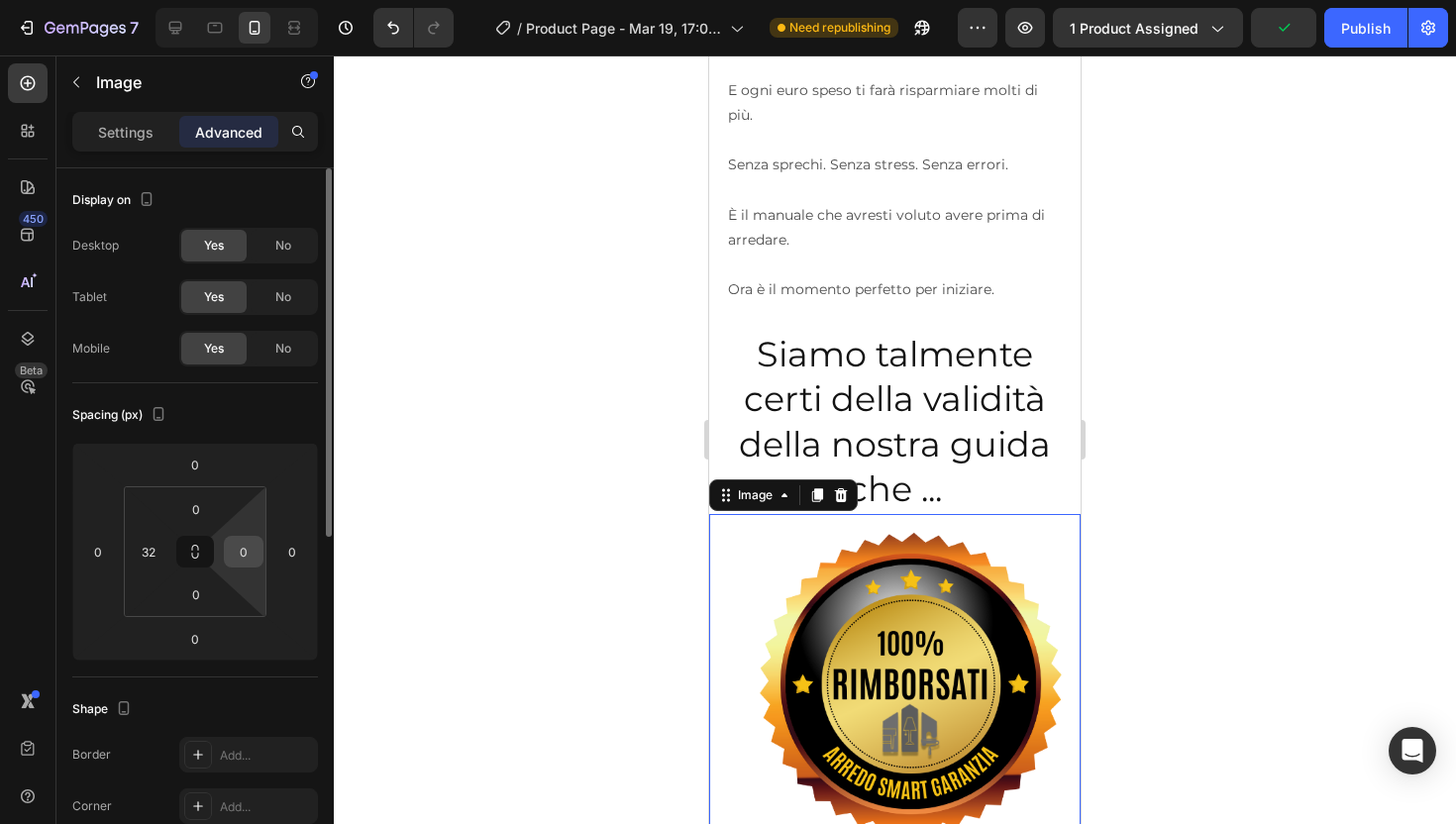 click on "0" at bounding box center (244, 552) 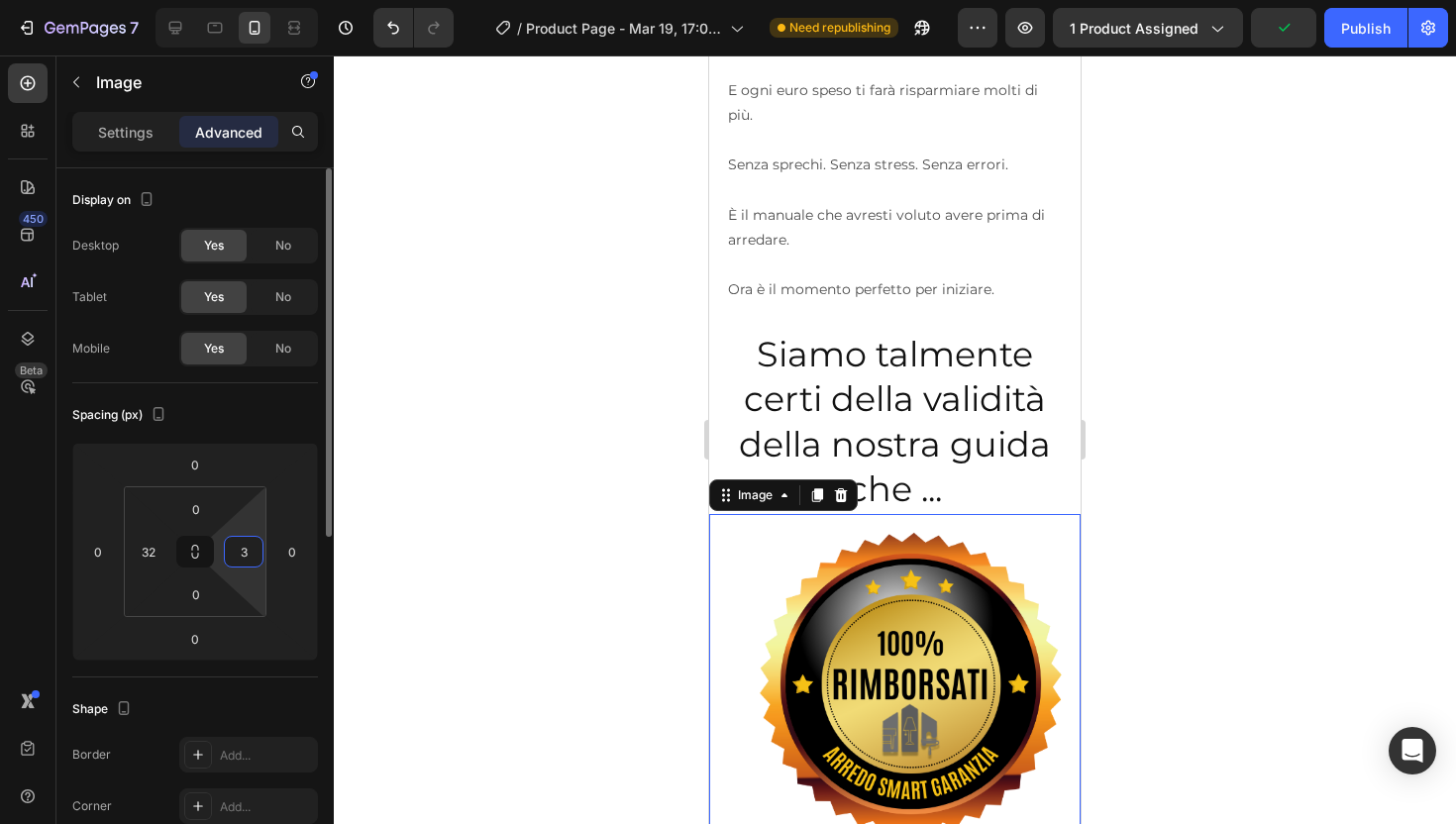 type on "32" 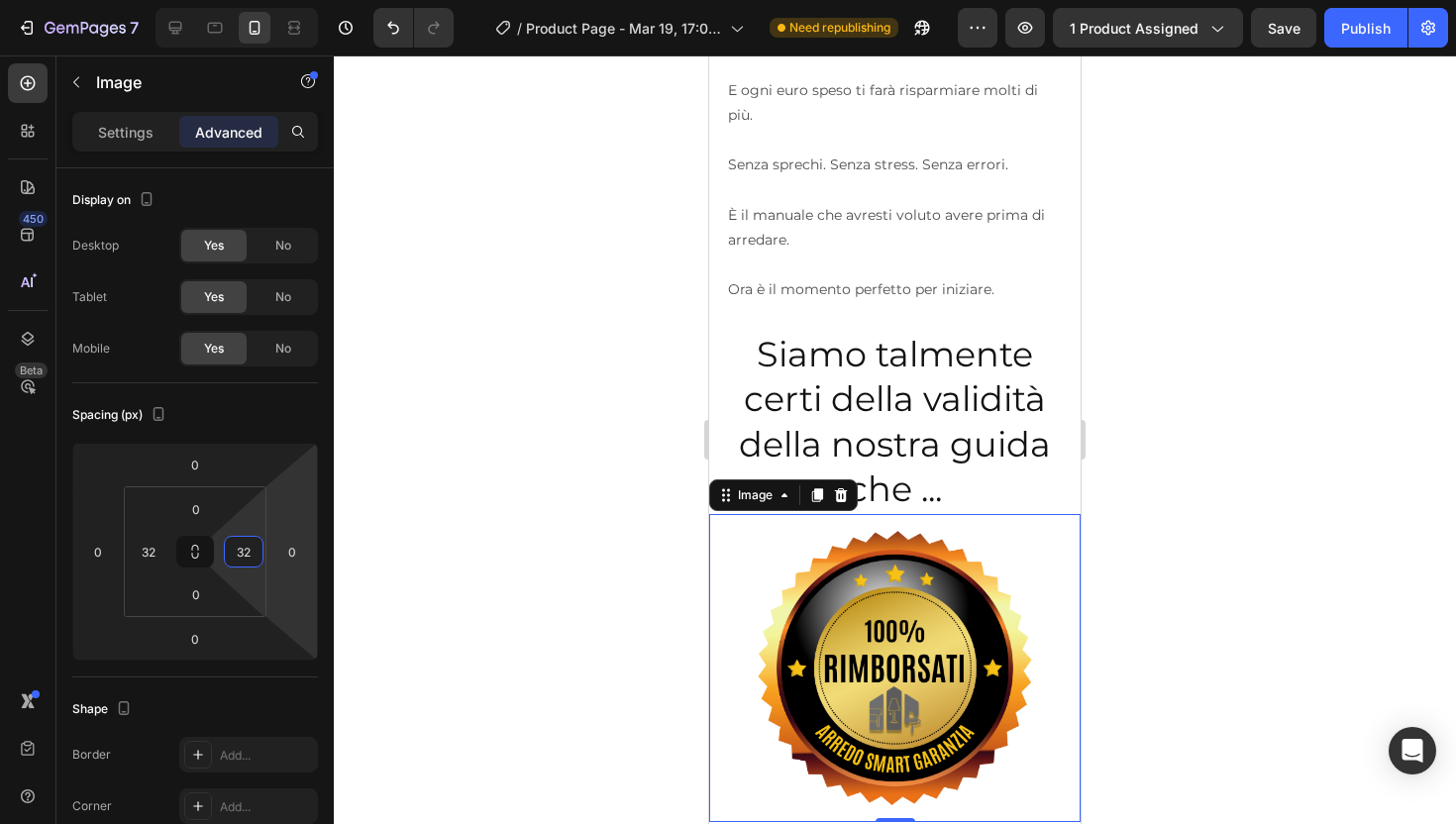 click 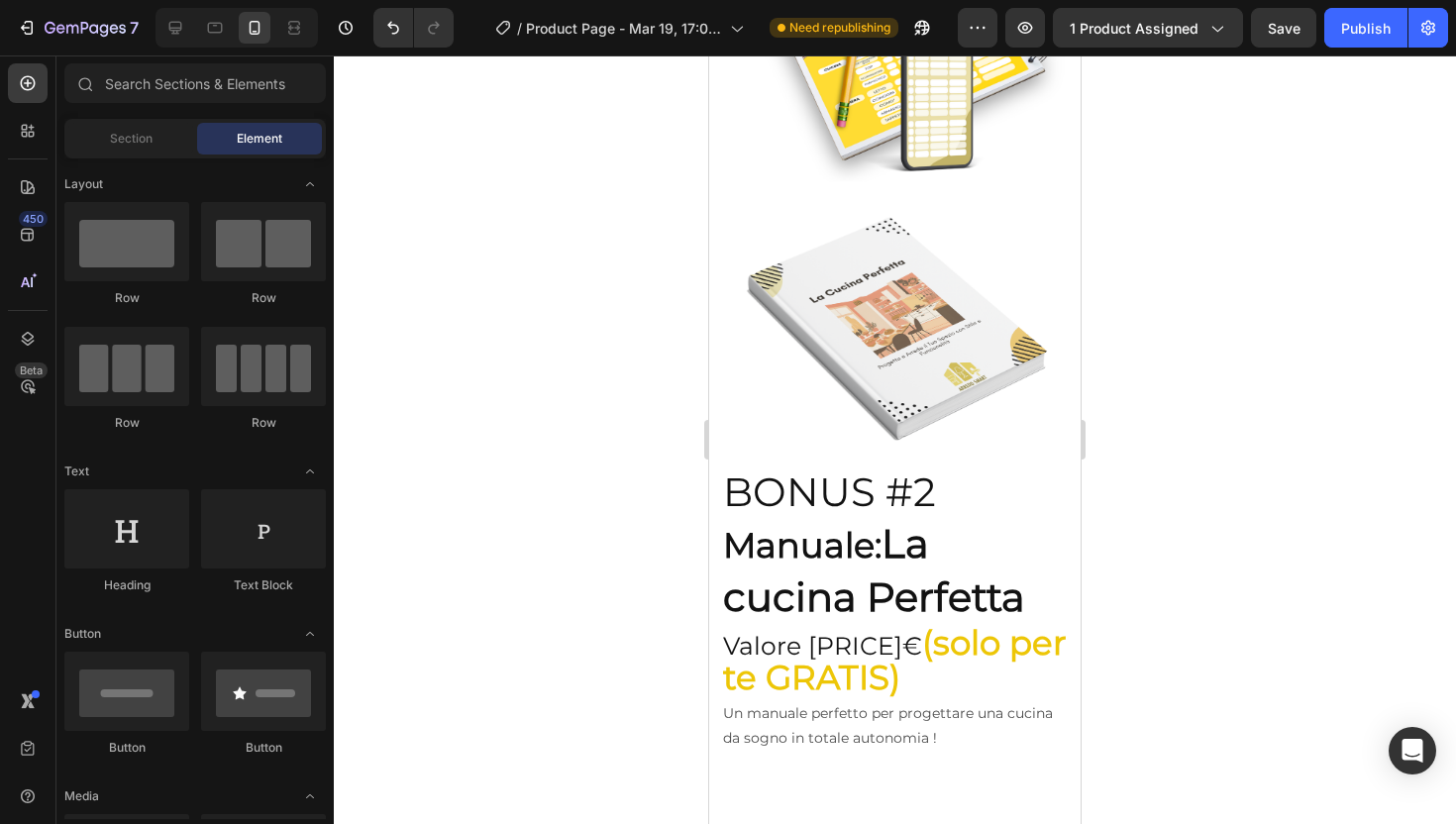 scroll, scrollTop: 8356, scrollLeft: 0, axis: vertical 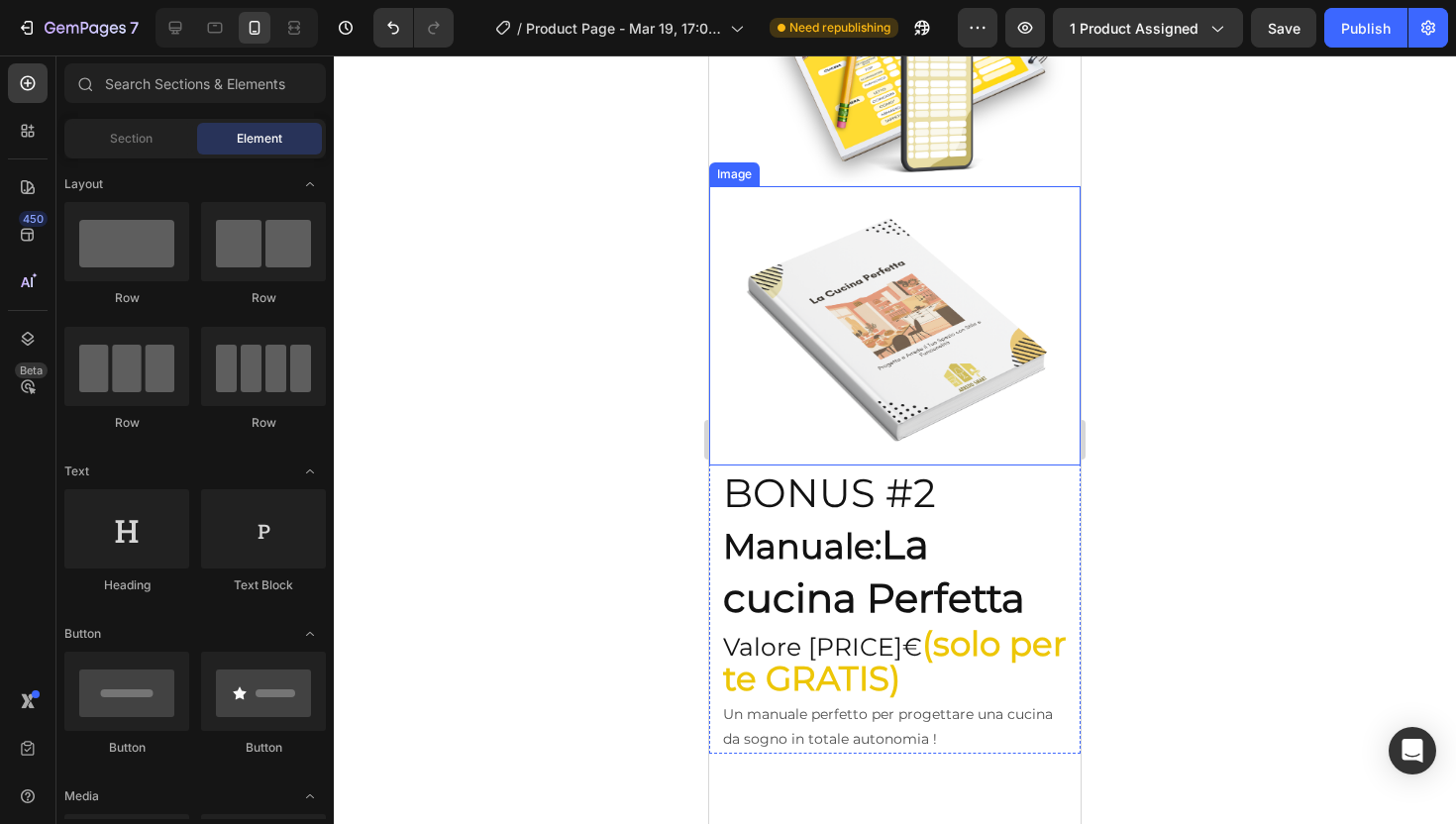 click at bounding box center (894, 325) 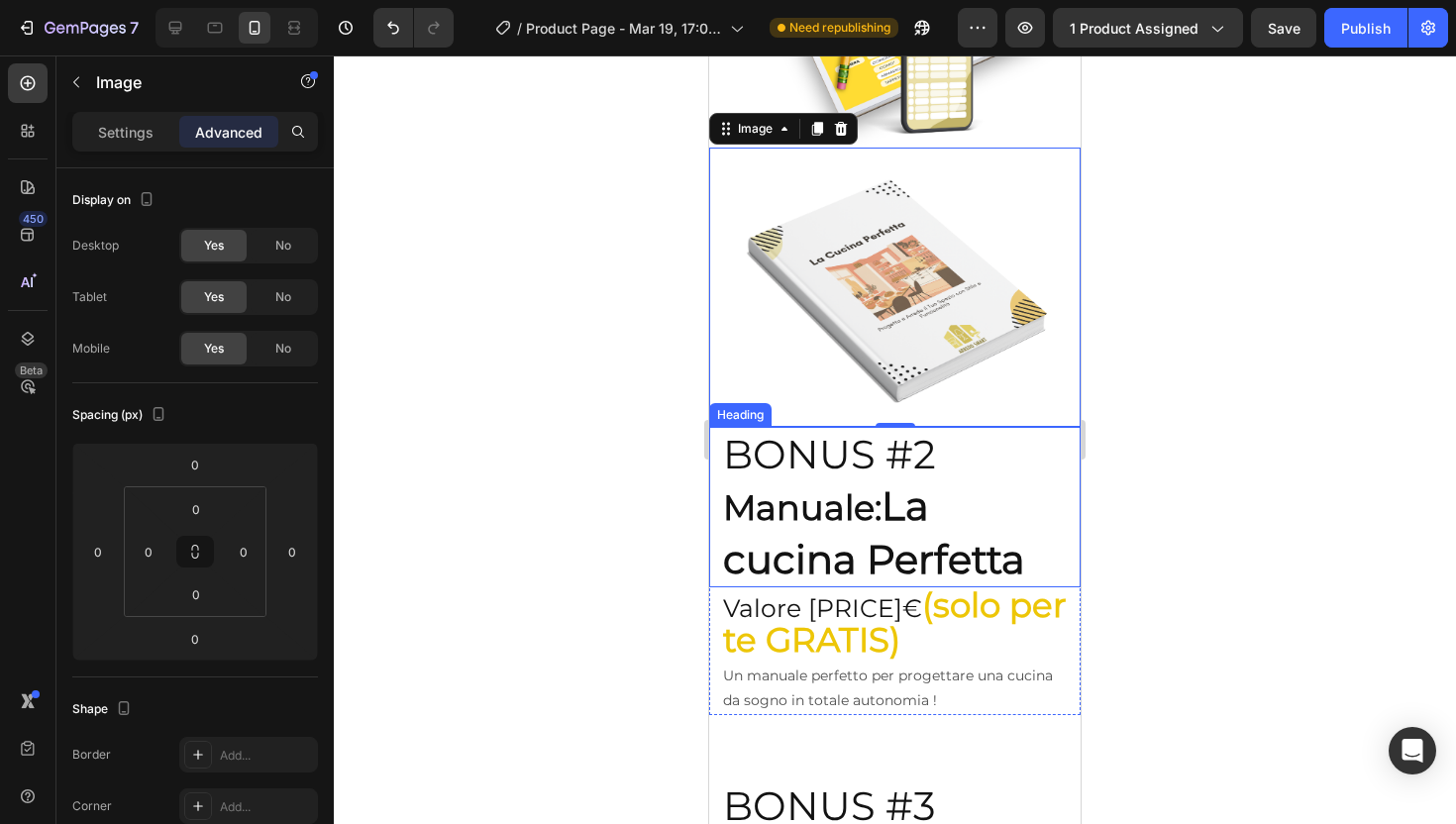 scroll, scrollTop: 8375, scrollLeft: 0, axis: vertical 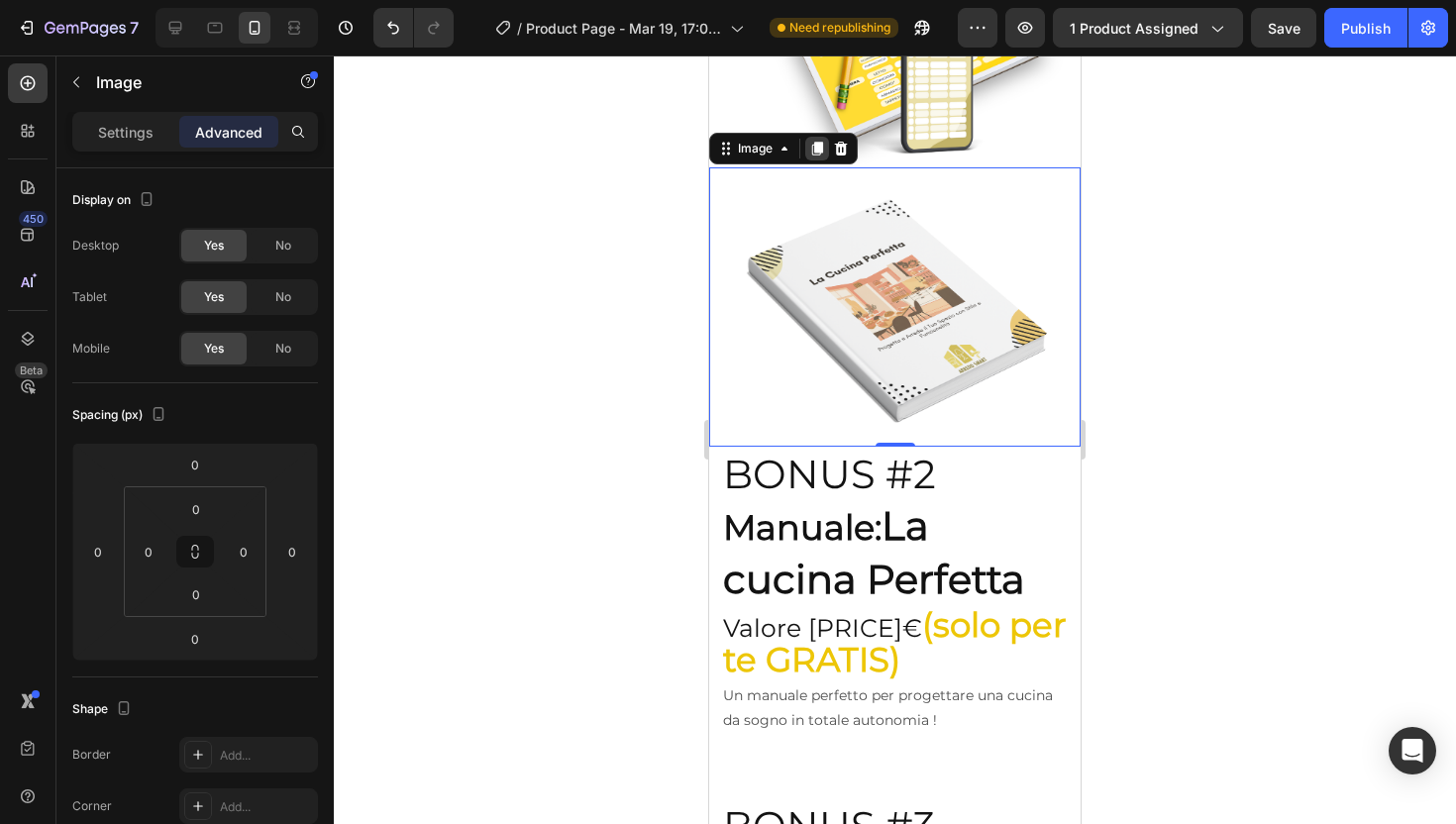 click at bounding box center [817, 149] 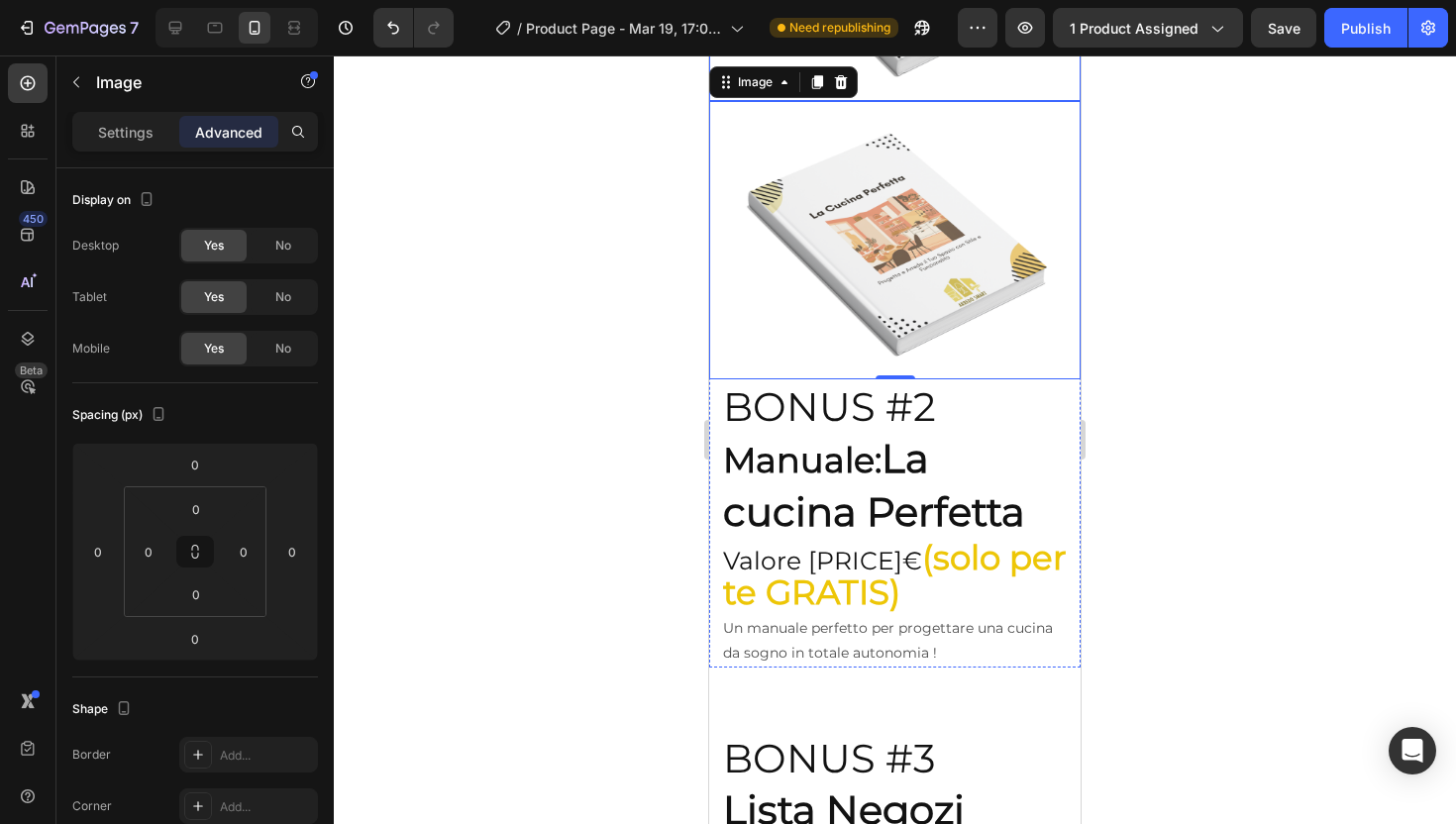 scroll, scrollTop: 8736, scrollLeft: 0, axis: vertical 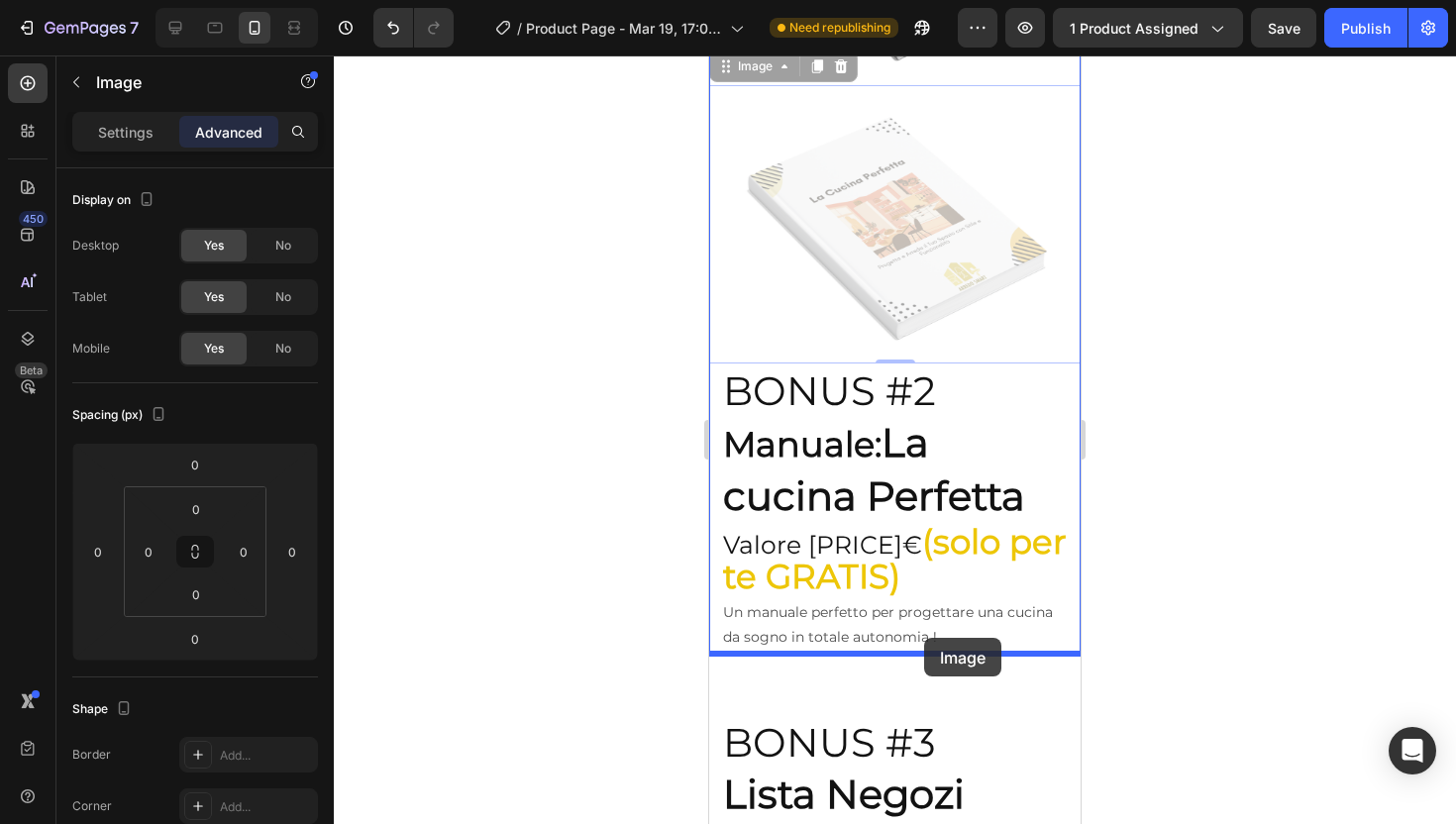drag, startPoint x: 923, startPoint y: 243, endPoint x: 924, endPoint y: 638, distance: 395.00127 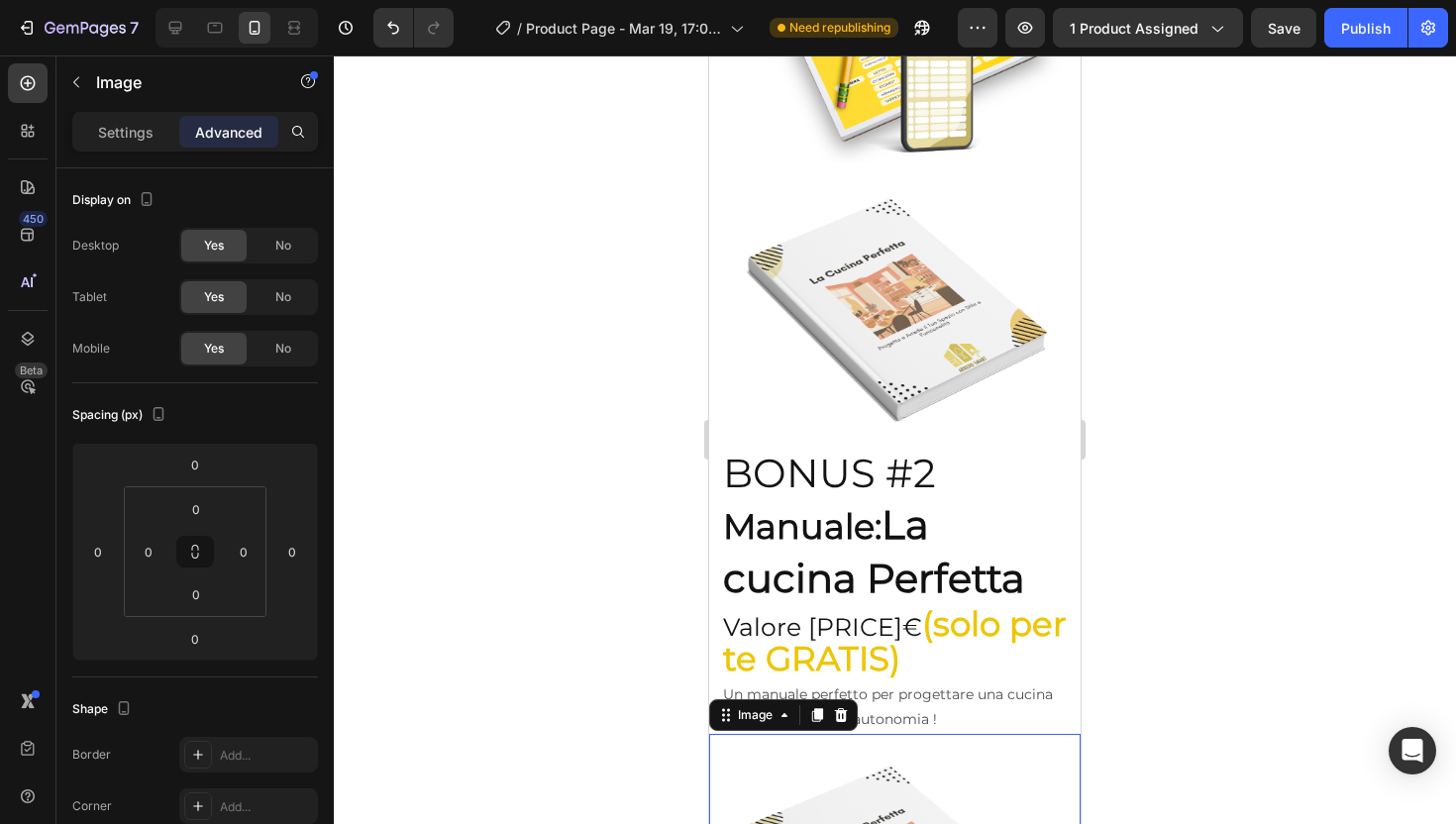 scroll, scrollTop: 8375, scrollLeft: 0, axis: vertical 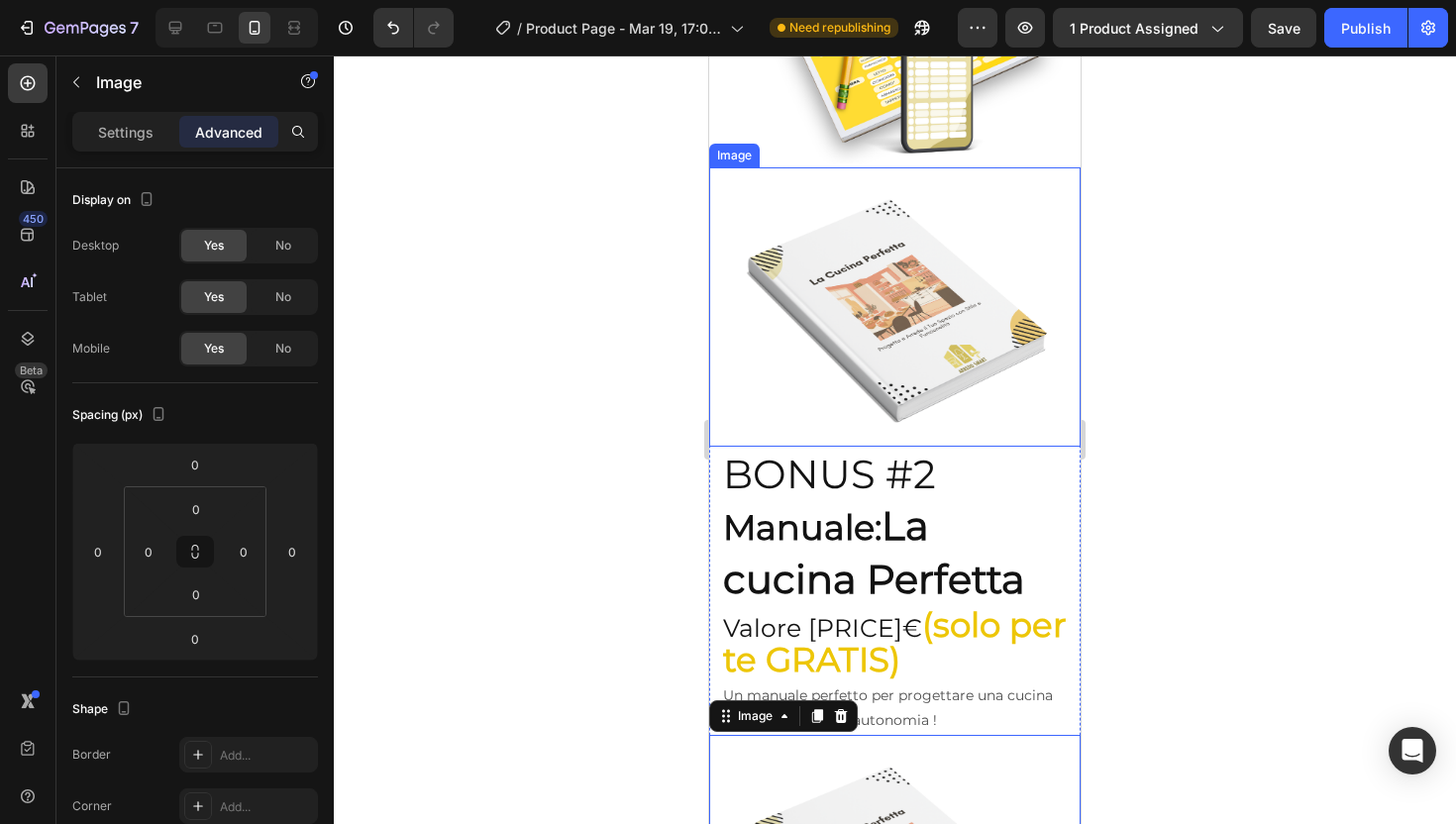 click at bounding box center [894, 306] 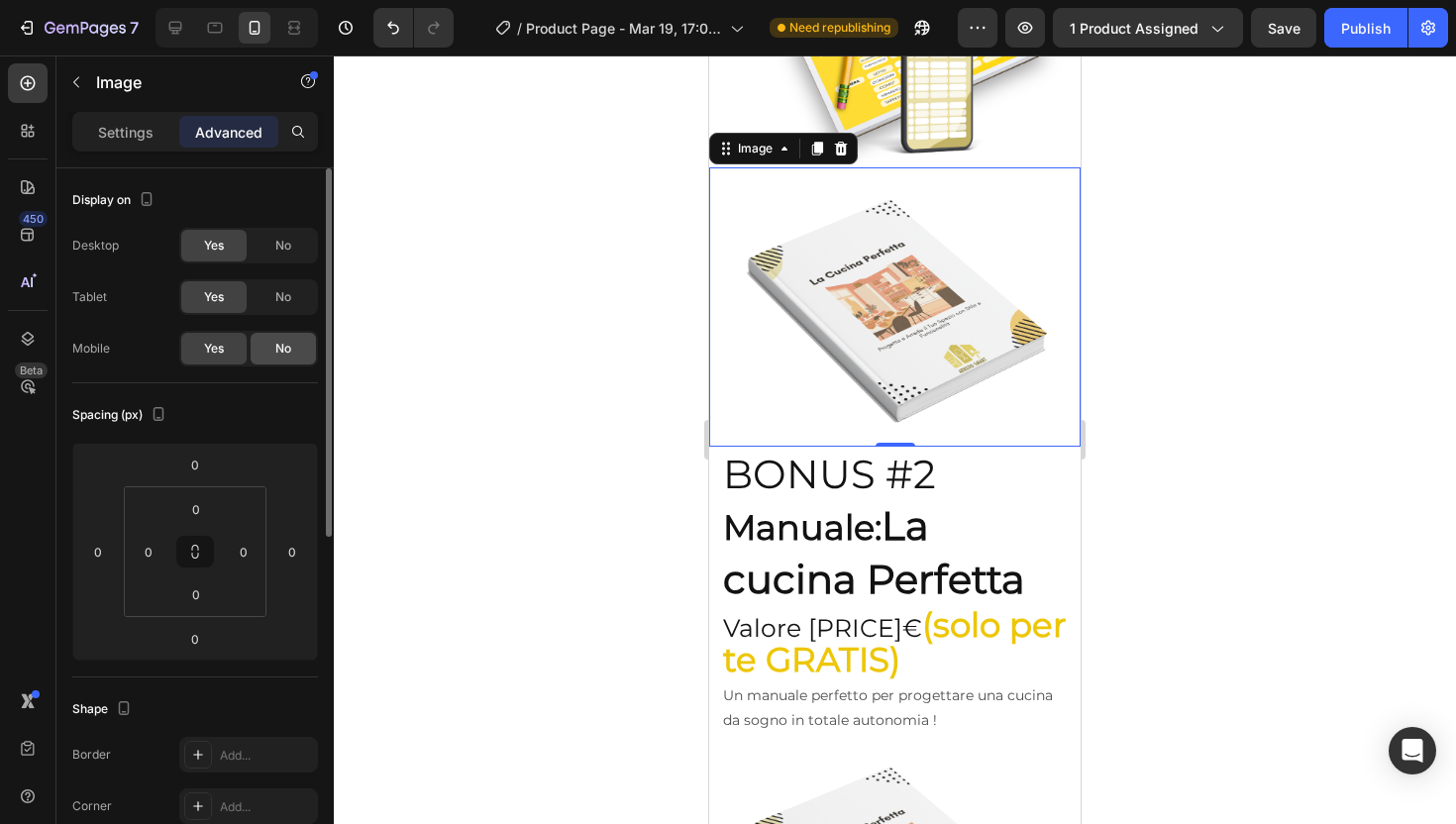 click on "No" 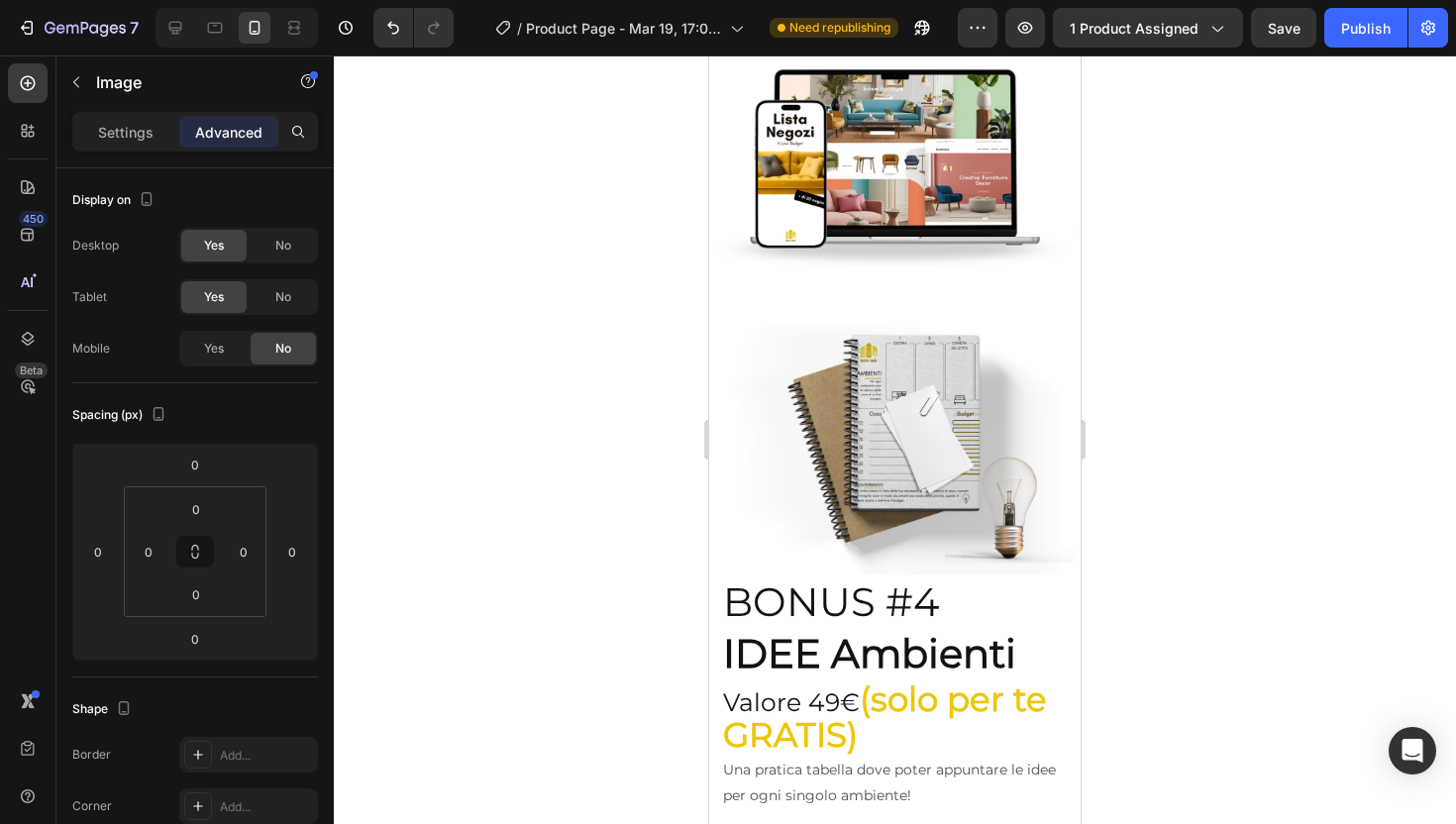 scroll, scrollTop: 9429, scrollLeft: 0, axis: vertical 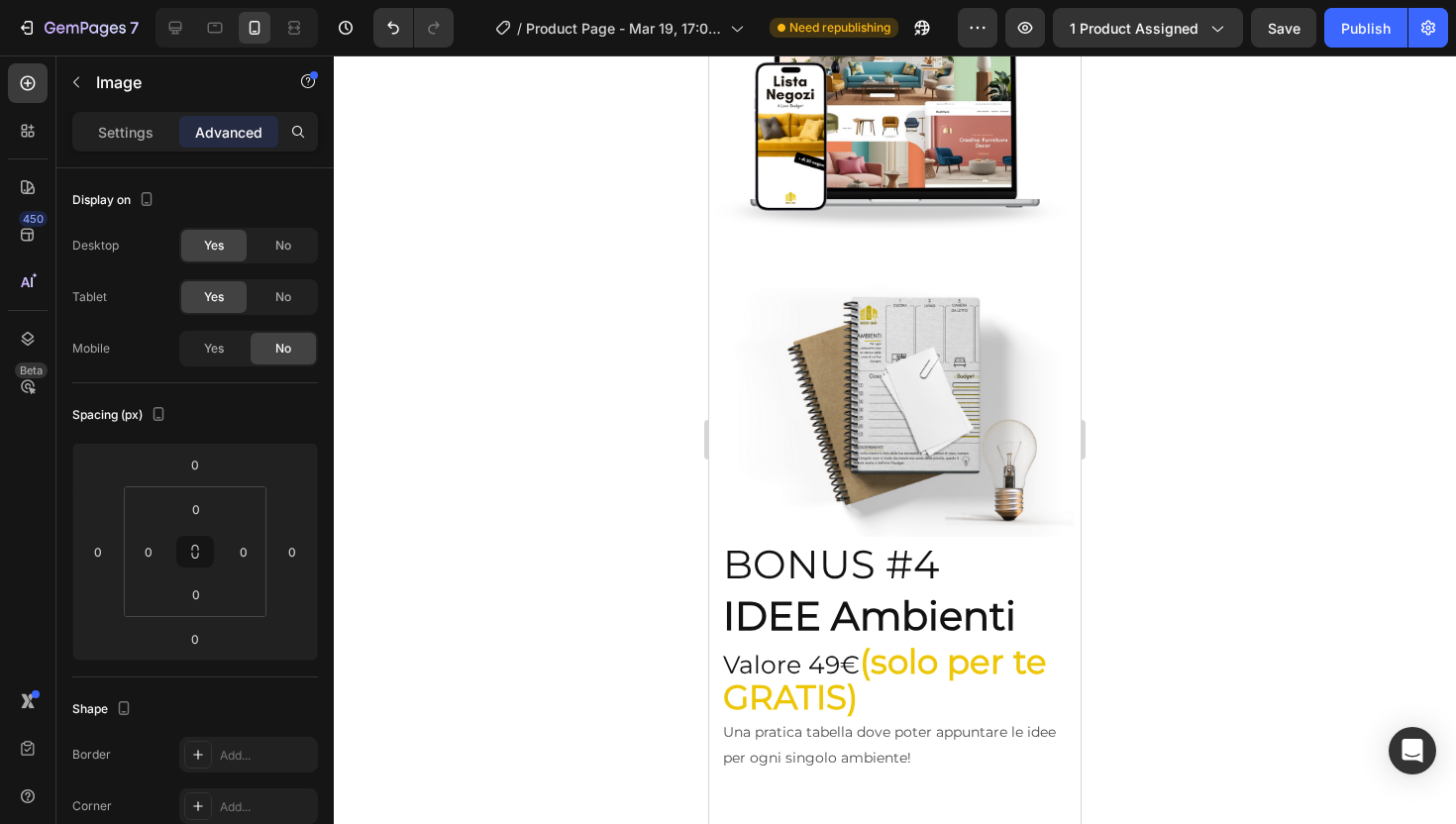 click at bounding box center [894, 397] 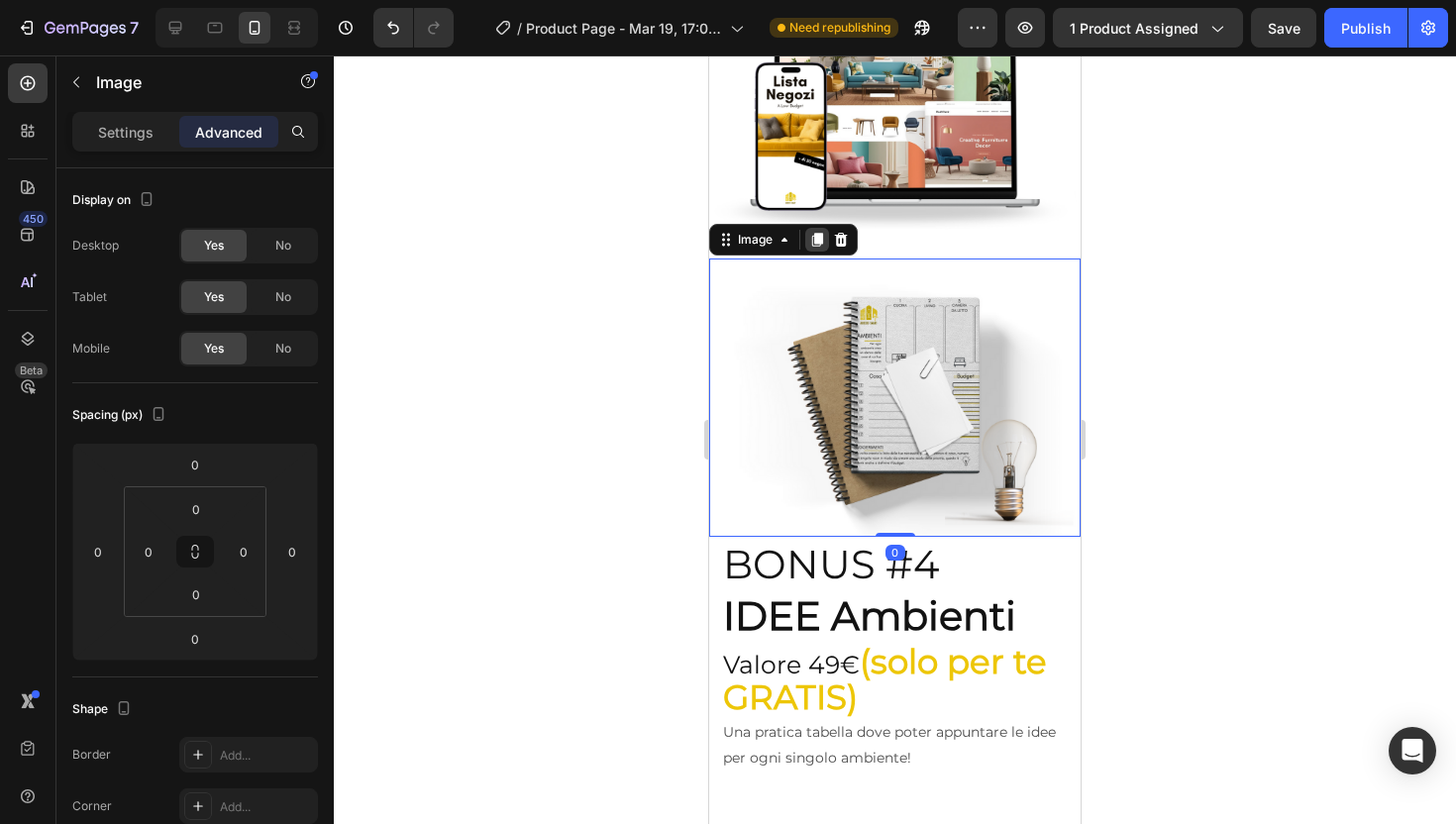 click at bounding box center (817, 240) 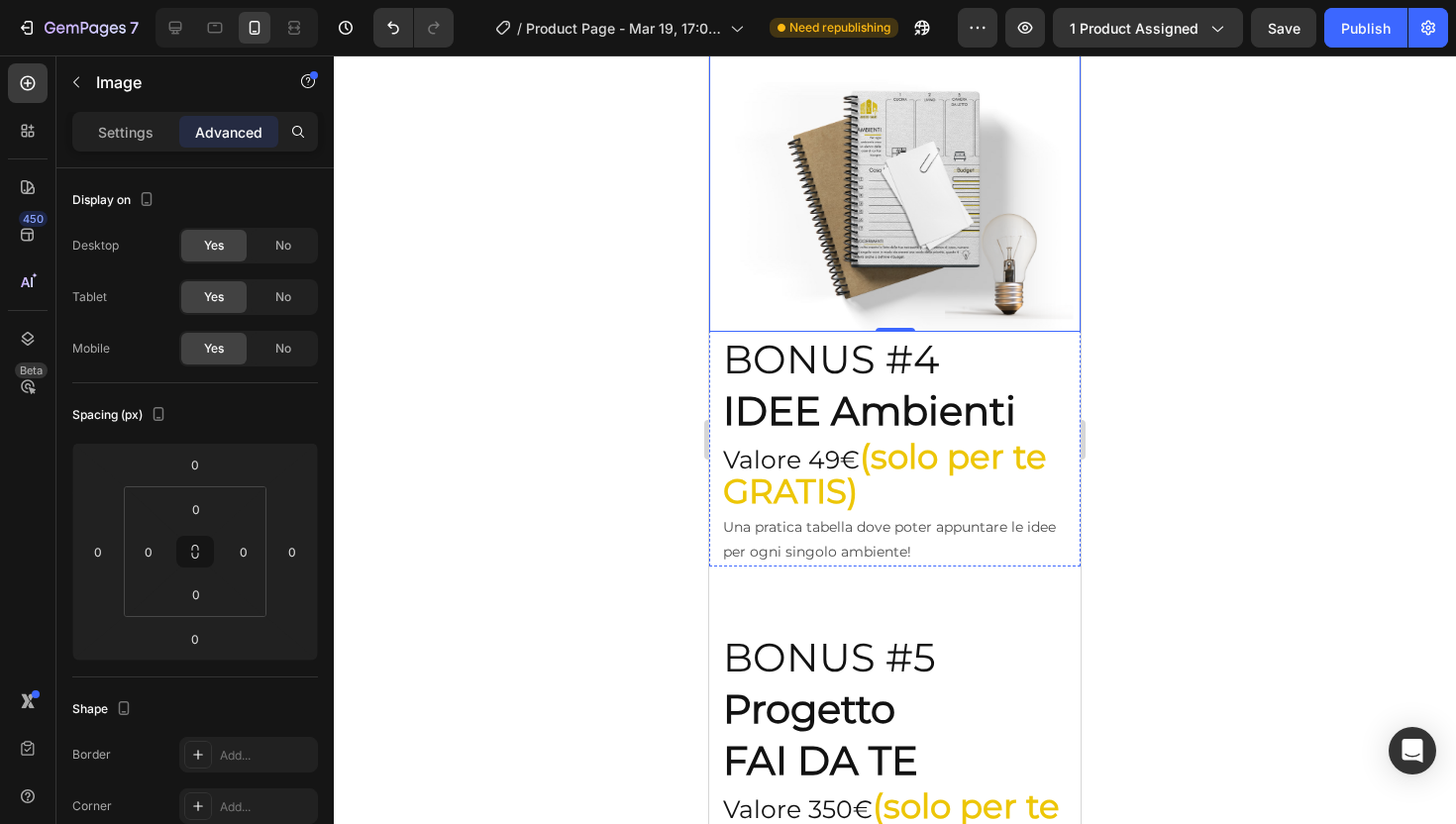 scroll, scrollTop: 9928, scrollLeft: 0, axis: vertical 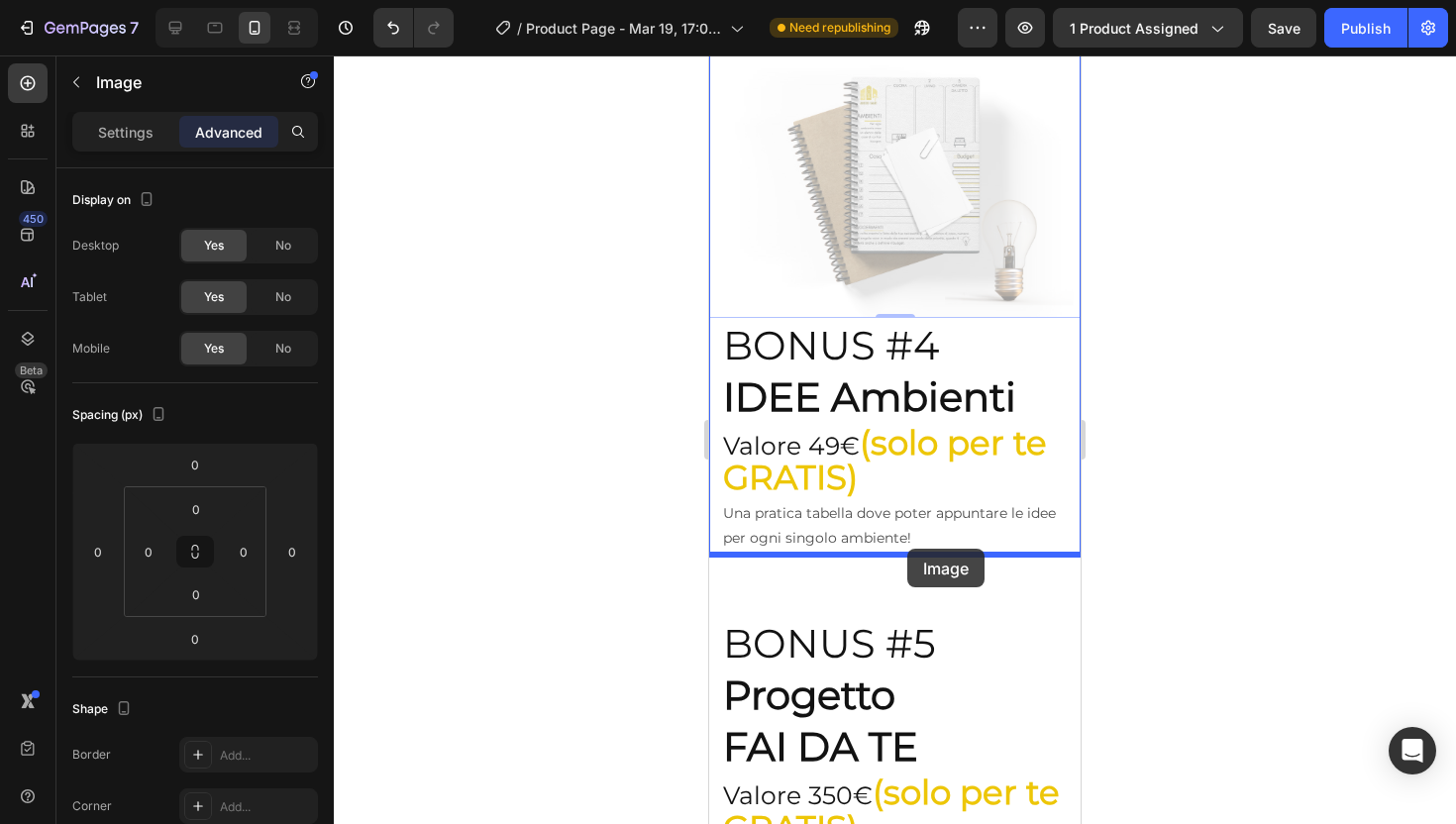 drag, startPoint x: 949, startPoint y: 209, endPoint x: 907, endPoint y: 549, distance: 342.5843 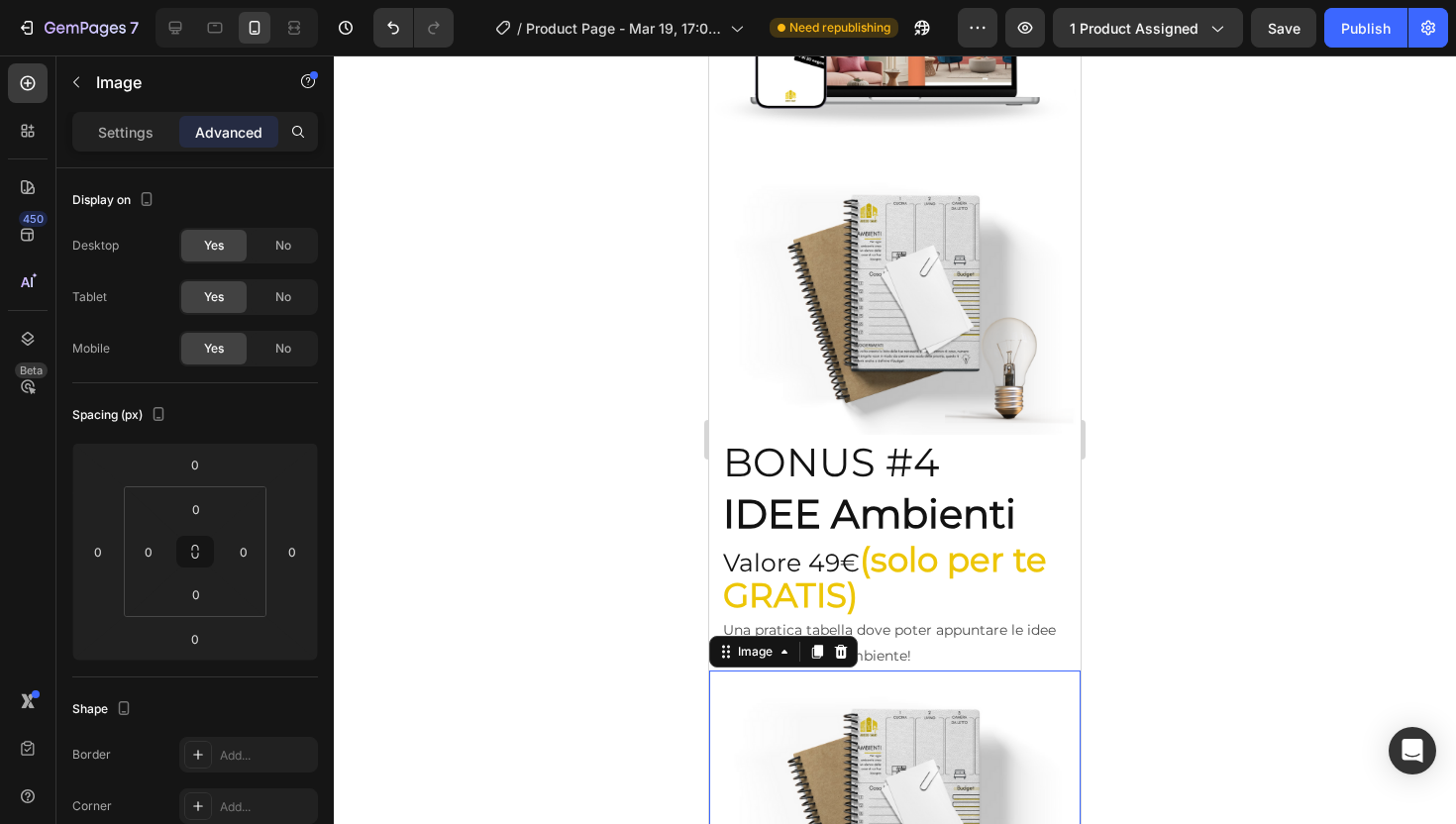 scroll, scrollTop: 9528, scrollLeft: 0, axis: vertical 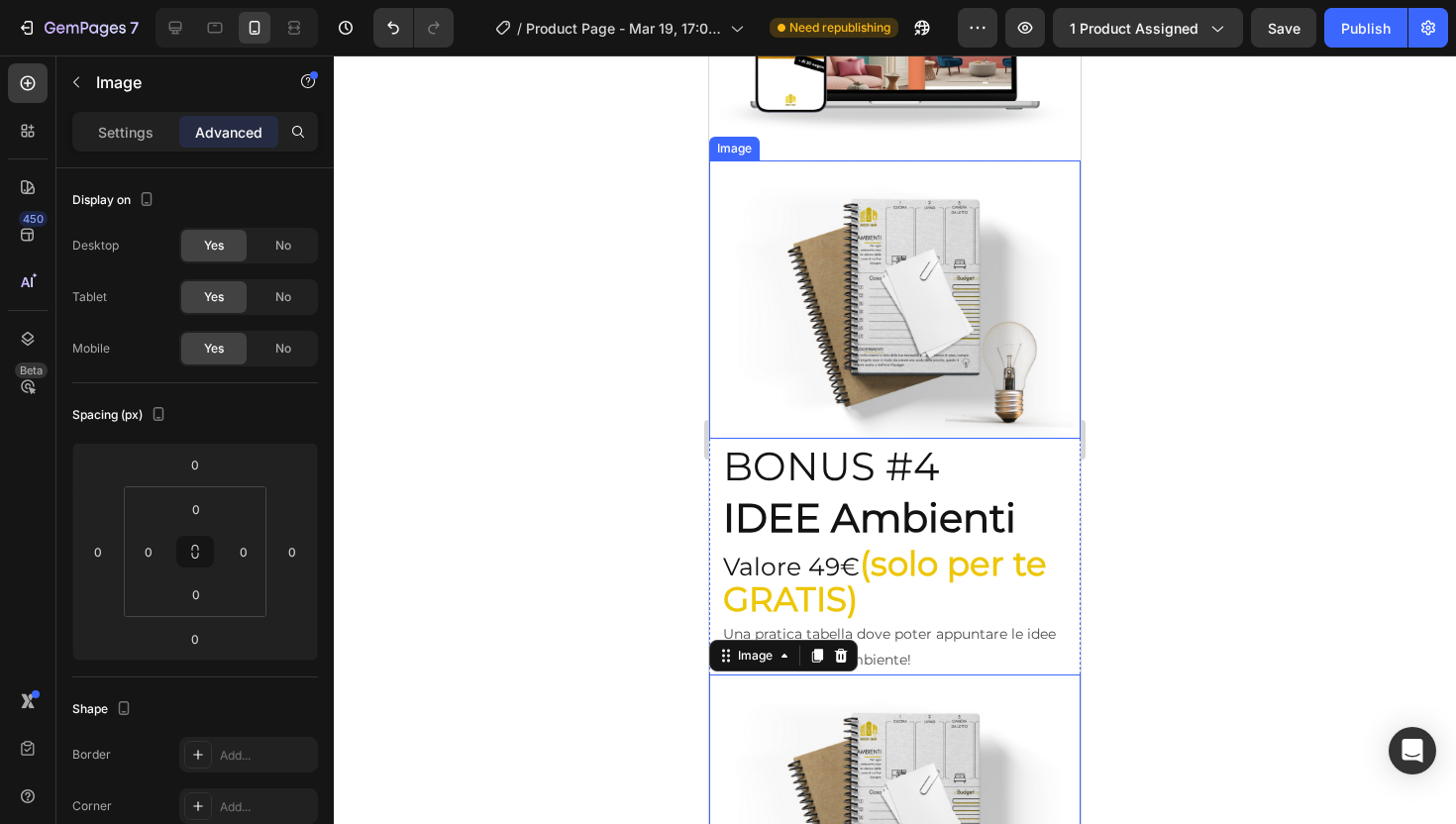 click at bounding box center [894, 299] 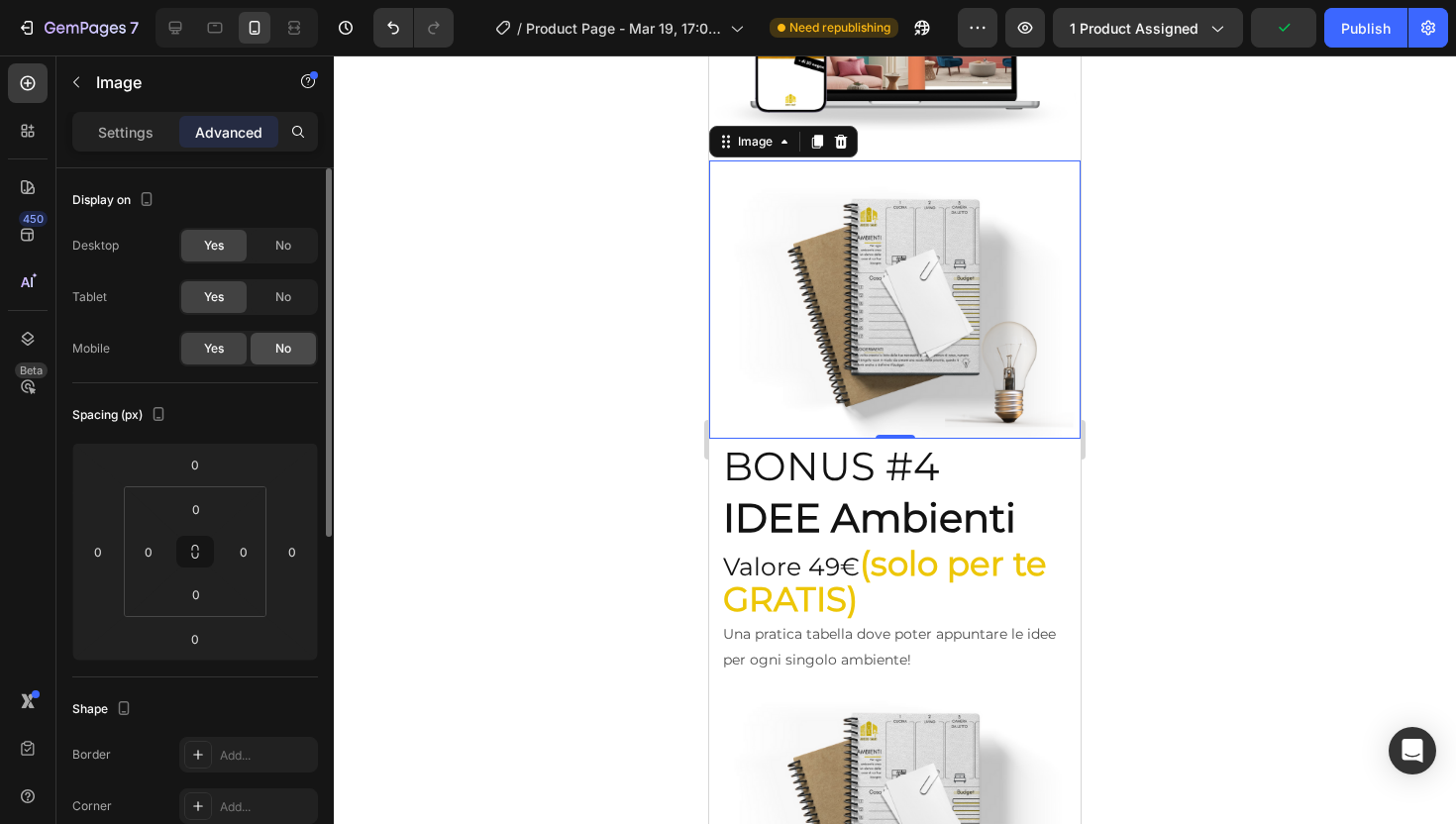 click on "No" 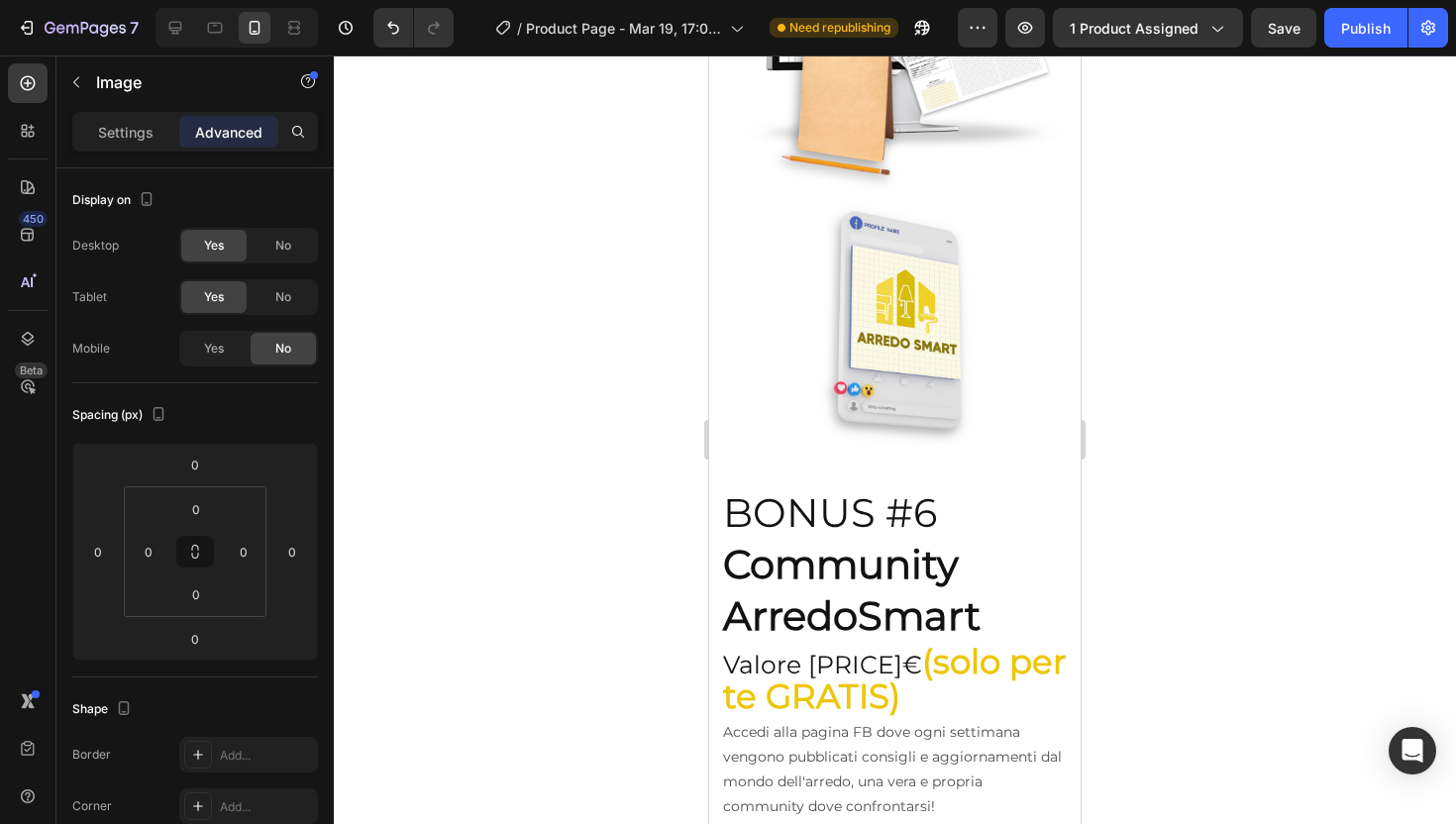 scroll, scrollTop: 10764, scrollLeft: 0, axis: vertical 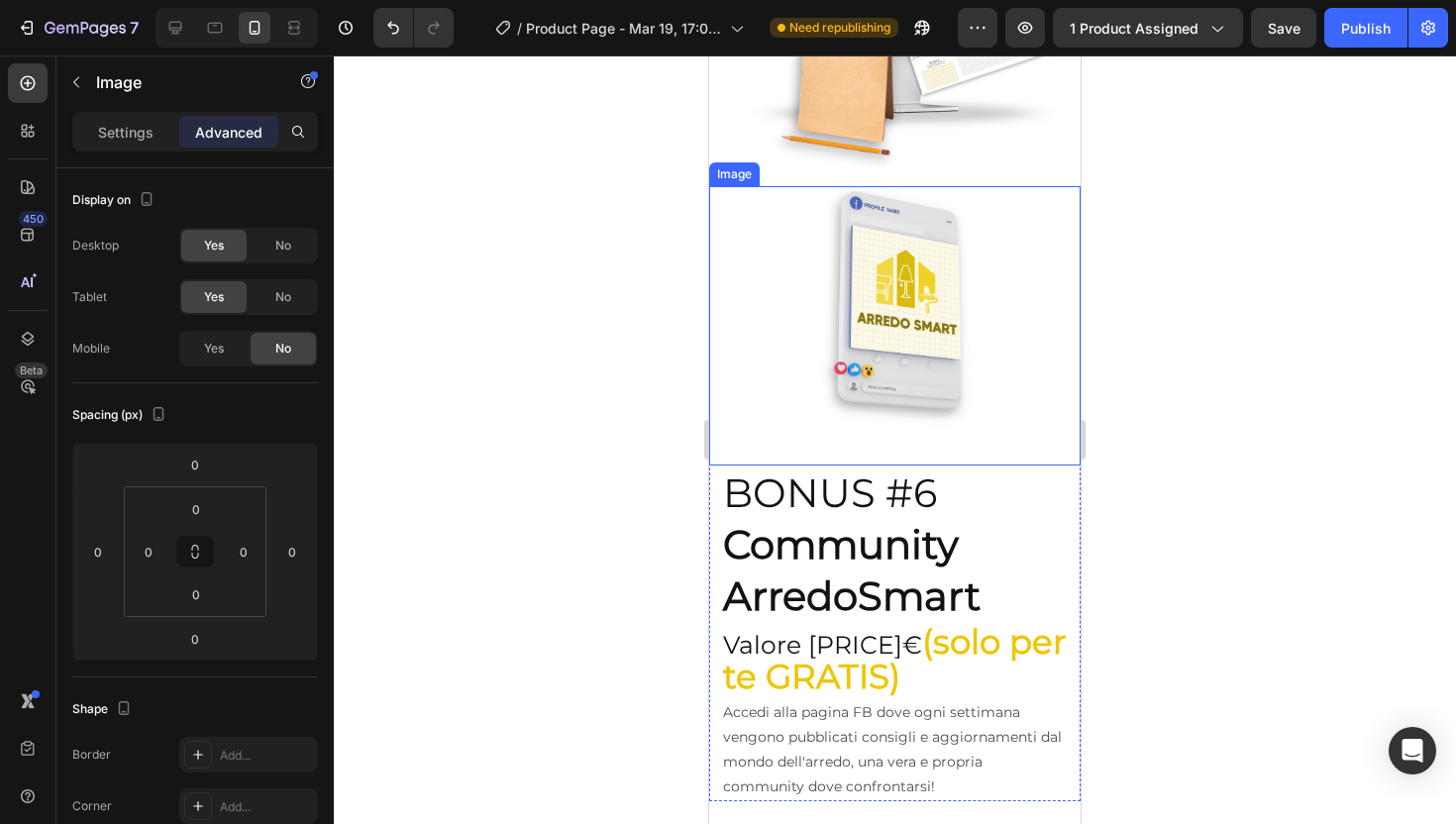click at bounding box center (894, 325) 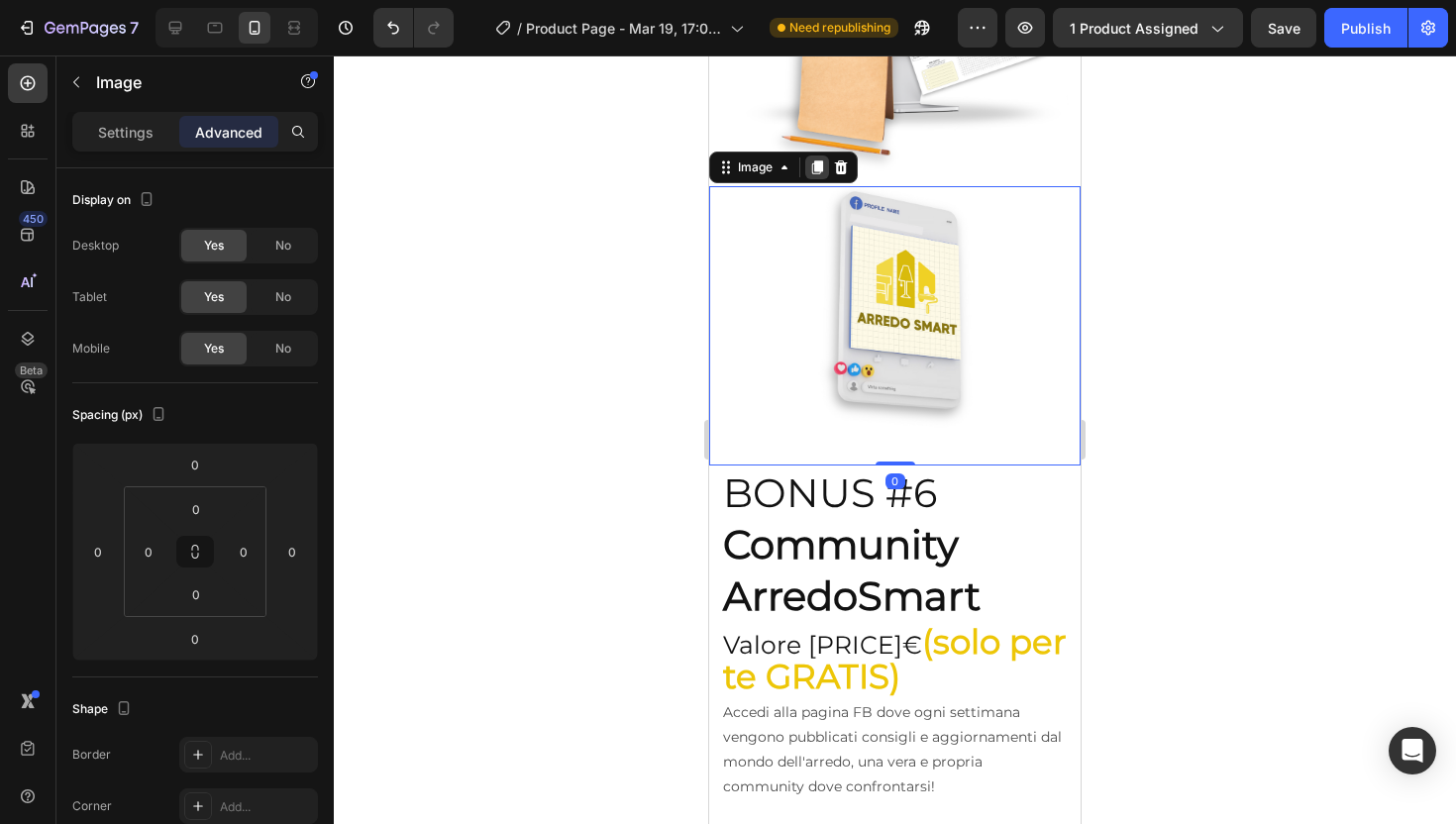 click 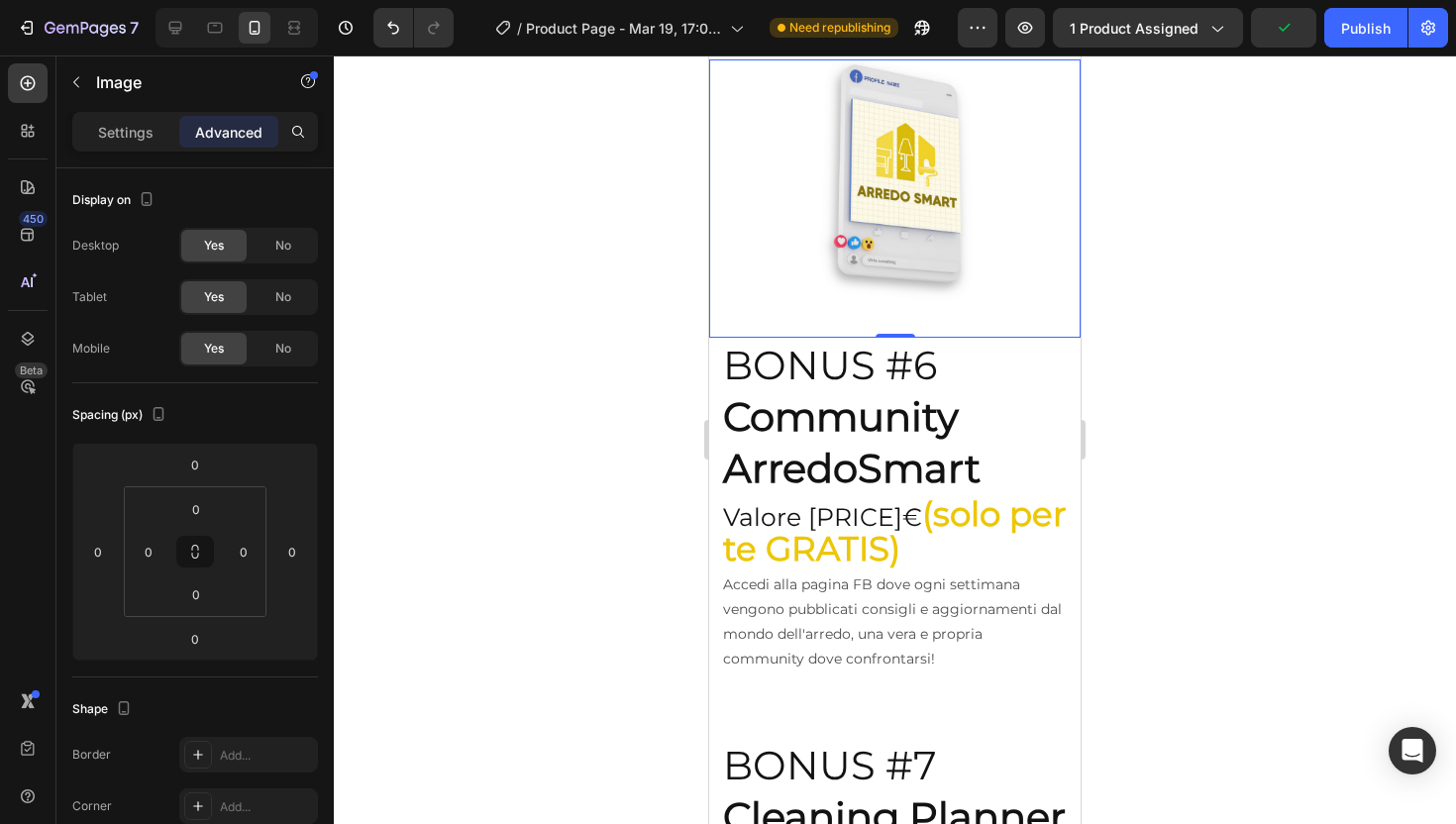 scroll, scrollTop: 11178, scrollLeft: 0, axis: vertical 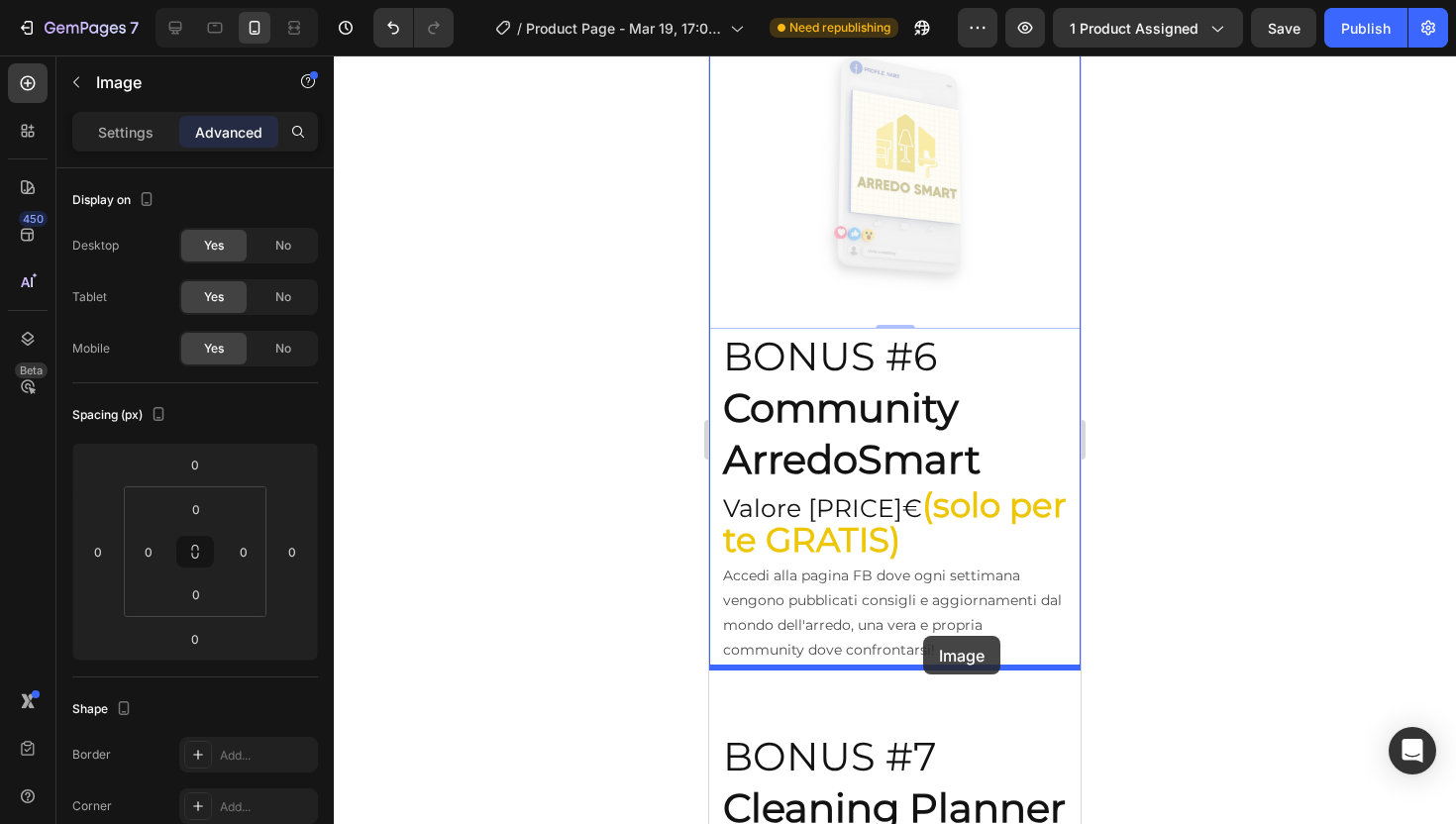 drag, startPoint x: 932, startPoint y: 236, endPoint x: 923, endPoint y: 636, distance: 400.10124 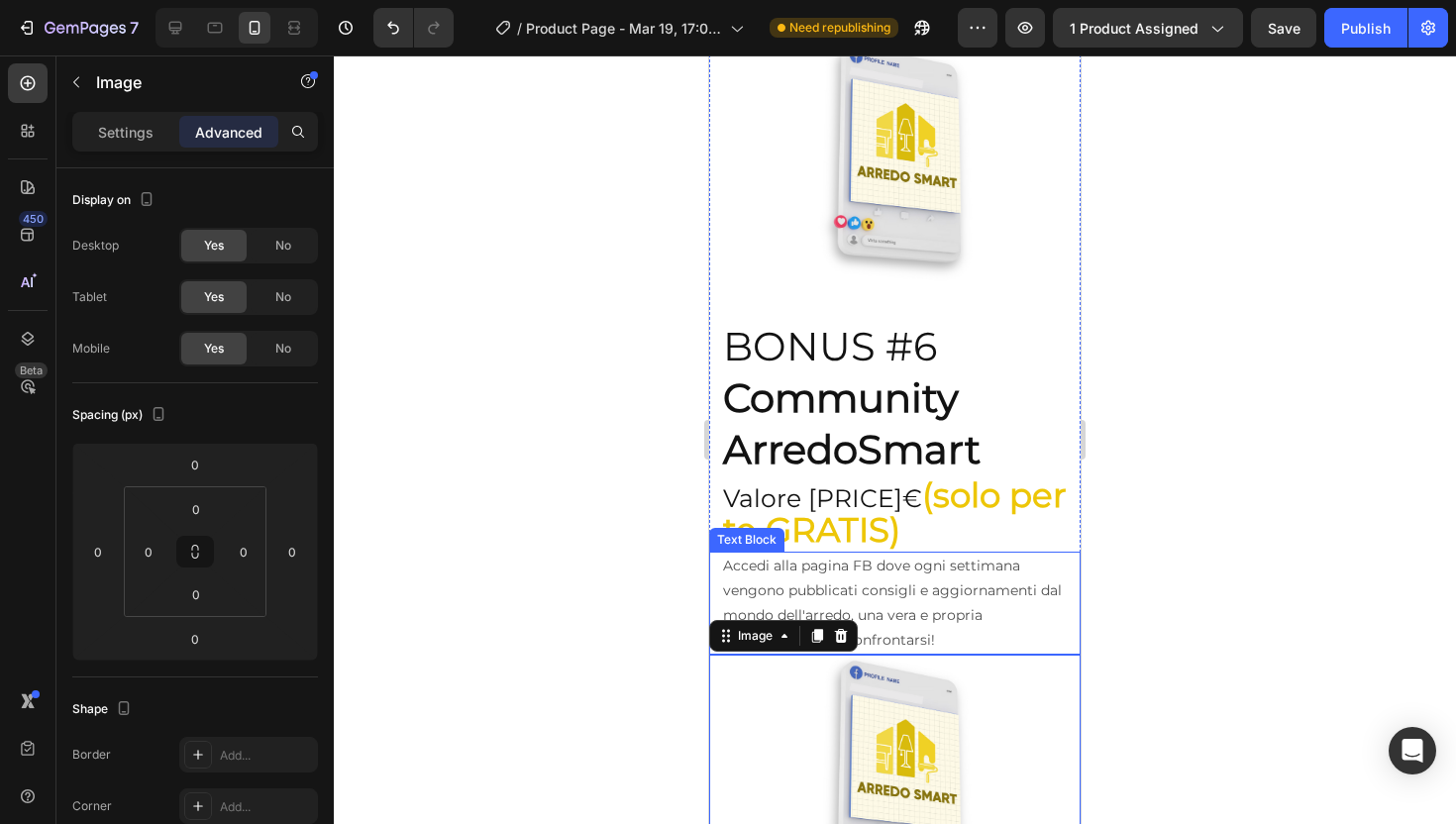 scroll, scrollTop: 10891, scrollLeft: 0, axis: vertical 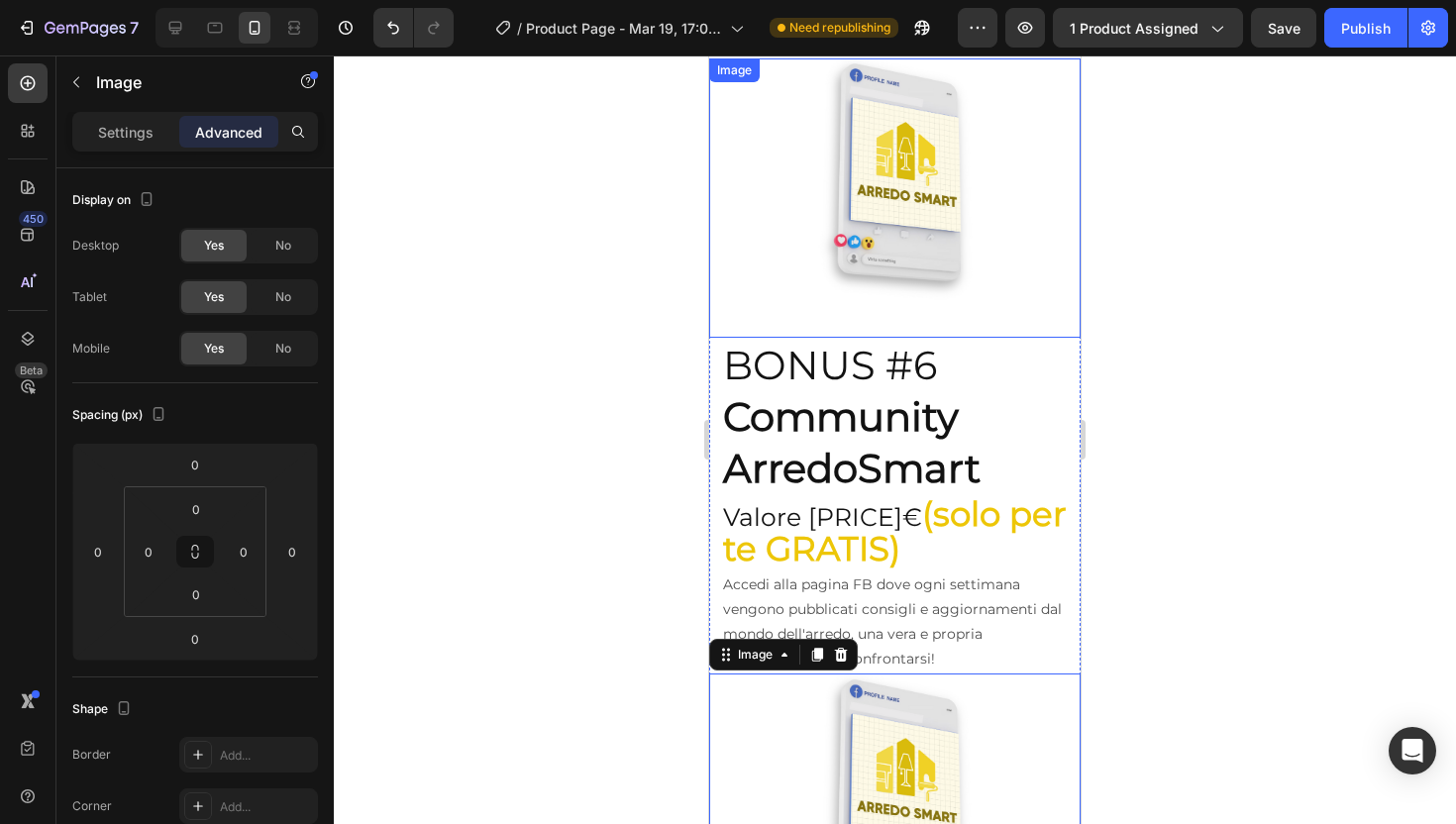 click at bounding box center (894, 197) 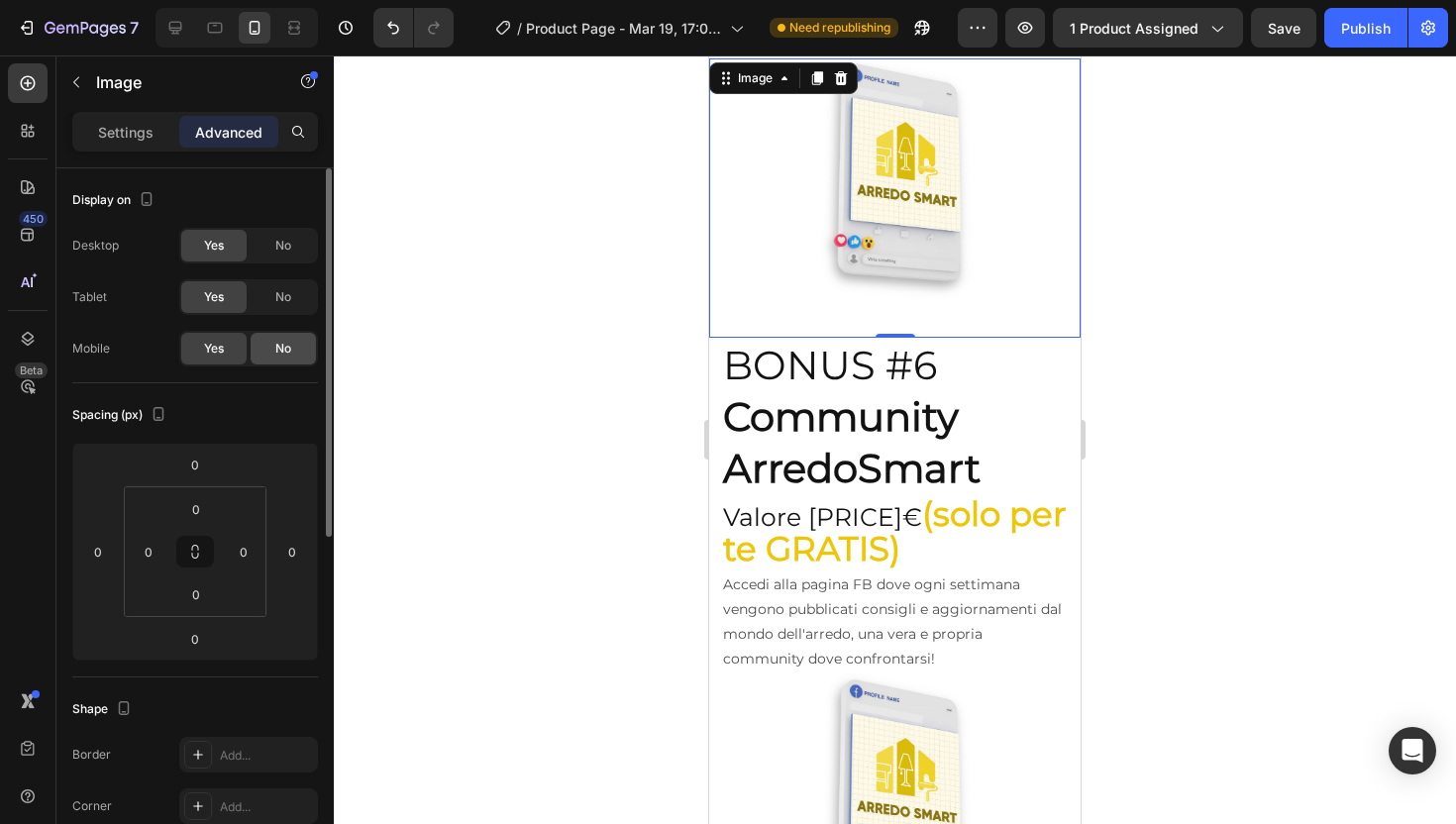 click on "No" 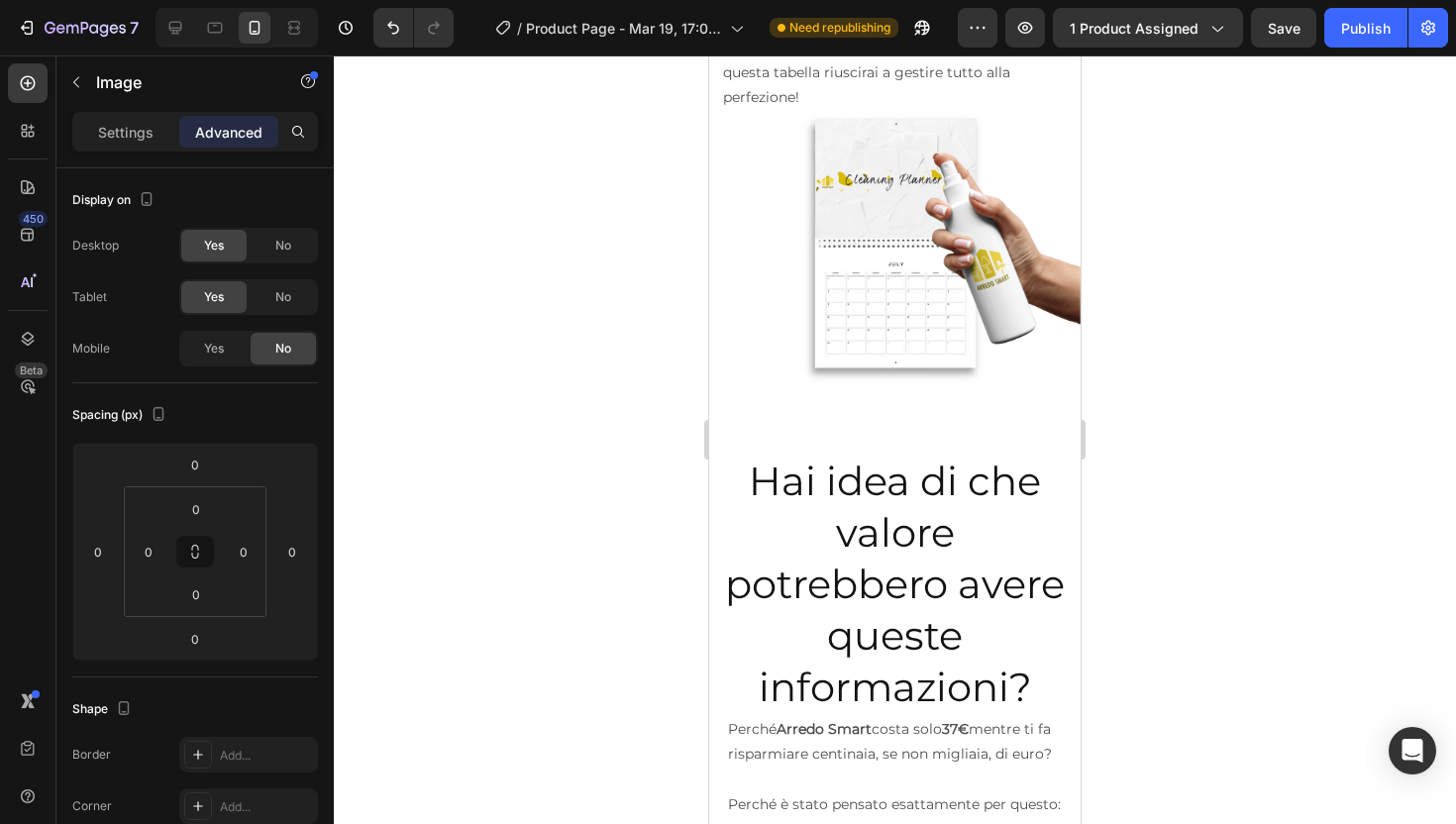 scroll, scrollTop: 11759, scrollLeft: 0, axis: vertical 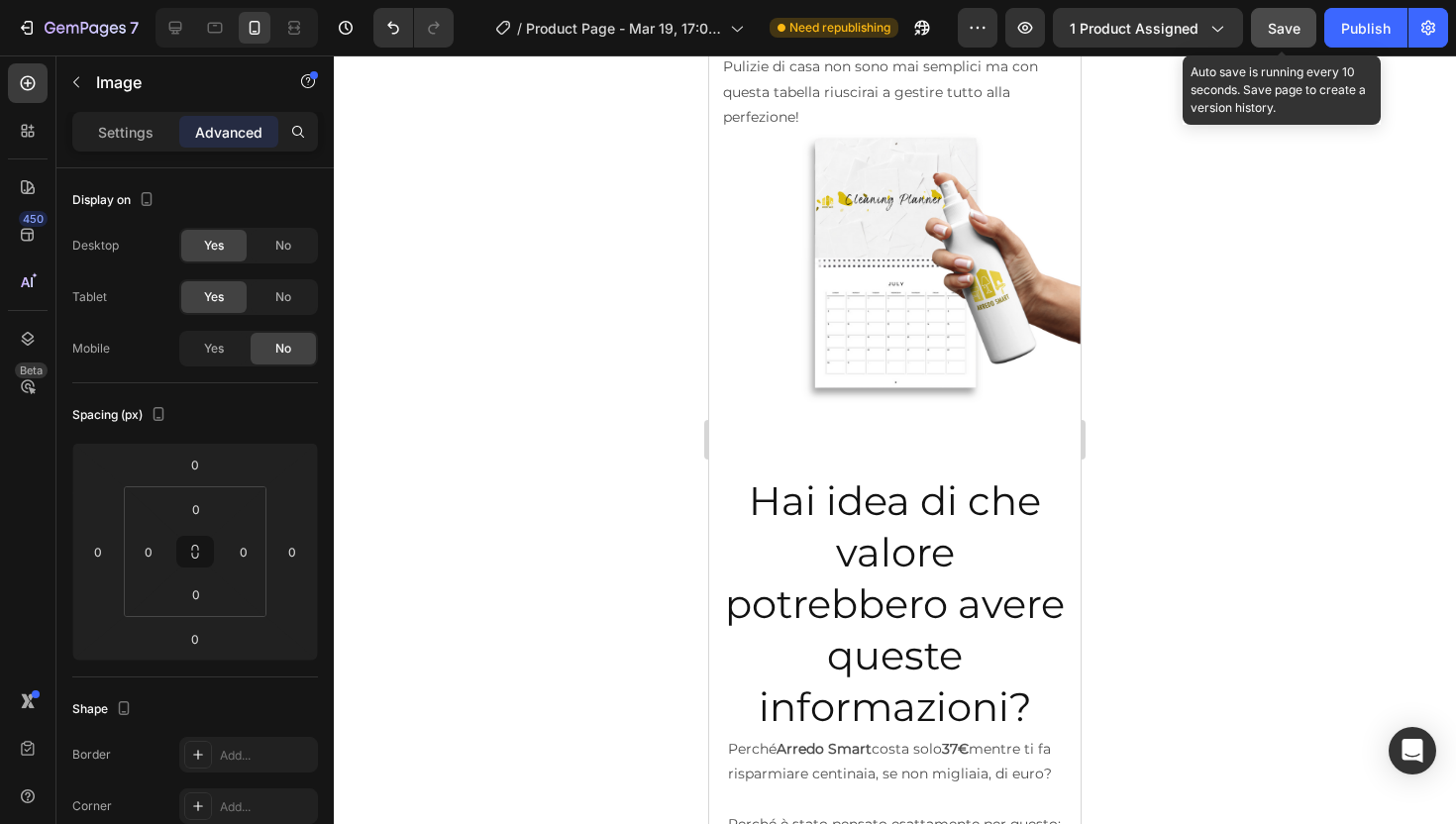 click on "Save" at bounding box center (1284, 28) 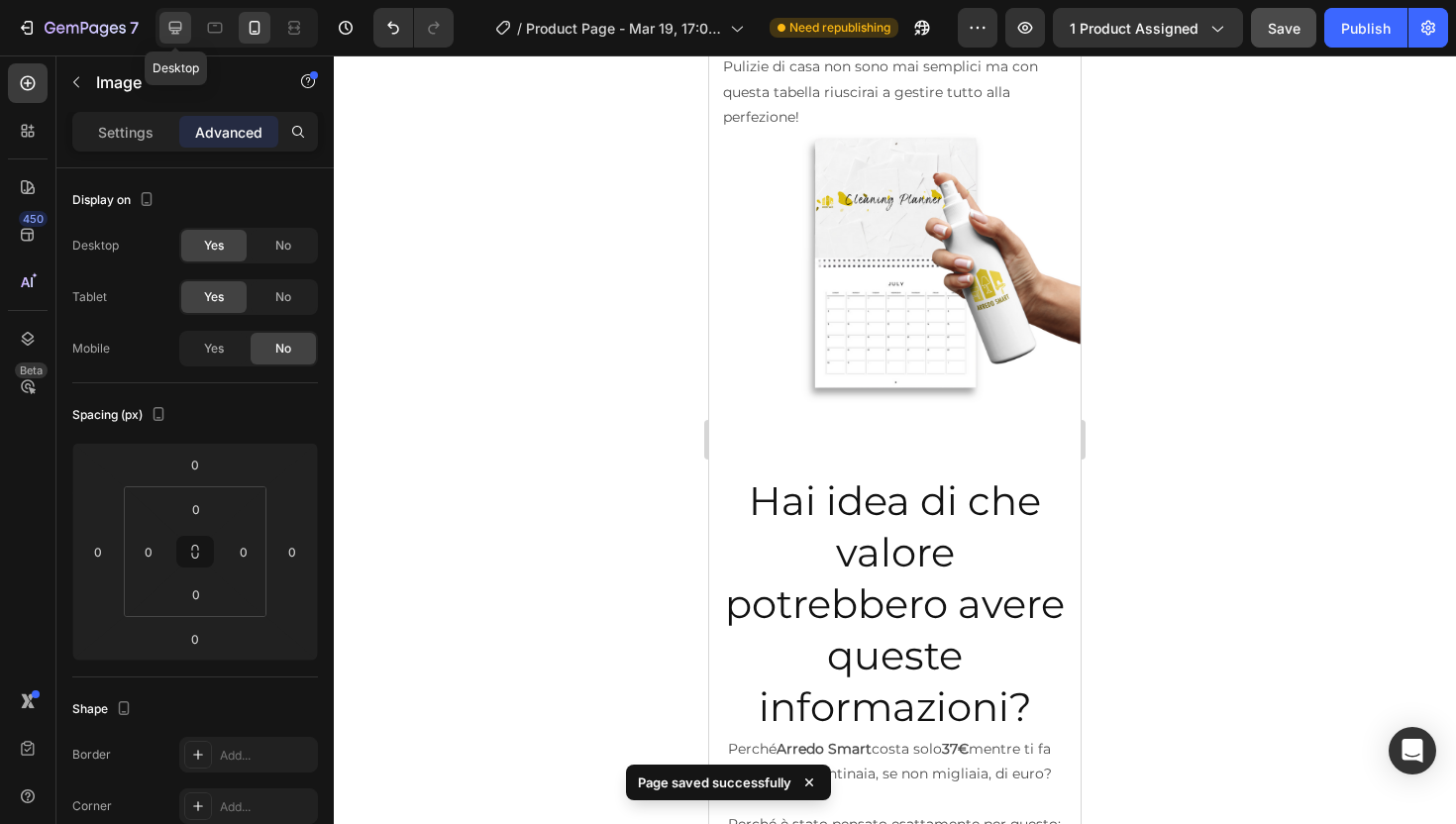 click 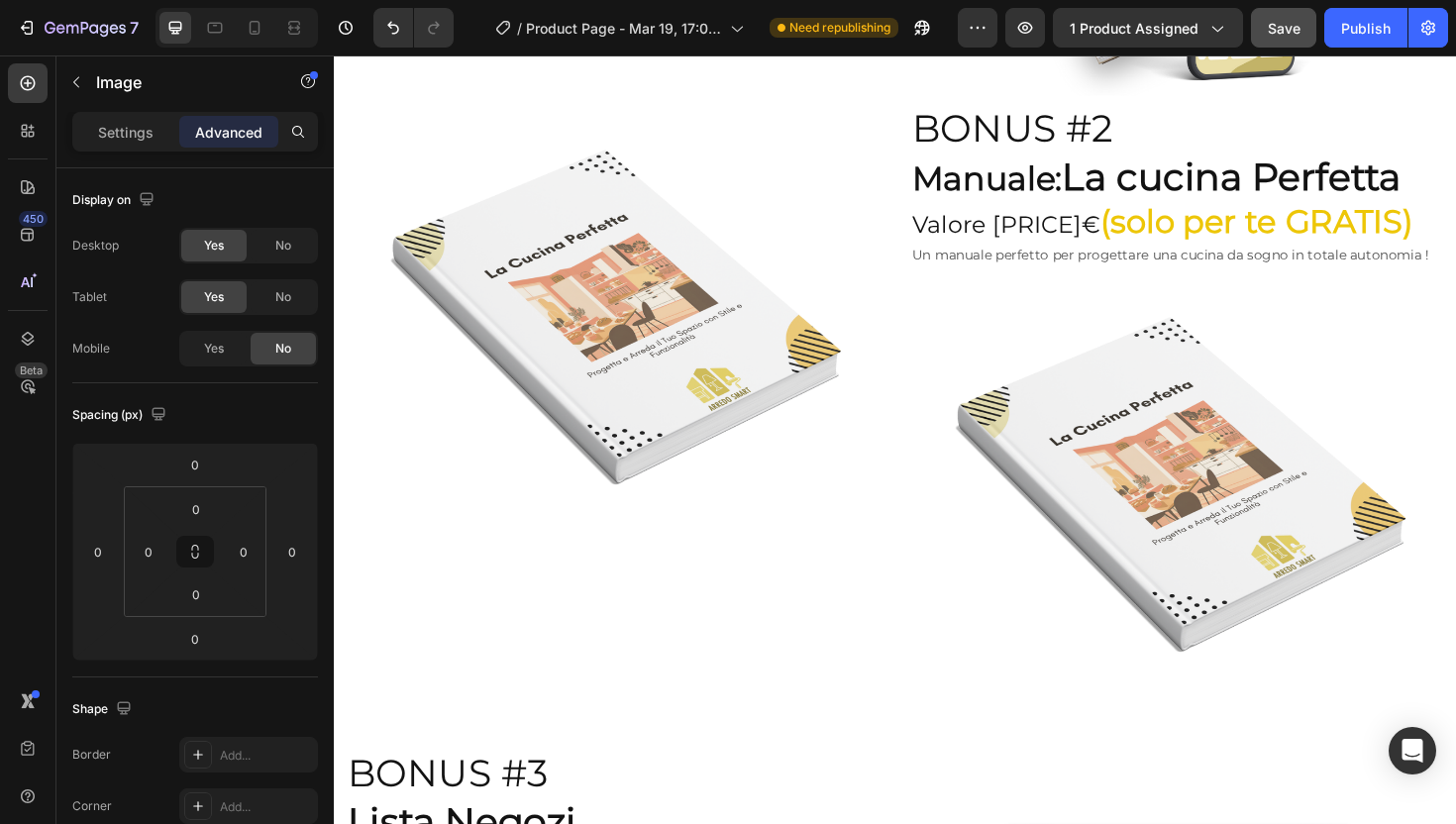 scroll, scrollTop: 7875, scrollLeft: 0, axis: vertical 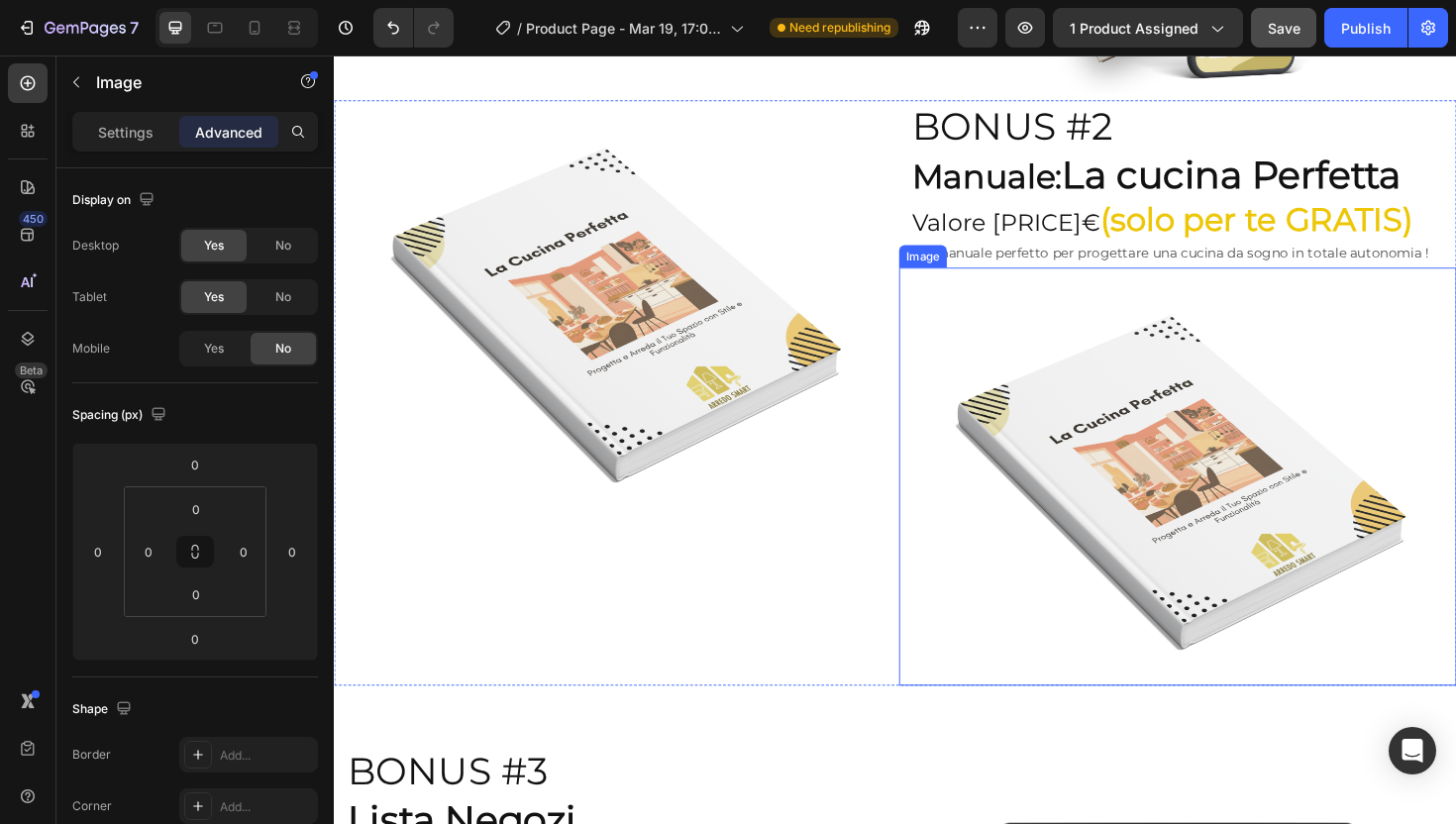 click at bounding box center (1227, 501) 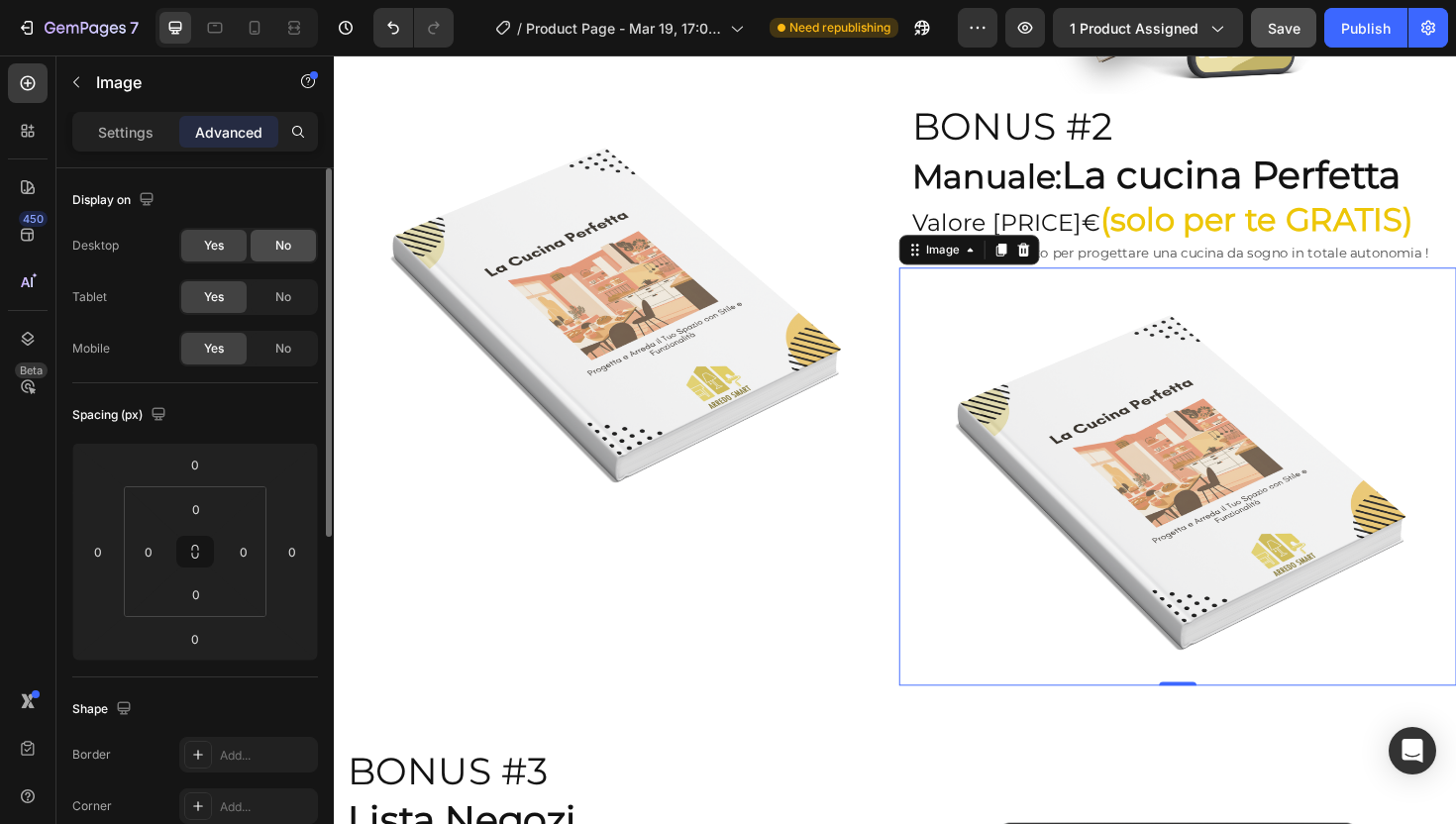 click on "No" 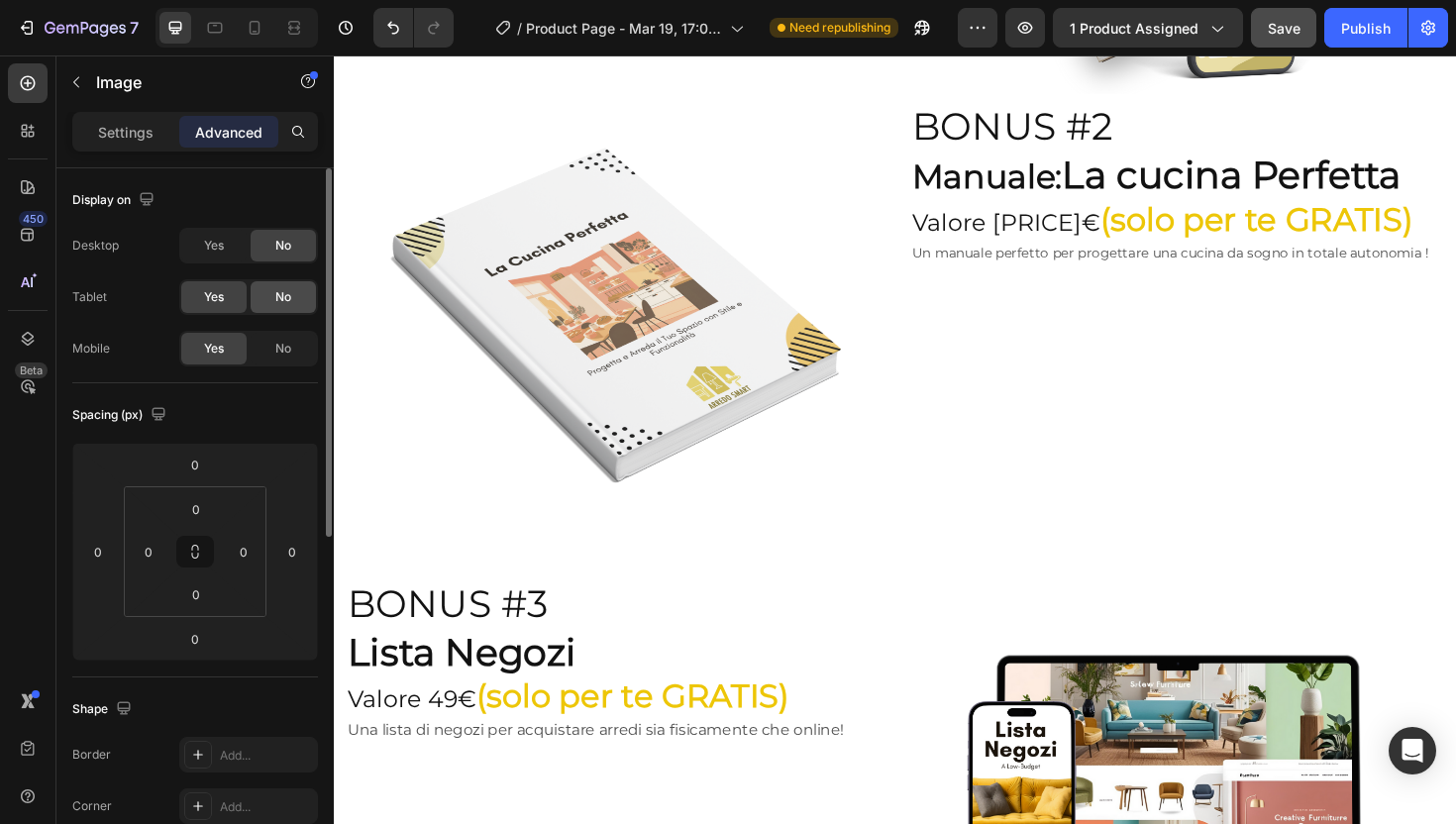 click on "No" 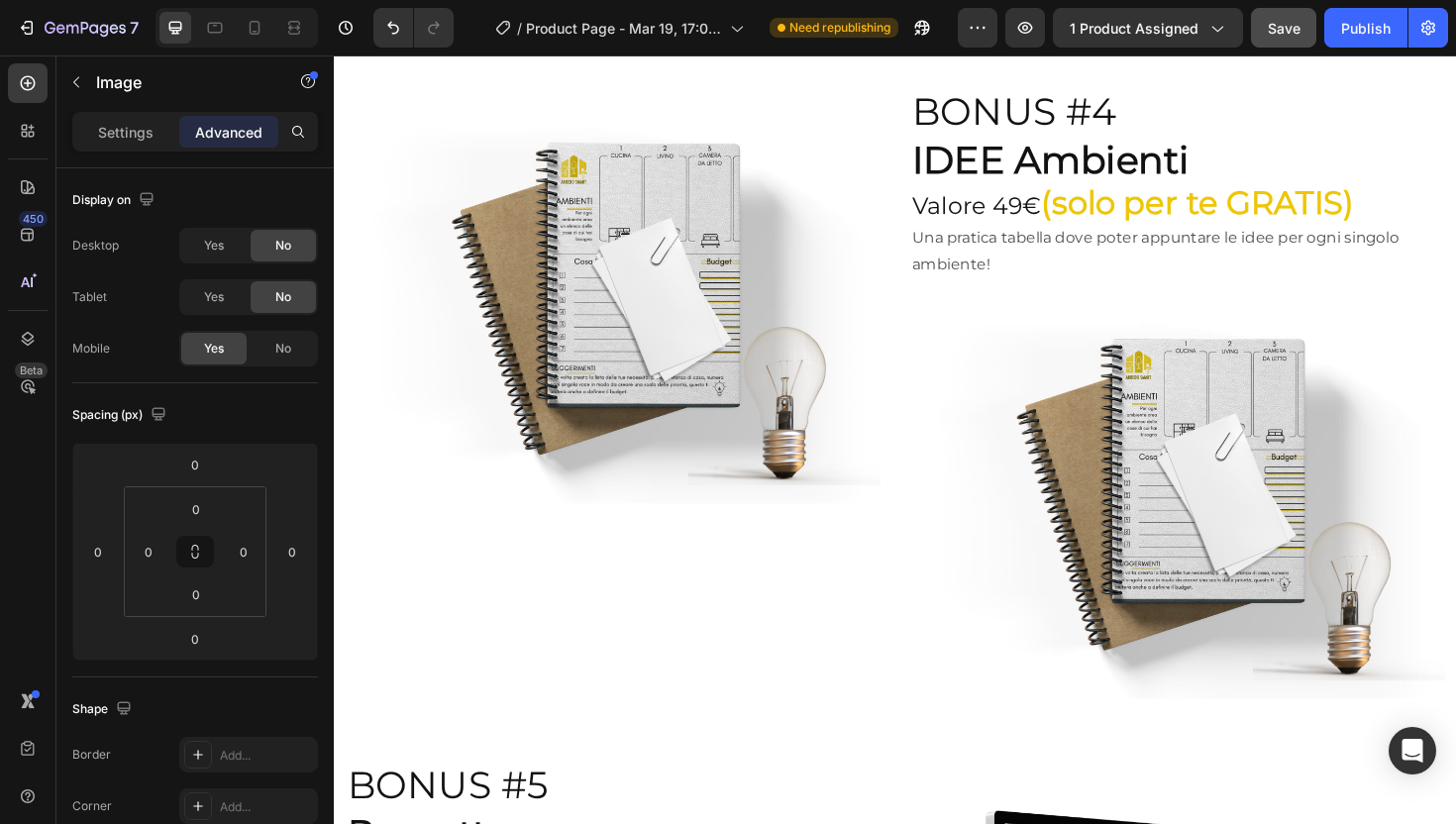 scroll, scrollTop: 8844, scrollLeft: 0, axis: vertical 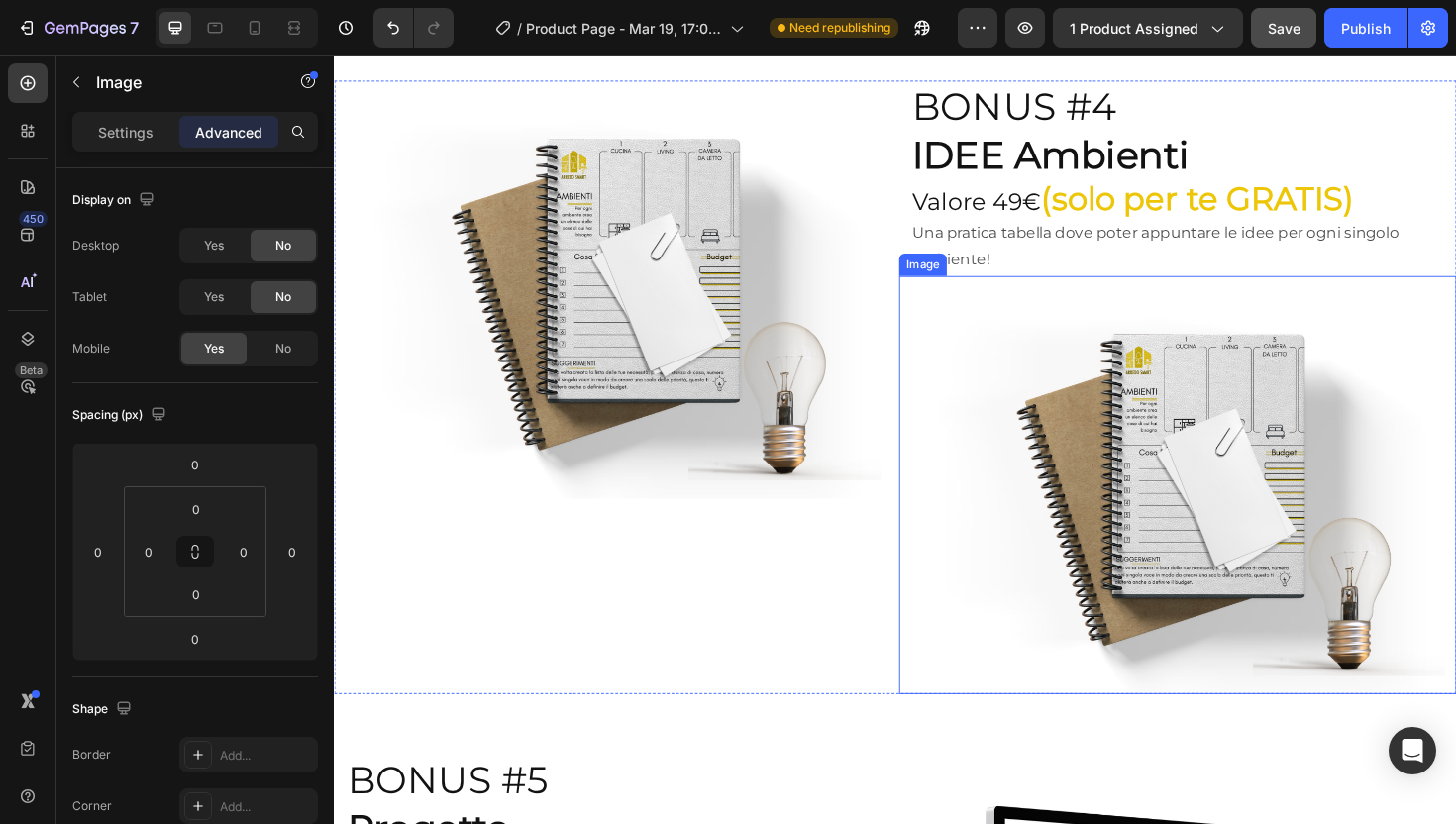 click at bounding box center (1227, 510) 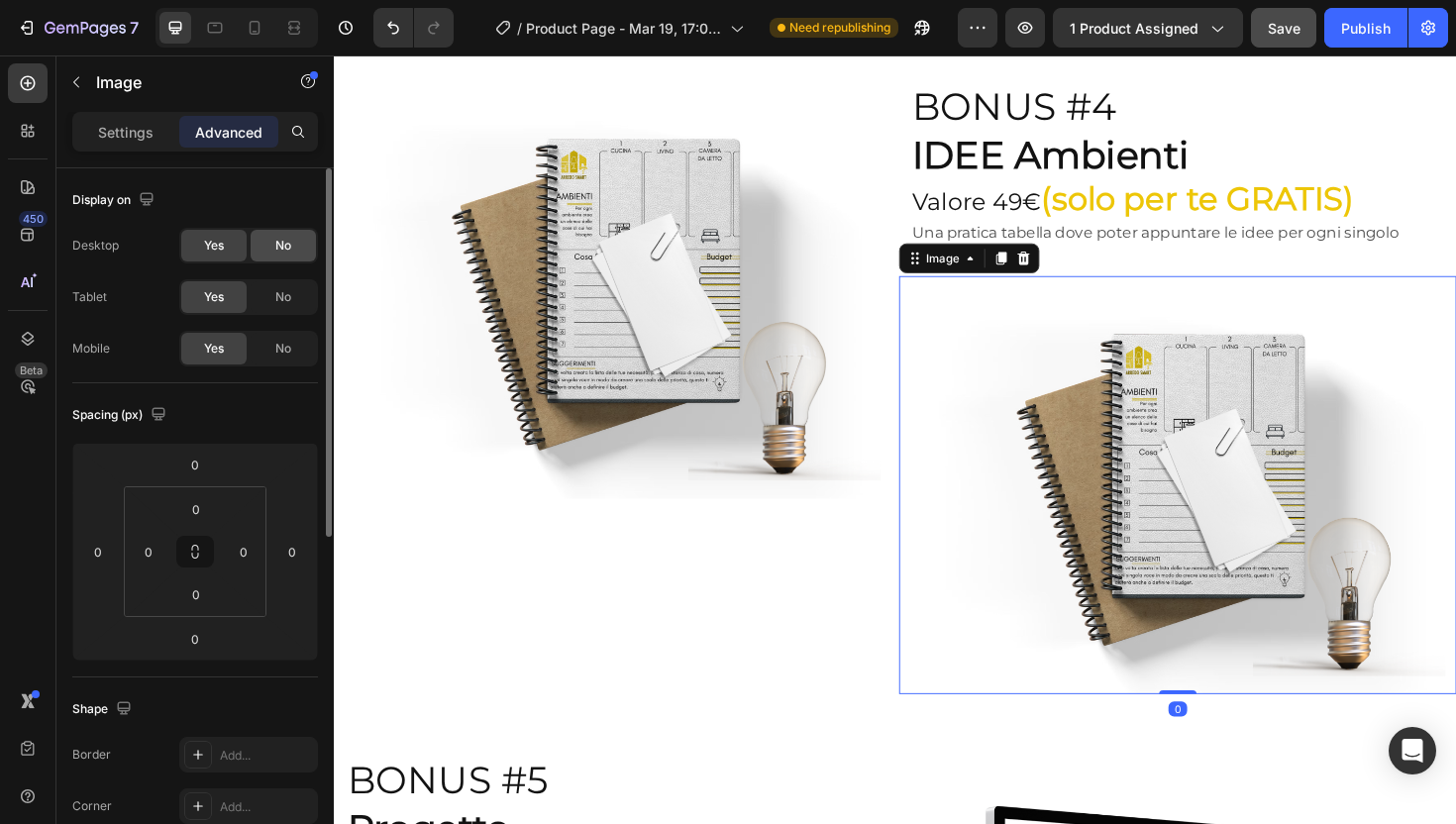 click on "No" 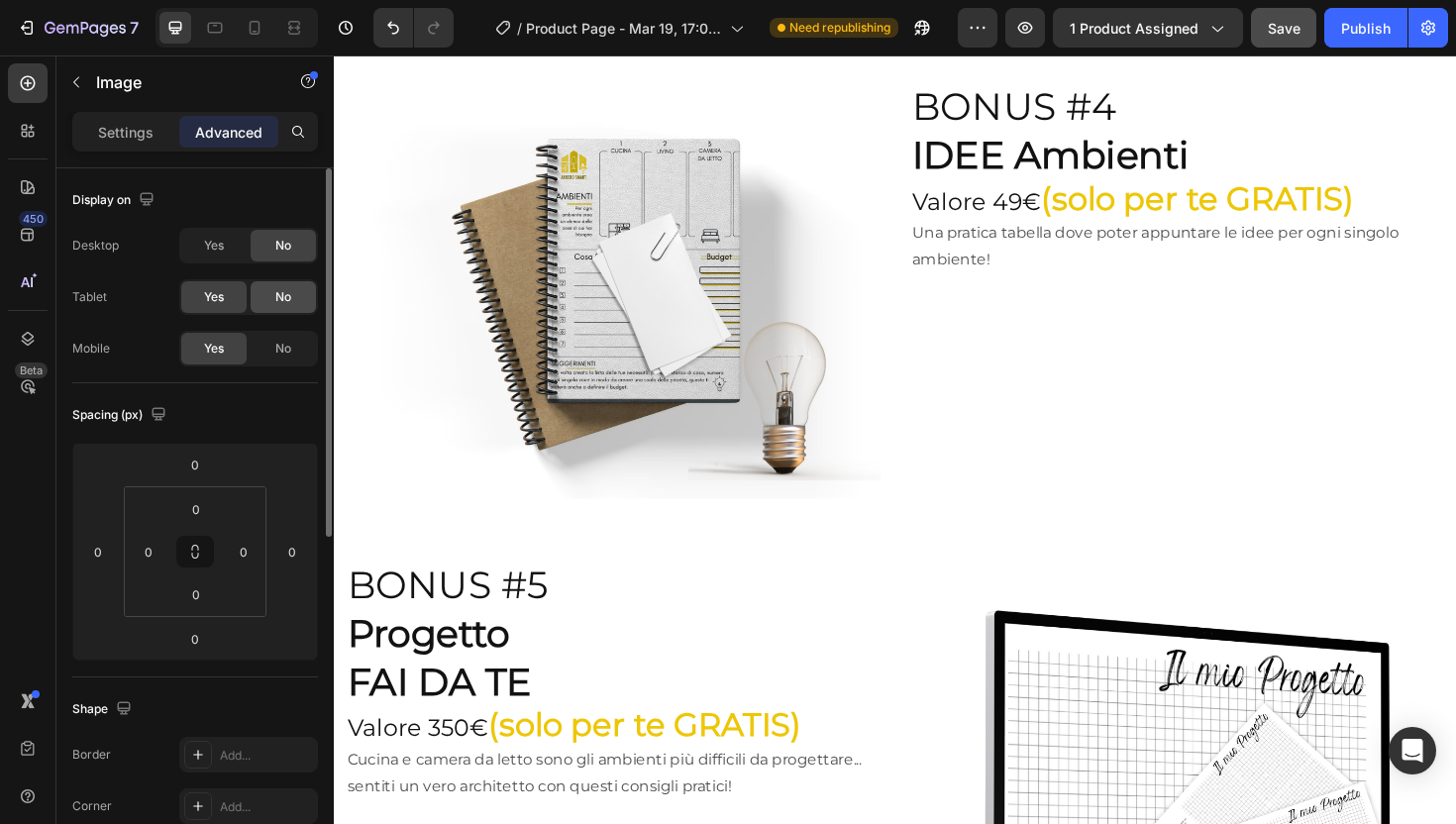 click on "No" 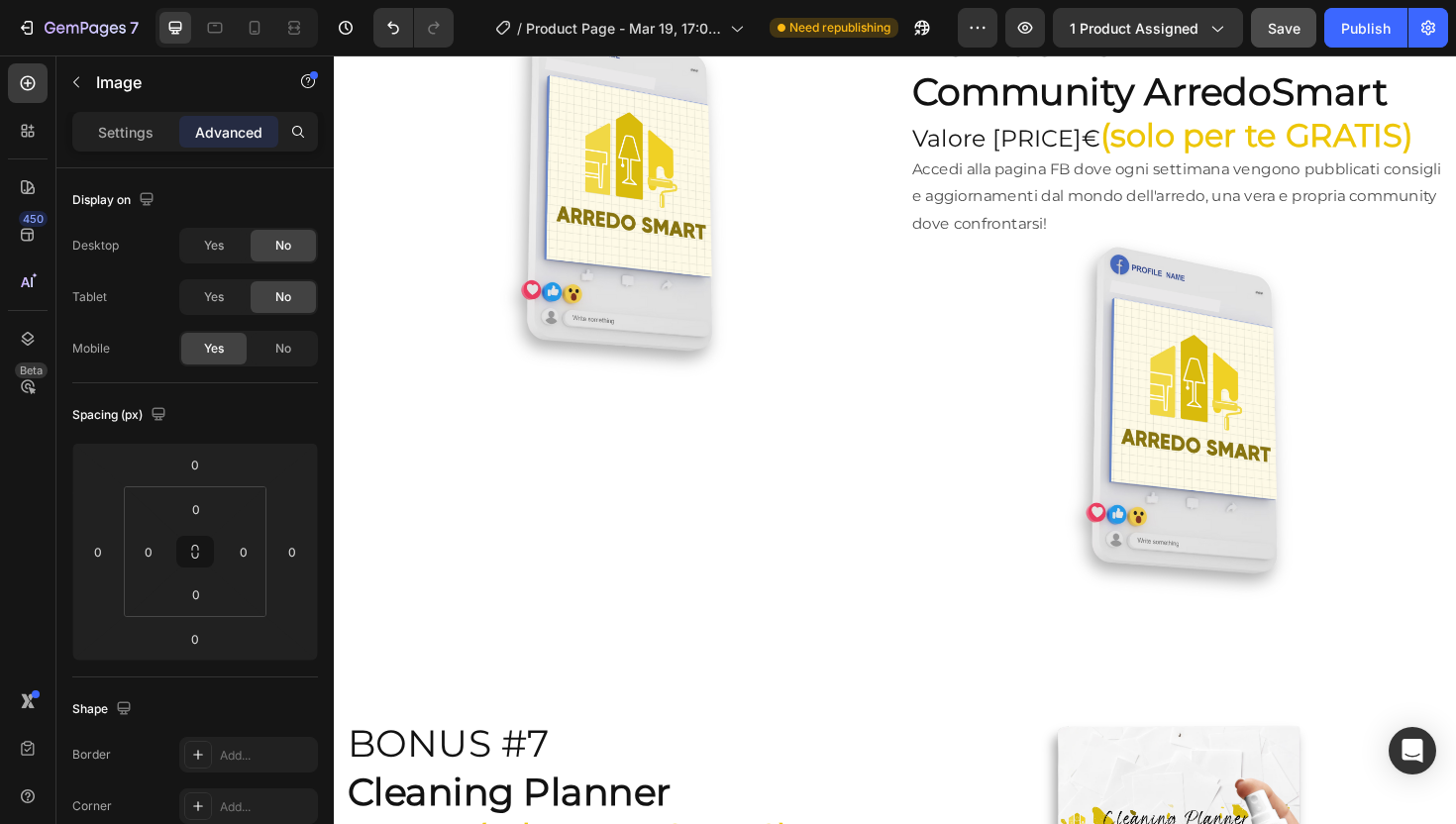 scroll, scrollTop: 10018, scrollLeft: 0, axis: vertical 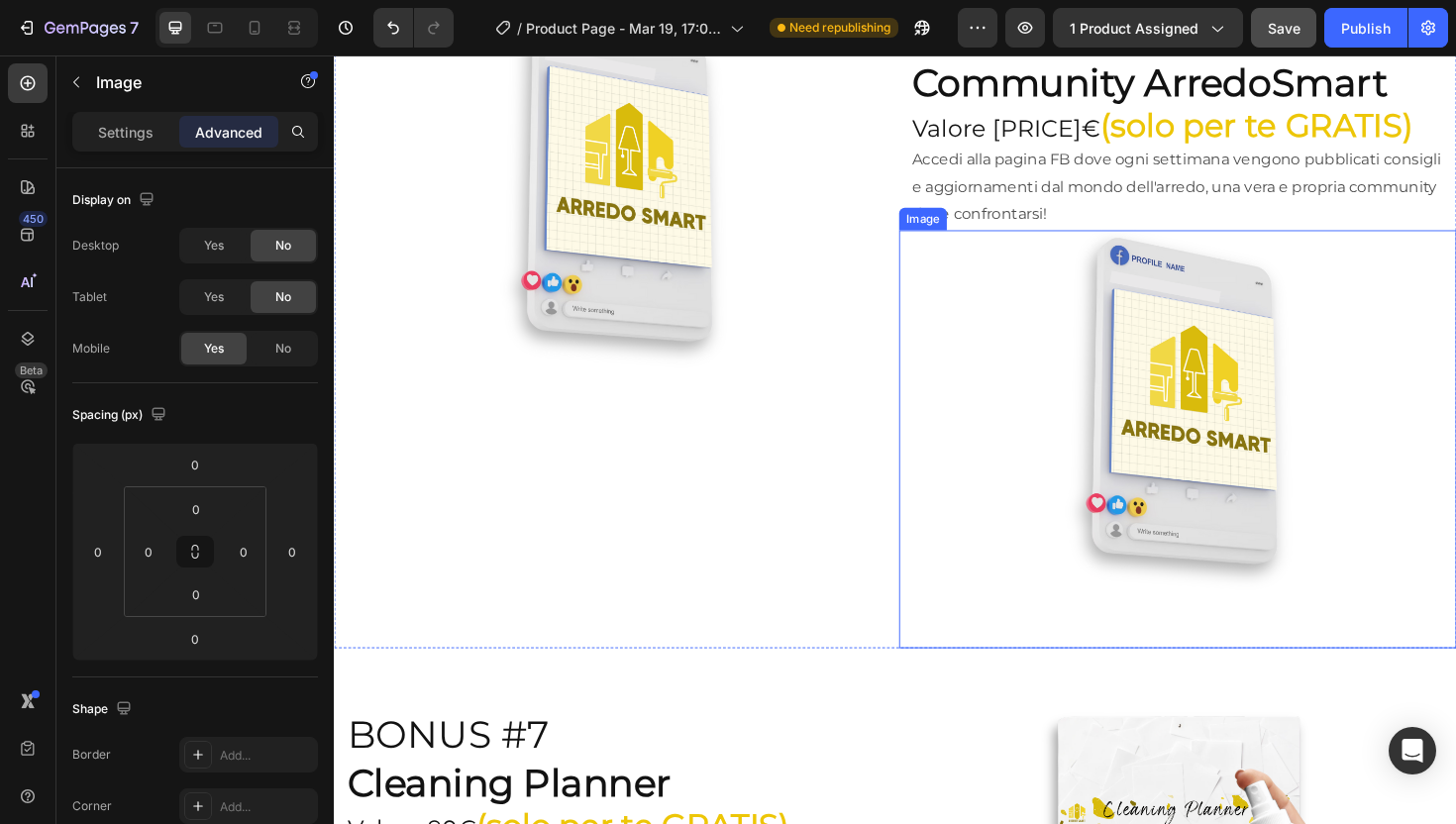 click at bounding box center [1227, 462] 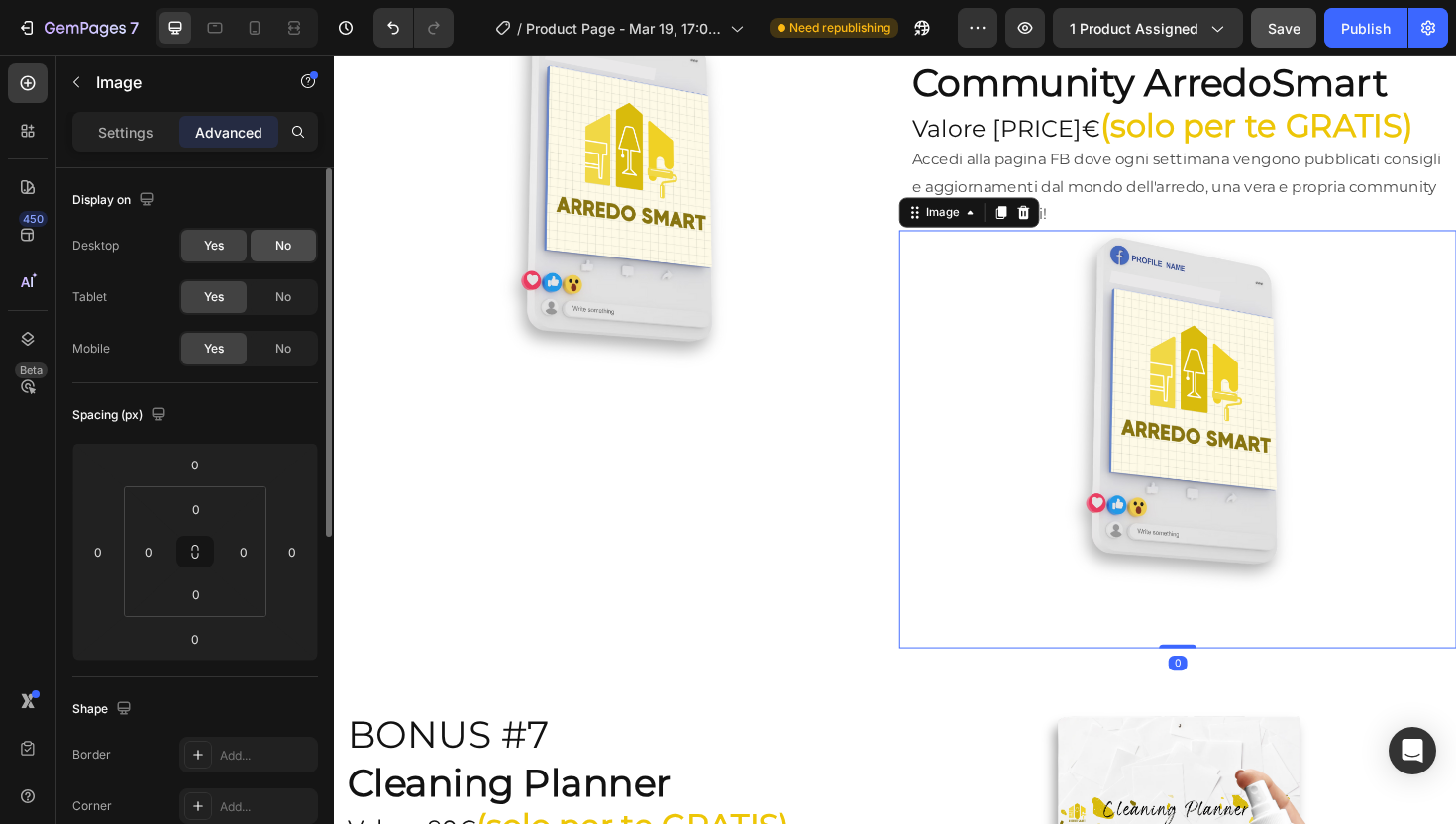 click on "No" 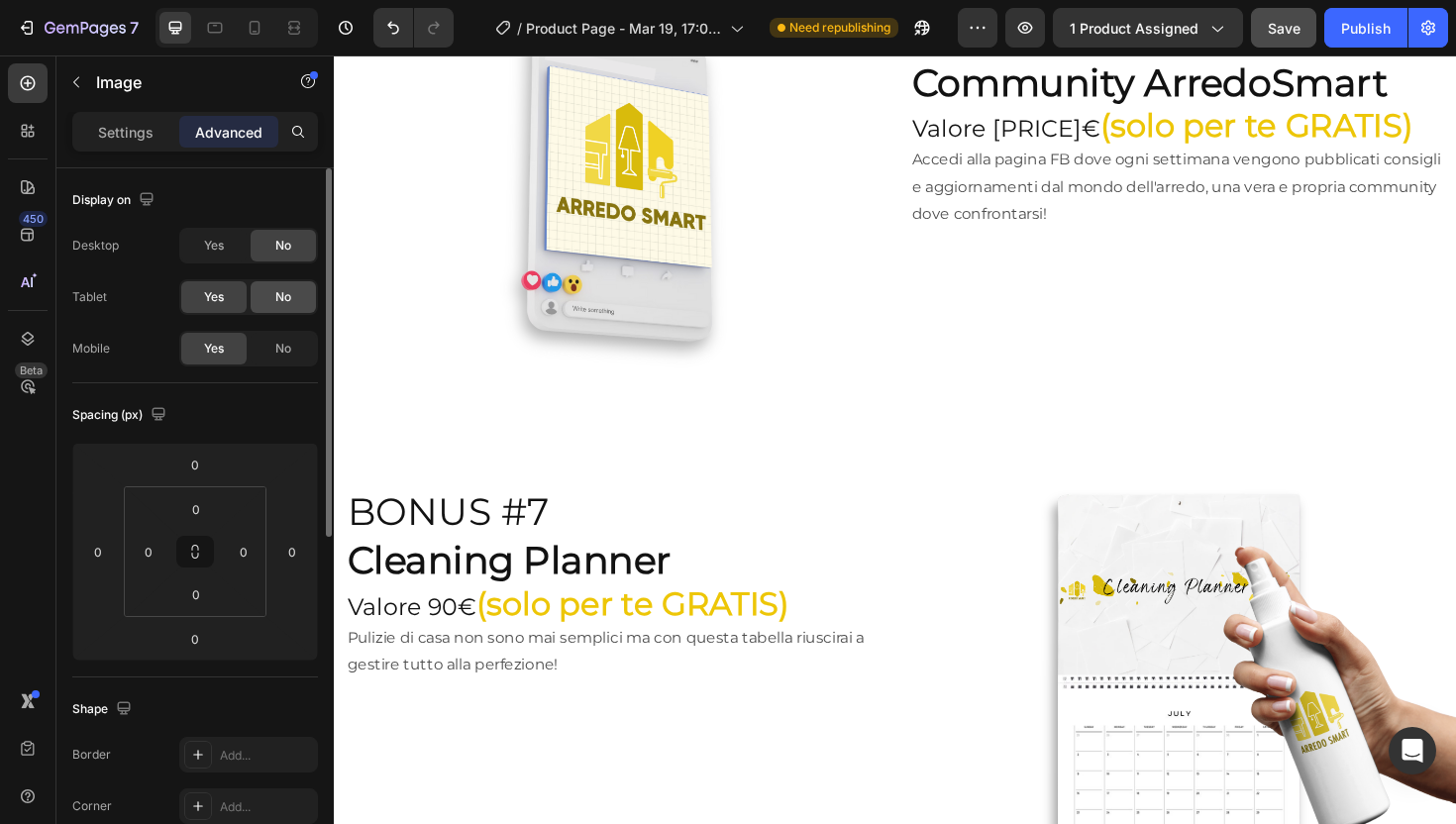 click on "No" 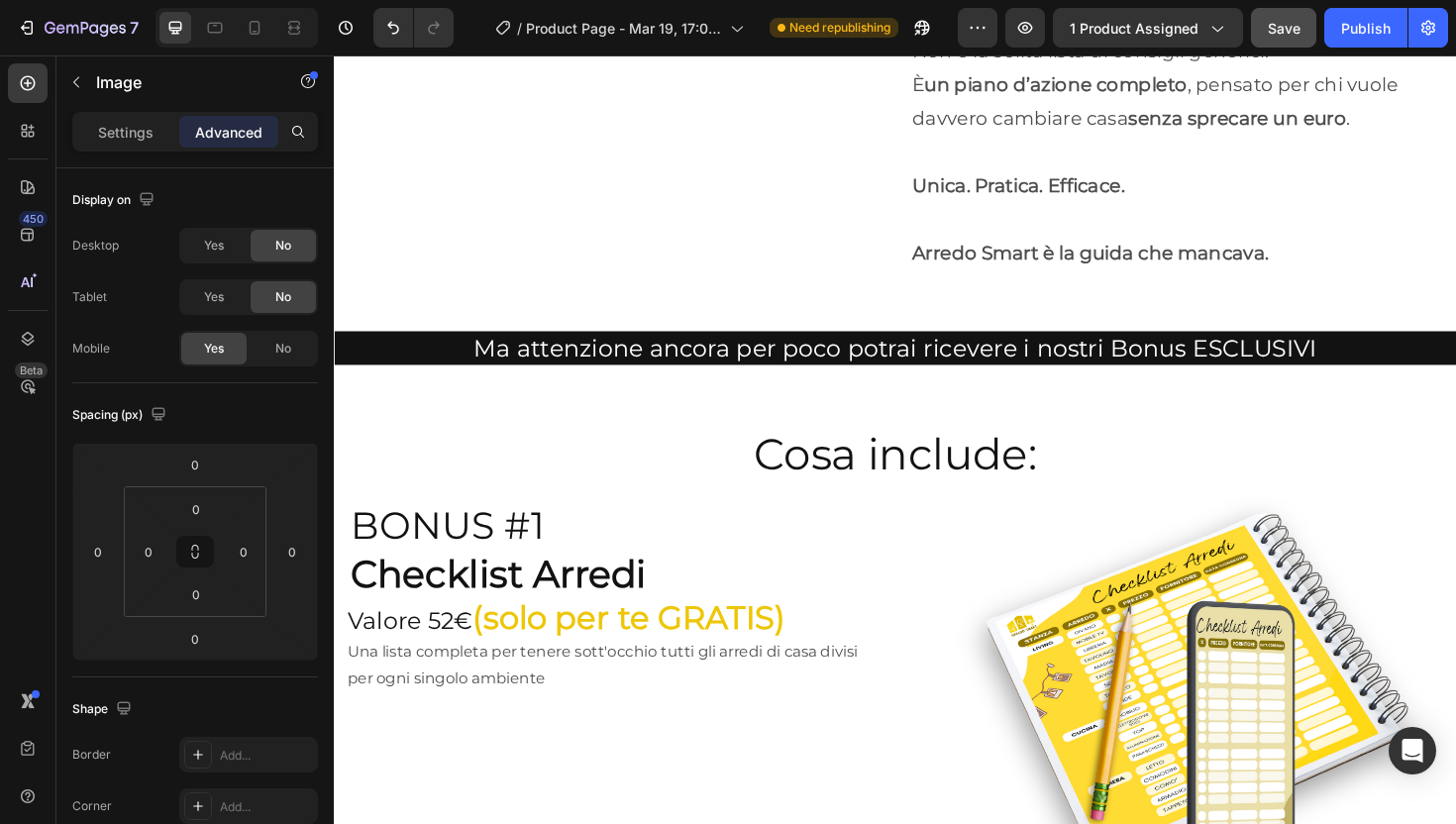 scroll, scrollTop: 7052, scrollLeft: 0, axis: vertical 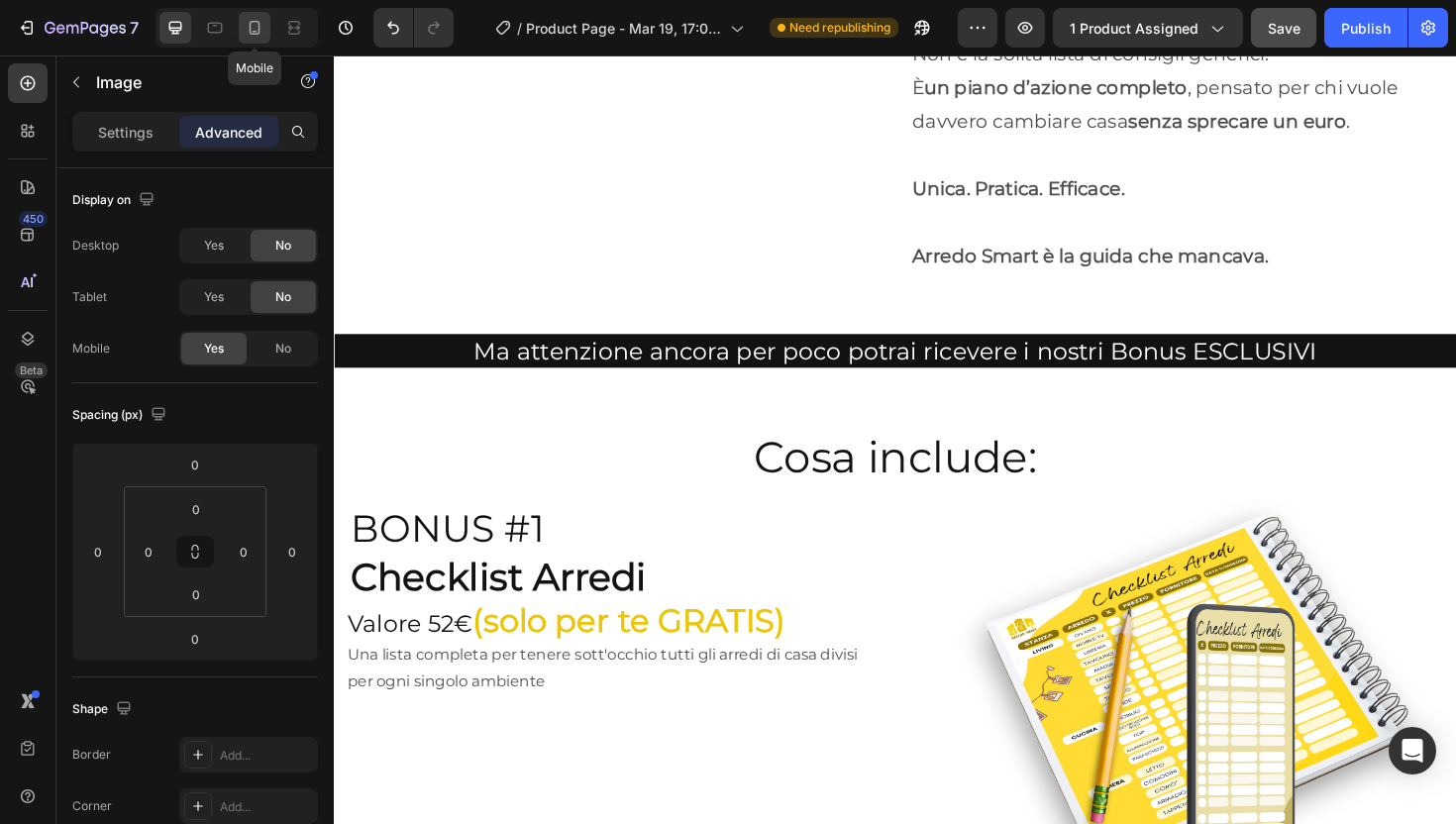 click 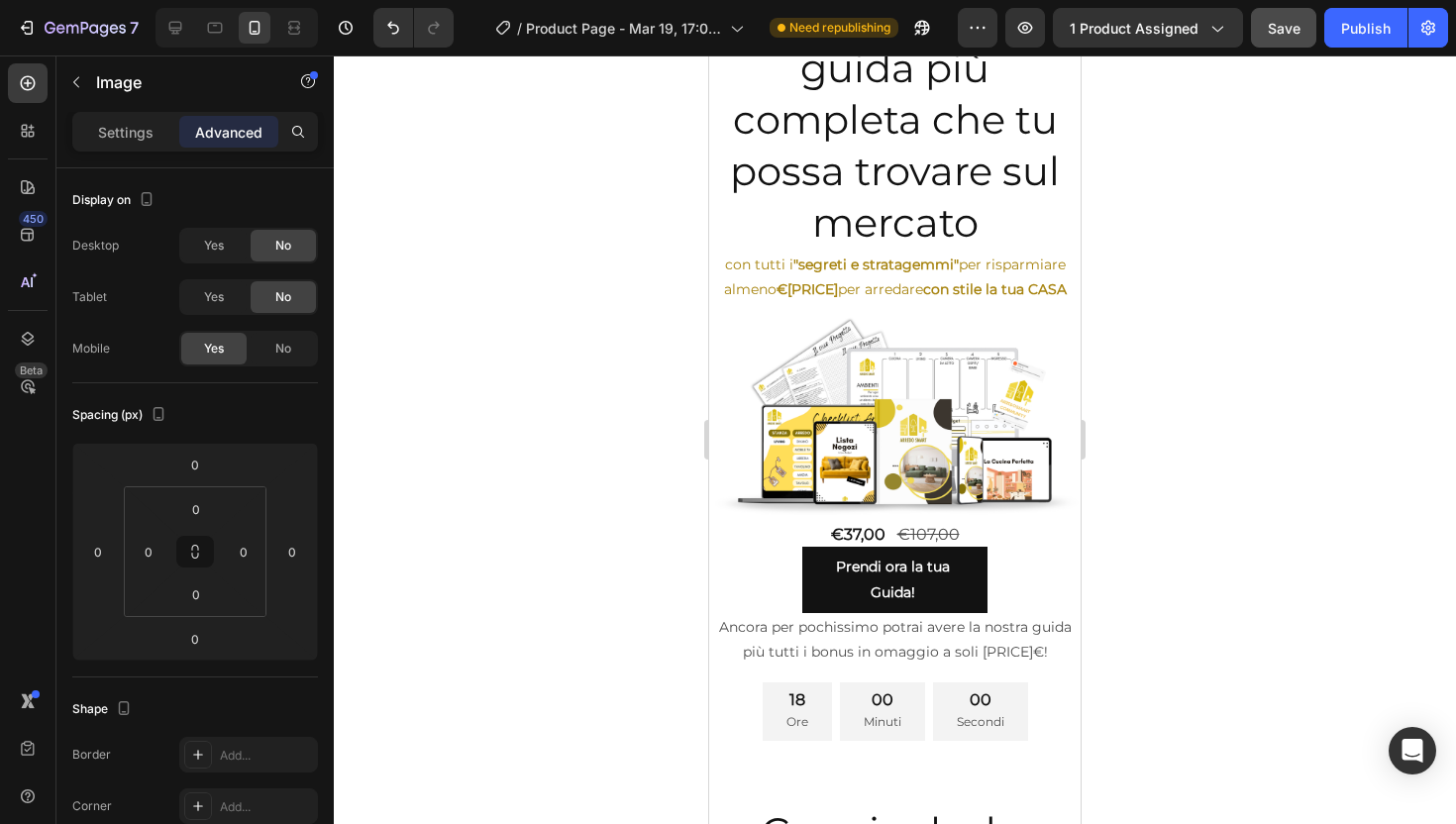 scroll, scrollTop: 5703, scrollLeft: 0, axis: vertical 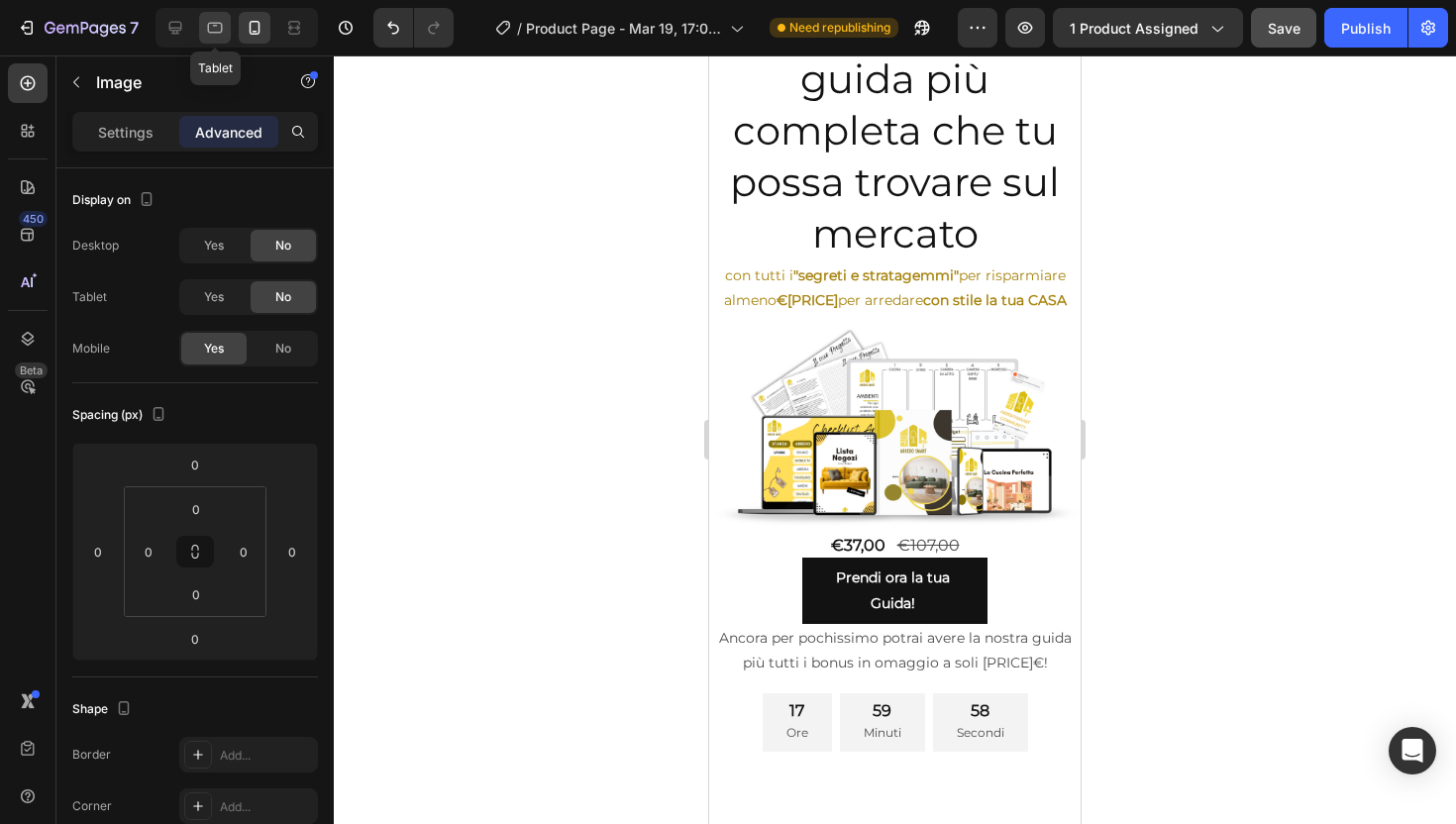 click 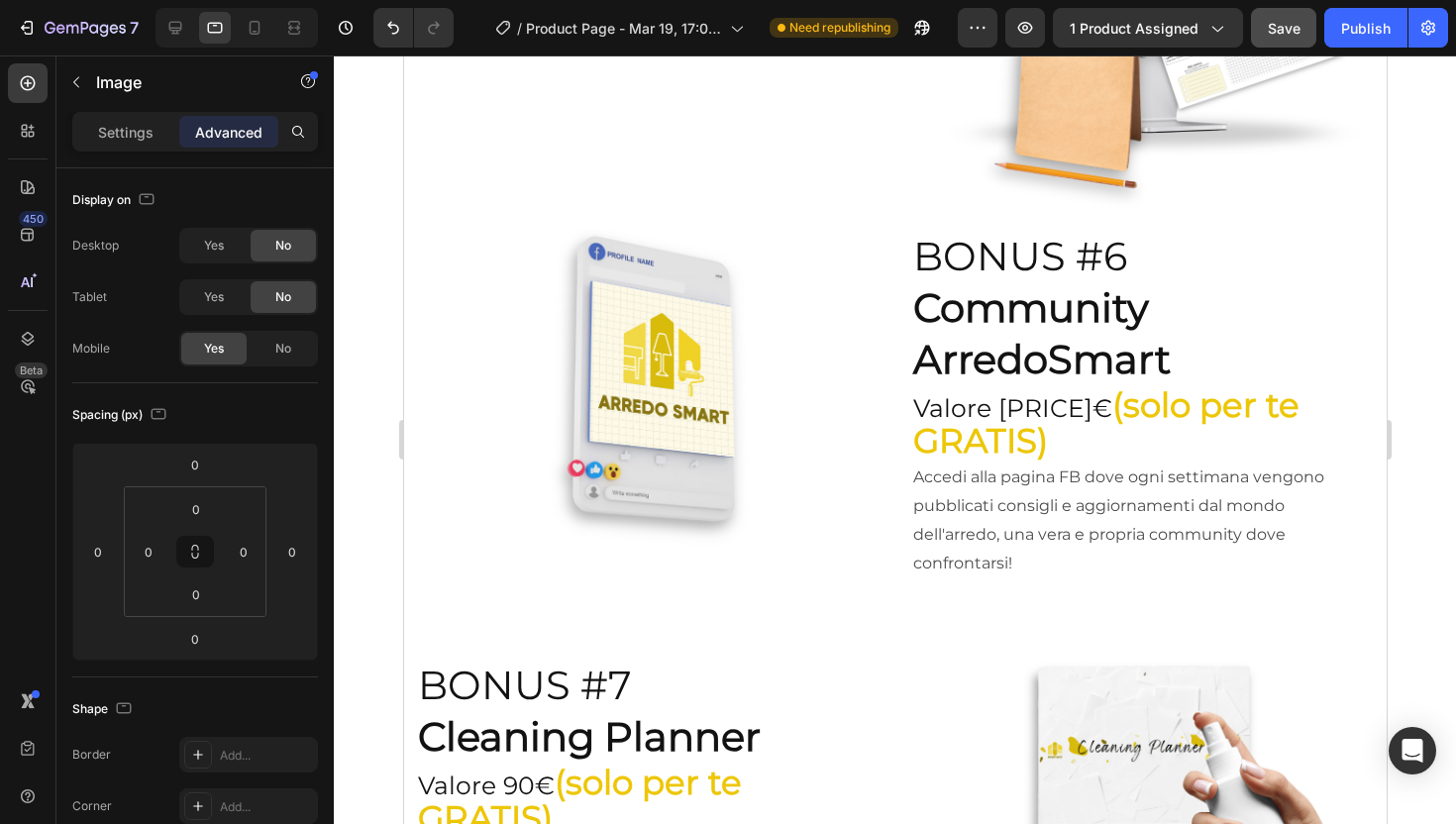 scroll, scrollTop: 8828, scrollLeft: 0, axis: vertical 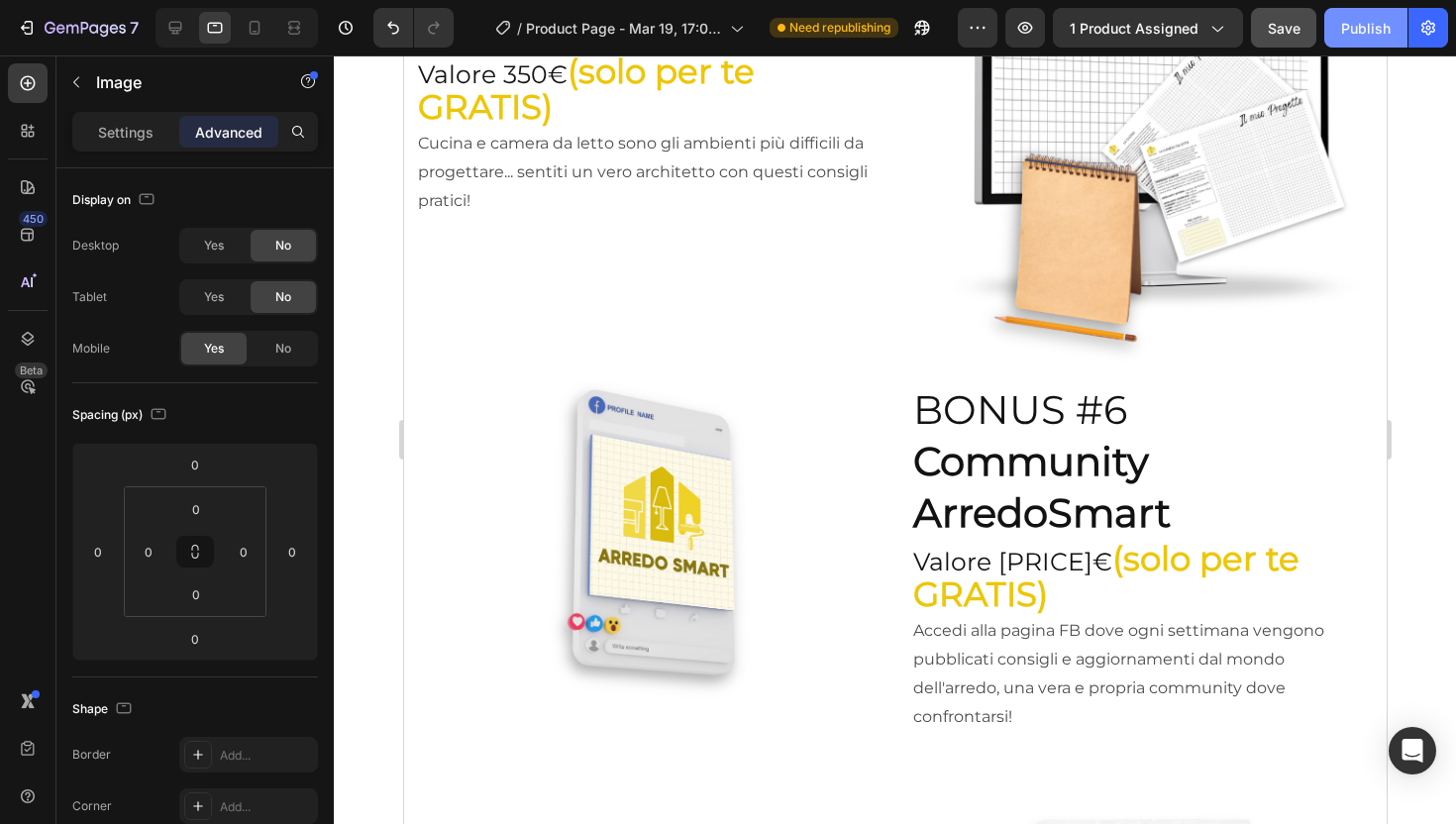 click on "Publish" at bounding box center (1366, 28) 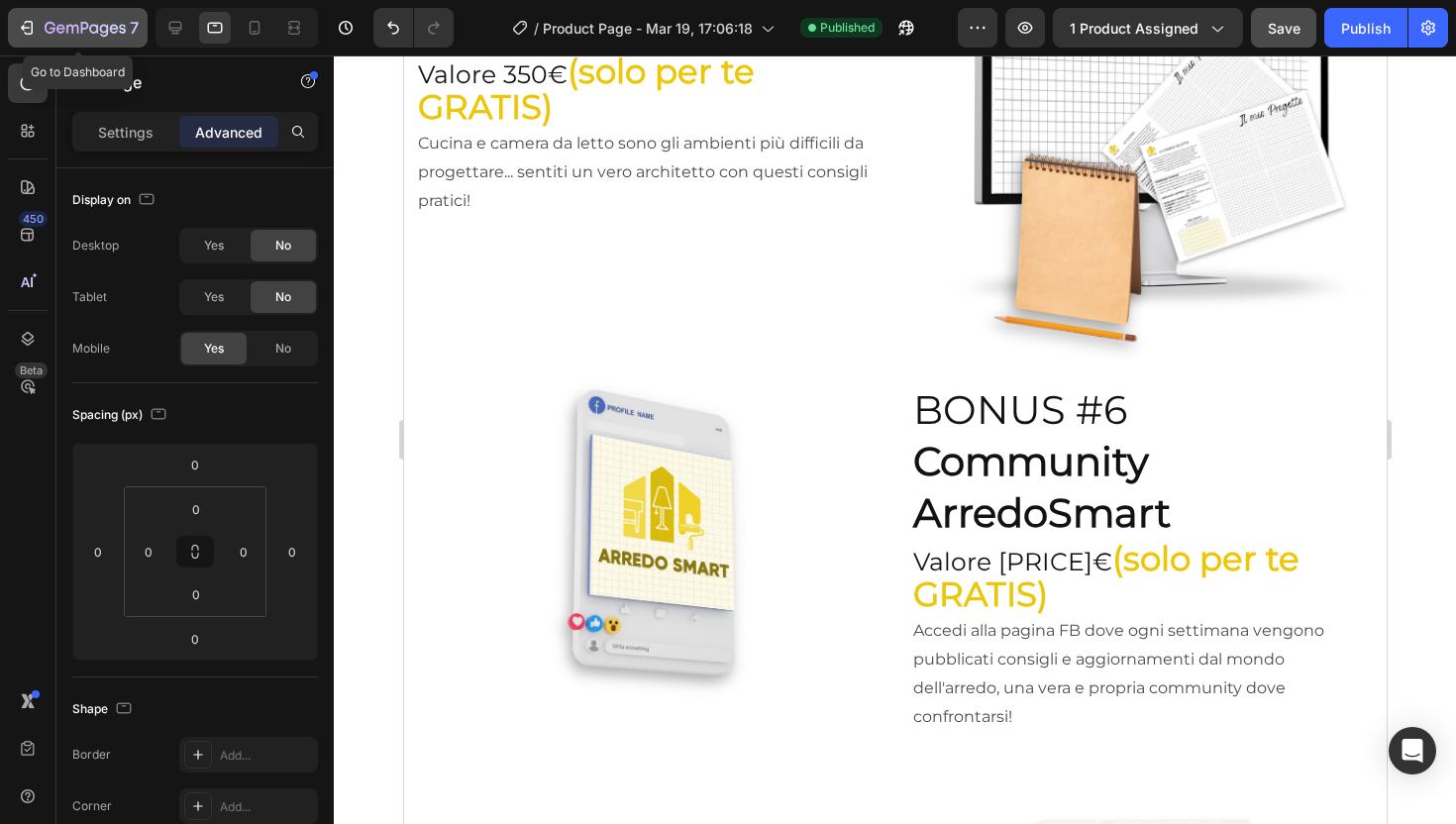 click on "7" at bounding box center (77, 28) 